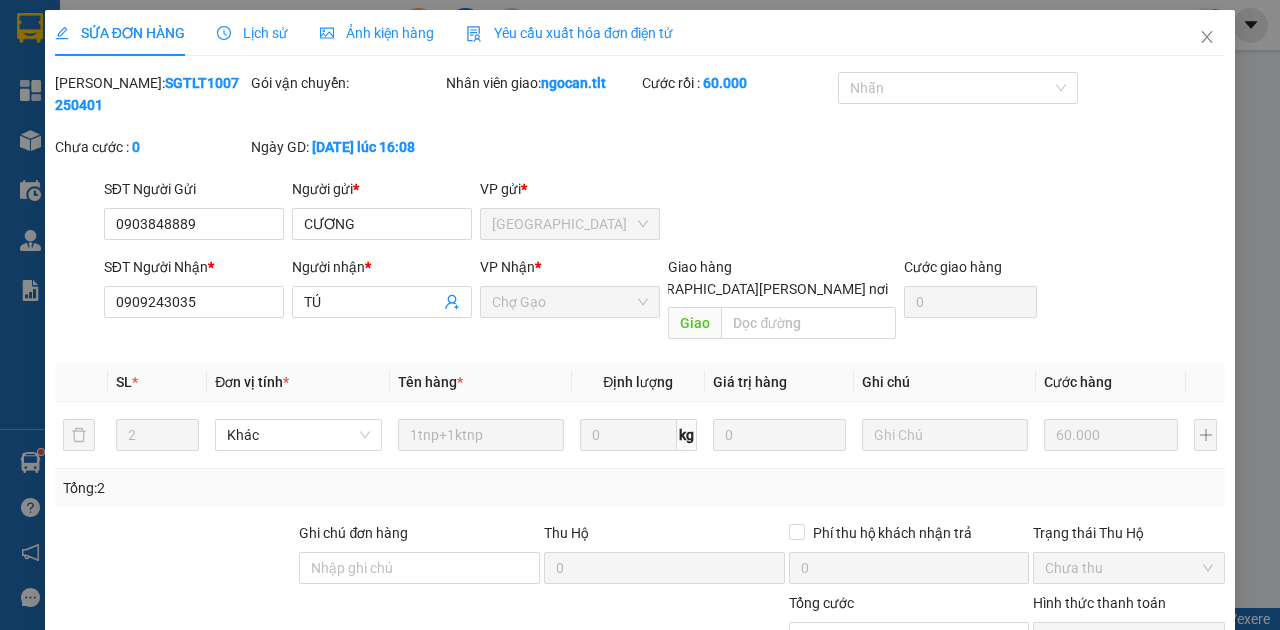 scroll, scrollTop: 0, scrollLeft: 0, axis: both 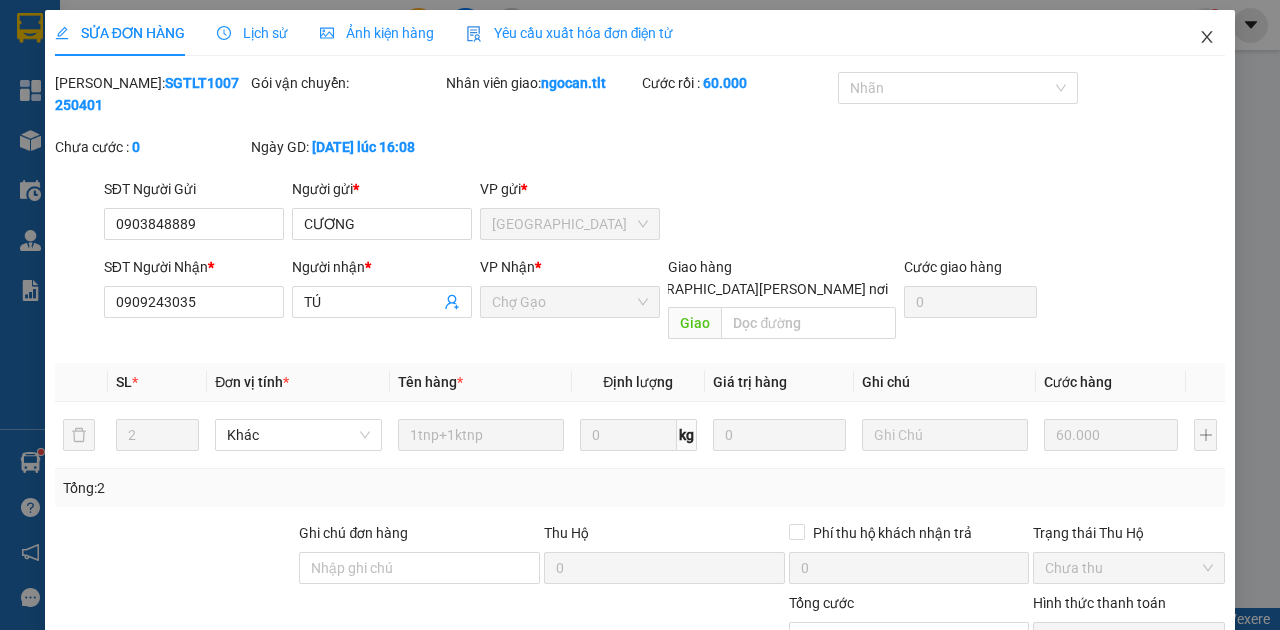 click 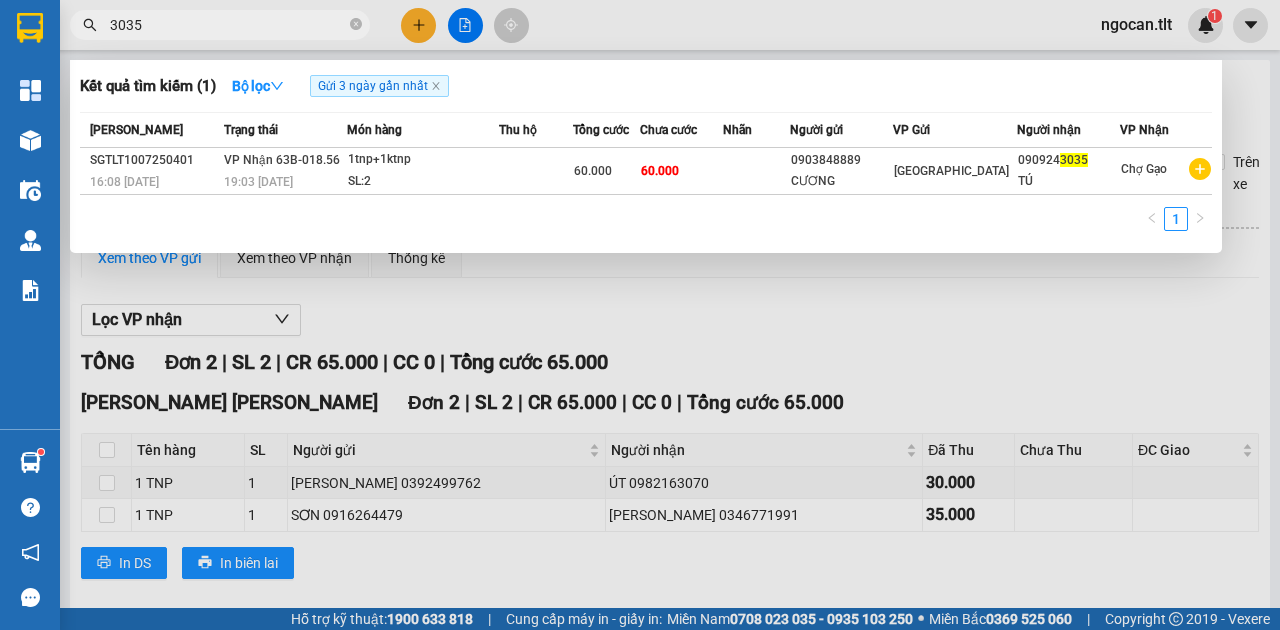 click on "3035" at bounding box center (228, 25) 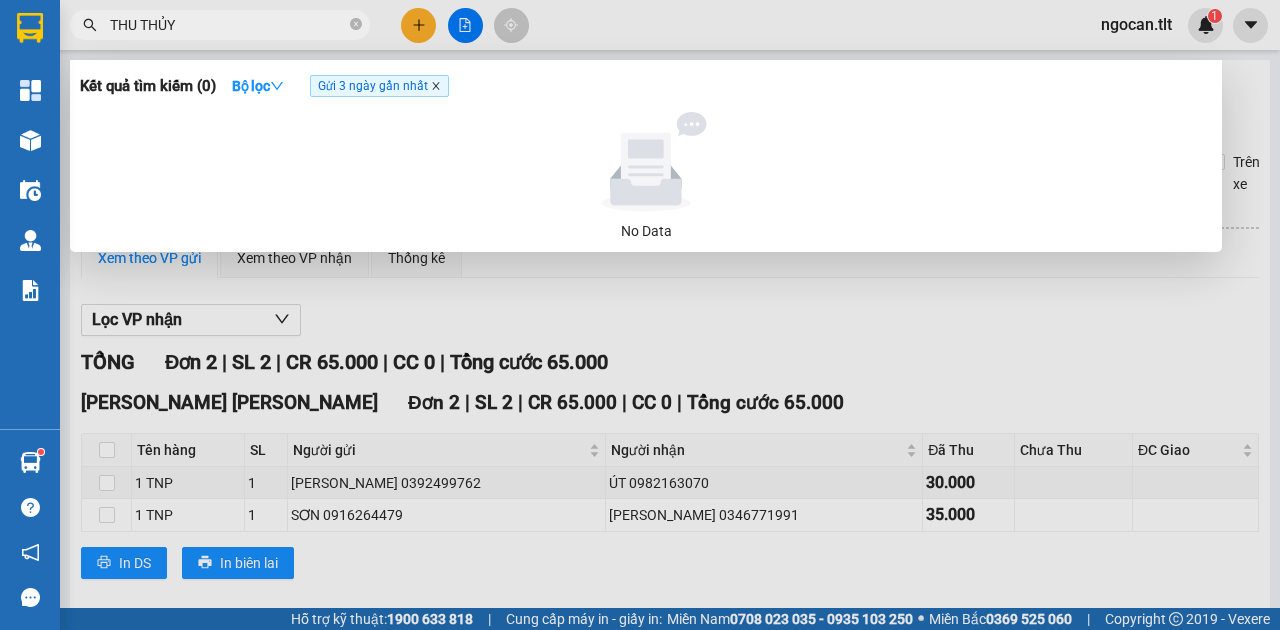 click 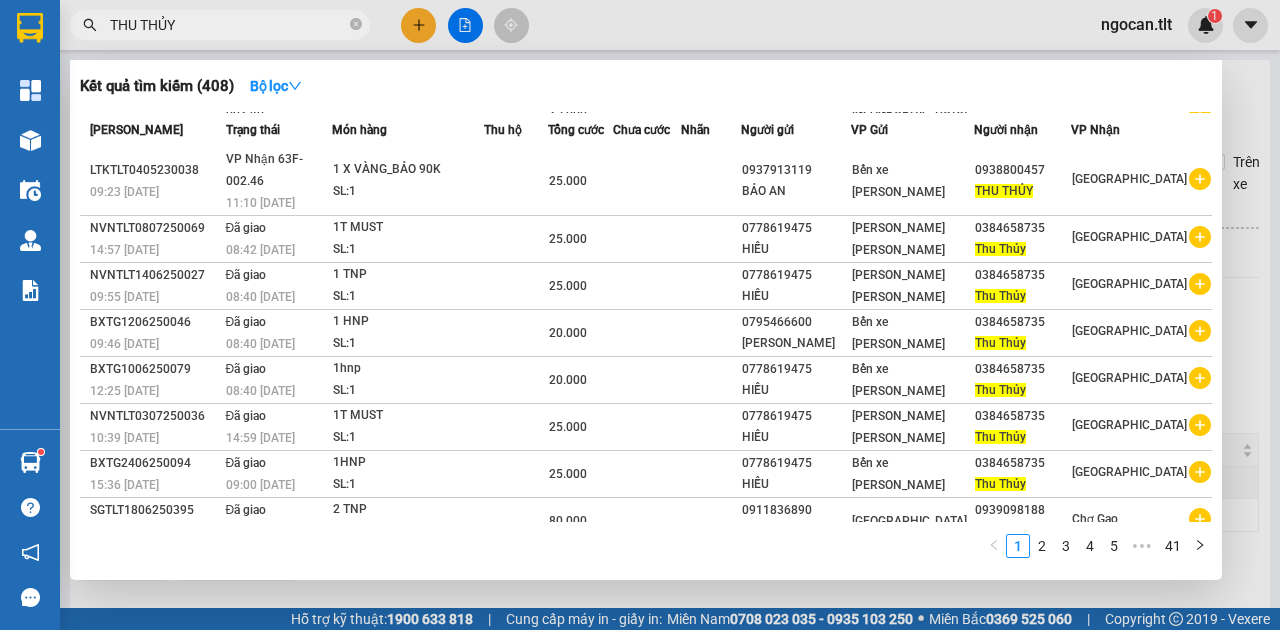 scroll, scrollTop: 100, scrollLeft: 0, axis: vertical 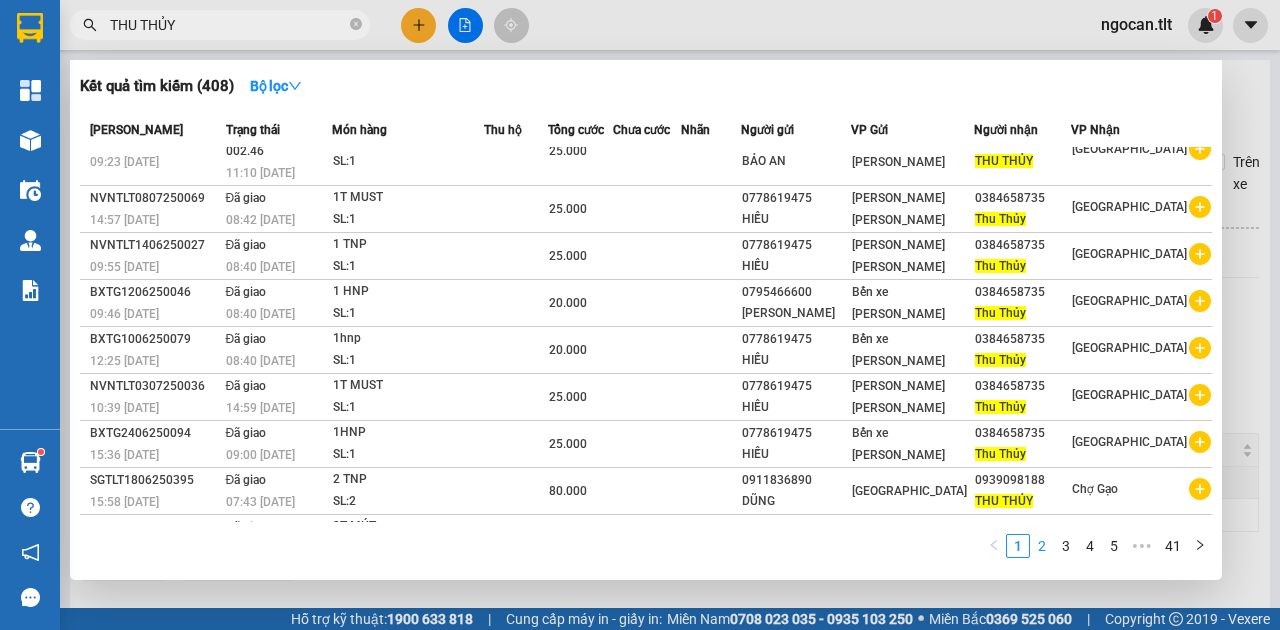 click on "2" at bounding box center (1042, 546) 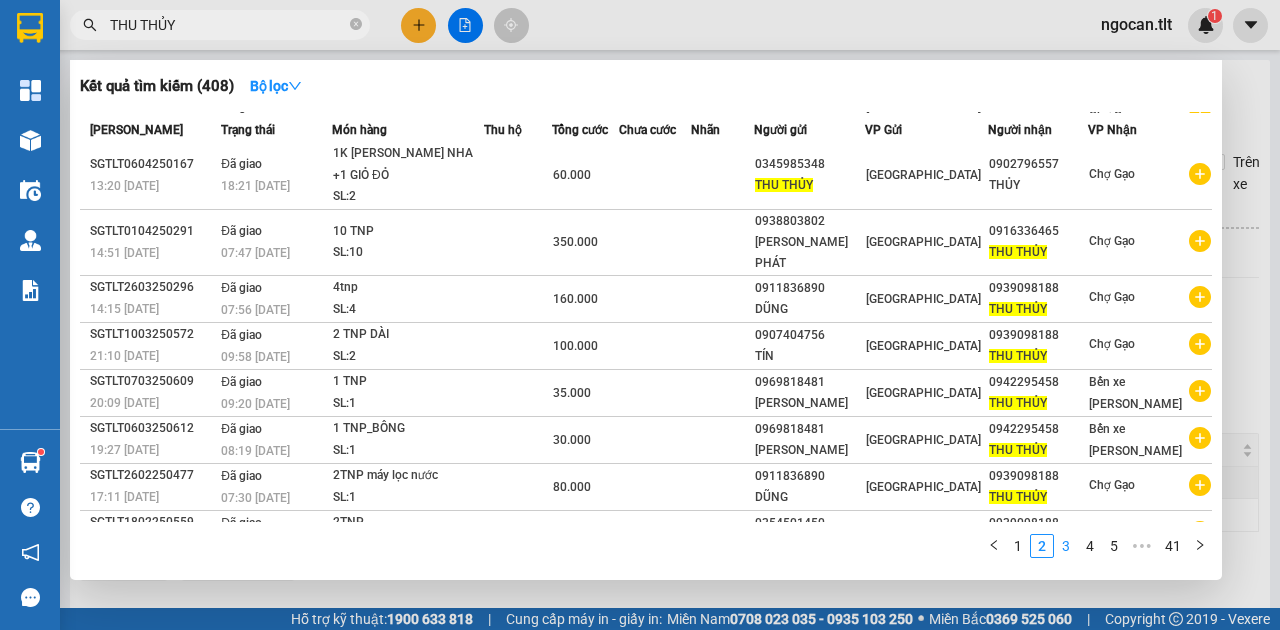 click on "3" at bounding box center [1066, 546] 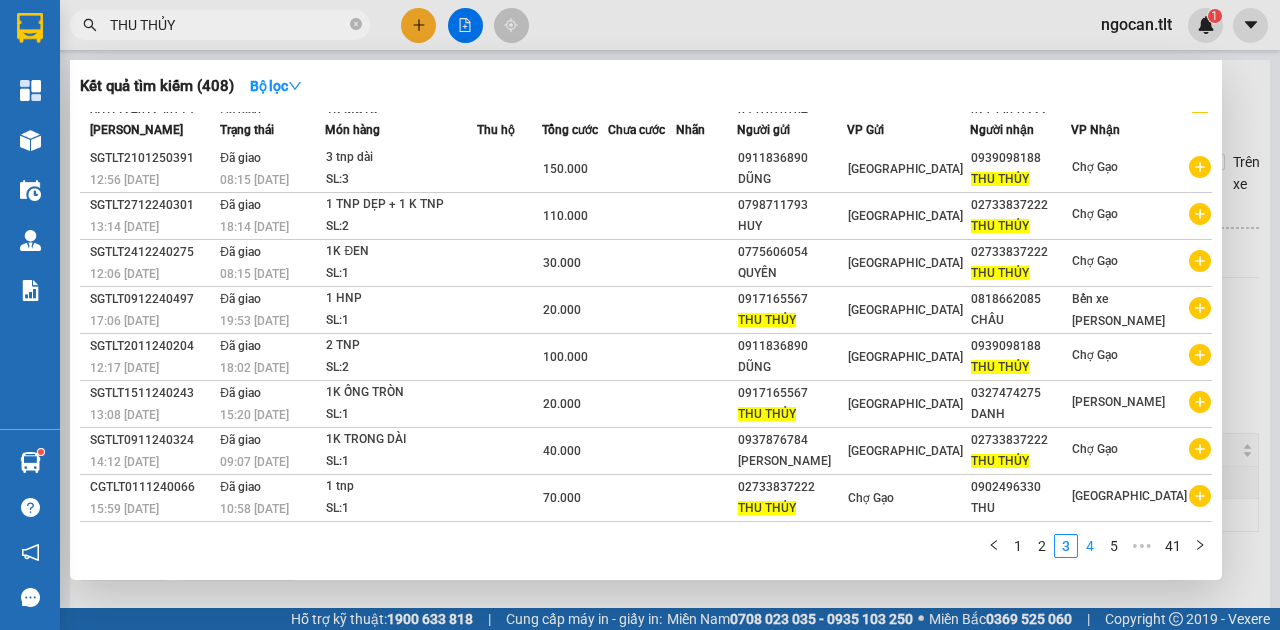 click on "4" at bounding box center [1090, 546] 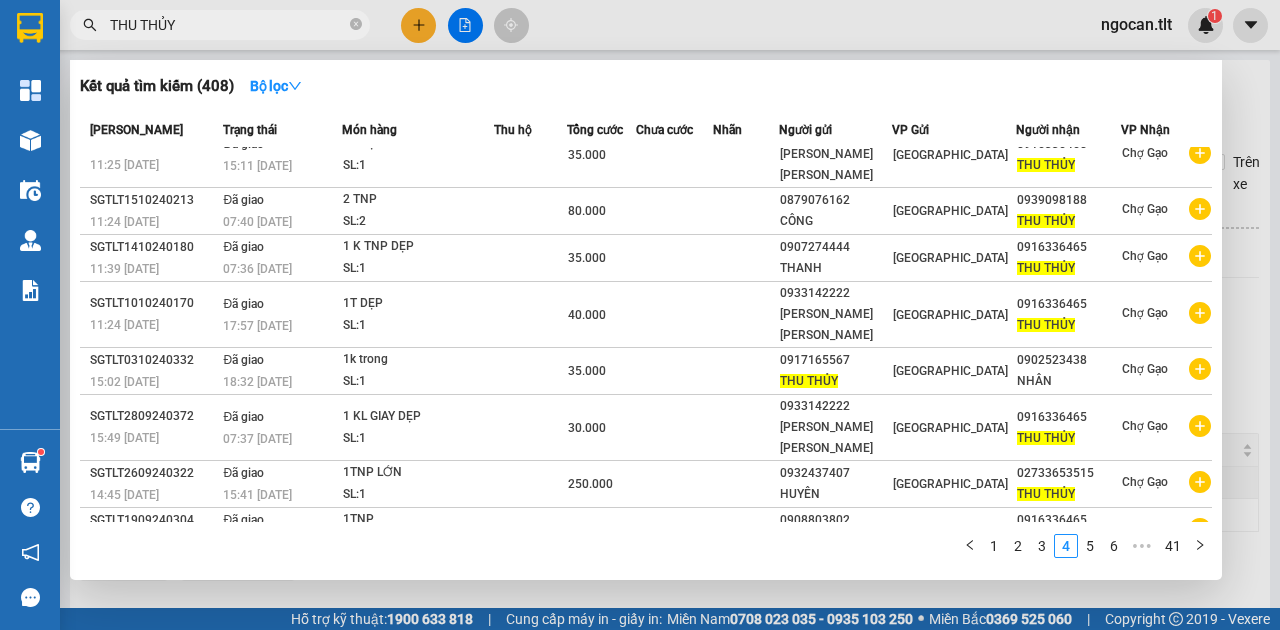 scroll, scrollTop: 0, scrollLeft: 0, axis: both 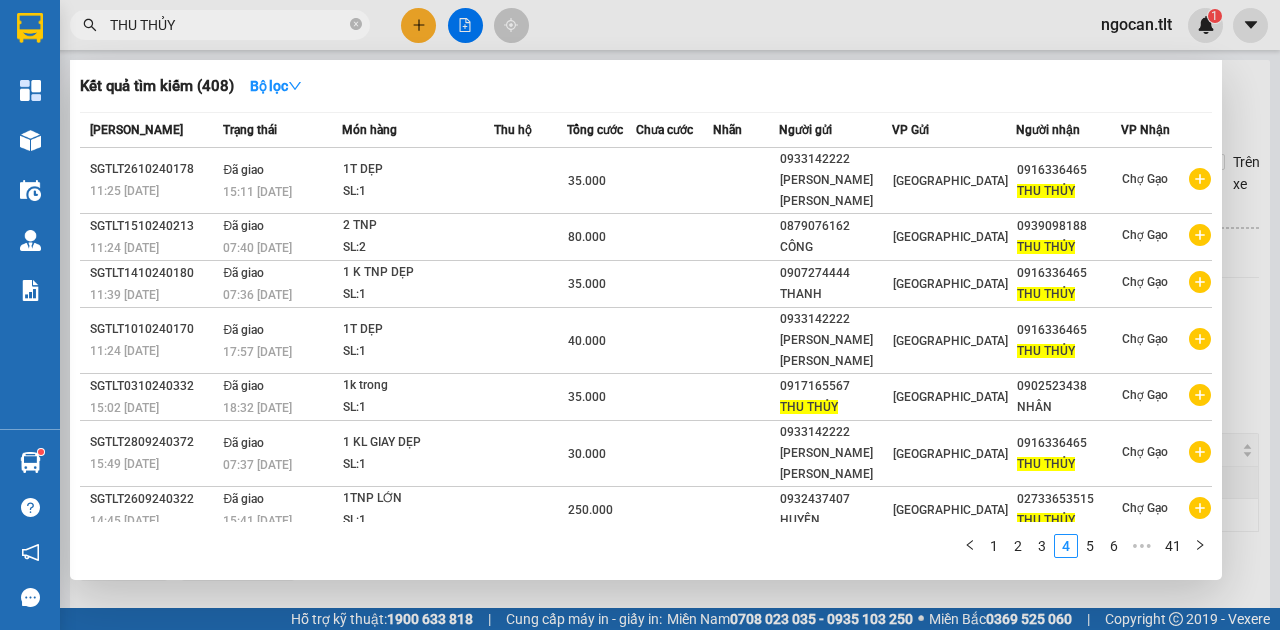click on "THU THỦY" at bounding box center [228, 25] 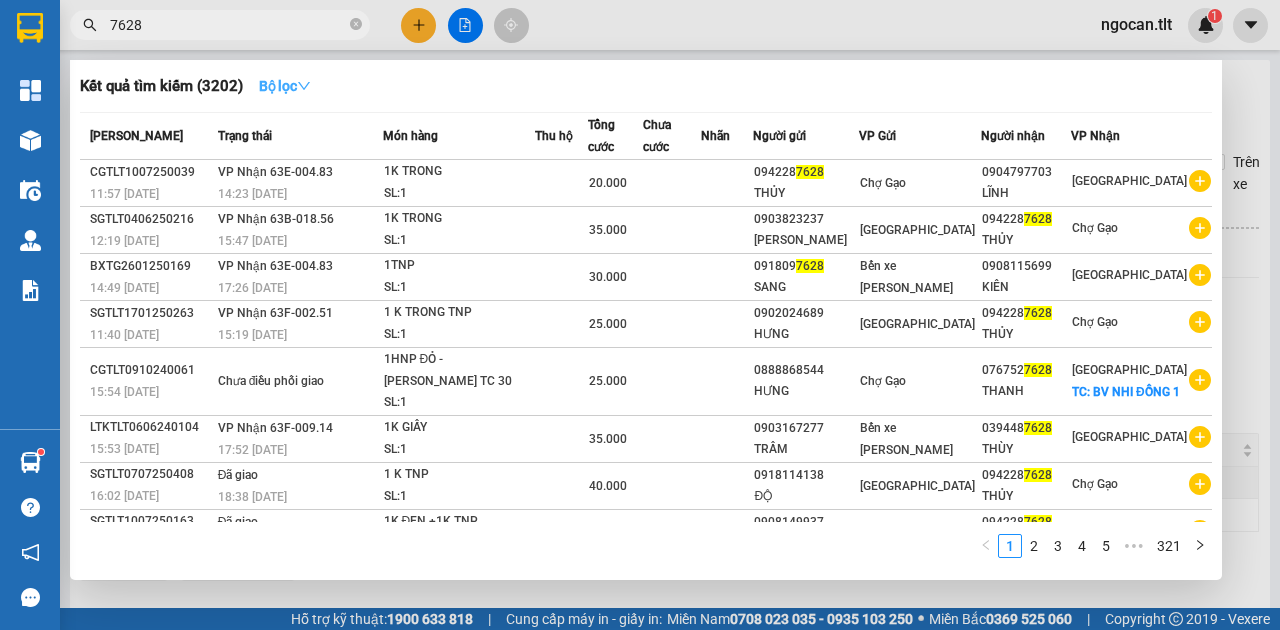 type on "7628" 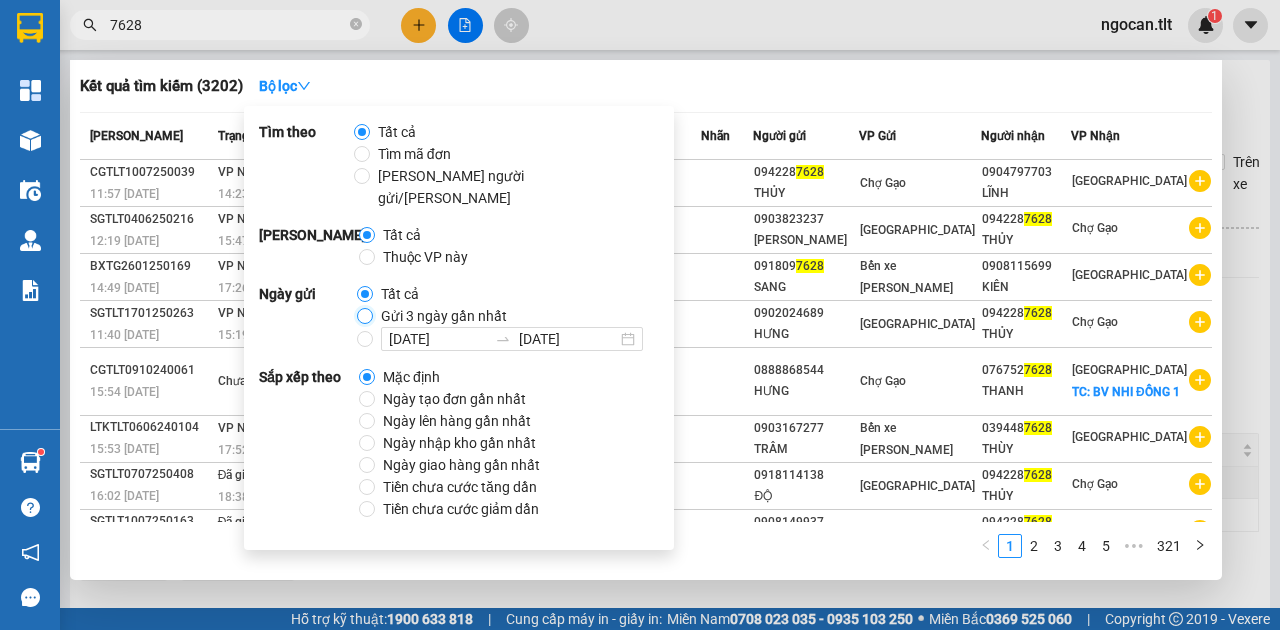 click on "Gửi 3 ngày gần nhất" at bounding box center (365, 316) 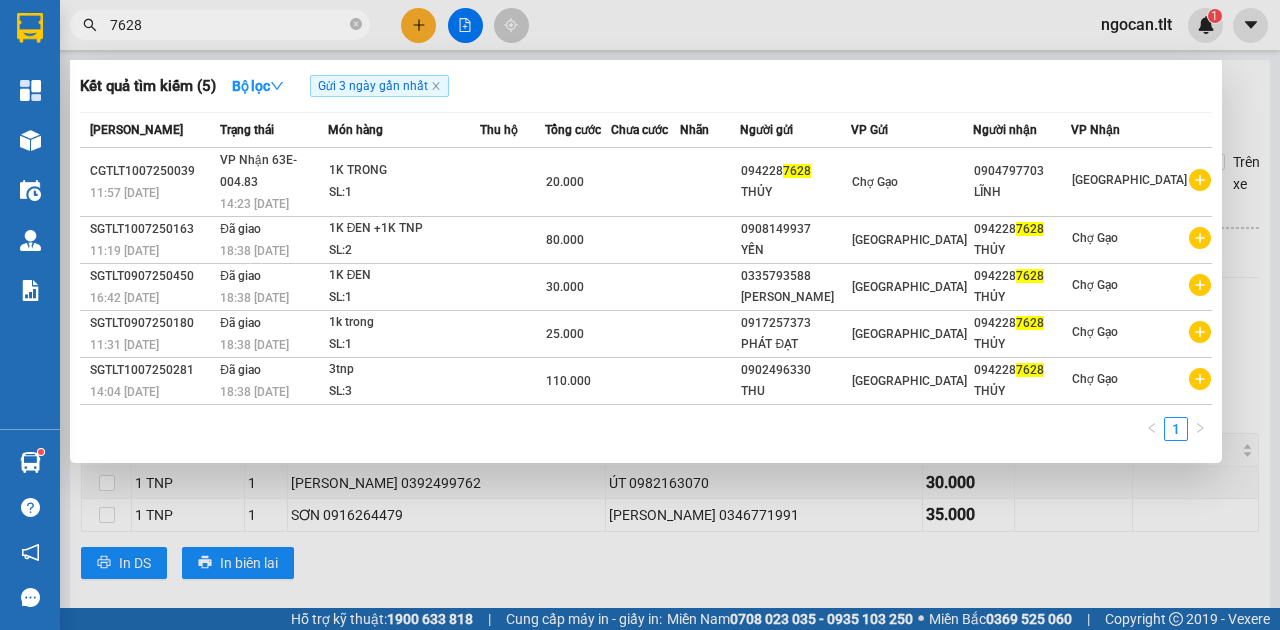 click on "7628" at bounding box center (228, 25) 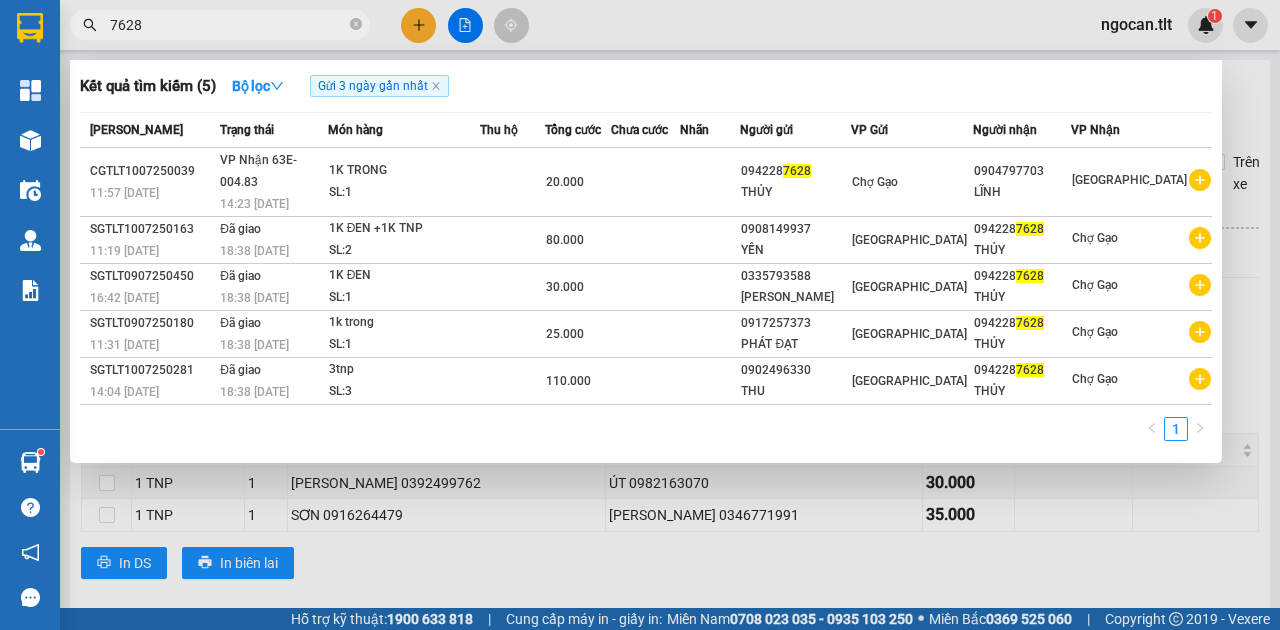 click at bounding box center [640, 315] 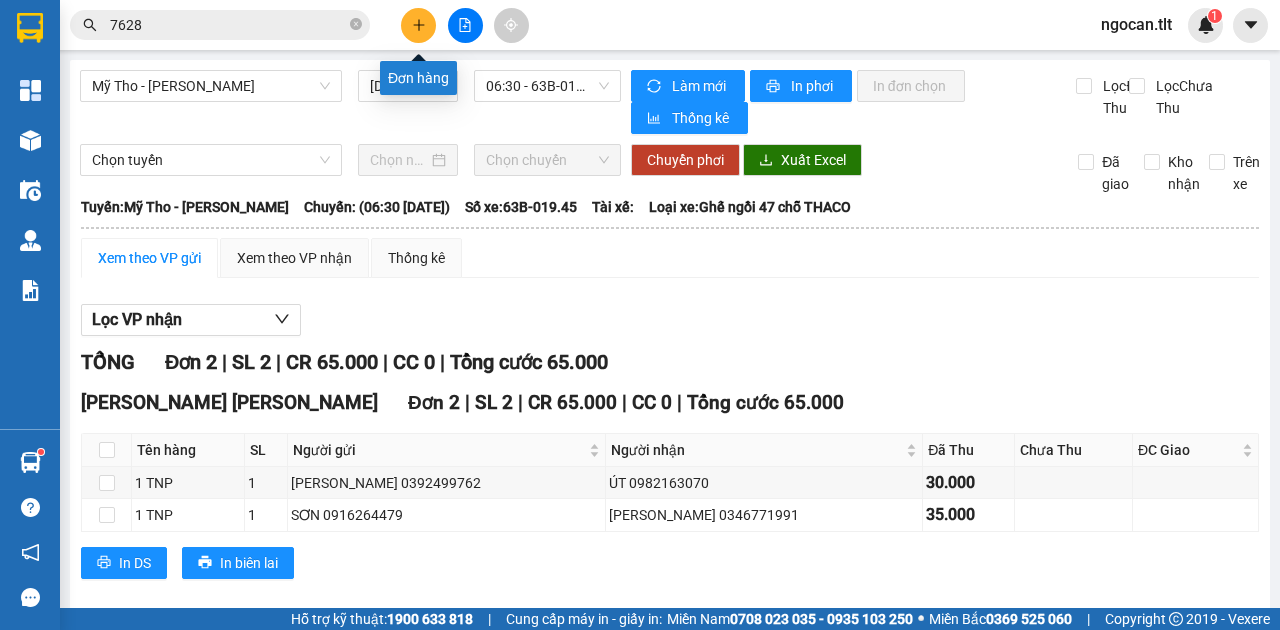 click 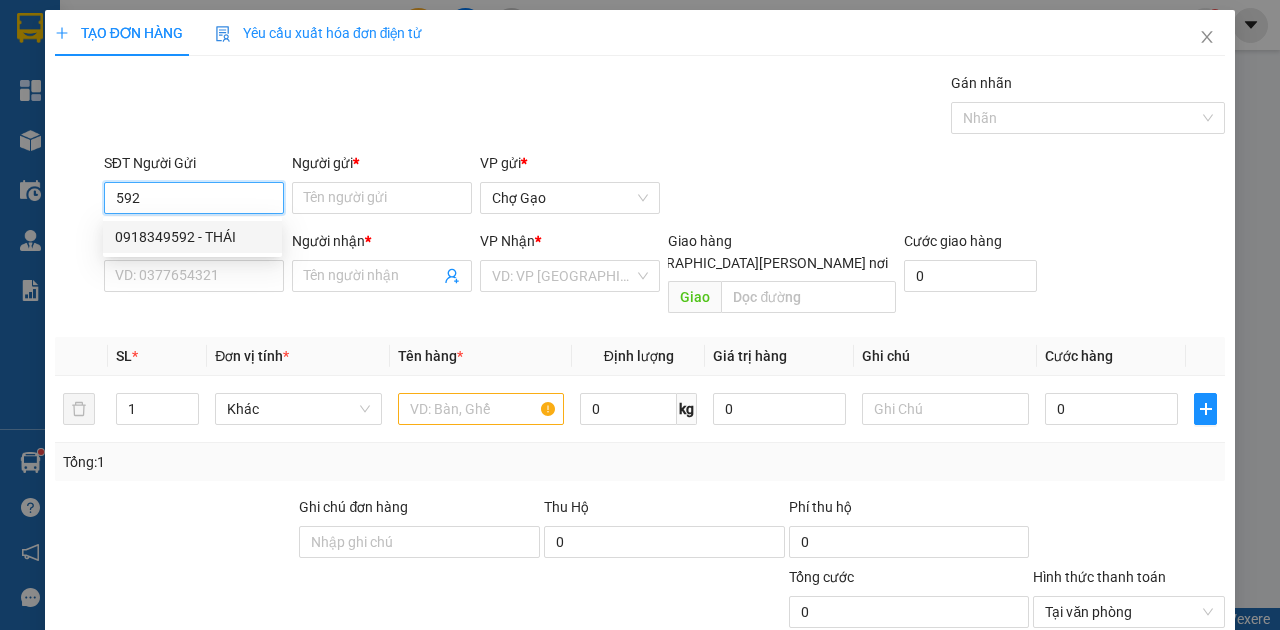 drag, startPoint x: 165, startPoint y: 230, endPoint x: 132, endPoint y: 295, distance: 72.89719 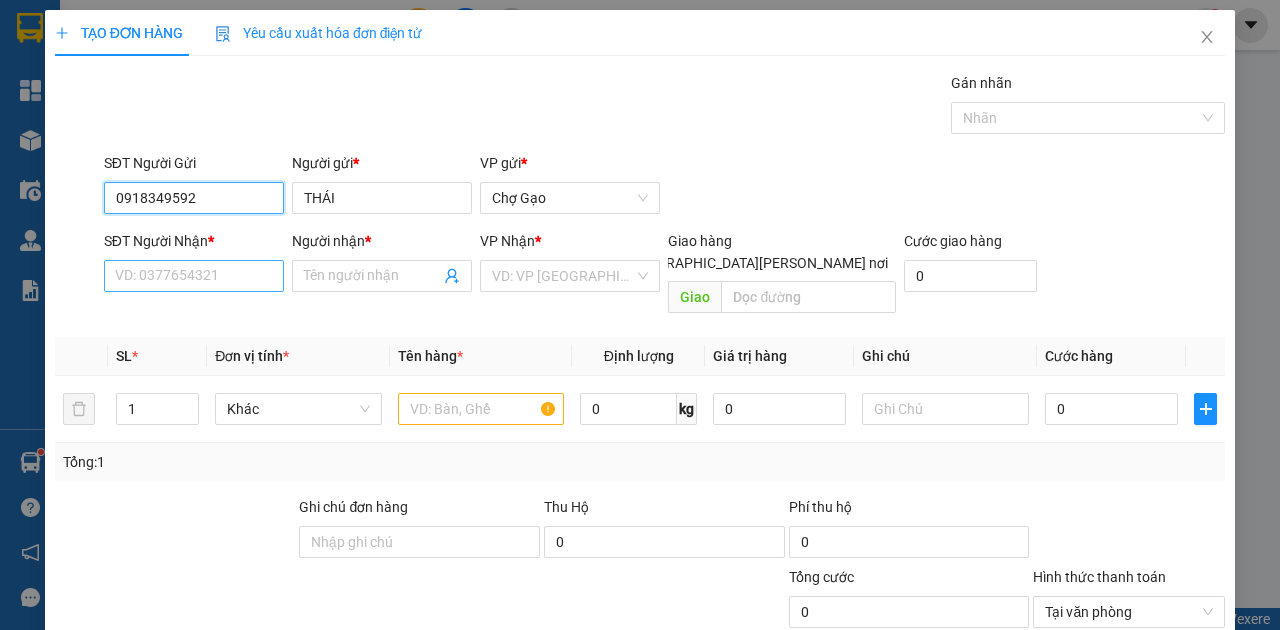 type on "0918349592" 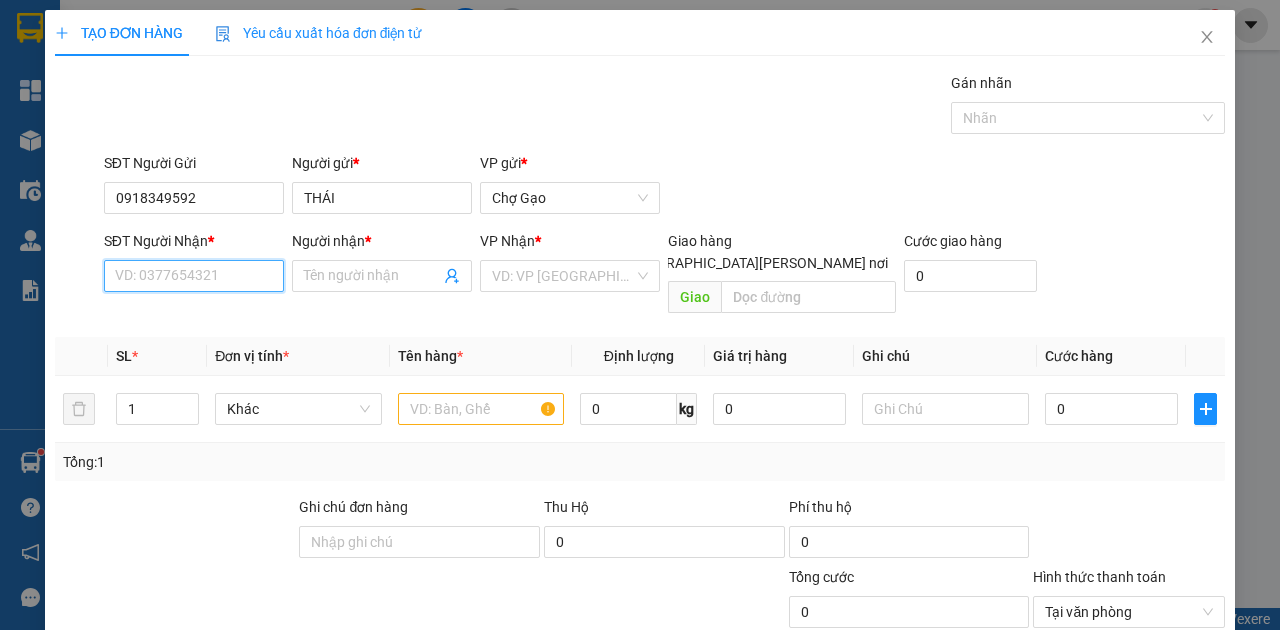 click on "SĐT Người Nhận  *" at bounding box center [194, 276] 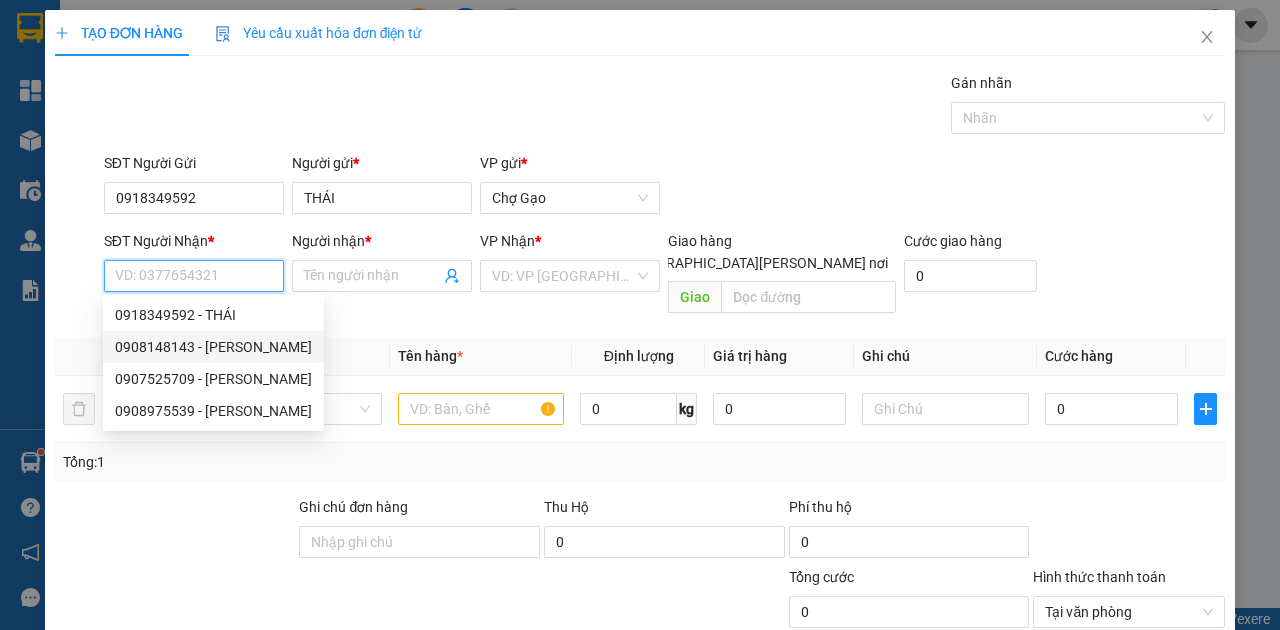 click on "0908148143 - PHÚC" at bounding box center (213, 347) 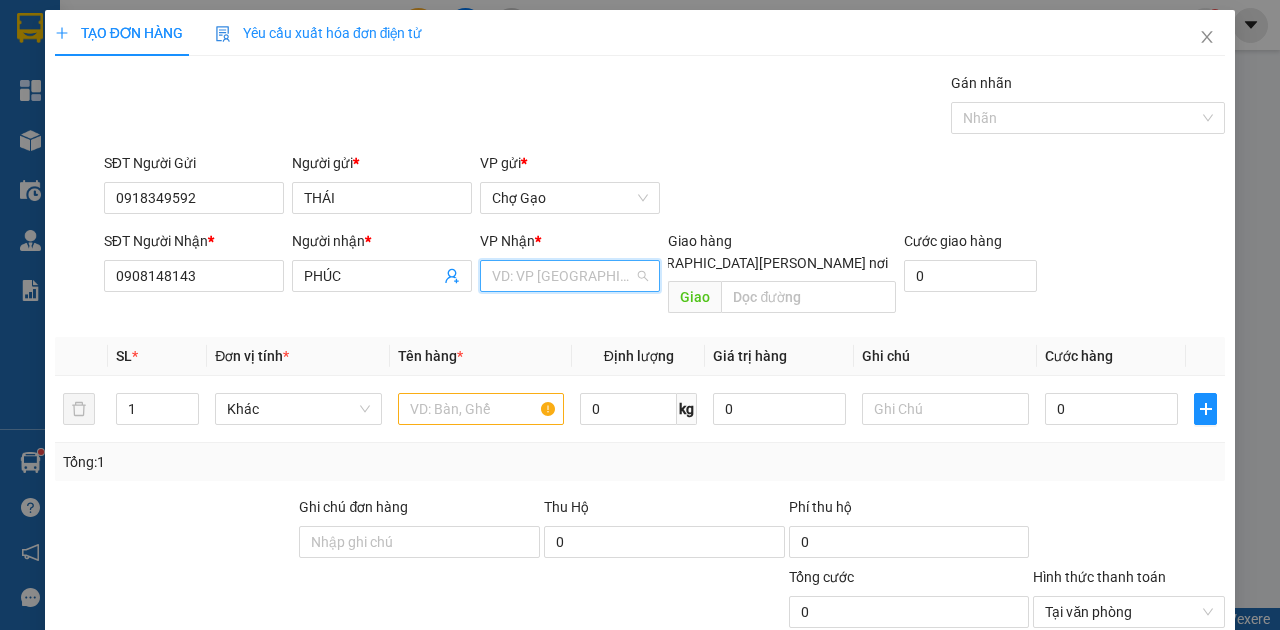 click at bounding box center [563, 276] 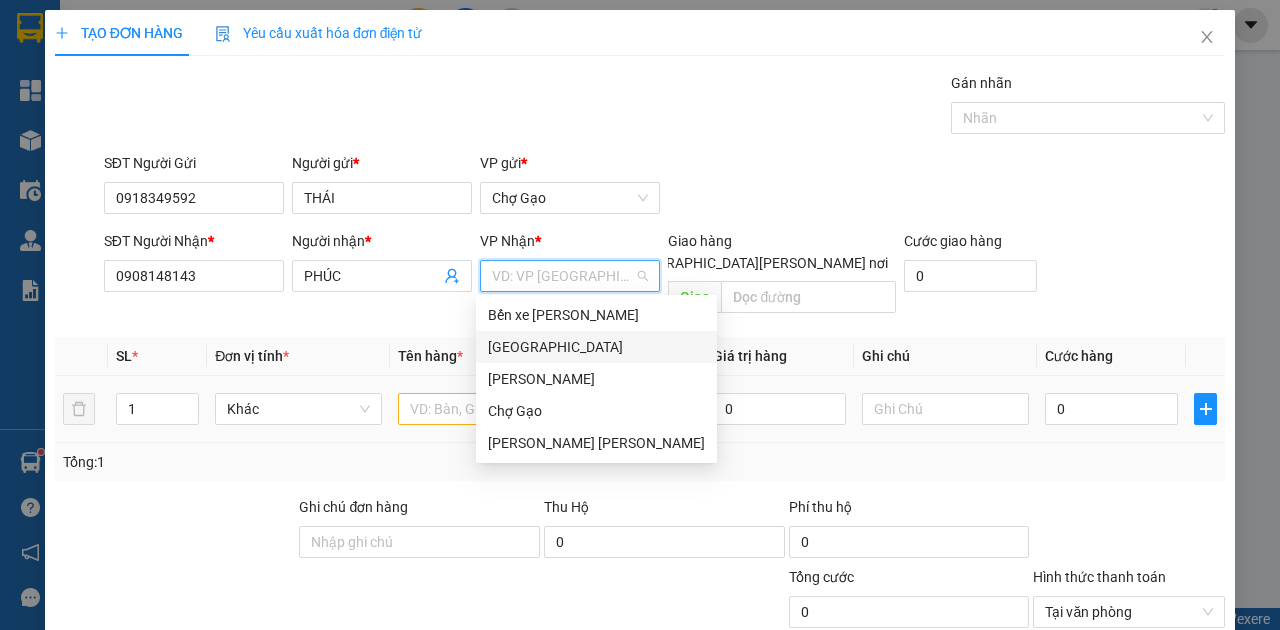 drag, startPoint x: 515, startPoint y: 349, endPoint x: 492, endPoint y: 369, distance: 30.479502 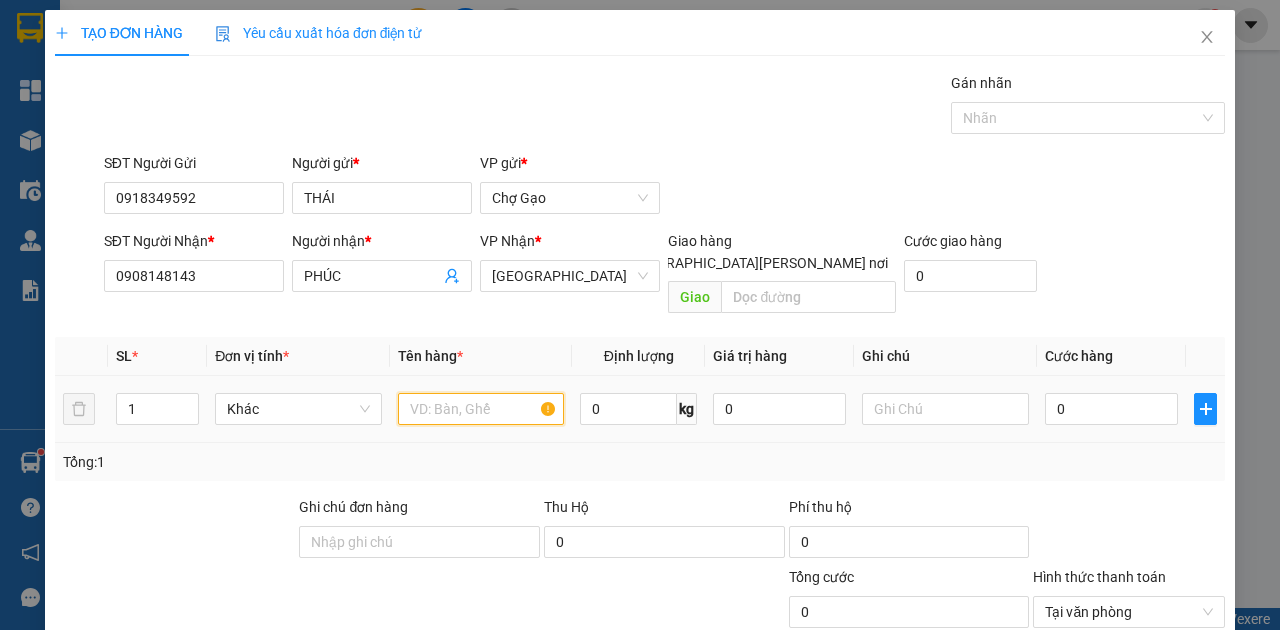 click at bounding box center (481, 409) 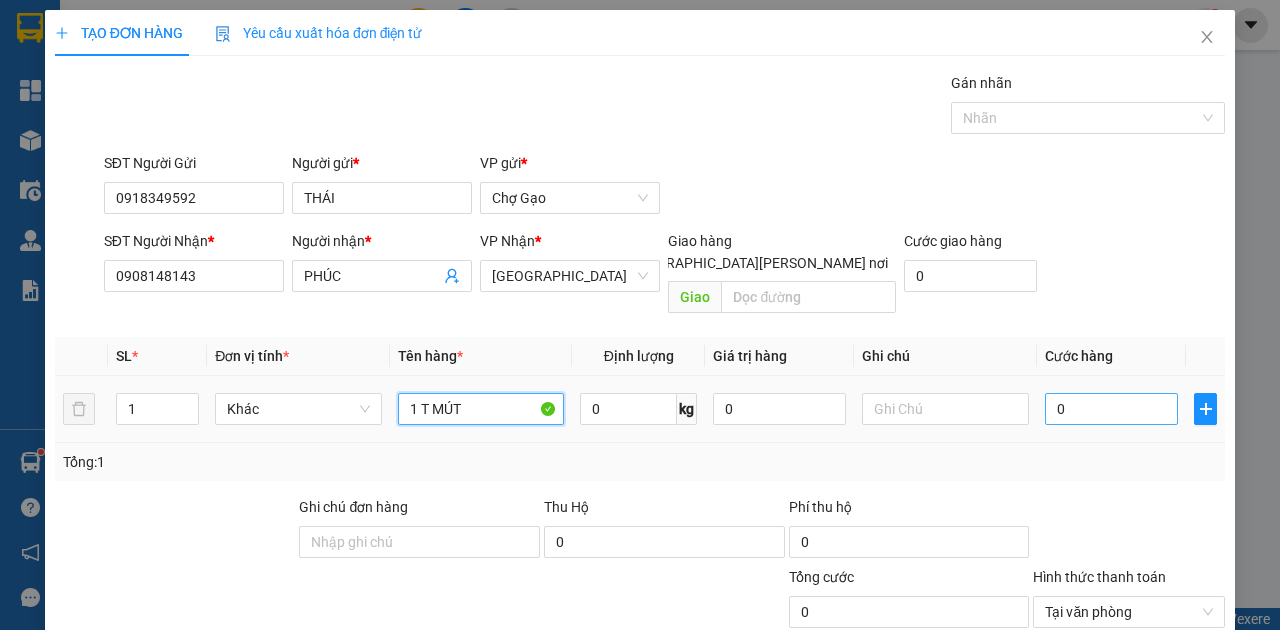 type on "1 T MÚT" 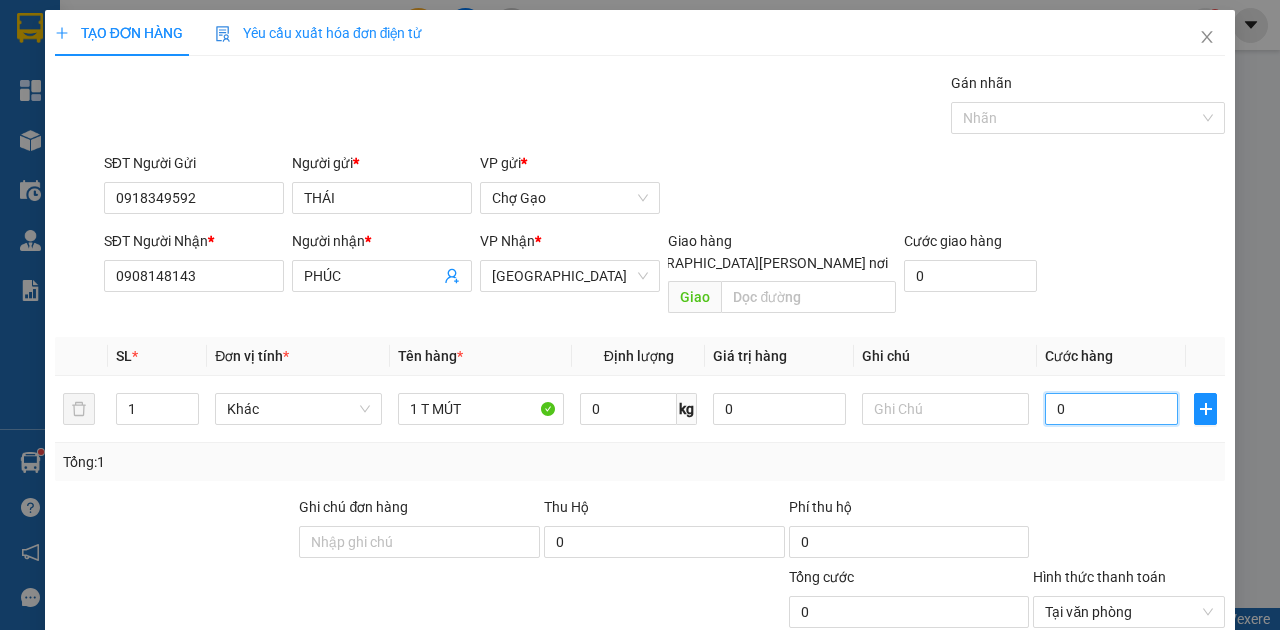 type on "4" 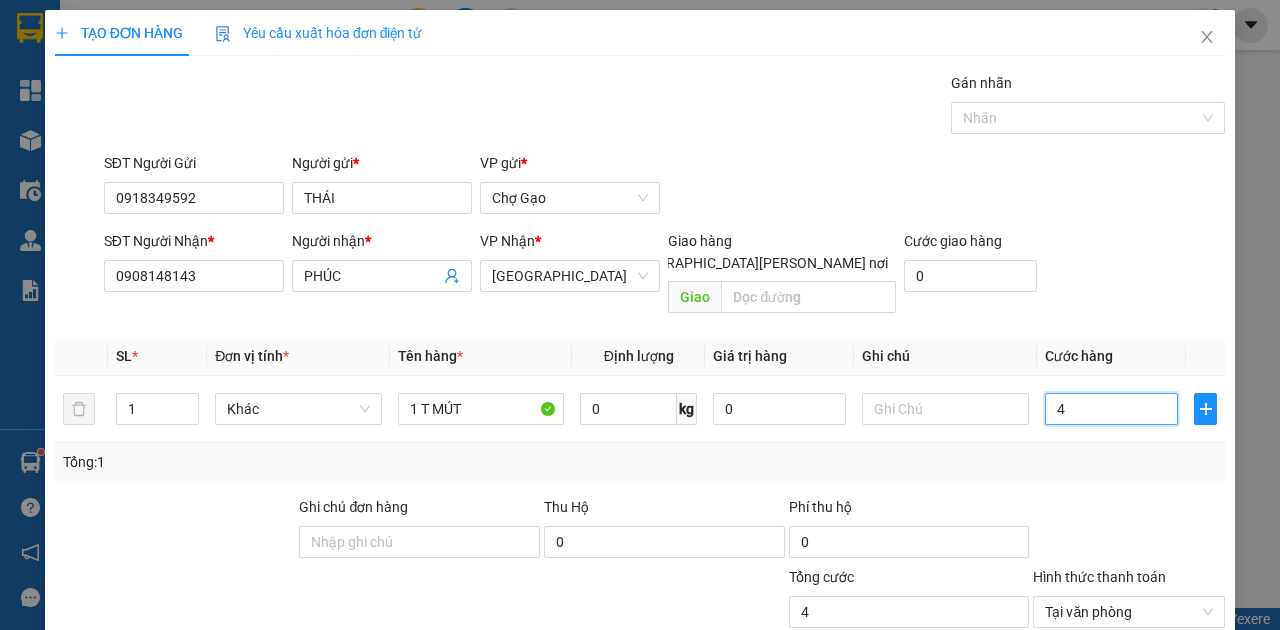 type on "40" 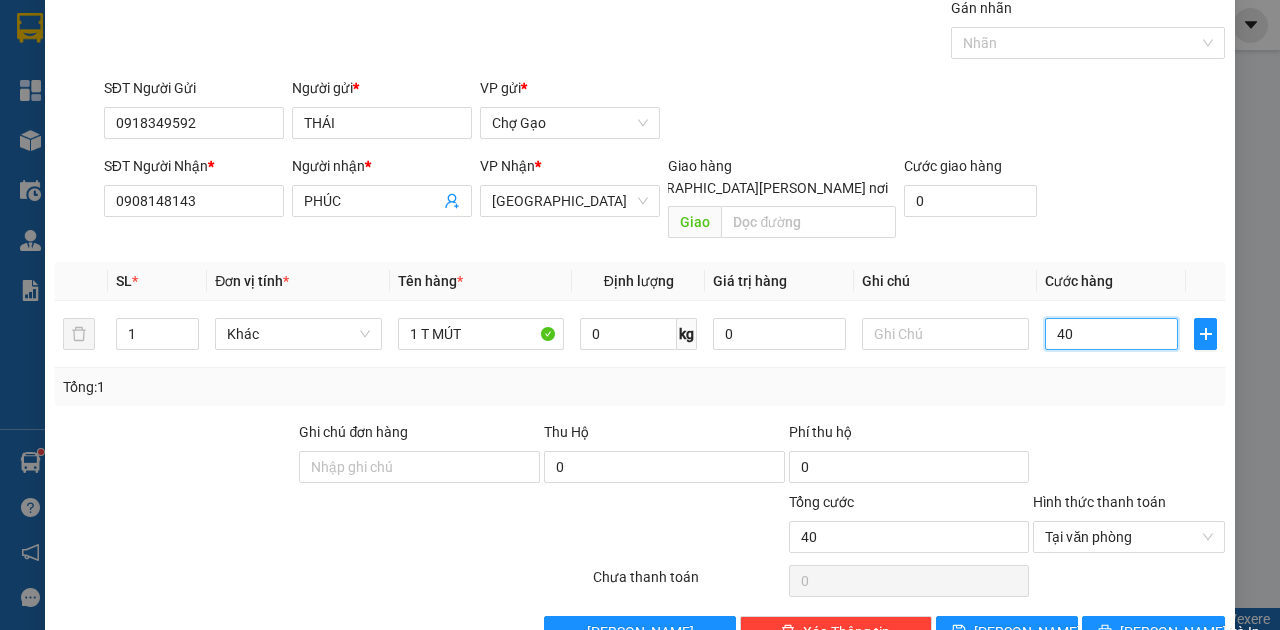 scroll, scrollTop: 107, scrollLeft: 0, axis: vertical 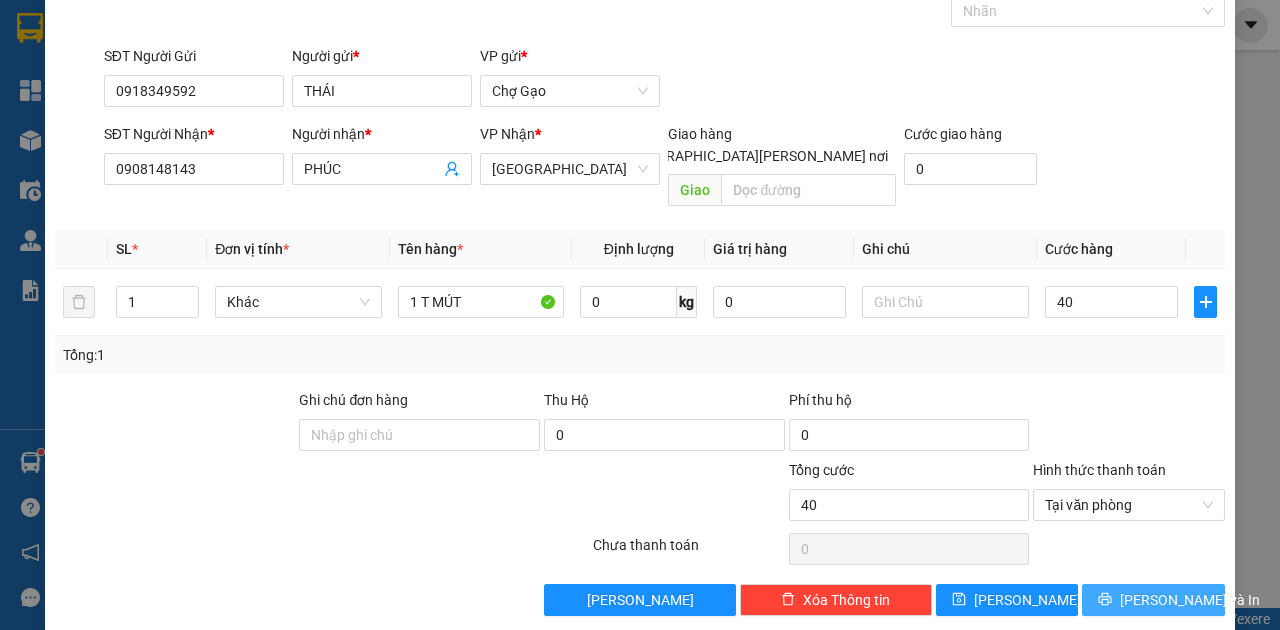 type on "40.000" 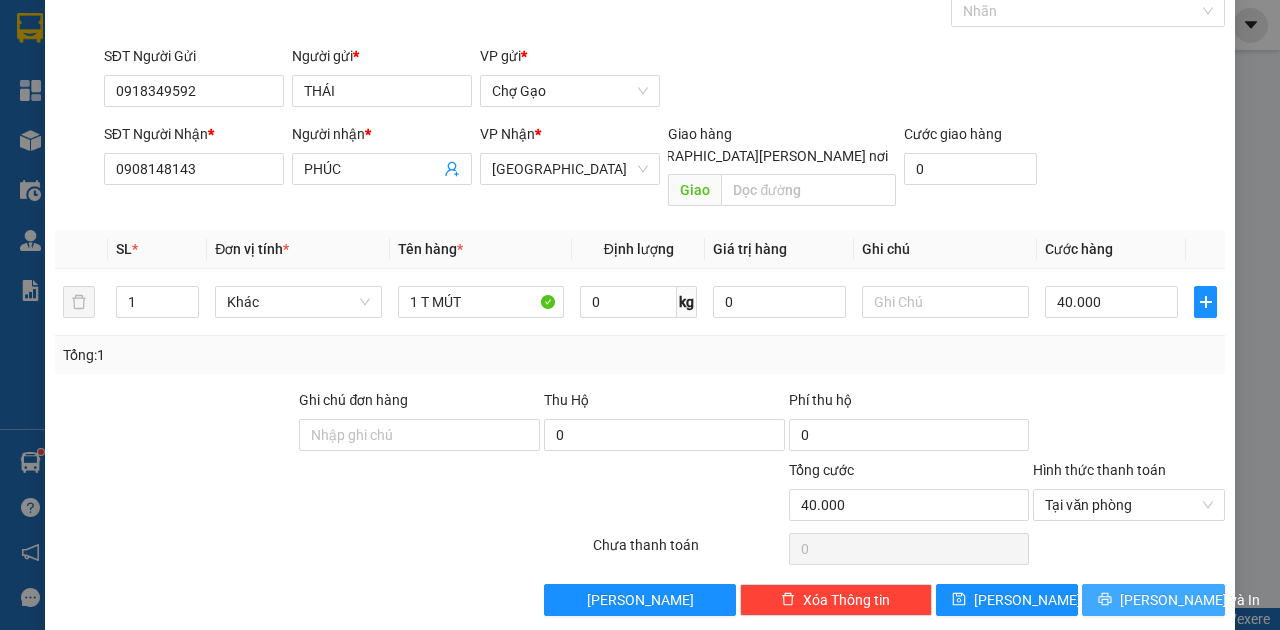 click on "[PERSON_NAME] và In" at bounding box center [1190, 600] 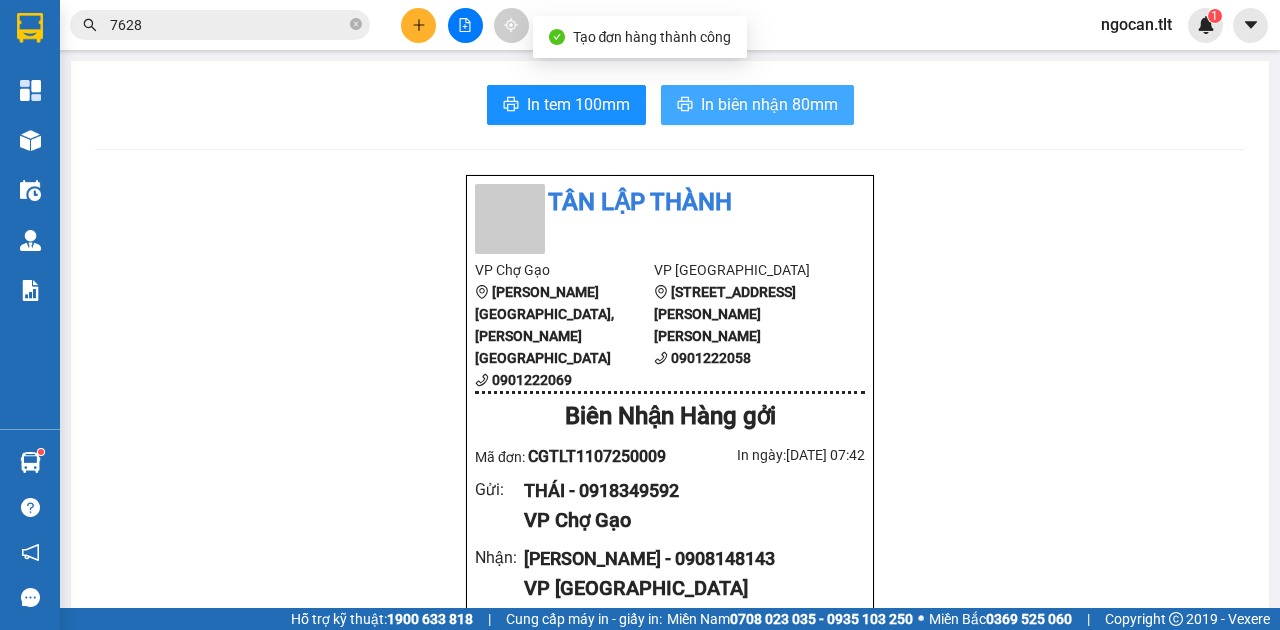 click on "In tem 100mm
In biên nhận 80mm Tân Lập Thành VP Chợ Gạo   Long Bình Điền,Huyện Chợ Gạo   0901222069 VP Sài Gòn   84 Hùng Vương, P9 , Quận 5   0901222058 Biên Nhận Hàng gởi Mã đơn:   CGTLT1107250009 In ngày:  11/07/2025   07:42 Gửi :   THÁI - 0918349592 VP Chợ Gạo Nhận :   PHÚC - 0908148143 VP Sài Gòn Tên (giá trị hàng) SL Cước món hàng Khác - 1 T MÚT   (0) 1 40.000 Tổng cộng 1 40.000 Loading... Đã Thu : 40.000 VND Tổng phải thu : 0 VND Quy định nhận/gửi hàng : Hàng hóa quá 7 ngày, nhà xe không chịu trách nhiệm hư hao, thất lạc. Nhà xe không bồi thường khi vận chuyển hàng dễ vỡ. Hàng không kê khai giá trị nếu thất lạc nhà xe chỉ bồi thường tối đa 10 lần cước vận chuyển. Đối với tiền, quý khách vui lòng mang theo CMND để đối chiếu. Nhà xe không chịu trách nhiệm với hàng niêm phong/hàng quốc cấm. CGTLT1107250009 Chợ Gạo THÁI" at bounding box center (670, 892) 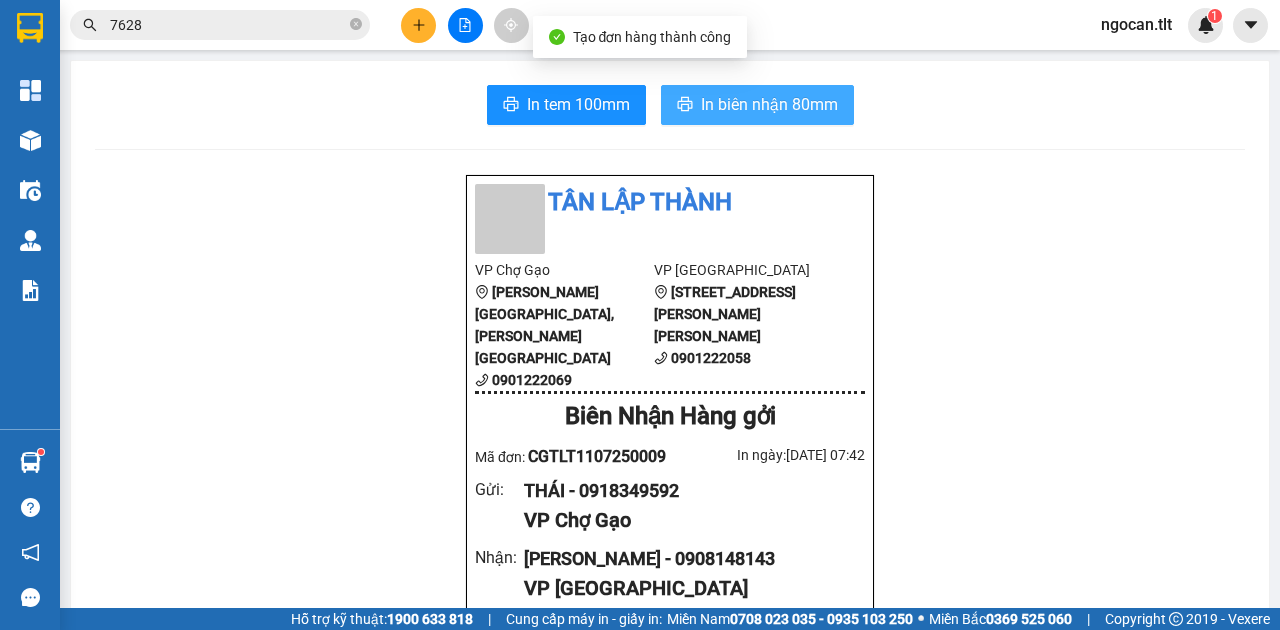 click on "In biên nhận 80mm" at bounding box center [757, 105] 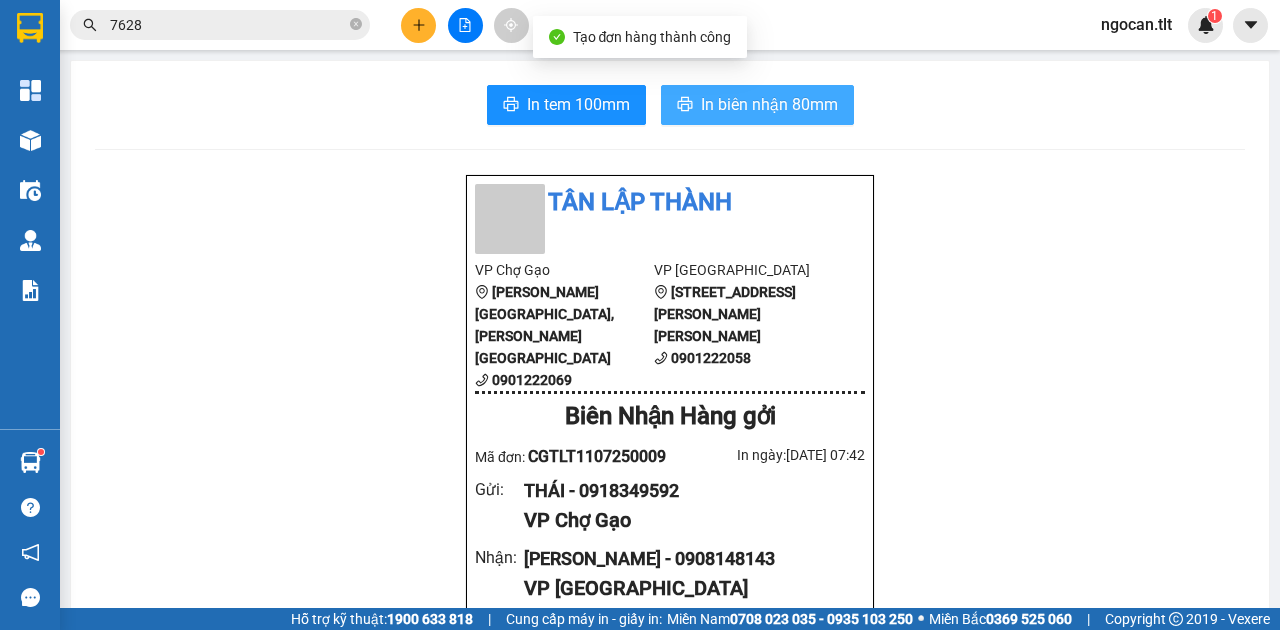 scroll, scrollTop: 0, scrollLeft: 0, axis: both 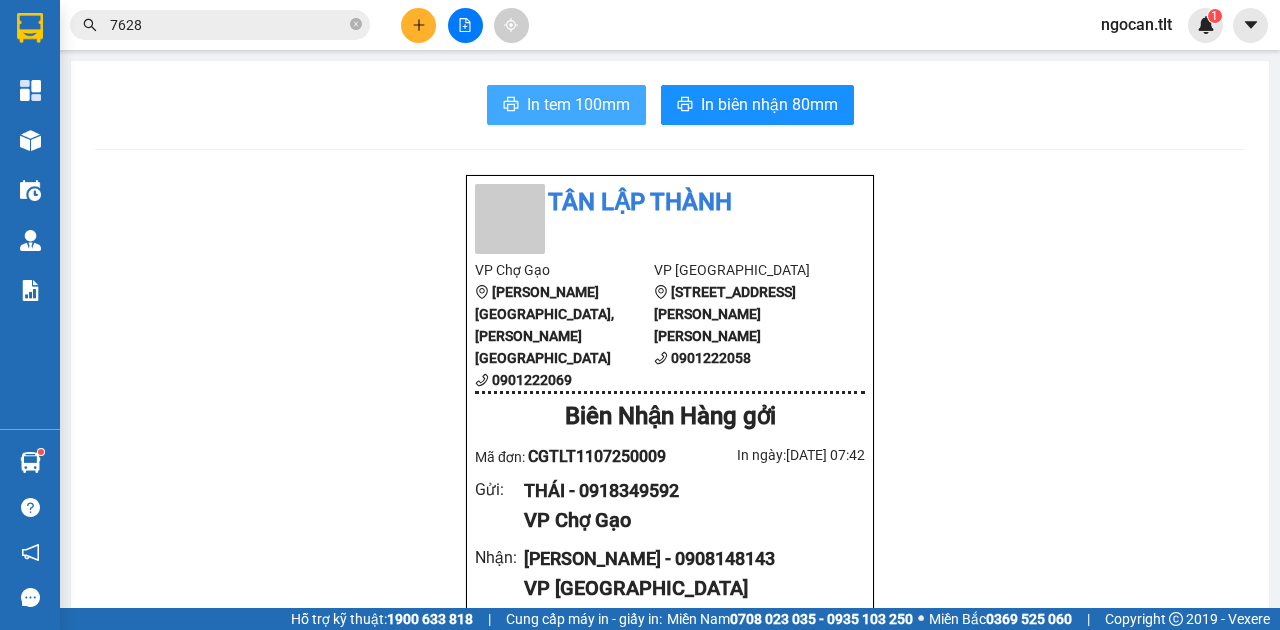 drag, startPoint x: 538, startPoint y: 96, endPoint x: 1264, endPoint y: 417, distance: 793.7991 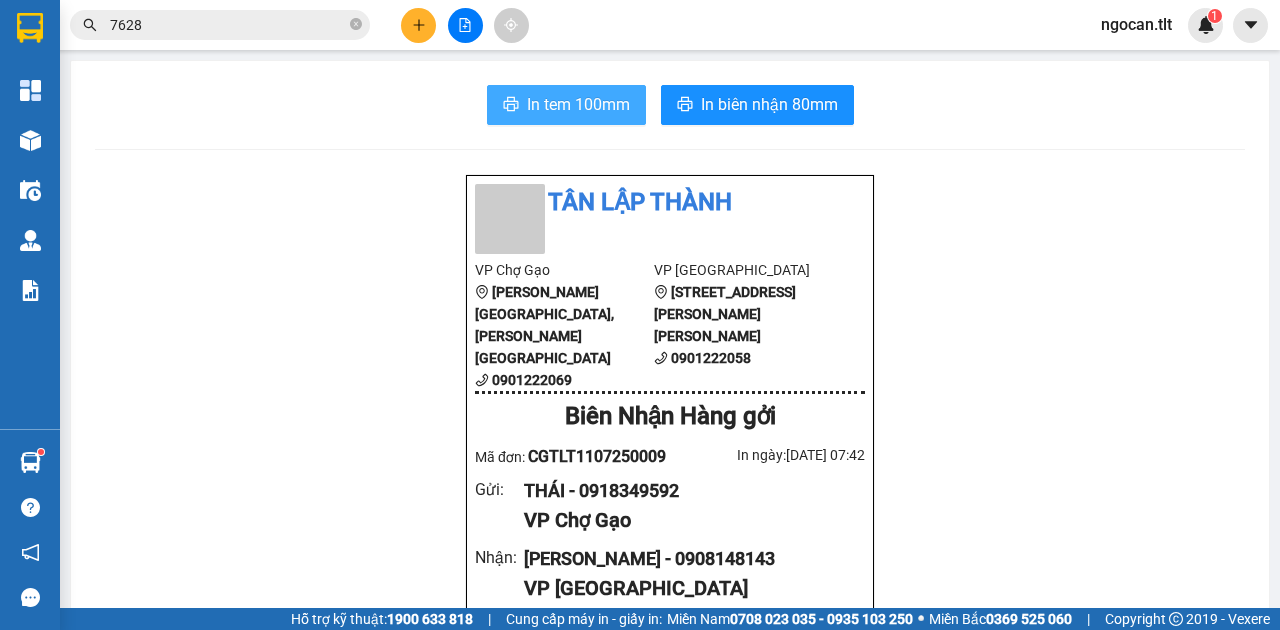scroll, scrollTop: 0, scrollLeft: 0, axis: both 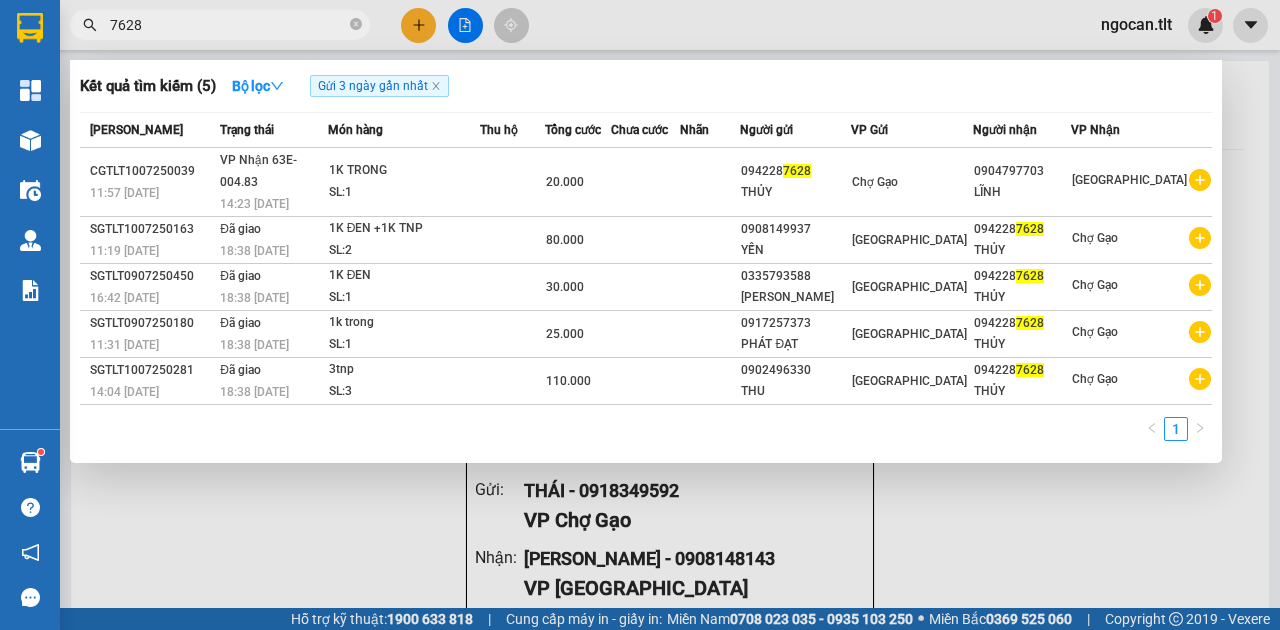 click on "7628" at bounding box center (228, 25) 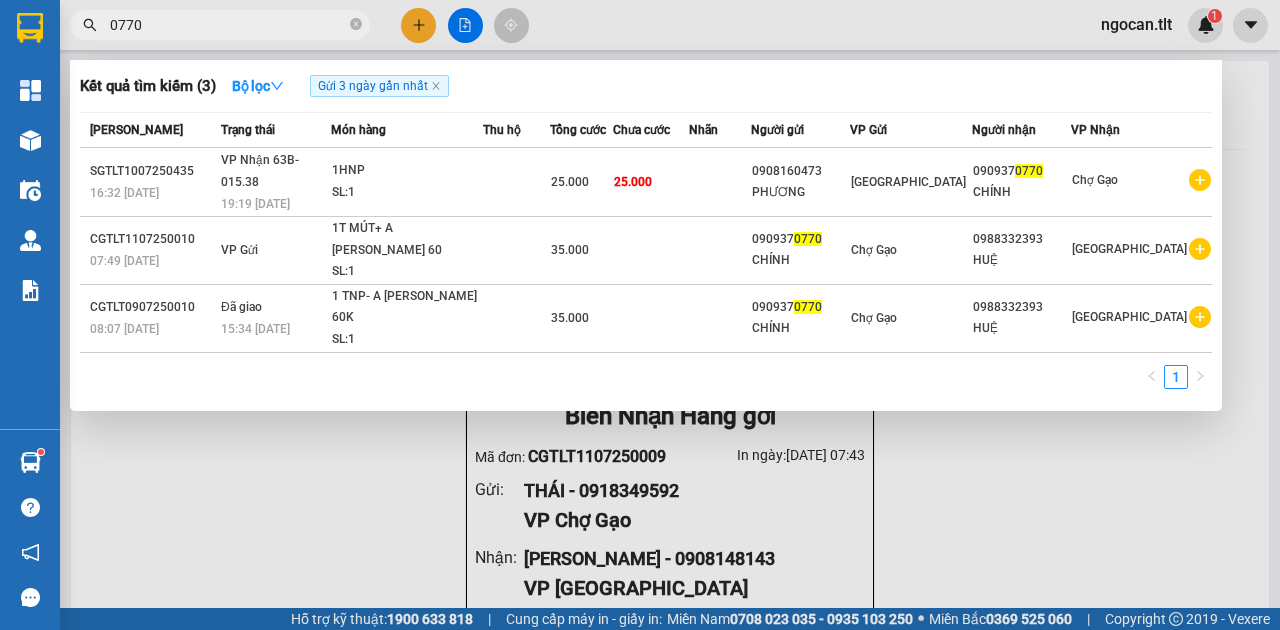 type on "0770" 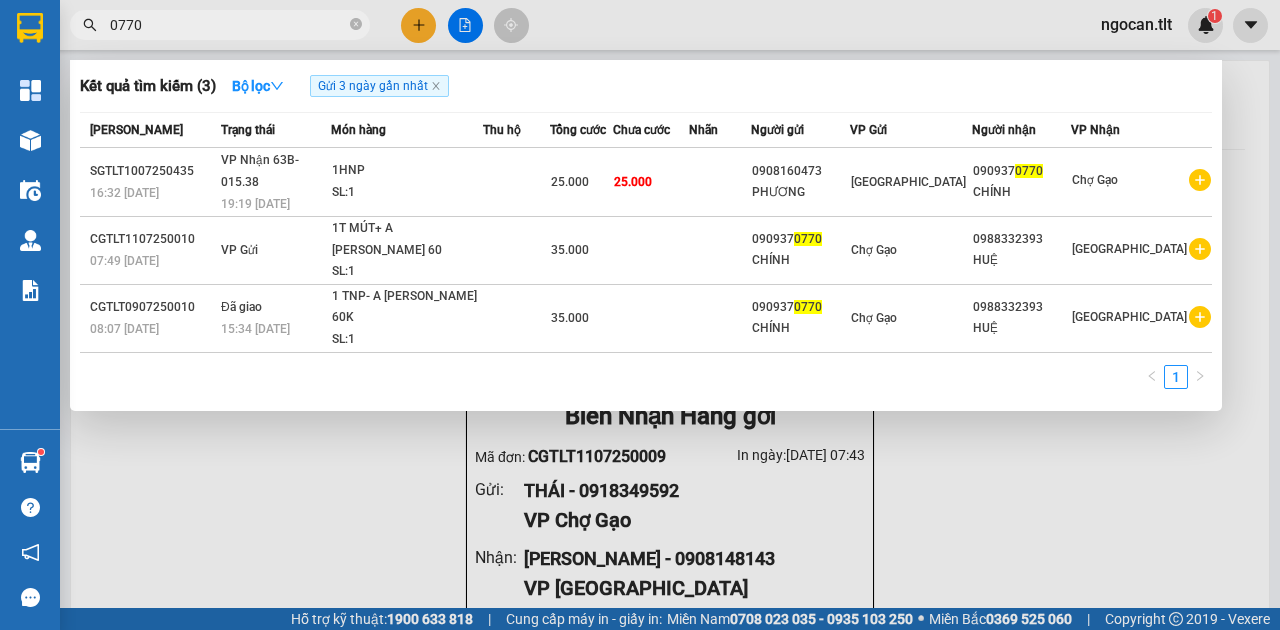 click on "0770" at bounding box center [228, 25] 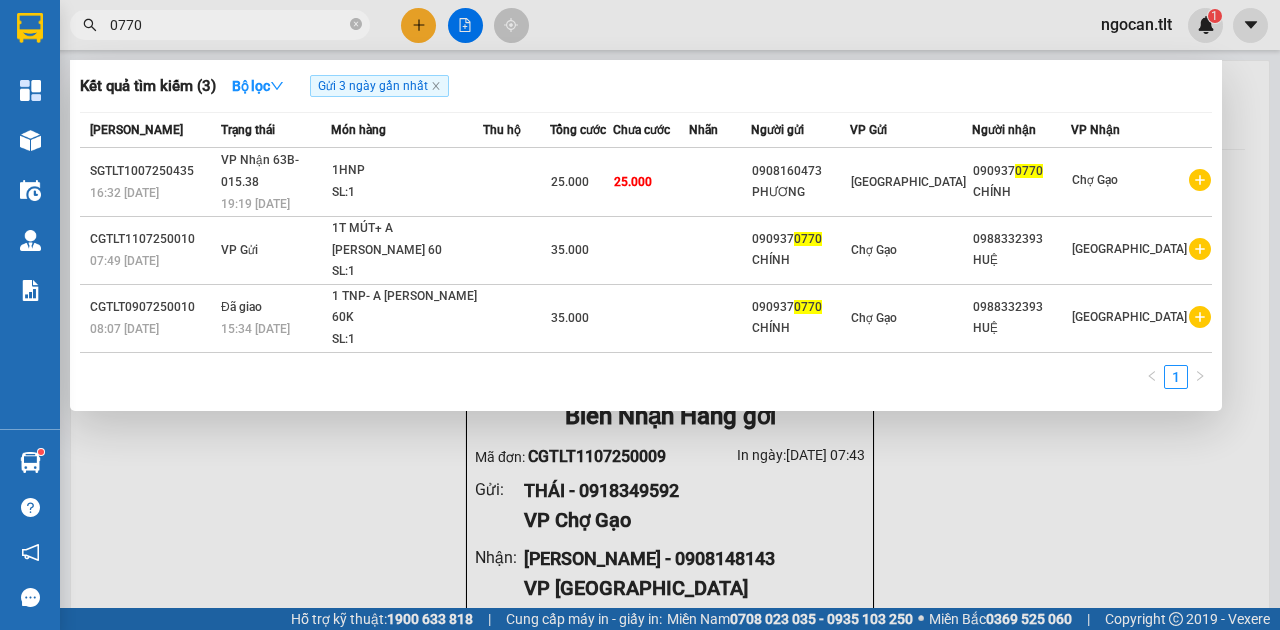 click at bounding box center [640, 315] 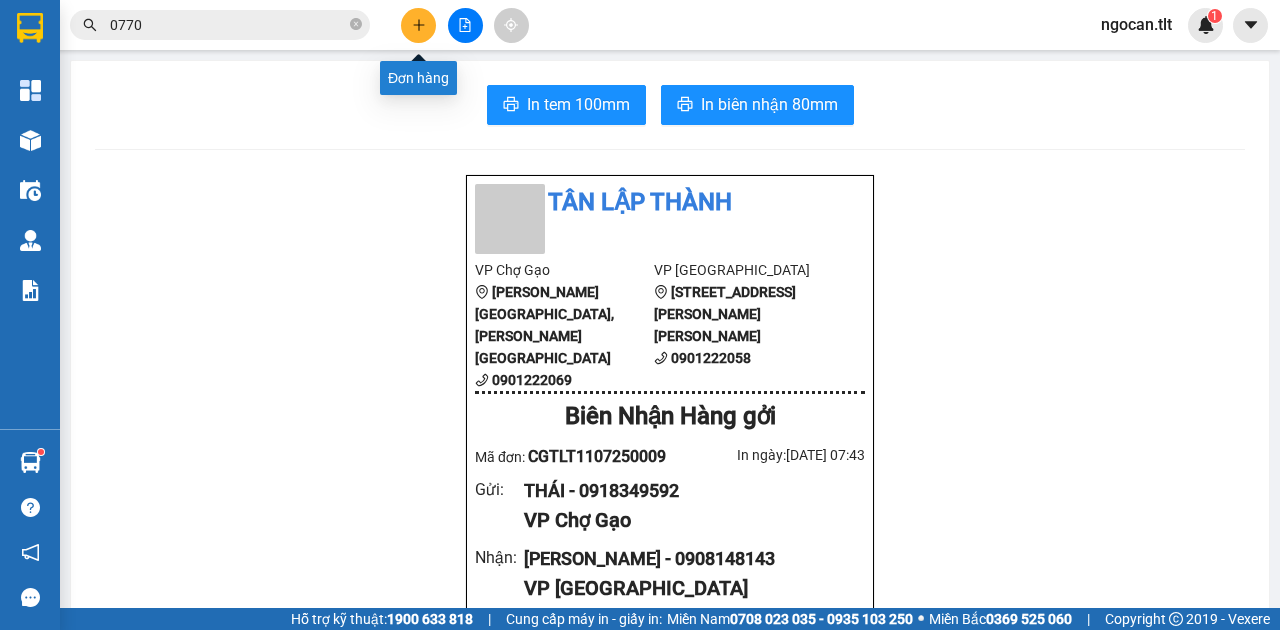click 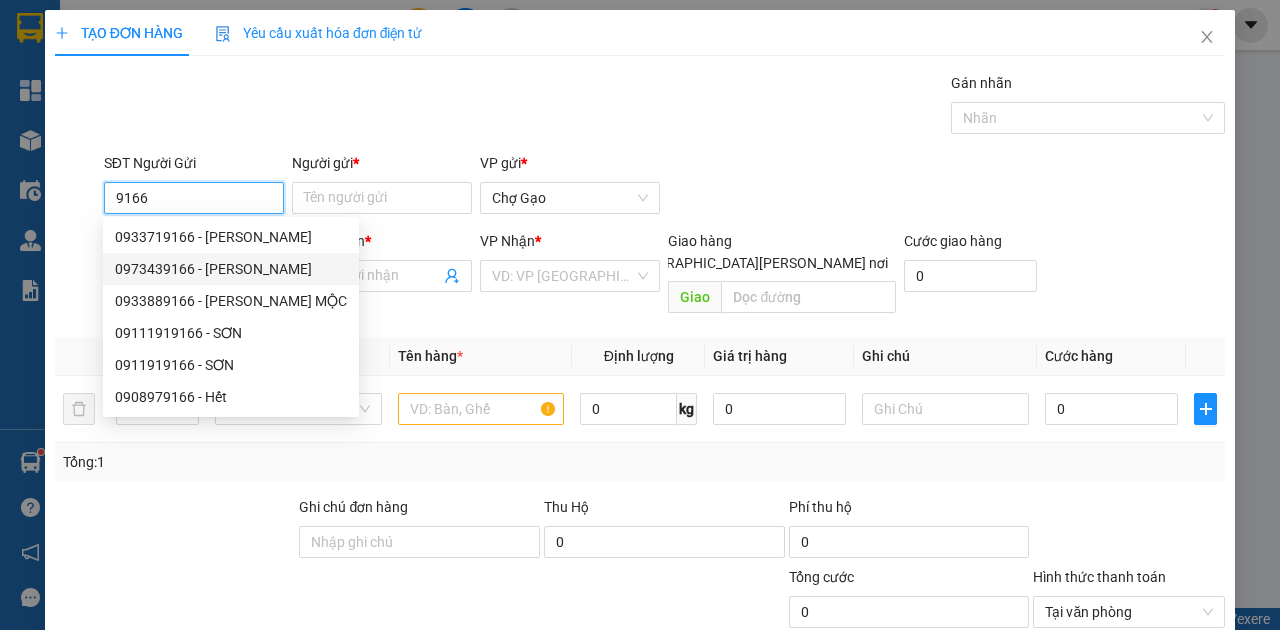 click on "0973439166 - HƯỜNG" at bounding box center (231, 269) 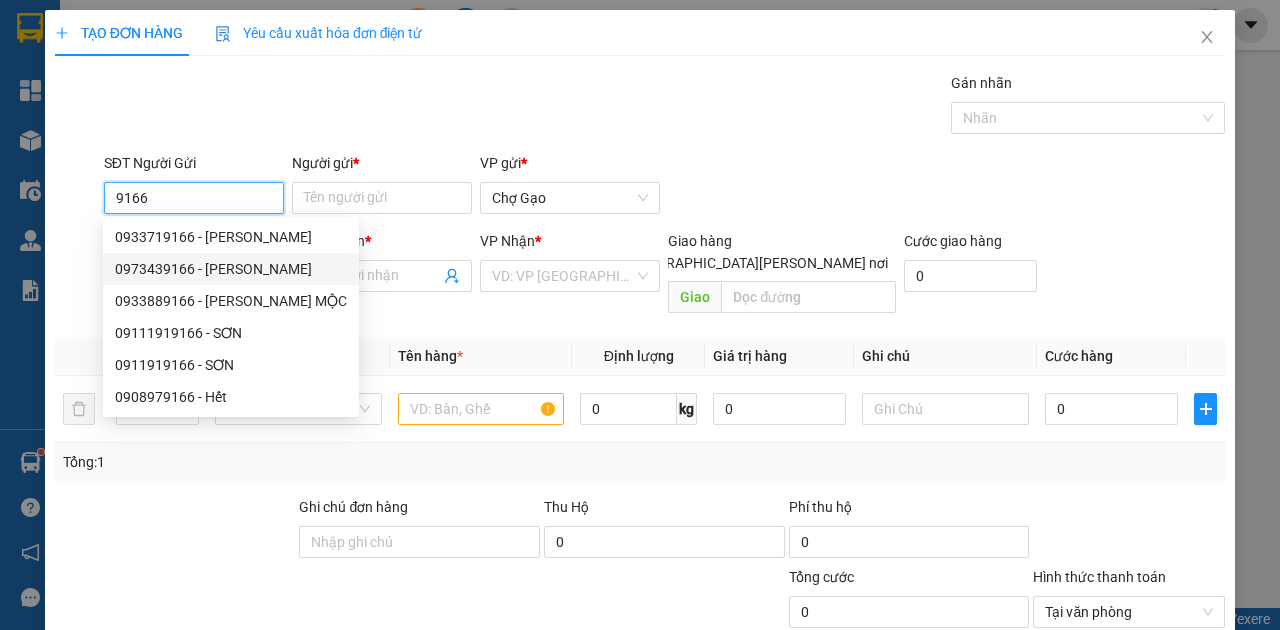type on "0973439166" 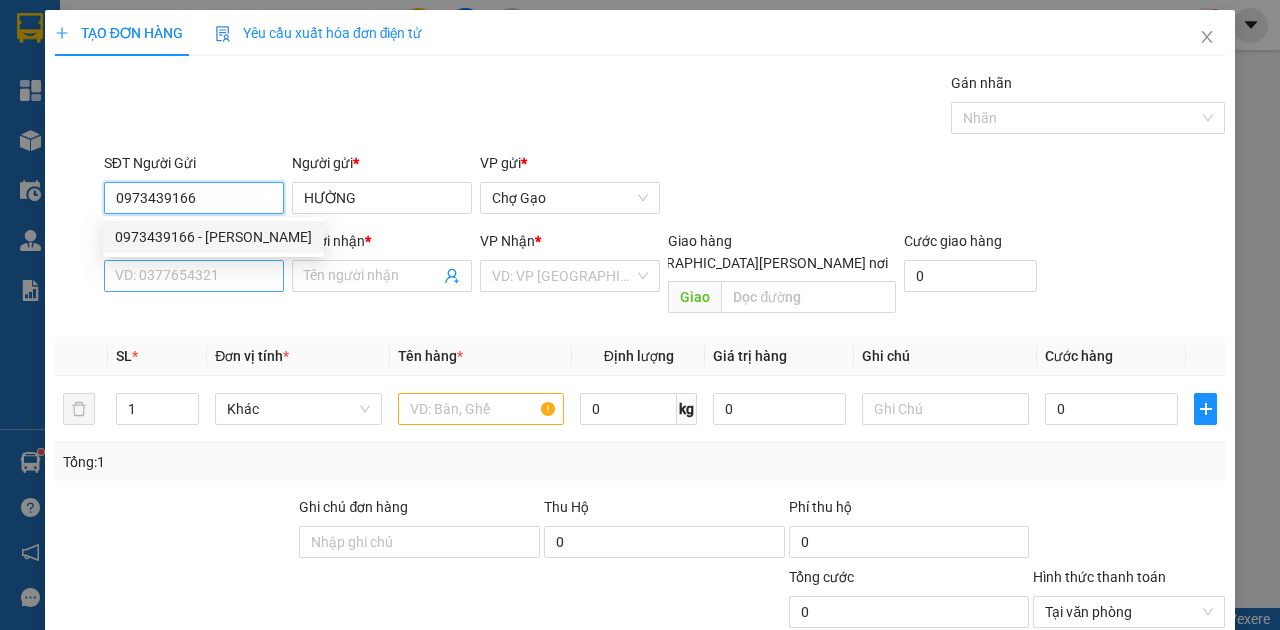 type on "0973439166" 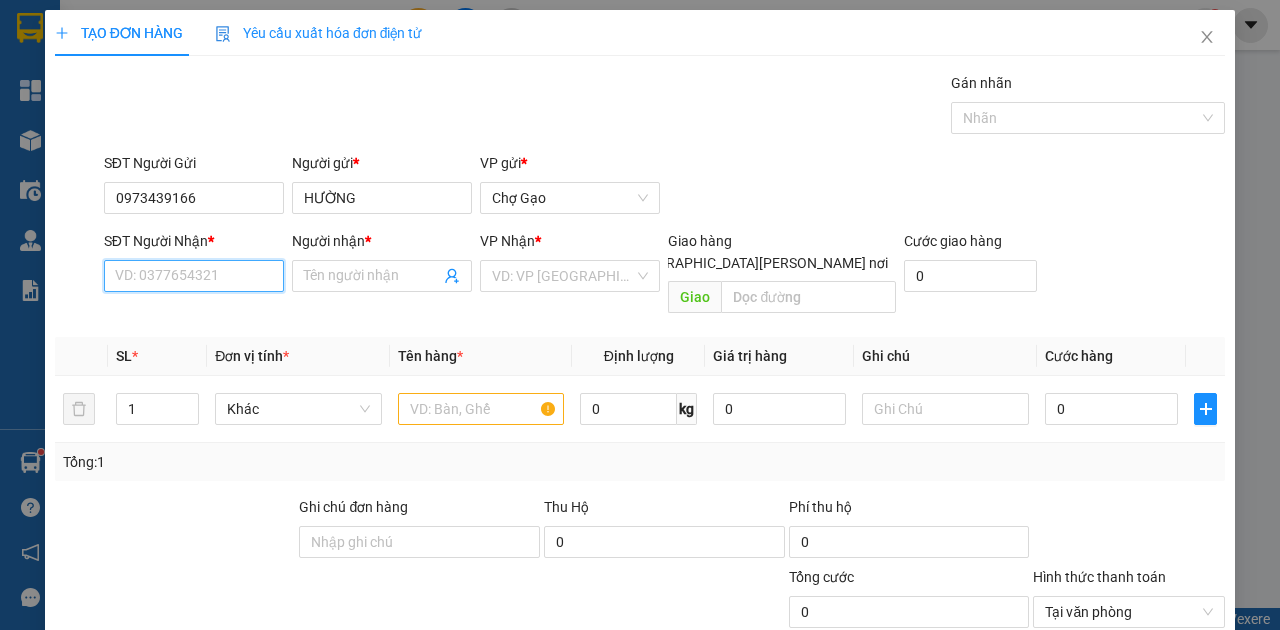 click on "SĐT Người Nhận  *" at bounding box center [194, 276] 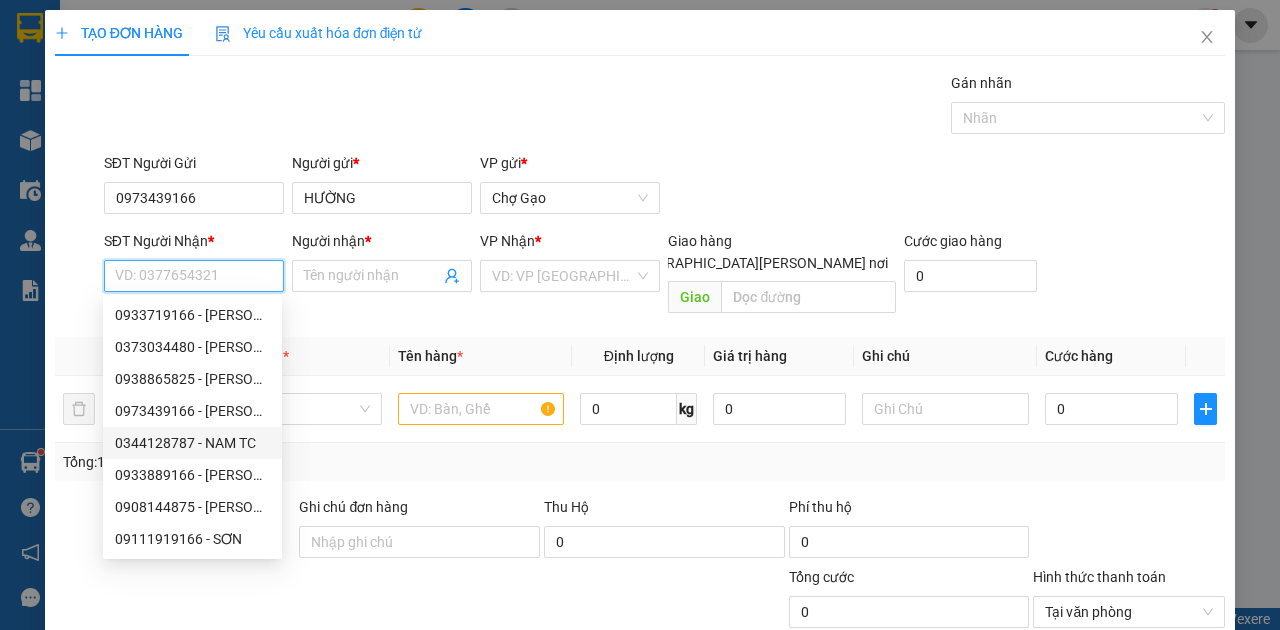 scroll, scrollTop: 96, scrollLeft: 0, axis: vertical 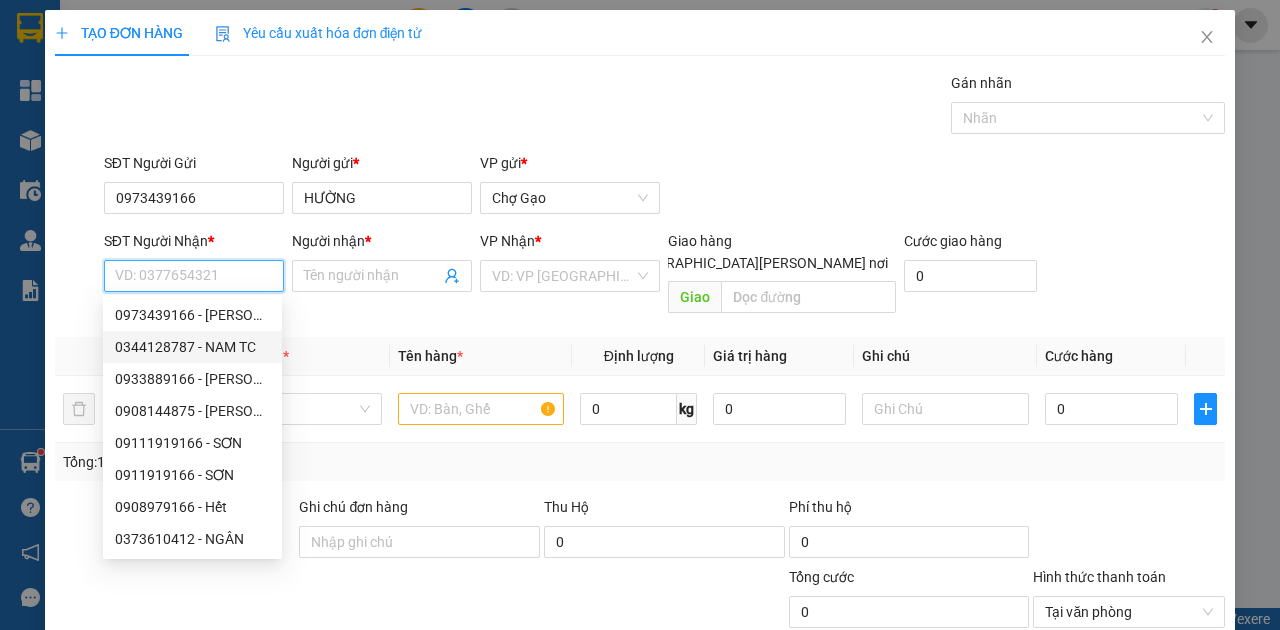 click on "0344128787 -  NAM TC" at bounding box center [192, 347] 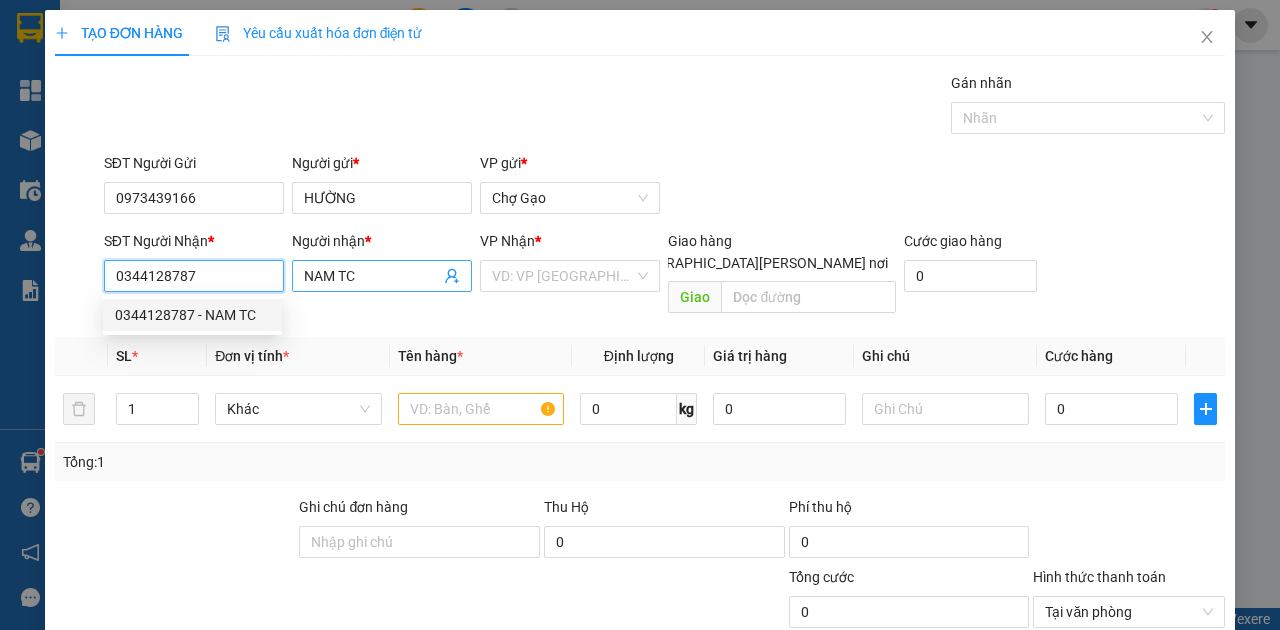 scroll, scrollTop: 0, scrollLeft: 0, axis: both 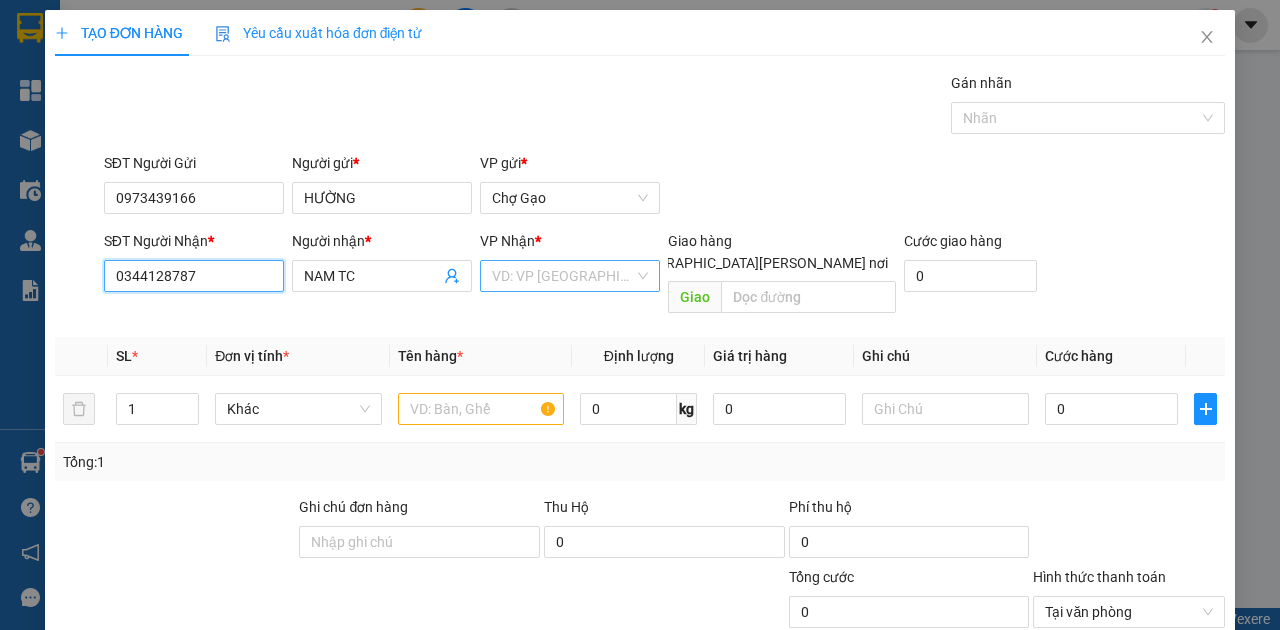 click on "VD: VP [GEOGRAPHIC_DATA]" at bounding box center (570, 276) 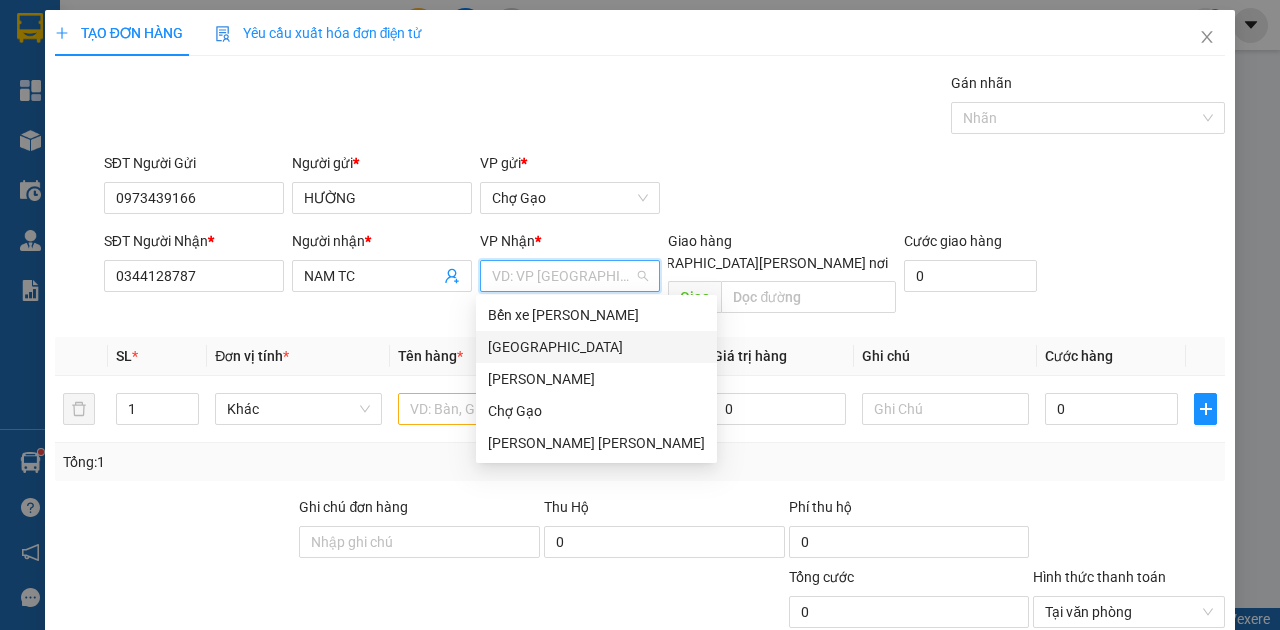 click on "[GEOGRAPHIC_DATA]" at bounding box center [596, 347] 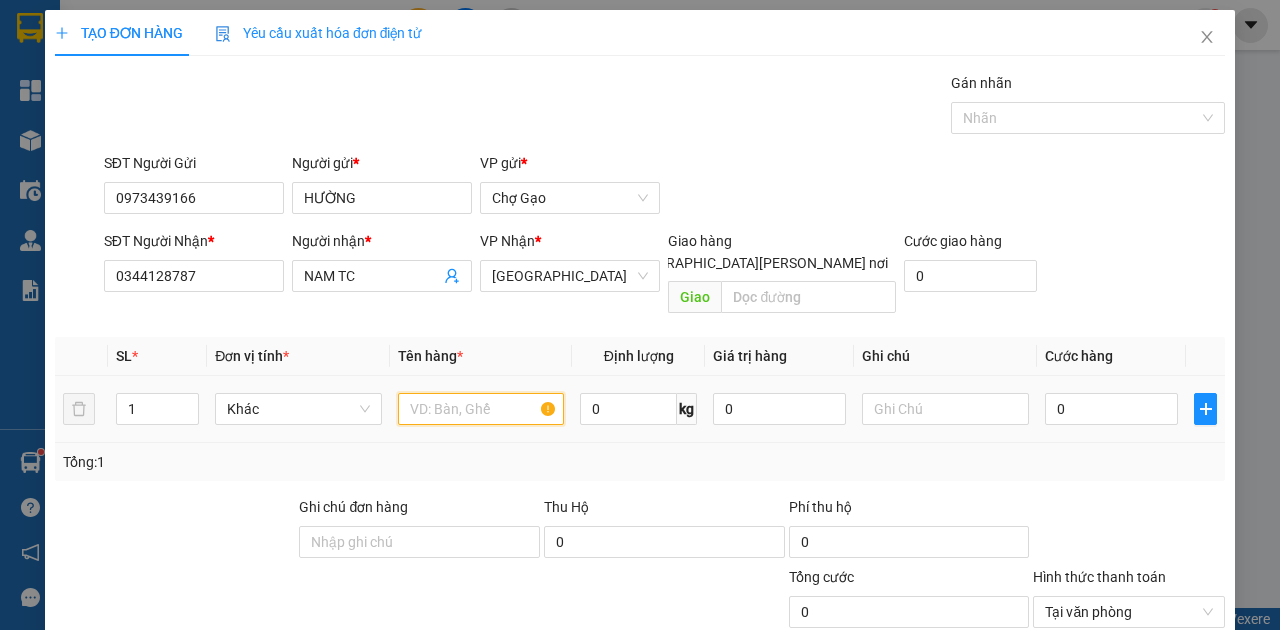 click at bounding box center [481, 409] 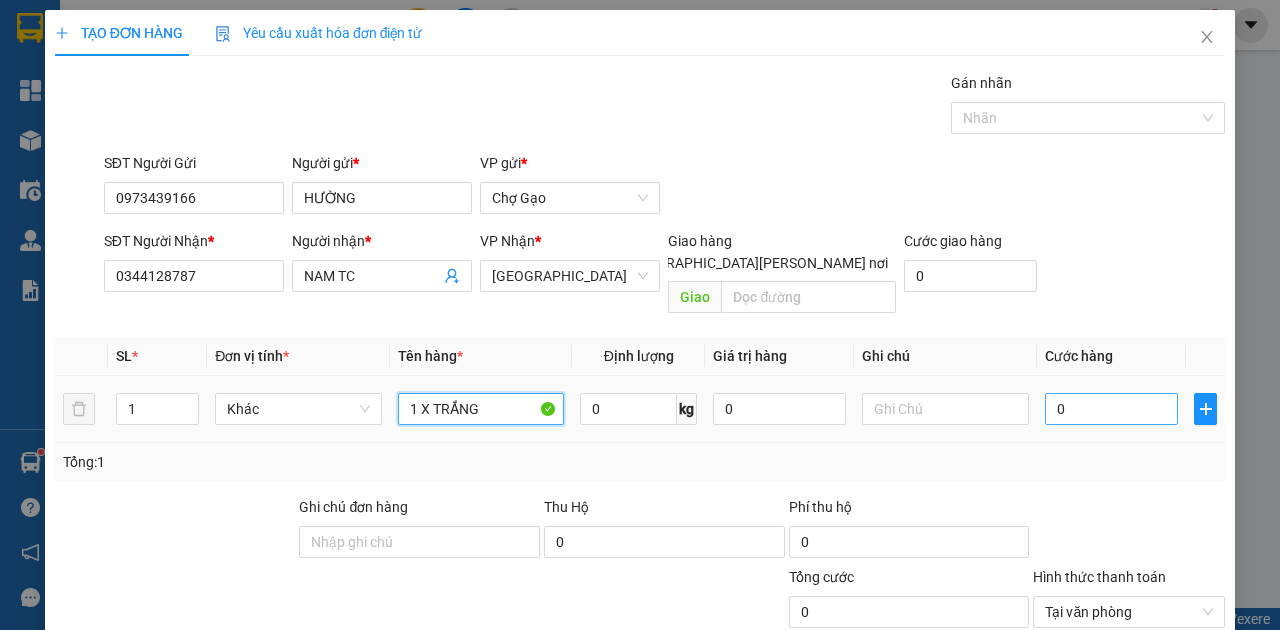 type on "1 X TRẮNG" 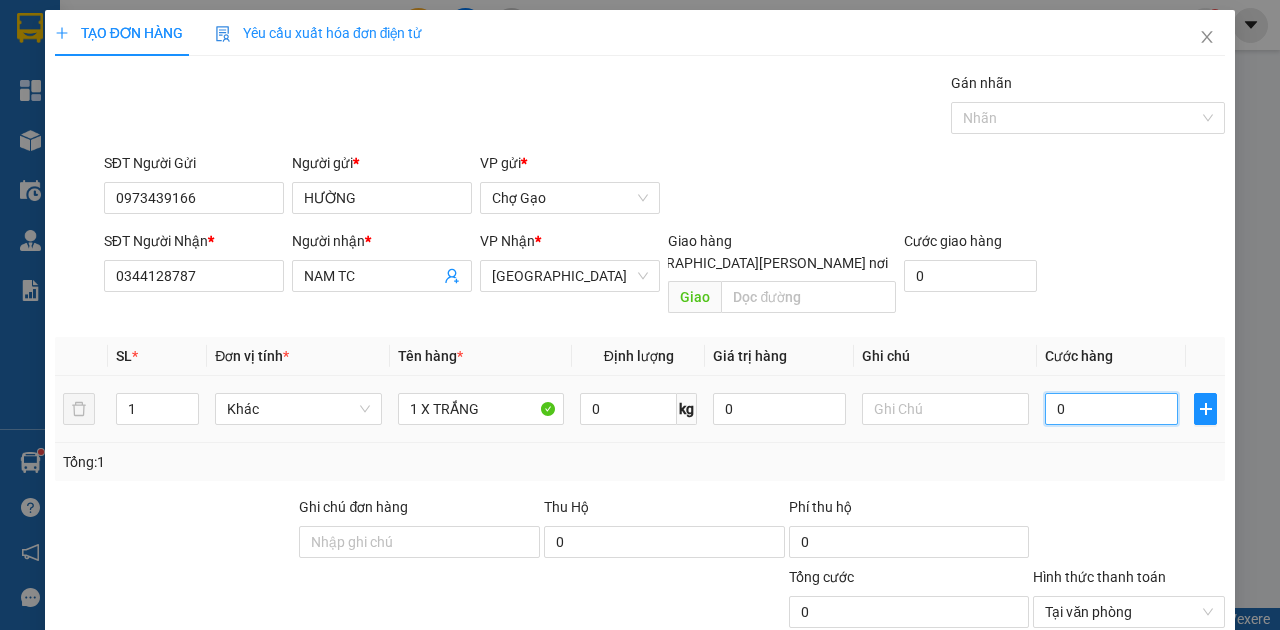 click on "0" at bounding box center [1111, 409] 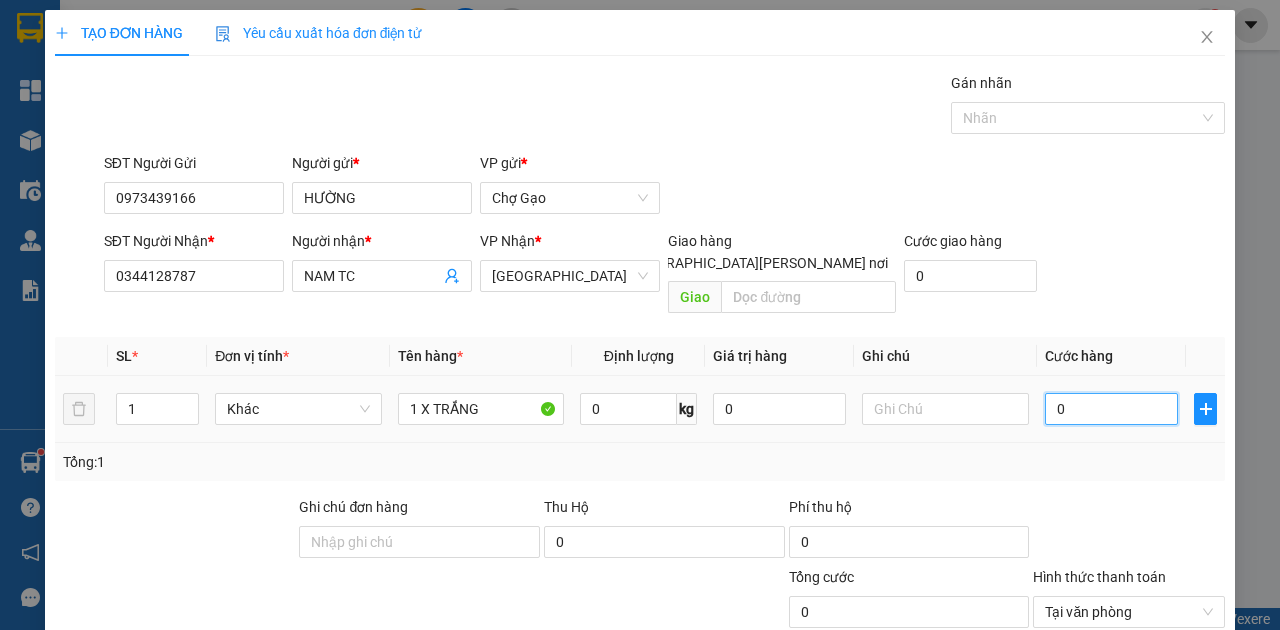 type on "5" 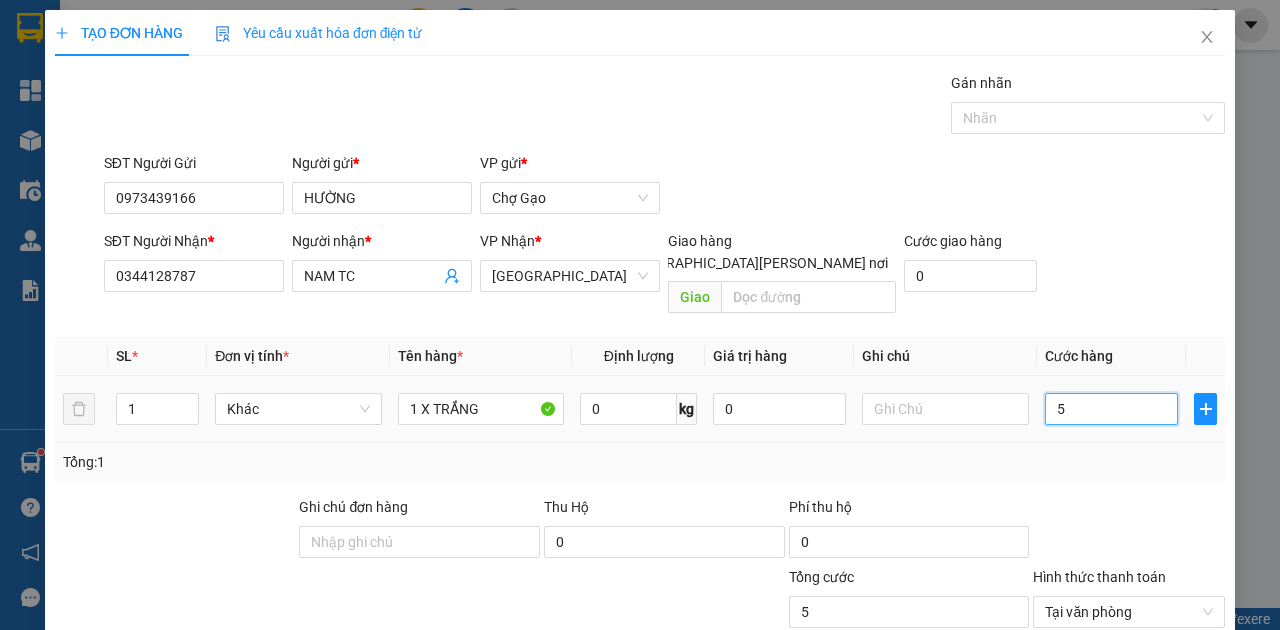 click on "5" at bounding box center (1111, 409) 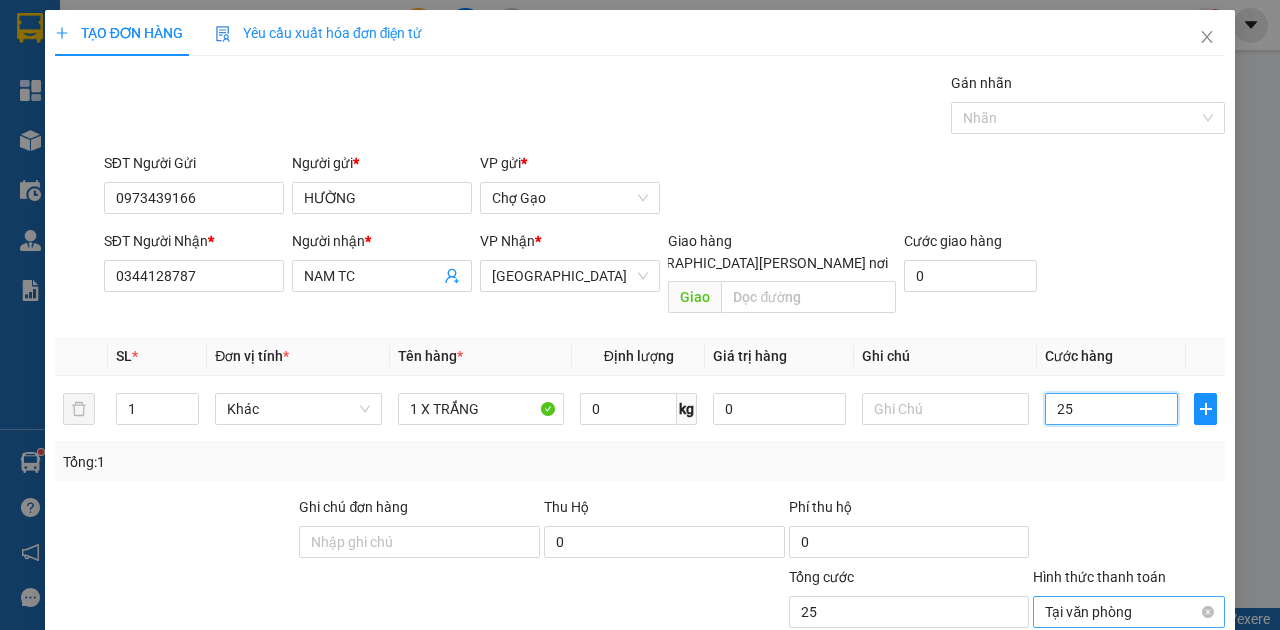 scroll, scrollTop: 107, scrollLeft: 0, axis: vertical 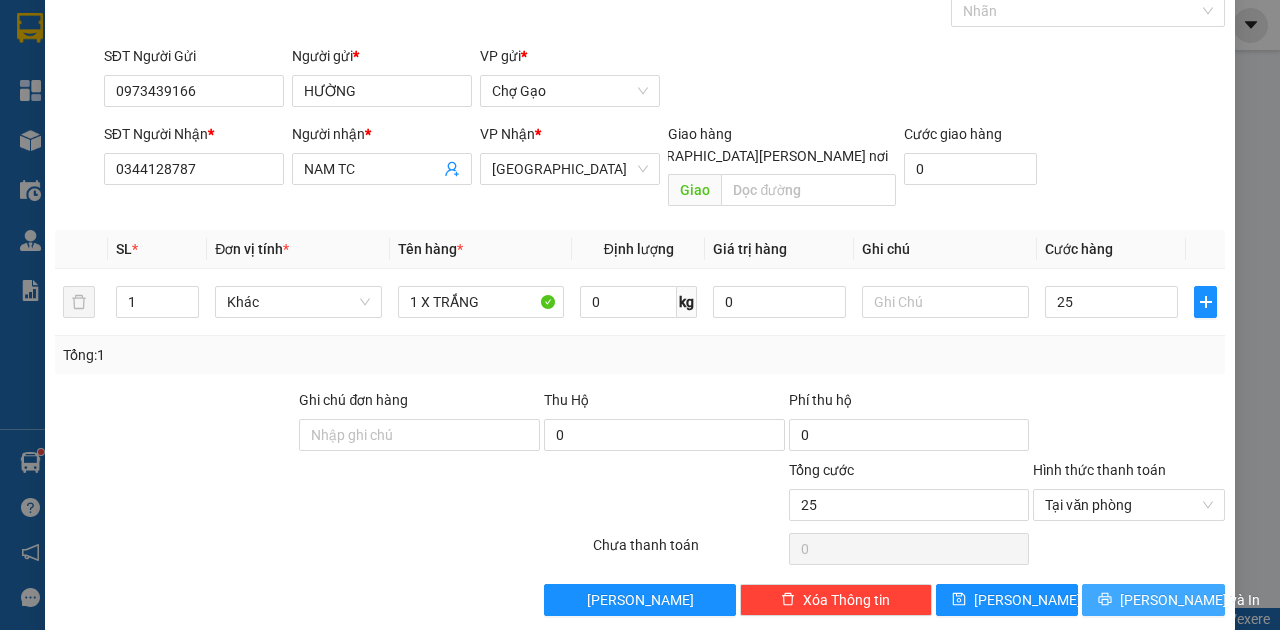 type on "25.000" 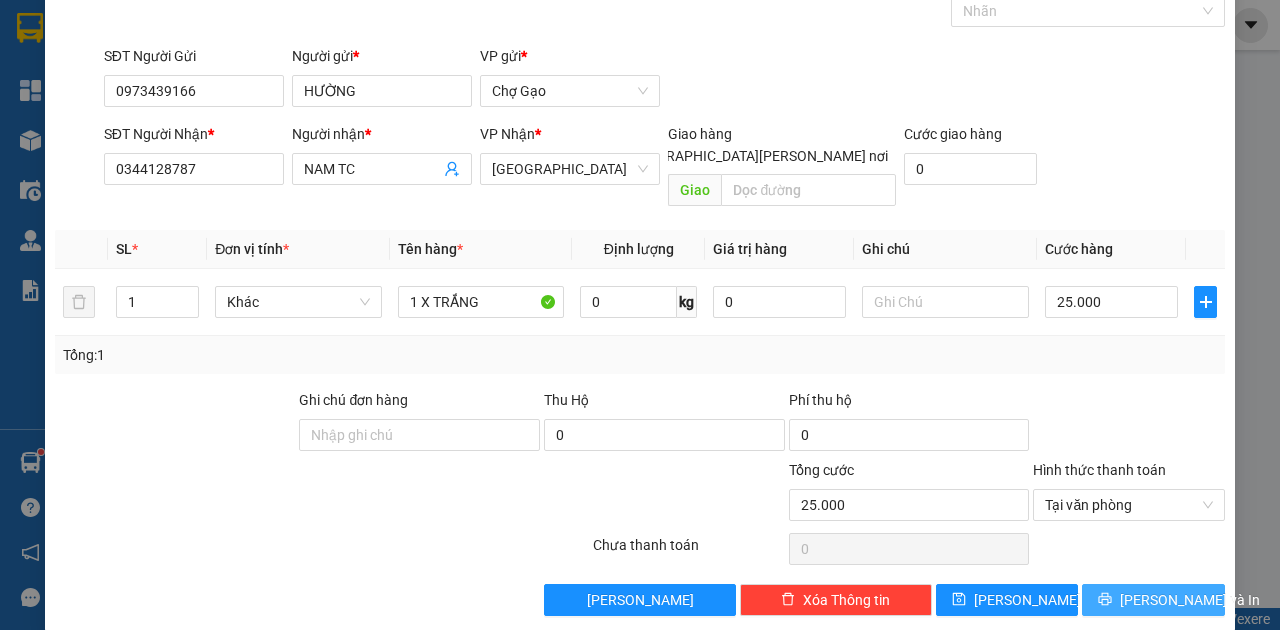 click on "[PERSON_NAME] và In" at bounding box center [1153, 600] 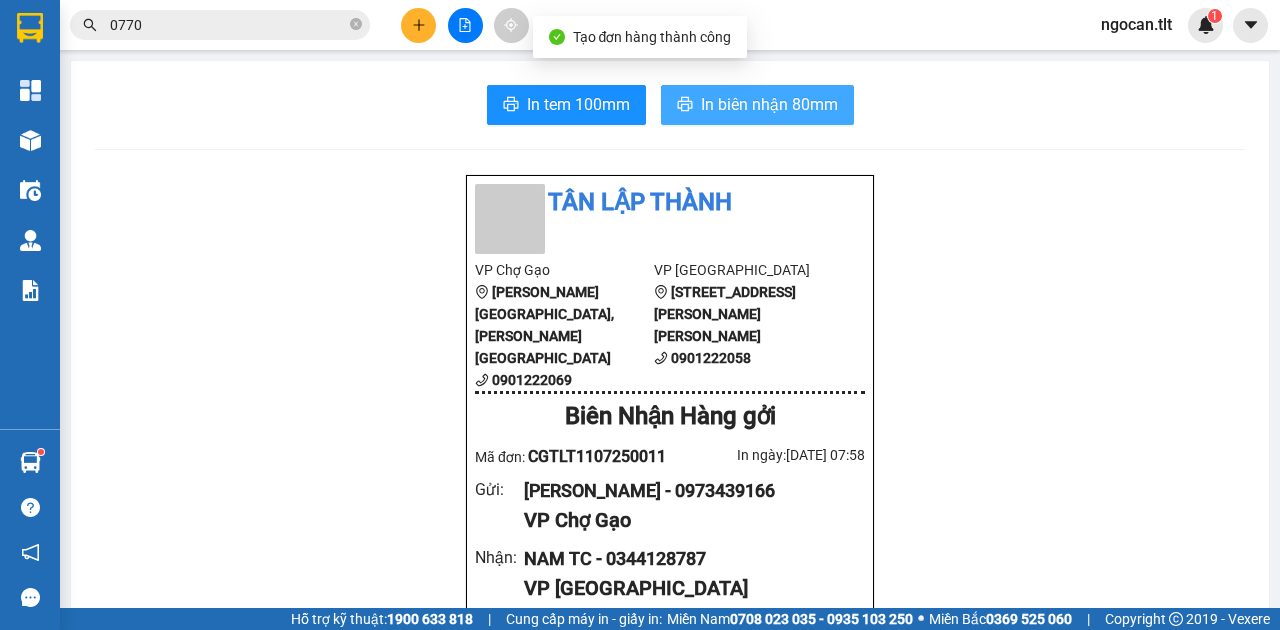 click on "In biên nhận 80mm" at bounding box center (769, 104) 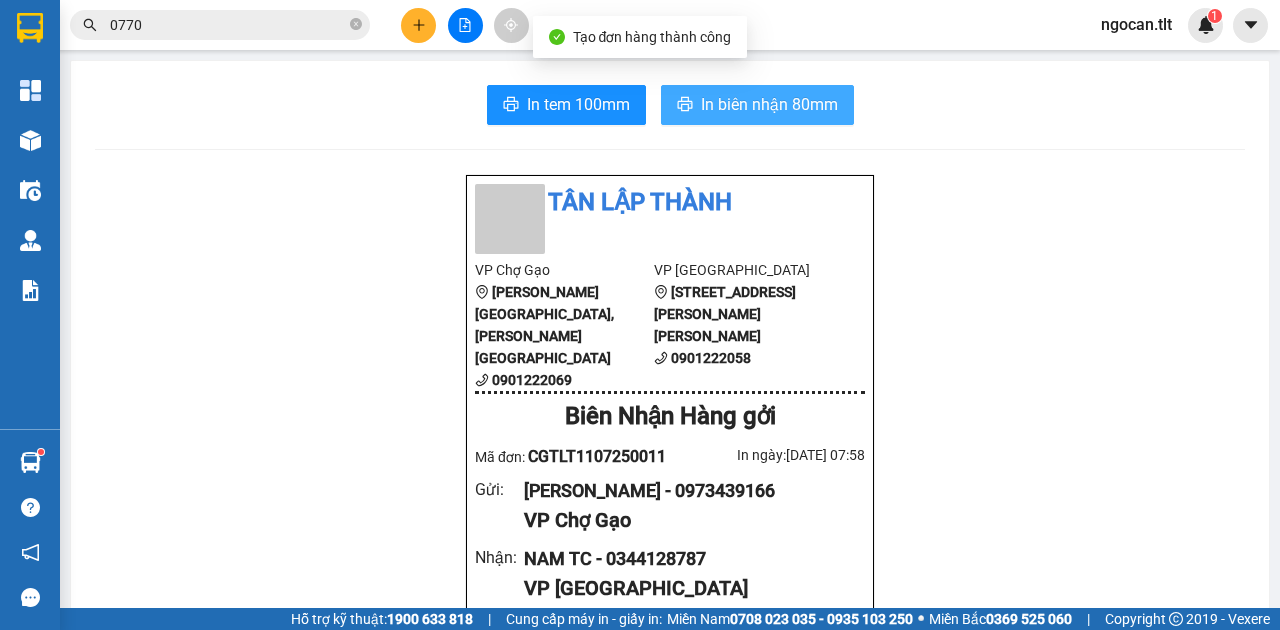 scroll, scrollTop: 0, scrollLeft: 0, axis: both 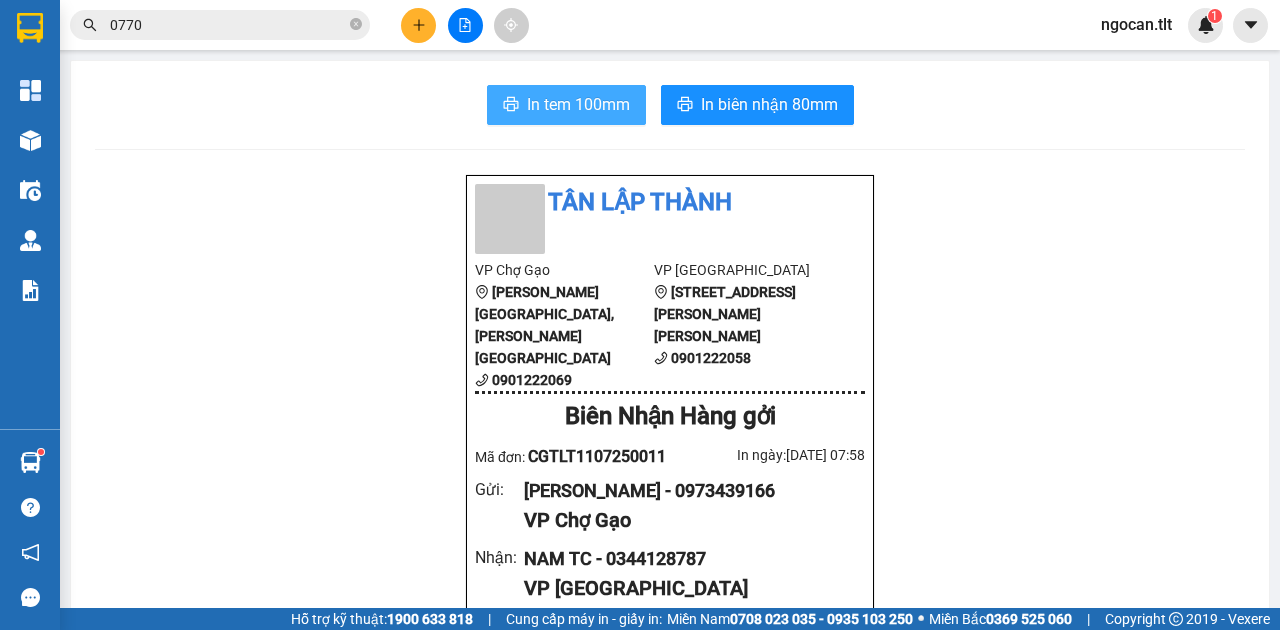 drag, startPoint x: 530, startPoint y: 113, endPoint x: 522, endPoint y: 132, distance: 20.615528 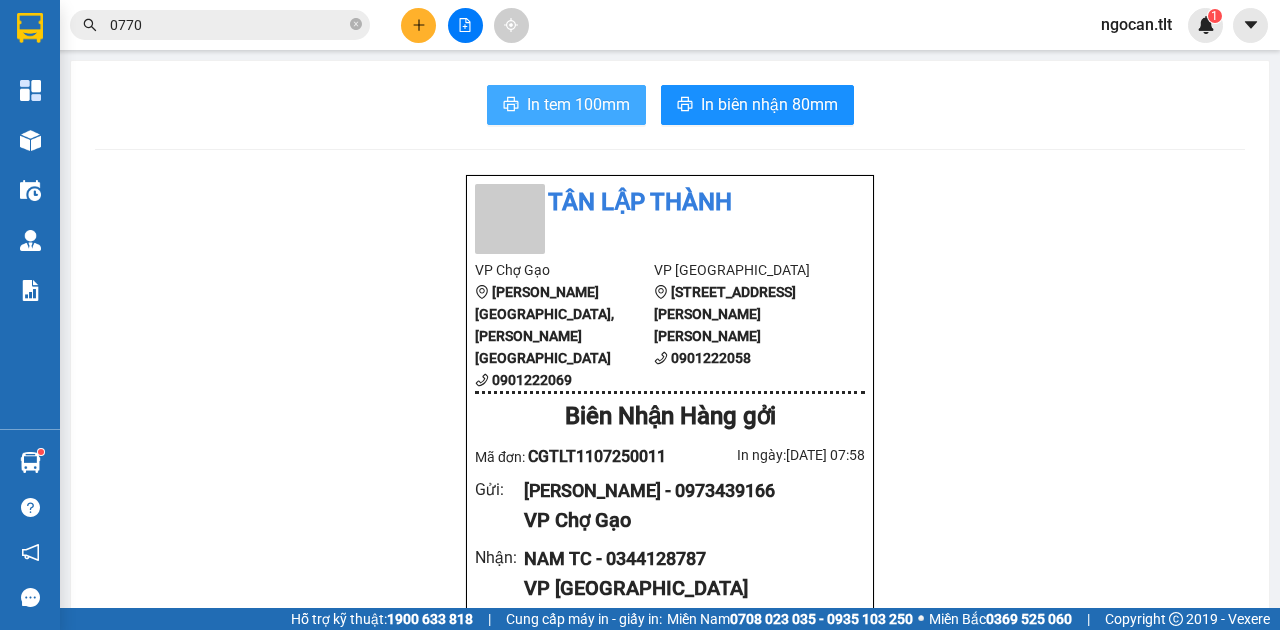 scroll, scrollTop: 0, scrollLeft: 0, axis: both 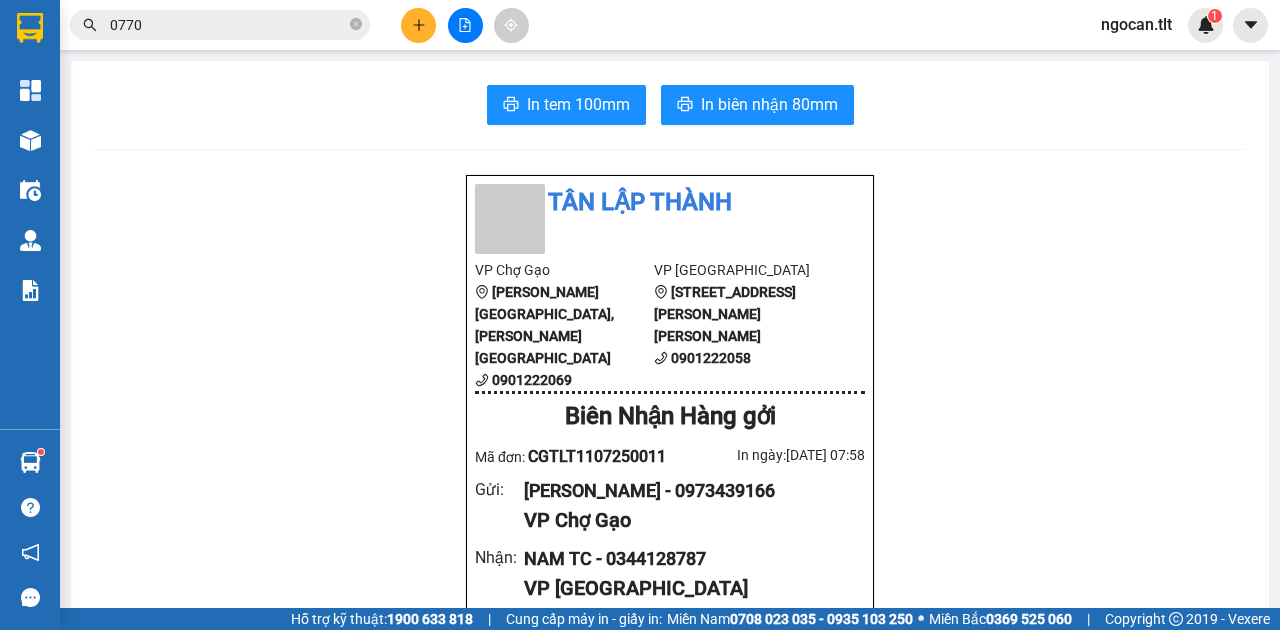 click at bounding box center (418, 25) 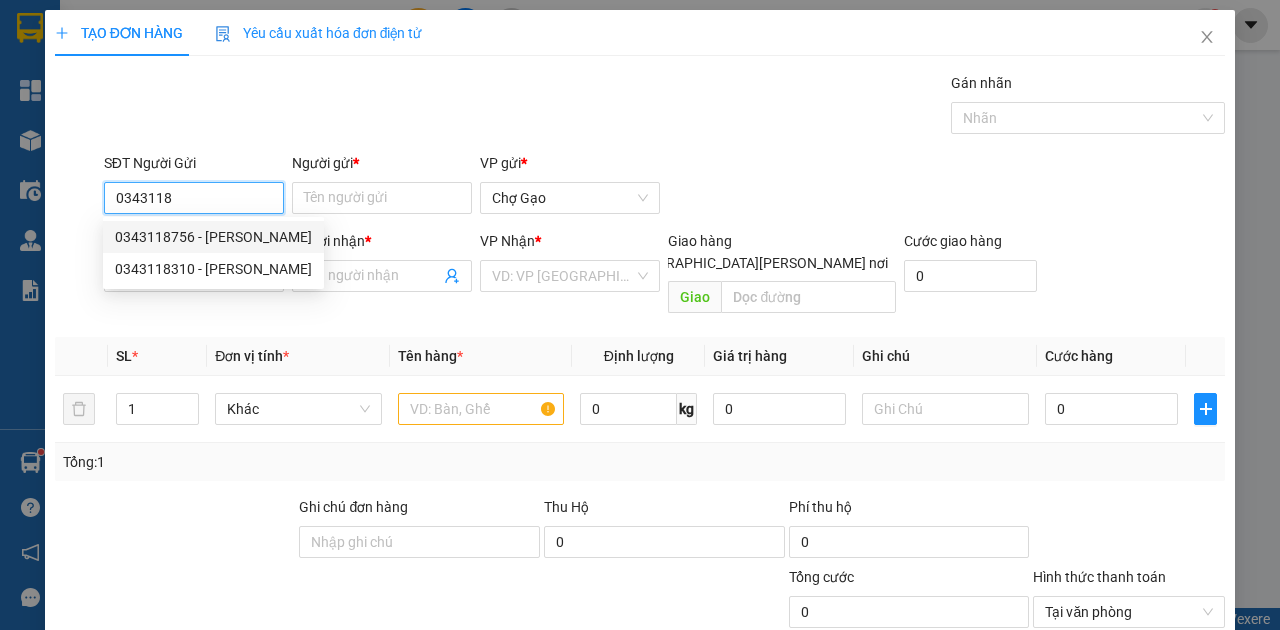 click on "0343118756 - ÁNH" at bounding box center (213, 237) 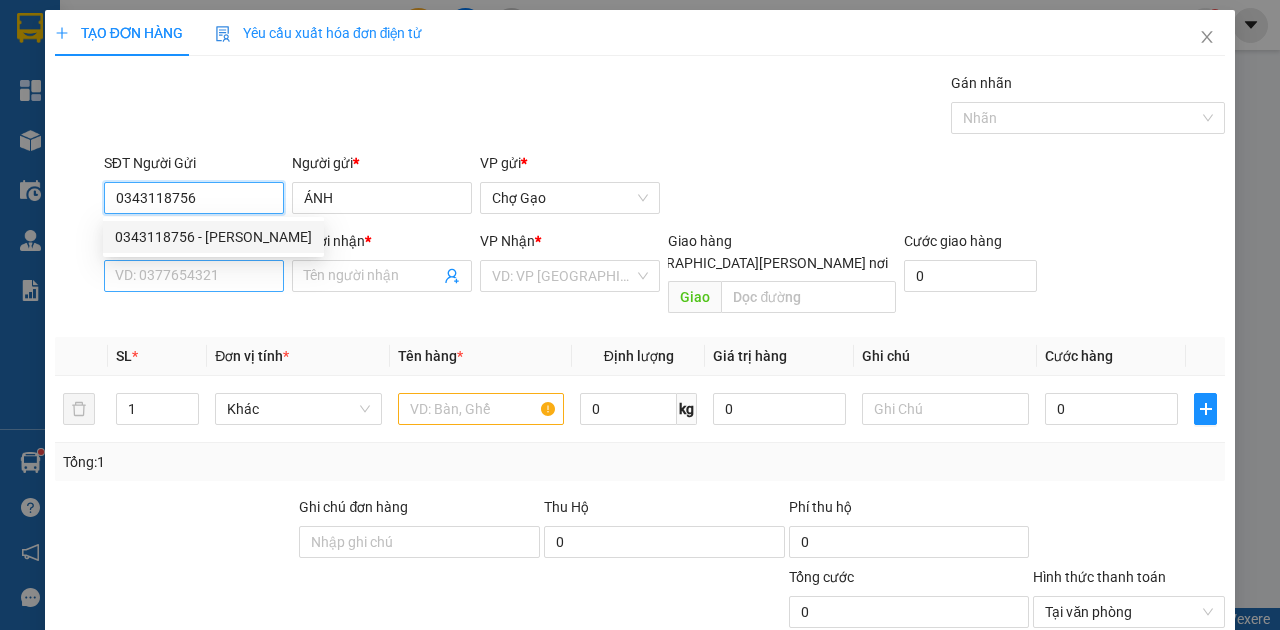 type on "0343118756" 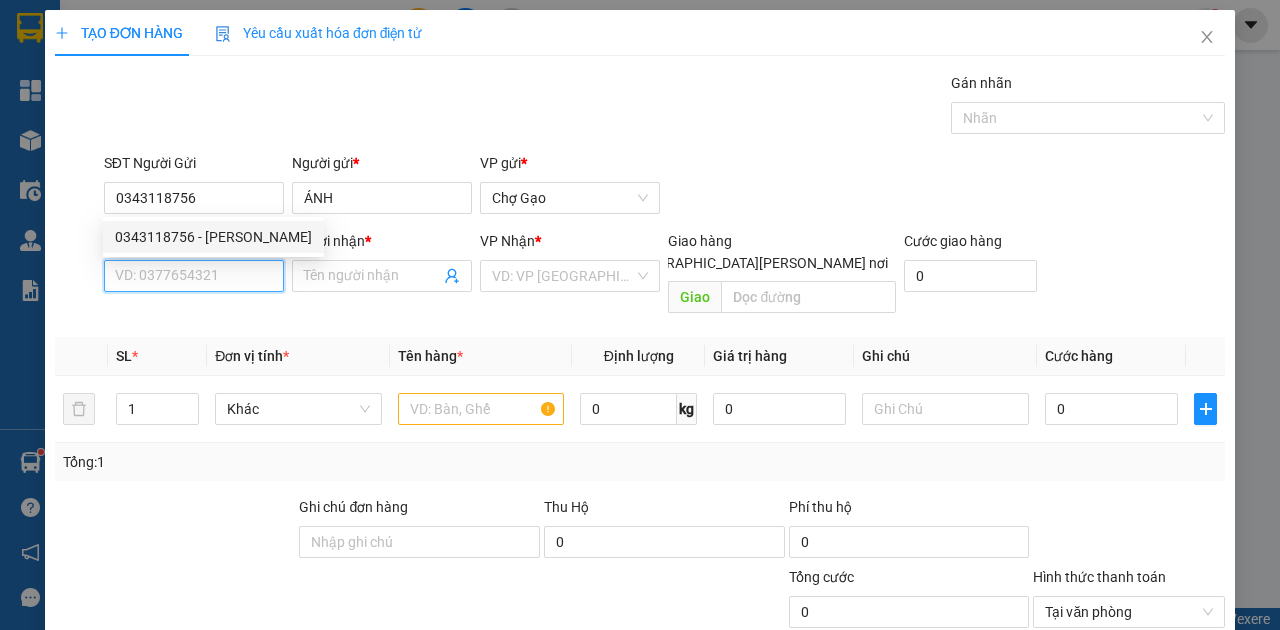 click on "SĐT Người Nhận  *" at bounding box center [194, 276] 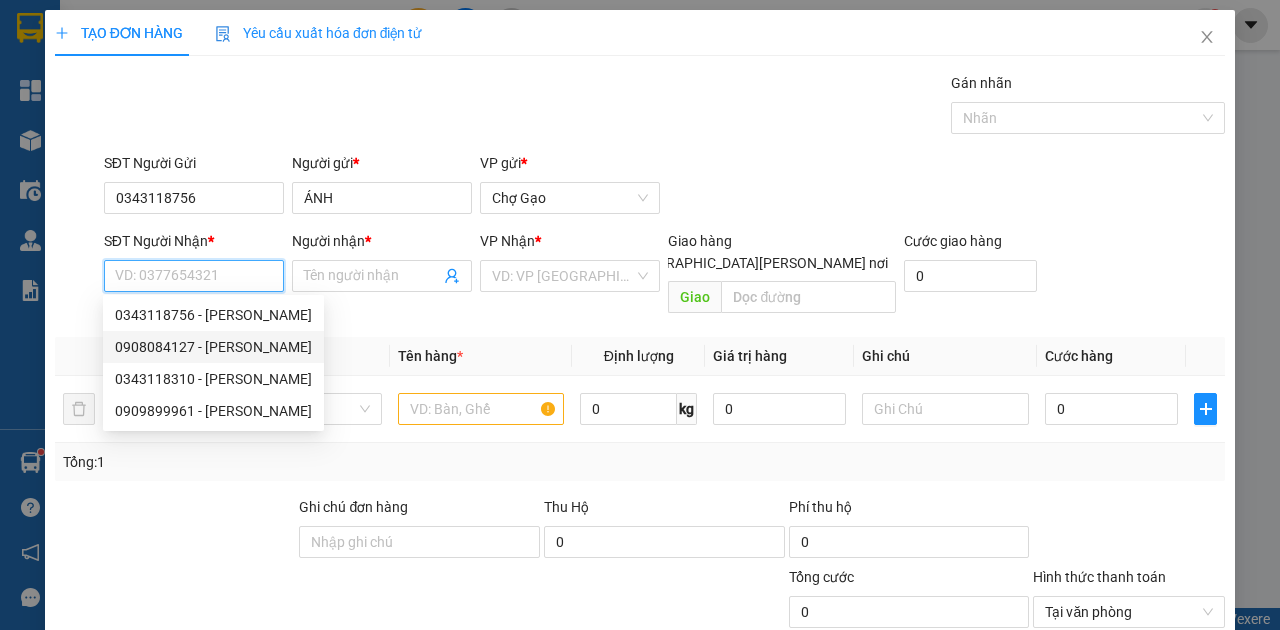 drag, startPoint x: 230, startPoint y: 340, endPoint x: 536, endPoint y: 341, distance: 306.00165 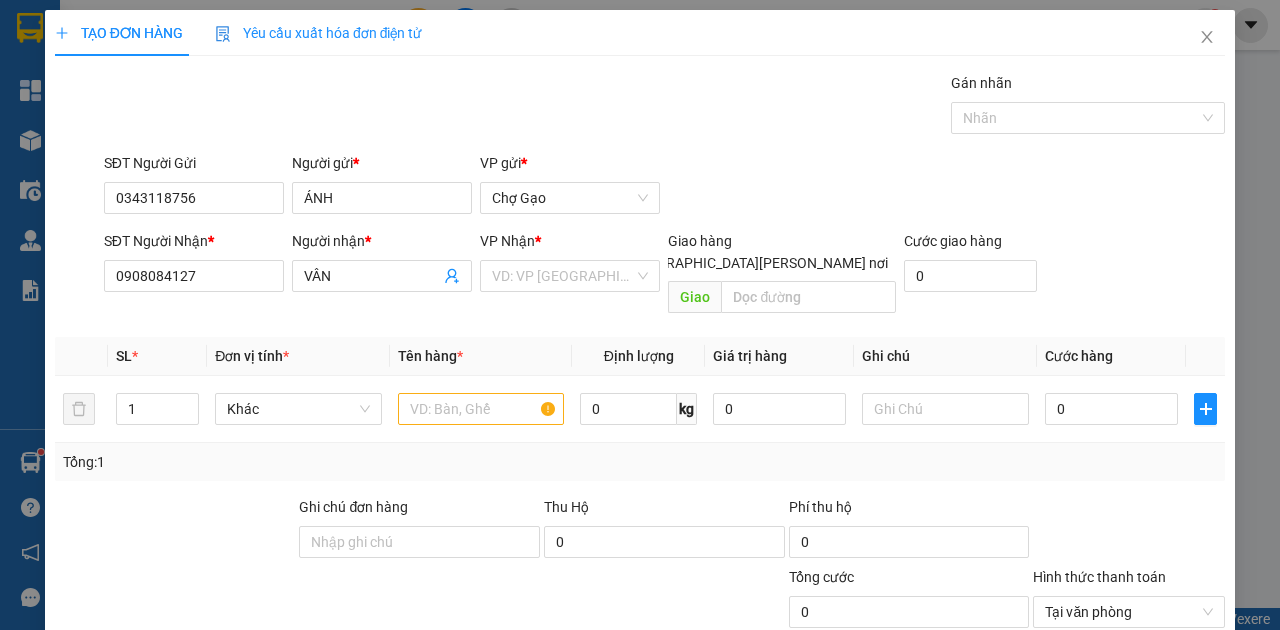 drag, startPoint x: 546, startPoint y: 277, endPoint x: 541, endPoint y: 292, distance: 15.811388 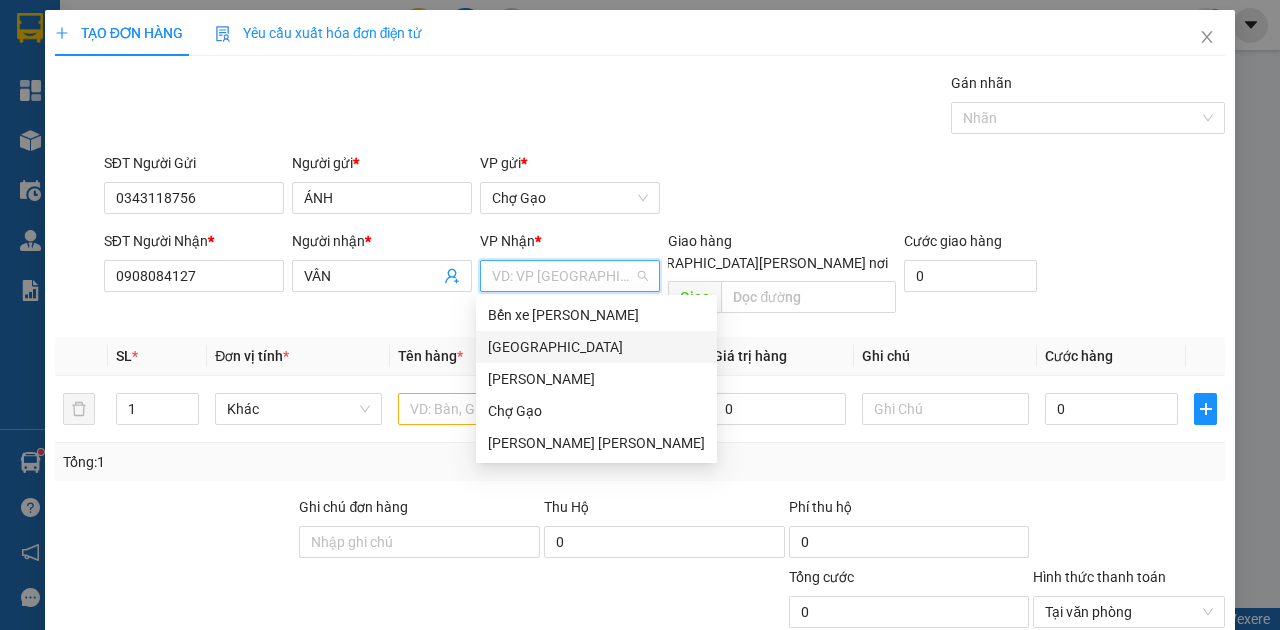 click on "[GEOGRAPHIC_DATA]" at bounding box center [596, 347] 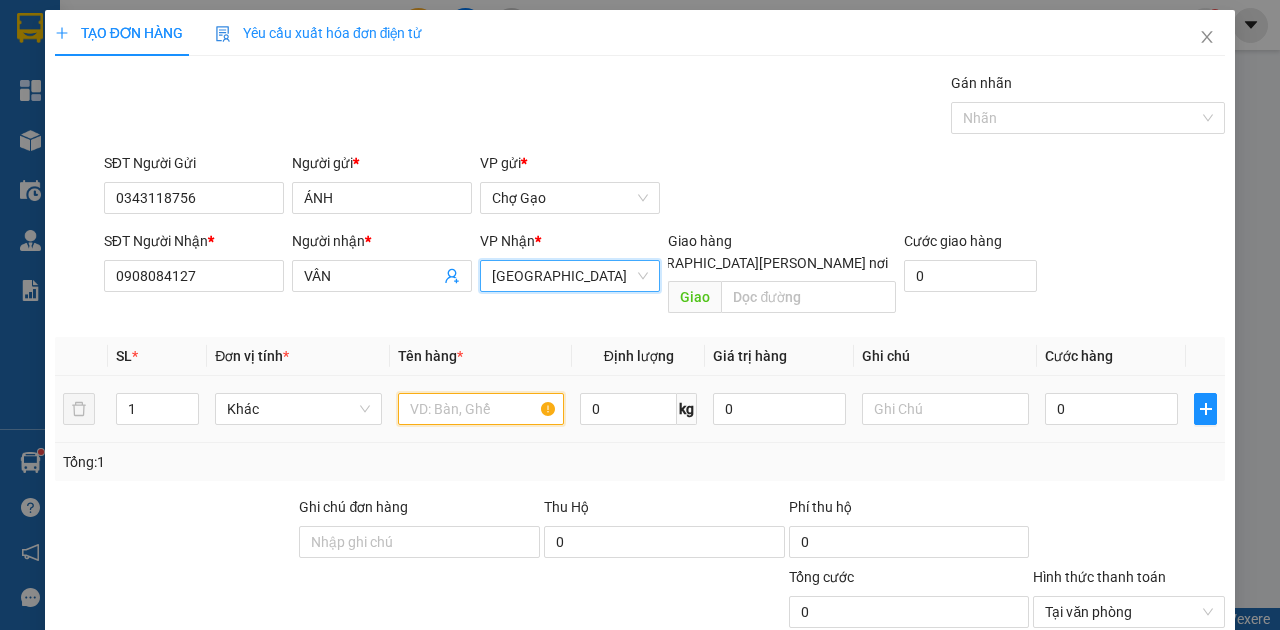 click at bounding box center (481, 409) 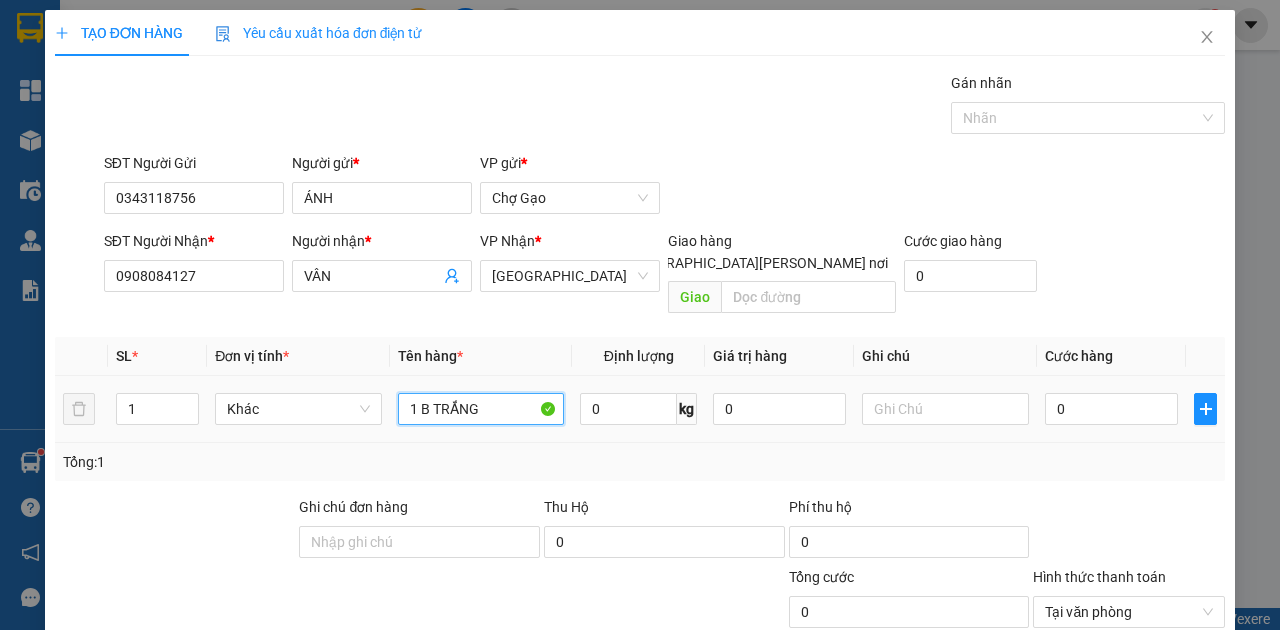 type on "1 B TRẮNG" 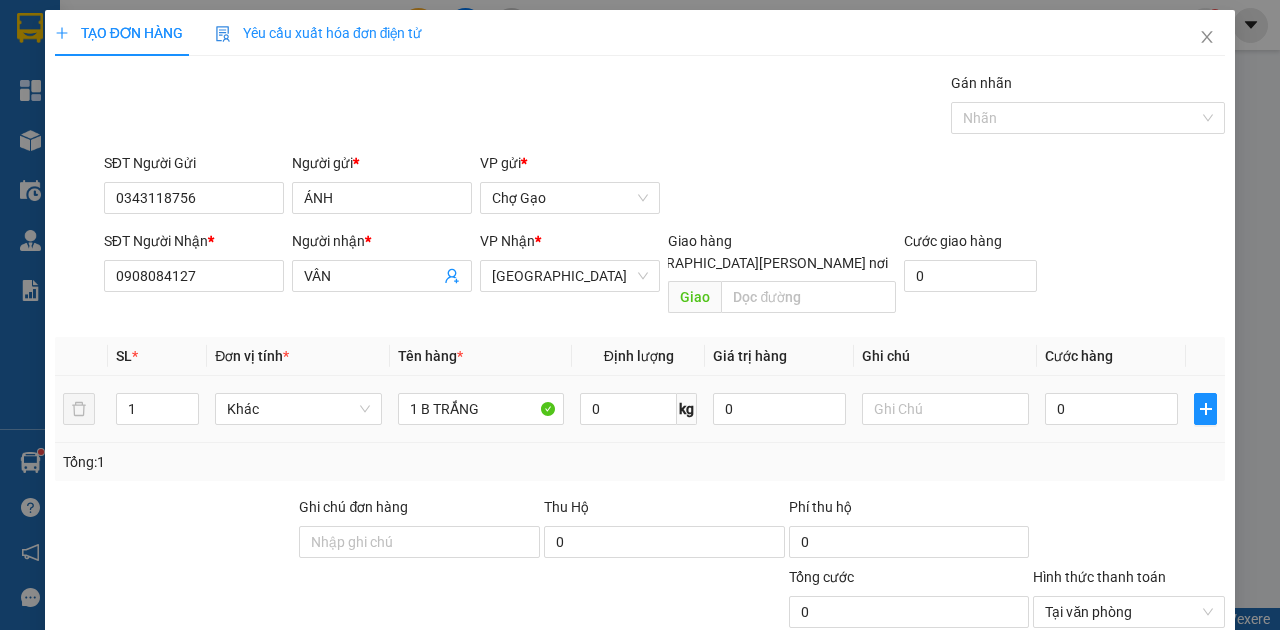 click on "0" at bounding box center (1111, 409) 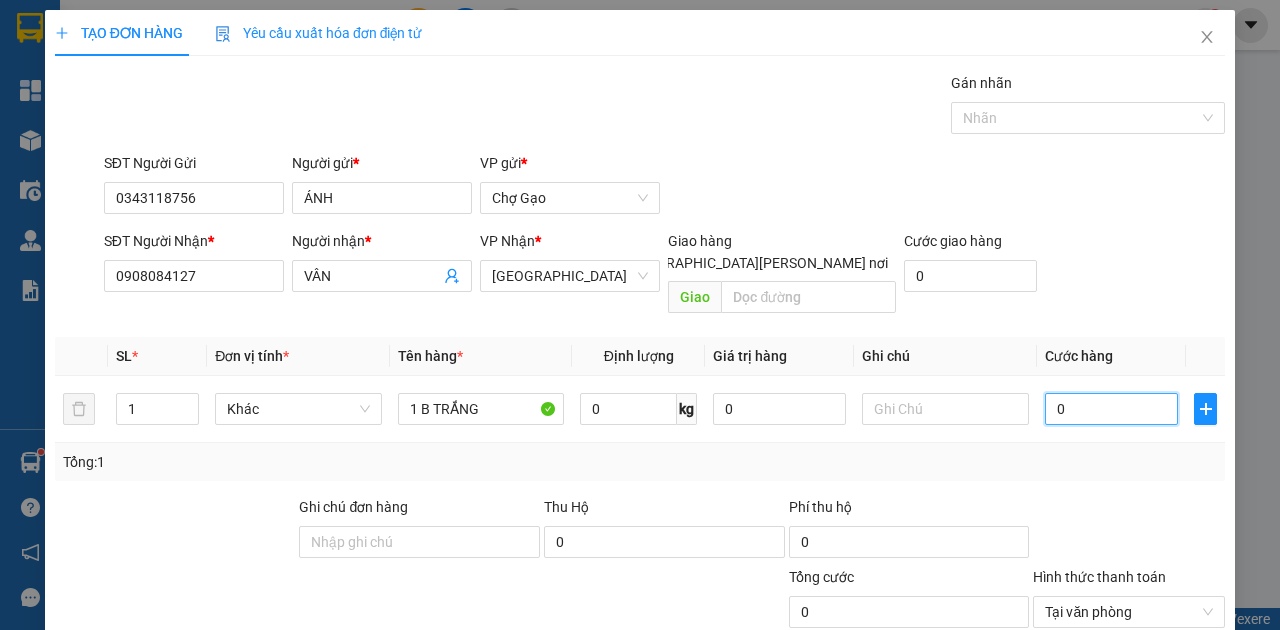 type on "3" 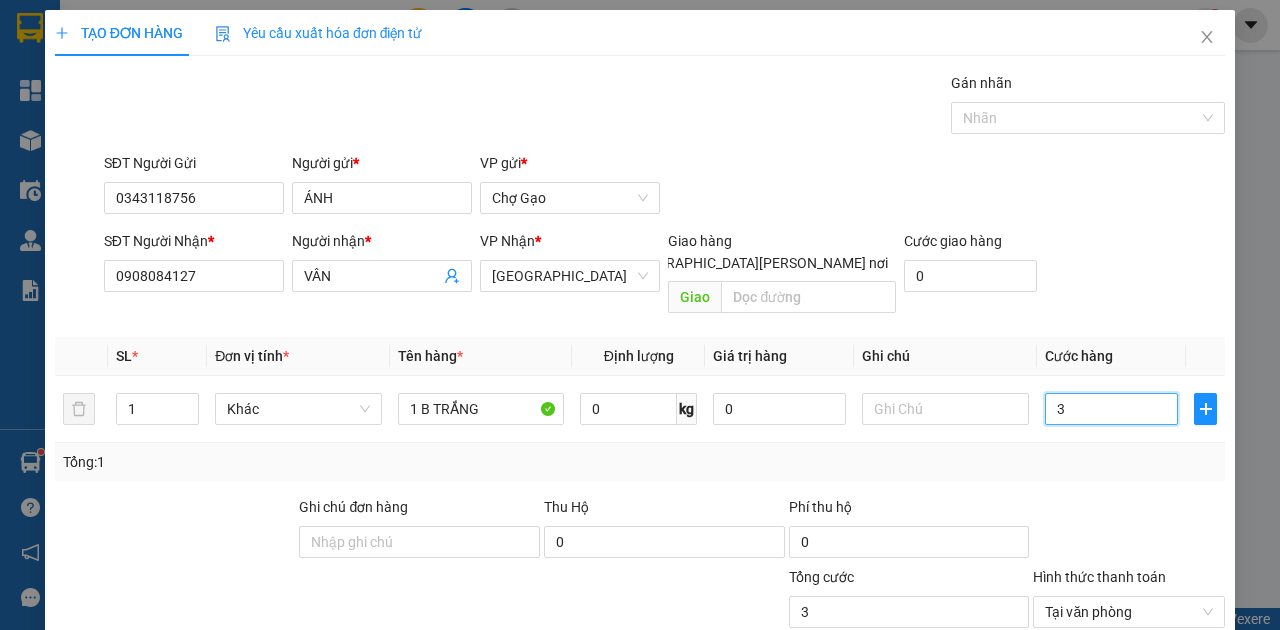 type on "30" 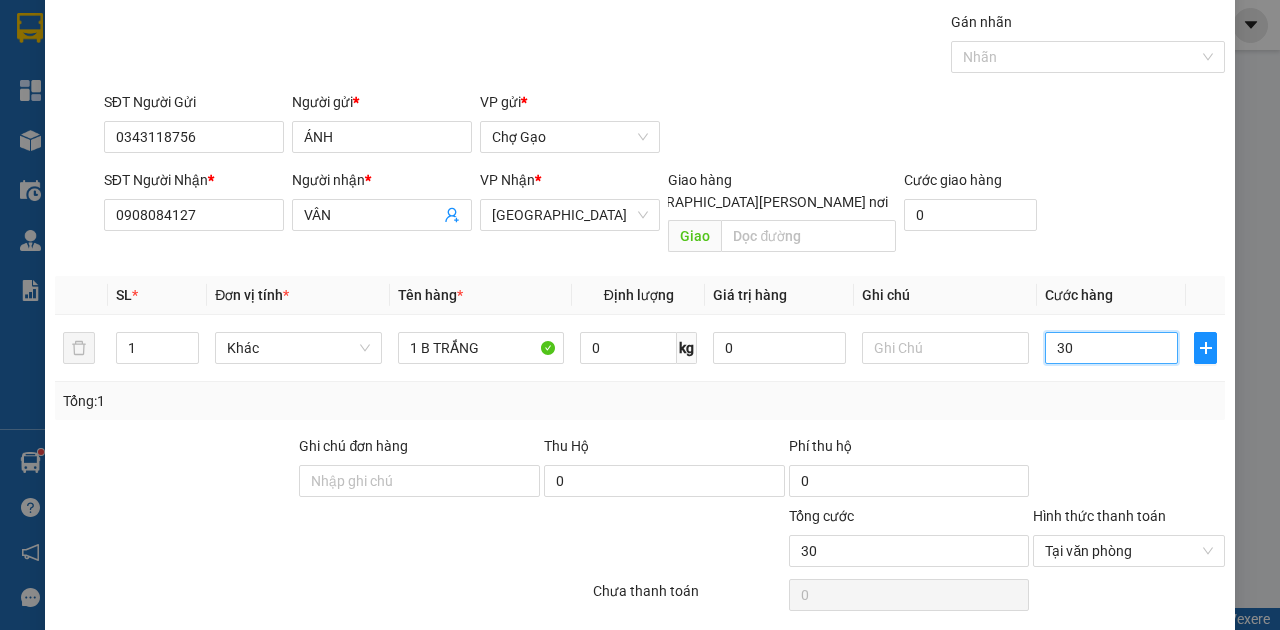 scroll, scrollTop: 107, scrollLeft: 0, axis: vertical 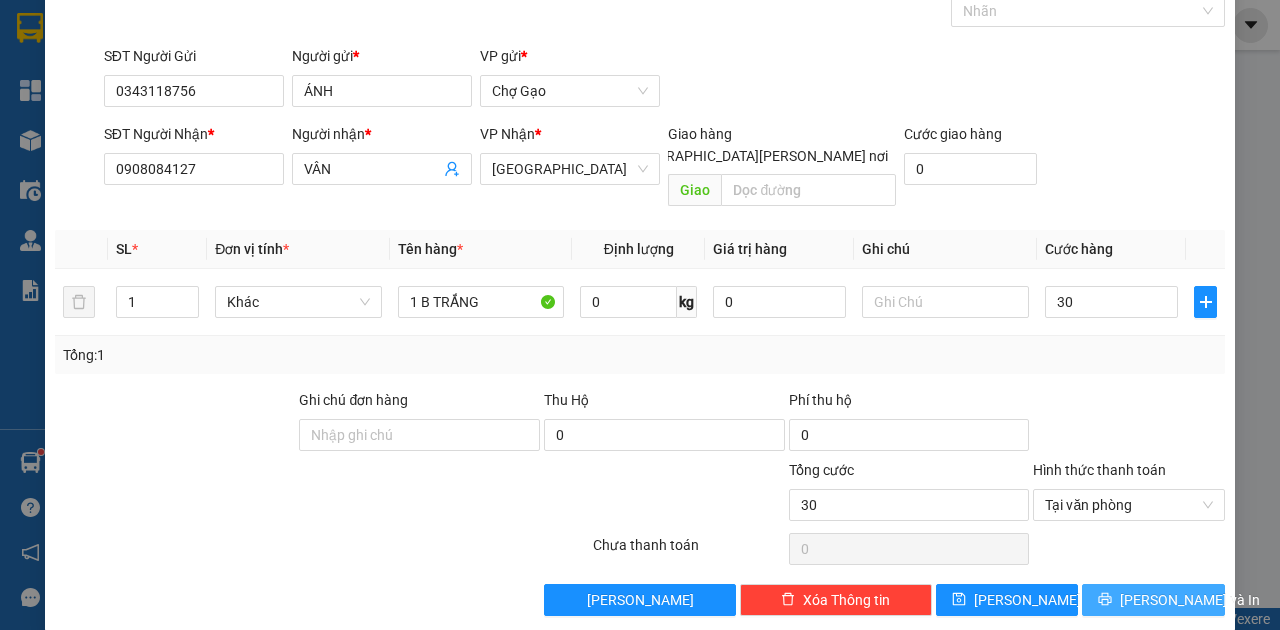 type on "30.000" 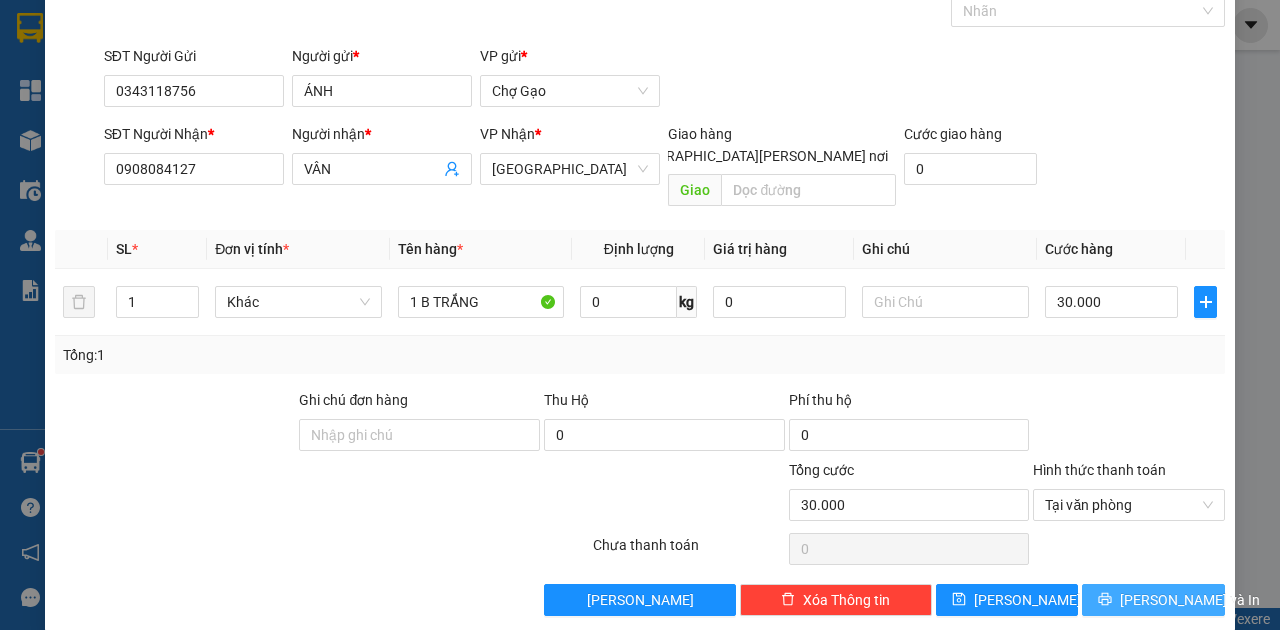 click on "[PERSON_NAME] và In" at bounding box center (1190, 600) 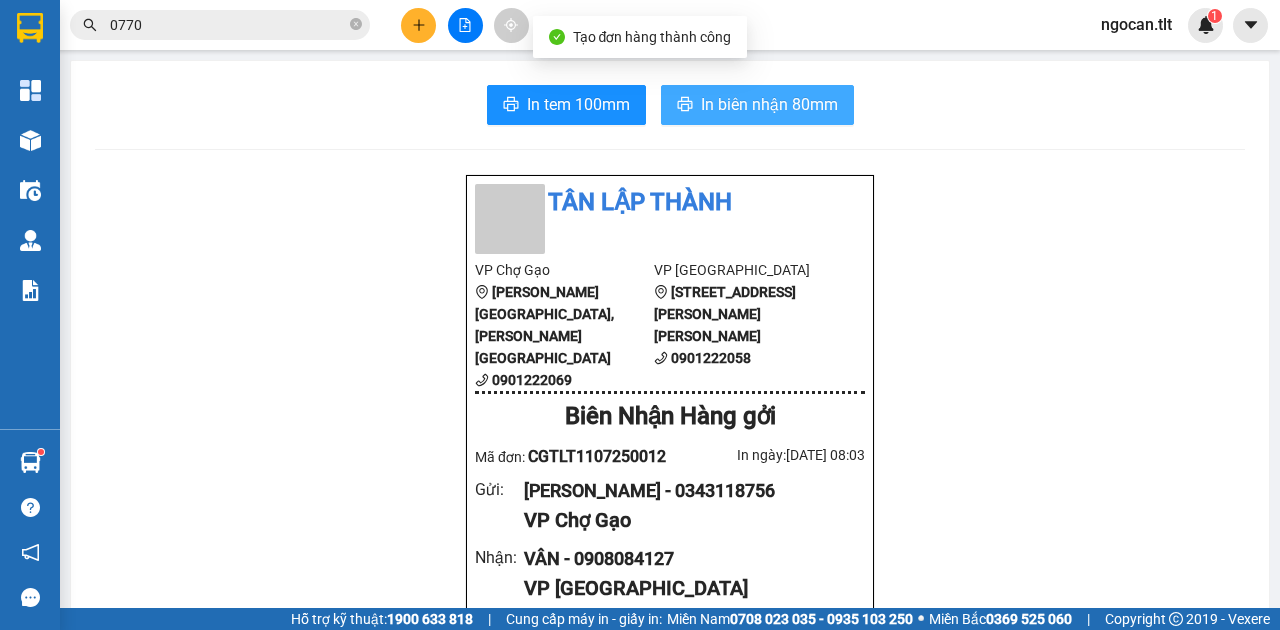 click on "In biên nhận 80mm" at bounding box center (769, 104) 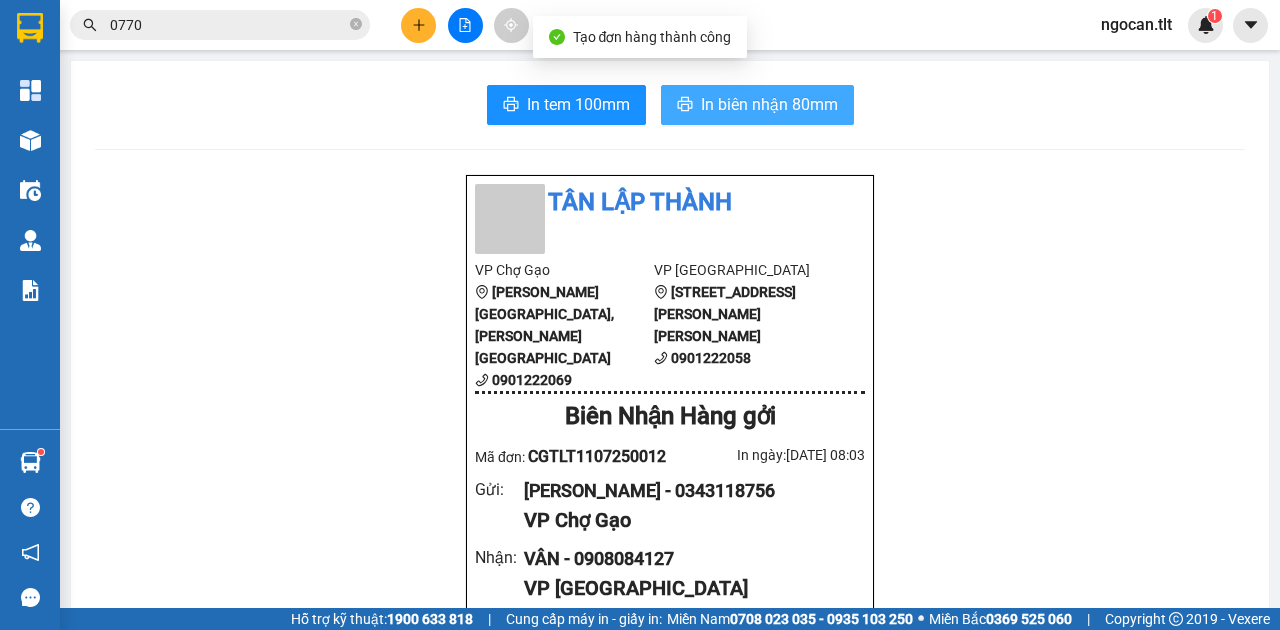 scroll, scrollTop: 0, scrollLeft: 0, axis: both 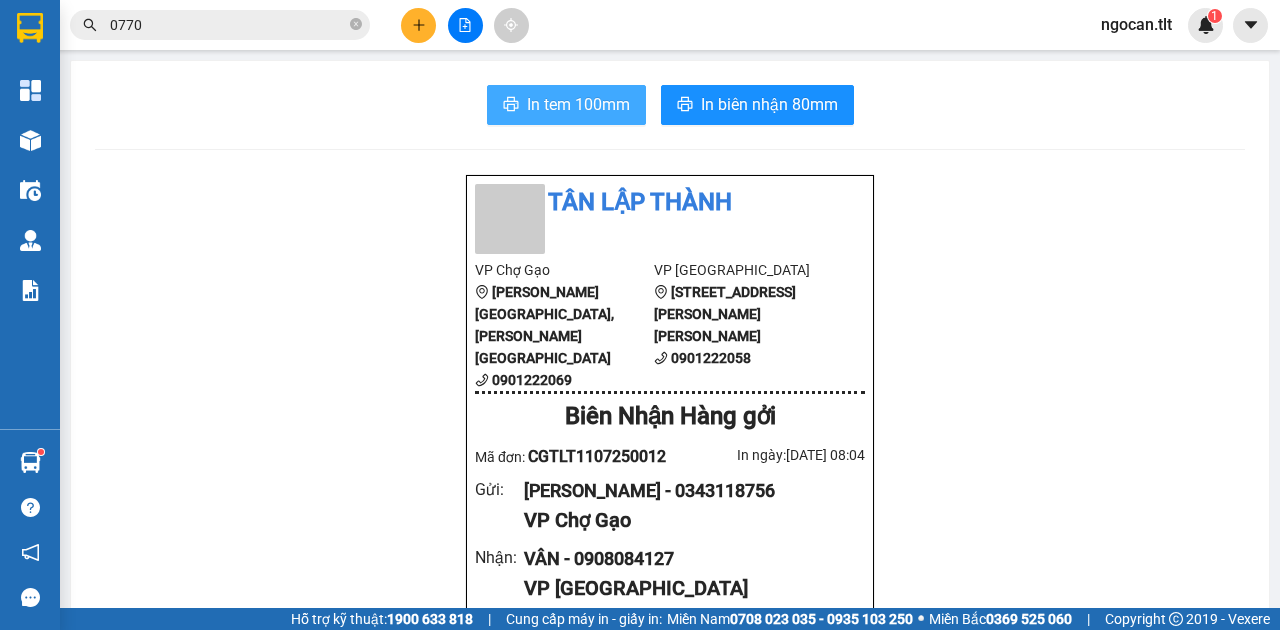 click on "In tem 100mm" at bounding box center (578, 104) 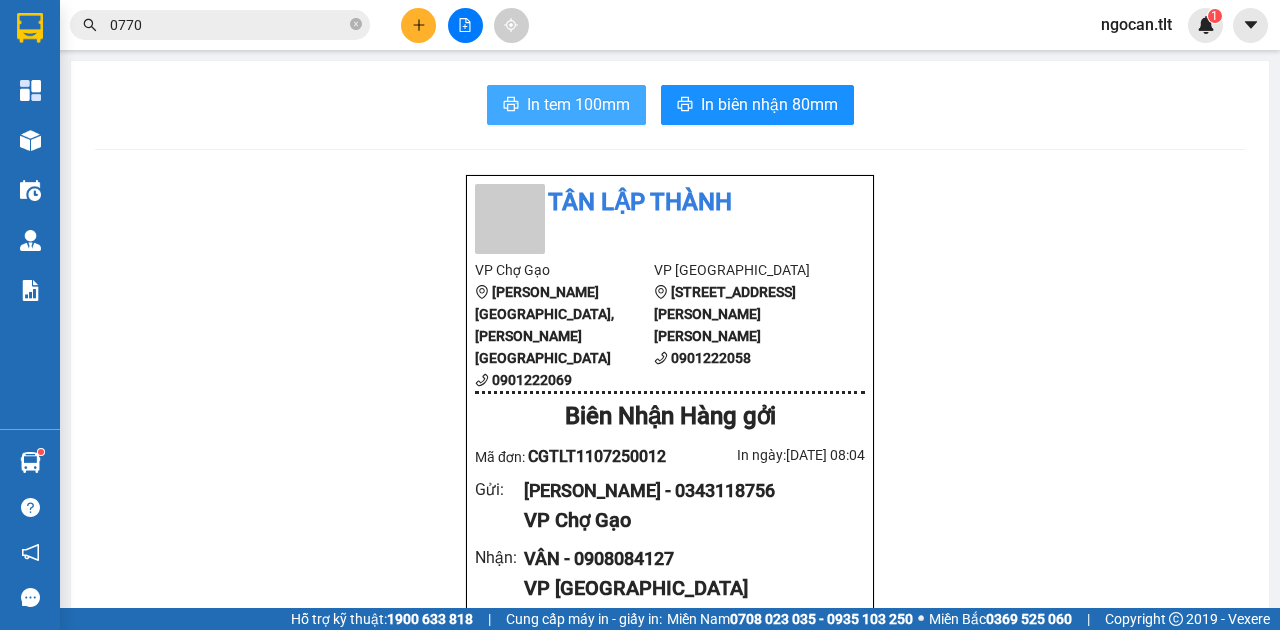 scroll, scrollTop: 0, scrollLeft: 0, axis: both 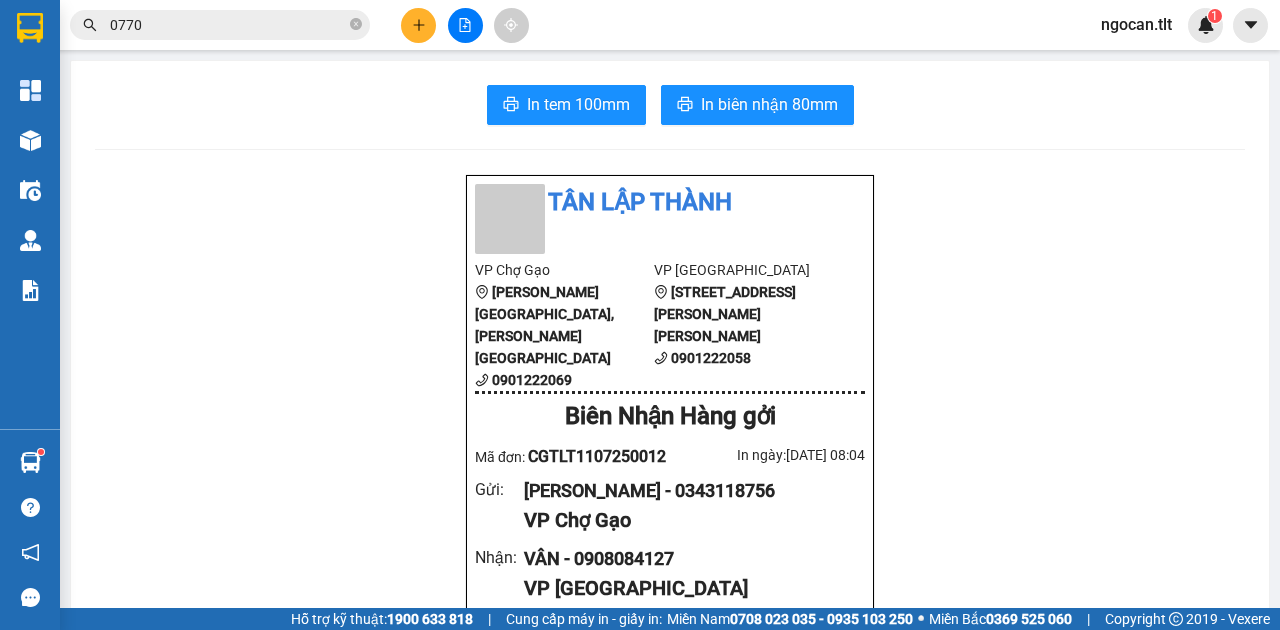 click on "0770" at bounding box center (228, 25) 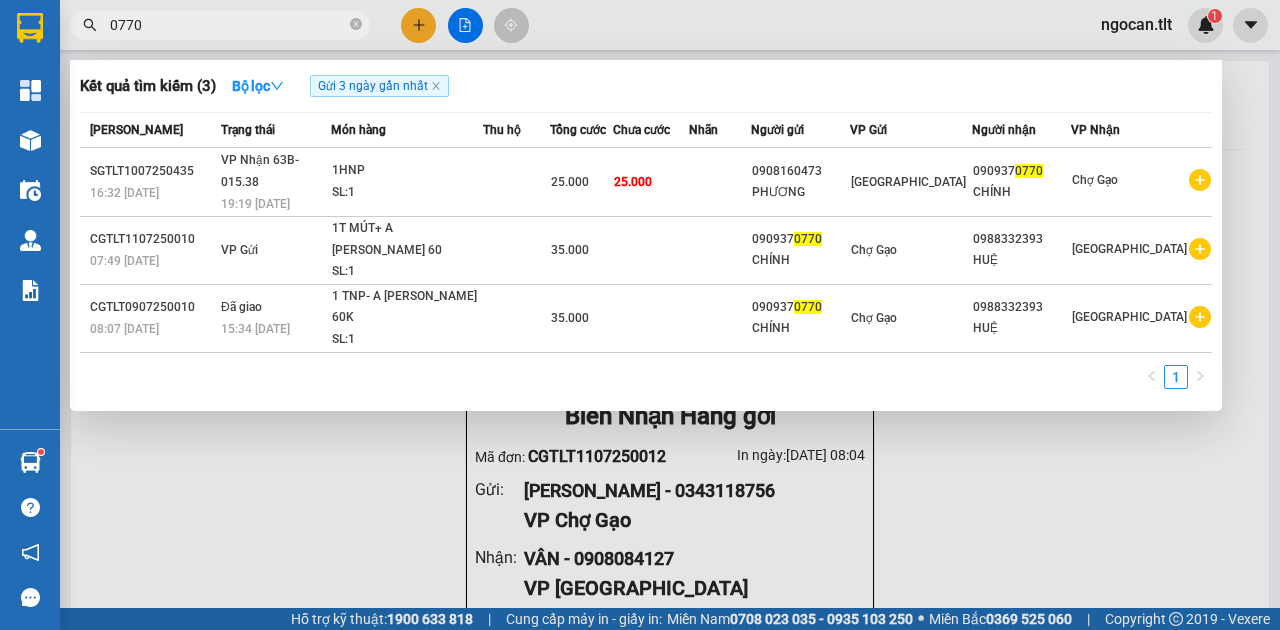 click on "0770" at bounding box center [228, 25] 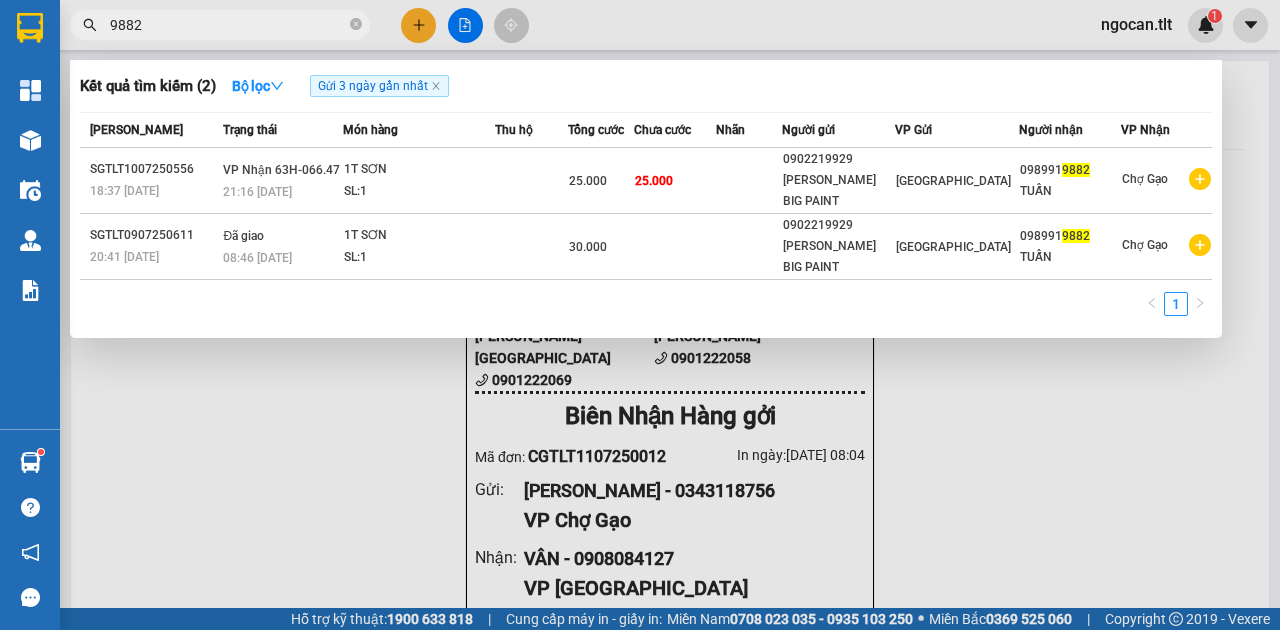type on "9882" 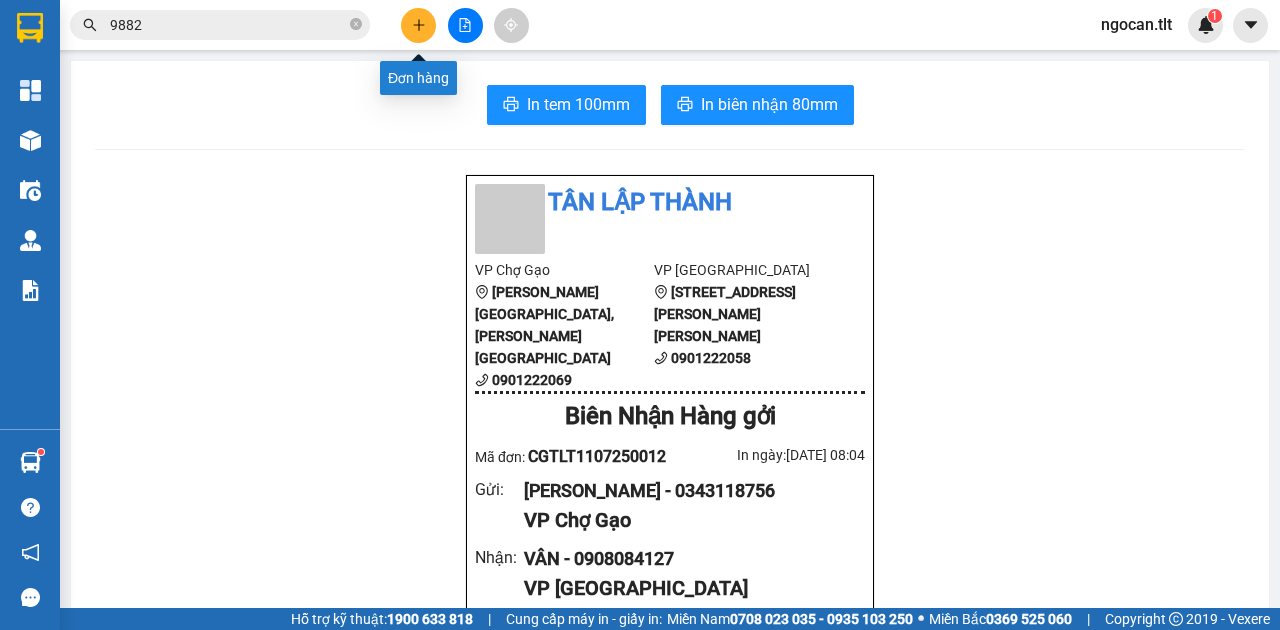 click 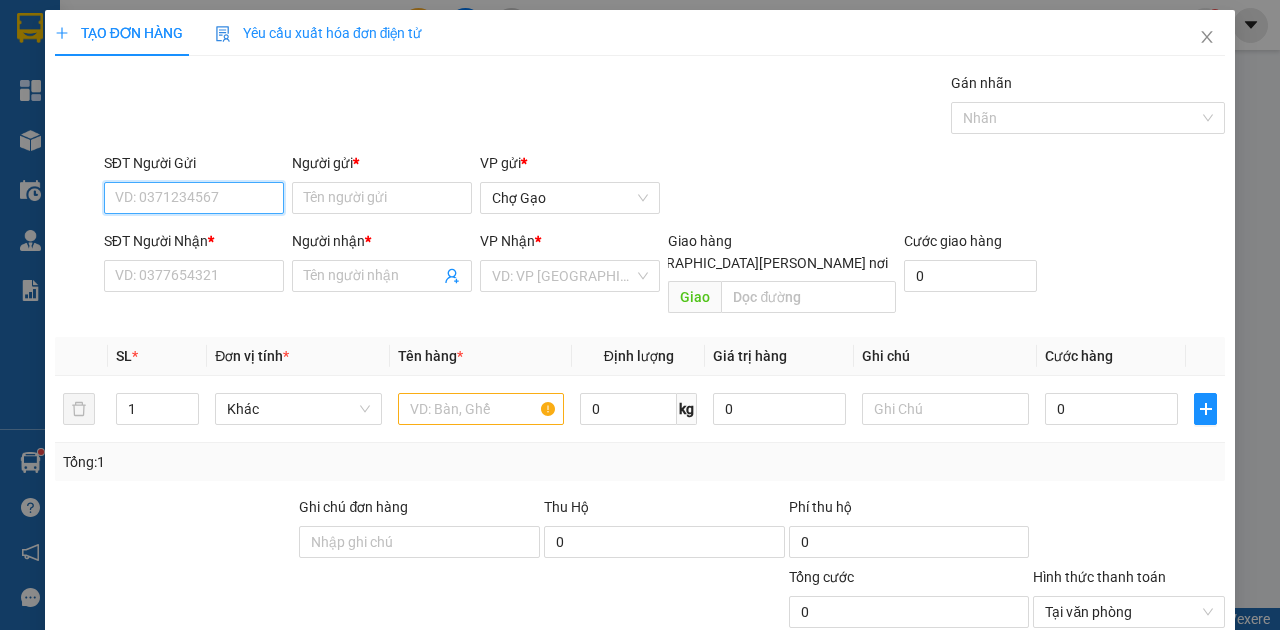 drag, startPoint x: 188, startPoint y: 197, endPoint x: 832, endPoint y: 342, distance: 660.12195 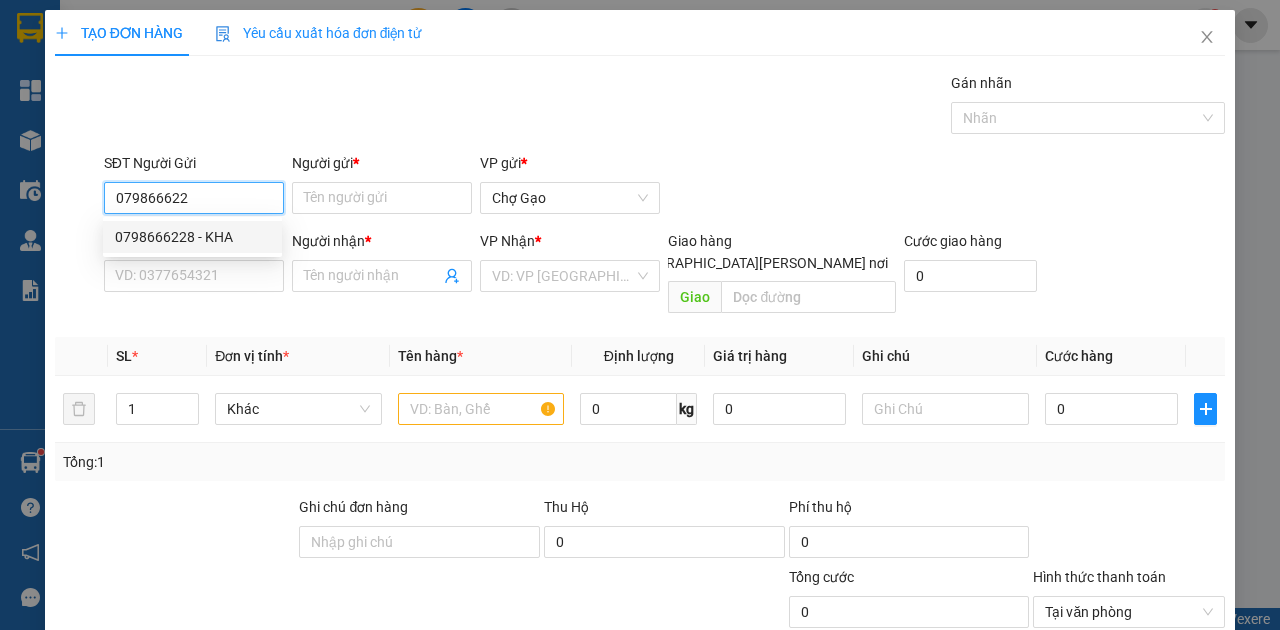 click on "0798666228 - KHA" at bounding box center [192, 237] 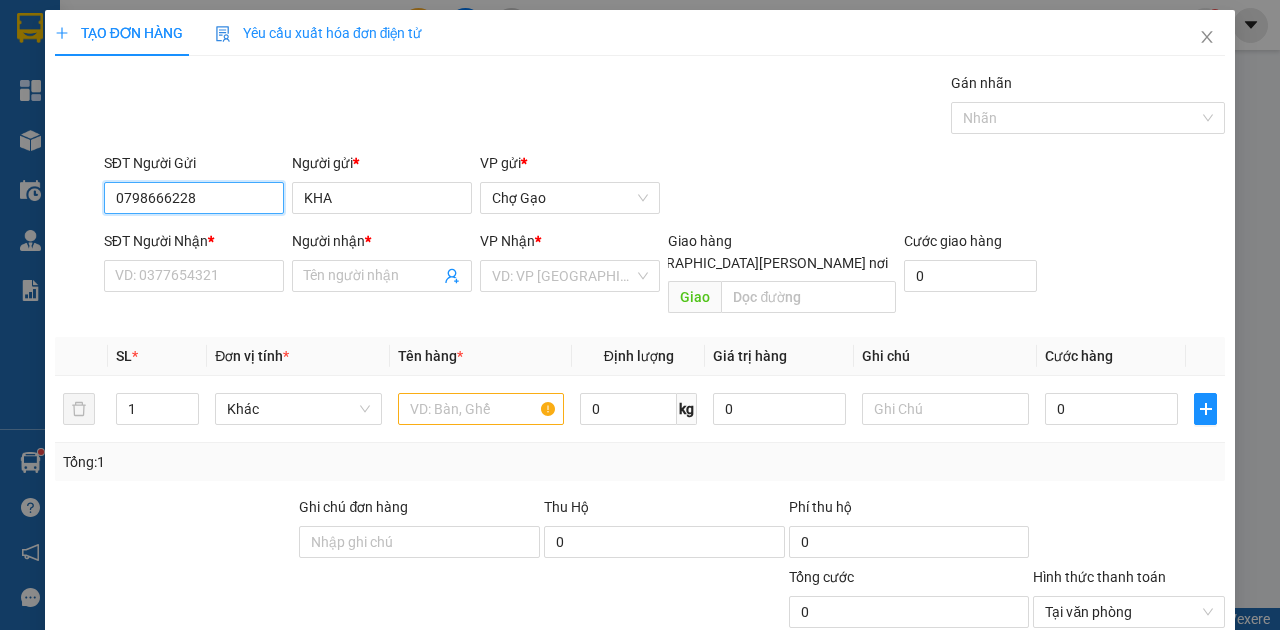 type on "0798666228" 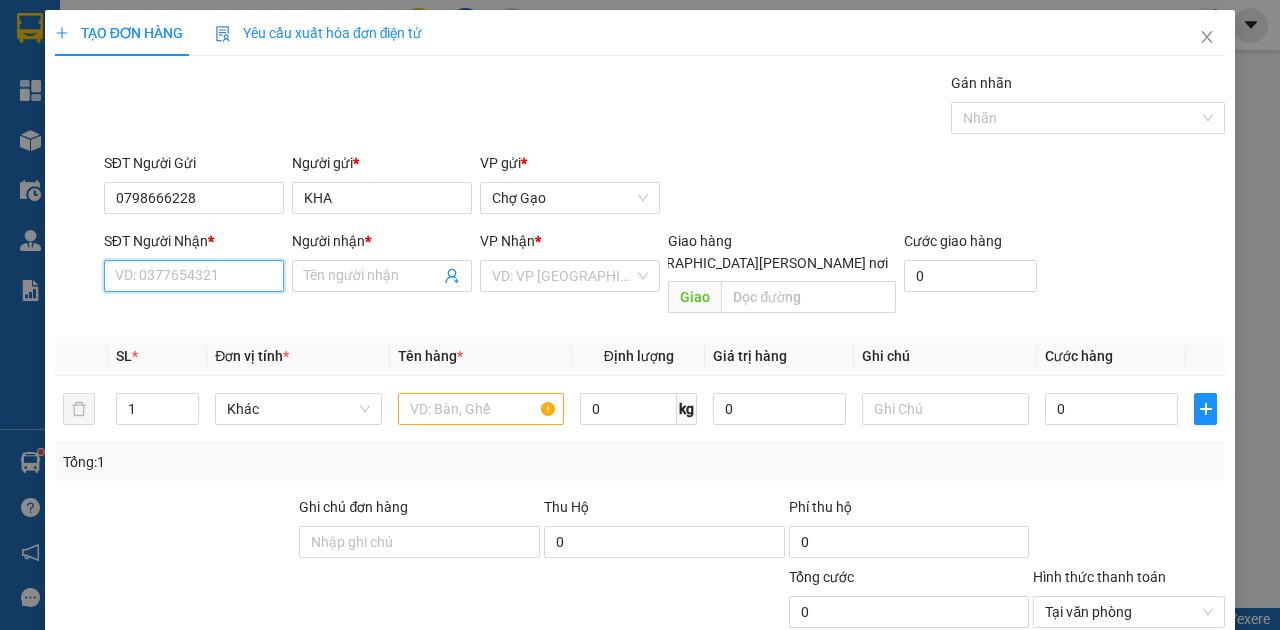 click on "SĐT Người Nhận  *" at bounding box center (194, 276) 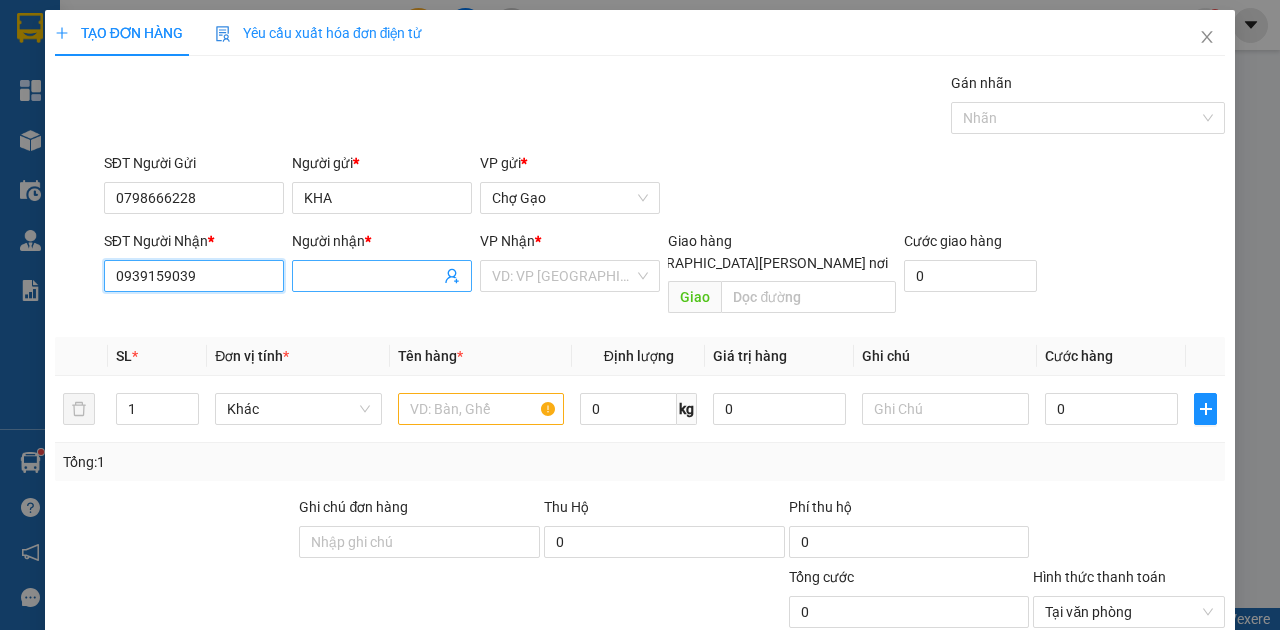 type on "0939159039" 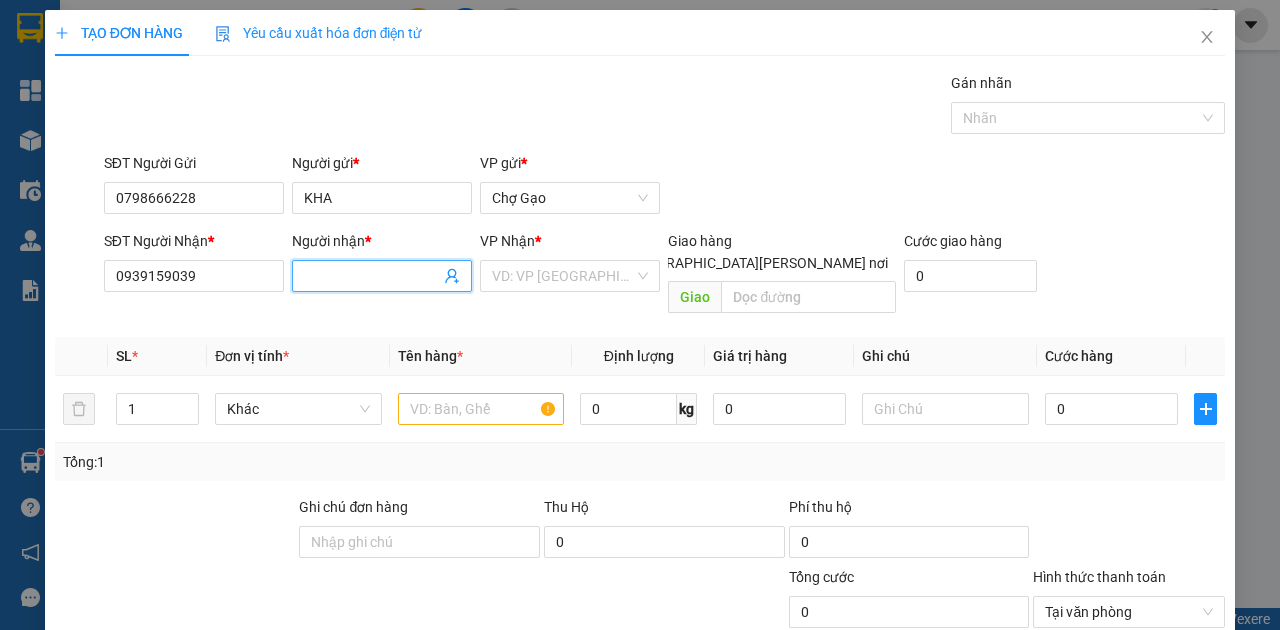 click on "Người nhận  *" at bounding box center [372, 276] 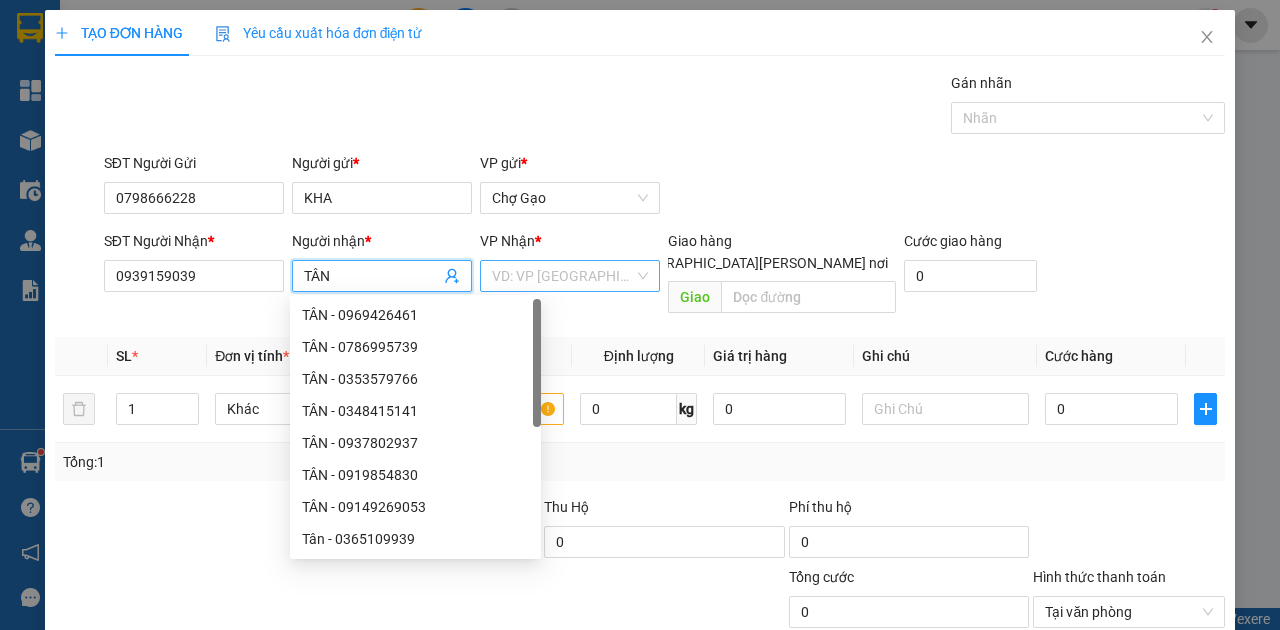 type on "TÂN" 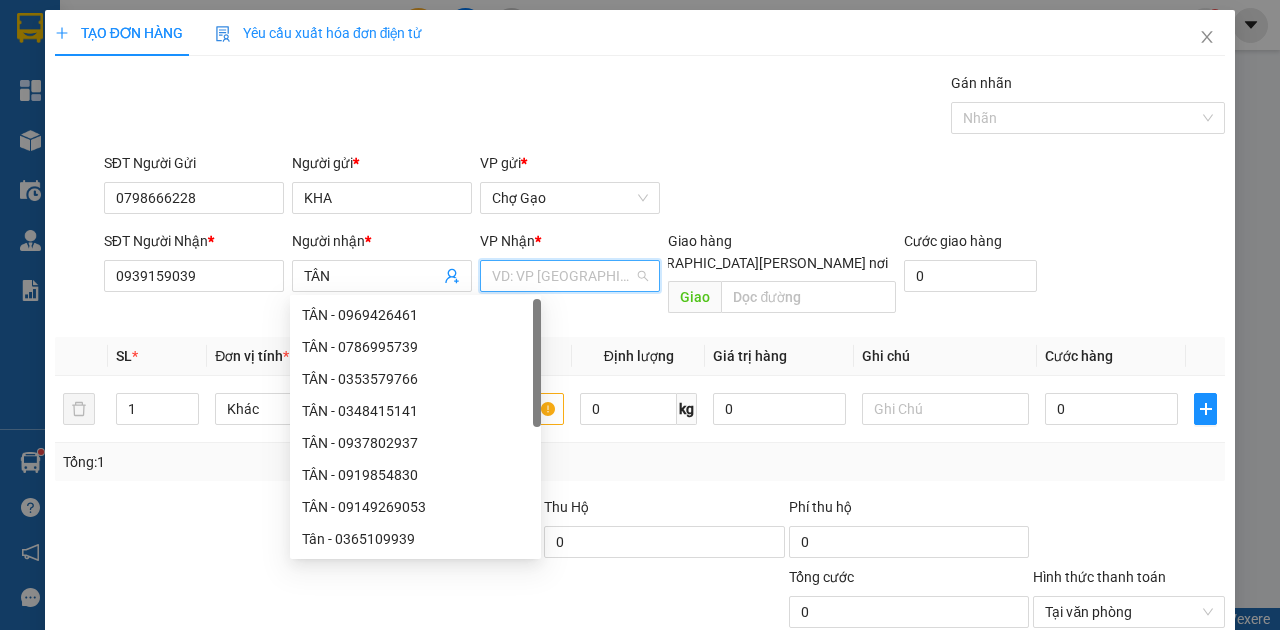 click at bounding box center [563, 276] 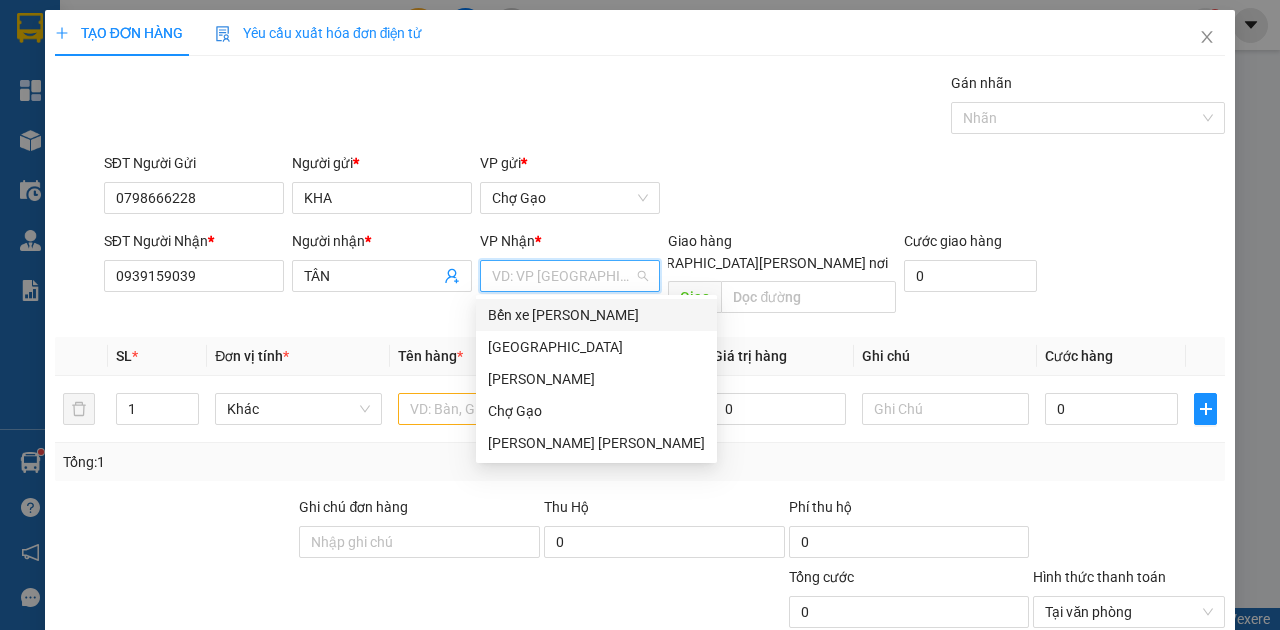 click on "Bến xe [PERSON_NAME]" at bounding box center (596, 315) 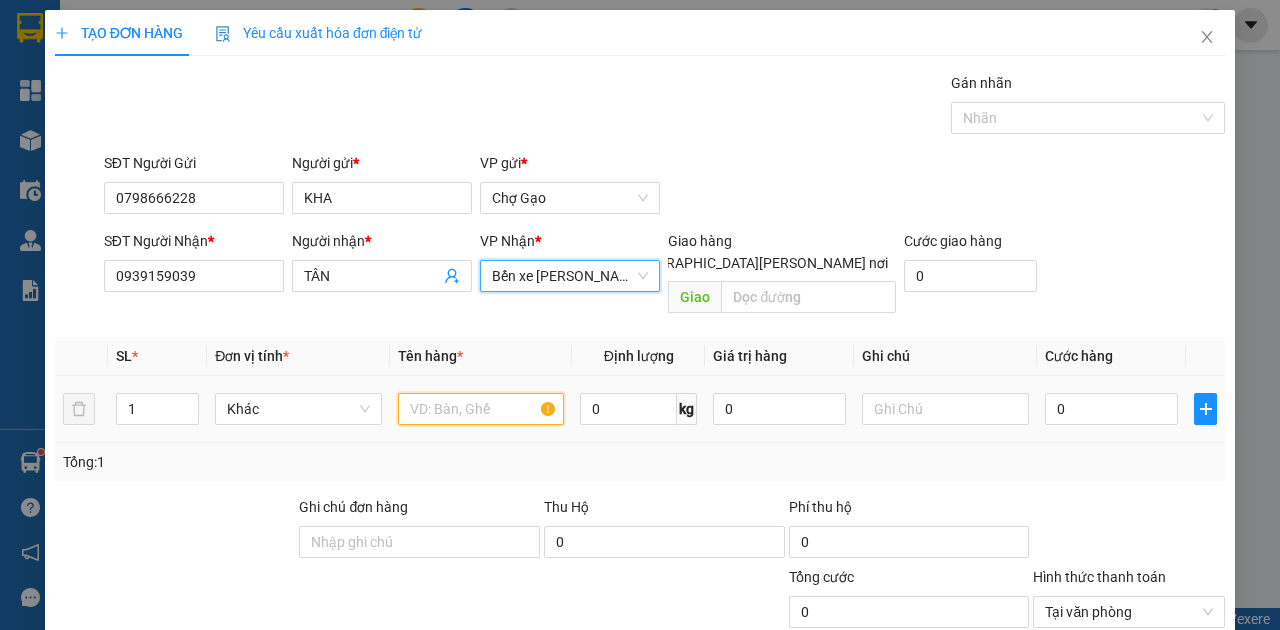 click at bounding box center [481, 409] 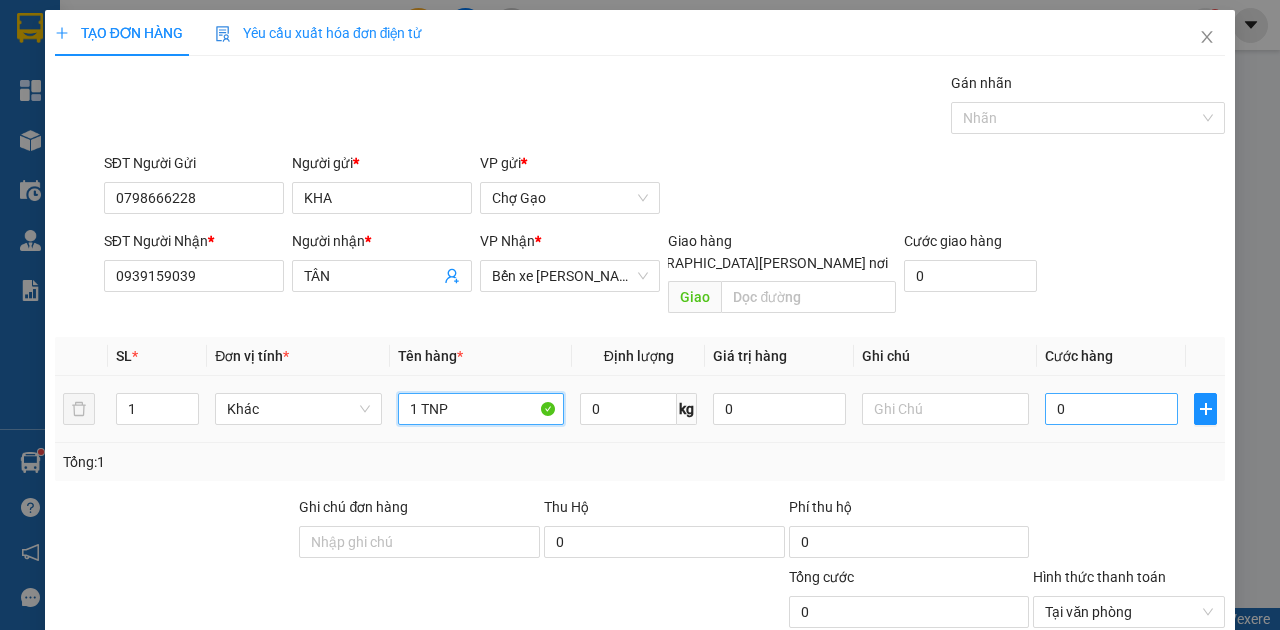 type on "1 TNP" 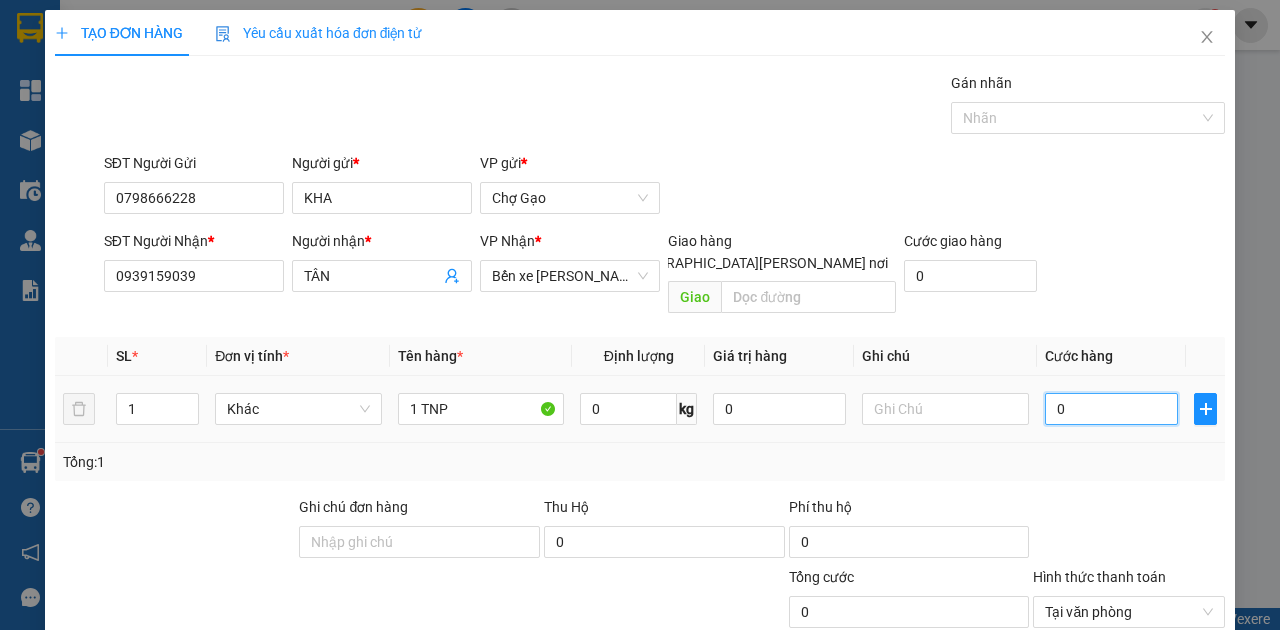 click on "0" at bounding box center [1111, 409] 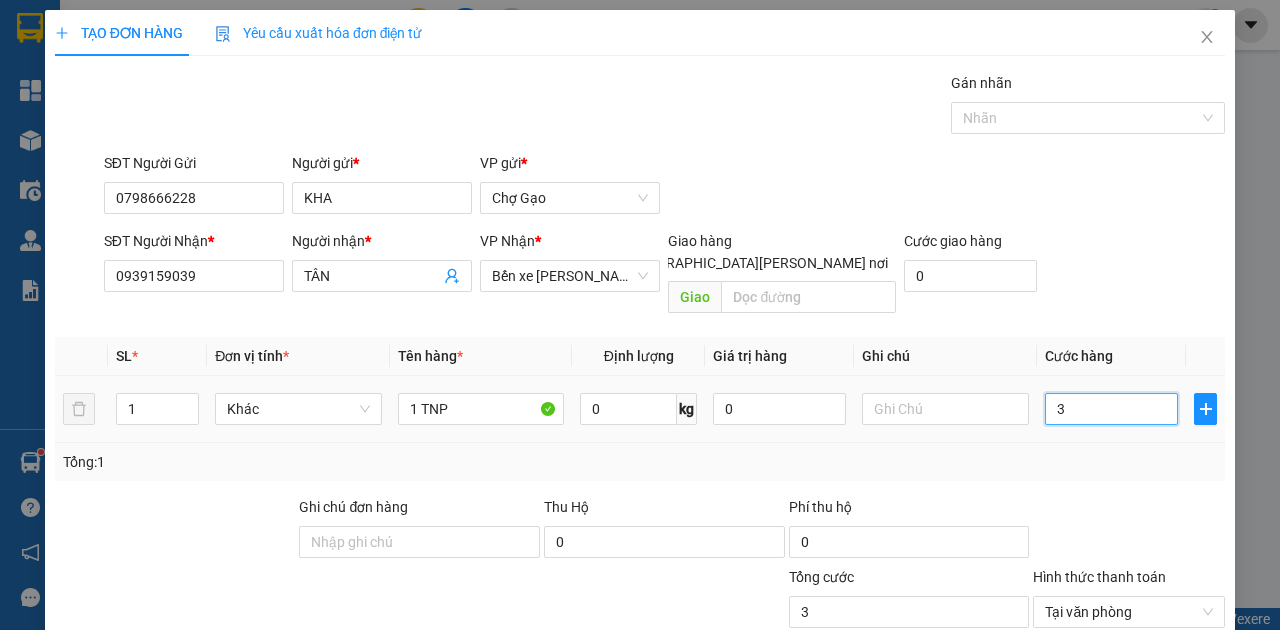 type on "30" 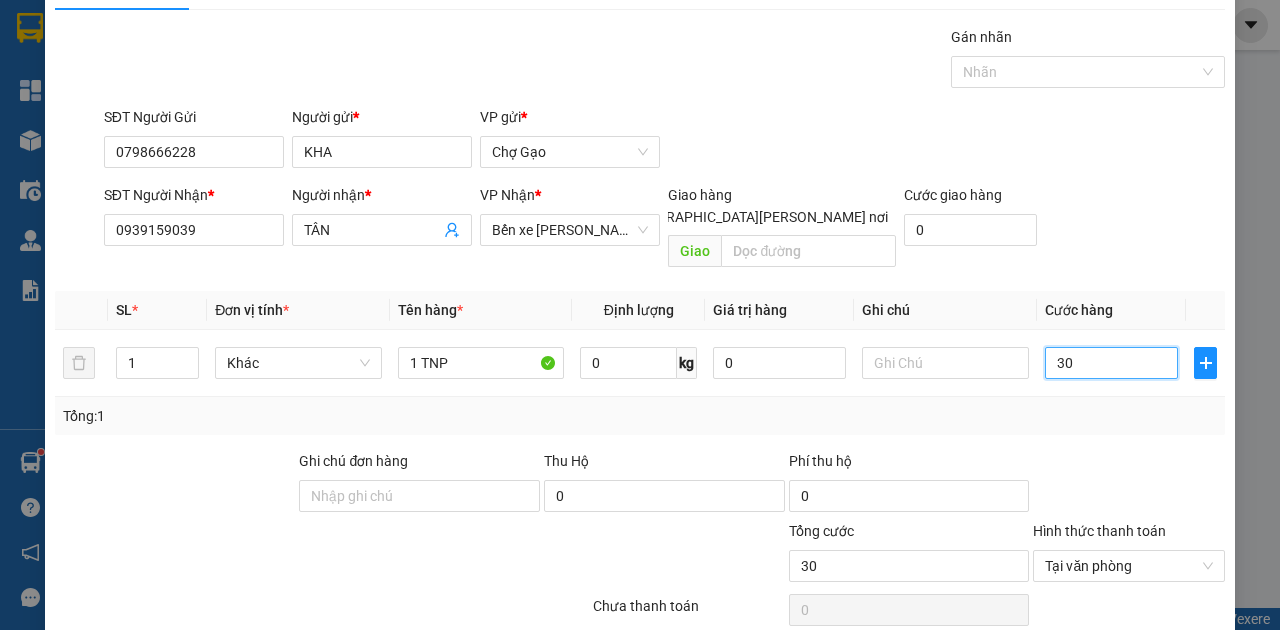 scroll, scrollTop: 107, scrollLeft: 0, axis: vertical 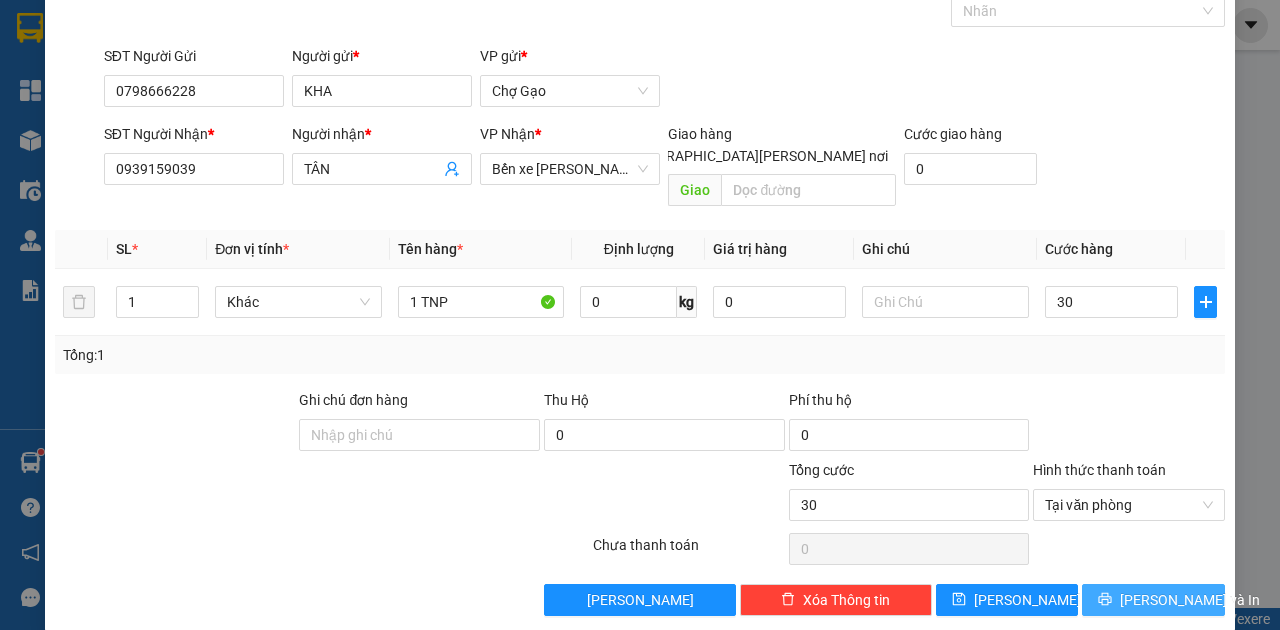 type on "30.000" 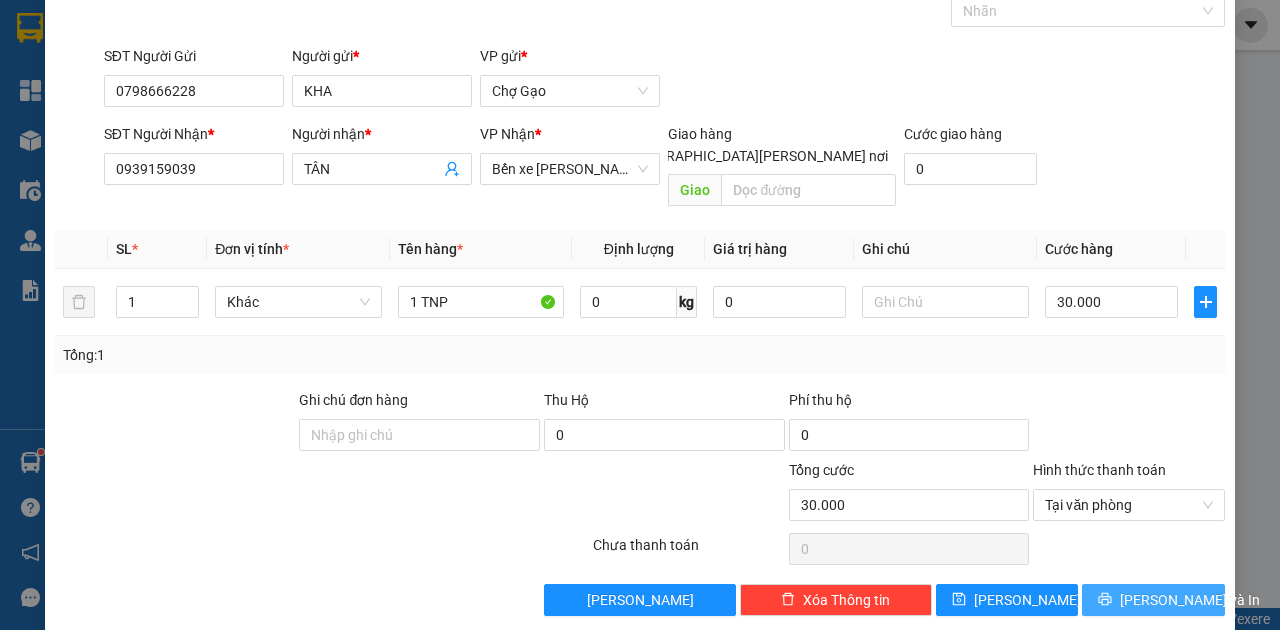 click on "[PERSON_NAME] và In" at bounding box center [1190, 600] 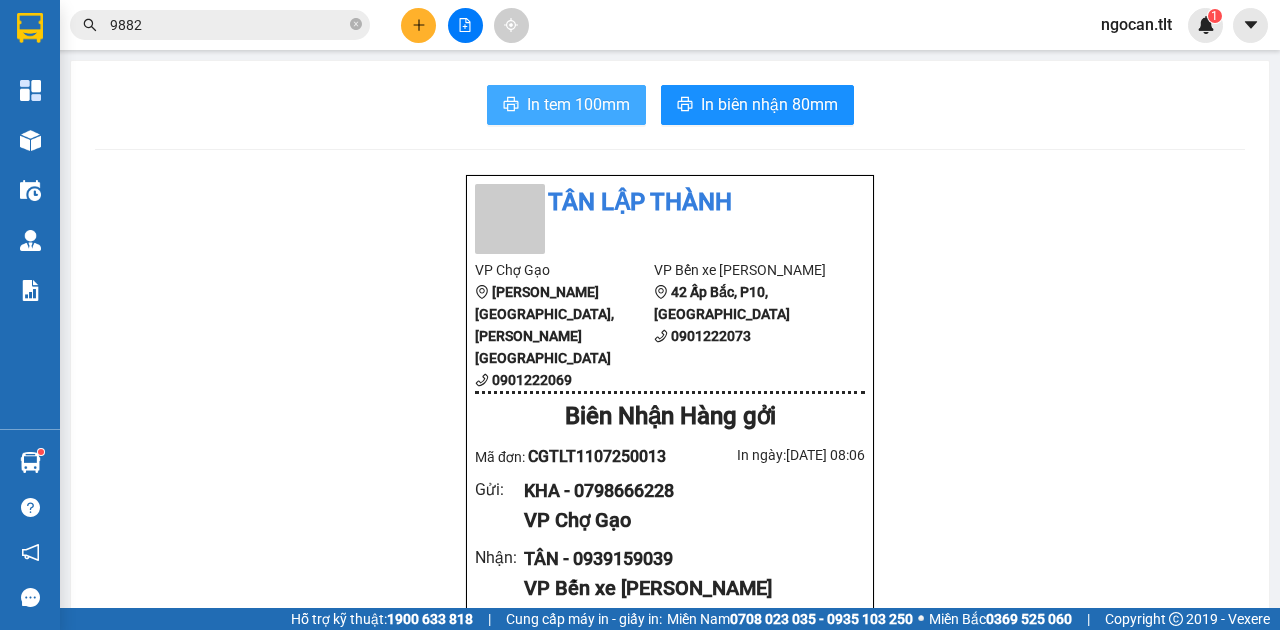 click on "In tem 100mm" at bounding box center [578, 104] 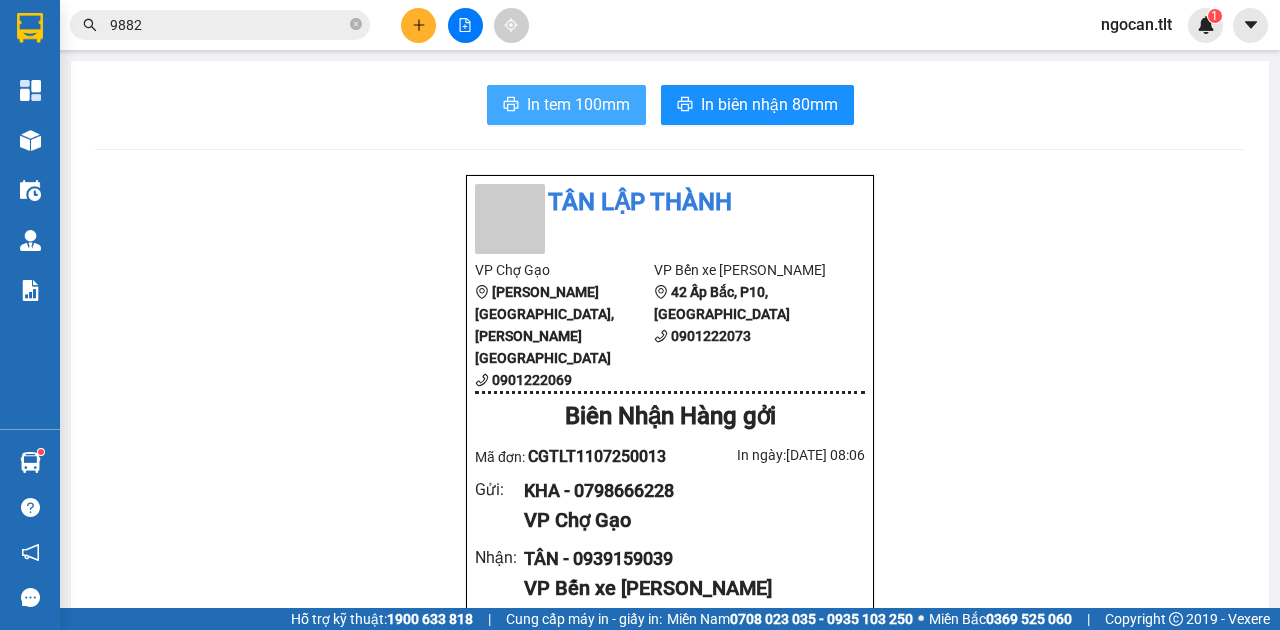 scroll, scrollTop: 0, scrollLeft: 0, axis: both 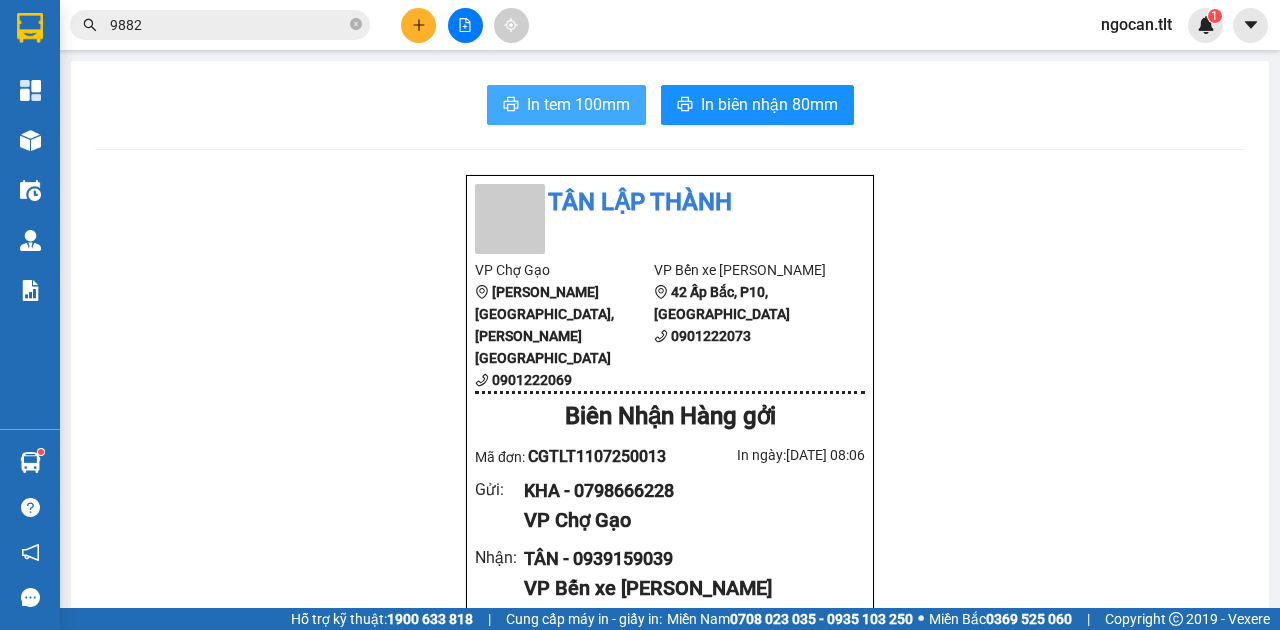 click on "In tem 100mm" at bounding box center [578, 104] 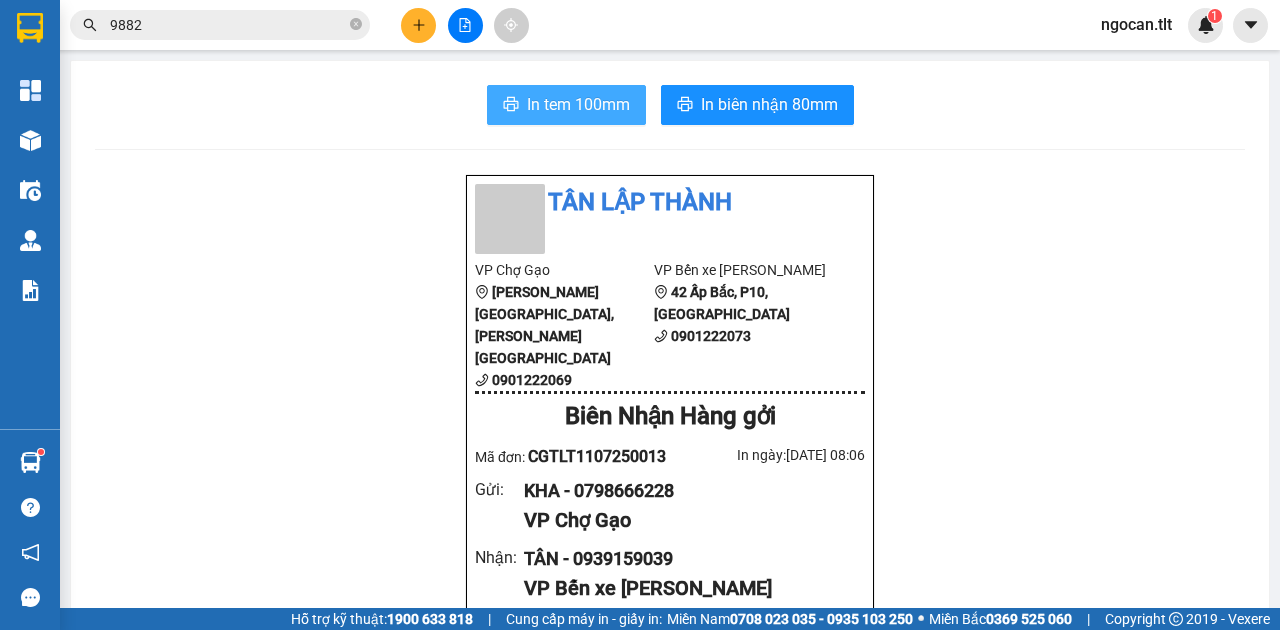 scroll, scrollTop: 0, scrollLeft: 0, axis: both 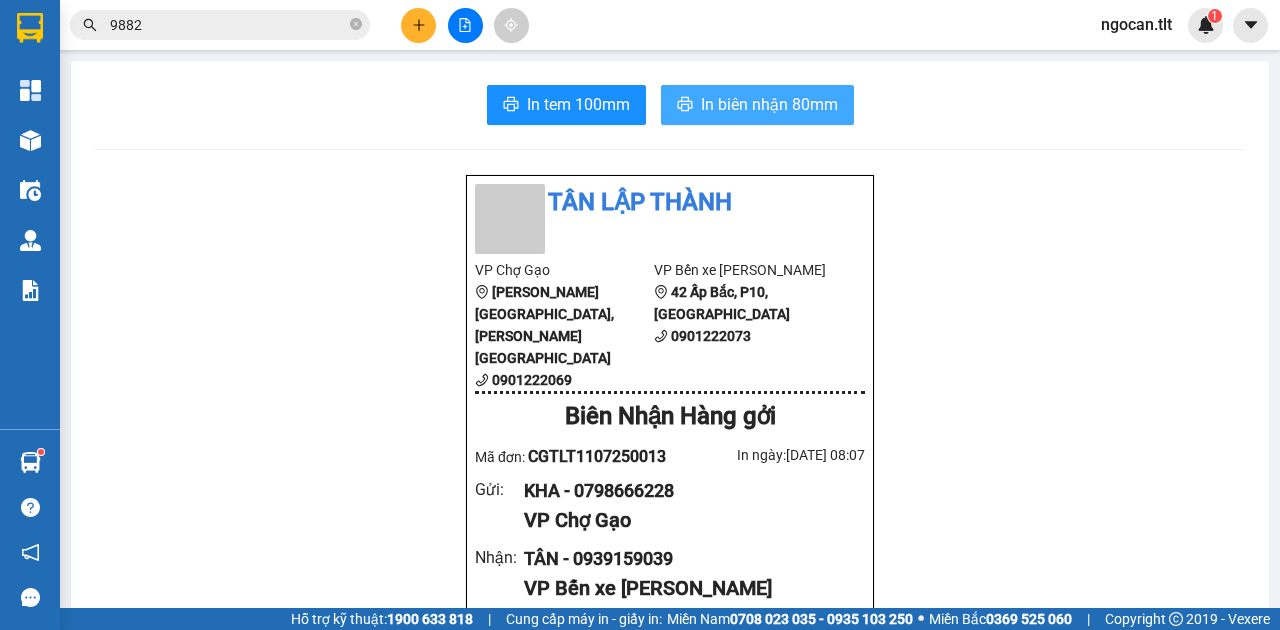 click on "In biên nhận 80mm" at bounding box center [769, 104] 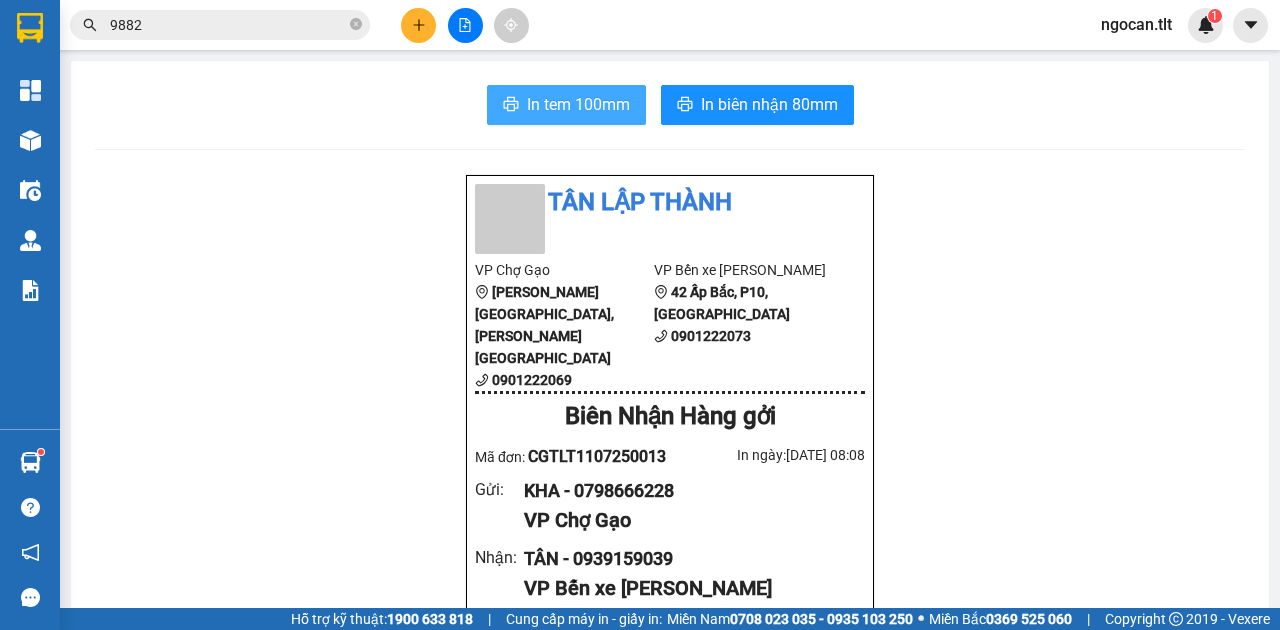 click on "In tem 100mm" at bounding box center (578, 104) 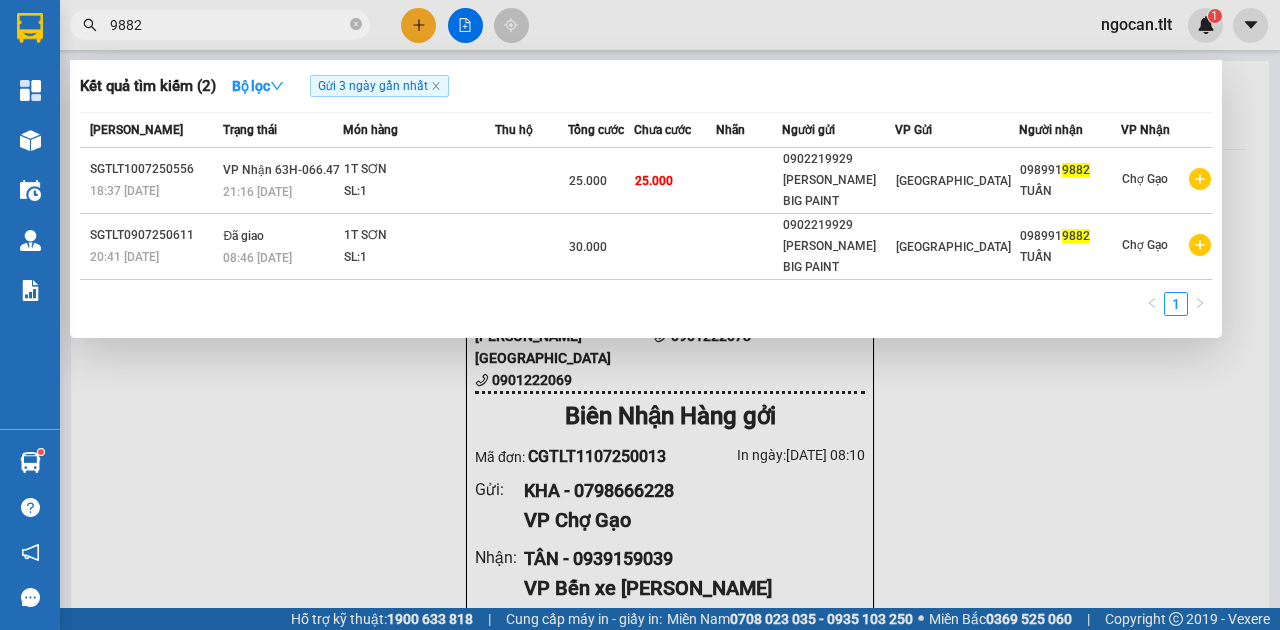 click on "9882" at bounding box center (228, 25) 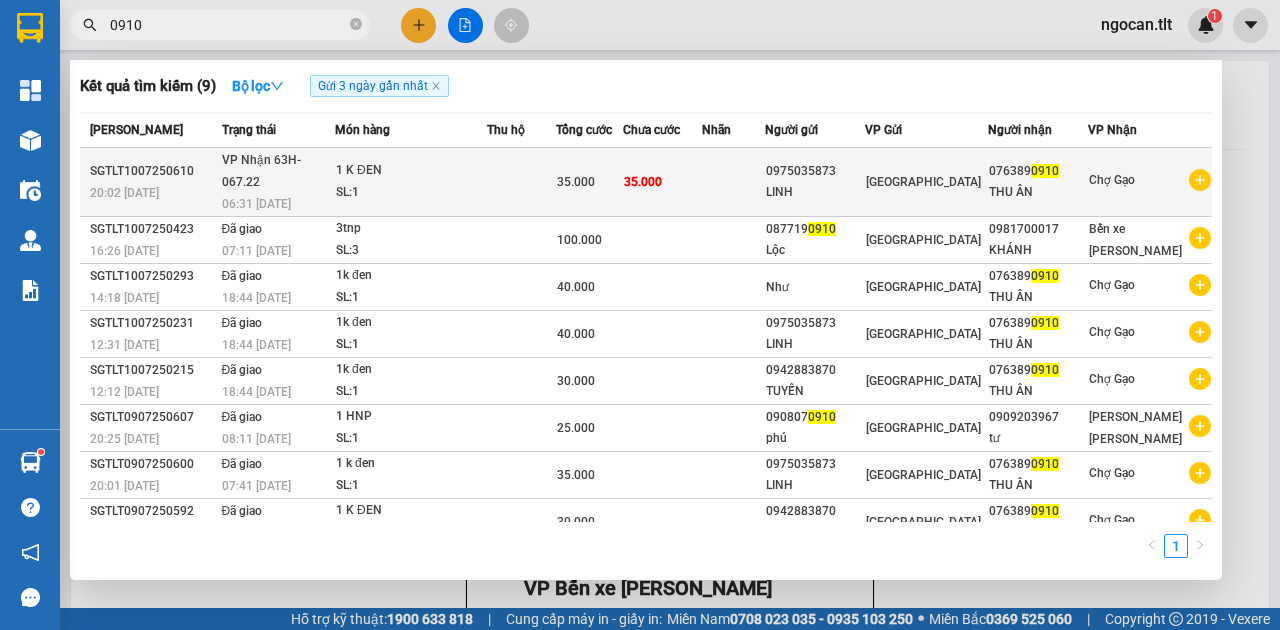 type on "0910" 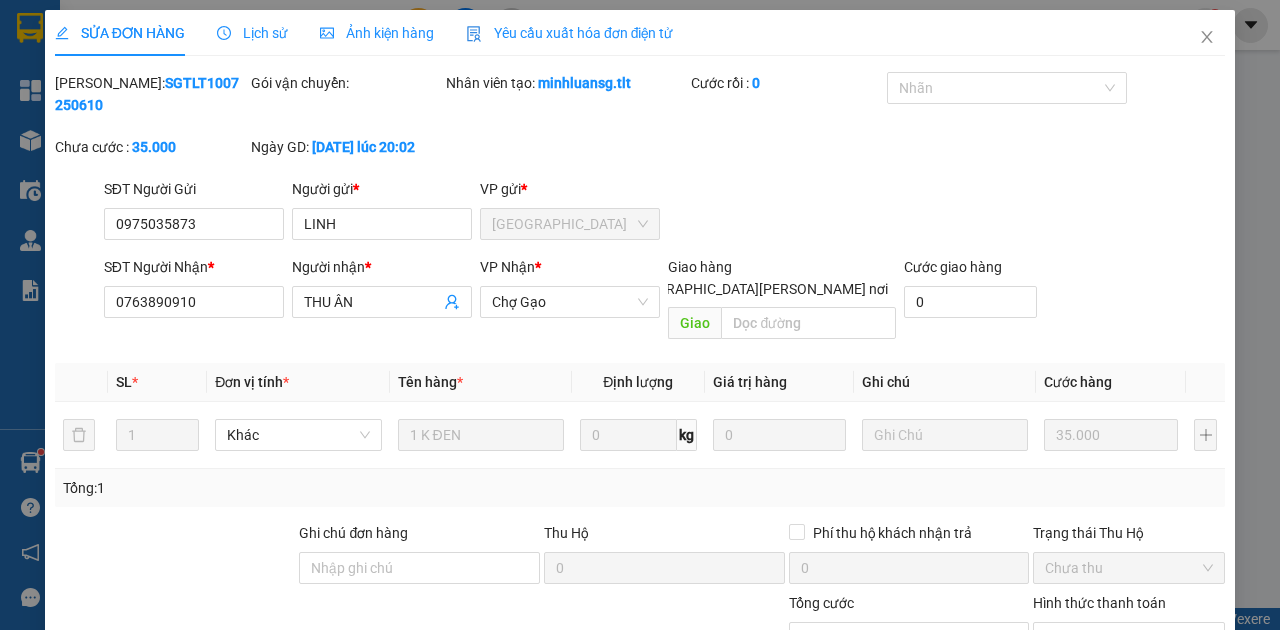 click 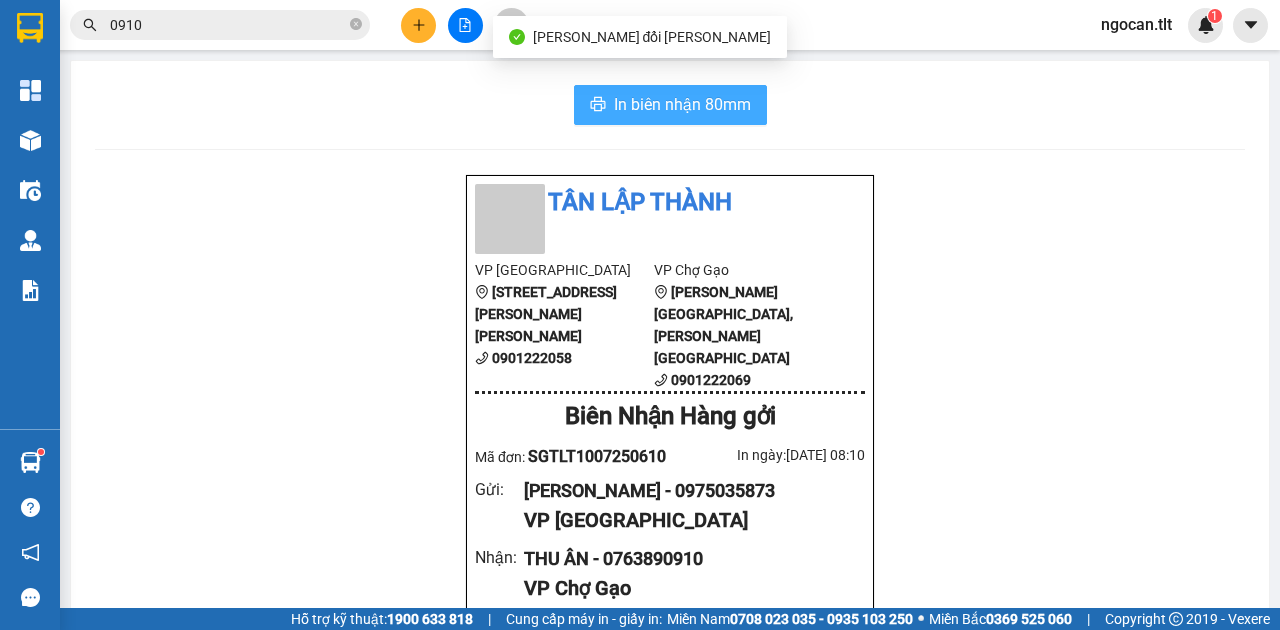 drag, startPoint x: 628, startPoint y: 100, endPoint x: 669, endPoint y: 146, distance: 61.6198 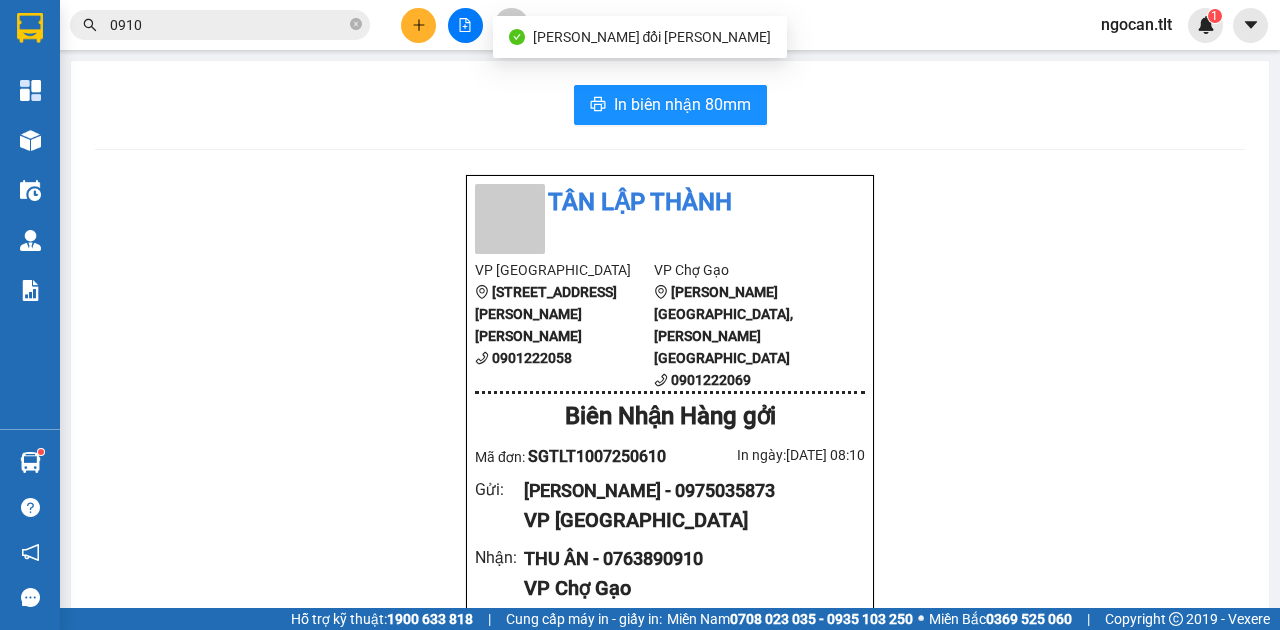 click on "0910" at bounding box center (220, 25) 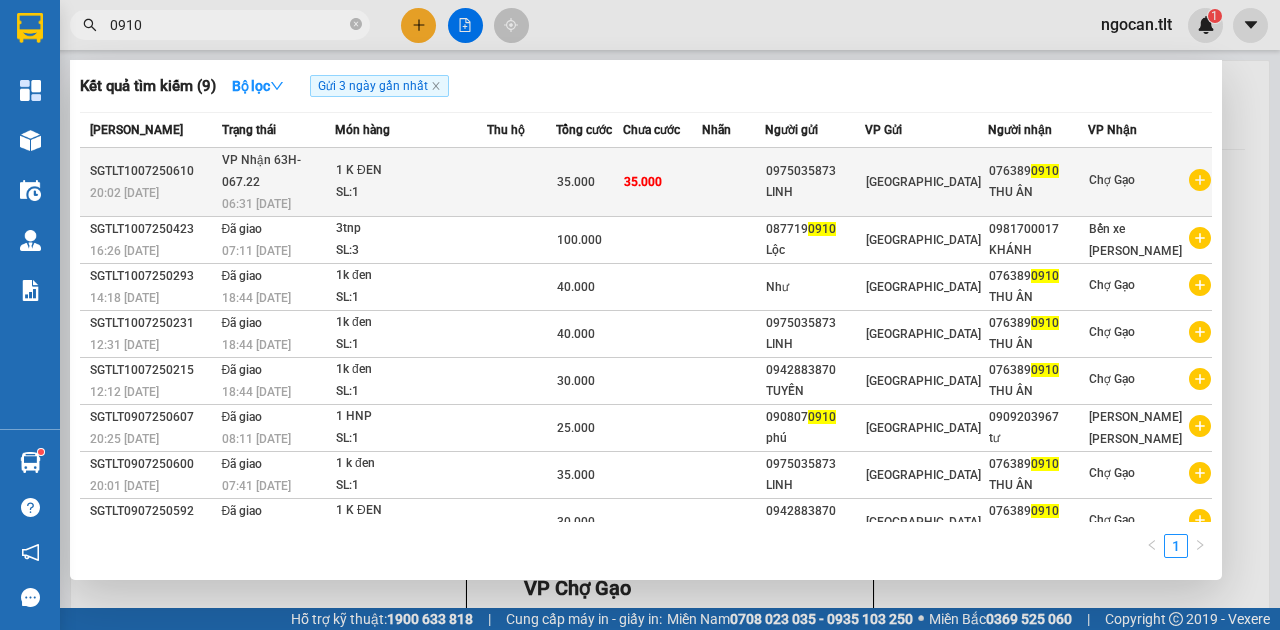 click on "LINH" at bounding box center [815, 192] 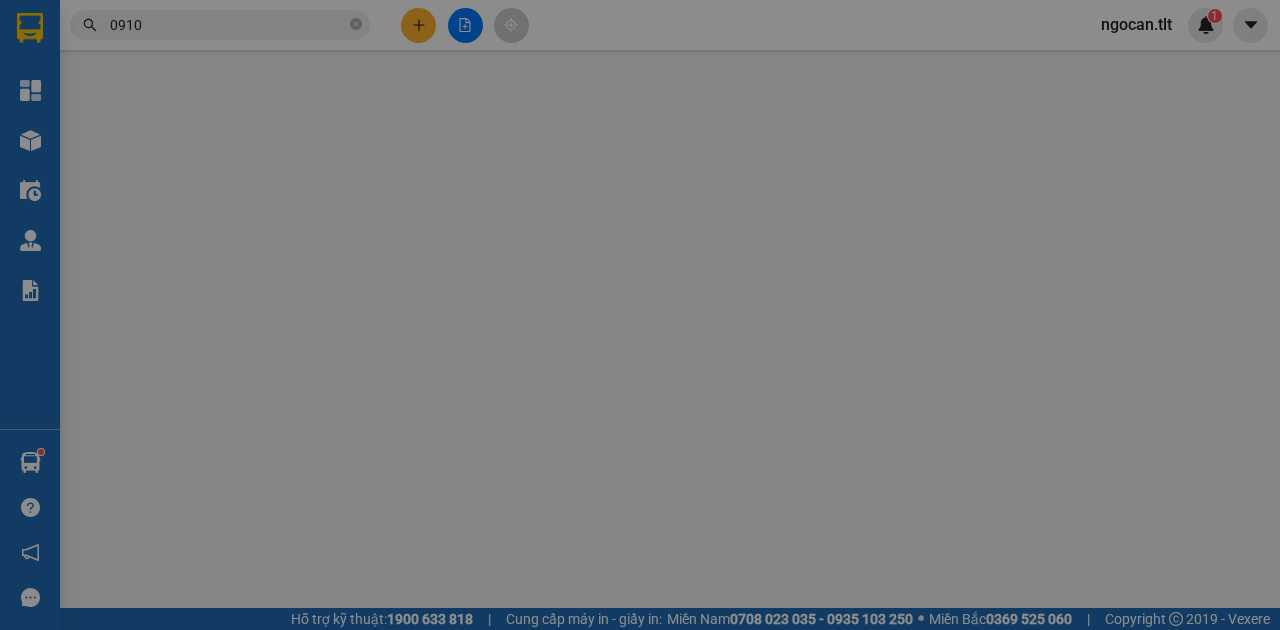 type on "0975035873" 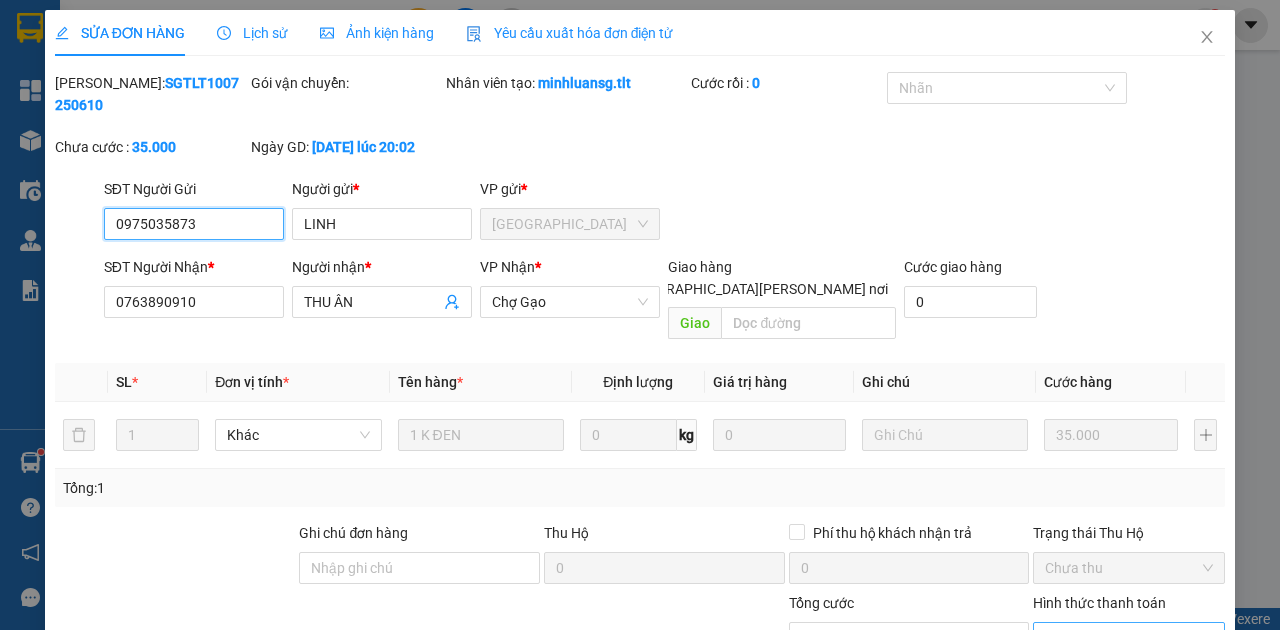 click on "Chọn HT Thanh Toán" at bounding box center (1129, 638) 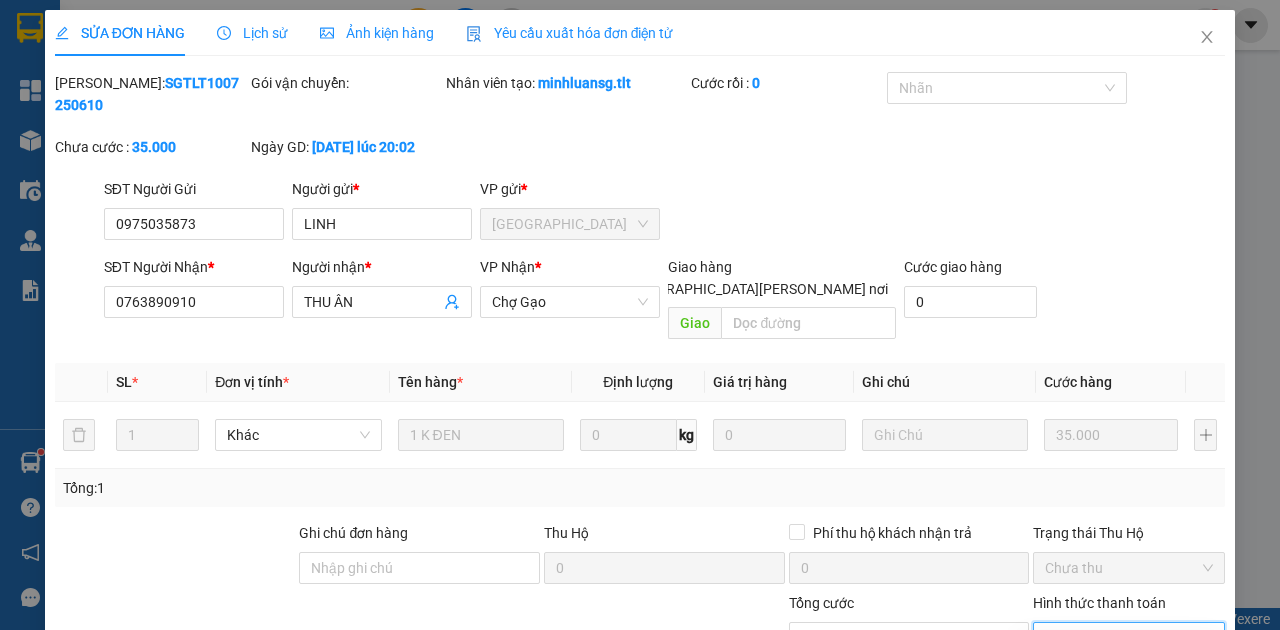 click on "Tại văn phòng" at bounding box center [1120, 655] 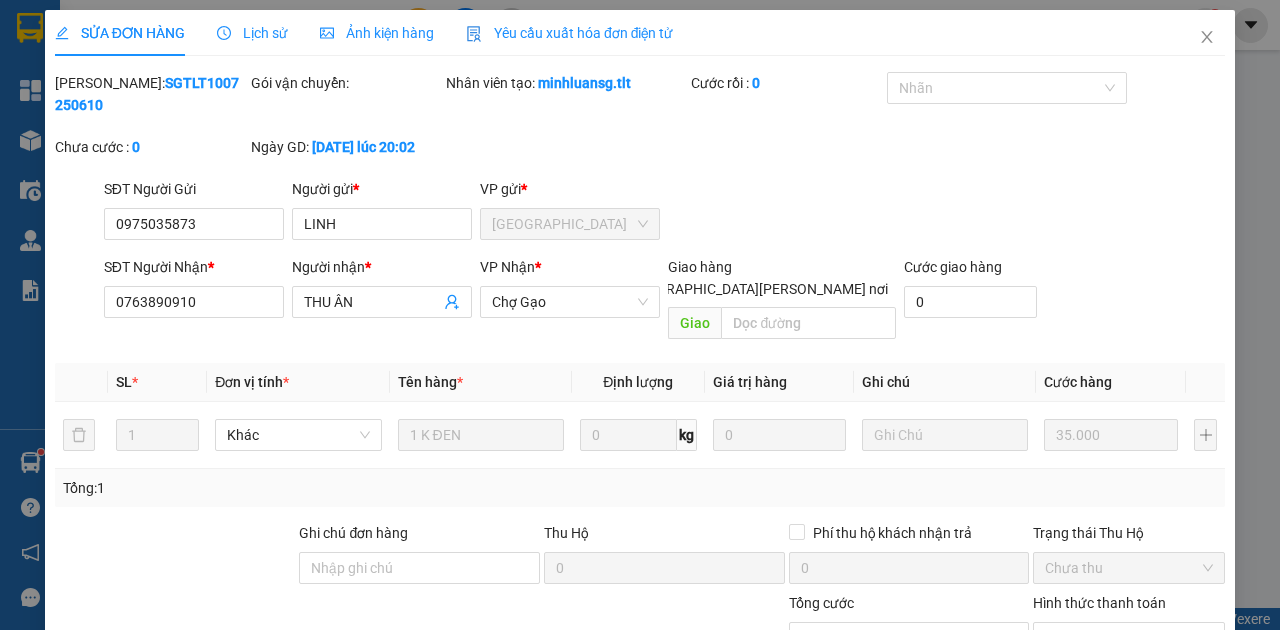 click on "[PERSON_NAME] và [PERSON_NAME] hàng" at bounding box center (815, 733) 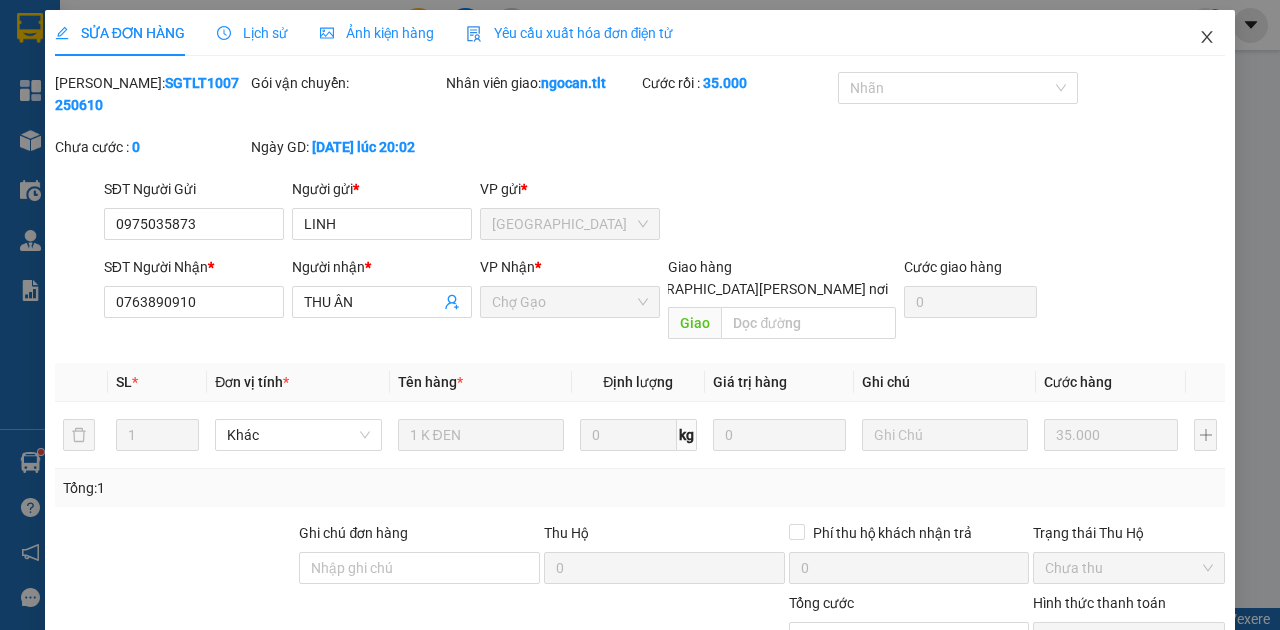drag, startPoint x: 1206, startPoint y: 43, endPoint x: 803, endPoint y: 44, distance: 403.00125 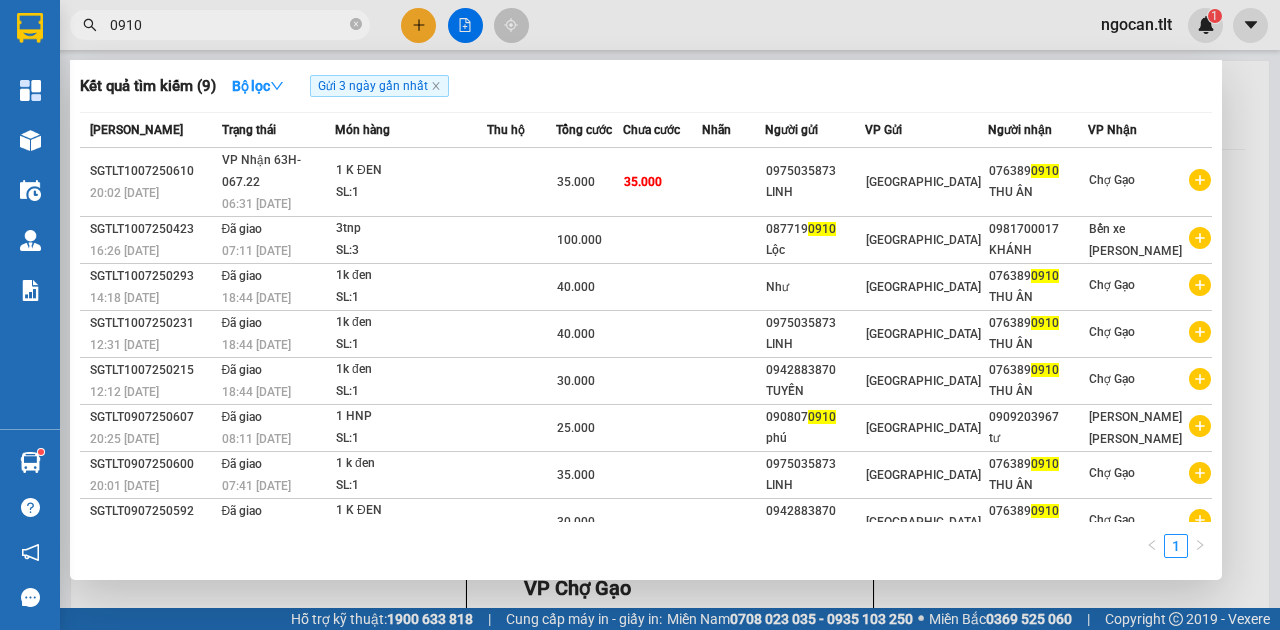 click on "0910" at bounding box center (228, 25) 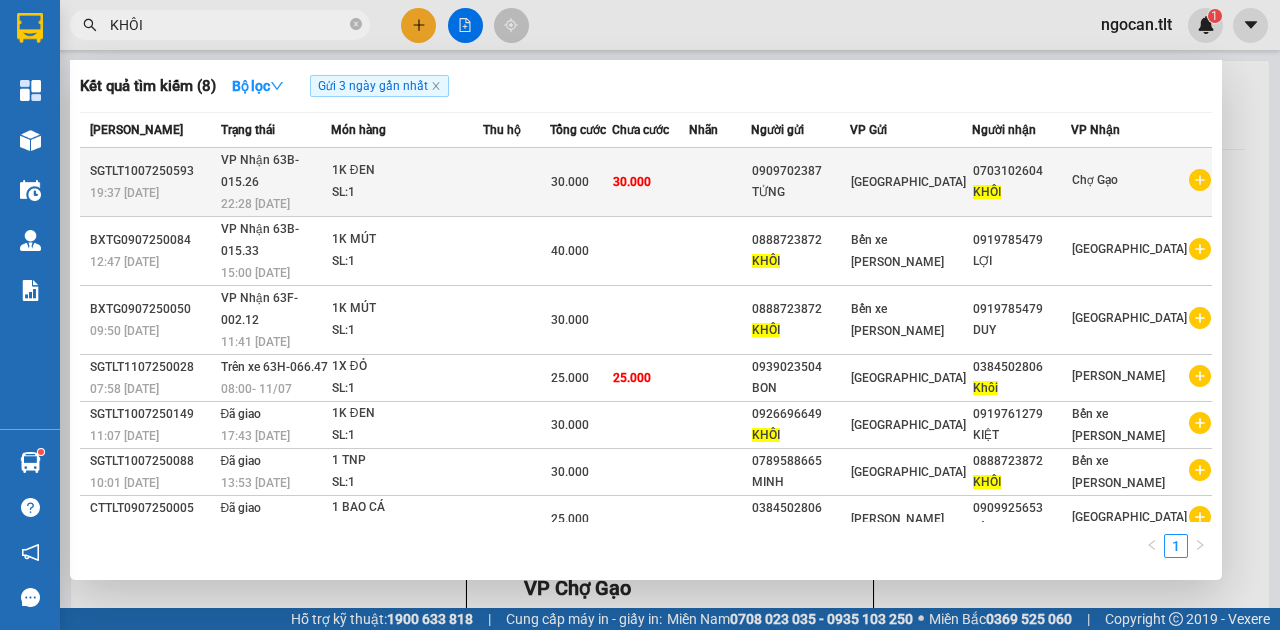 type on "KHÔI" 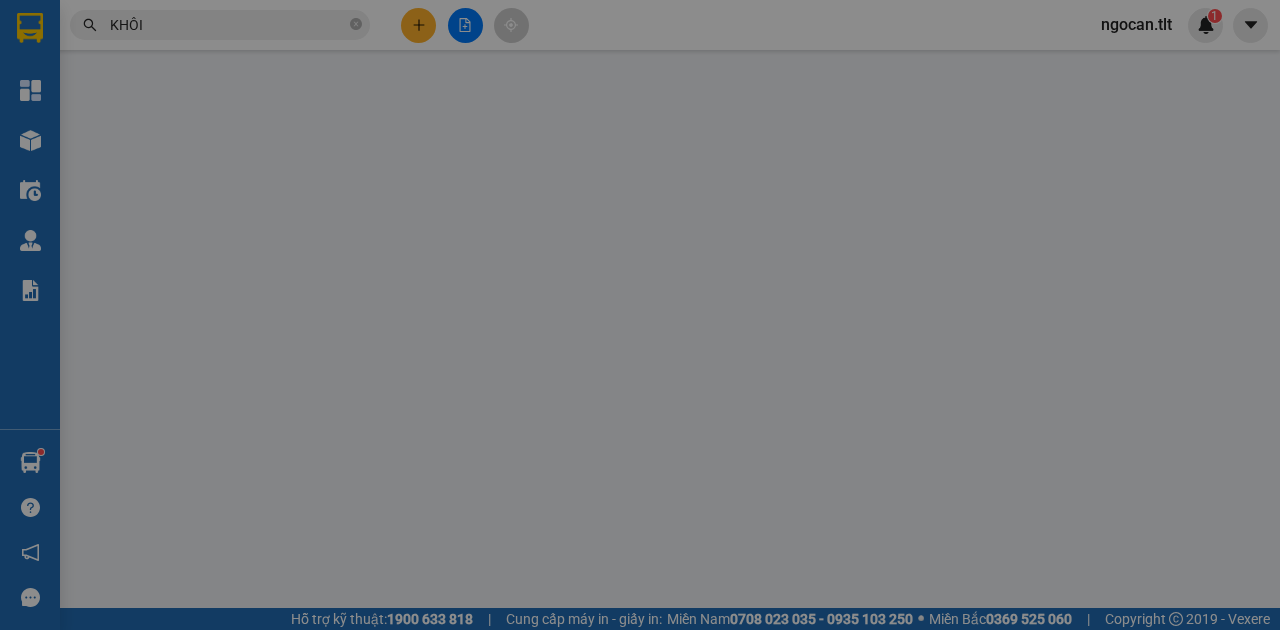 type on "0909702387" 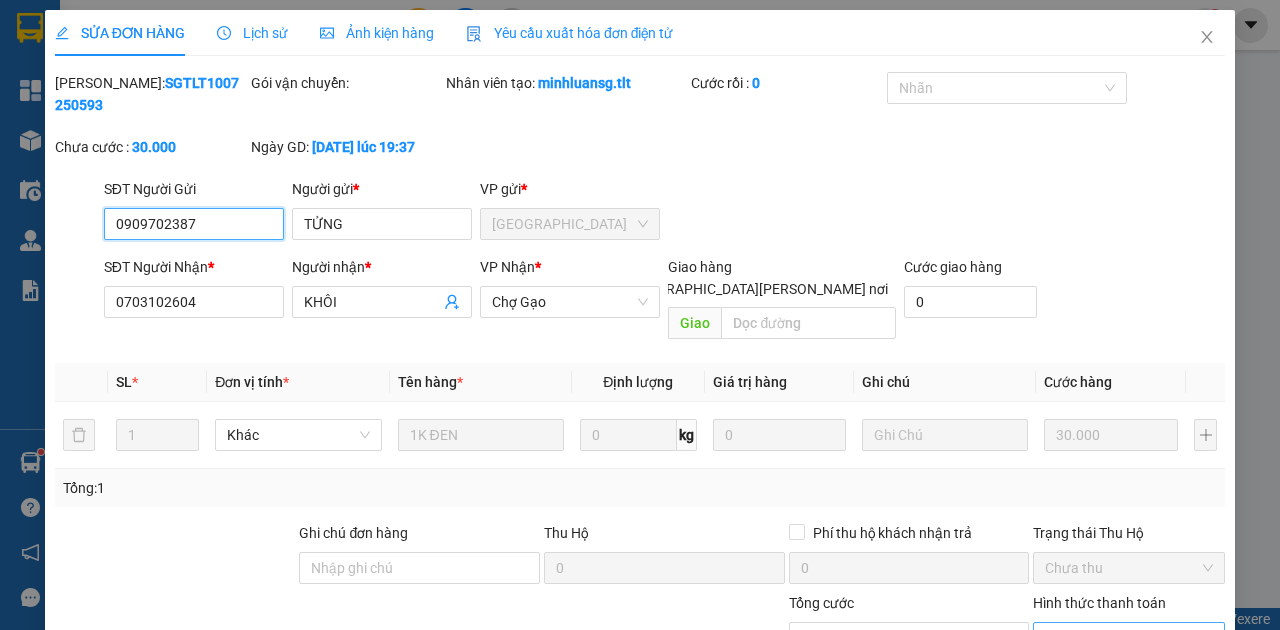 click on "Chọn HT Thanh Toán" at bounding box center [1129, 638] 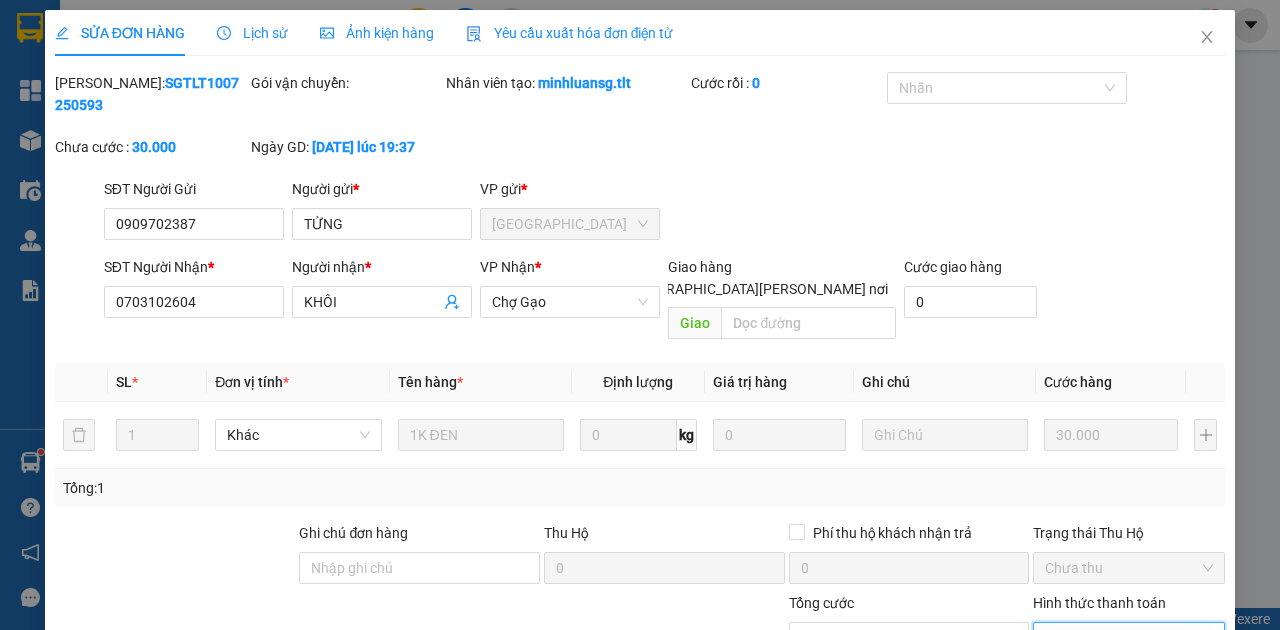 click on "Tại văn phòng" at bounding box center (1120, 655) 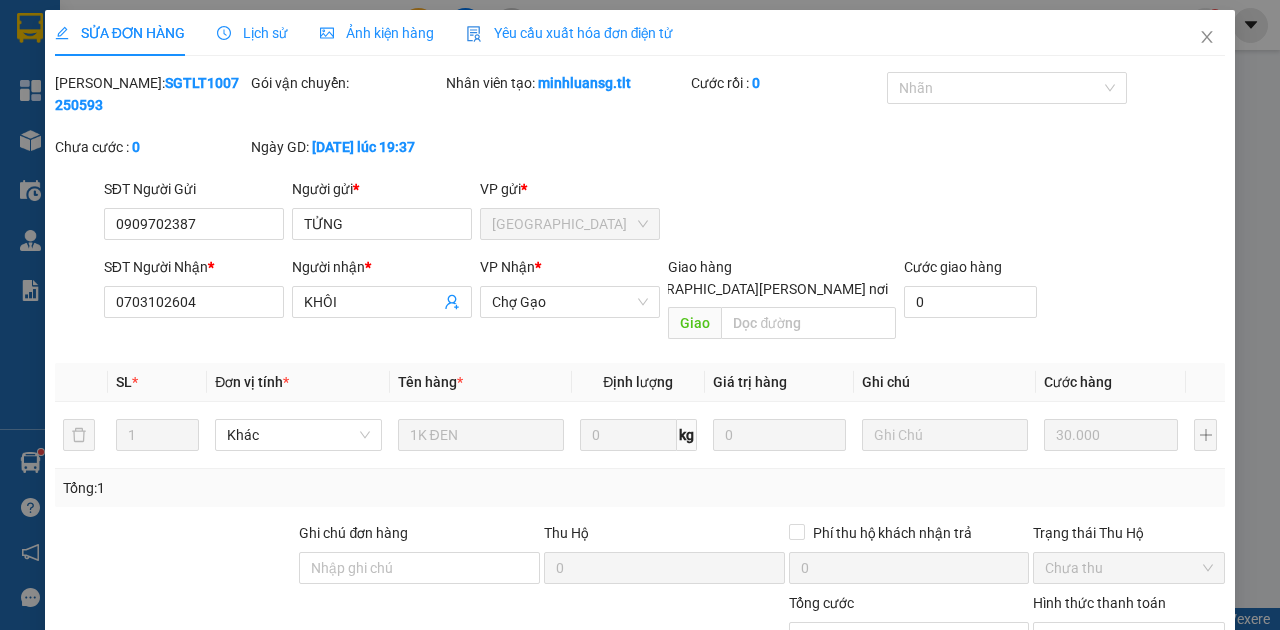 click on "[PERSON_NAME] và [PERSON_NAME] hàng" at bounding box center [815, 733] 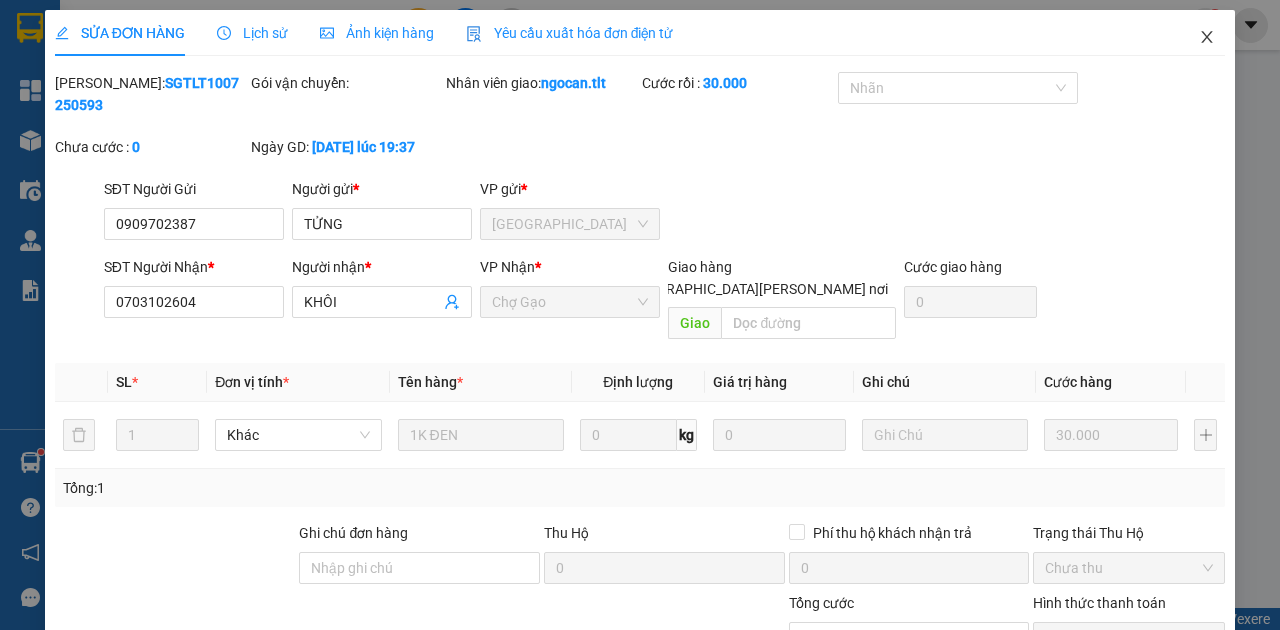 click 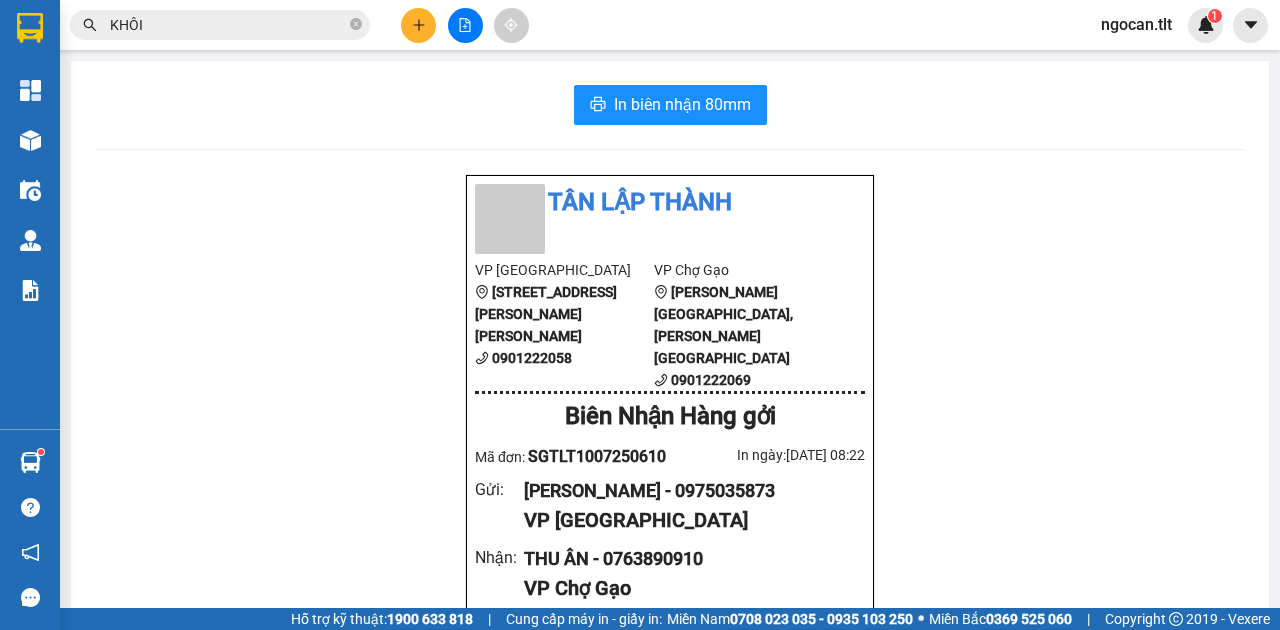 click on "KHÔI" at bounding box center [228, 25] 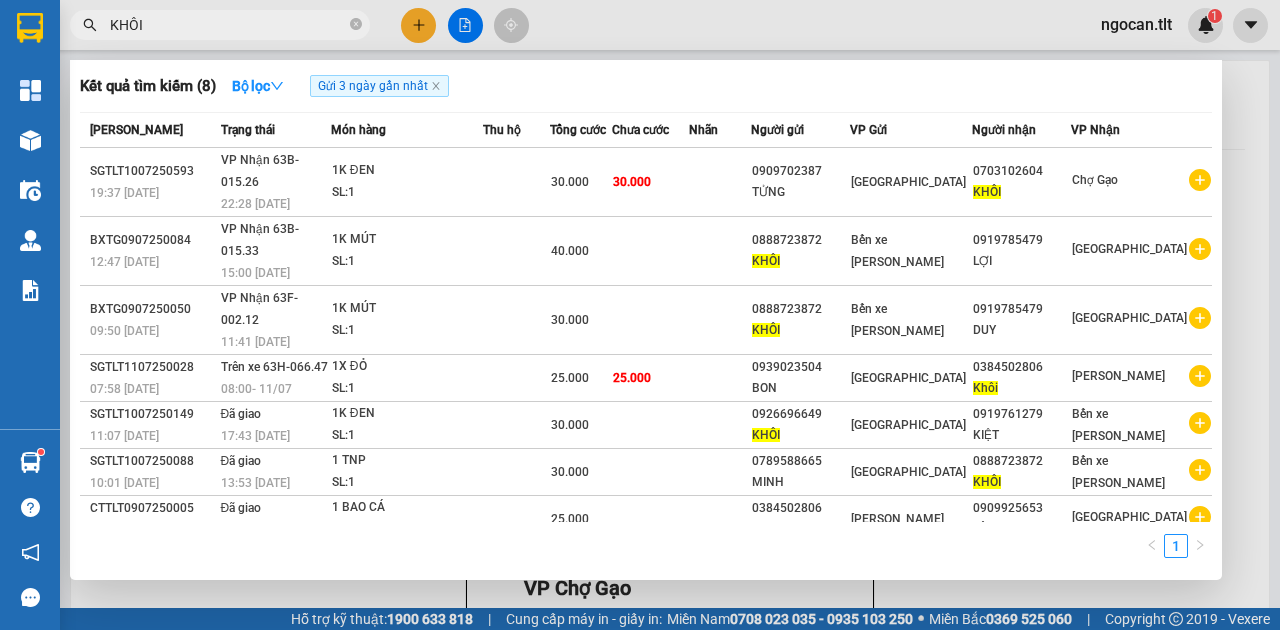 click on "KHÔI" at bounding box center (228, 25) 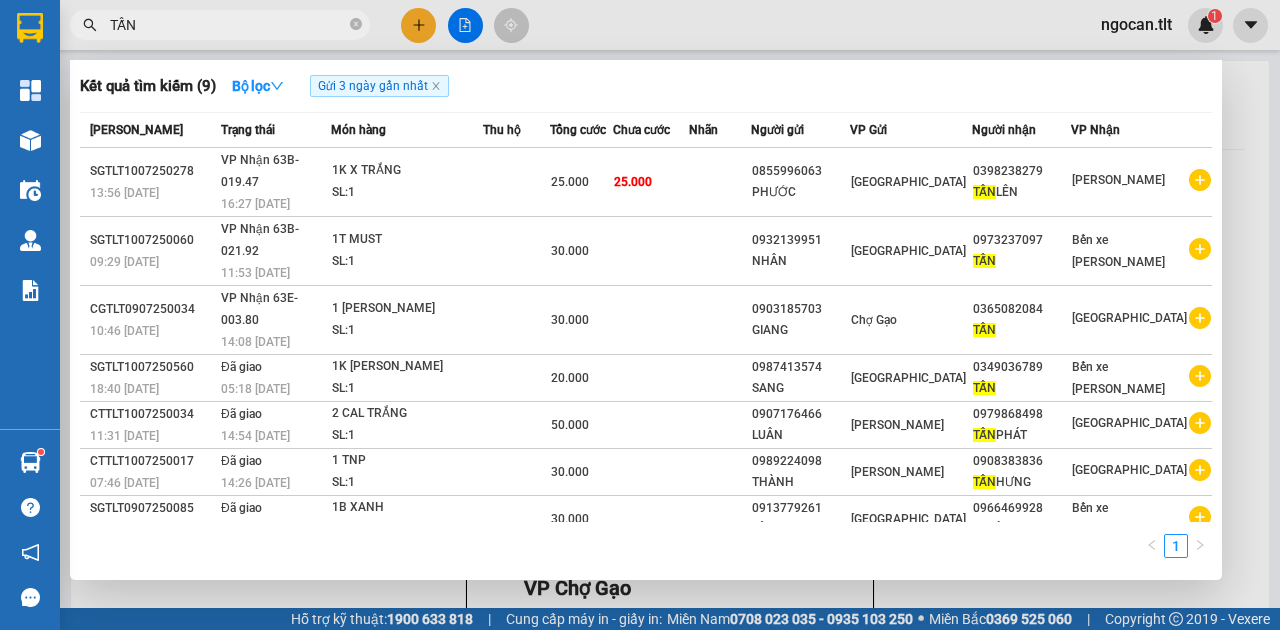 click on "TẤN" at bounding box center [228, 25] 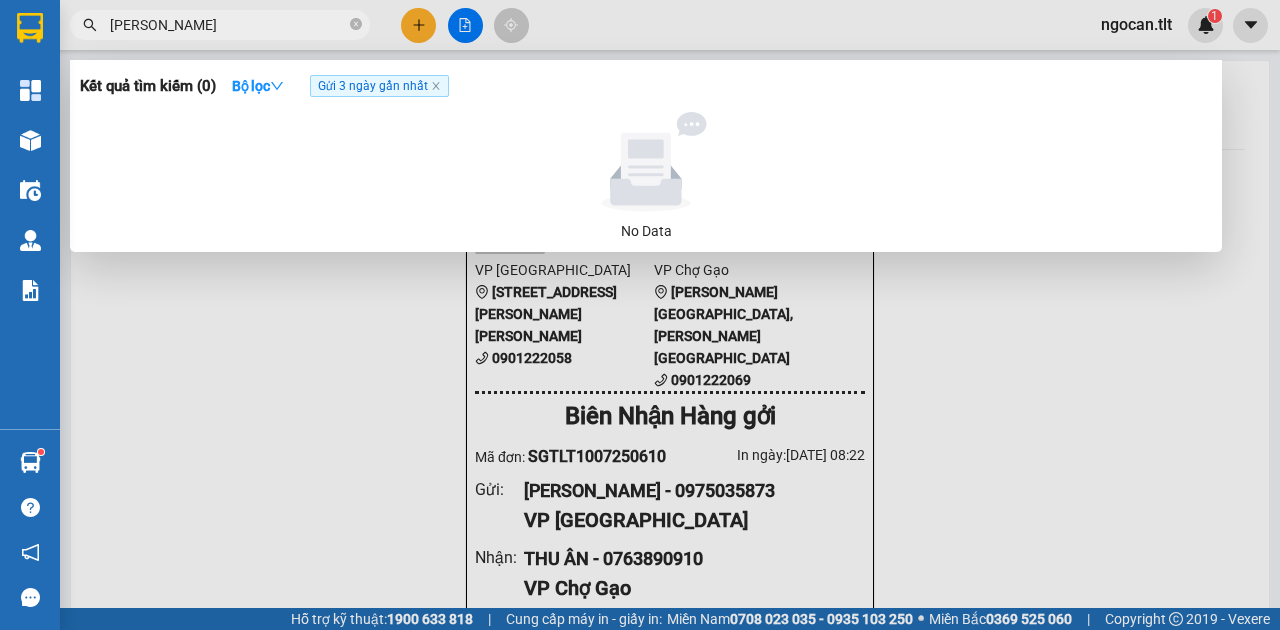click 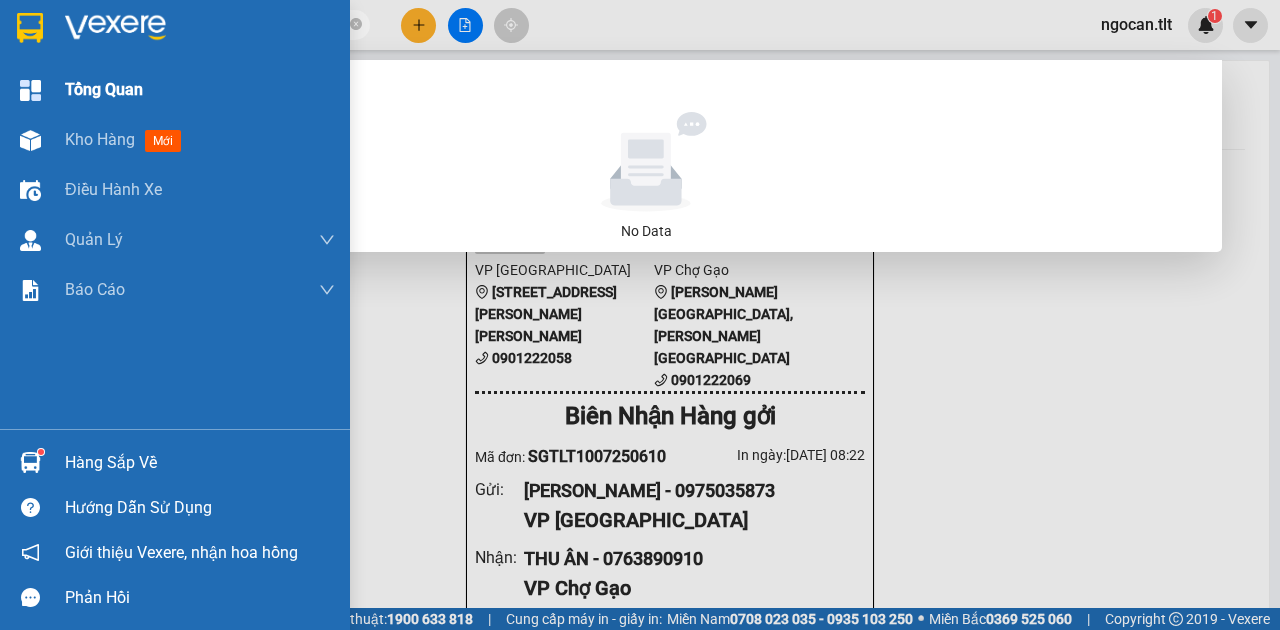 drag, startPoint x: 0, startPoint y: 59, endPoint x: 1, endPoint y: 88, distance: 29.017237 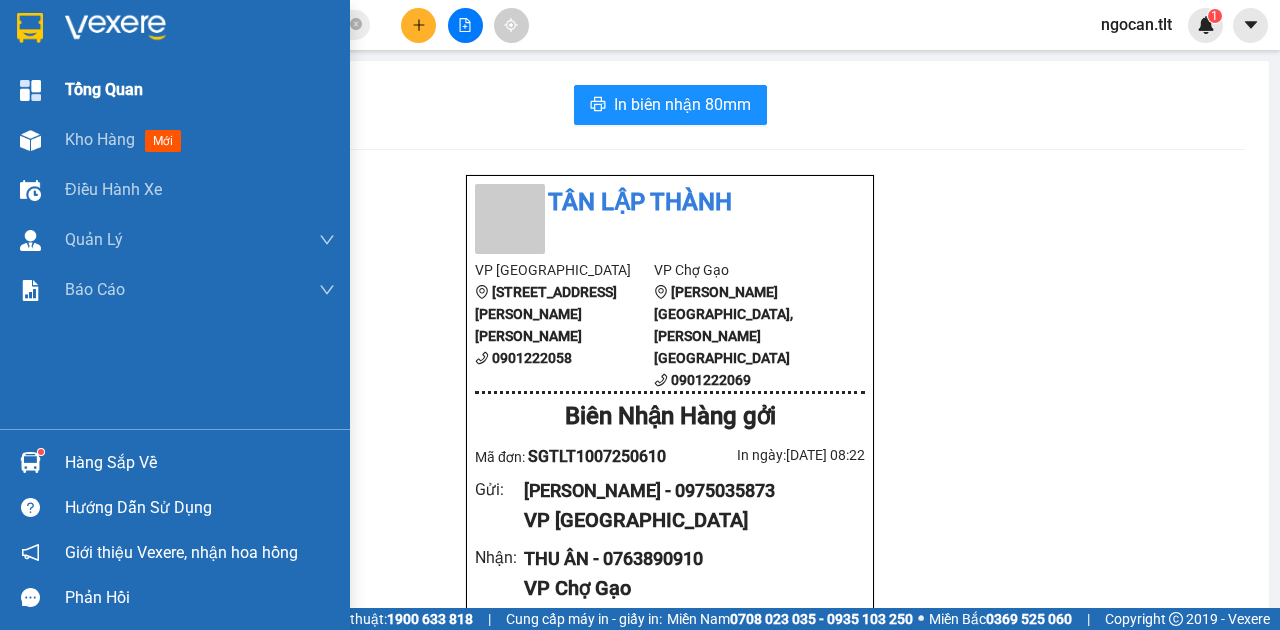 type on "D" 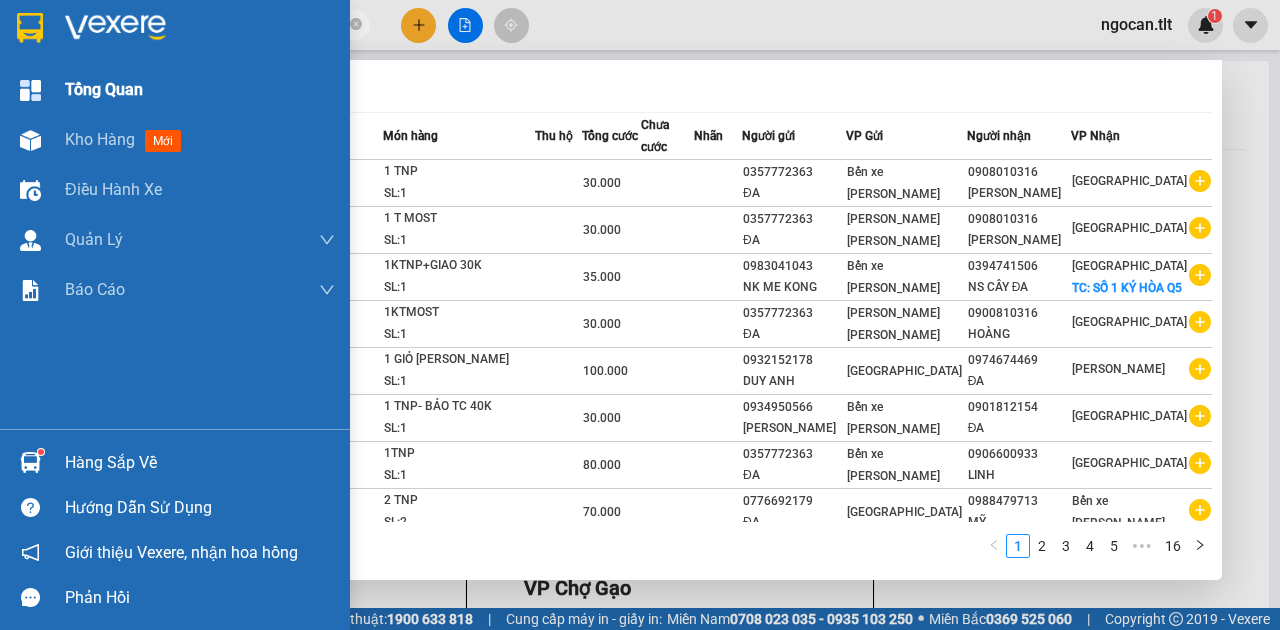 type on "Đ" 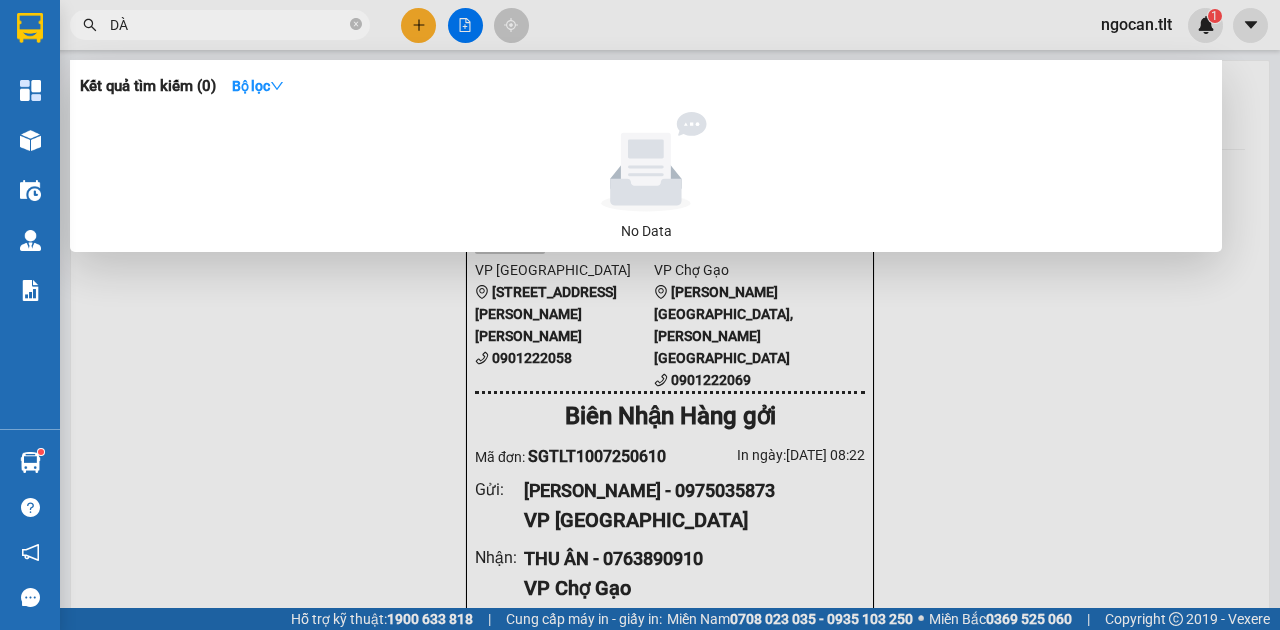type on "D" 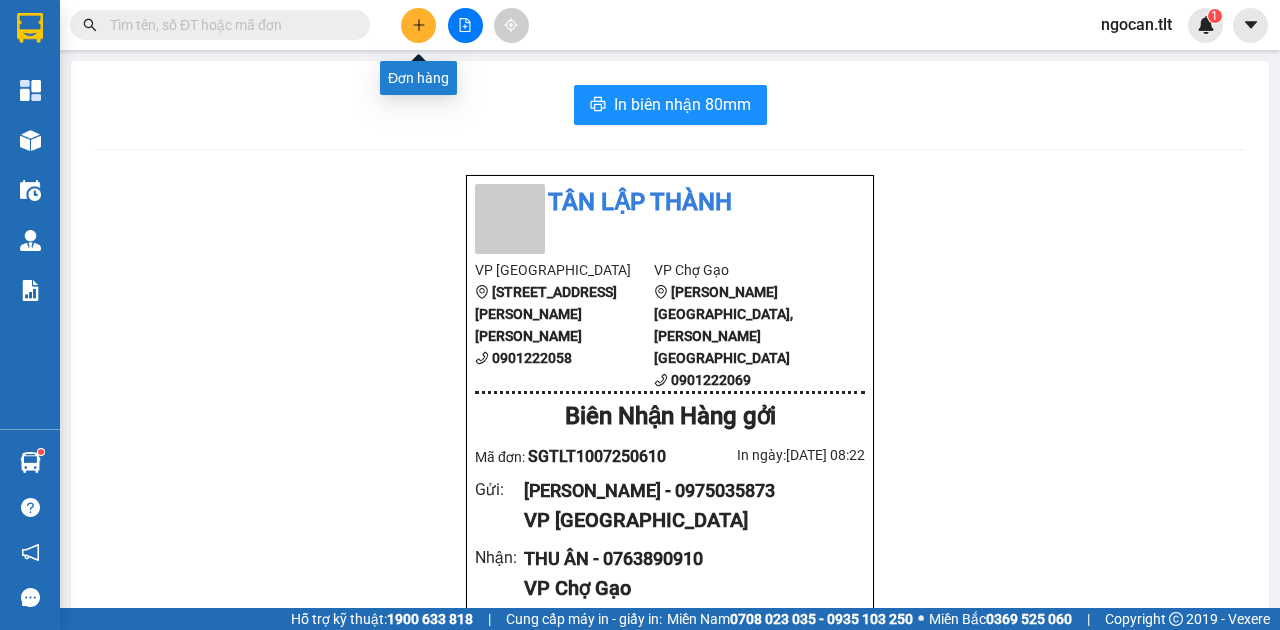 type 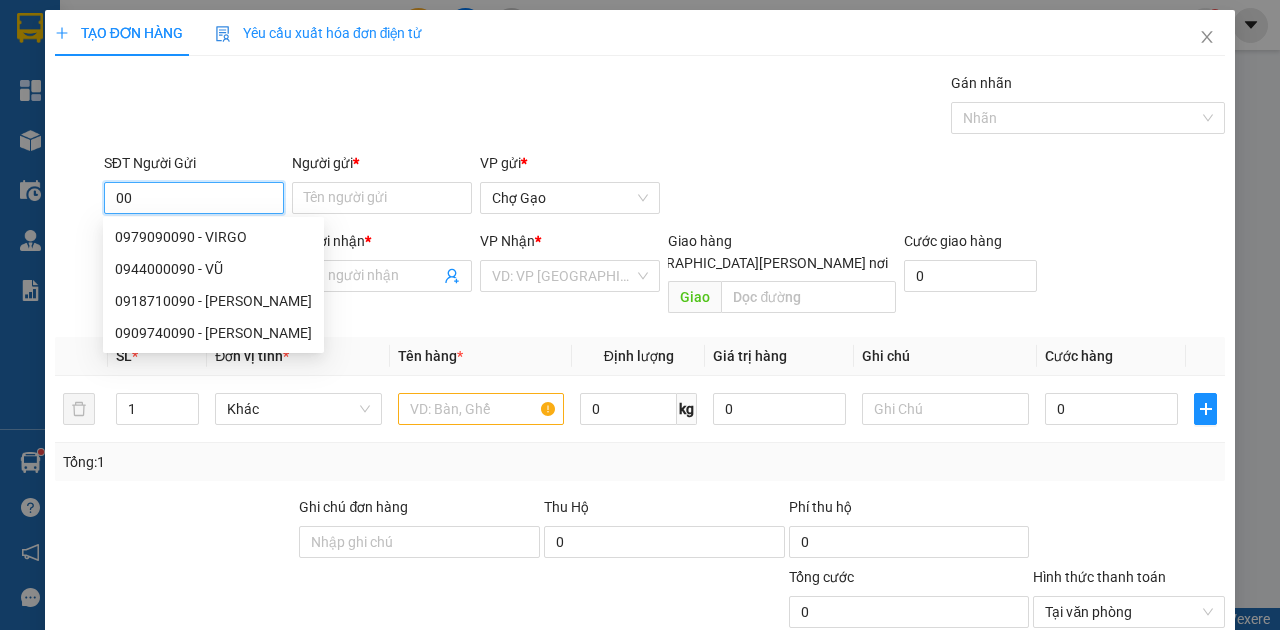 type on "0" 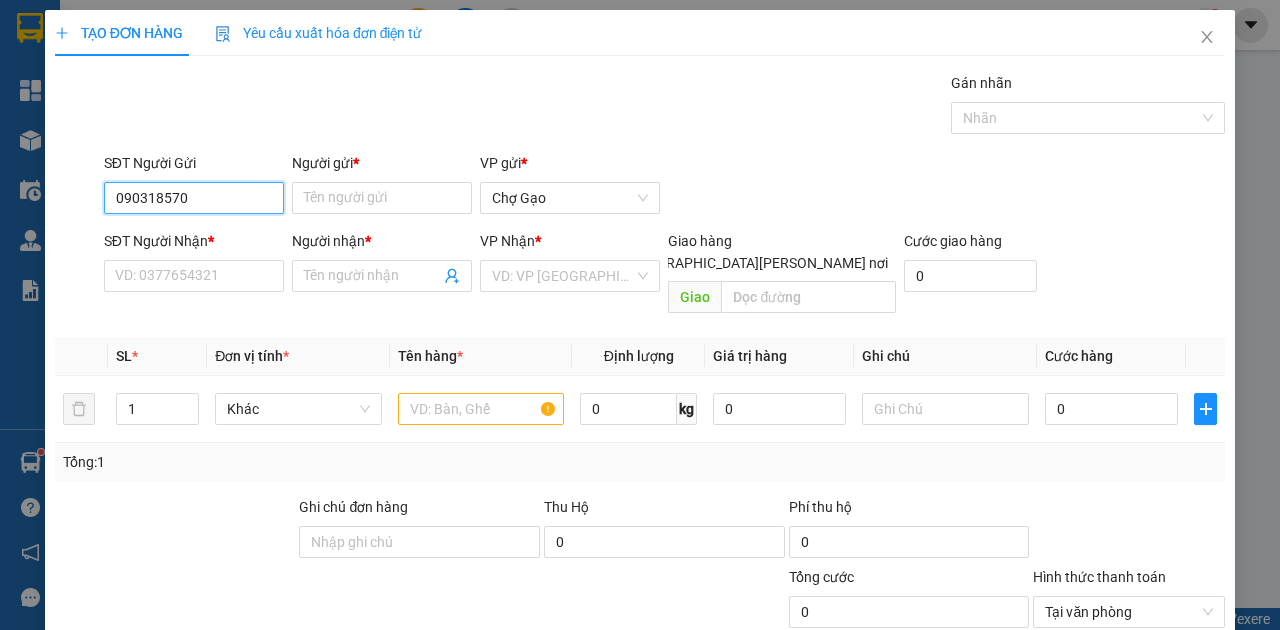 type on "0903185703" 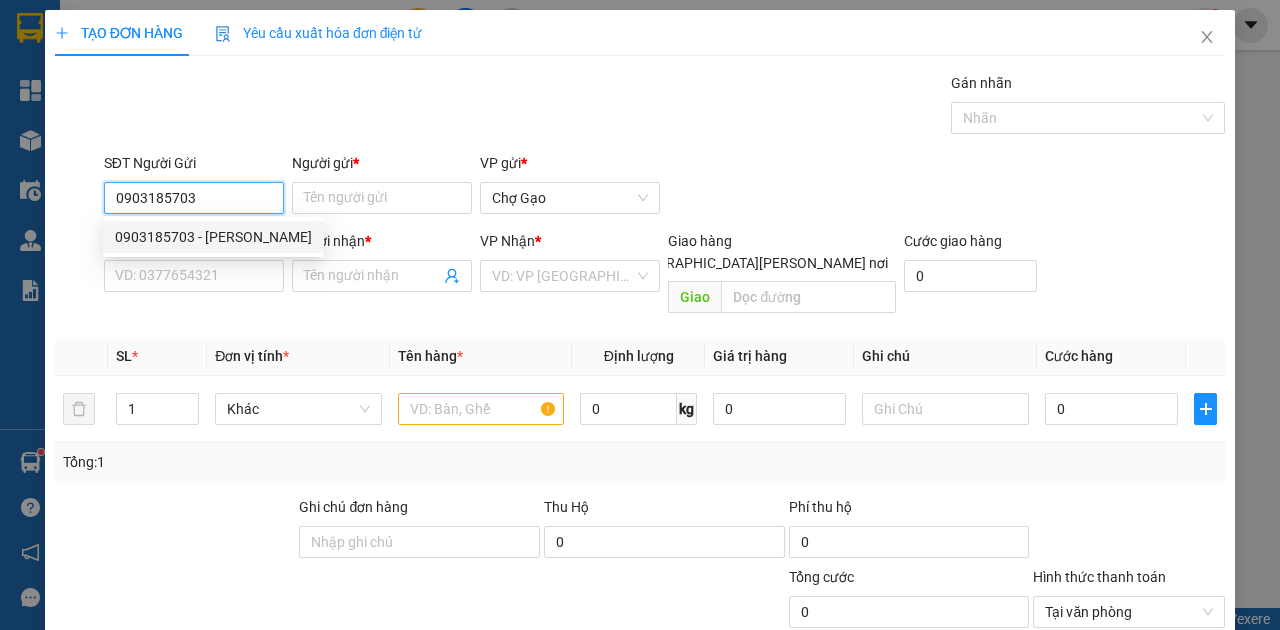 click on "0903185703 - GIANG" at bounding box center (213, 237) 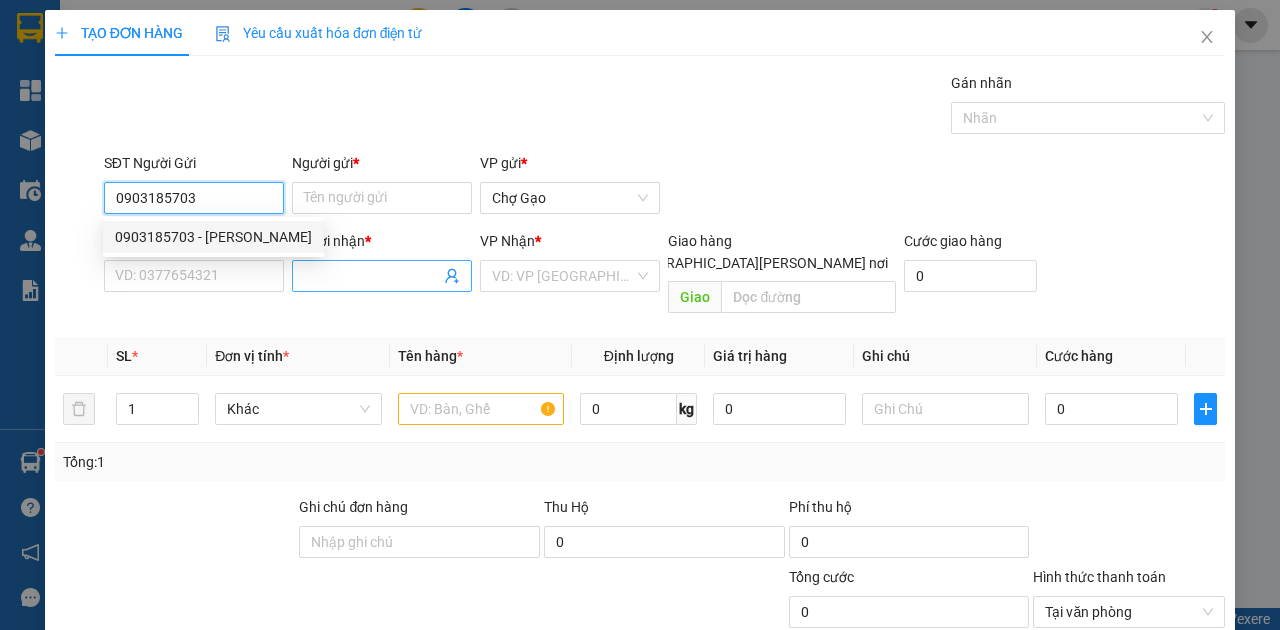 type on "GIANG" 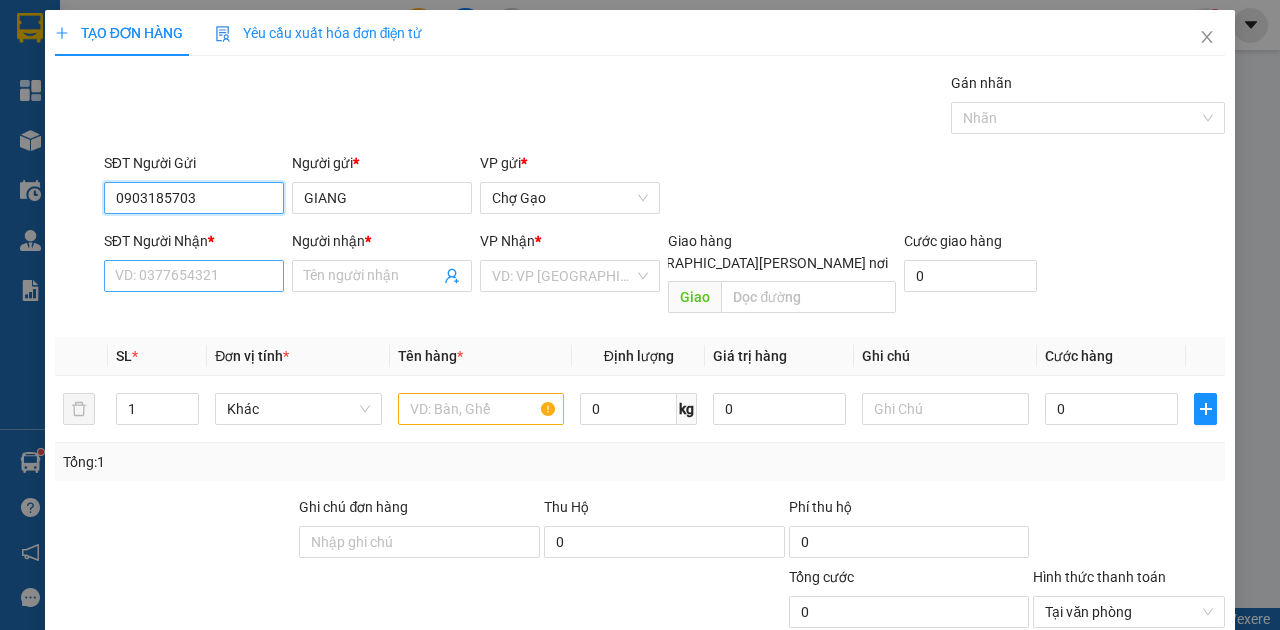 type on "0903185703" 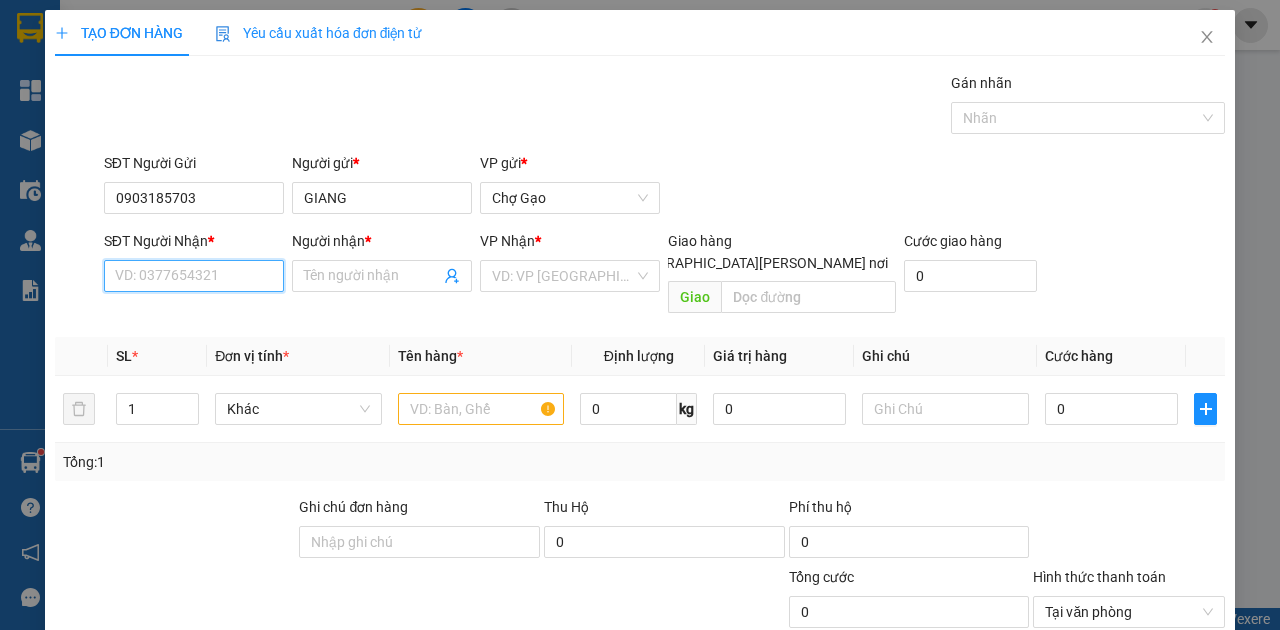 click on "SĐT Người Nhận  *" at bounding box center [194, 276] 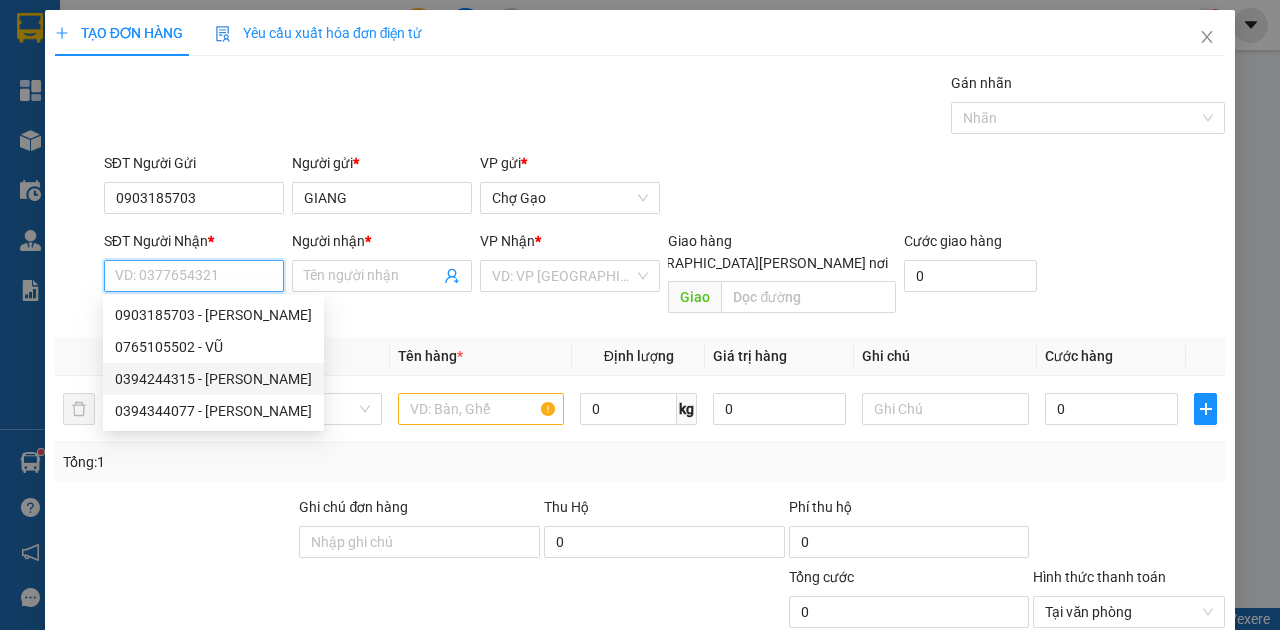 click on "0394244315 - HOÀNG ĐÂM SEN" at bounding box center (213, 379) 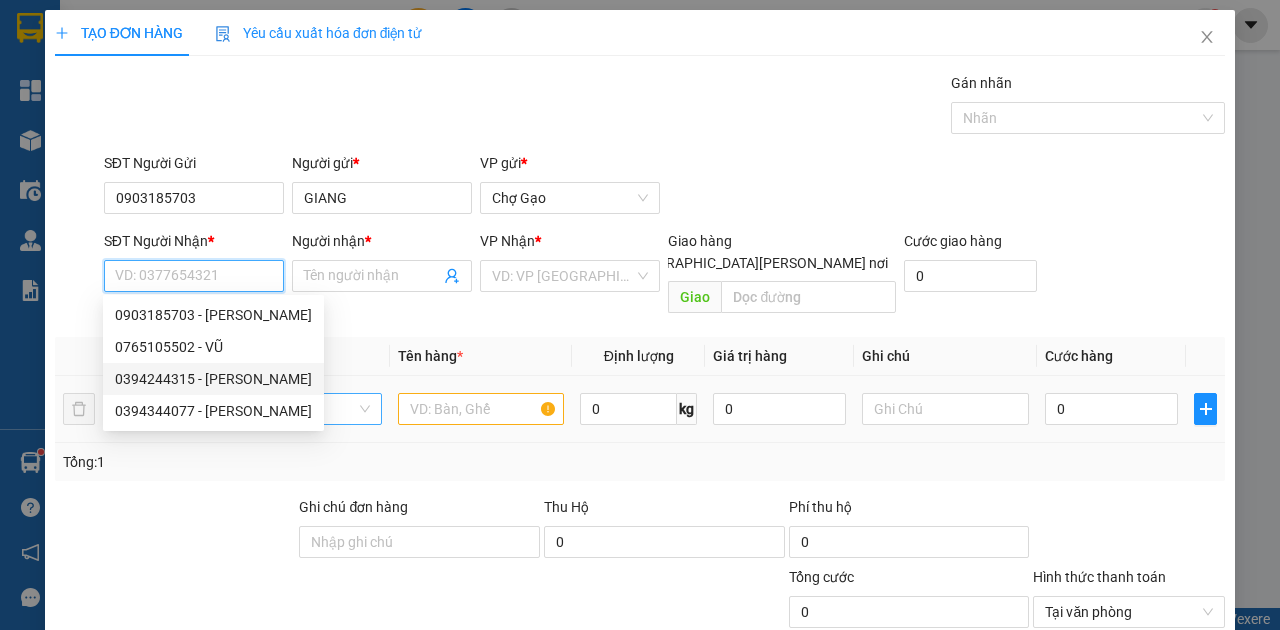 type on "0394244315" 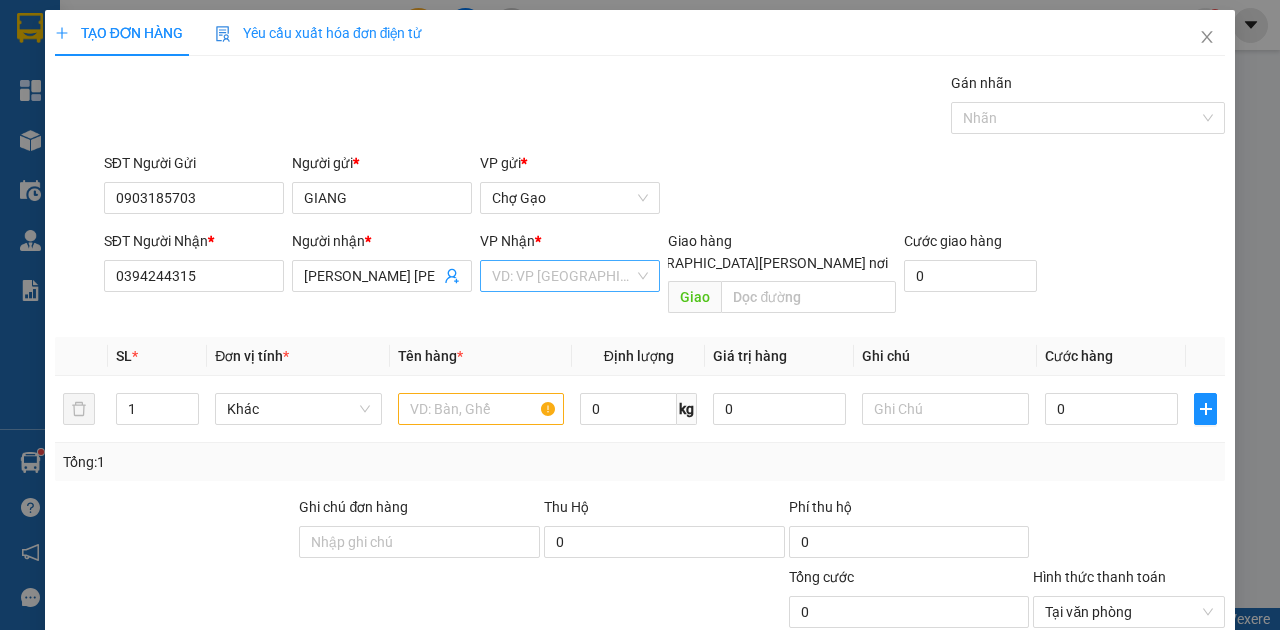 click at bounding box center [563, 276] 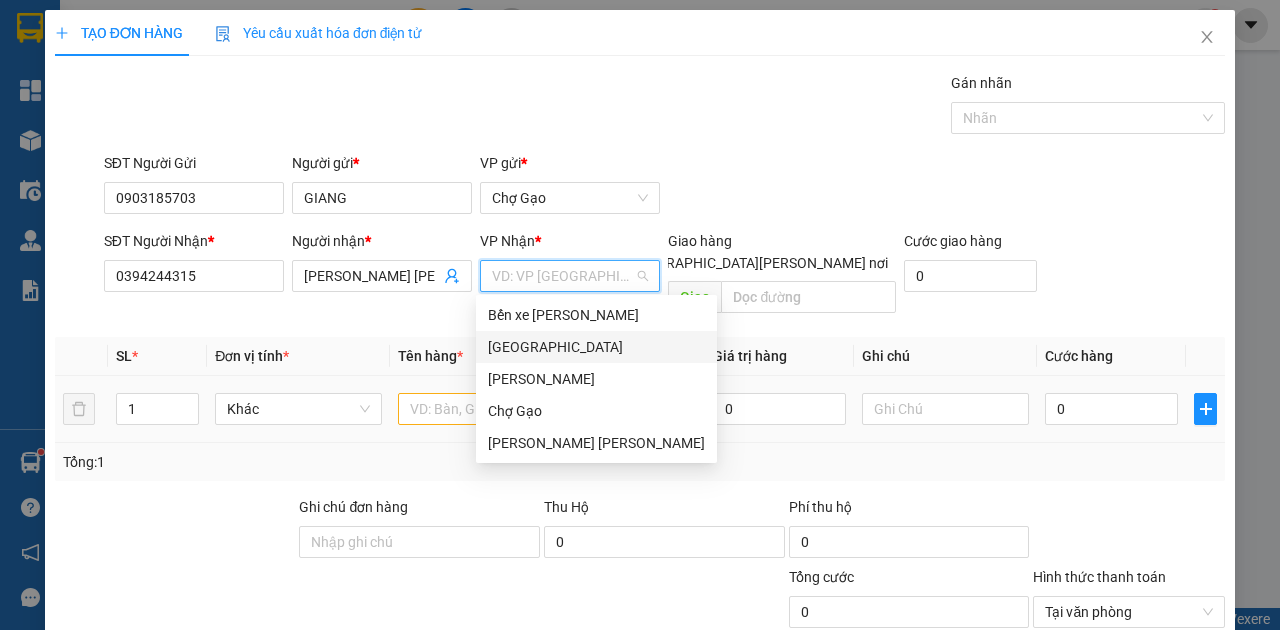 drag, startPoint x: 547, startPoint y: 344, endPoint x: 469, endPoint y: 372, distance: 82.8734 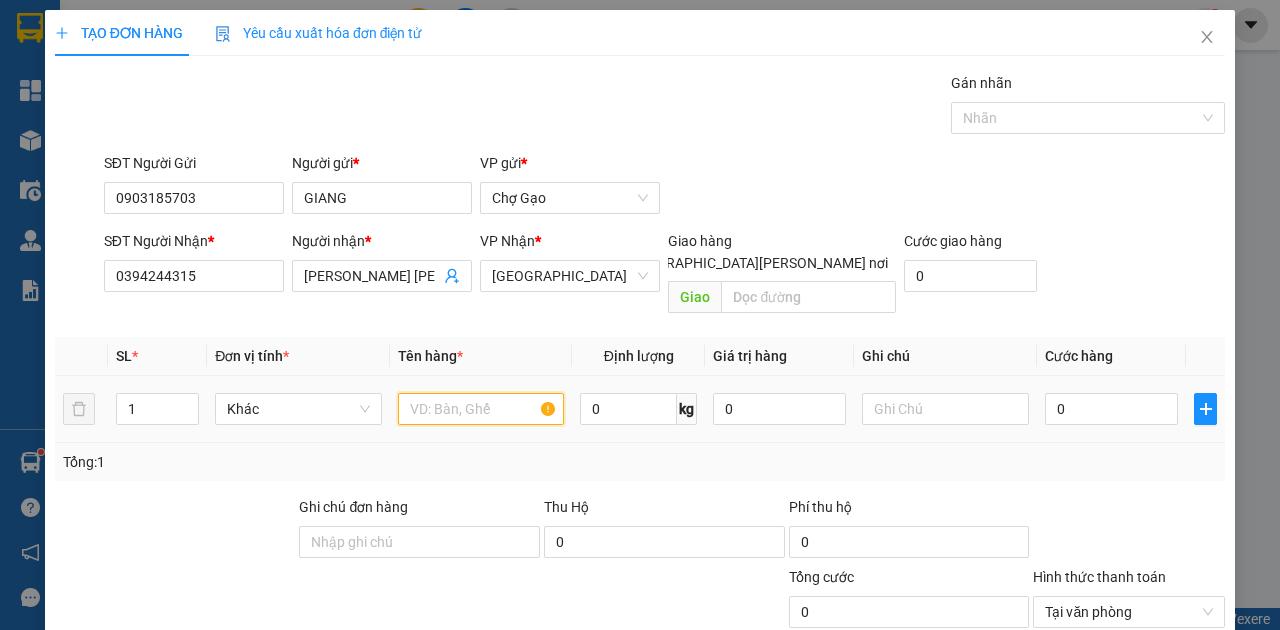 click at bounding box center [481, 409] 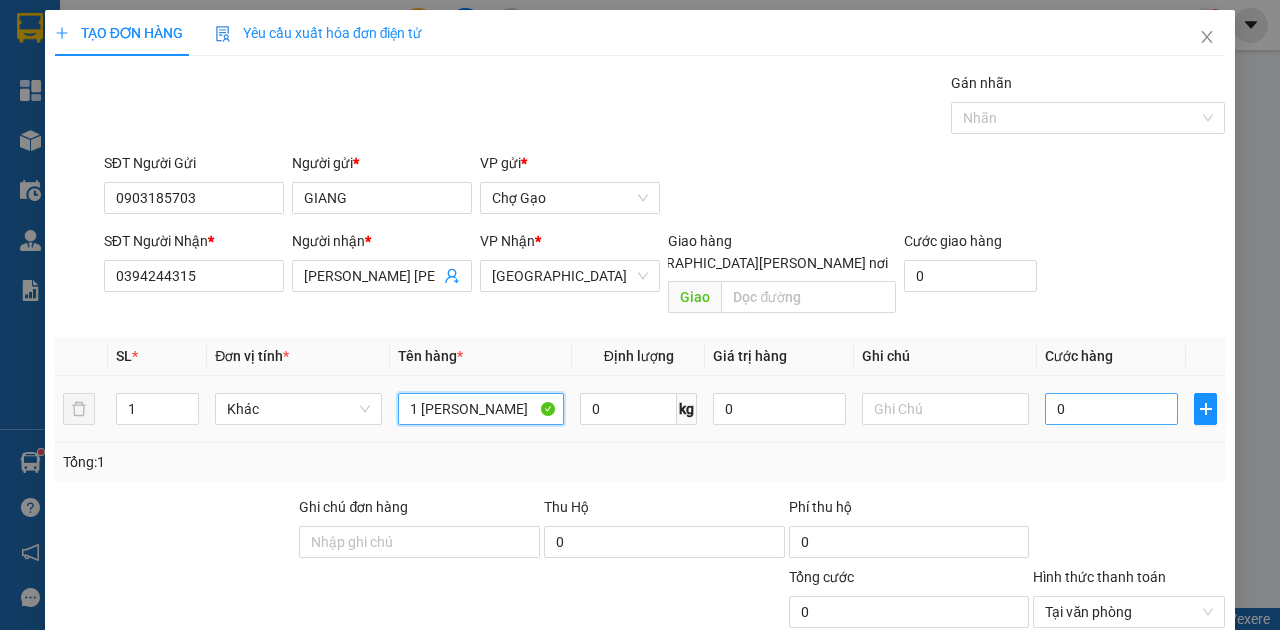 type on "1 BÓ DƯƠNG" 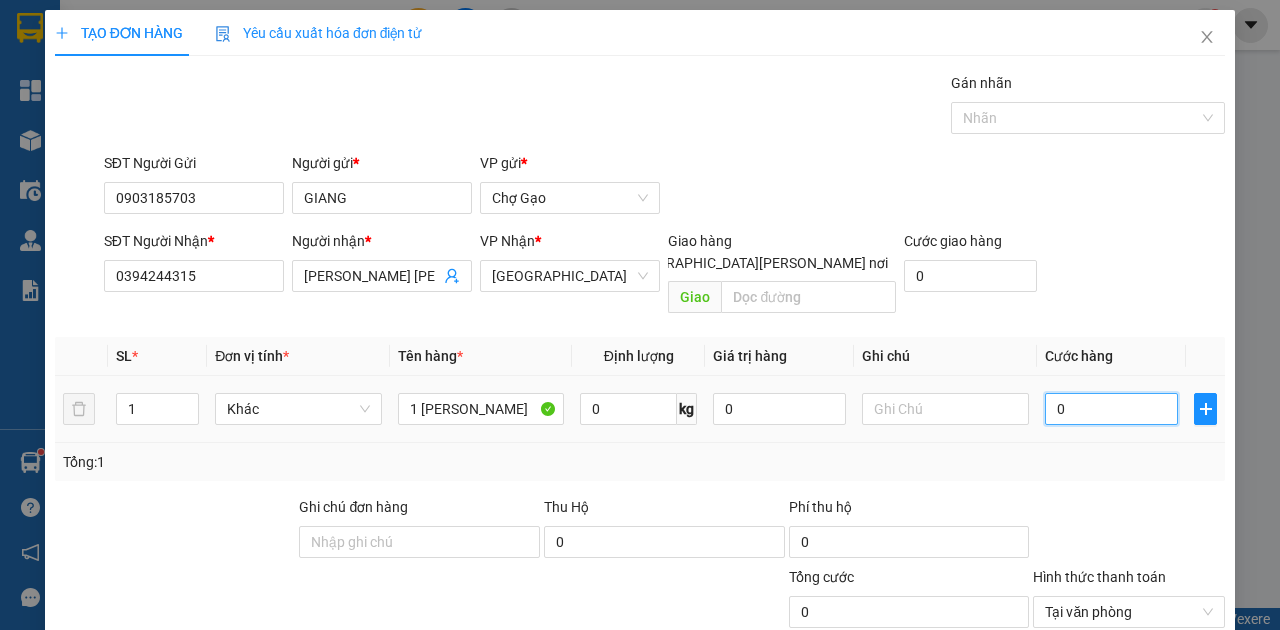 click on "0" at bounding box center [1111, 409] 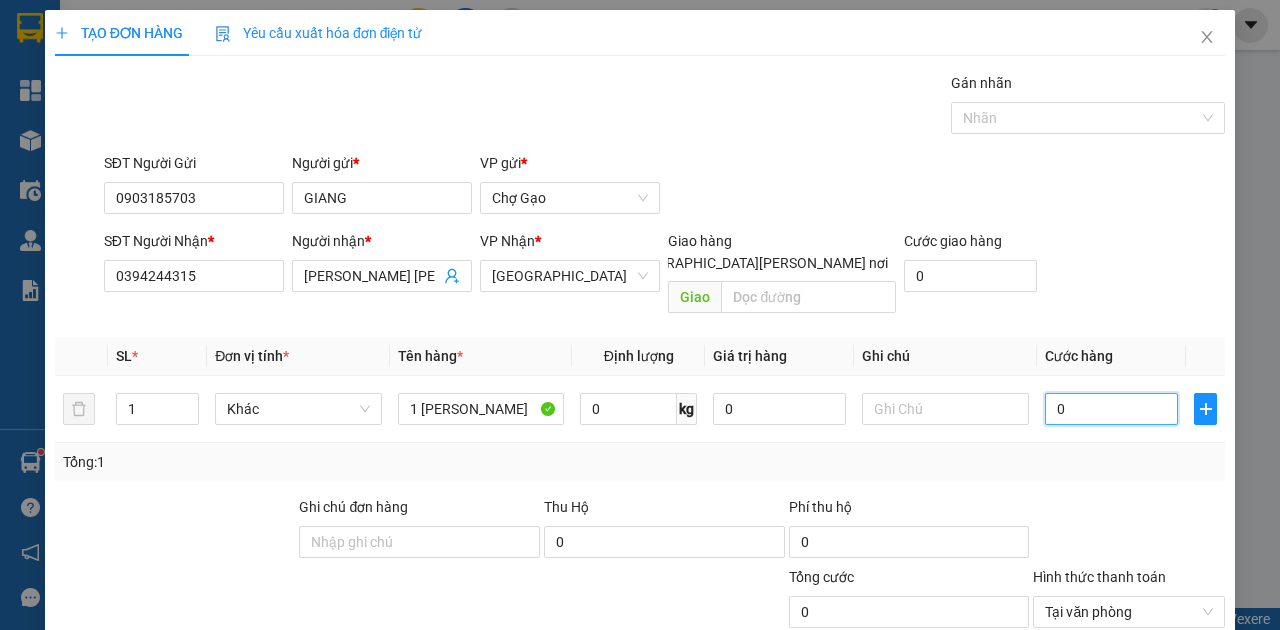 type on "3" 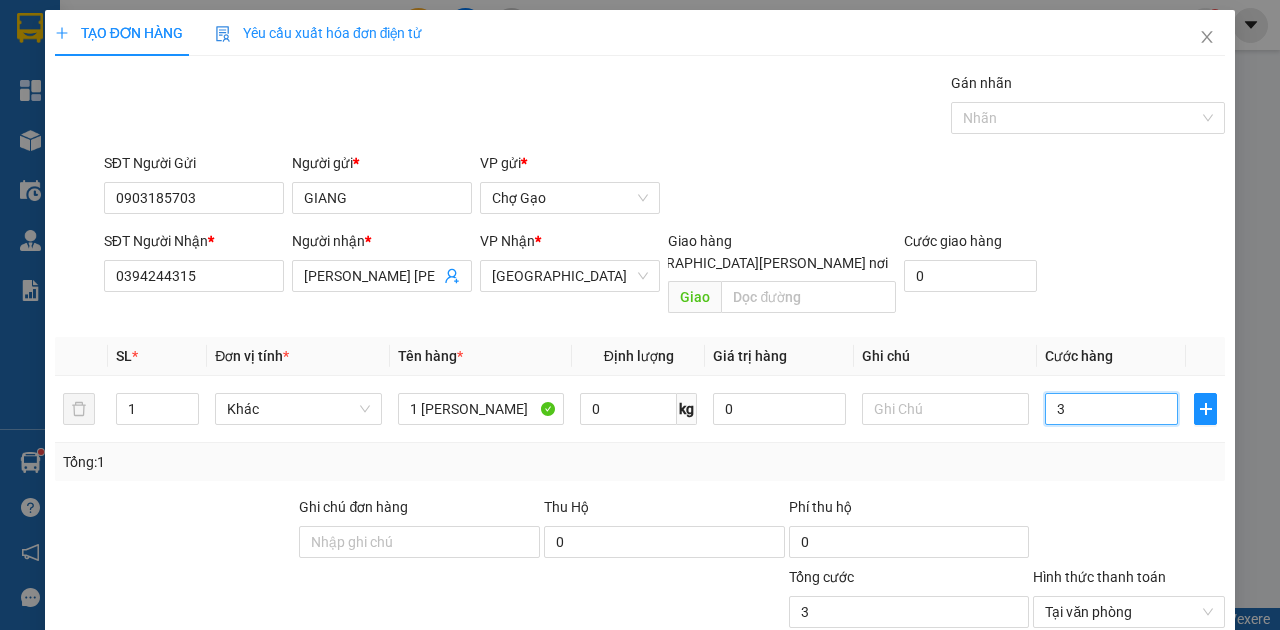 type on "35" 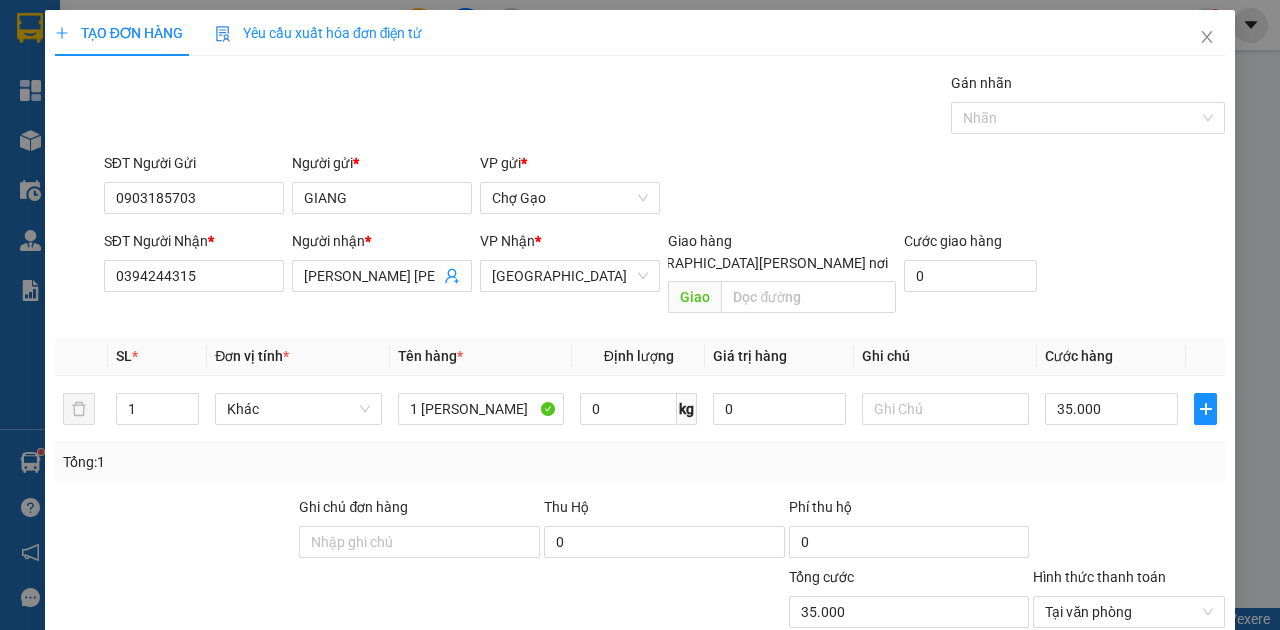 click on "[PERSON_NAME] và In" at bounding box center [1190, 707] 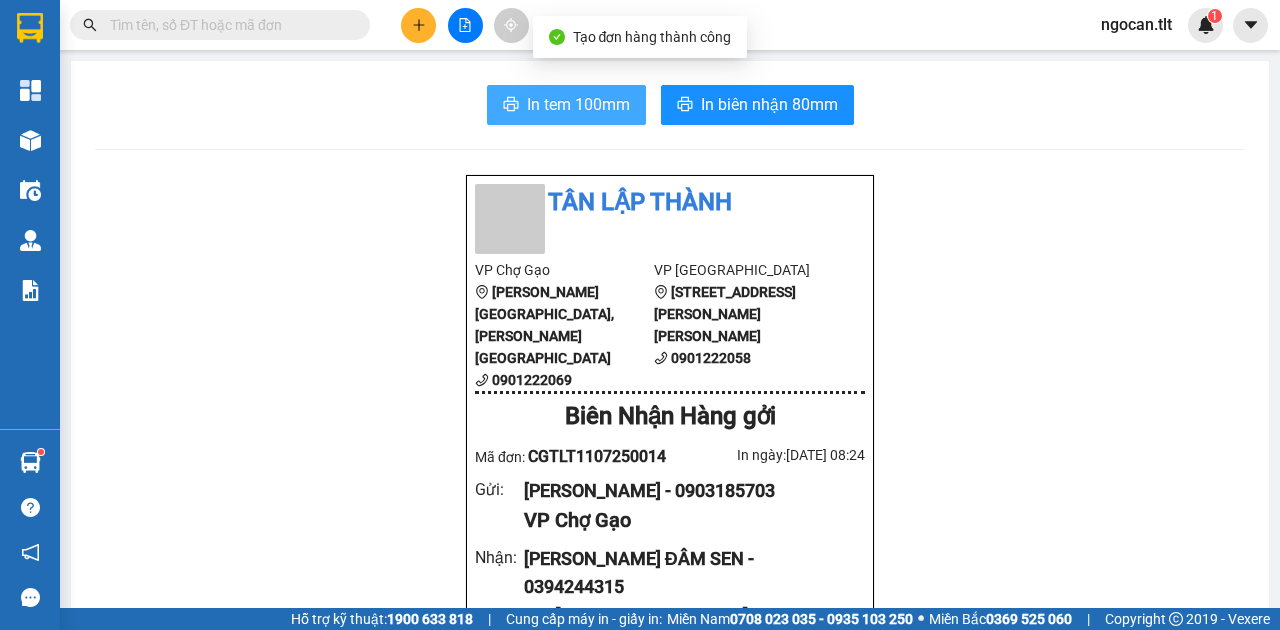 drag, startPoint x: 515, startPoint y: 93, endPoint x: 590, endPoint y: 151, distance: 94.81033 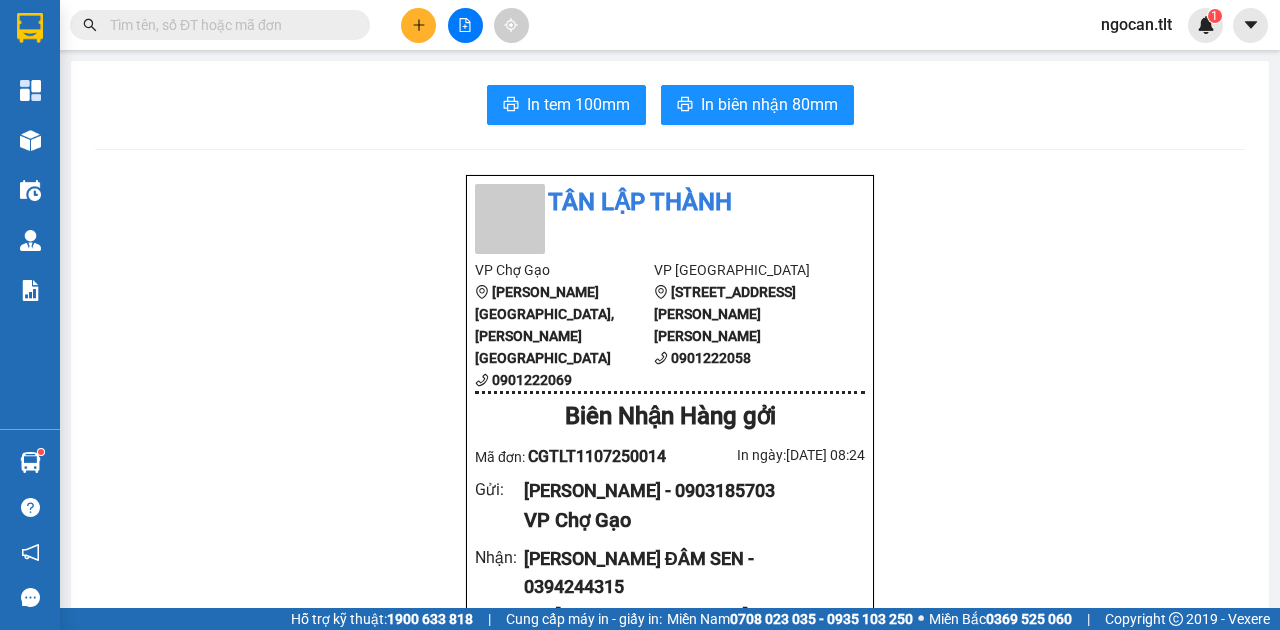 click 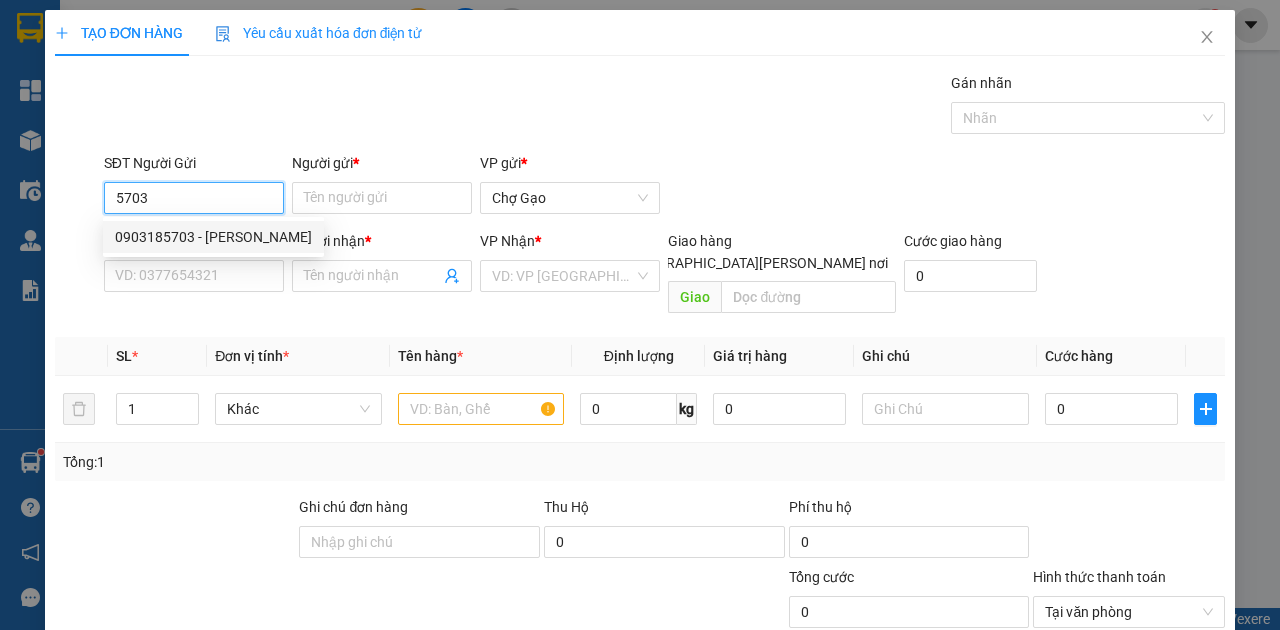 drag, startPoint x: 194, startPoint y: 234, endPoint x: 204, endPoint y: 250, distance: 18.867962 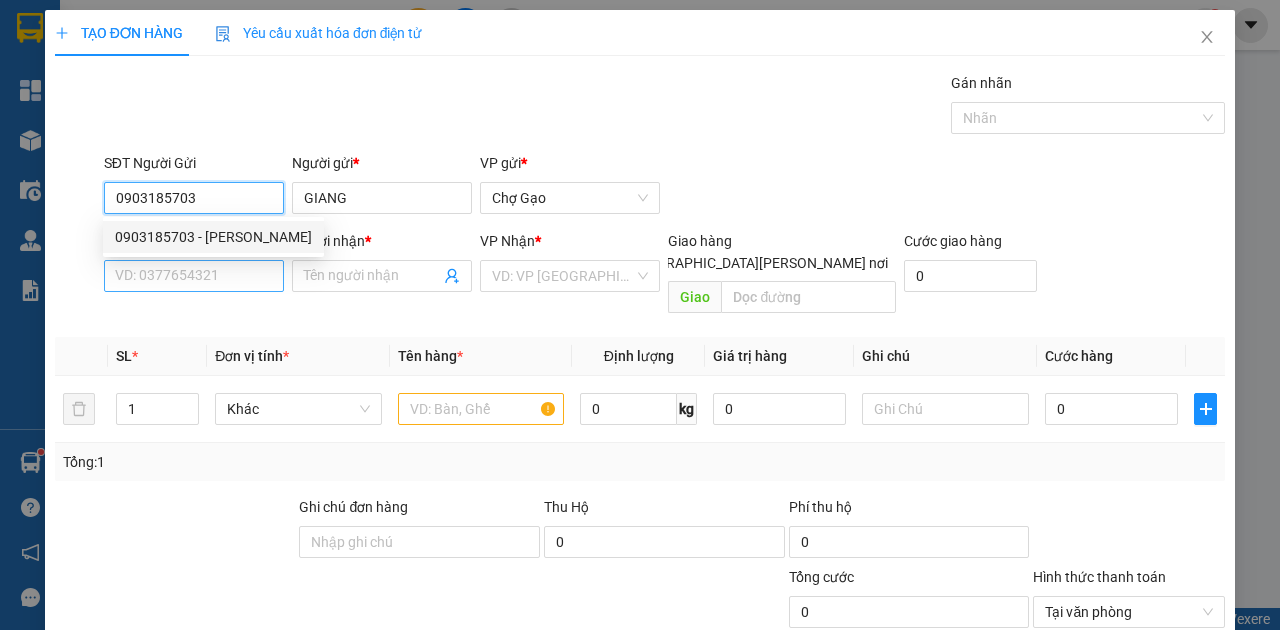 type on "0903185703" 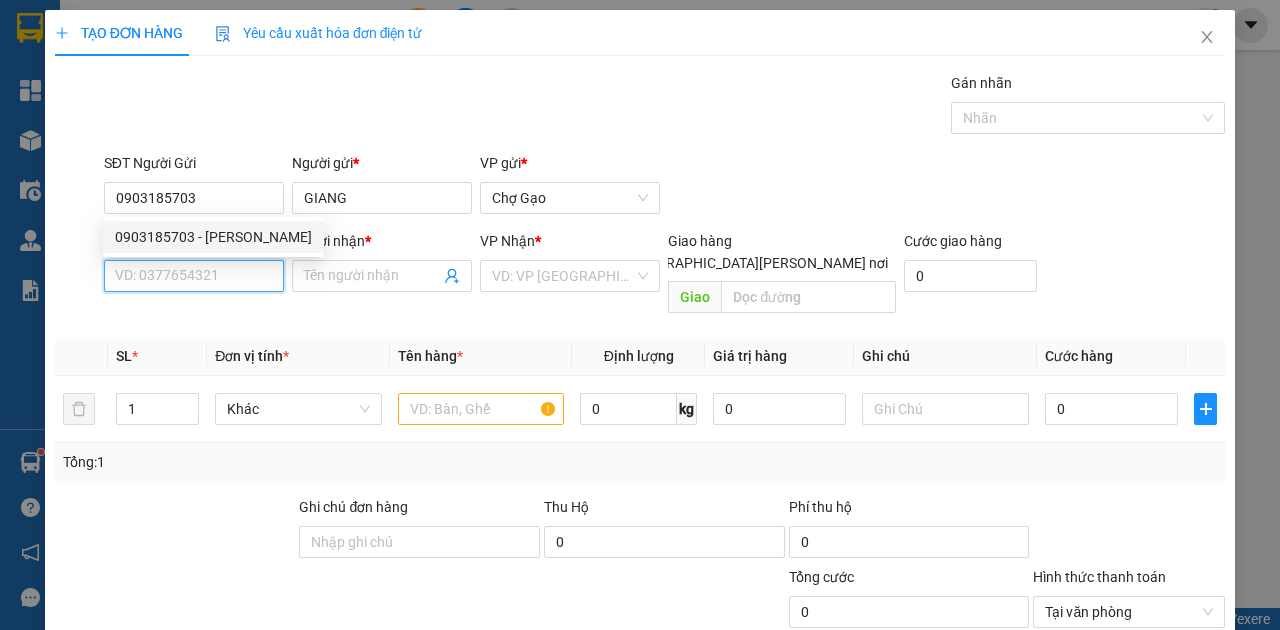 click on "SĐT Người Nhận  *" at bounding box center (194, 276) 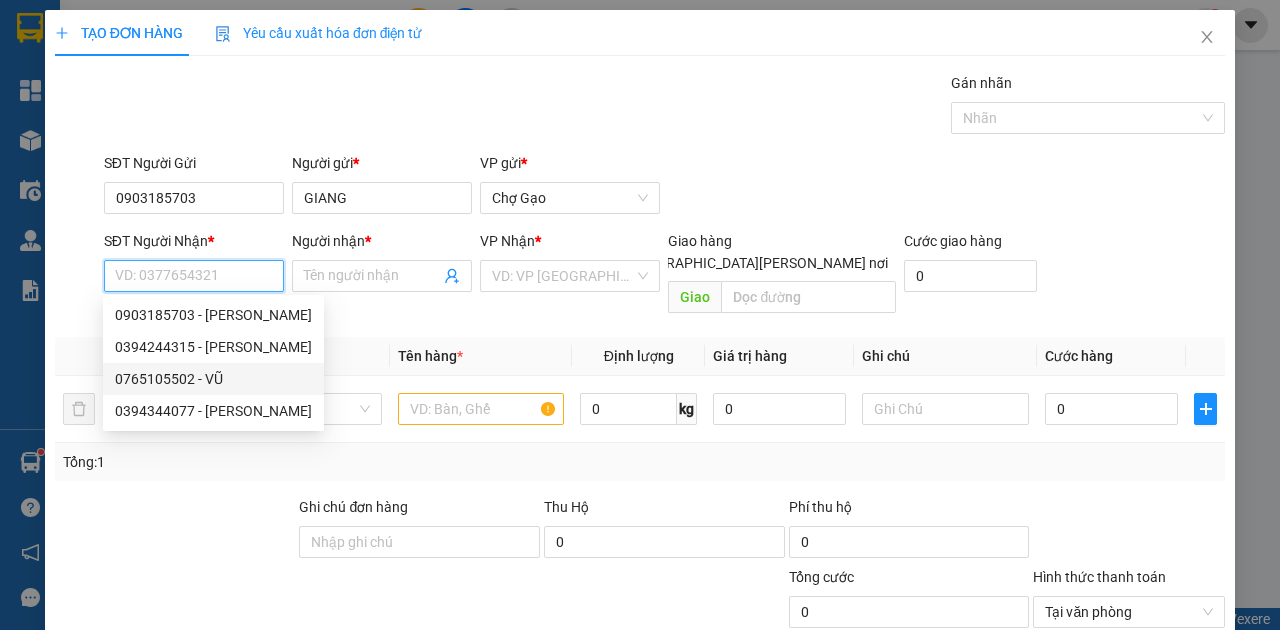 click on "0765105502 - VŨ" at bounding box center (213, 379) 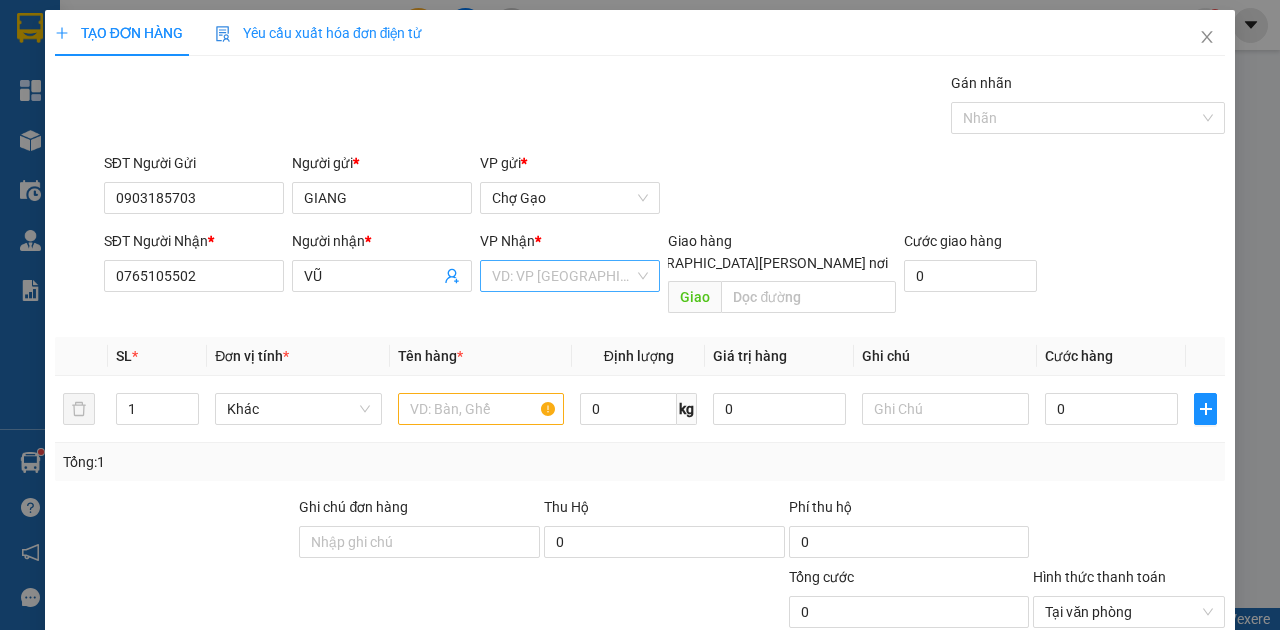 click at bounding box center (563, 276) 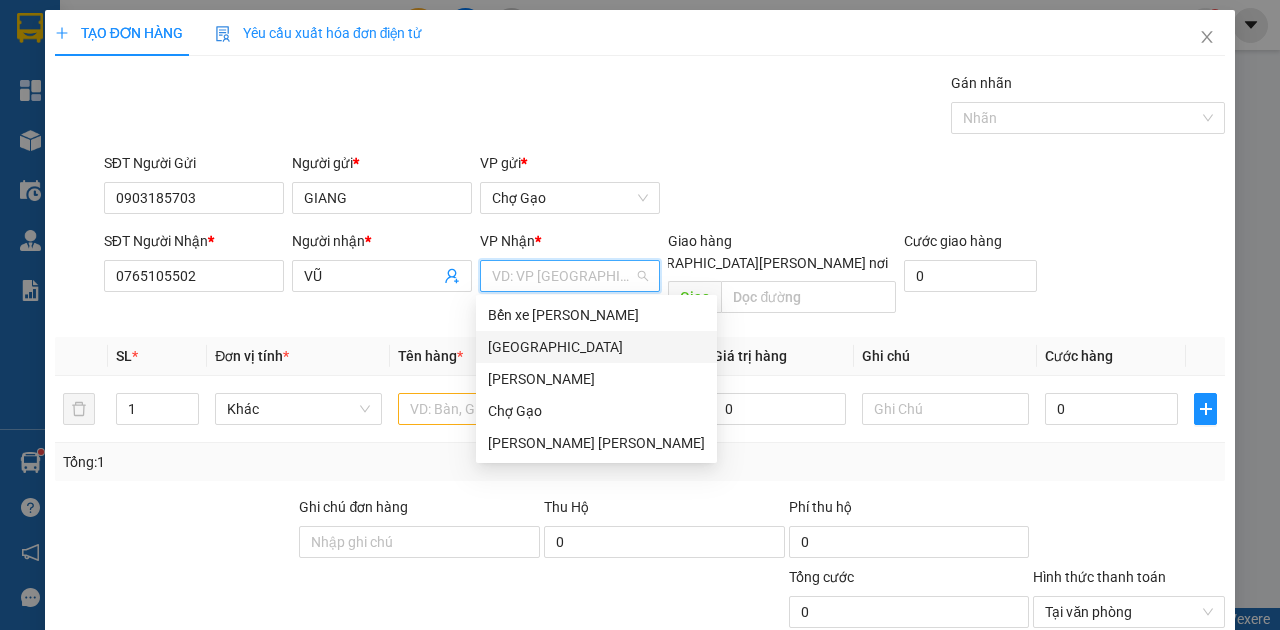 click on "[GEOGRAPHIC_DATA]" at bounding box center [596, 347] 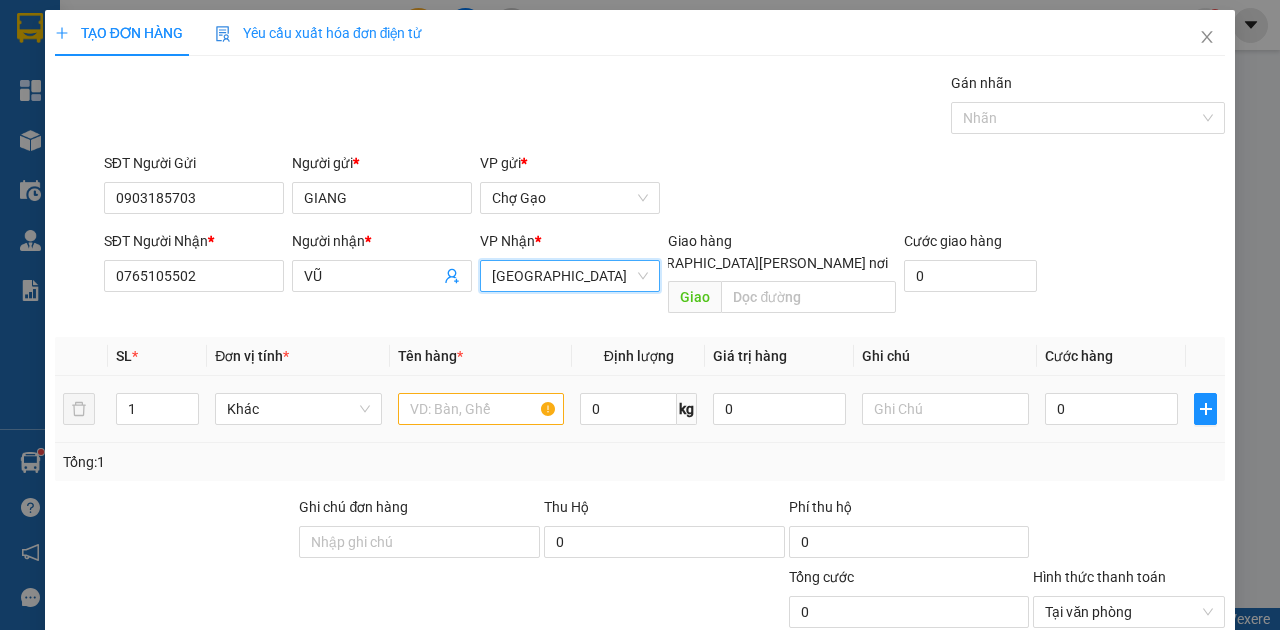click at bounding box center (481, 409) 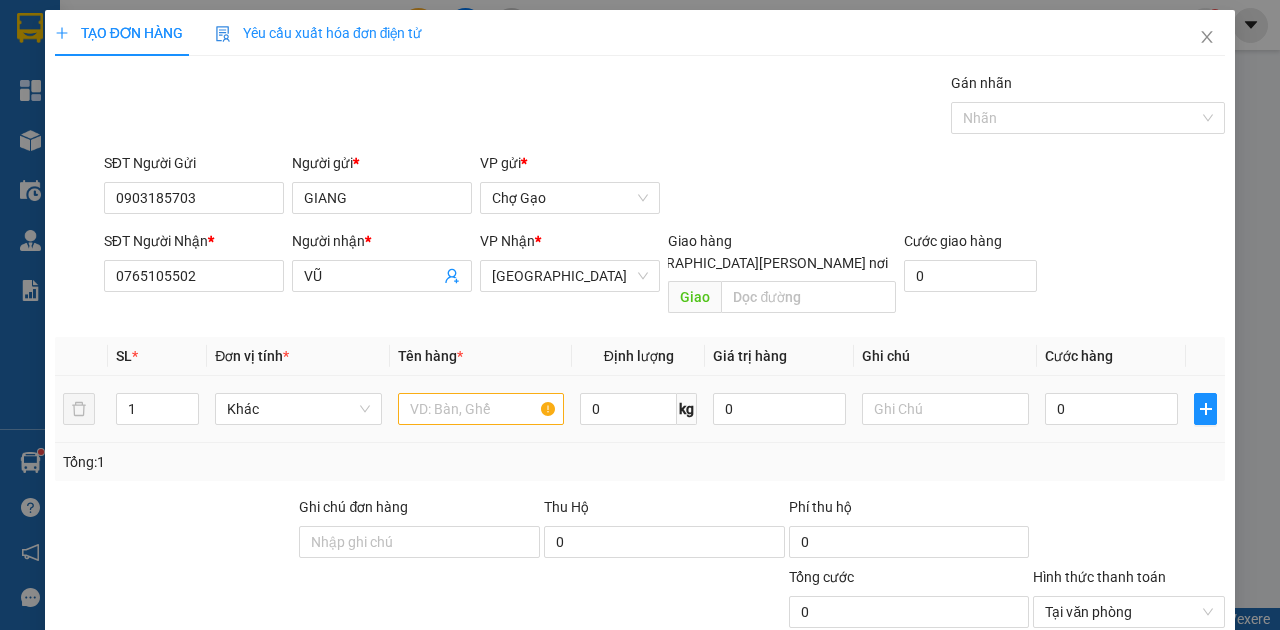 click at bounding box center [481, 409] 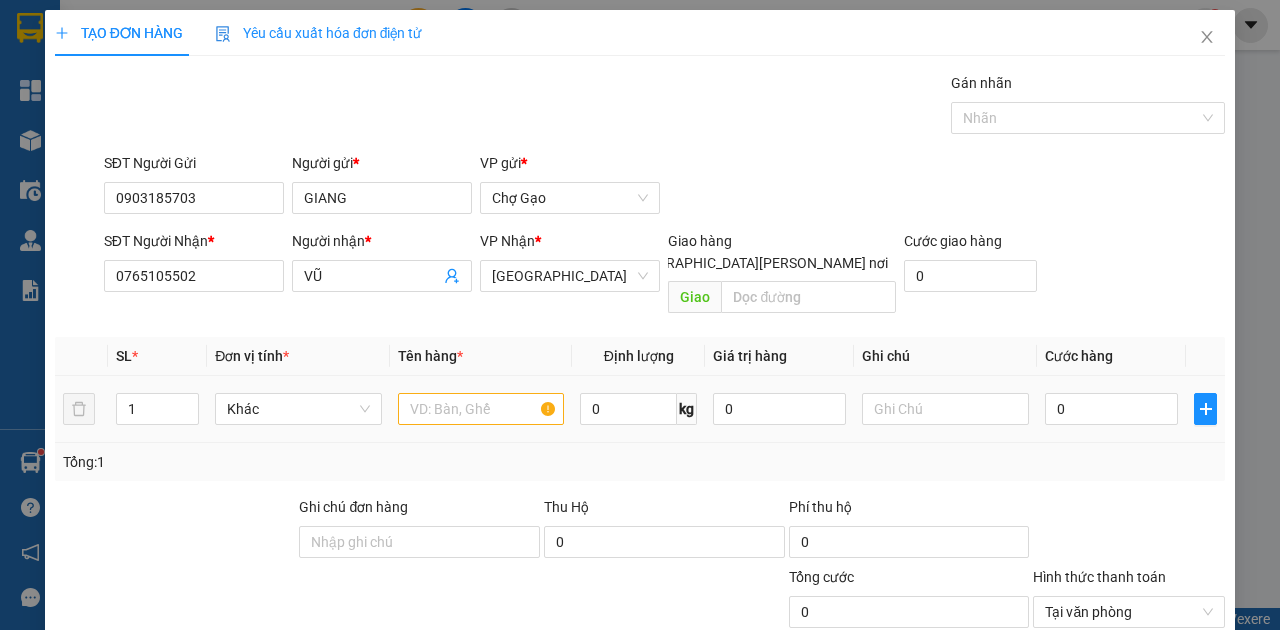 click at bounding box center (481, 409) 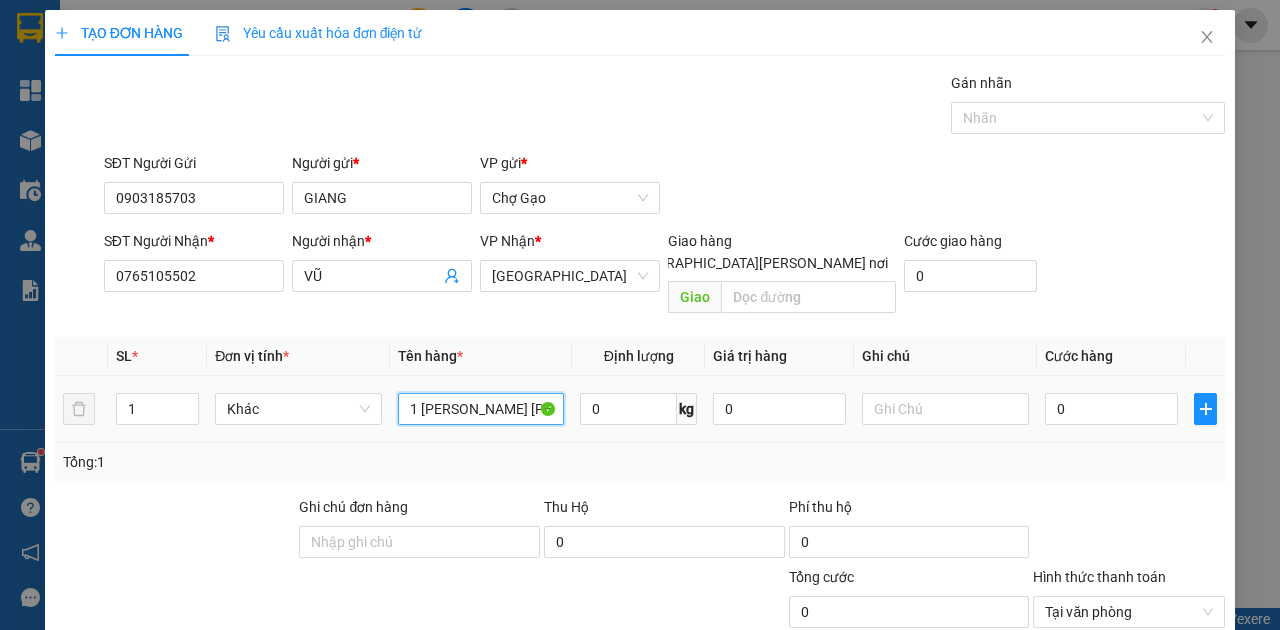 type on "1 BÓ DƯƠNG NHỎ" 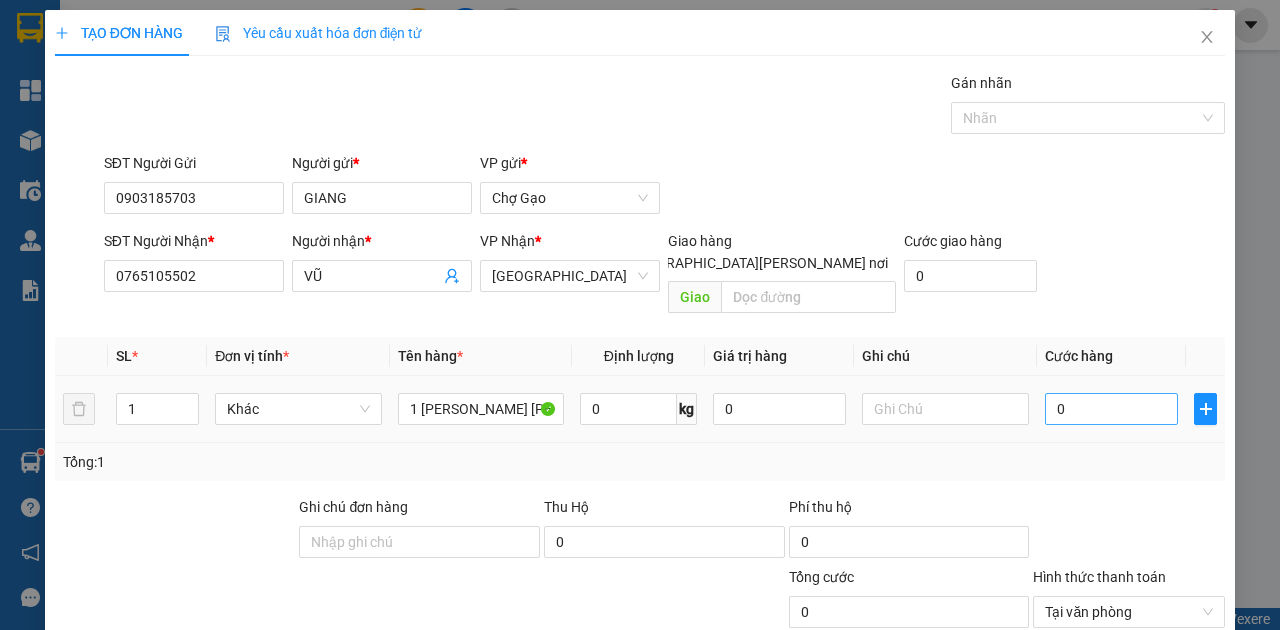 click on "0" at bounding box center (1111, 409) 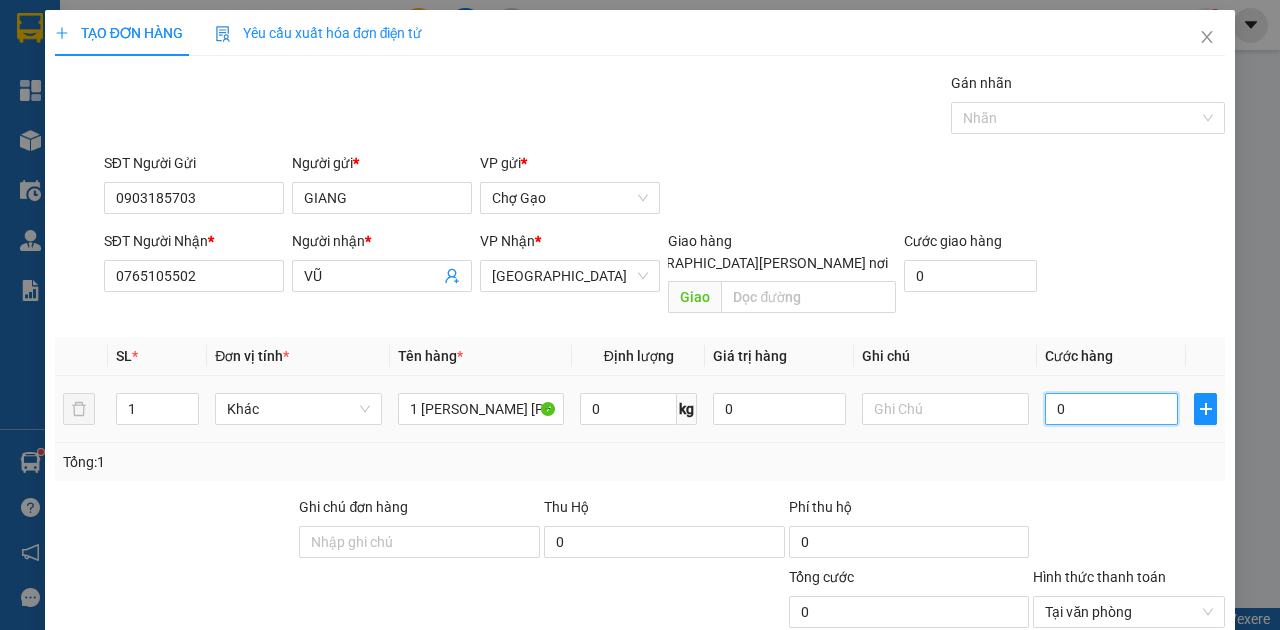 click on "0" at bounding box center [1111, 409] 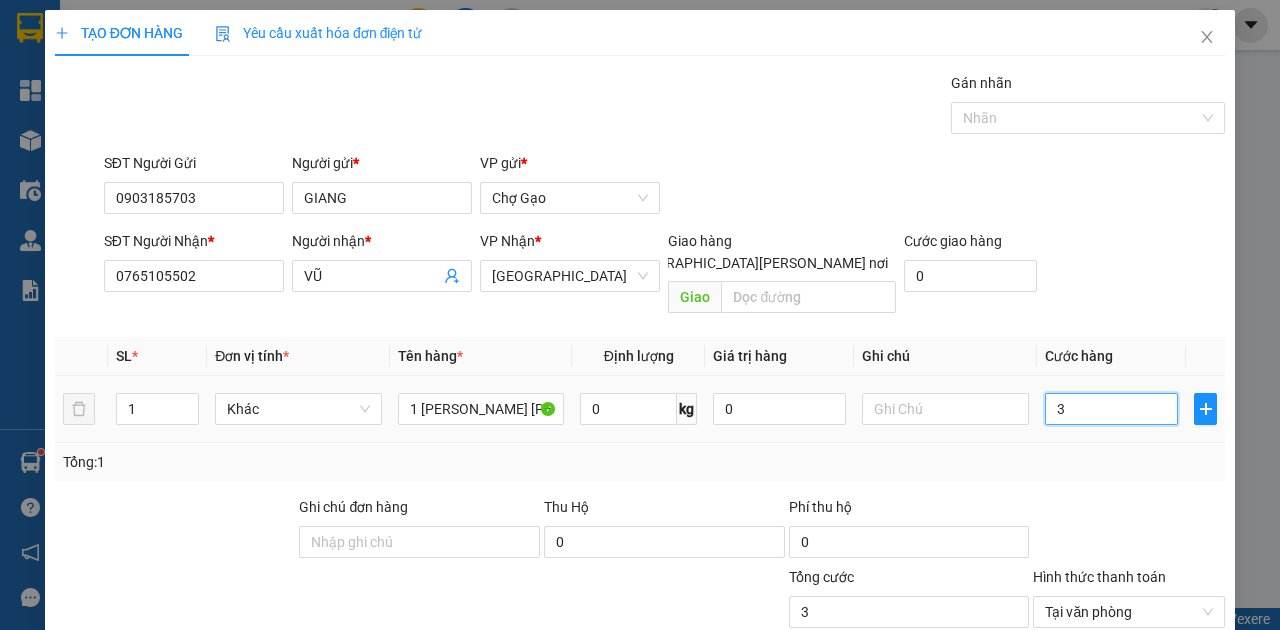 type on "30" 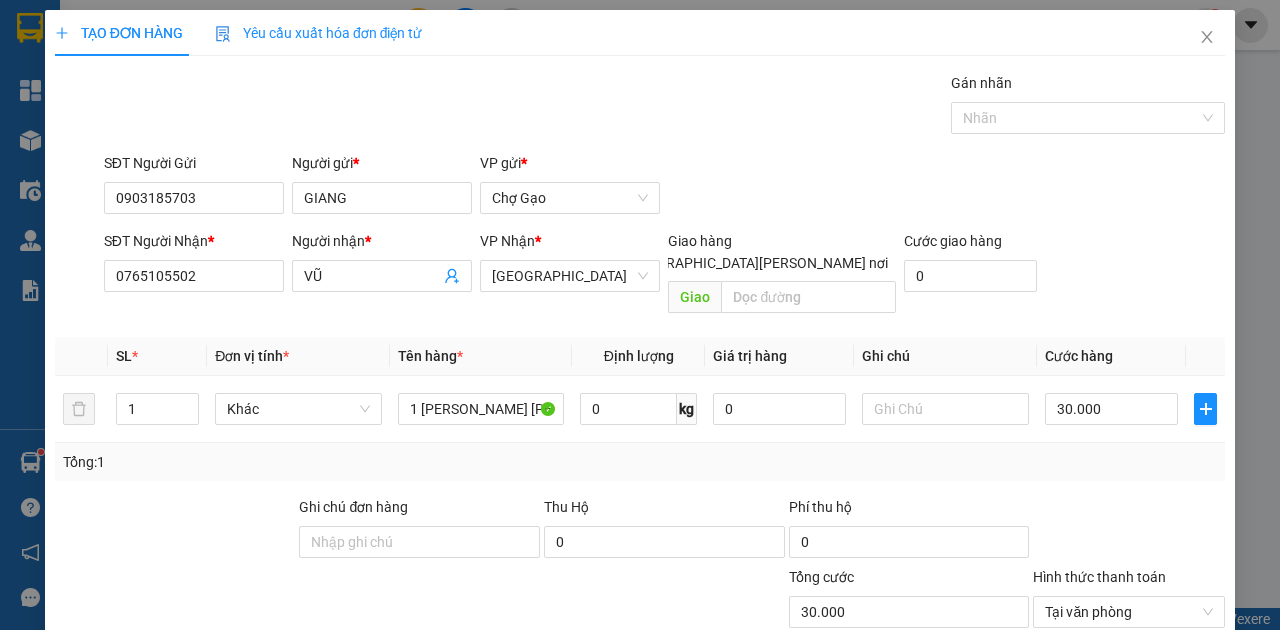 drag, startPoint x: 1146, startPoint y: 580, endPoint x: 1135, endPoint y: 574, distance: 12.529964 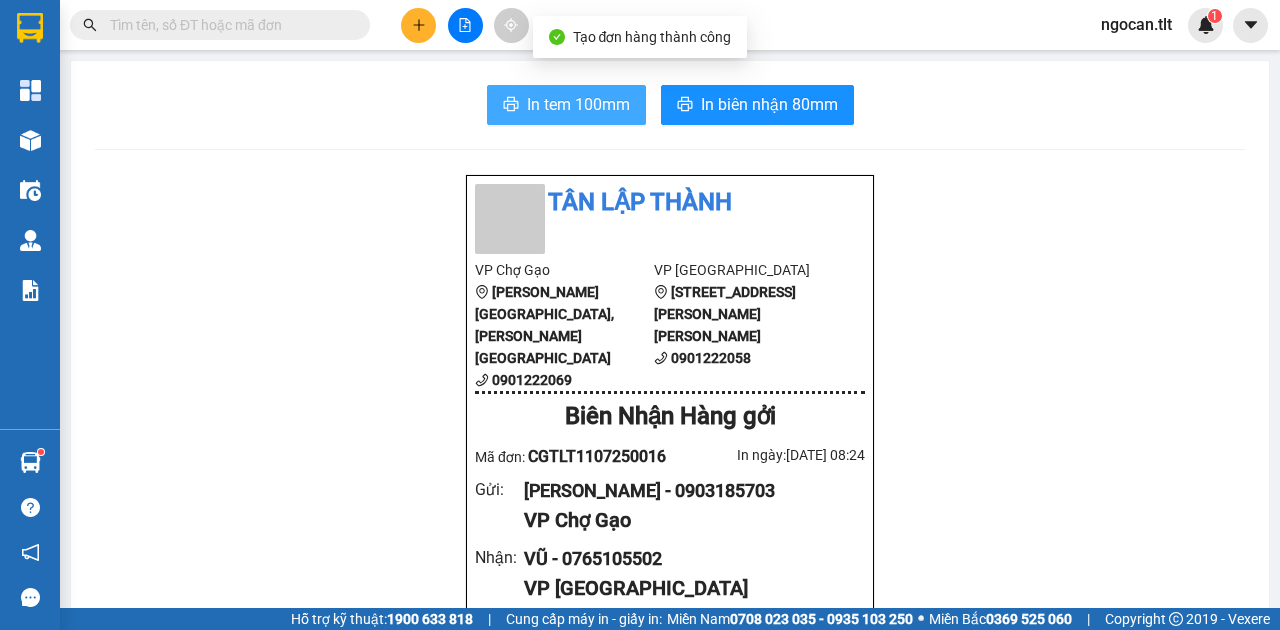 click on "In tem 100mm" at bounding box center (578, 104) 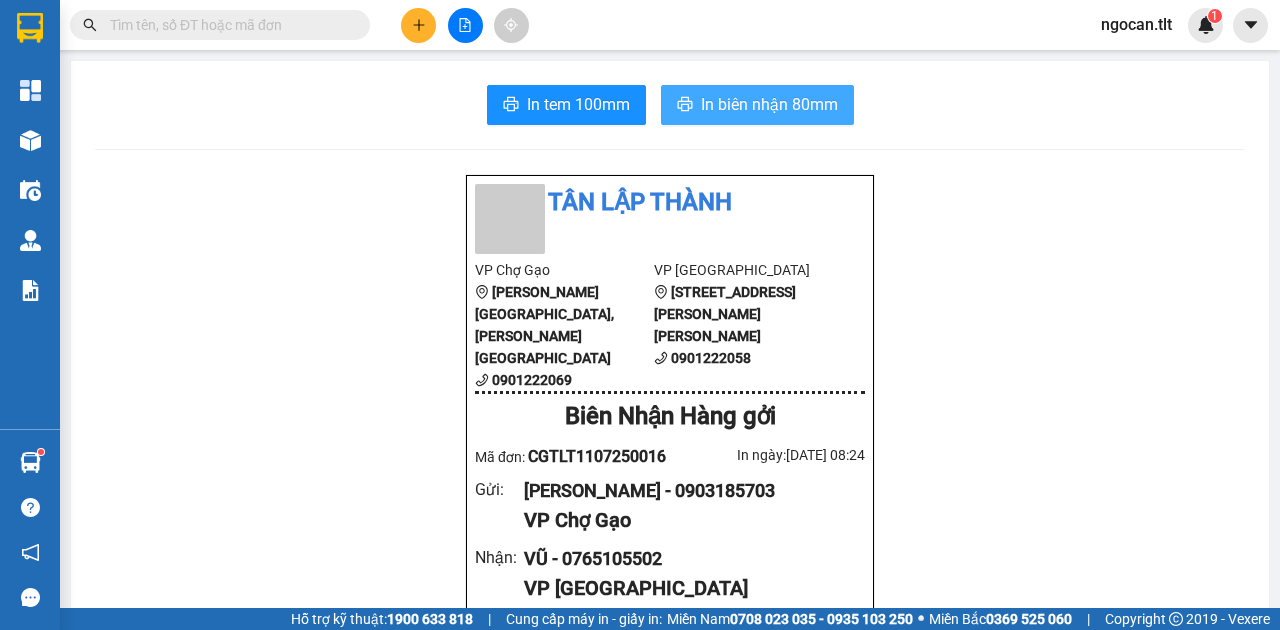 click on "In biên nhận 80mm" at bounding box center (769, 104) 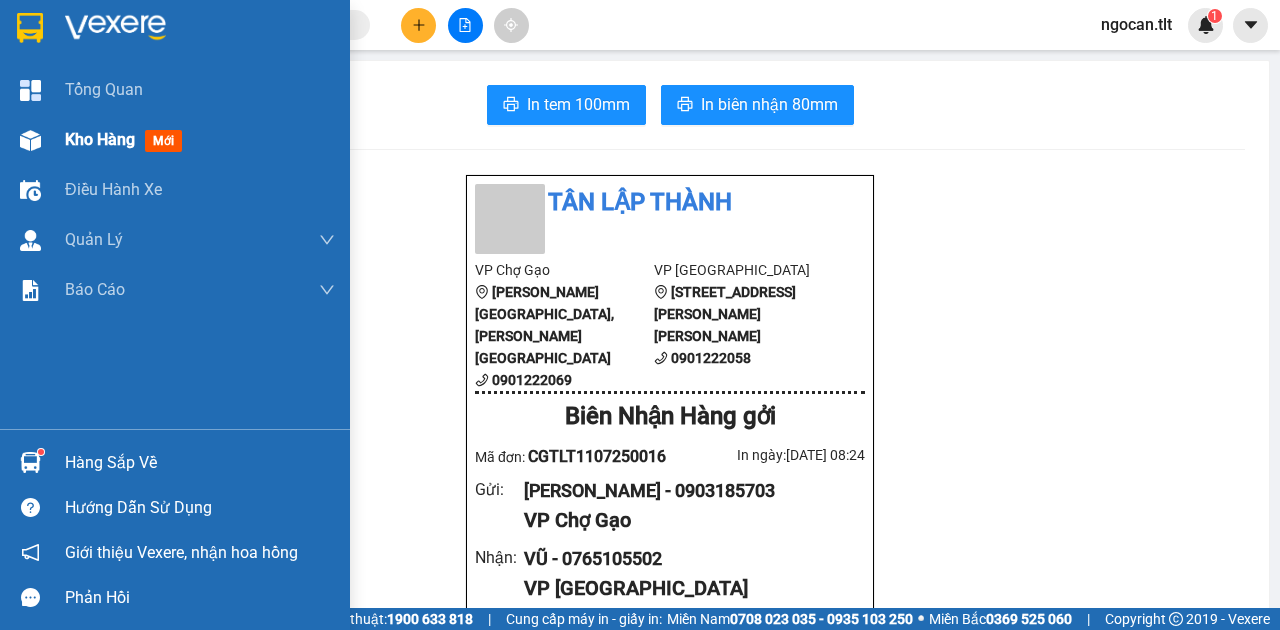 click on "Kho hàng" at bounding box center [100, 139] 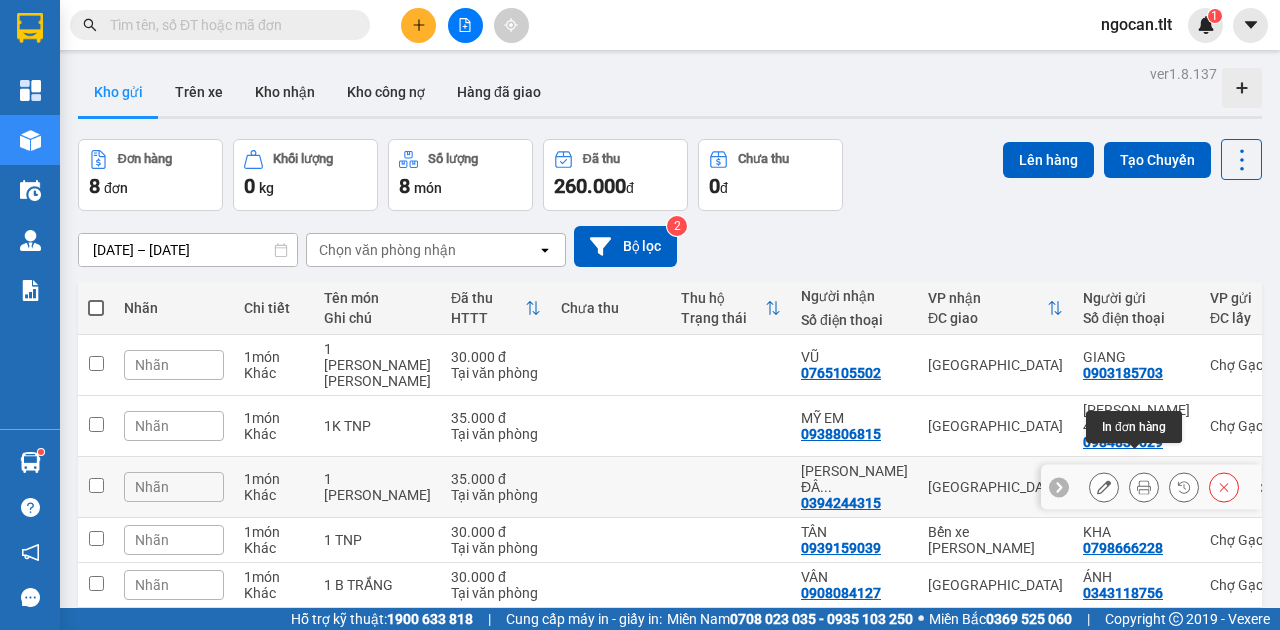 click 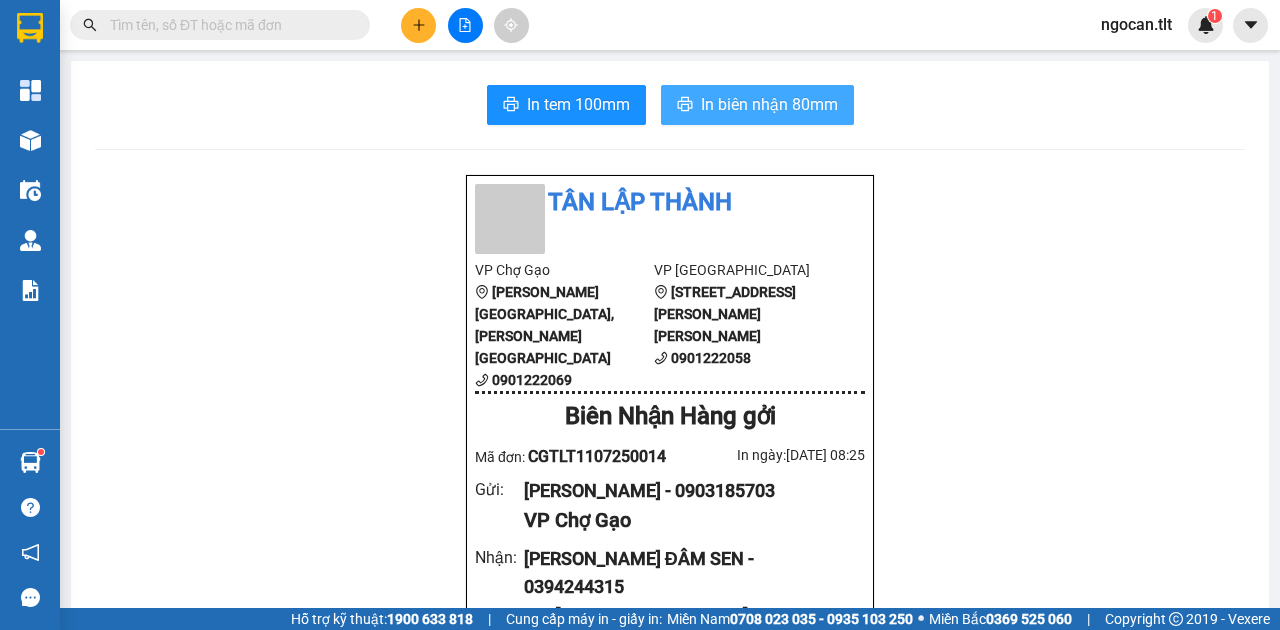 click on "In biên nhận 80mm" at bounding box center [769, 104] 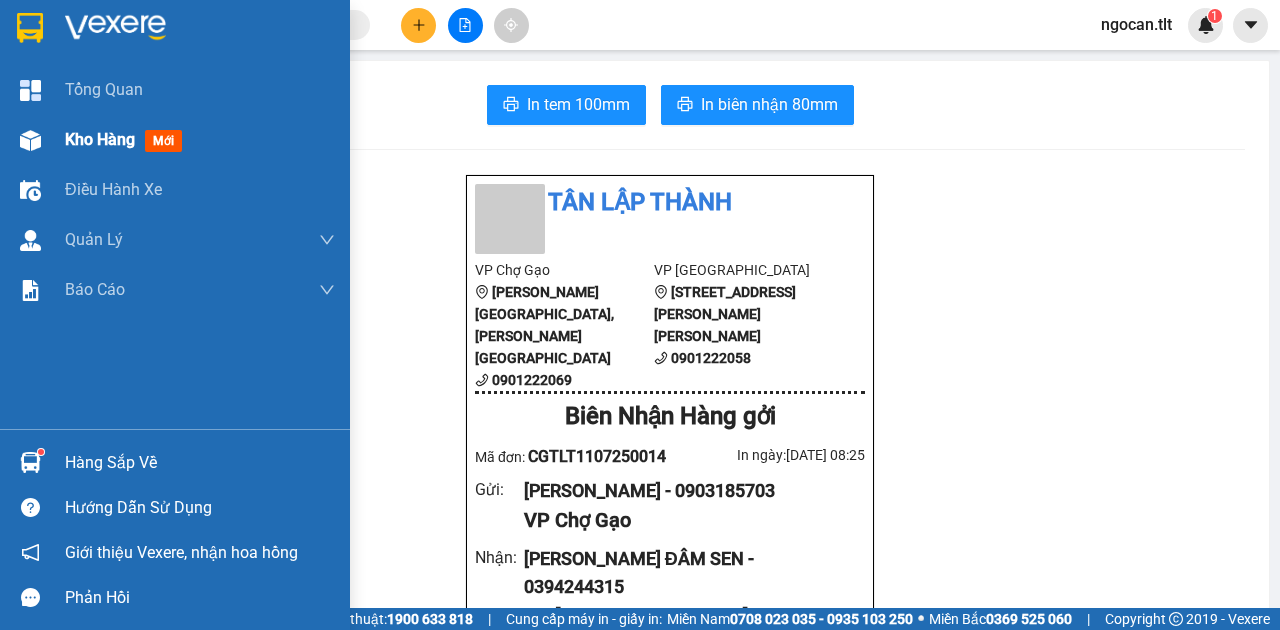 click on "Kho hàng" at bounding box center (100, 139) 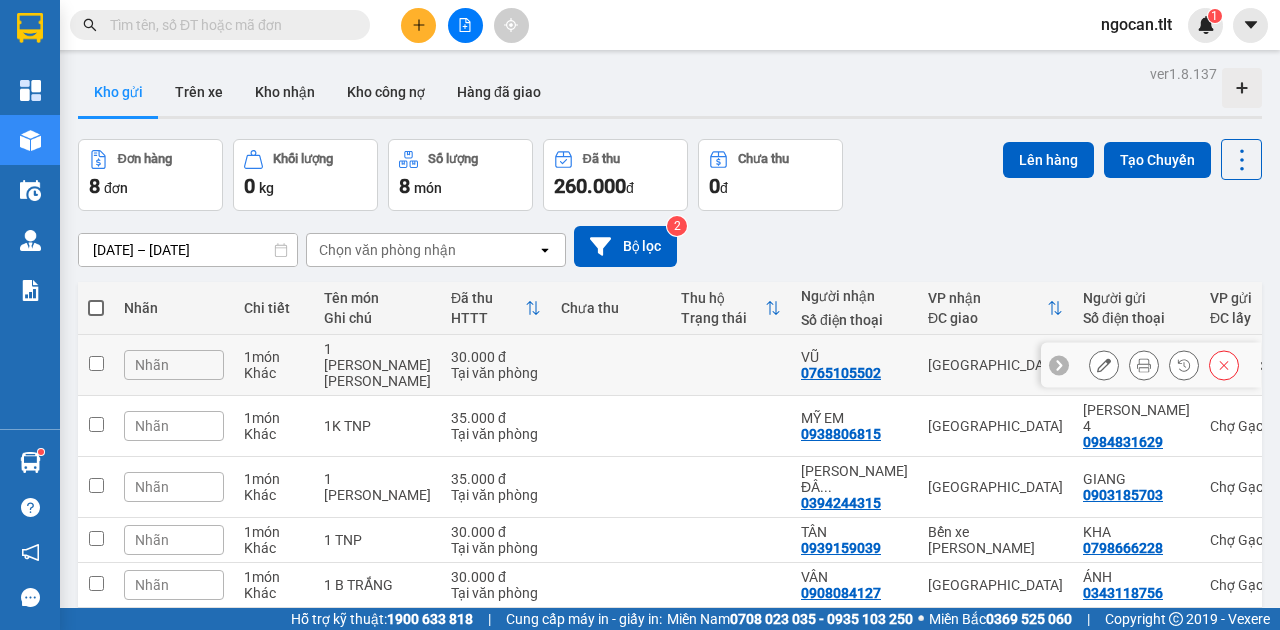 click on "Tại văn phòng" at bounding box center [496, 373] 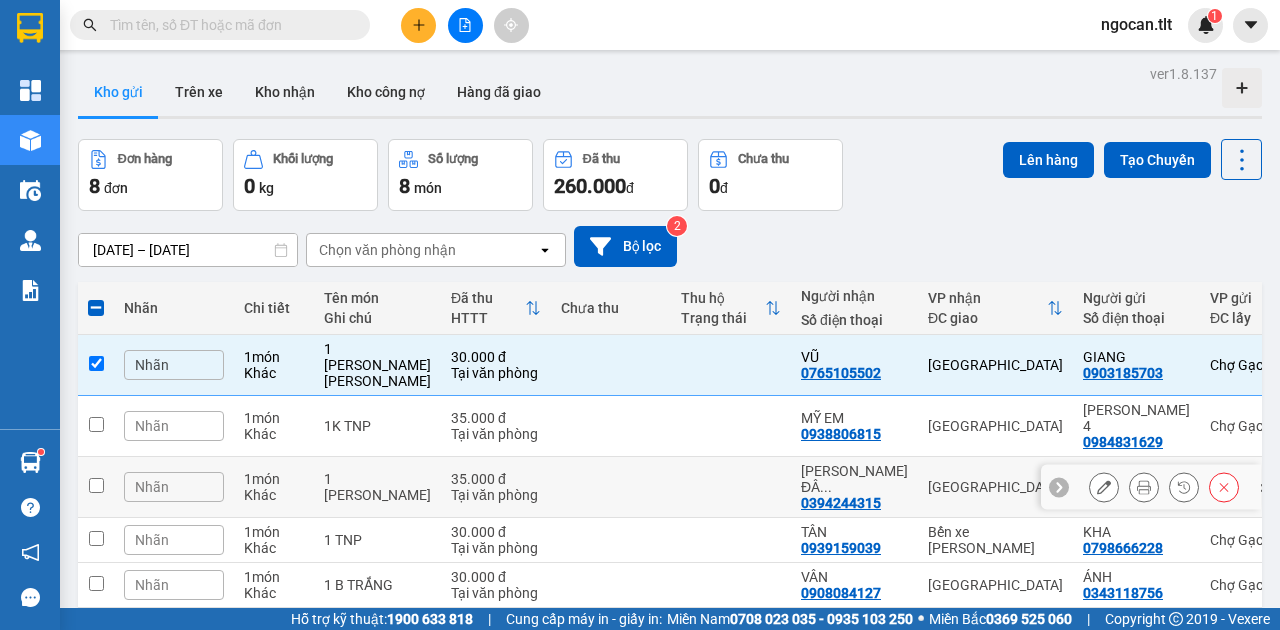 click on "35.000 đ" at bounding box center [496, 479] 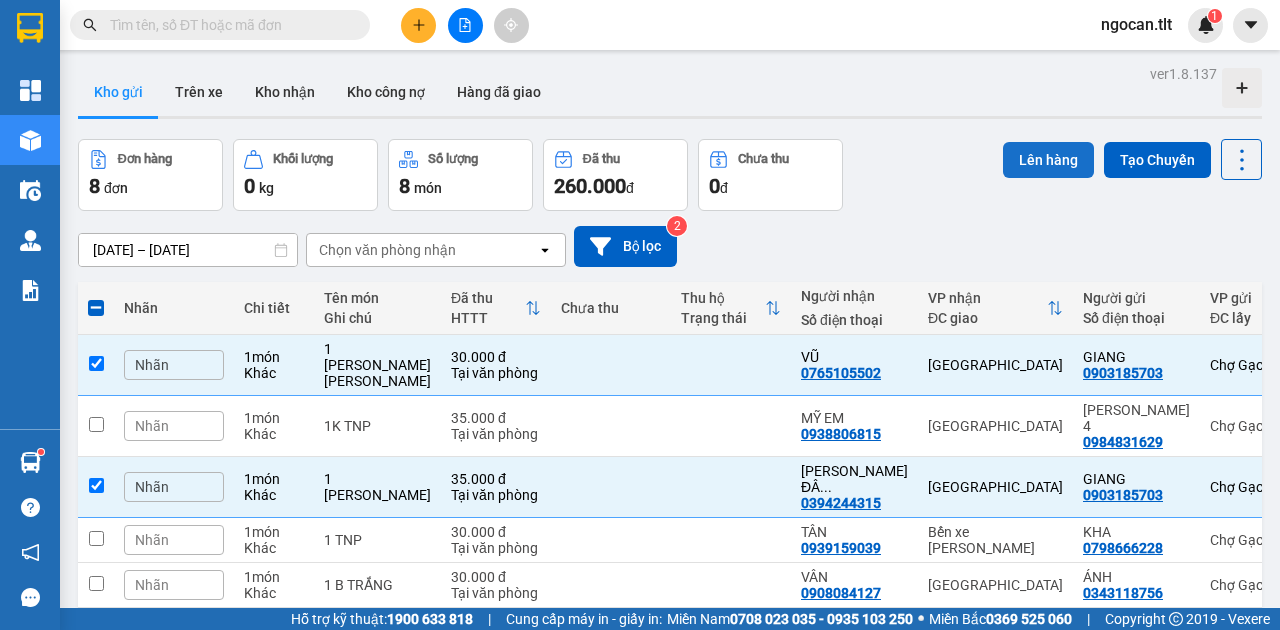 click on "Lên hàng" at bounding box center (1048, 160) 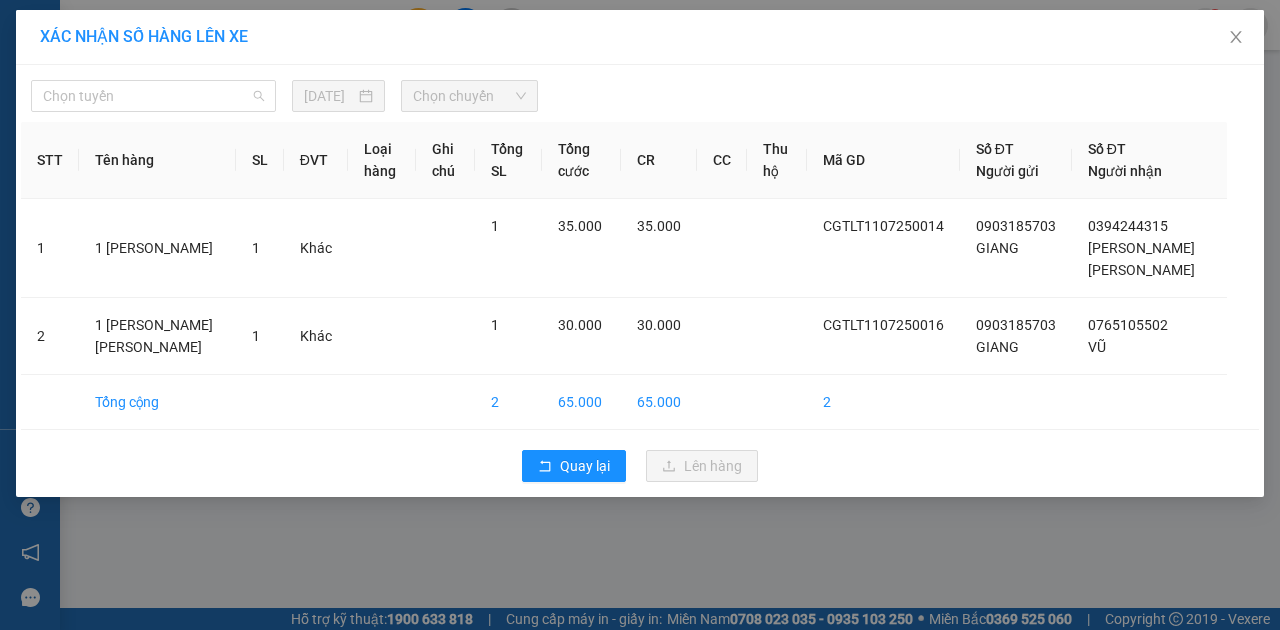 drag, startPoint x: 140, startPoint y: 90, endPoint x: 144, endPoint y: 130, distance: 40.1995 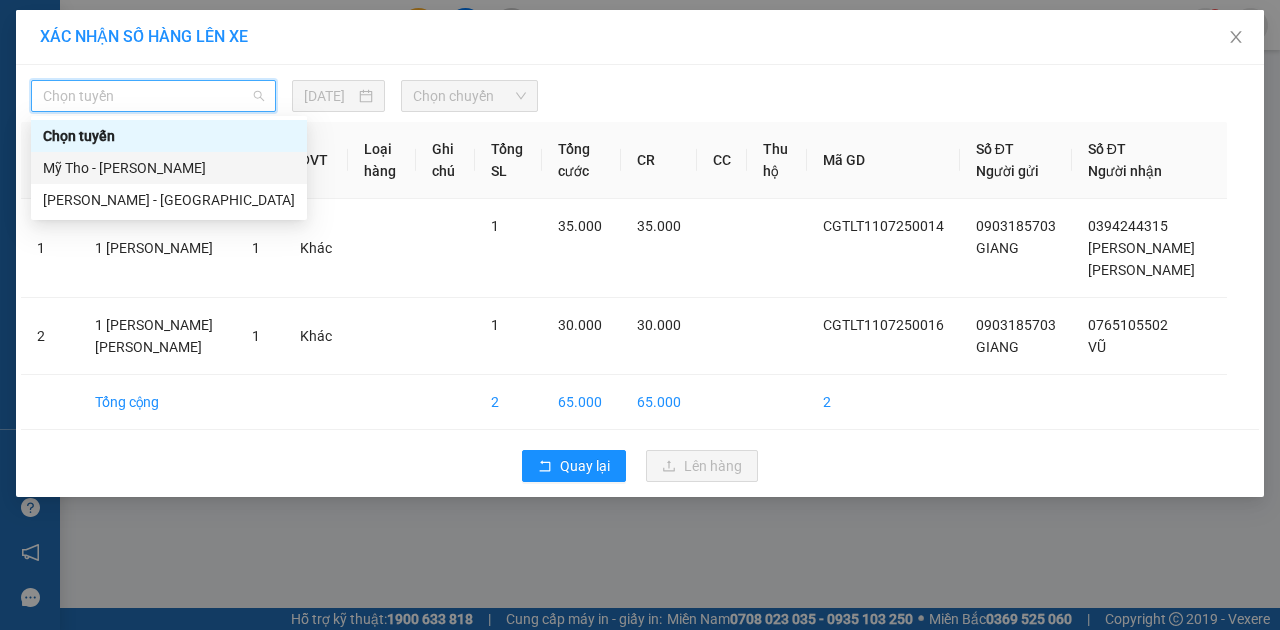 drag, startPoint x: 122, startPoint y: 163, endPoint x: 390, endPoint y: 154, distance: 268.15106 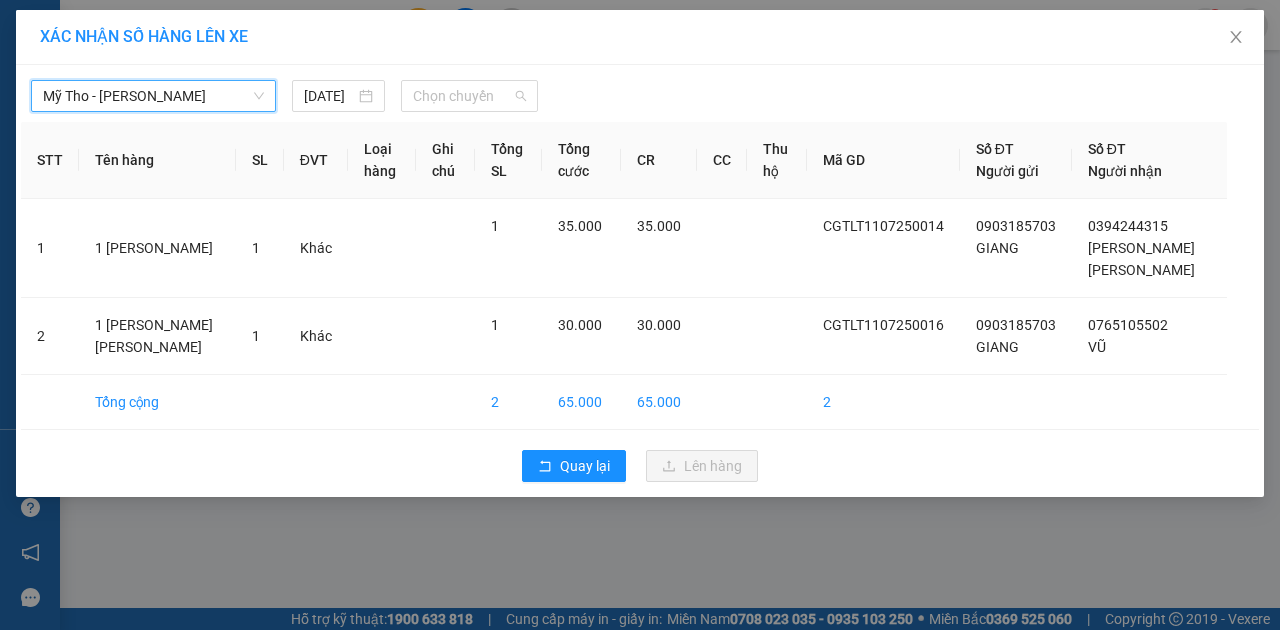 drag, startPoint x: 473, startPoint y: 90, endPoint x: 478, endPoint y: 75, distance: 15.811388 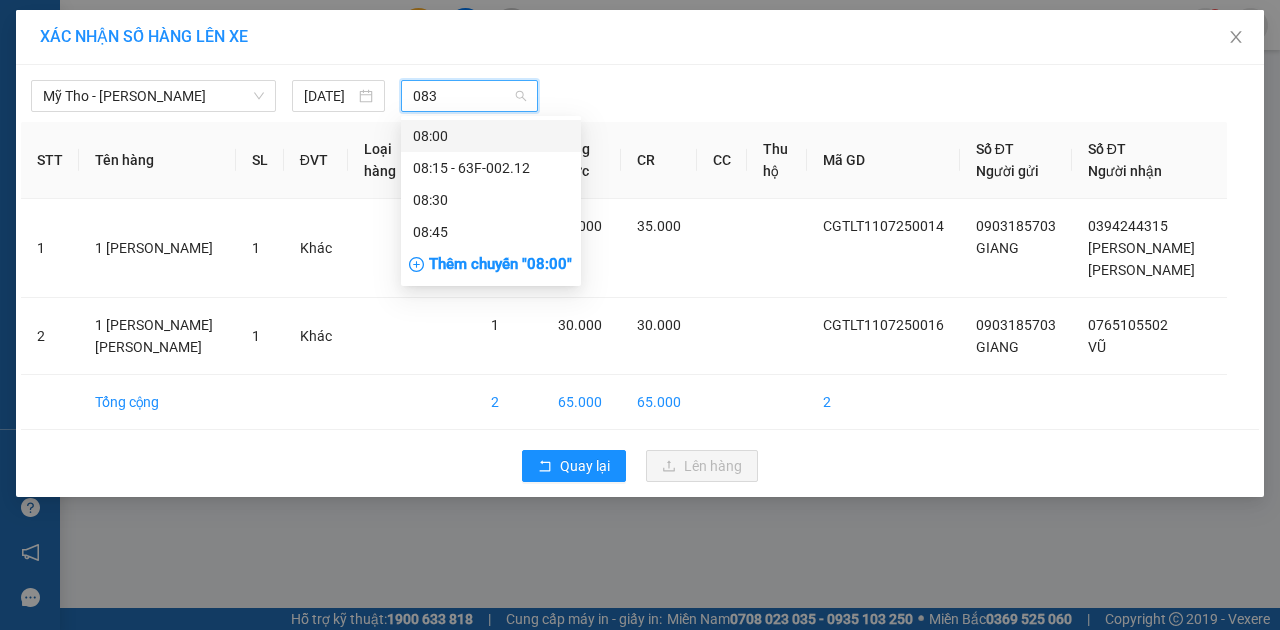 type on "0830" 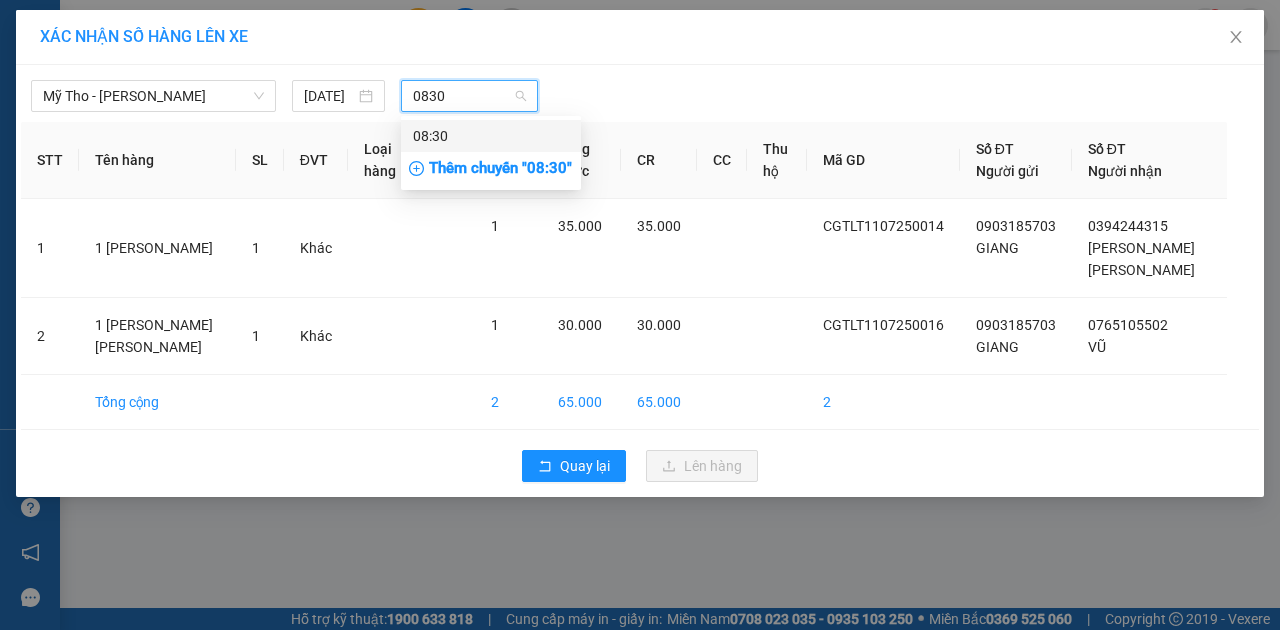 drag, startPoint x: 469, startPoint y: 139, endPoint x: 612, endPoint y: 125, distance: 143.68369 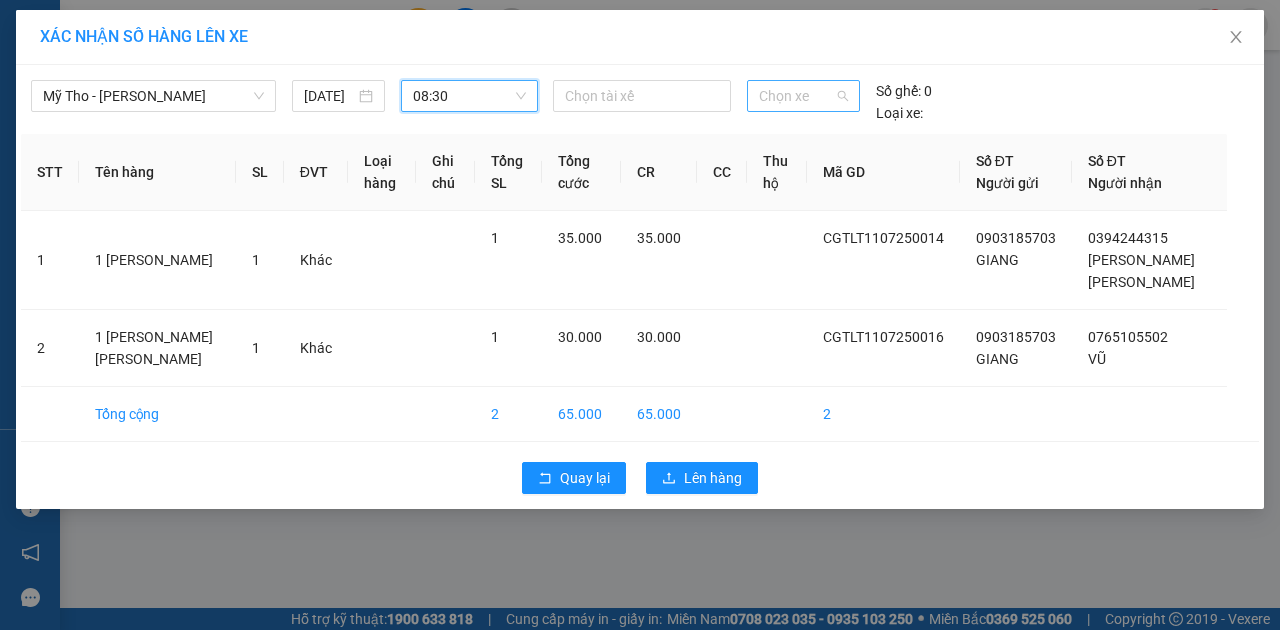 click on "Chọn xe" at bounding box center (803, 96) 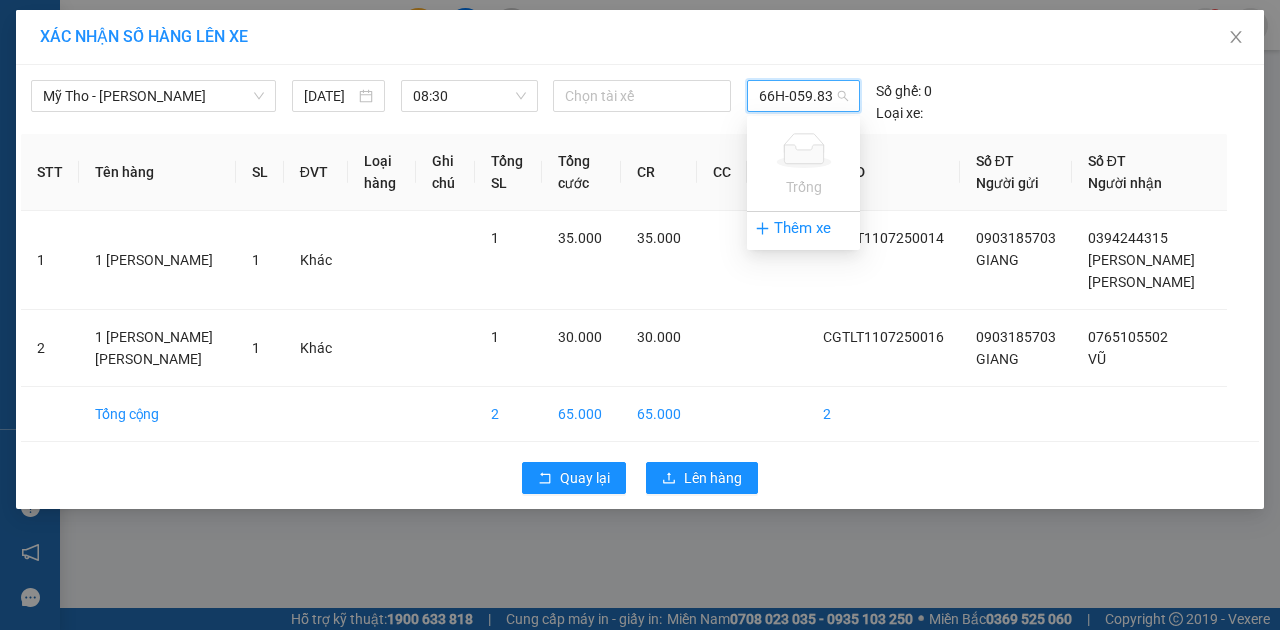 type on "66H-059.83" 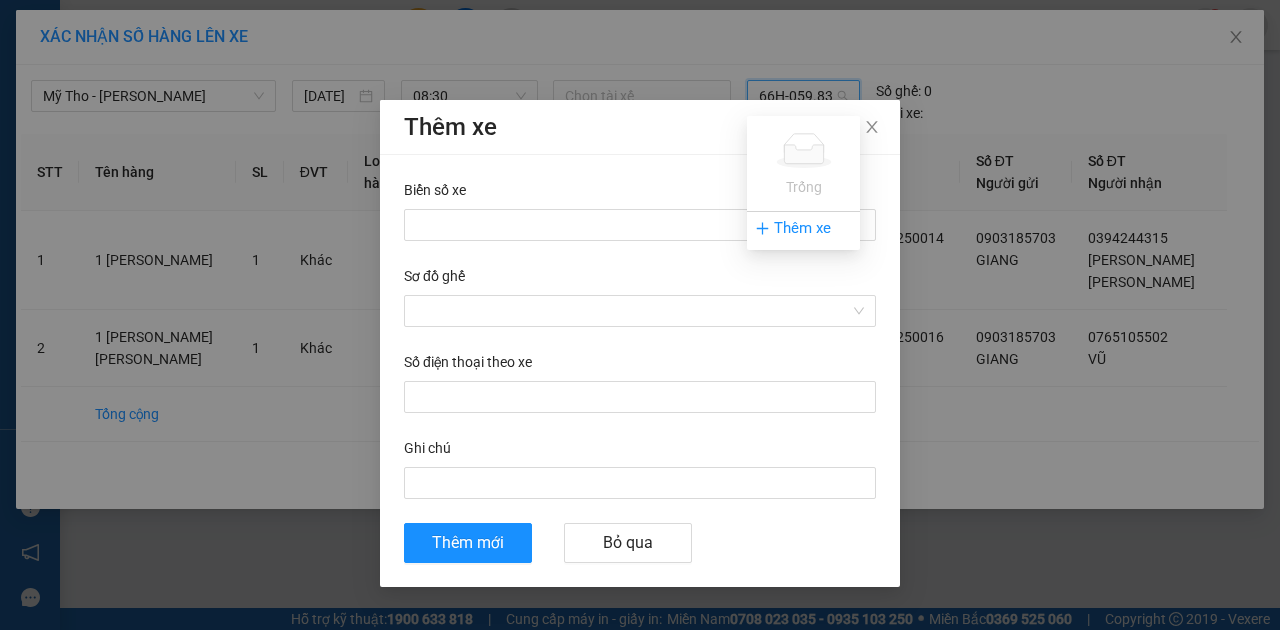 type 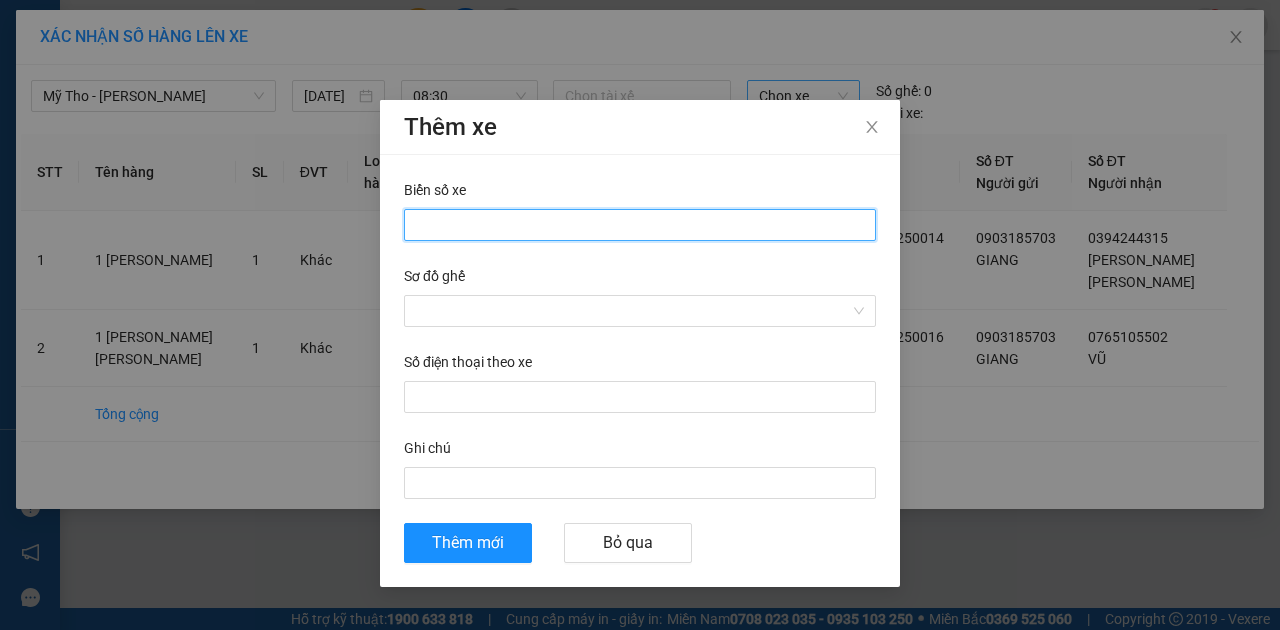 click on "Biển số xe" at bounding box center (640, 225) 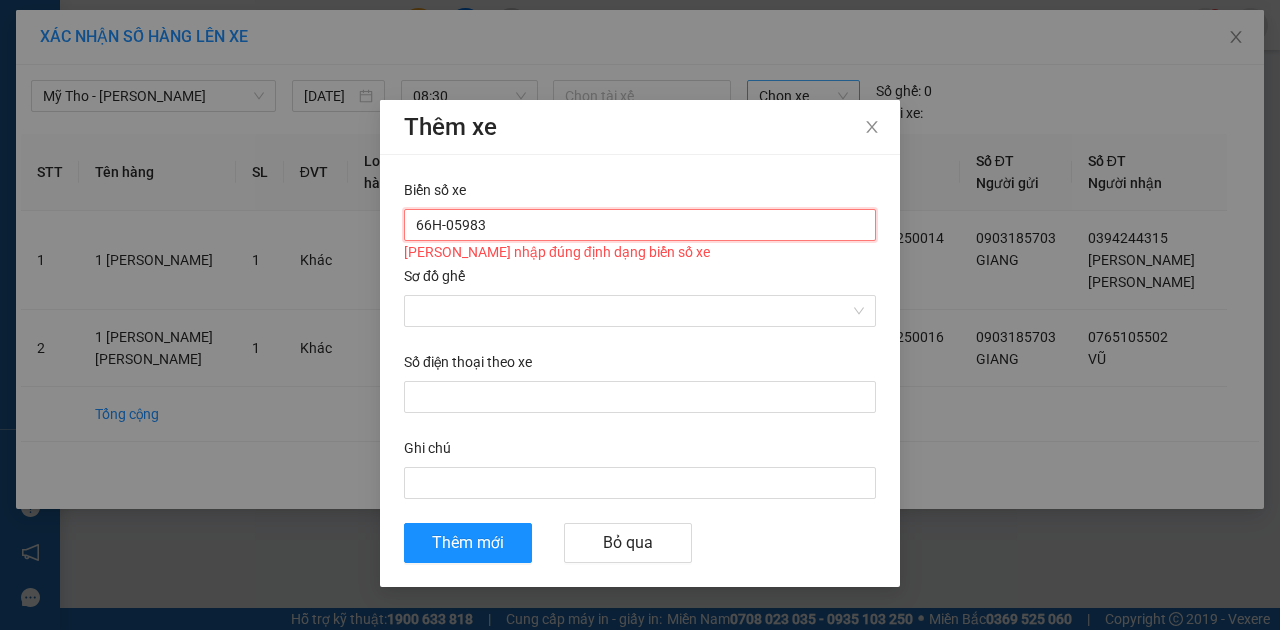 click on "66H-05983" at bounding box center [640, 225] 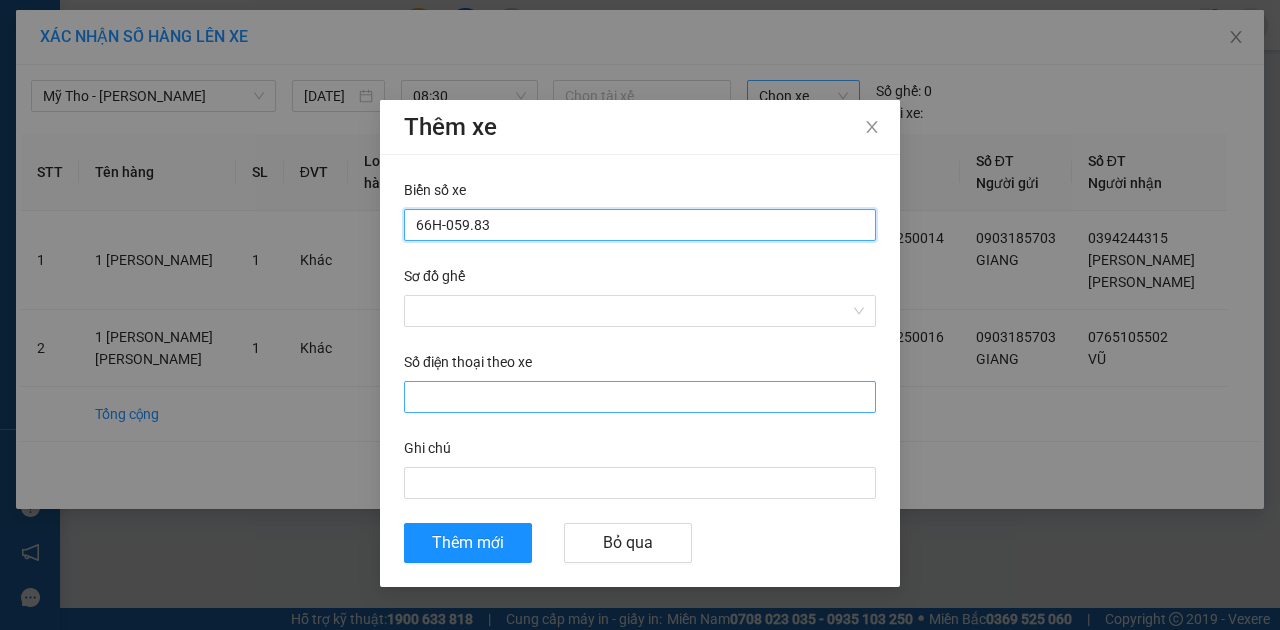 type on "66H-059.83" 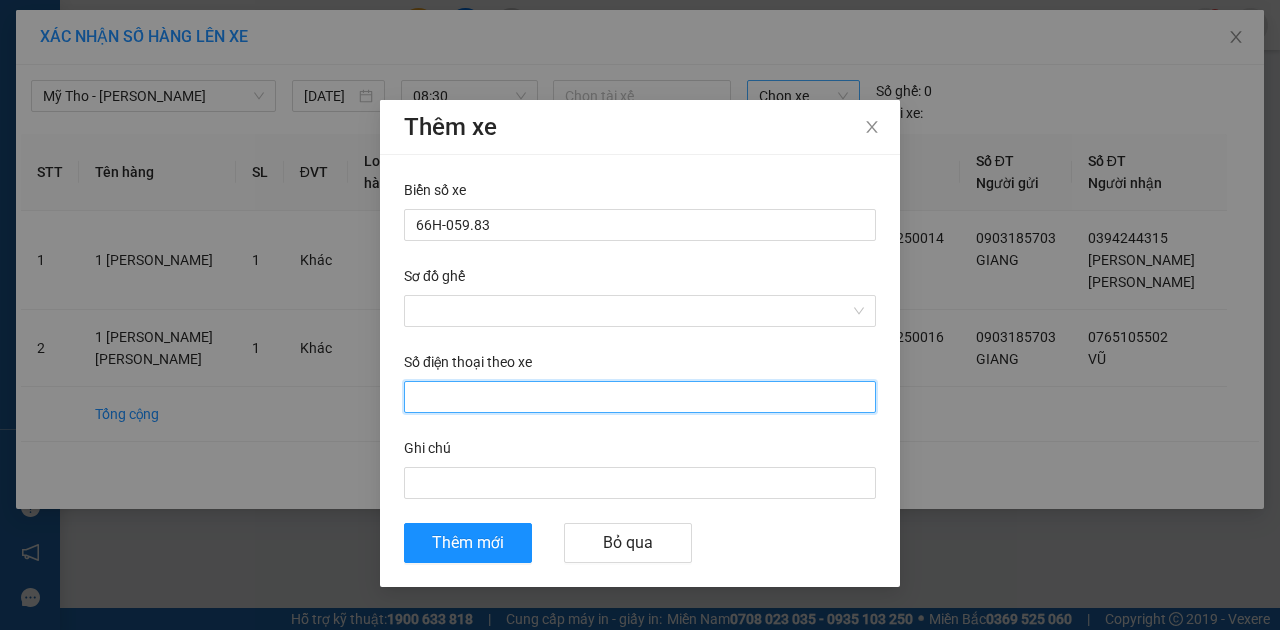 click on "Số điện thoại theo xe" at bounding box center [640, 397] 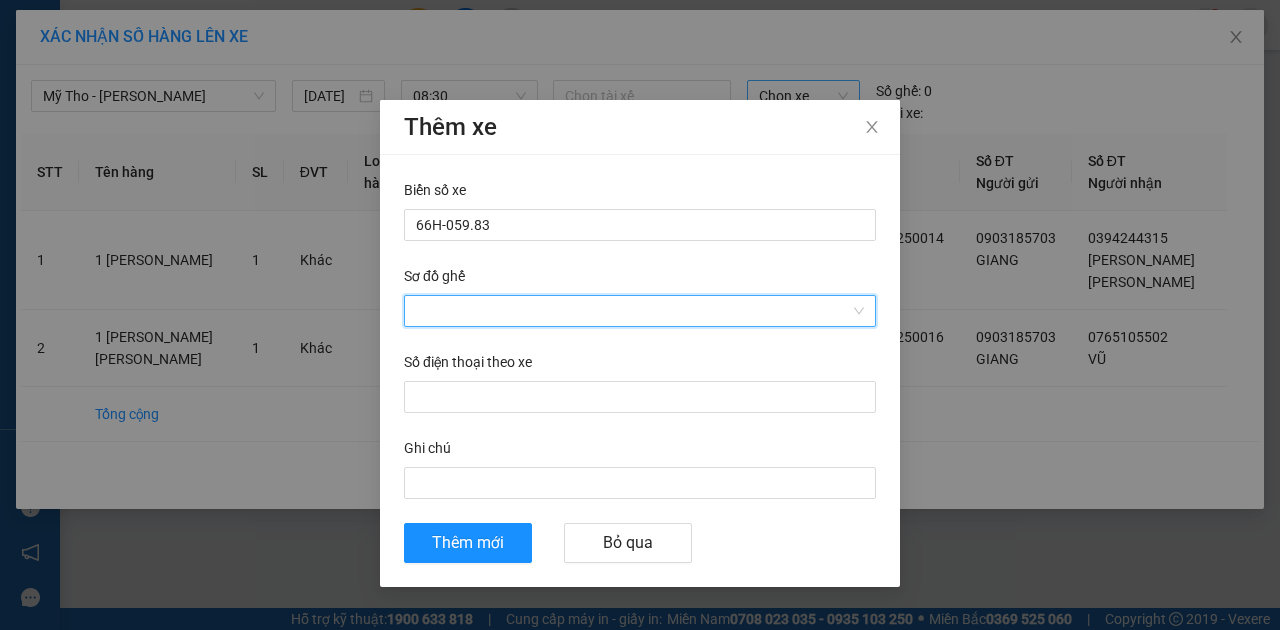 drag, startPoint x: 535, startPoint y: 314, endPoint x: 539, endPoint y: 338, distance: 24.33105 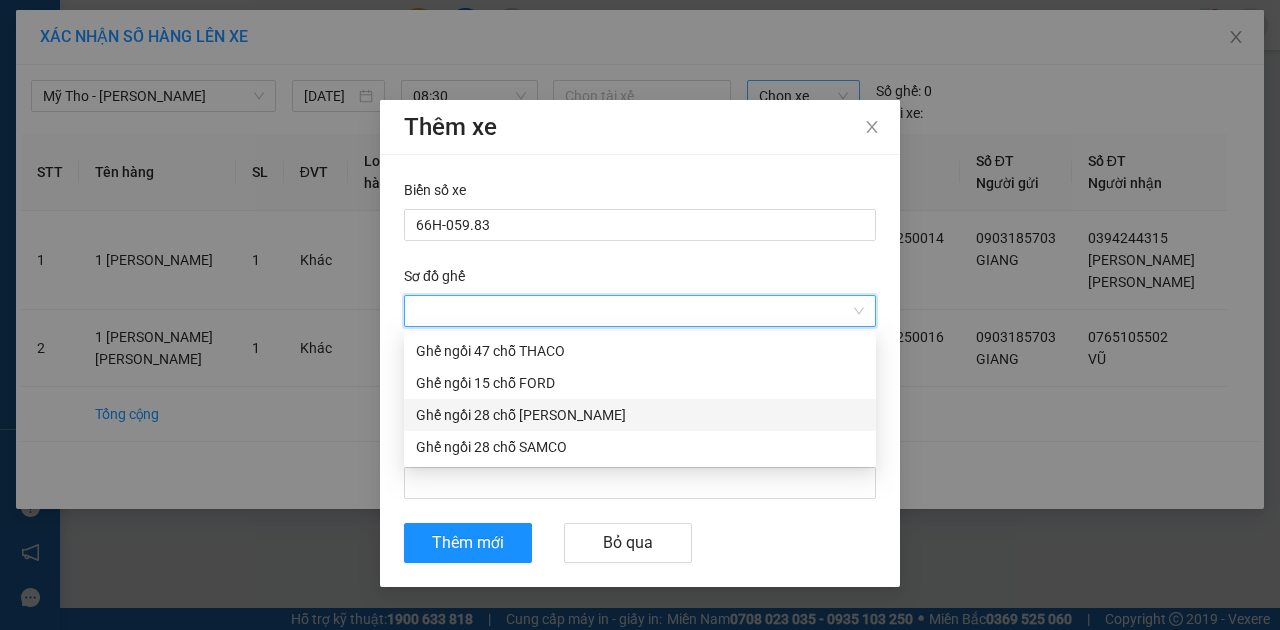 click on "Ghế ngồi 28 chỗ THACO" at bounding box center (640, 415) 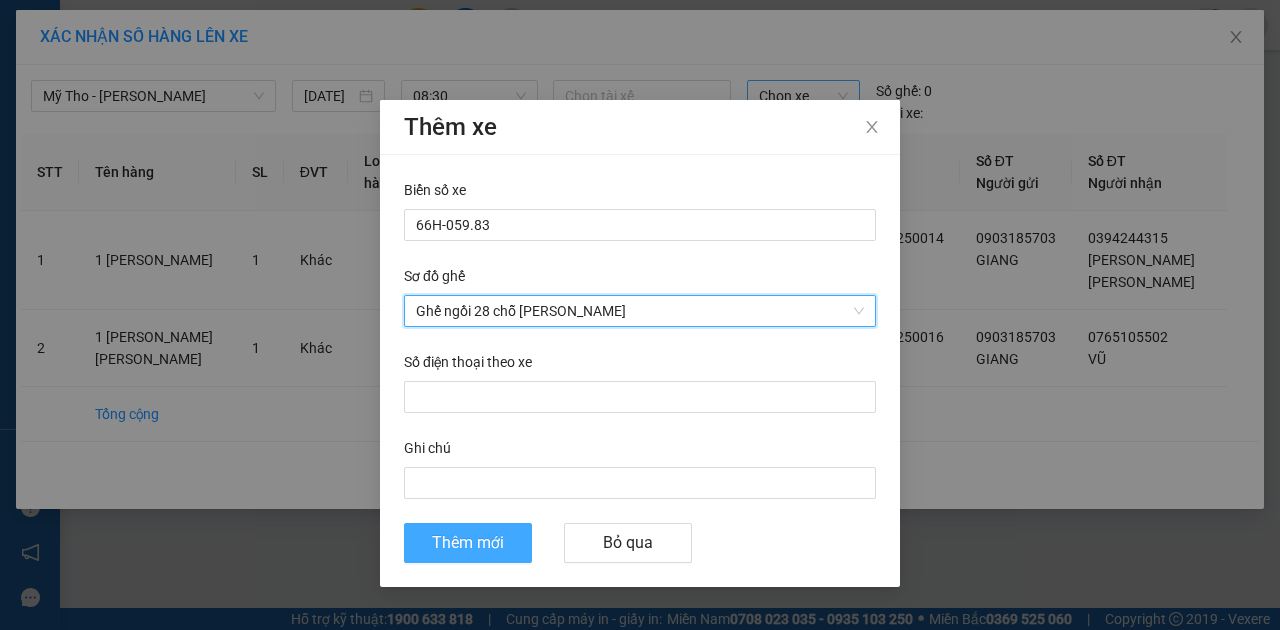 click on "Thêm mới" at bounding box center (468, 542) 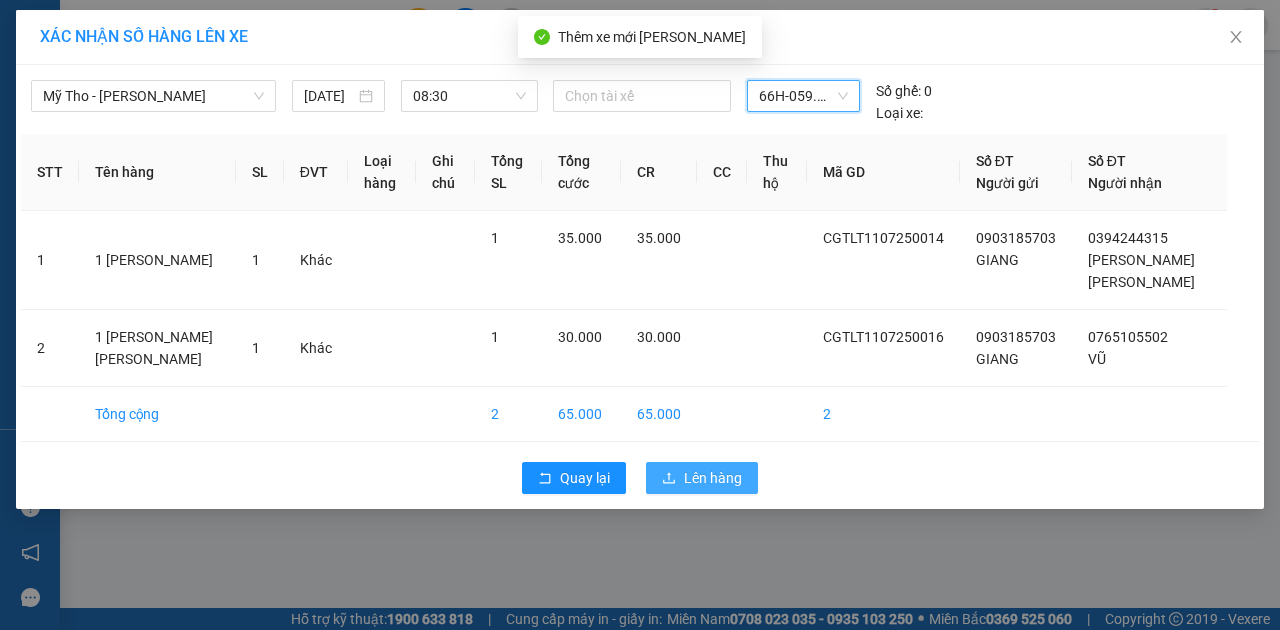 click on "Lên hàng" at bounding box center (713, 478) 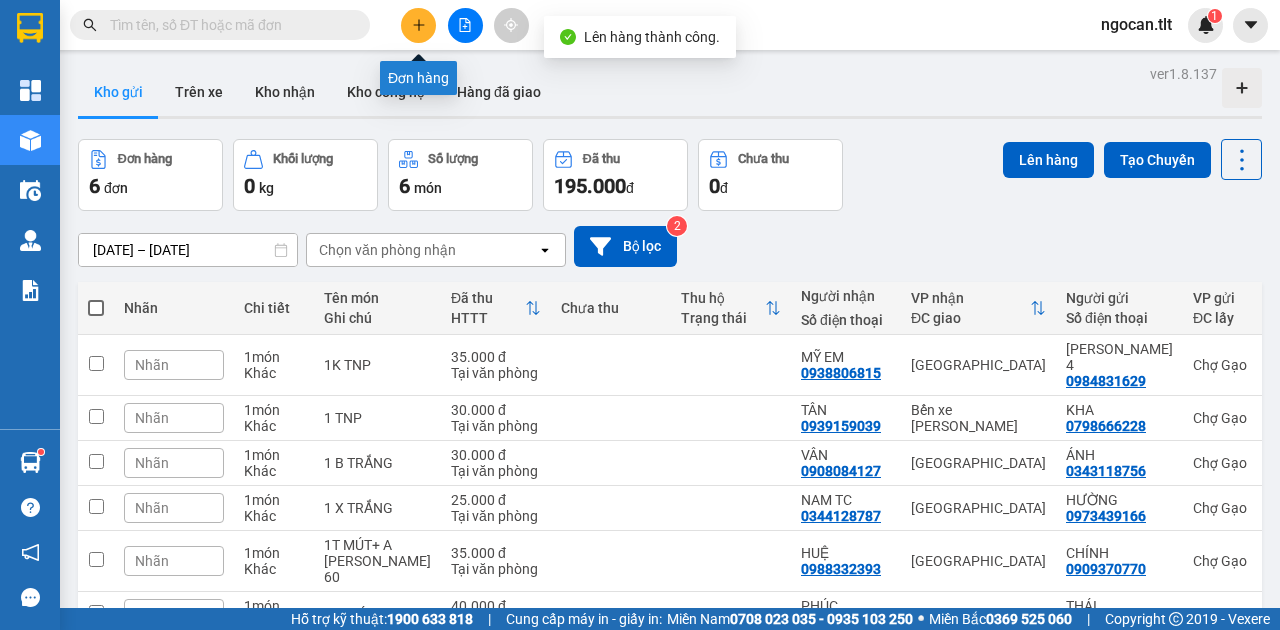 click 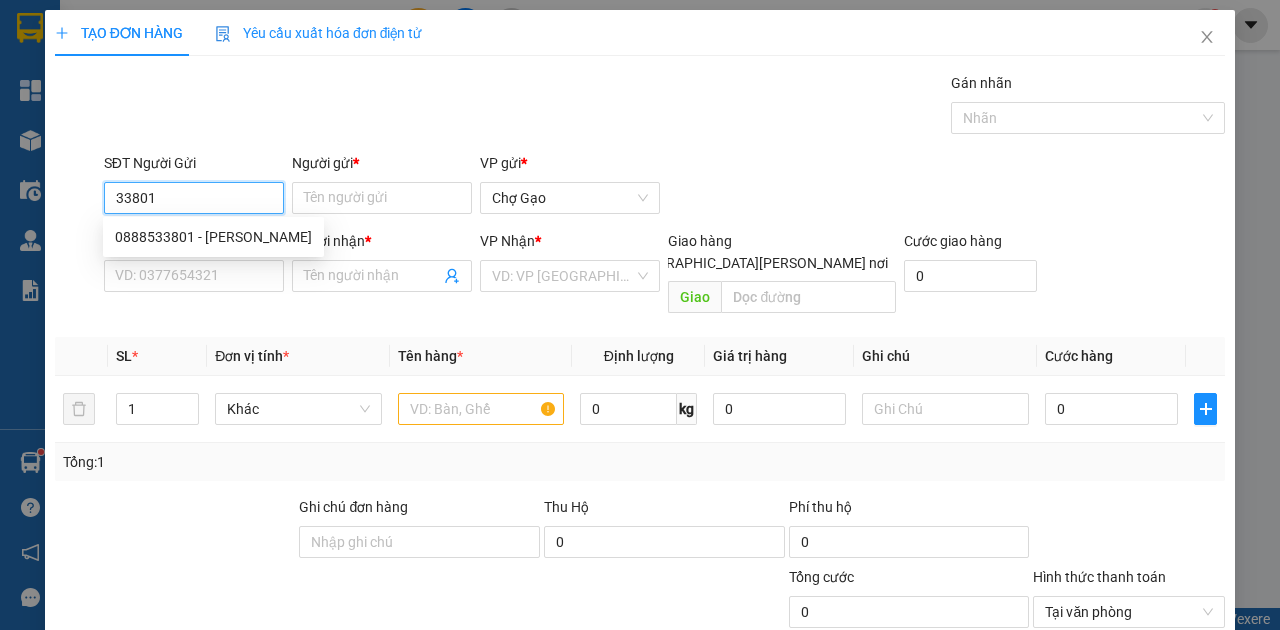 click on "33801" at bounding box center (194, 198) 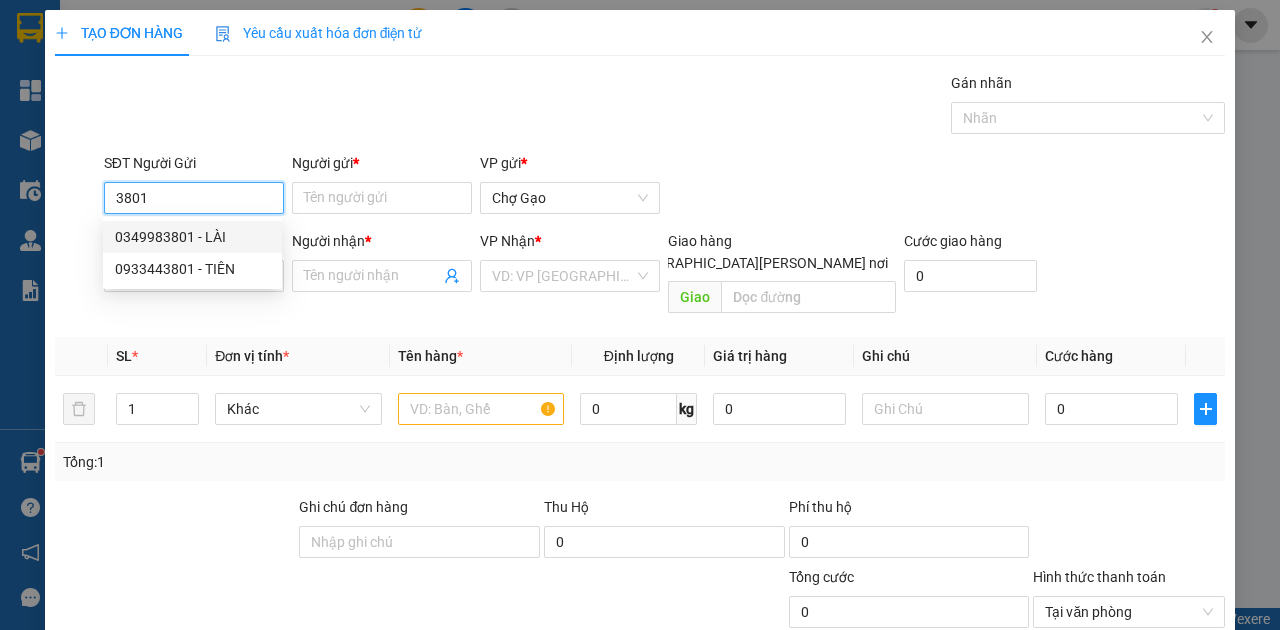 click on "0349983801 - LÀI" at bounding box center [192, 237] 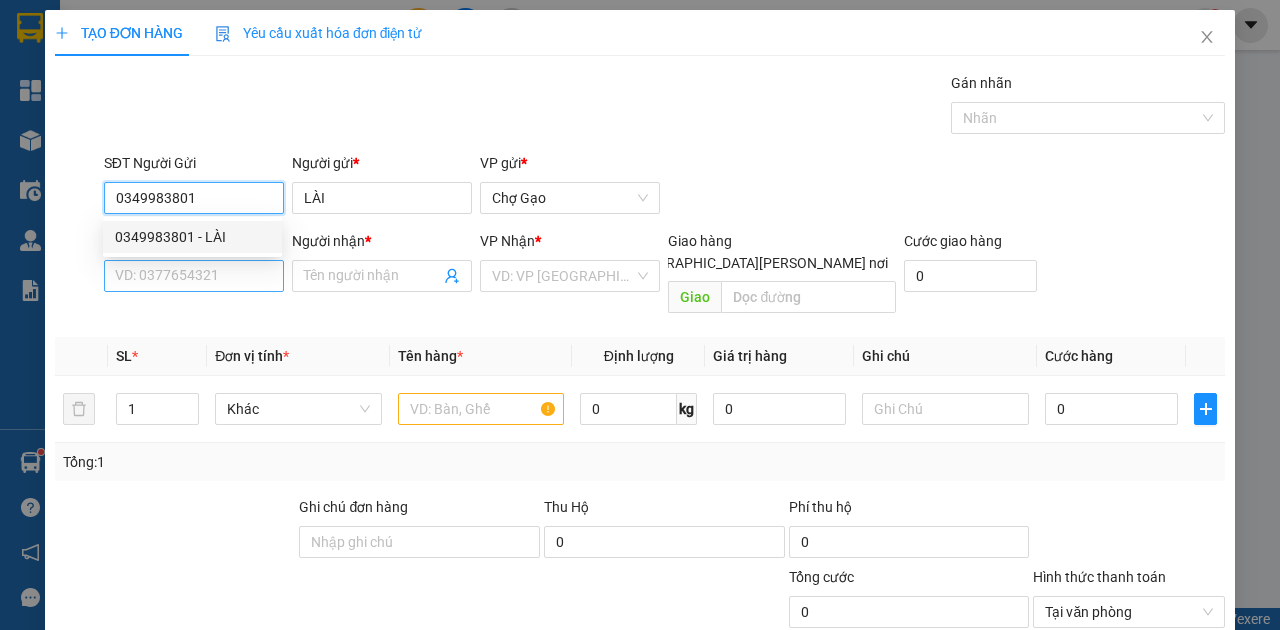 type on "0349983801" 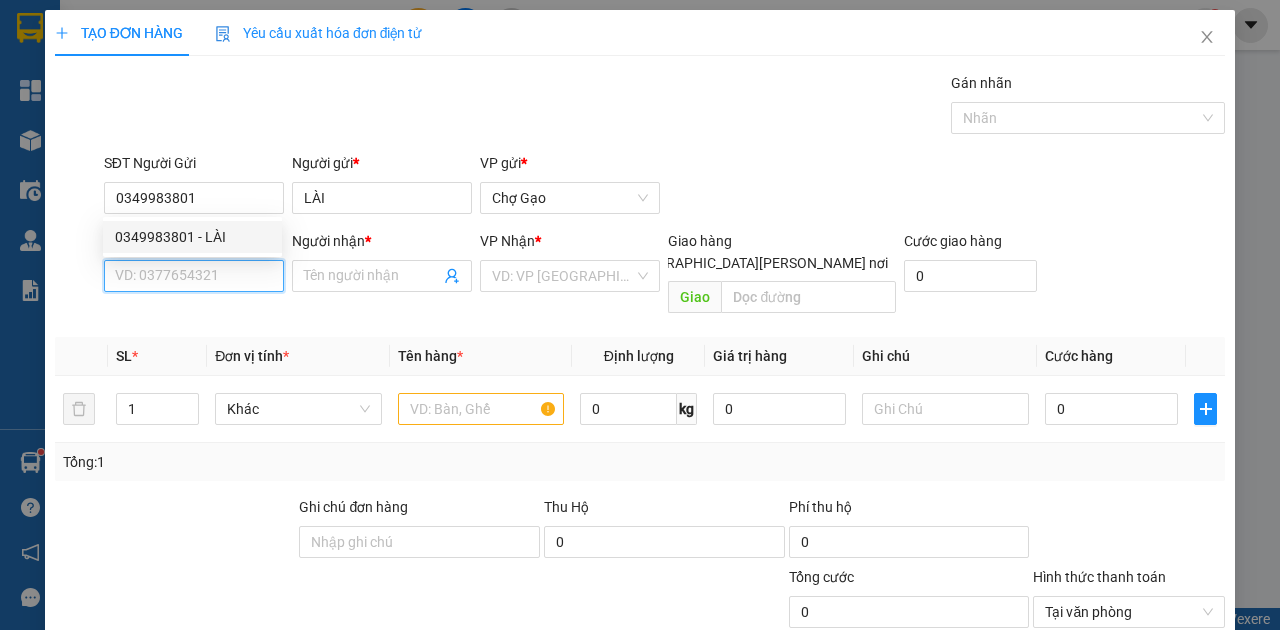 click on "SĐT Người Nhận  *" at bounding box center [194, 276] 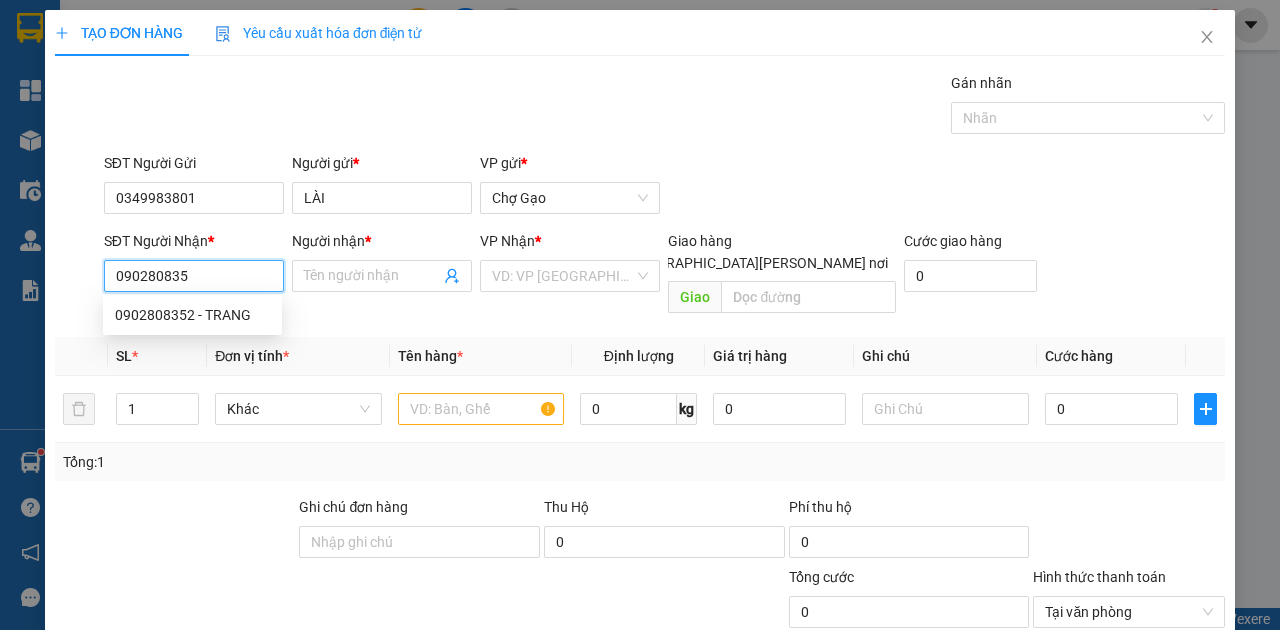 type on "0902808352" 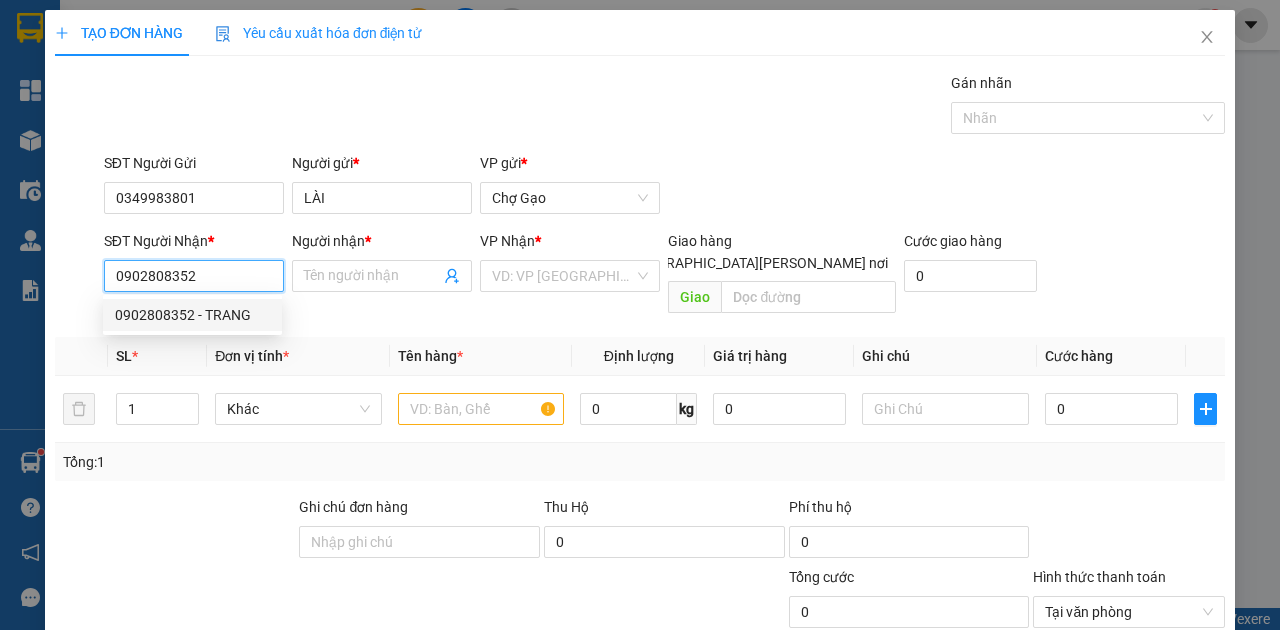drag, startPoint x: 236, startPoint y: 320, endPoint x: 425, endPoint y: 320, distance: 189 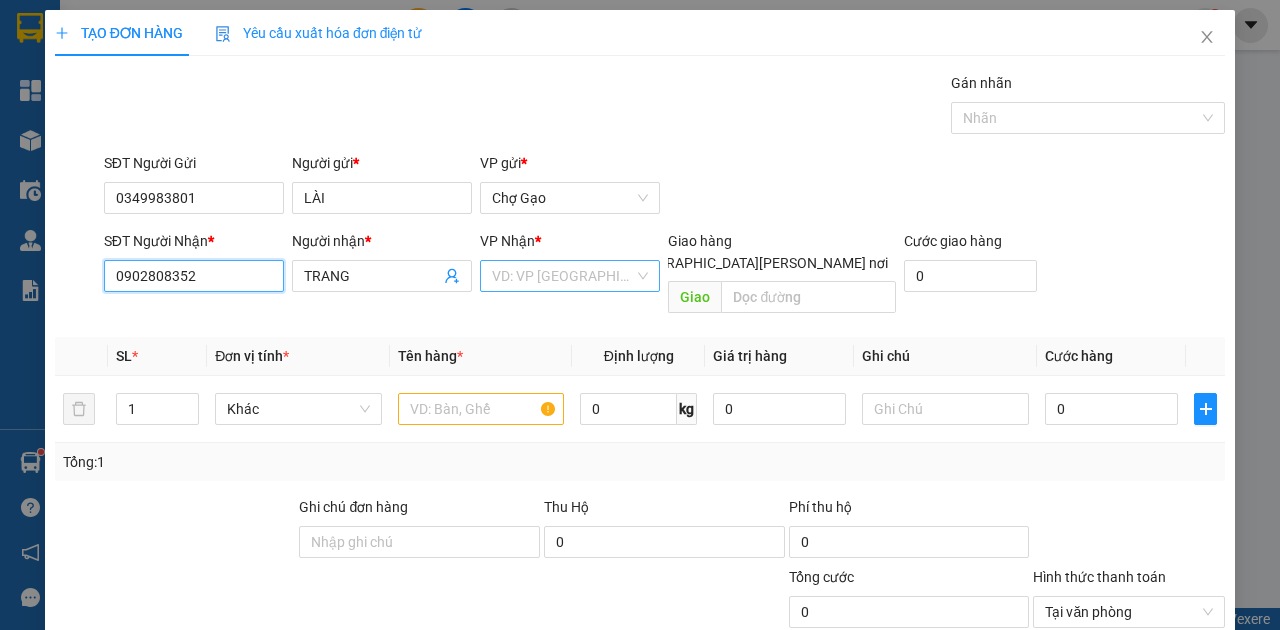 type on "0902808352" 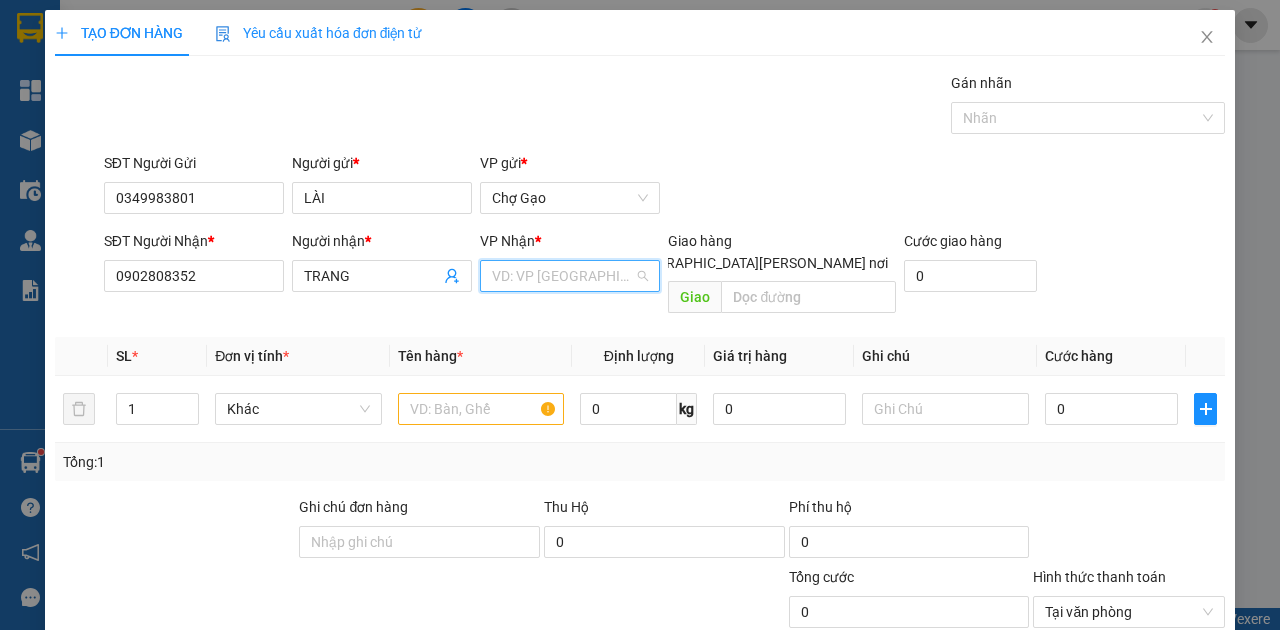 click at bounding box center (563, 276) 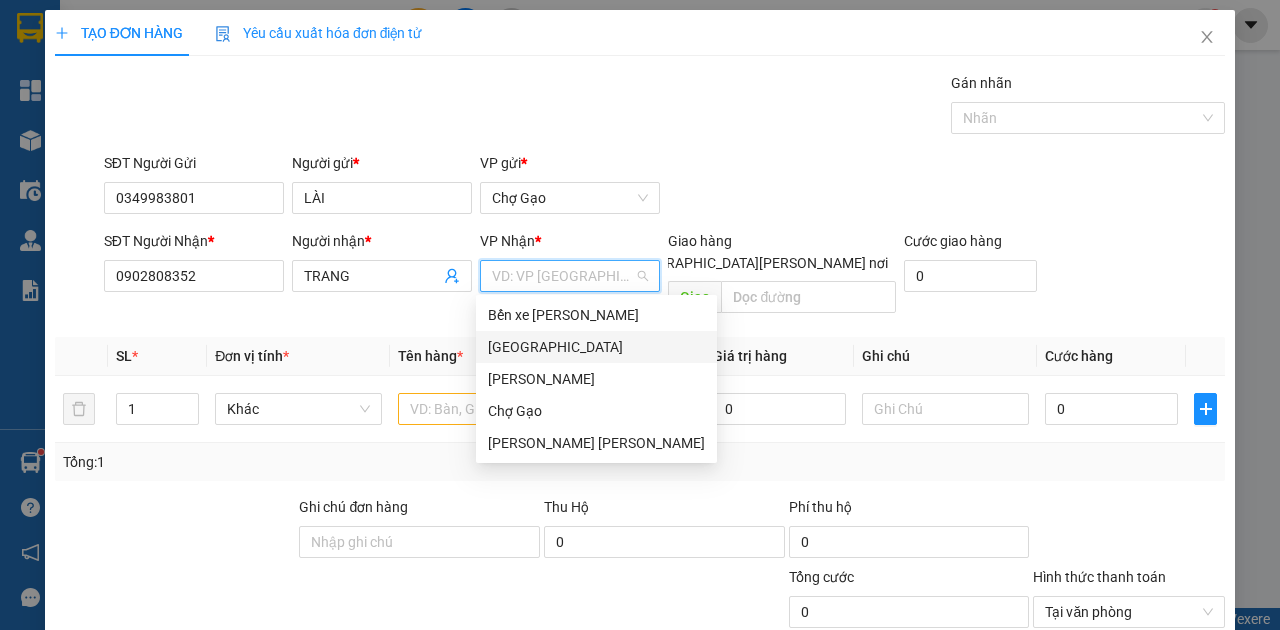 click on "[GEOGRAPHIC_DATA]" at bounding box center (596, 347) 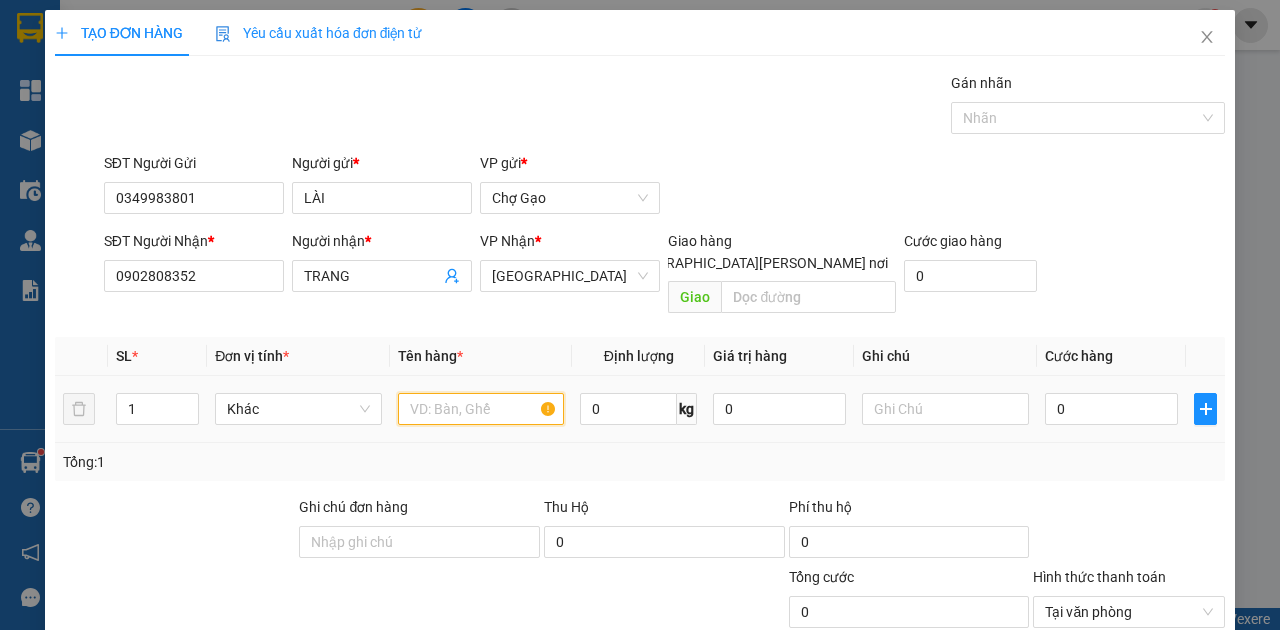 drag, startPoint x: 479, startPoint y: 372, endPoint x: 464, endPoint y: 391, distance: 24.207438 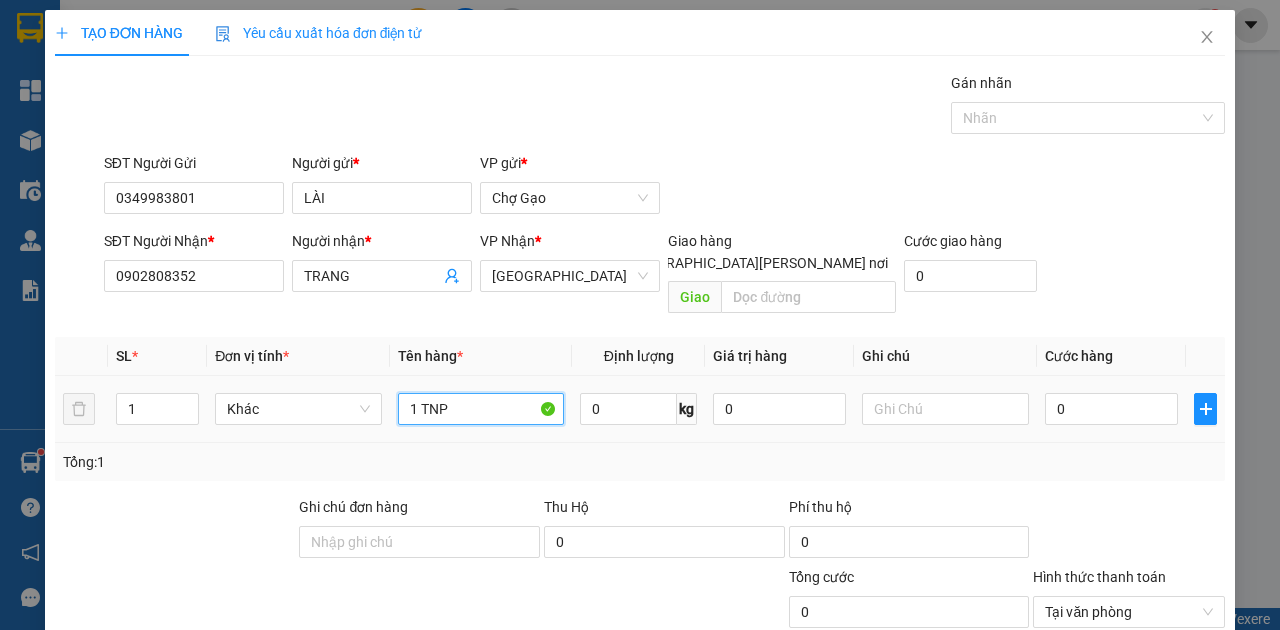 type on "1 TNP" 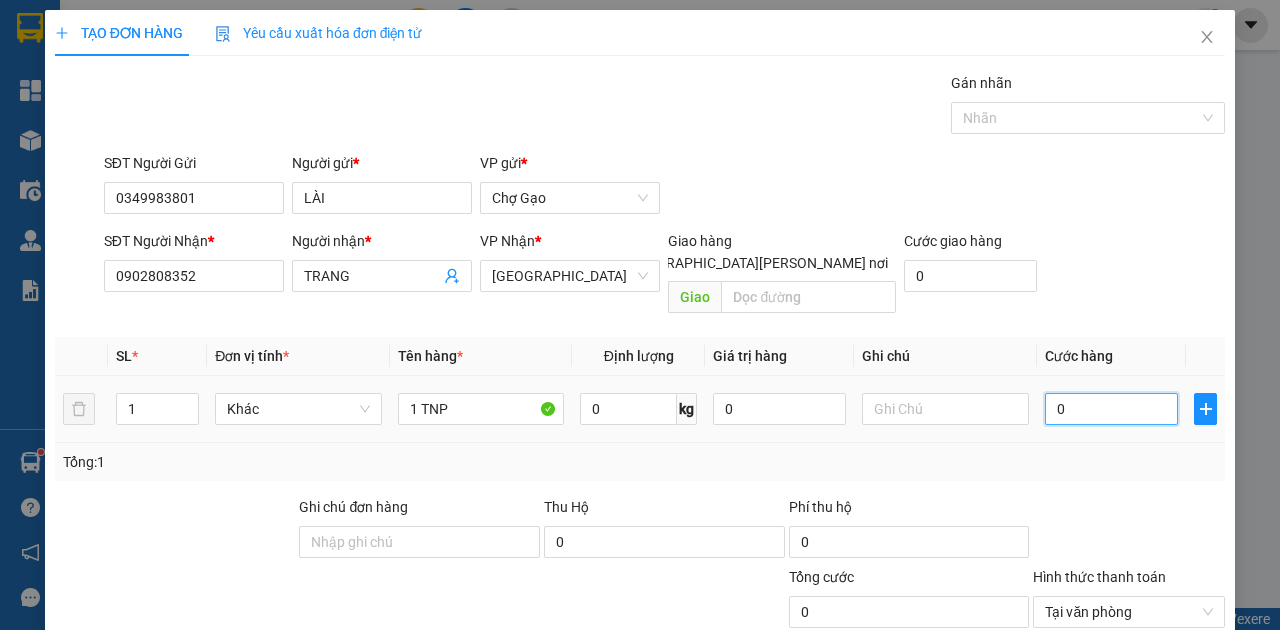 click on "0" at bounding box center [1111, 409] 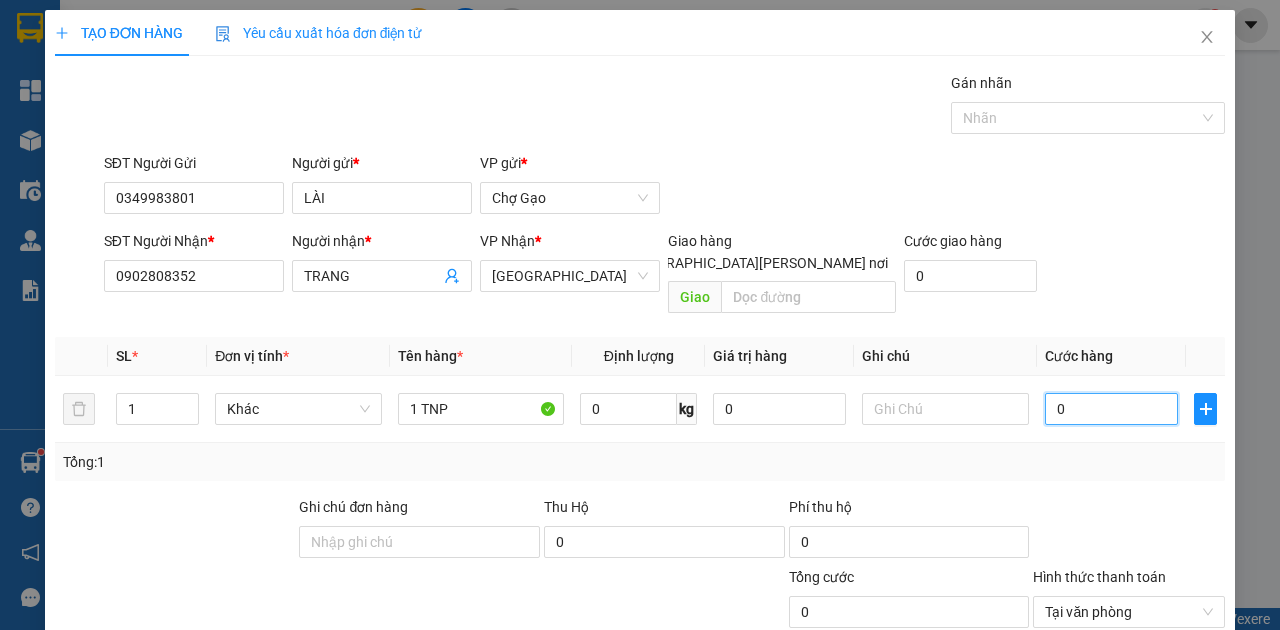 type on "3" 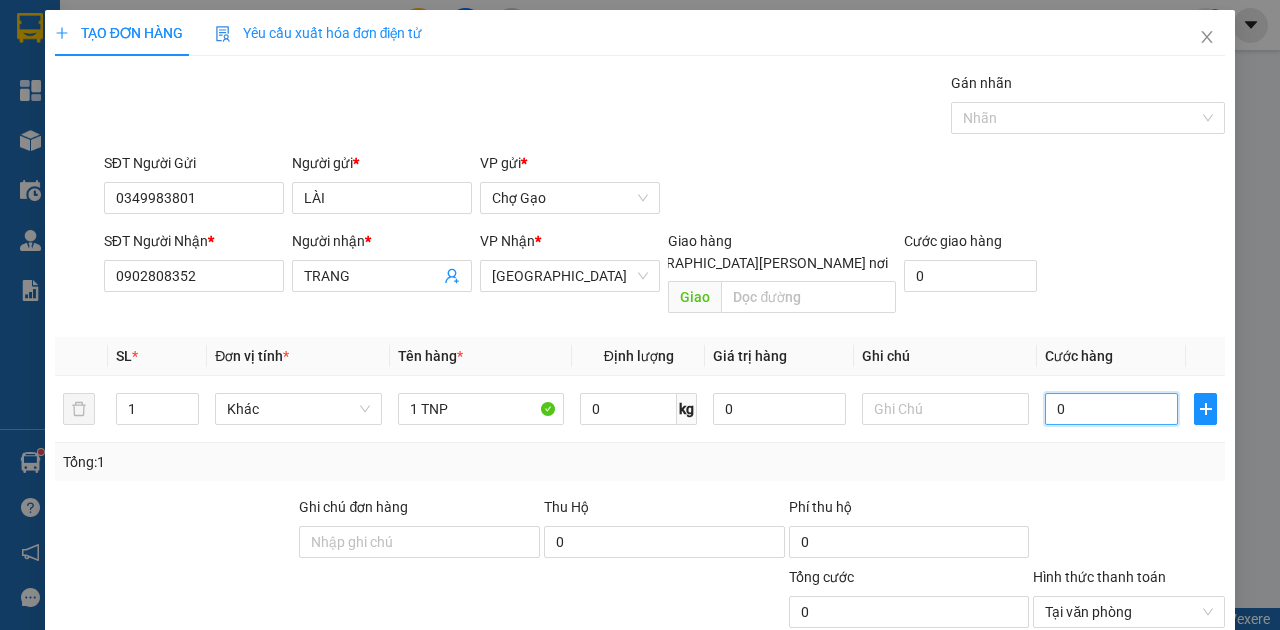 type on "3" 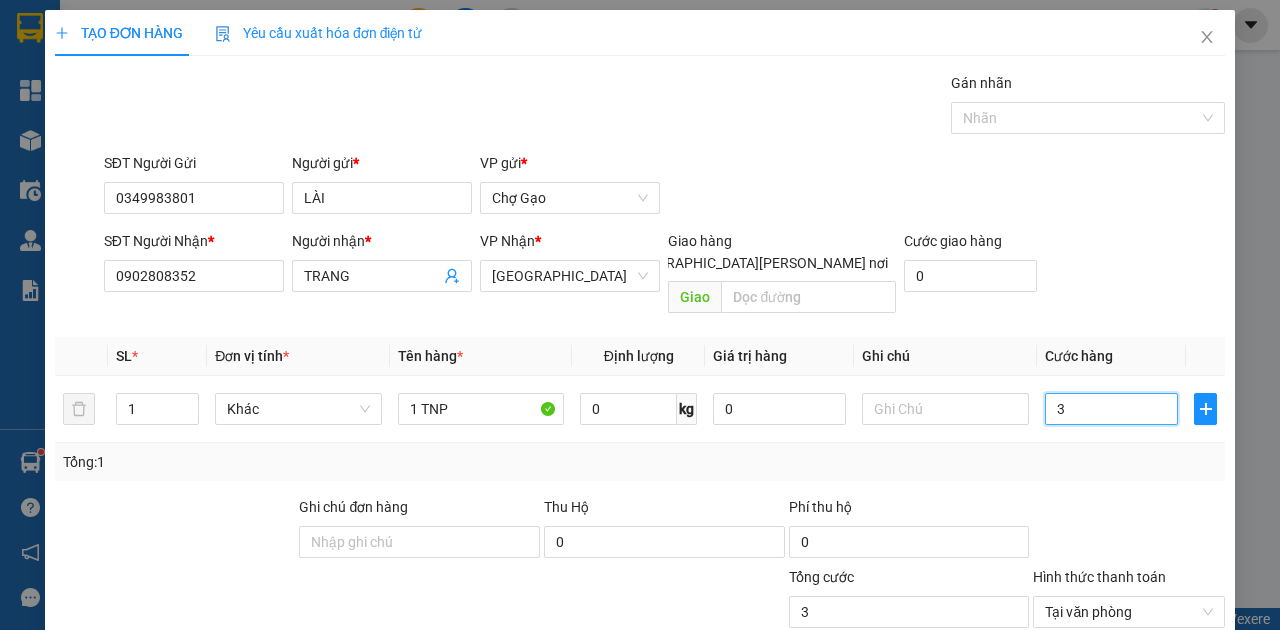 type on "35" 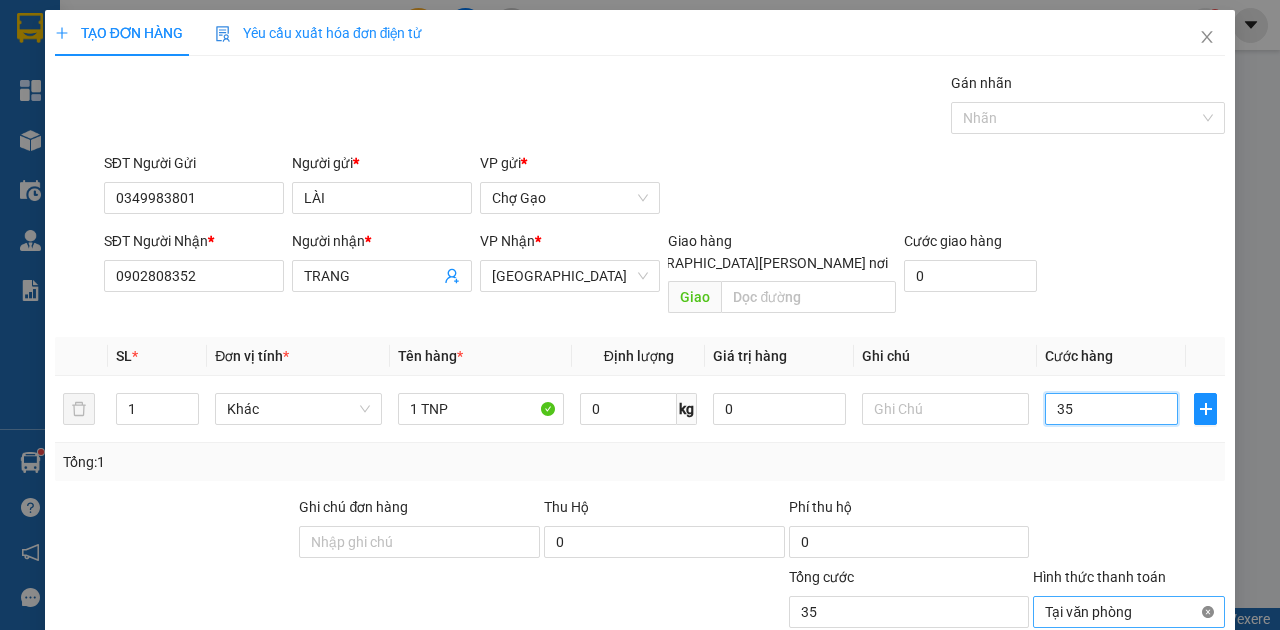 type on "35" 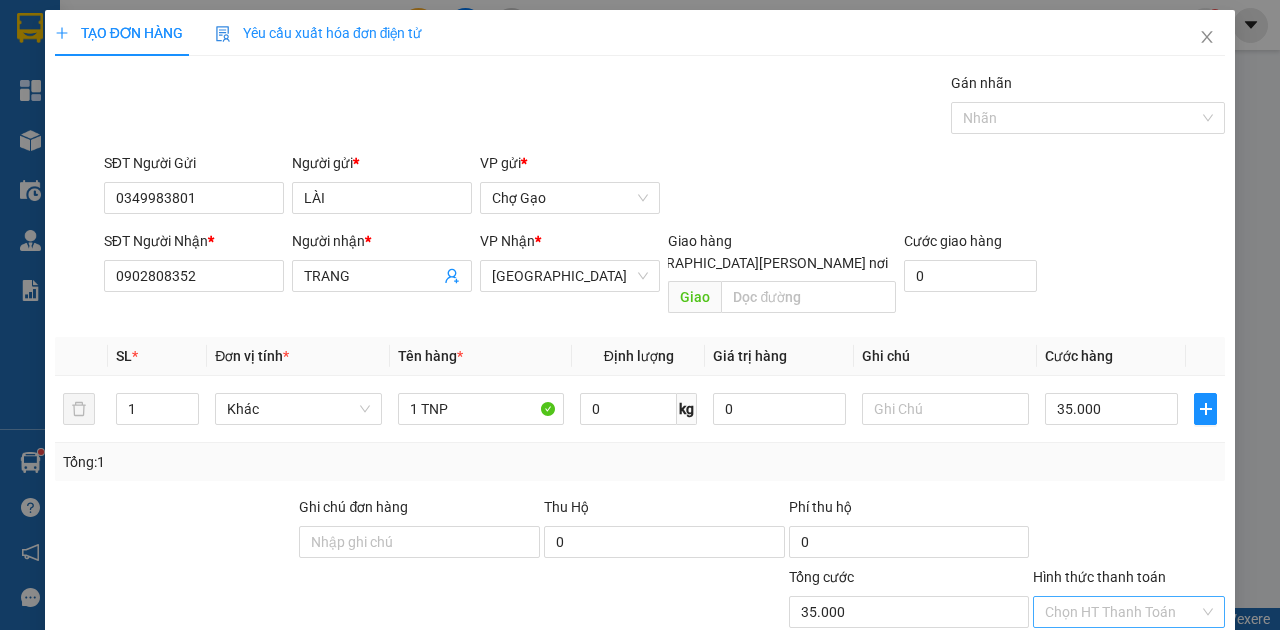 drag, startPoint x: 1155, startPoint y: 565, endPoint x: 1102, endPoint y: 516, distance: 72.18033 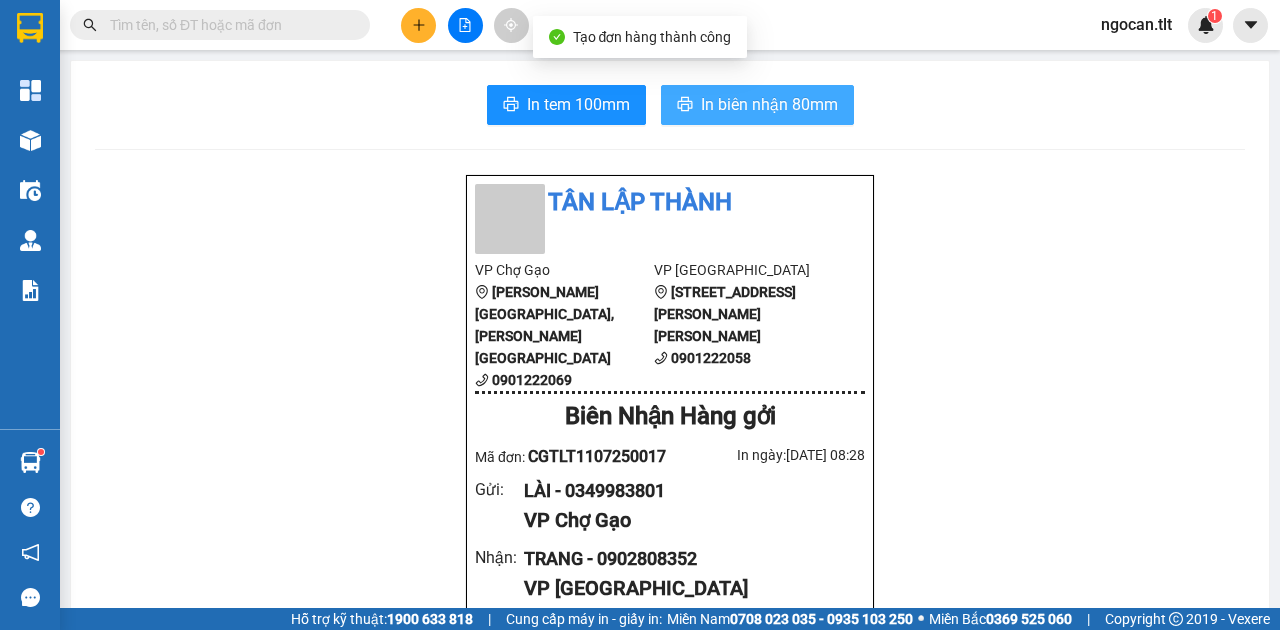click on "In biên nhận 80mm" at bounding box center [769, 104] 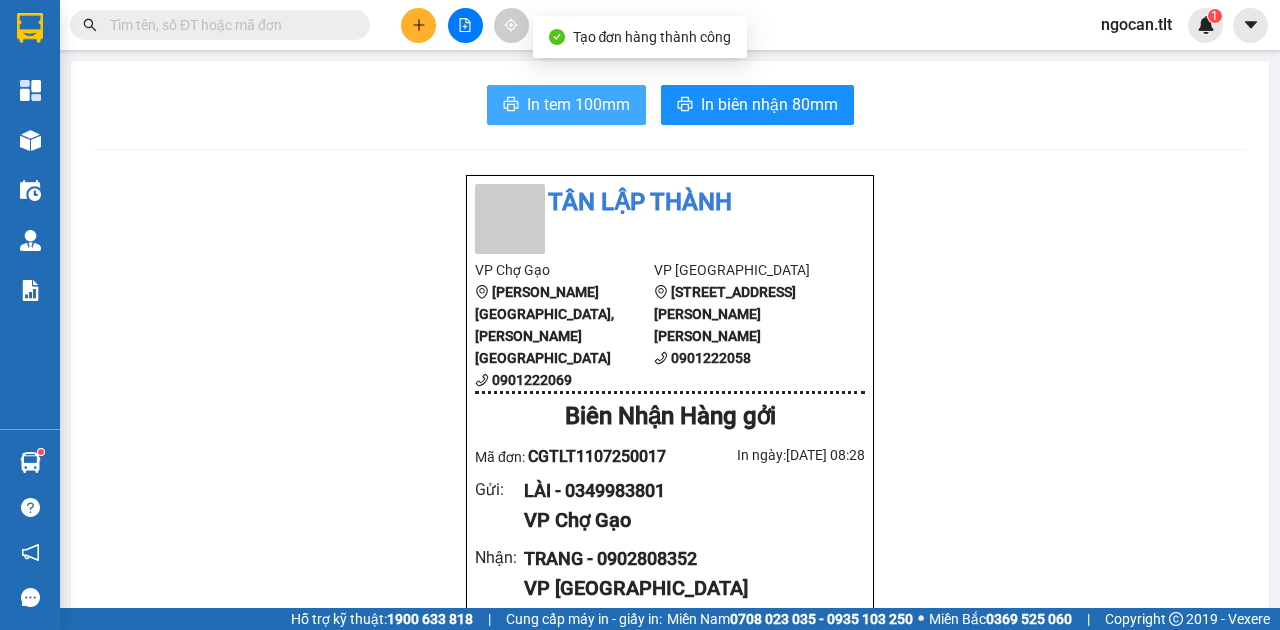 drag, startPoint x: 544, startPoint y: 96, endPoint x: 556, endPoint y: 118, distance: 25.059929 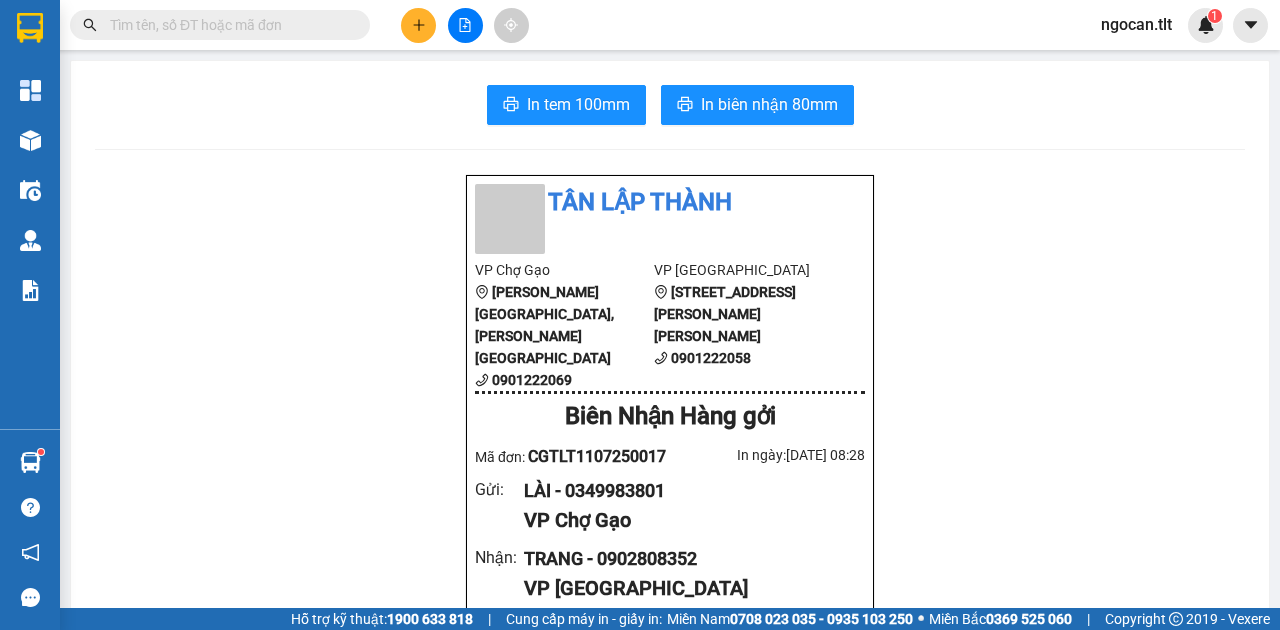 click on "Tân Lập Thành VP Chợ Gạo   Long Bình Điền,Huyện Chợ Gạo   0901222069 VP Sài Gòn   84 Hùng Vương, P9 , Quận 5   0901222058 Biên Nhận Hàng gởi Mã đơn:   CGTLT1107250017 In ngày:  11/07/2025   08:28 Gửi :   LÀI - 0349983801 VP Chợ Gạo Nhận :   TRANG - 0902808352 VP Sài Gòn Tên (giá trị hàng) SL Cước món hàng Khác - 1 TNP   (0) 1 35.000 Tổng cộng 1 35.000 Loading... Chưa Thu : 35.000 VND Tổng phải thu : 35.000 VND Quy định nhận/gửi hàng : Hàng hóa quá 7 ngày, nhà xe không chịu trách nhiệm hư hao, thất lạc. Nhà xe không bồi thường khi vận chuyển hàng dễ vỡ. Hàng không kê khai giá trị nếu thất lạc nhà xe chỉ bồi thường tối đa 10 lần cước vận chuyển. Đối với tiền, quý khách vui lòng mang theo CMND để đối chiếu. Nhà xe không chịu trách nhiệm với hàng niêm phong/hàng quốc cấm. CGTLT1107250017 Chợ Gạo LÀI    -    0349983801 Sài Gòn TRANG    -" at bounding box center [670, 936] 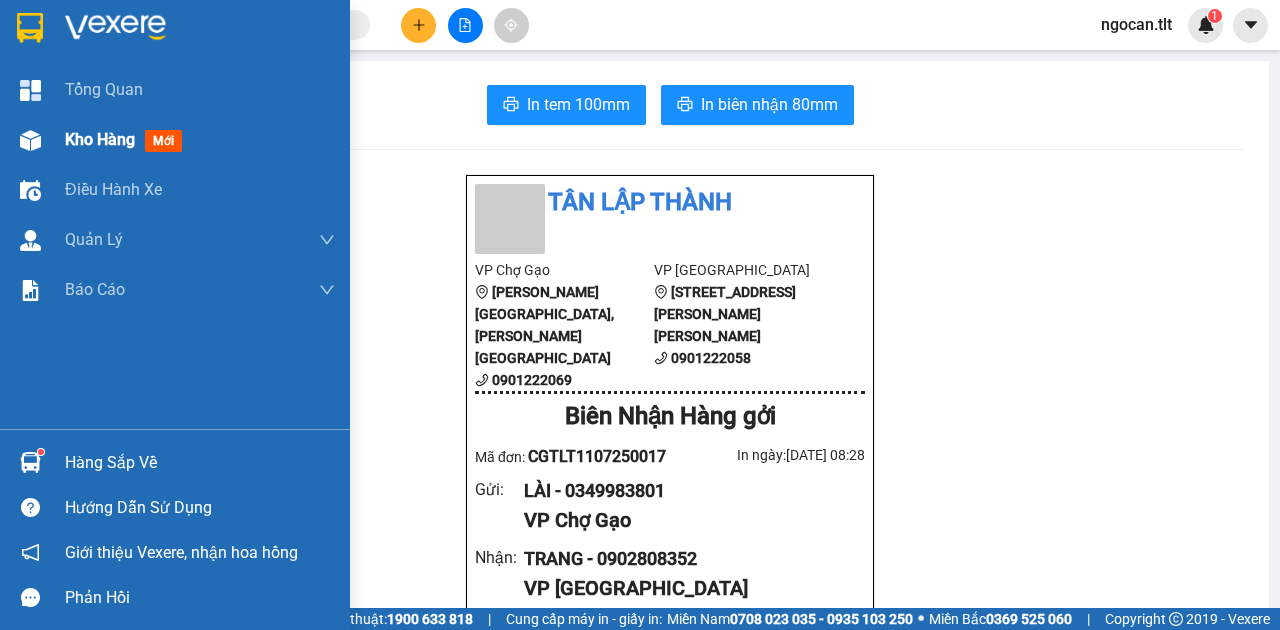click on "Kho hàng mới" at bounding box center (175, 140) 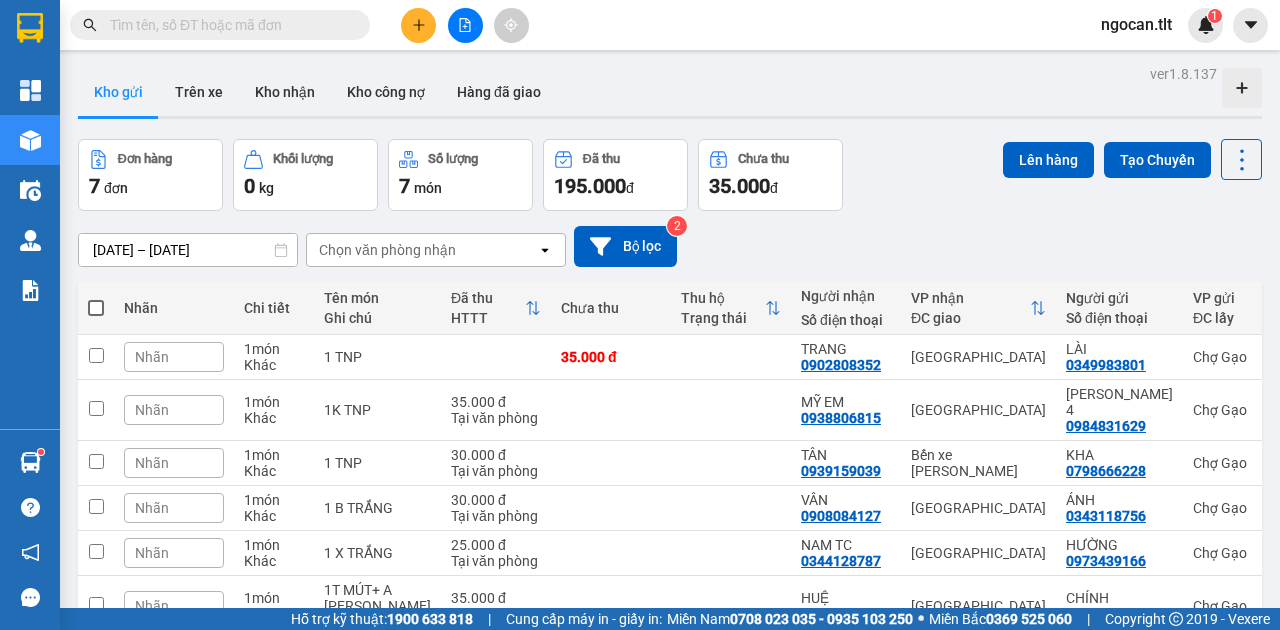click at bounding box center [611, 659] 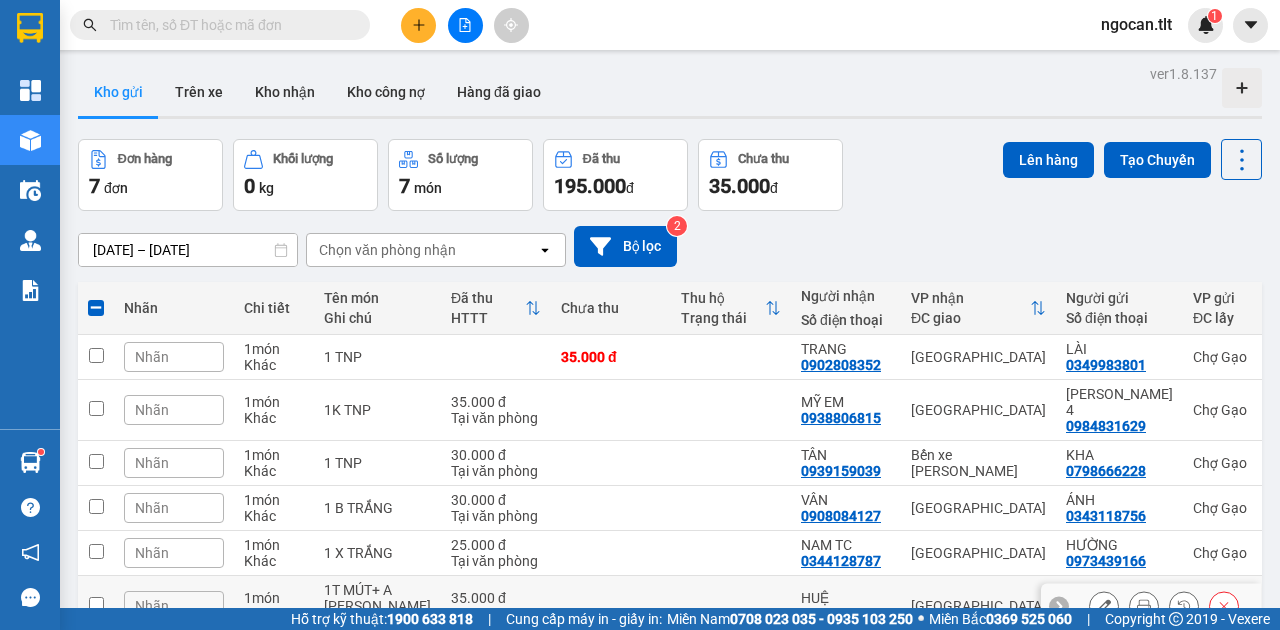 click at bounding box center [731, 606] 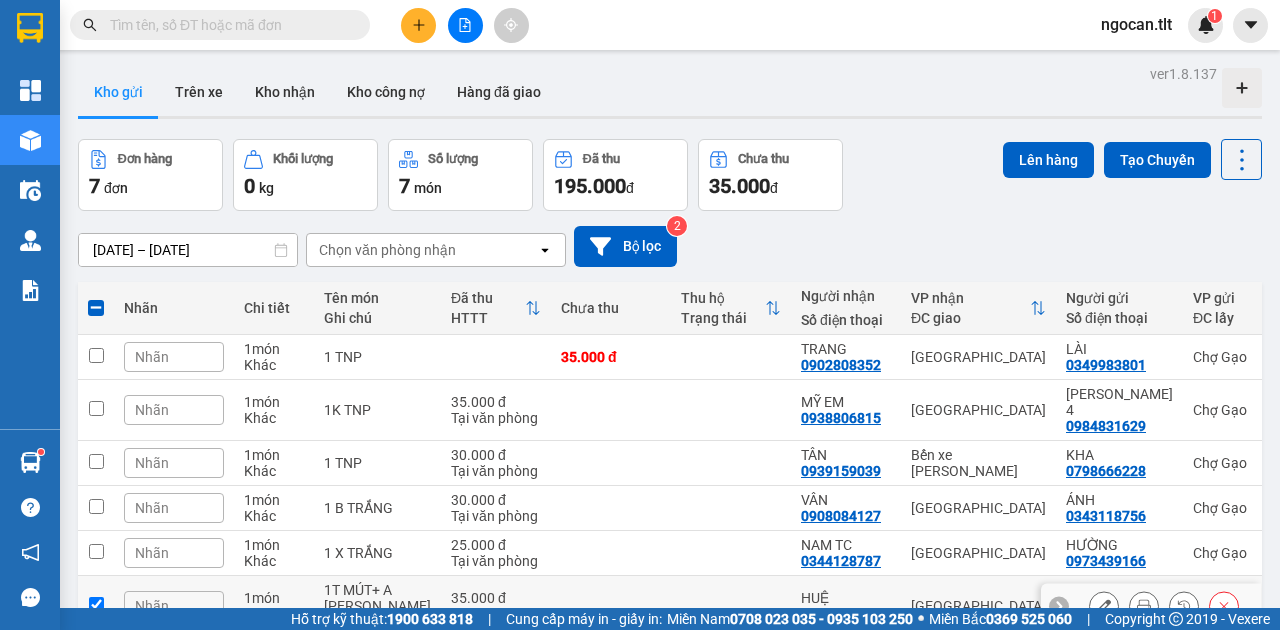 checkbox on "true" 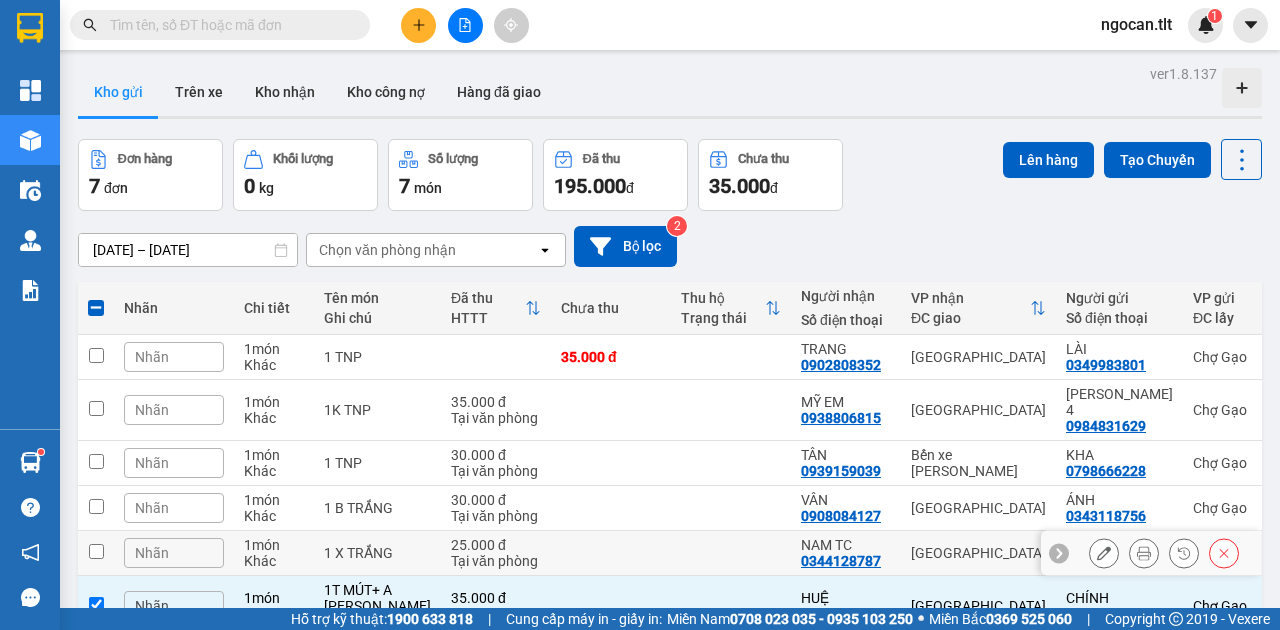 click at bounding box center [611, 553] 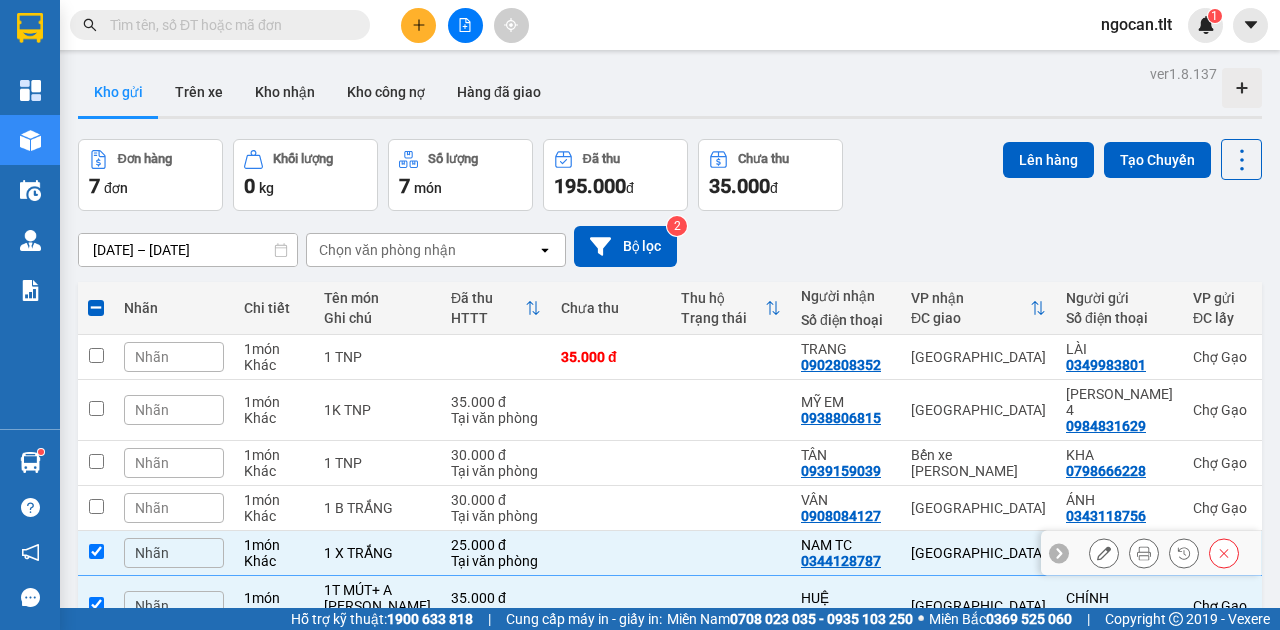 checkbox on "true" 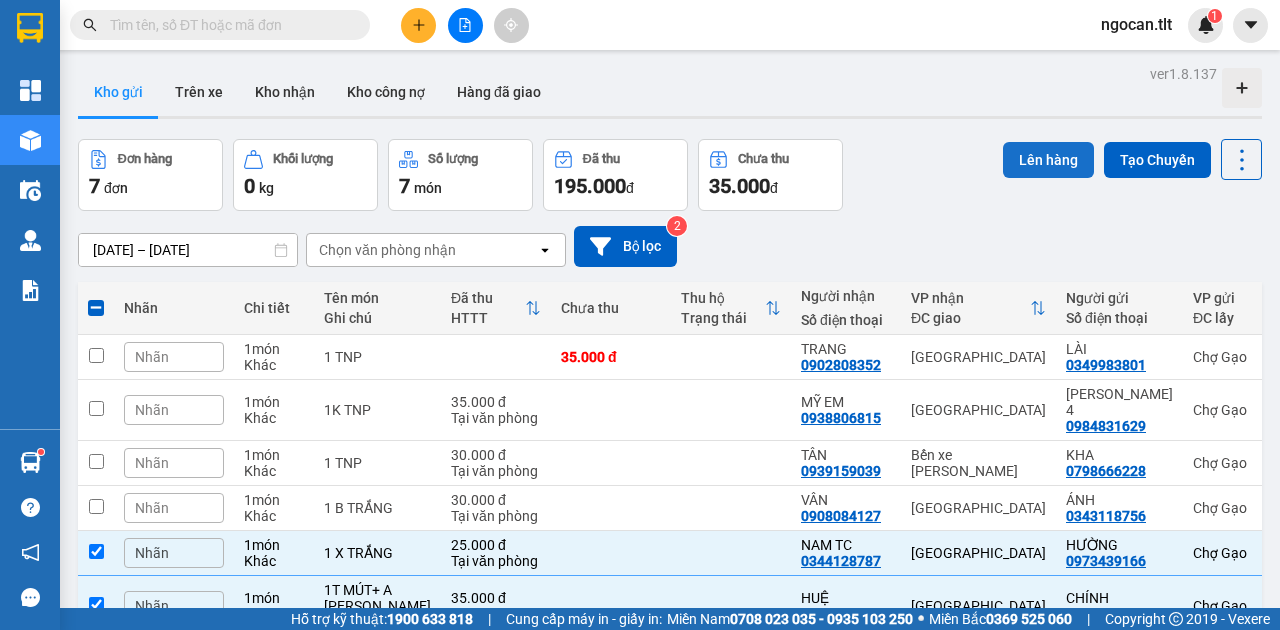 click on "Lên hàng" at bounding box center (1048, 160) 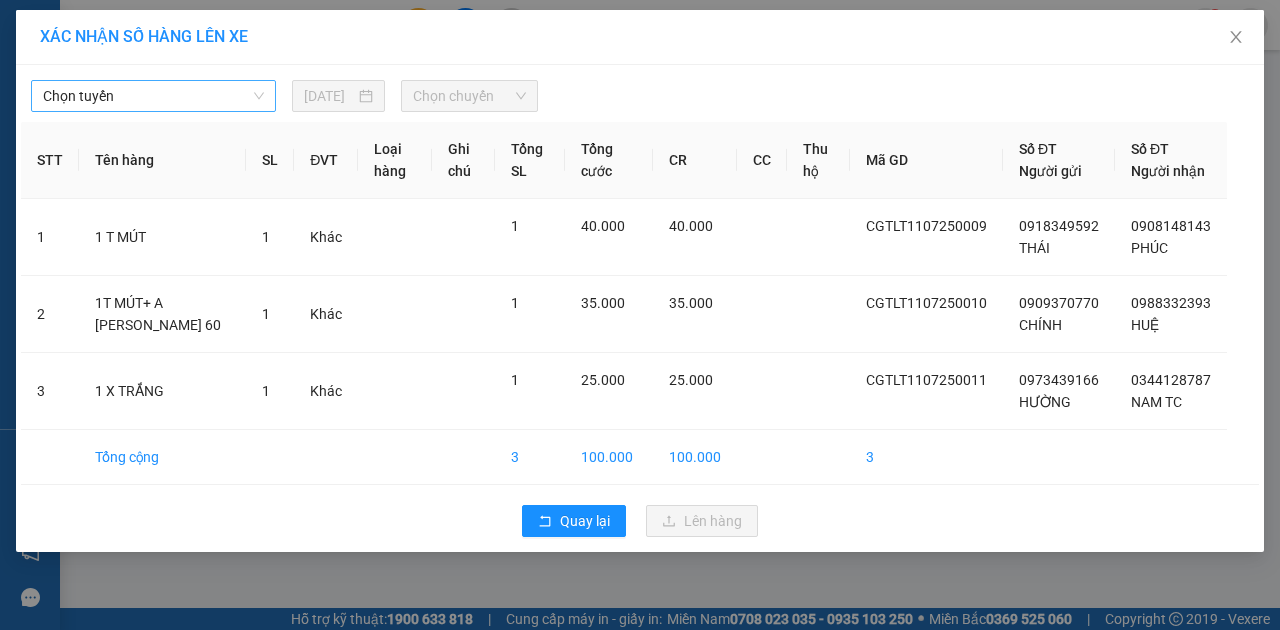 click on "Chọn tuyến" at bounding box center (153, 96) 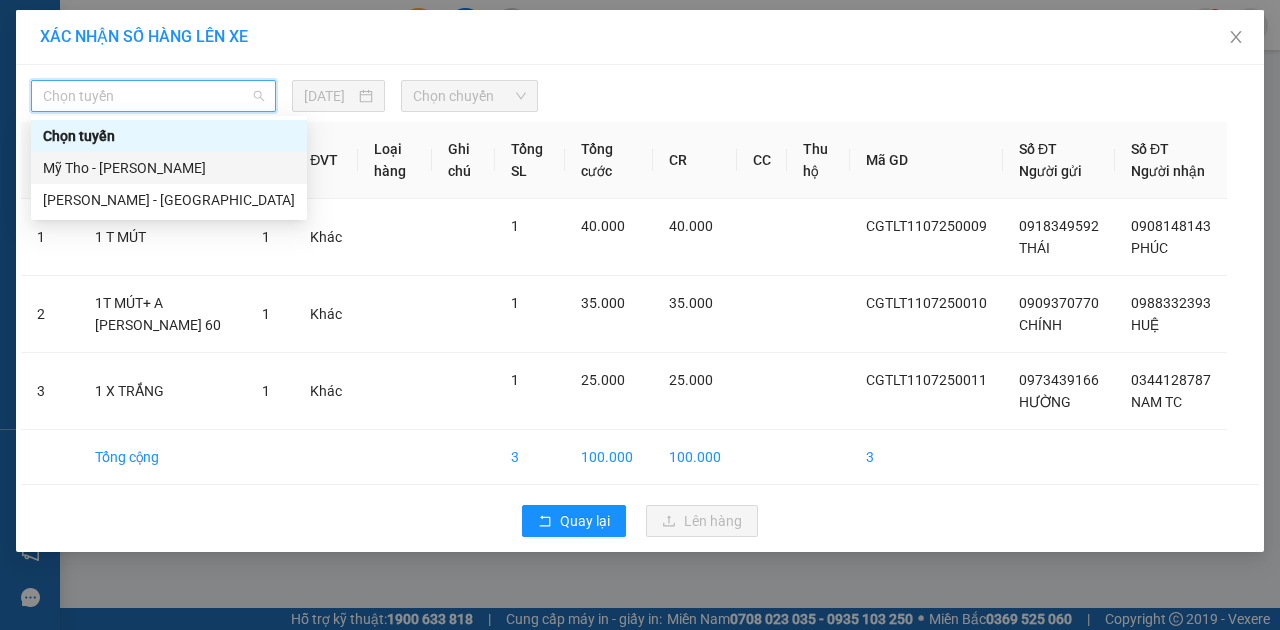 click on "Mỹ Tho - [PERSON_NAME]" at bounding box center (169, 168) 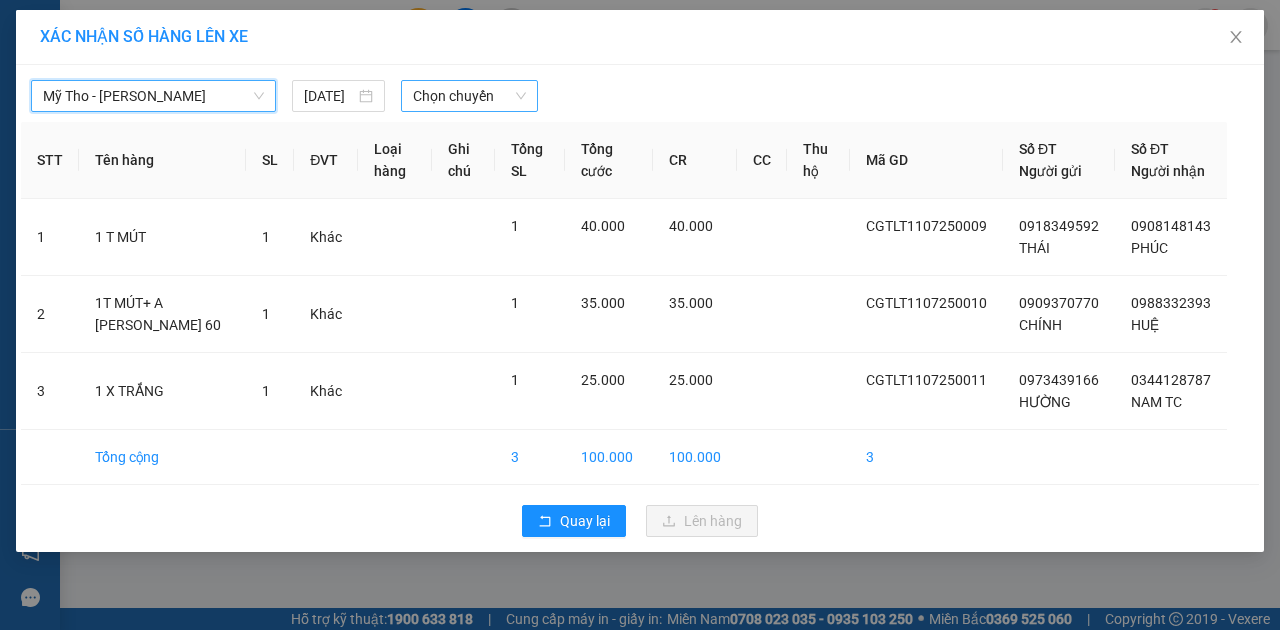 click on "Chọn chuyến" at bounding box center [469, 96] 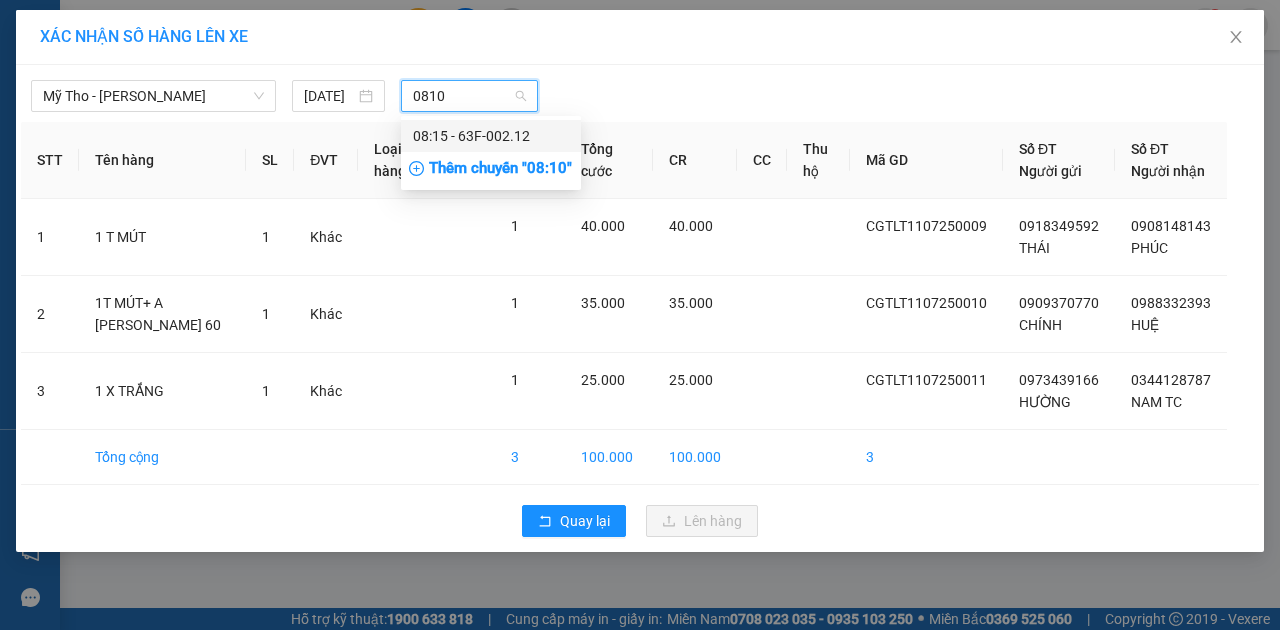type on "081" 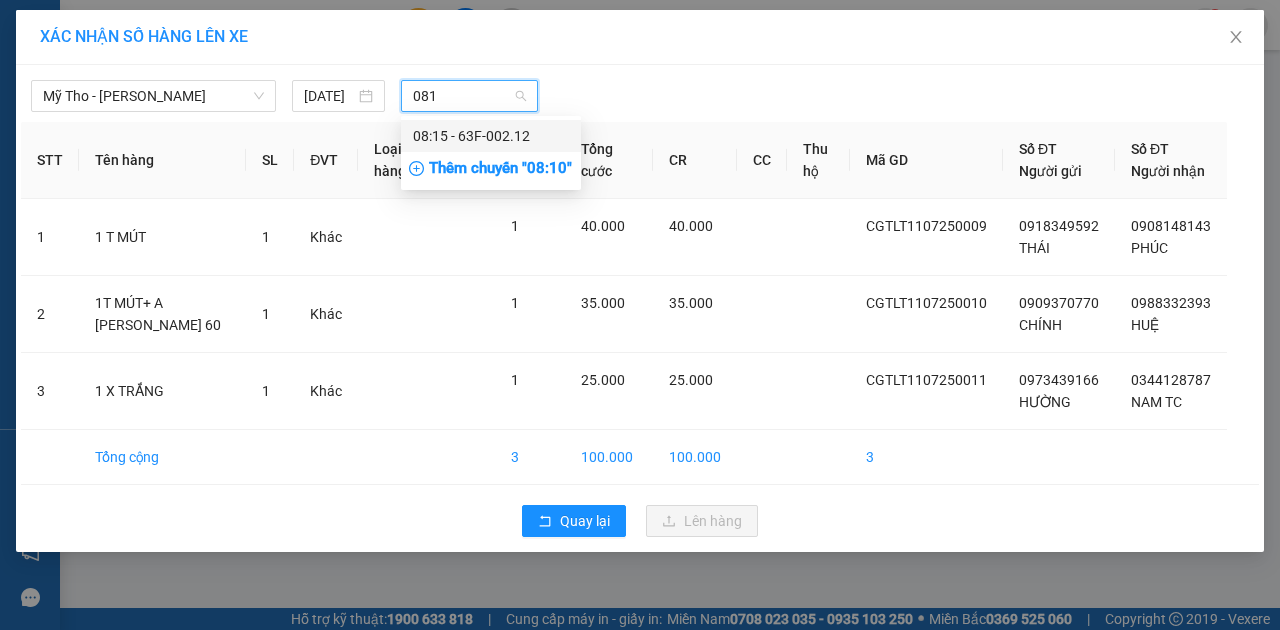click on "08:15     - 63F-002.12" at bounding box center [491, 136] 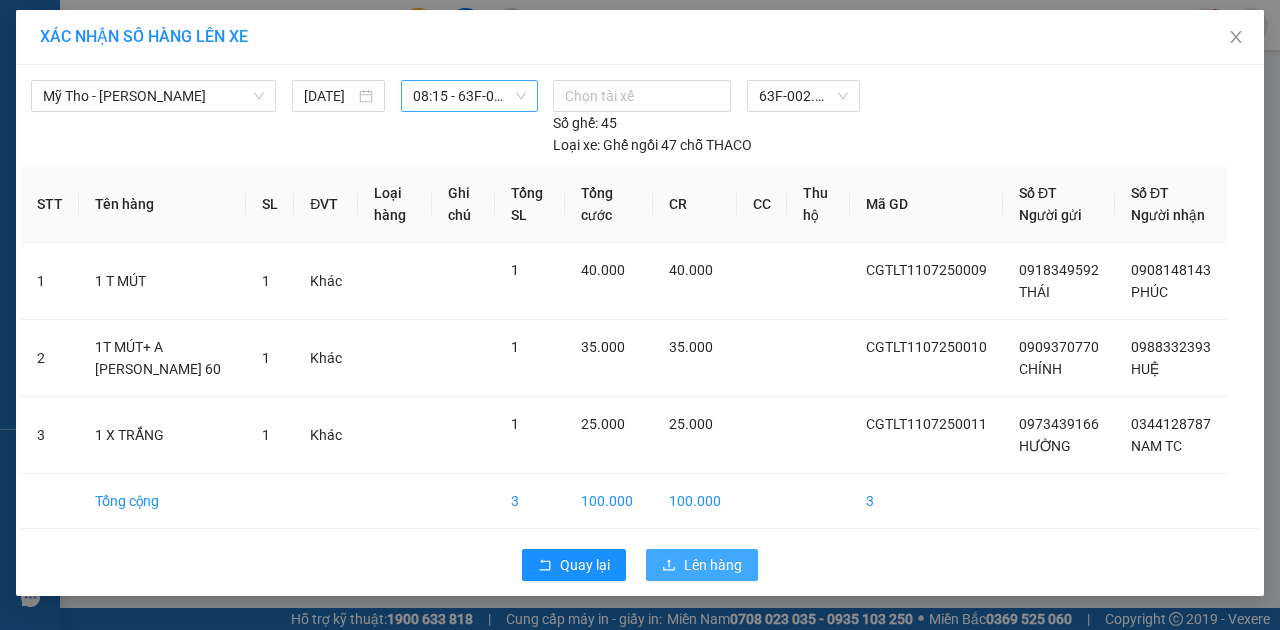 click on "Lên hàng" at bounding box center [713, 565] 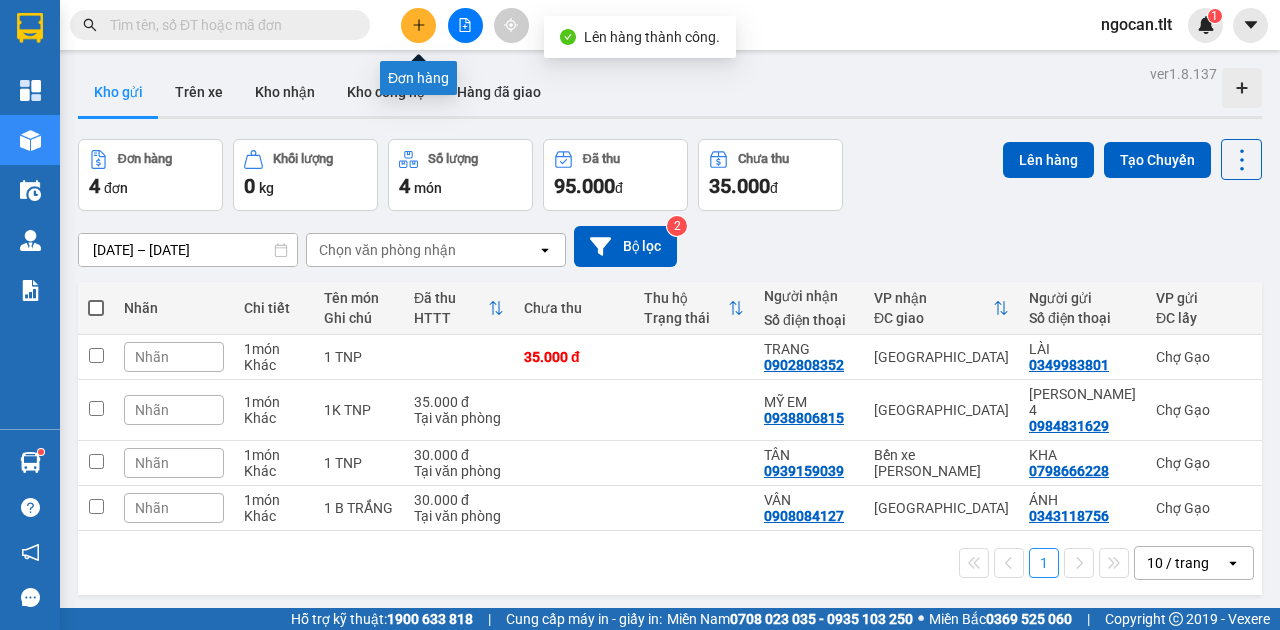 click 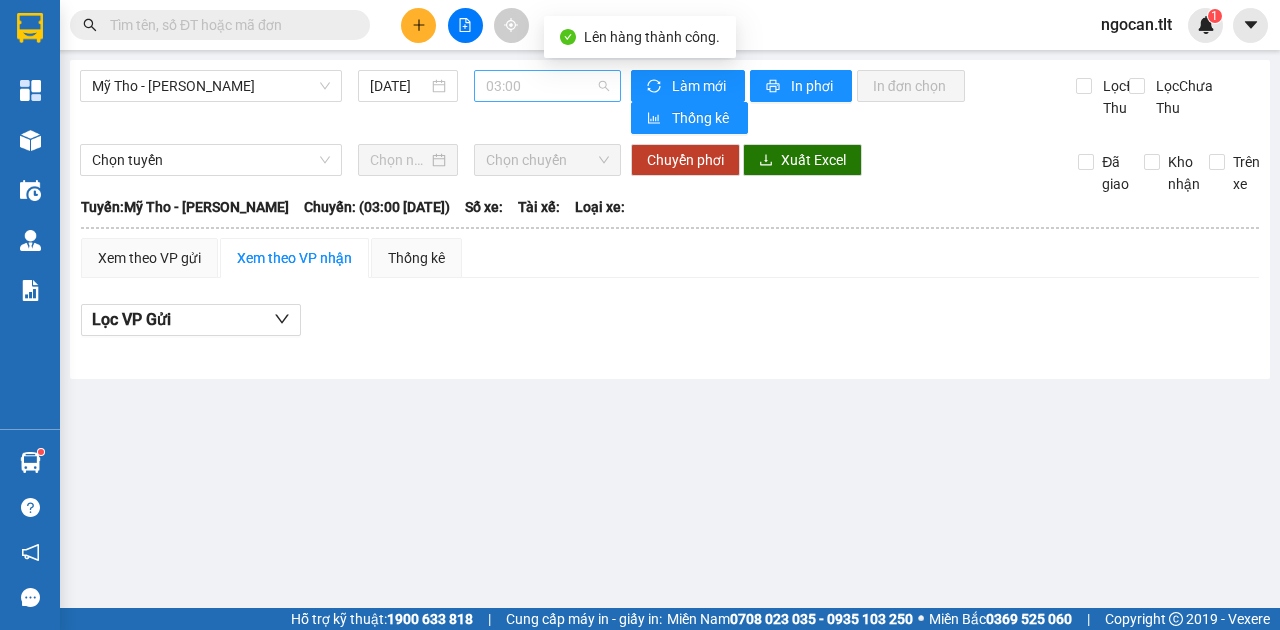 click on "03:00" at bounding box center (547, 86) 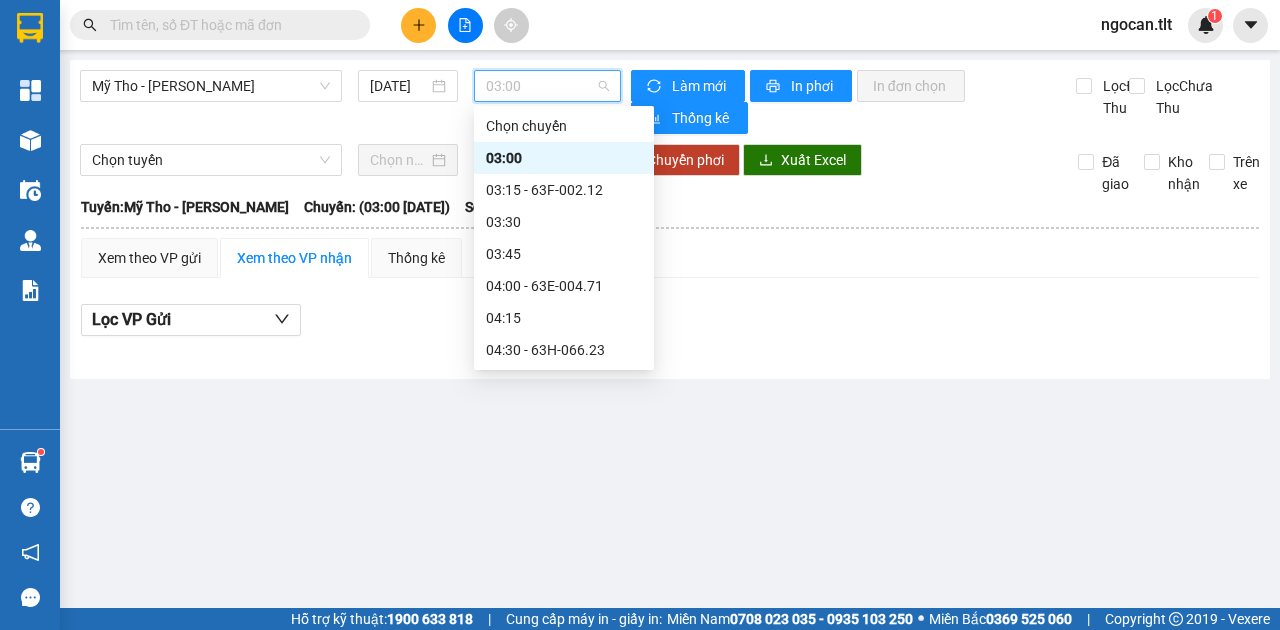 click on "08:15     - 63F-002.12" at bounding box center (564, 990) 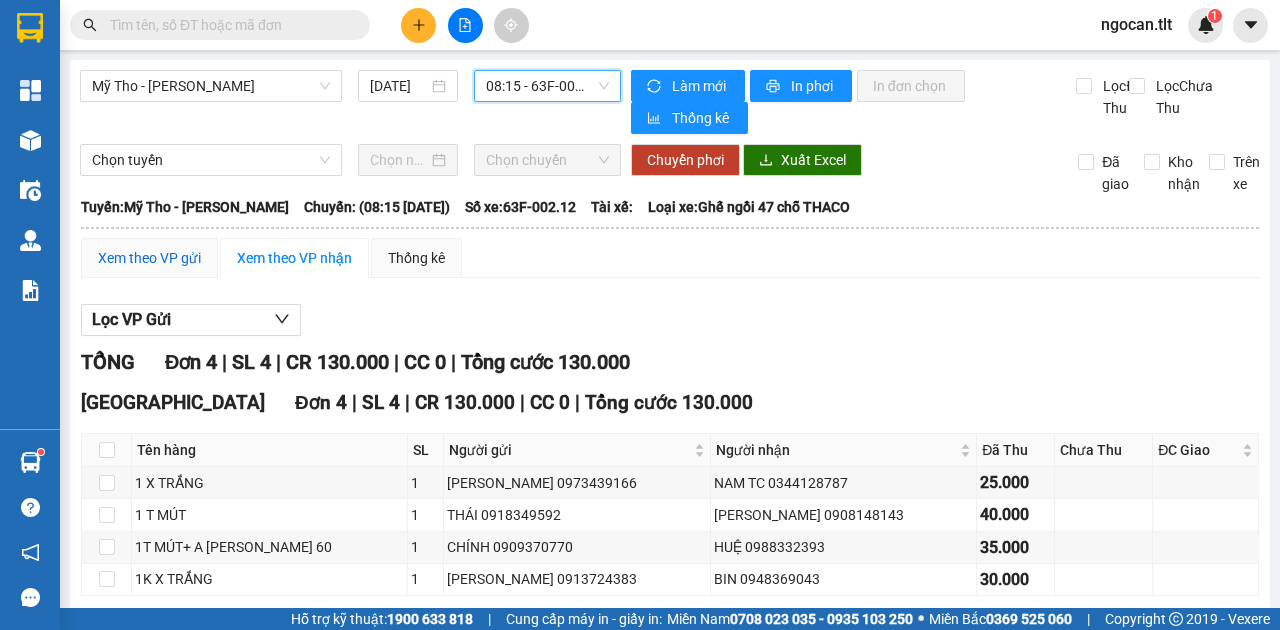 click on "Xem theo VP gửi" at bounding box center (149, 258) 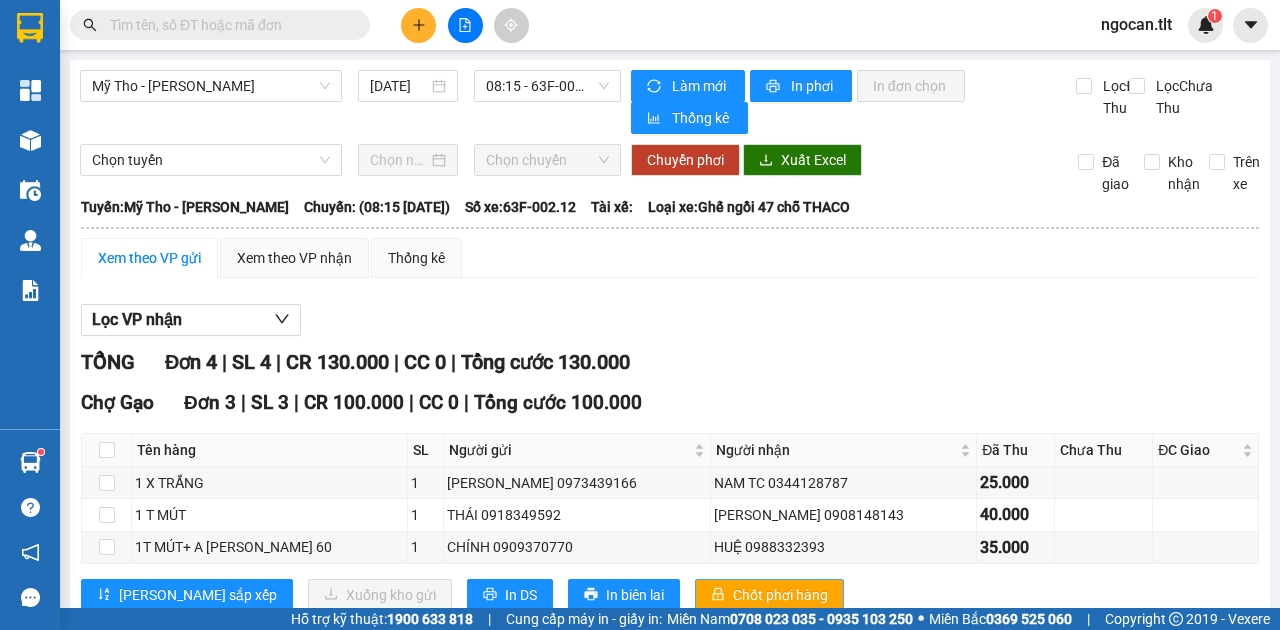 drag, startPoint x: 710, startPoint y: 360, endPoint x: 714, endPoint y: 388, distance: 28.284271 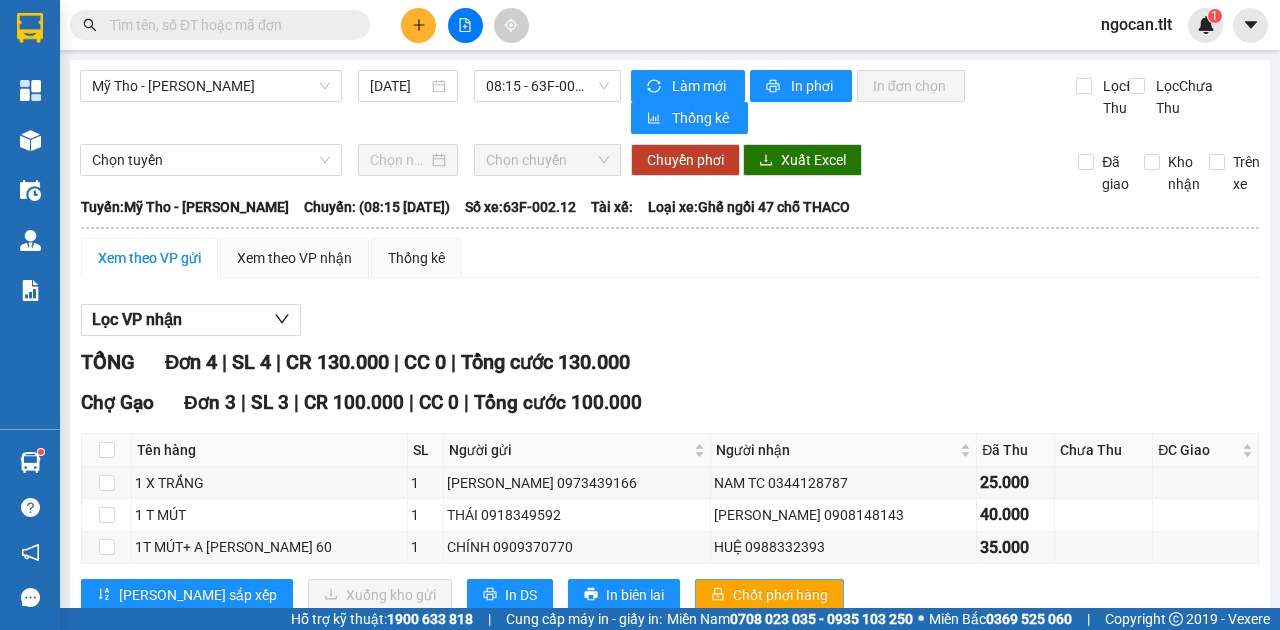 click on "Chốt phơi hàng" at bounding box center (780, 595) 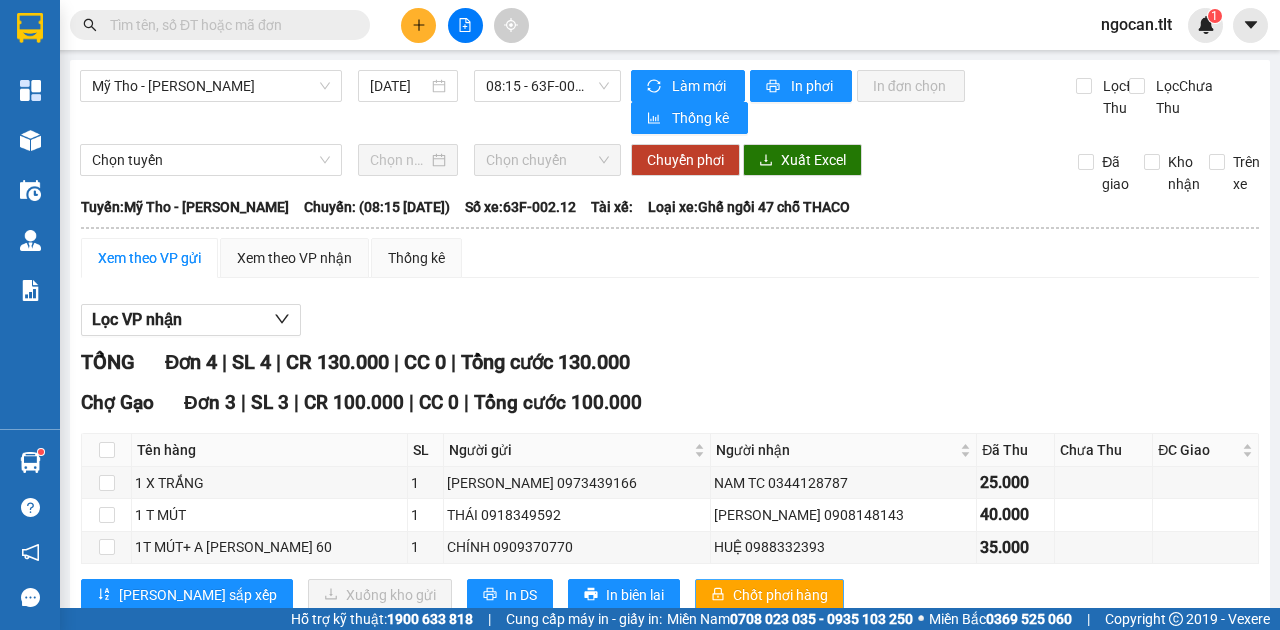 click on "Chốt phơi hàng" at bounding box center [780, 595] 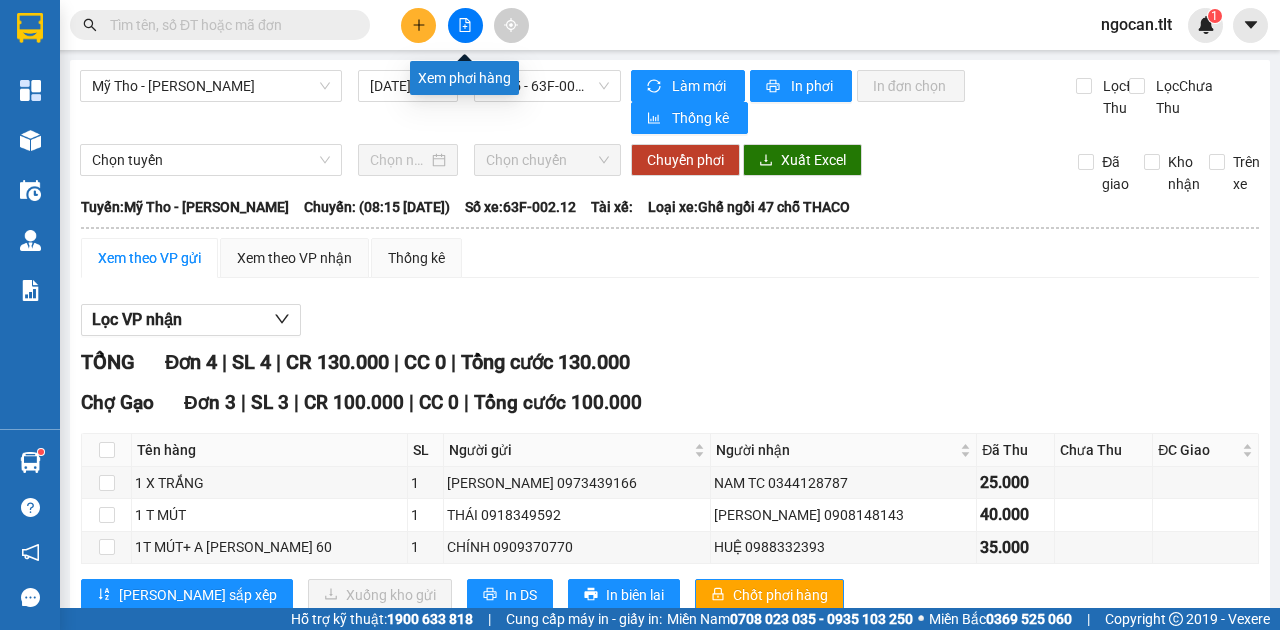 click at bounding box center [465, 25] 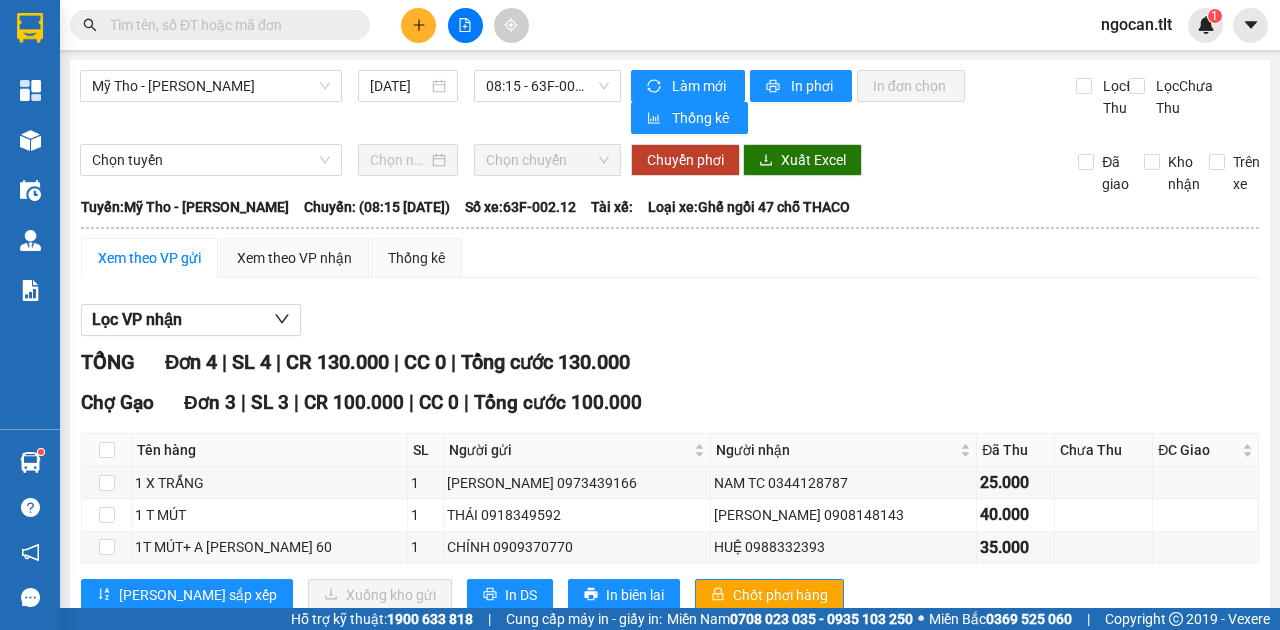 click at bounding box center [465, 25] 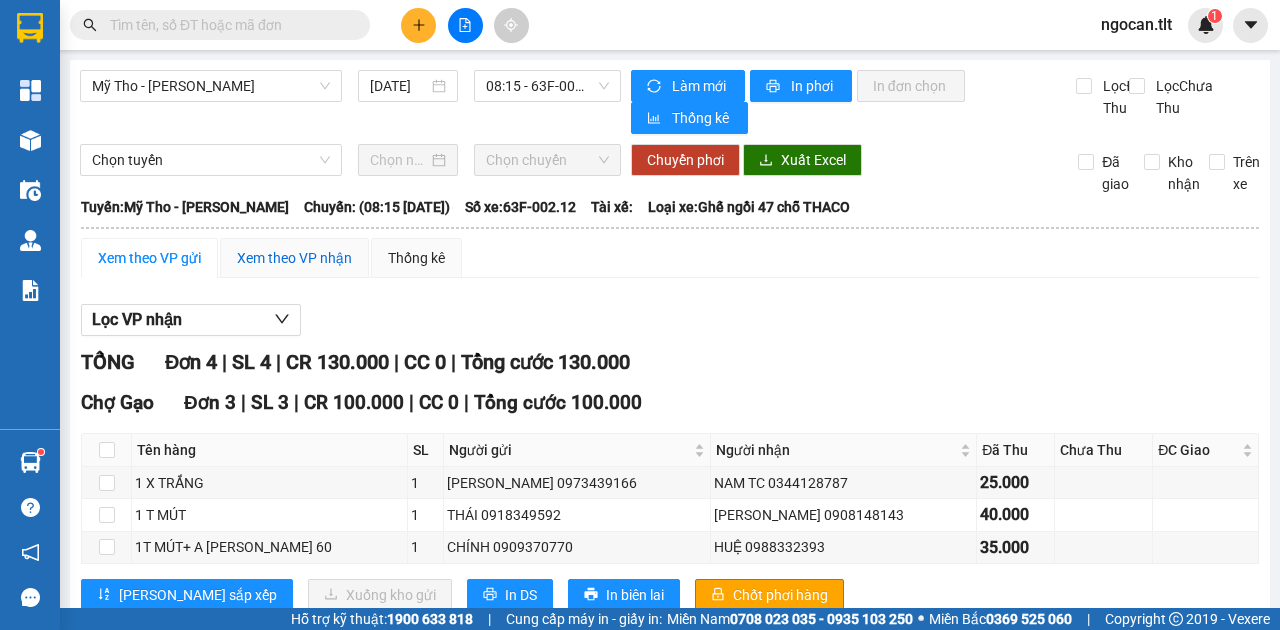 click on "Xem theo VP nhận" at bounding box center [294, 258] 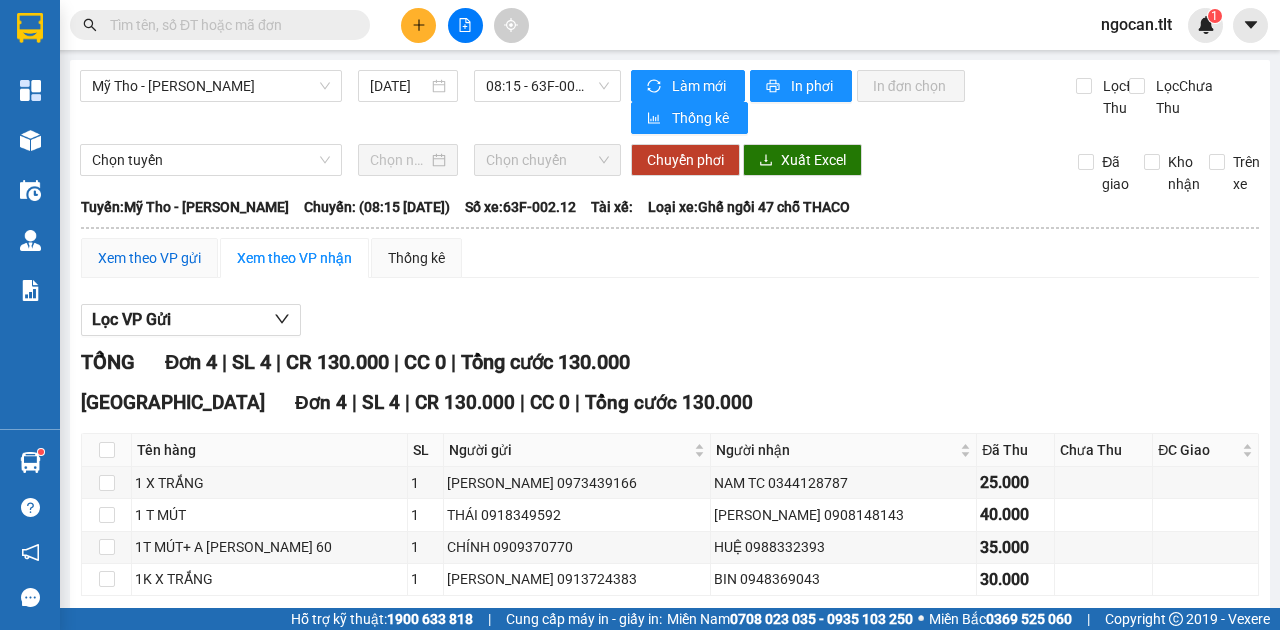 drag, startPoint x: 129, startPoint y: 258, endPoint x: 260, endPoint y: 337, distance: 152.97713 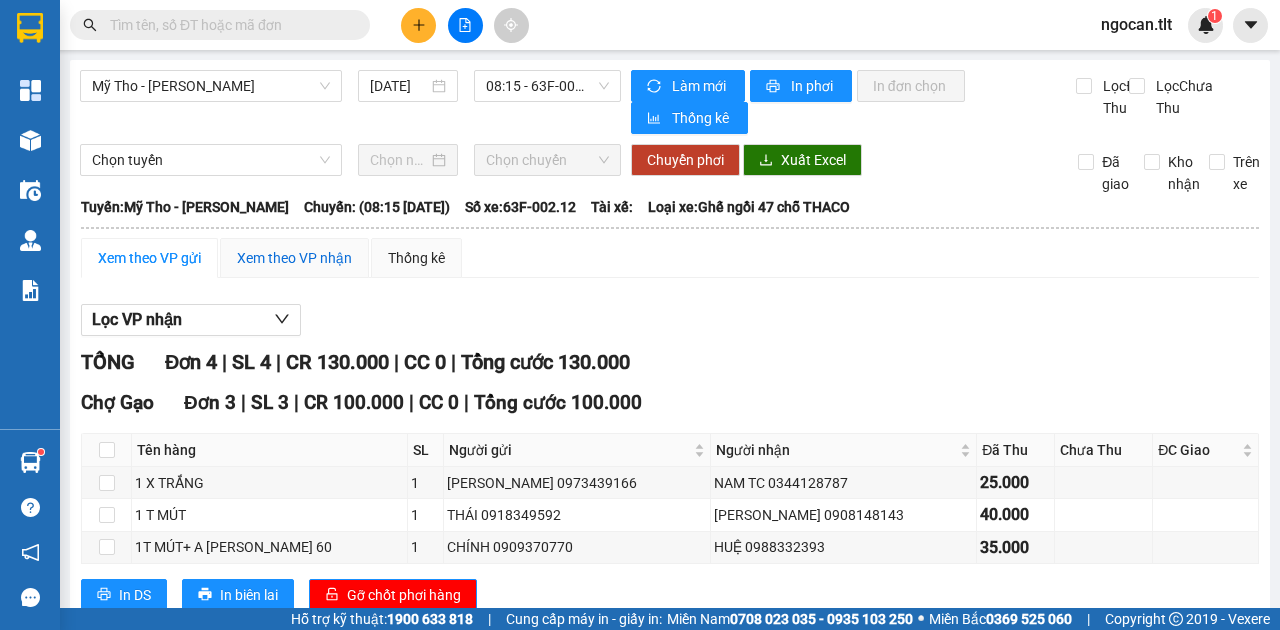 drag, startPoint x: 280, startPoint y: 265, endPoint x: 266, endPoint y: 272, distance: 15.652476 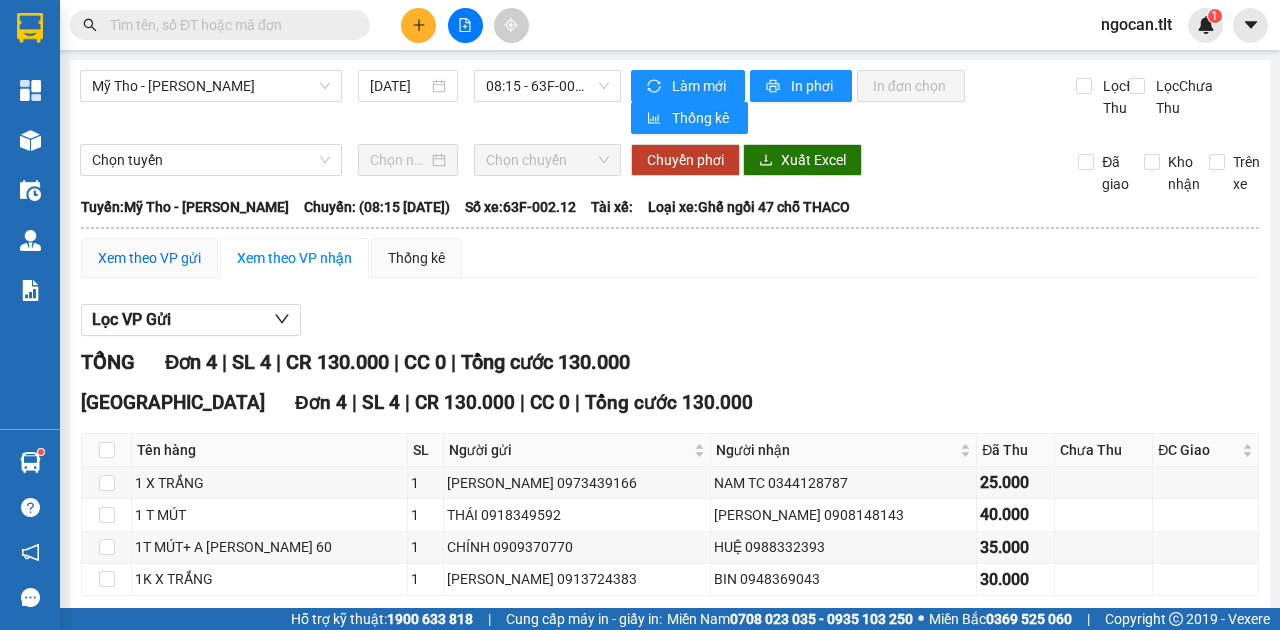 drag, startPoint x: 170, startPoint y: 261, endPoint x: 161, endPoint y: 298, distance: 38.078865 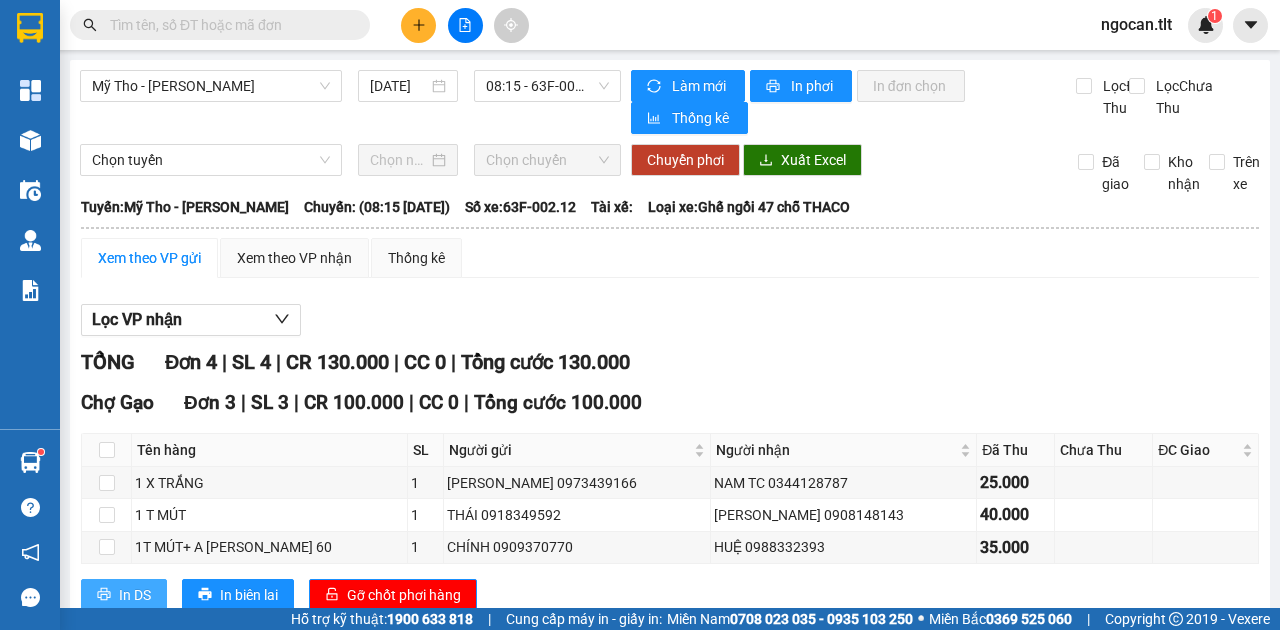 drag, startPoint x: 142, startPoint y: 512, endPoint x: 143, endPoint y: 564, distance: 52.009613 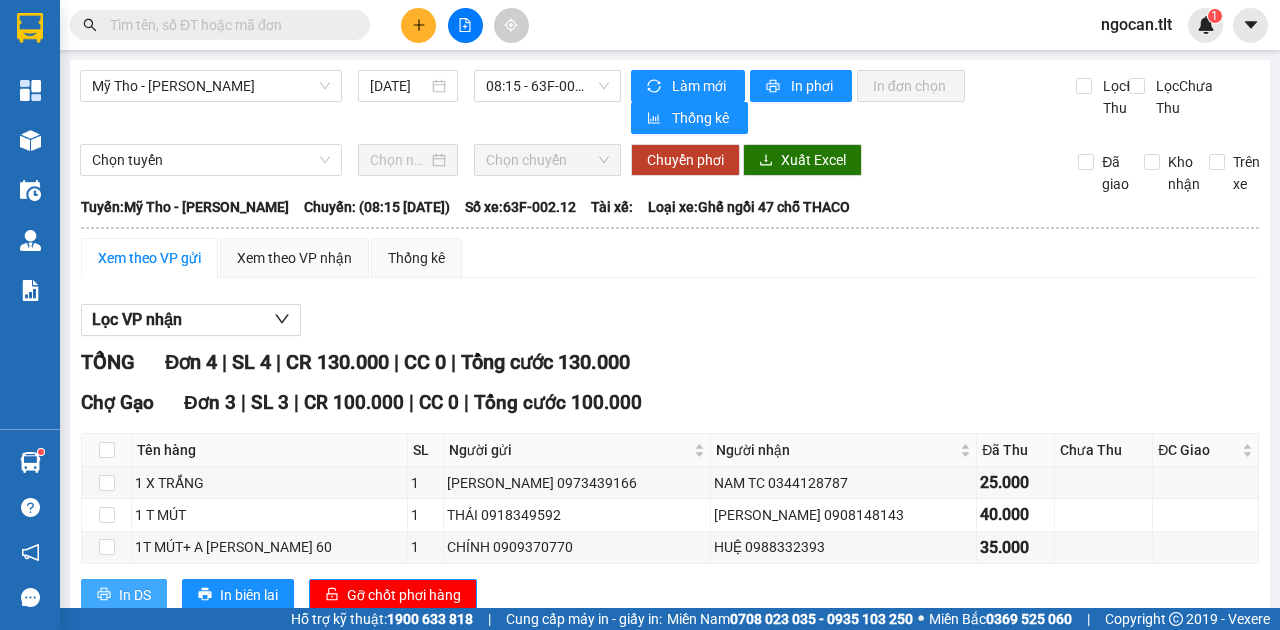 click on "In DS" at bounding box center [135, 595] 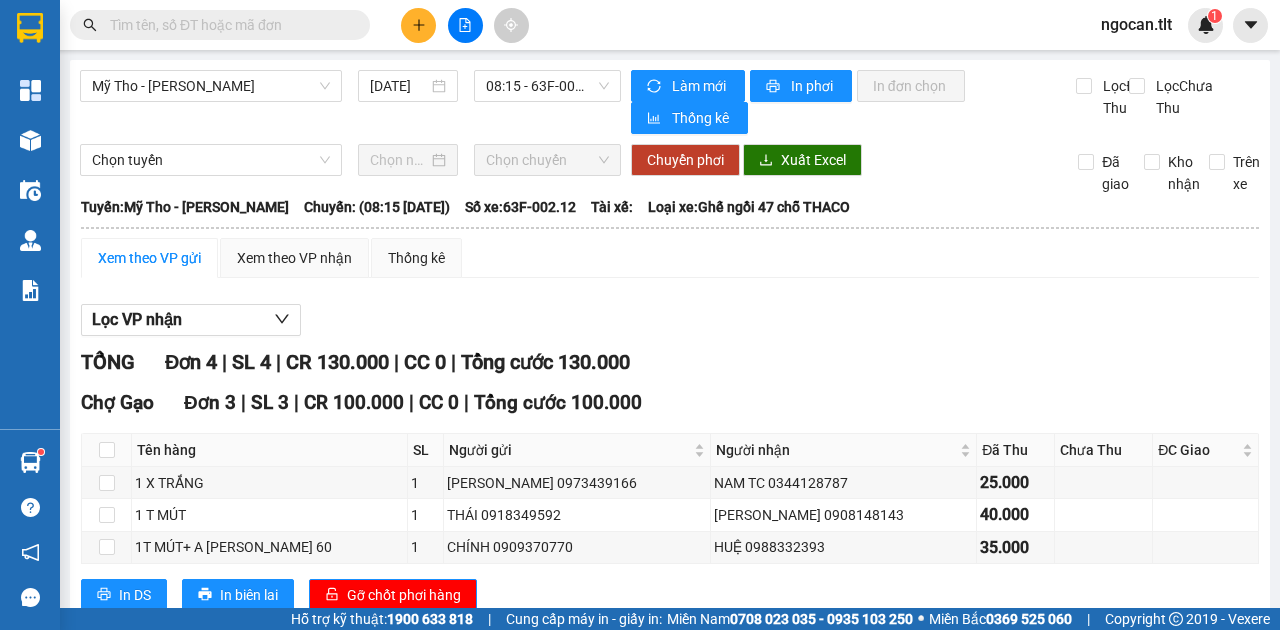 click at bounding box center [465, 25] 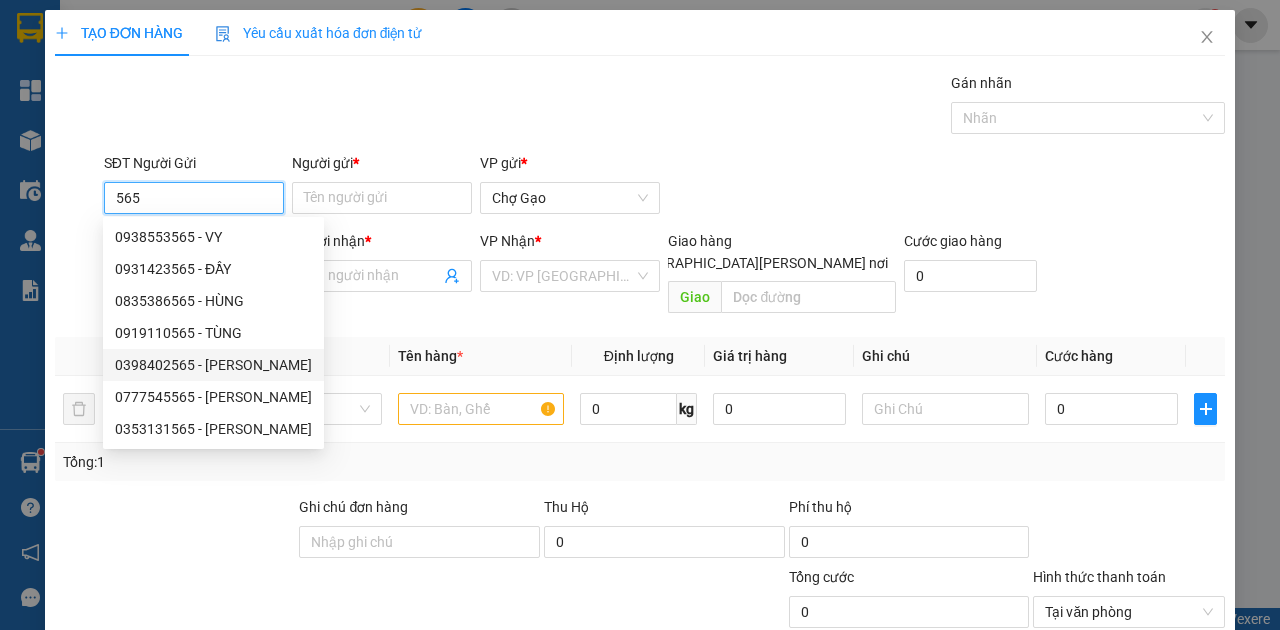 click on "0398402565 - TRƯỜNG" at bounding box center (213, 365) 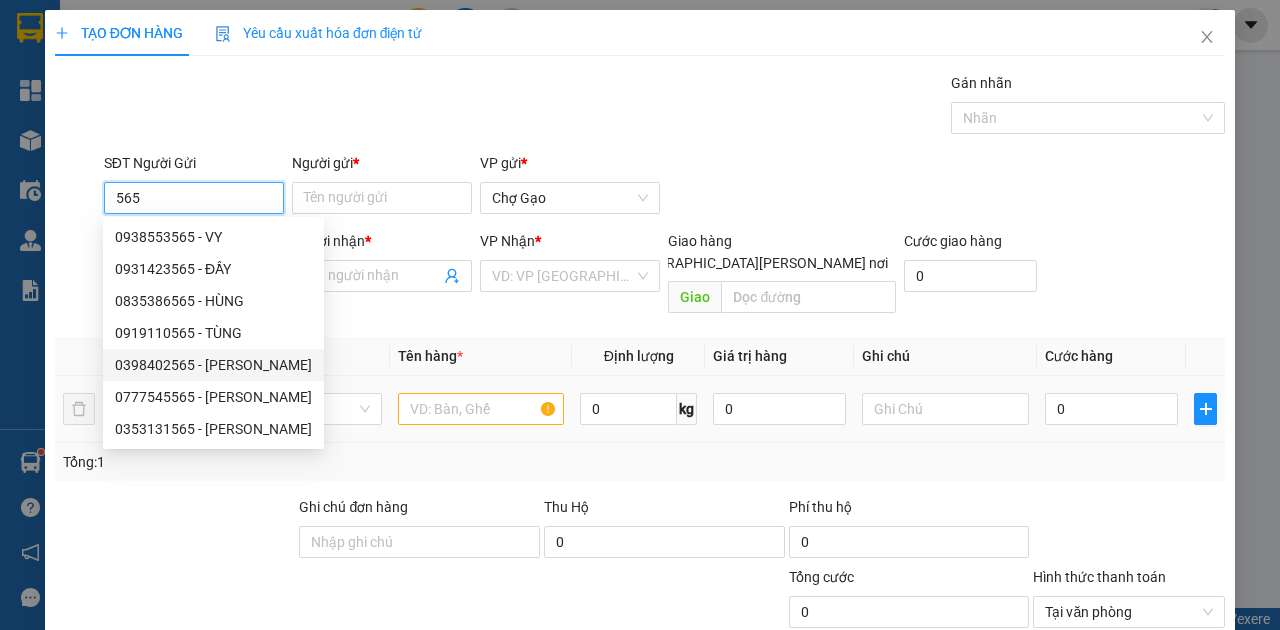 type on "0398402565" 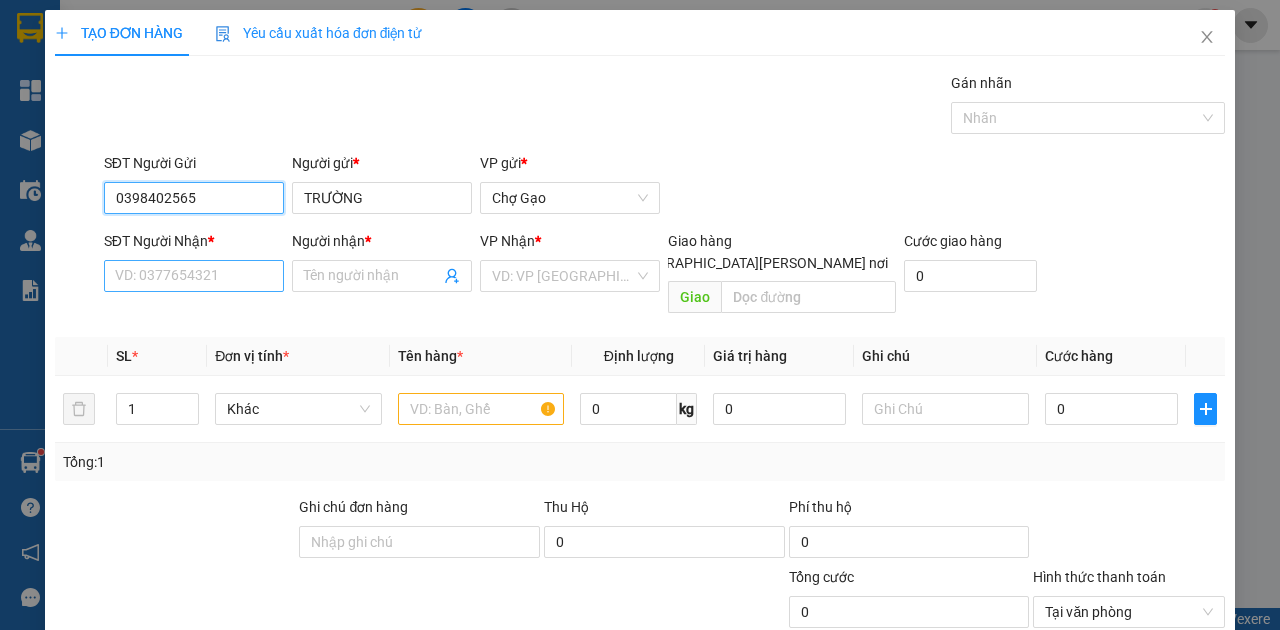 type on "0398402565" 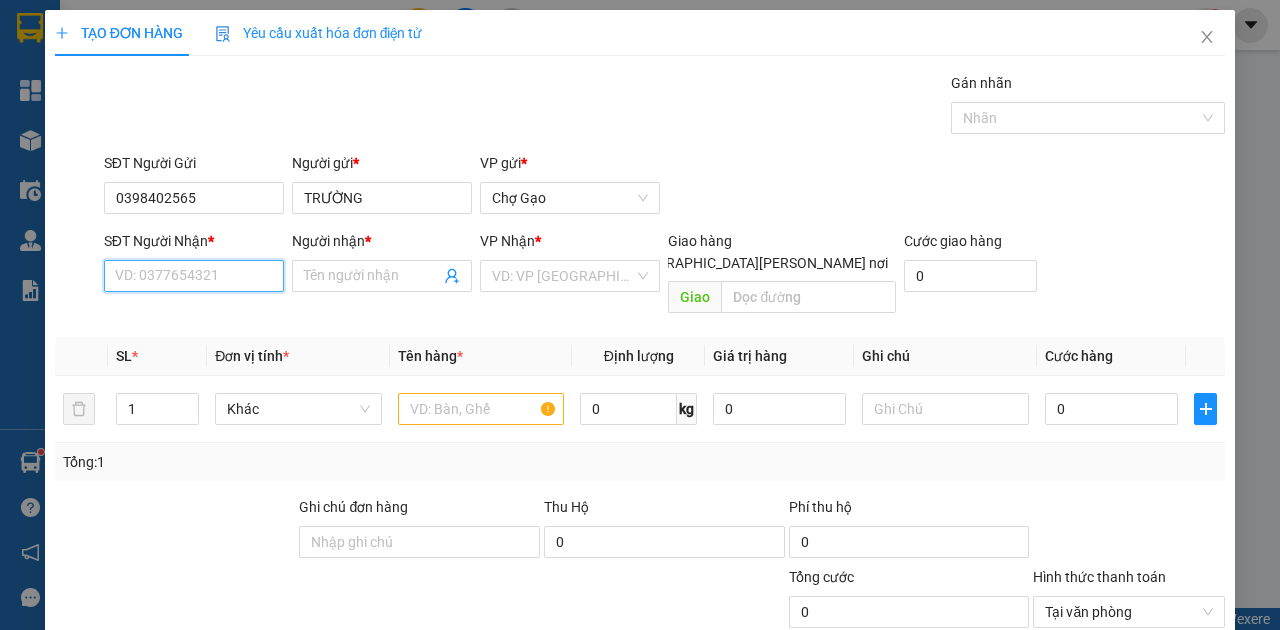 click on "SĐT Người Nhận  *" at bounding box center [194, 276] 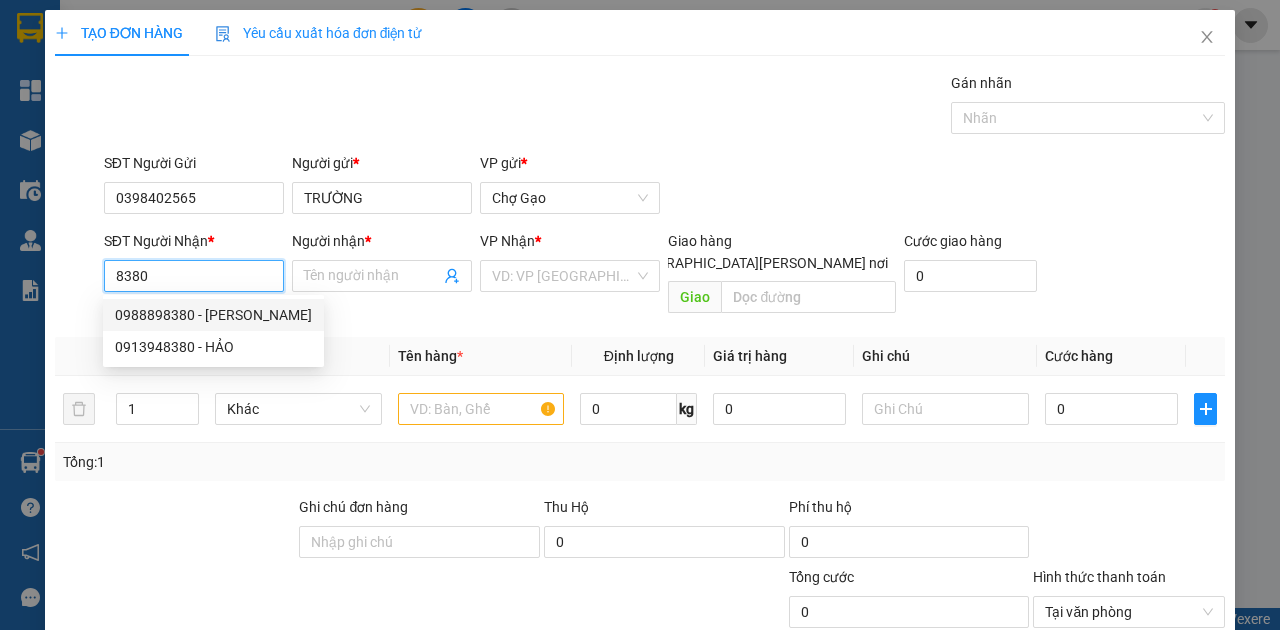 drag, startPoint x: 210, startPoint y: 316, endPoint x: 343, endPoint y: 320, distance: 133.06013 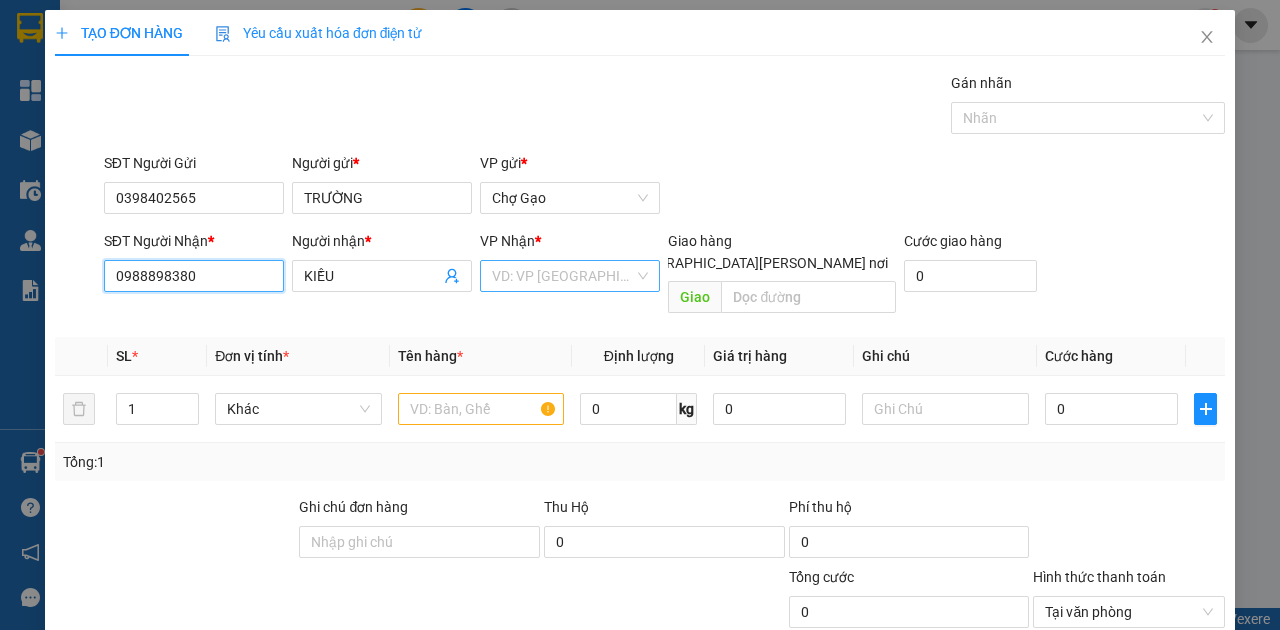 type on "0988898380" 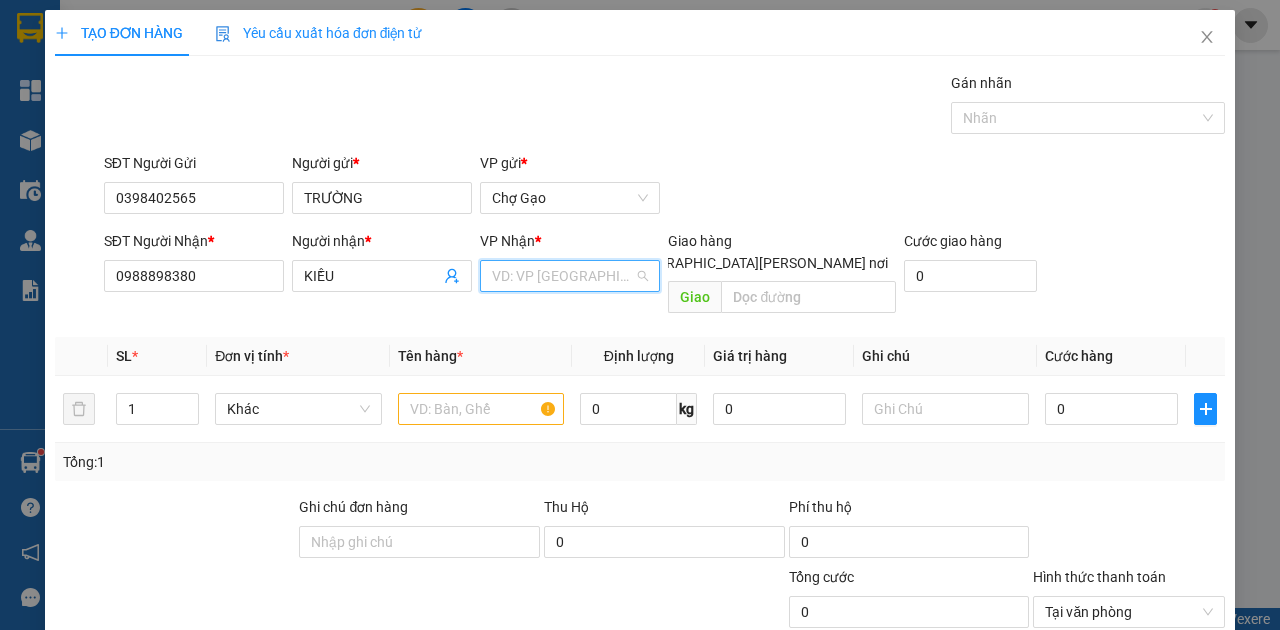 click at bounding box center (563, 276) 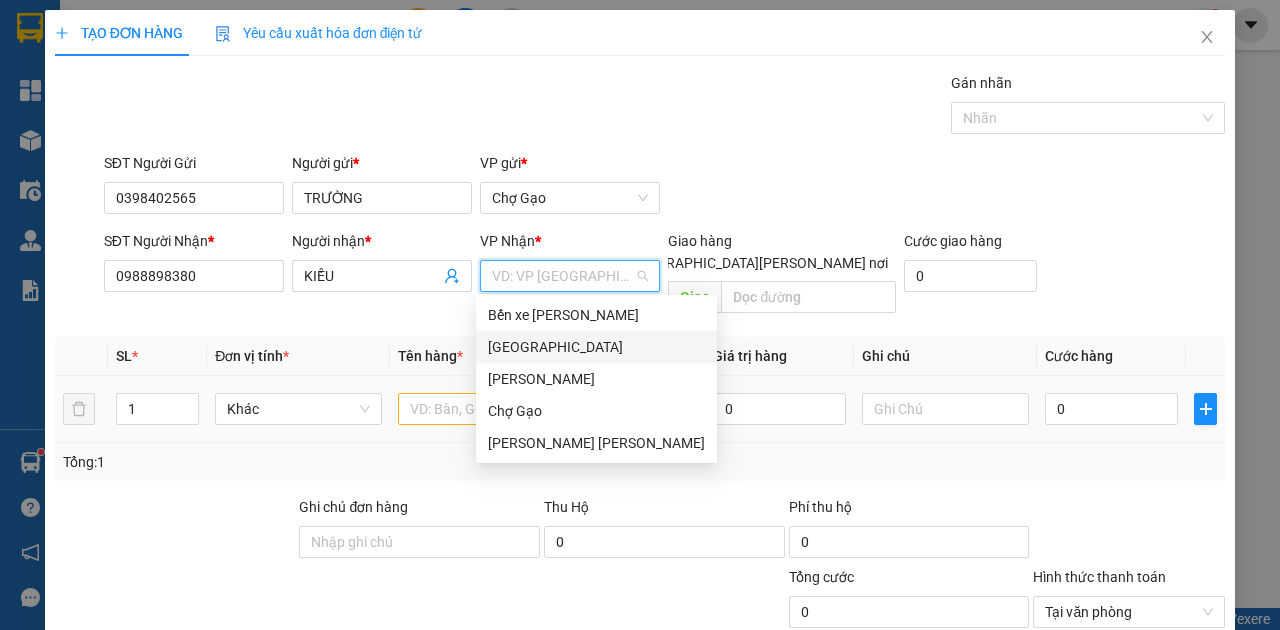 drag, startPoint x: 534, startPoint y: 341, endPoint x: 518, endPoint y: 359, distance: 24.083189 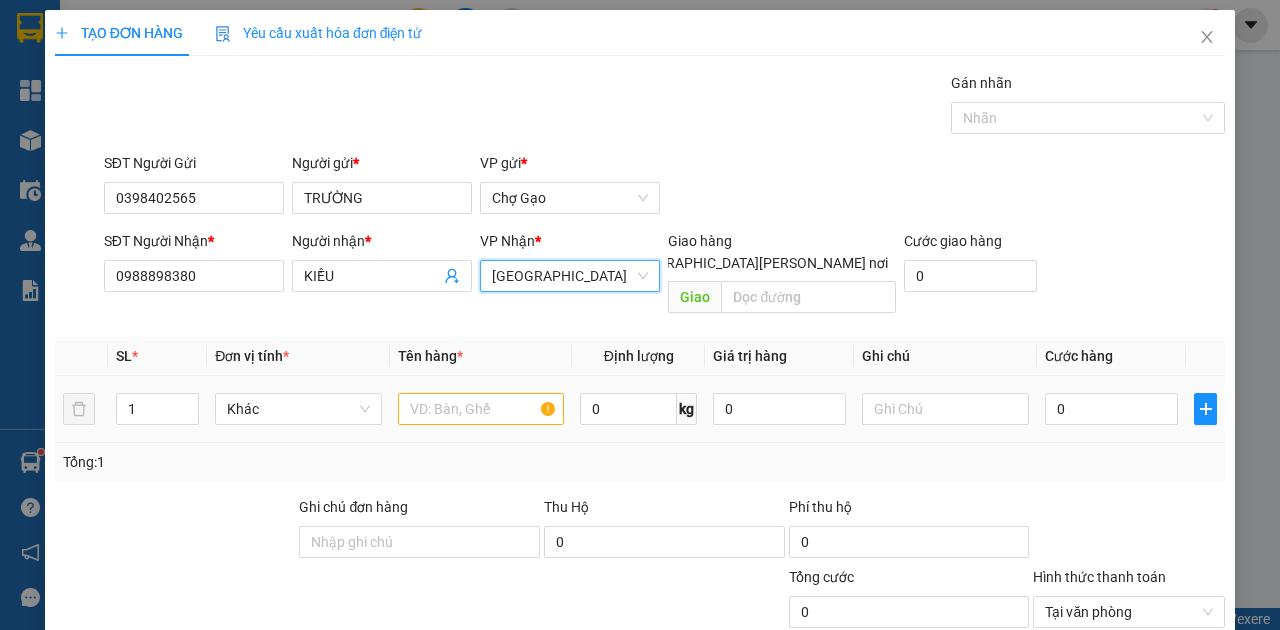 click at bounding box center (481, 409) 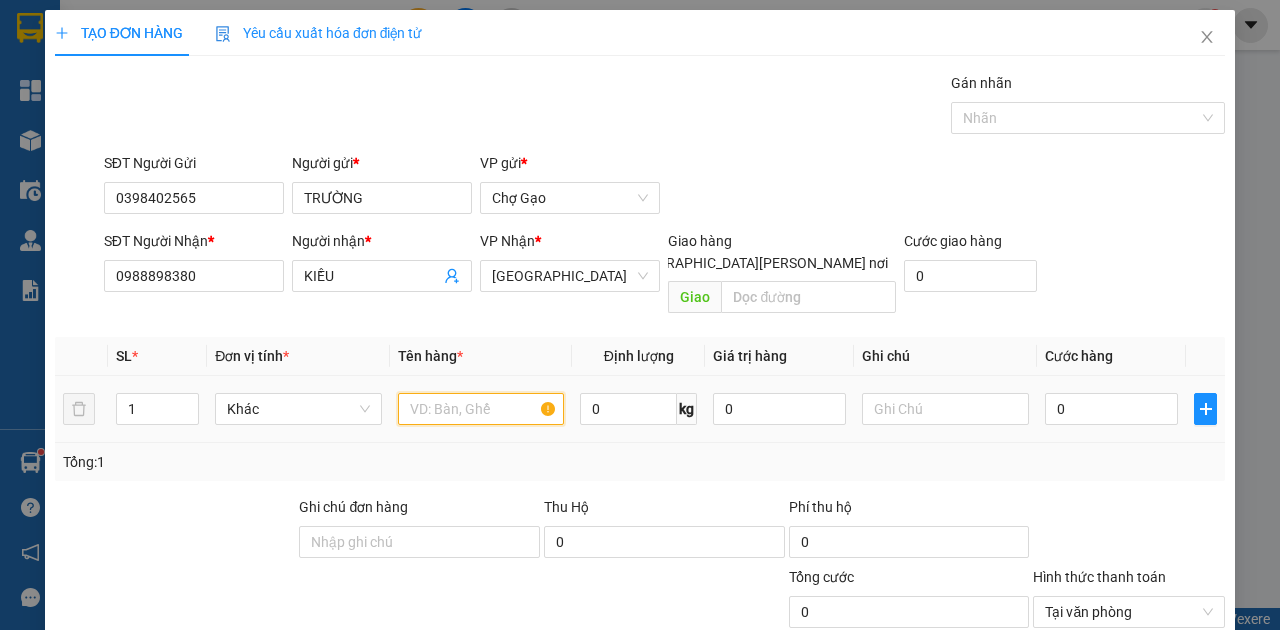 click at bounding box center [481, 409] 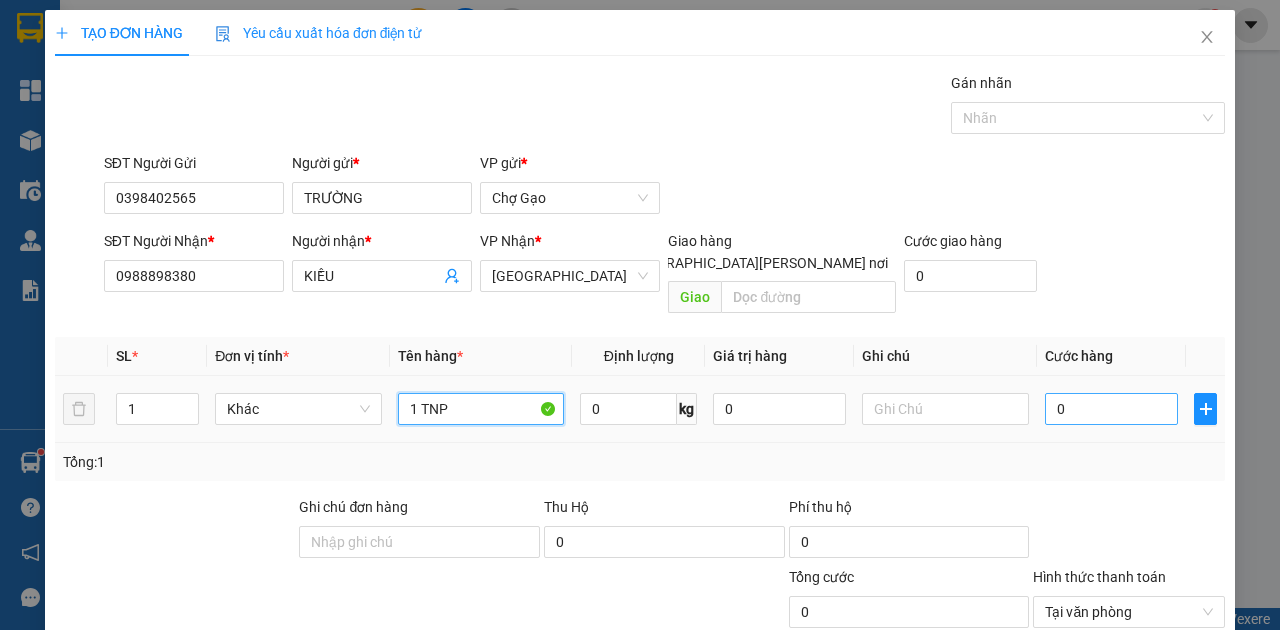 type on "1 TNP" 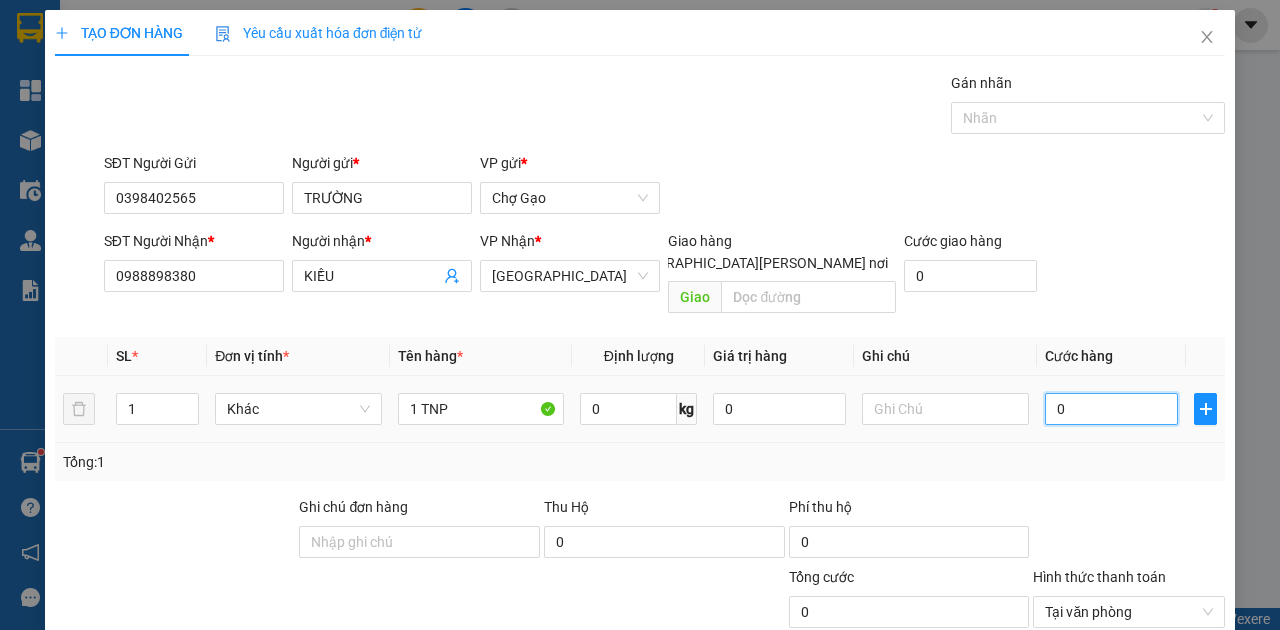 type on "4" 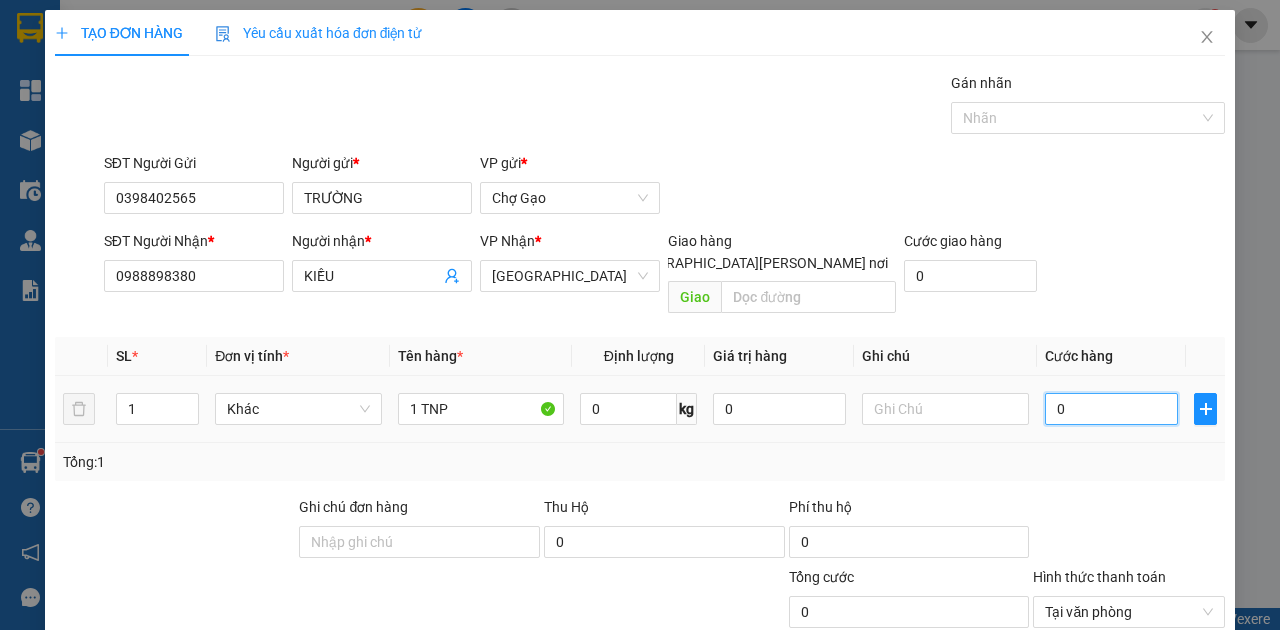 type on "4" 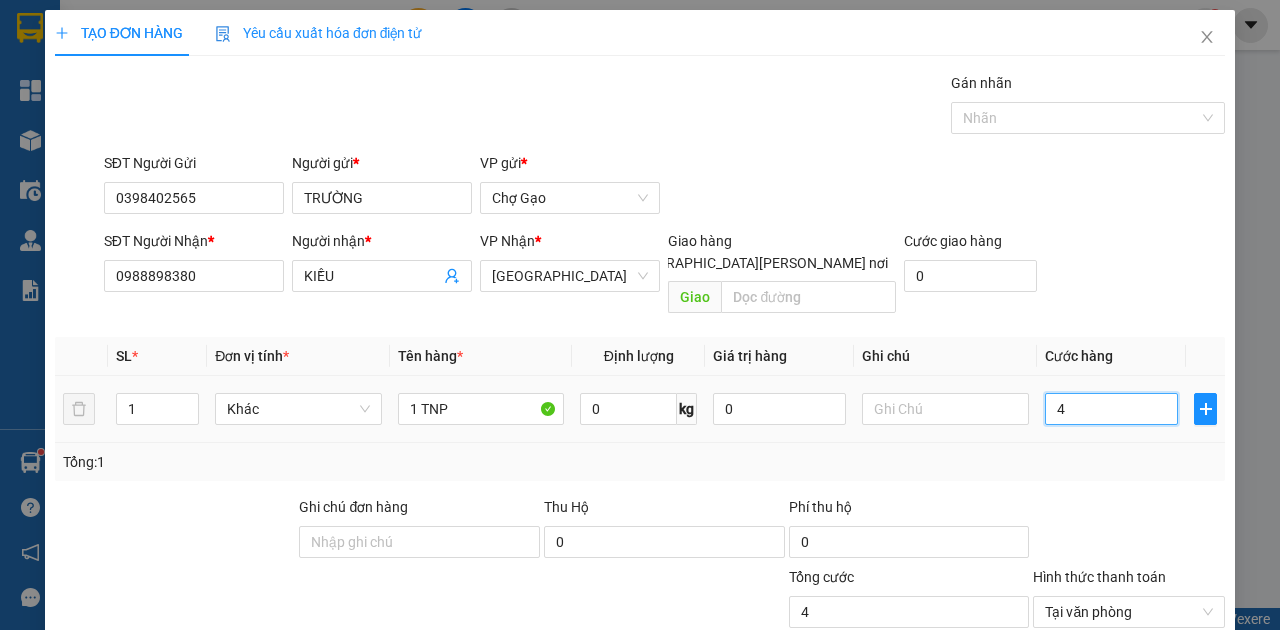 type on "40" 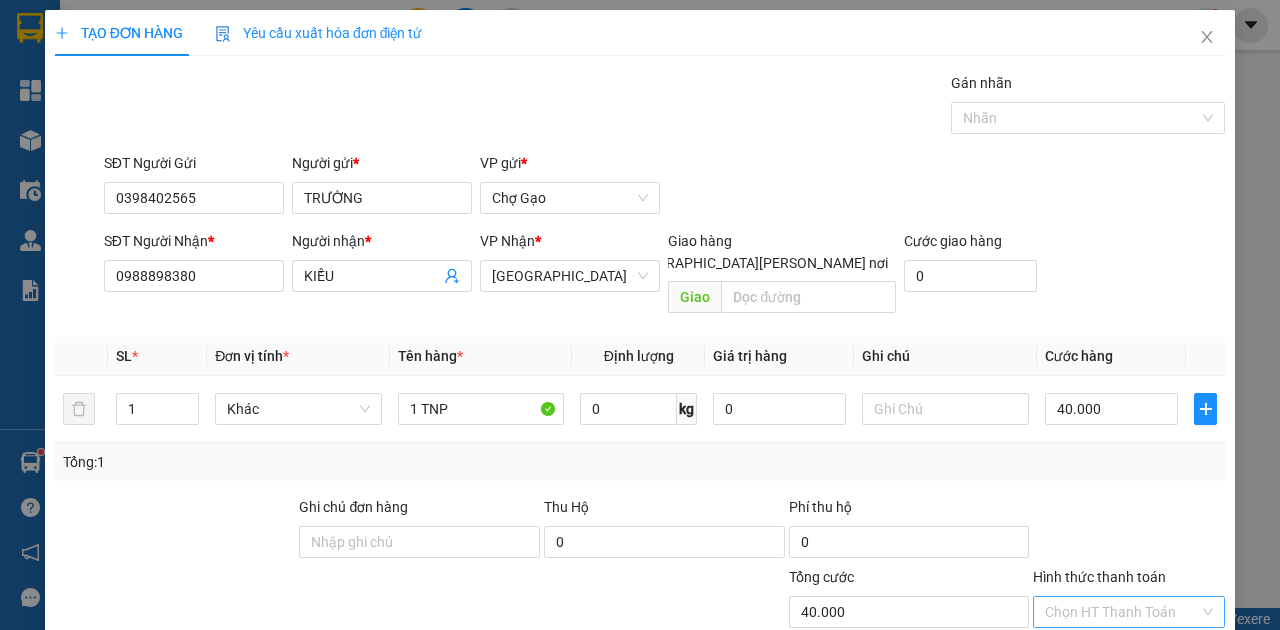 drag, startPoint x: 1177, startPoint y: 568, endPoint x: 1026, endPoint y: 517, distance: 159.38005 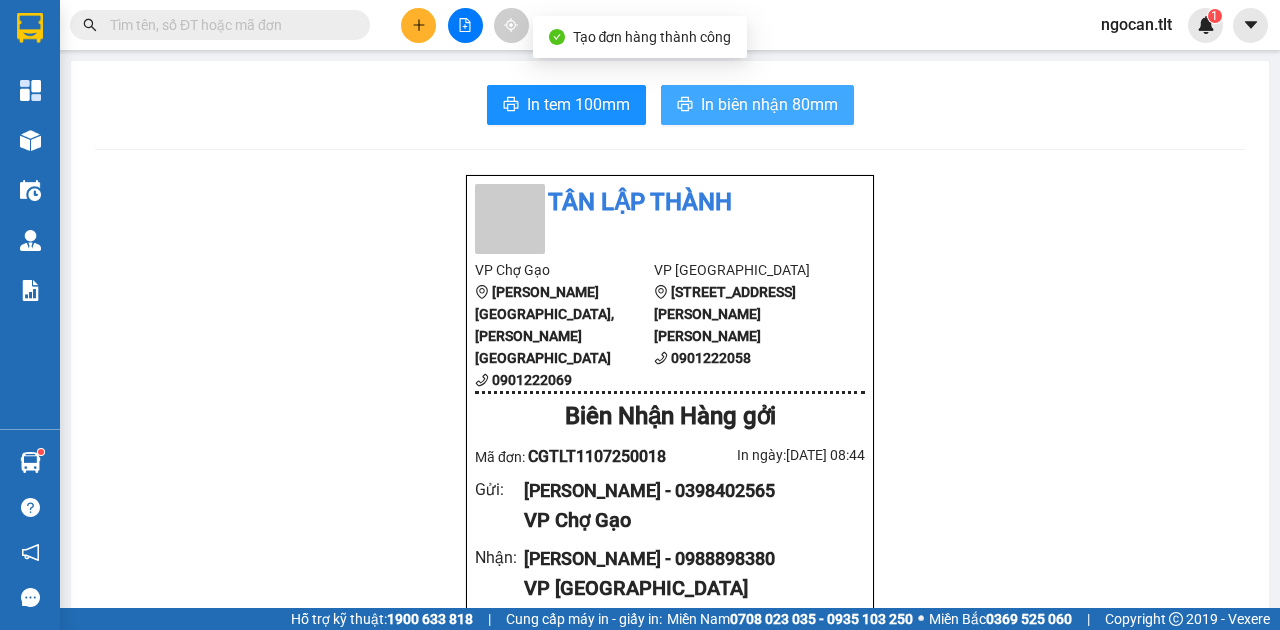 click on "In biên nhận 80mm" at bounding box center (769, 104) 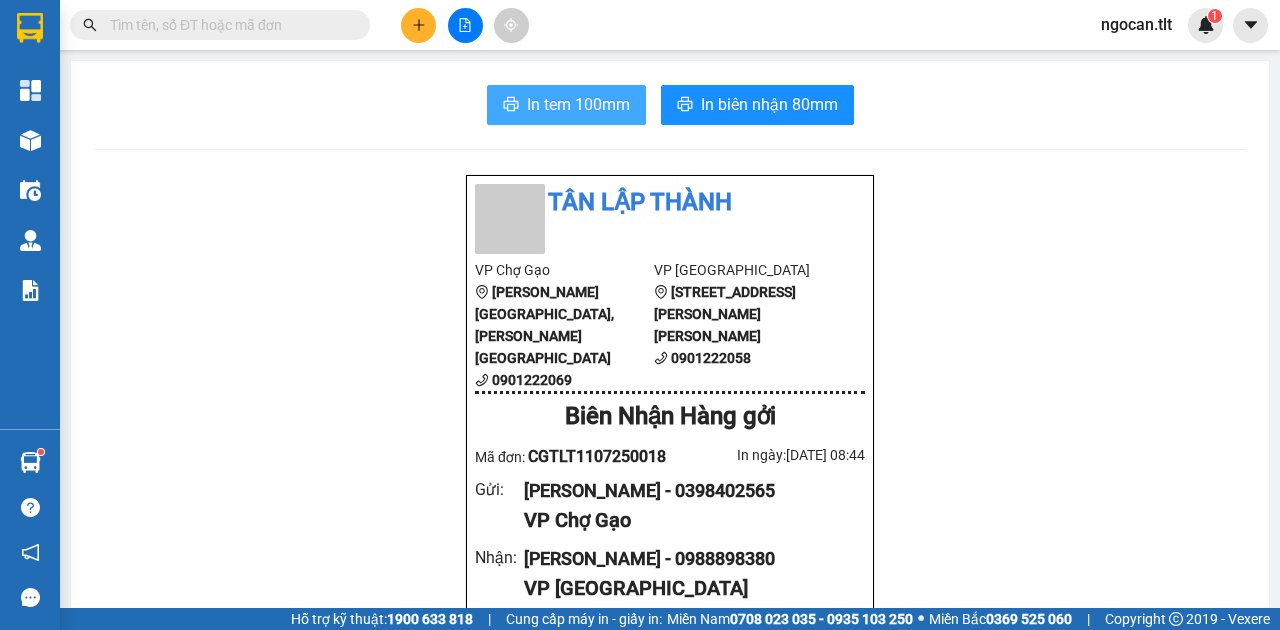 drag, startPoint x: 547, startPoint y: 100, endPoint x: 562, endPoint y: 100, distance: 15 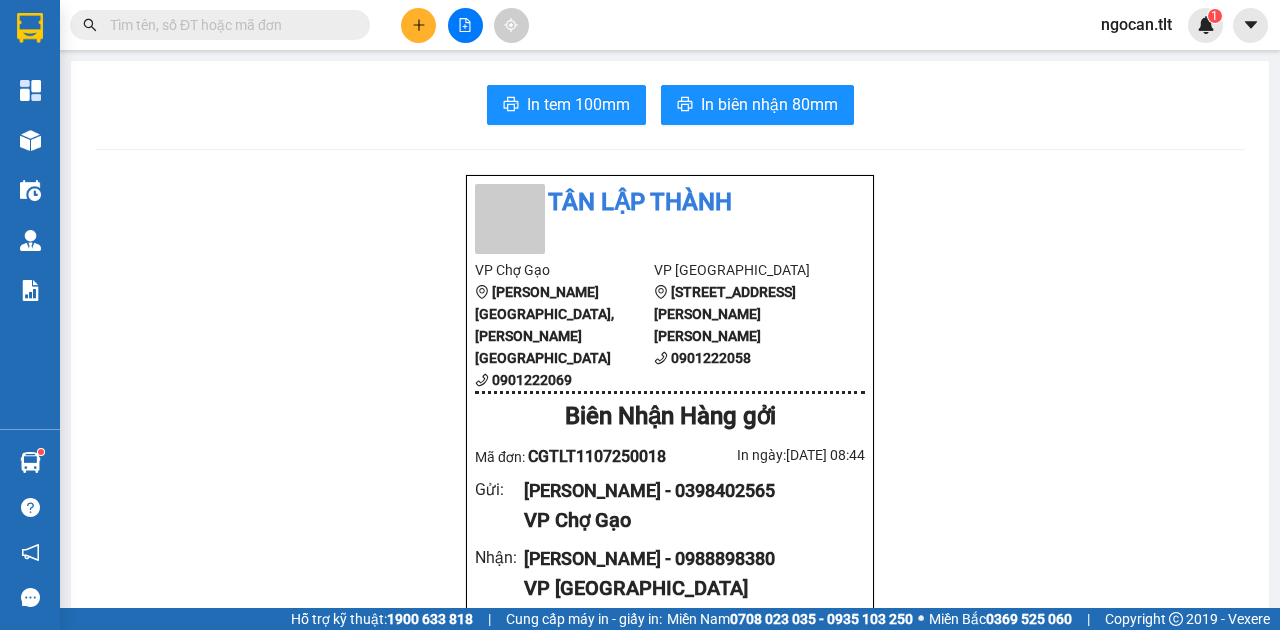 click at bounding box center [228, 25] 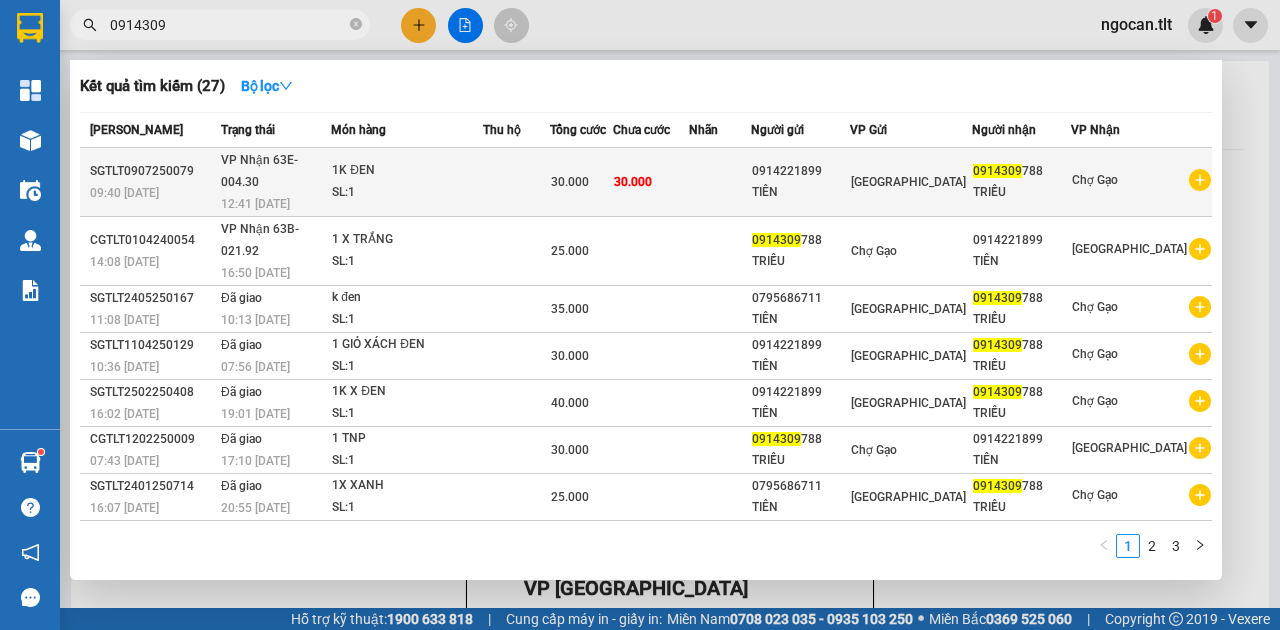 type on "0914309" 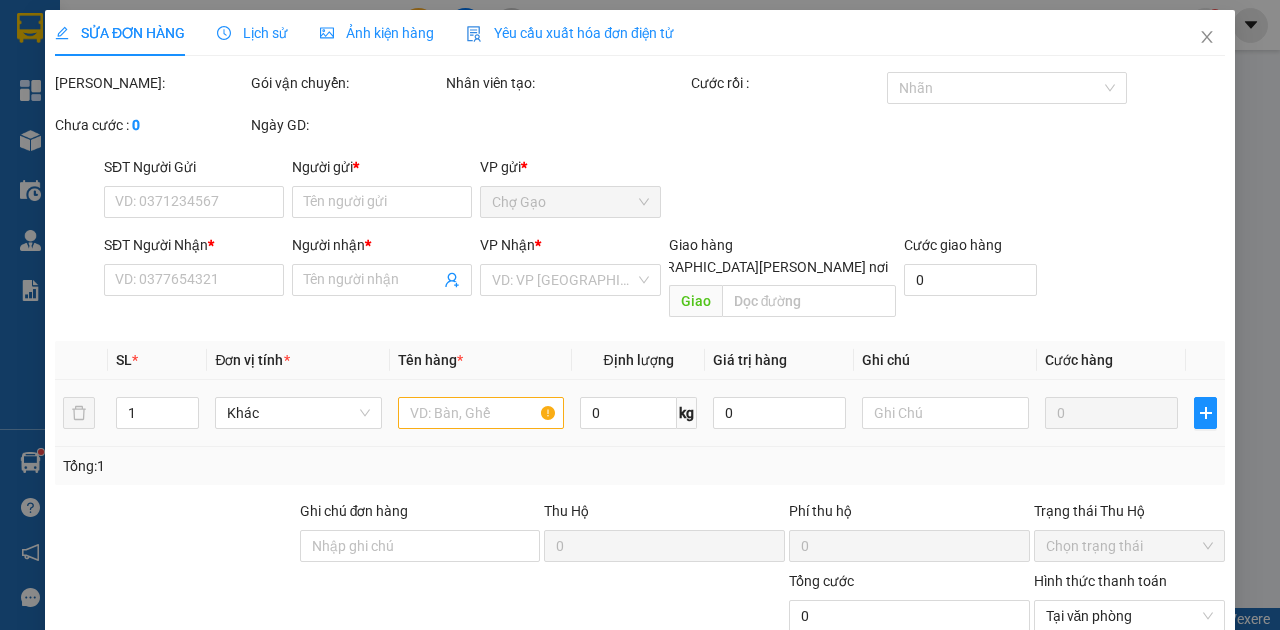 type on "0914221899" 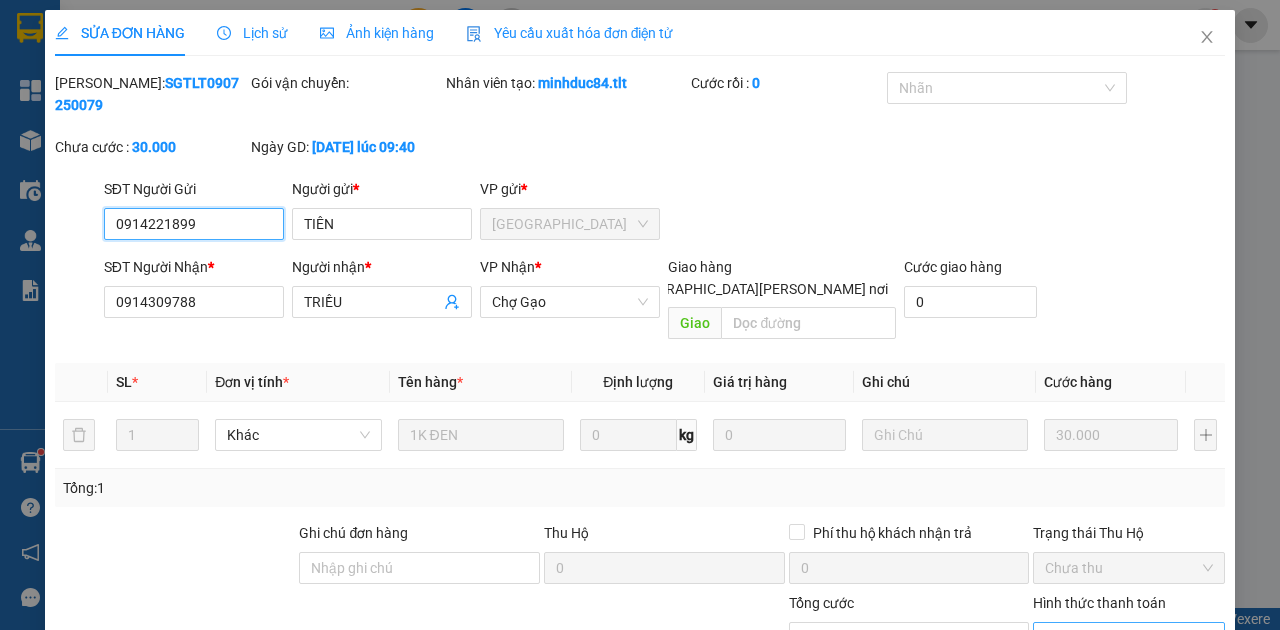 click on "Chọn HT Thanh Toán" at bounding box center [1129, 638] 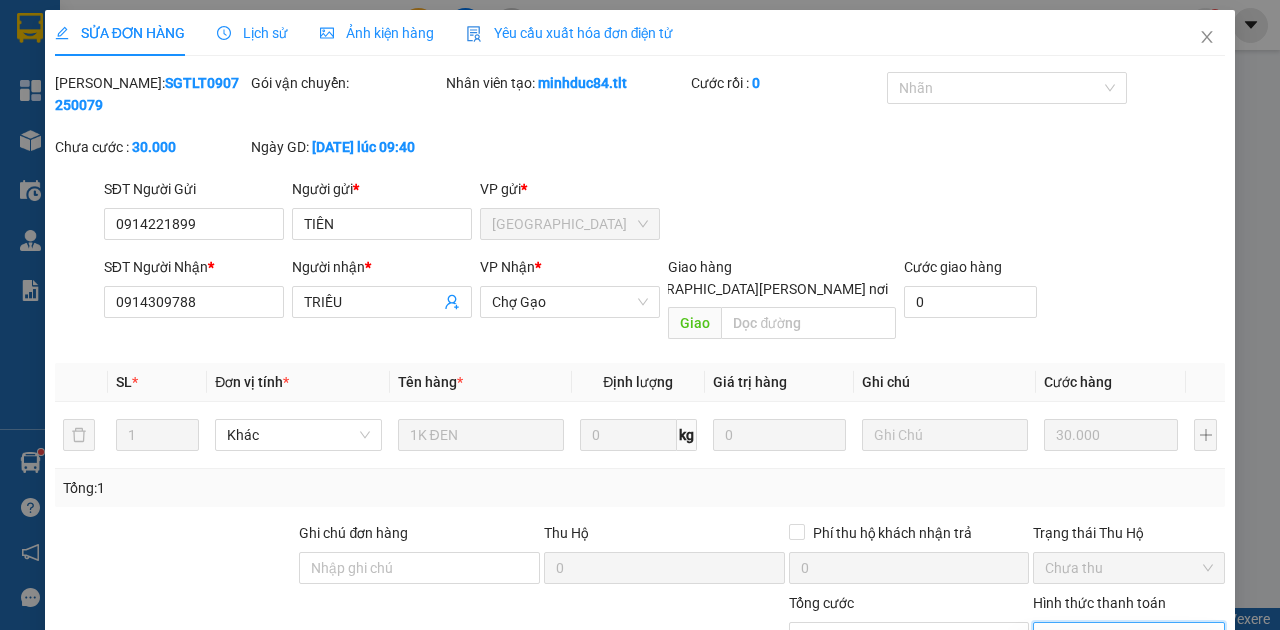 click on "Tại văn phòng" at bounding box center (1120, 655) 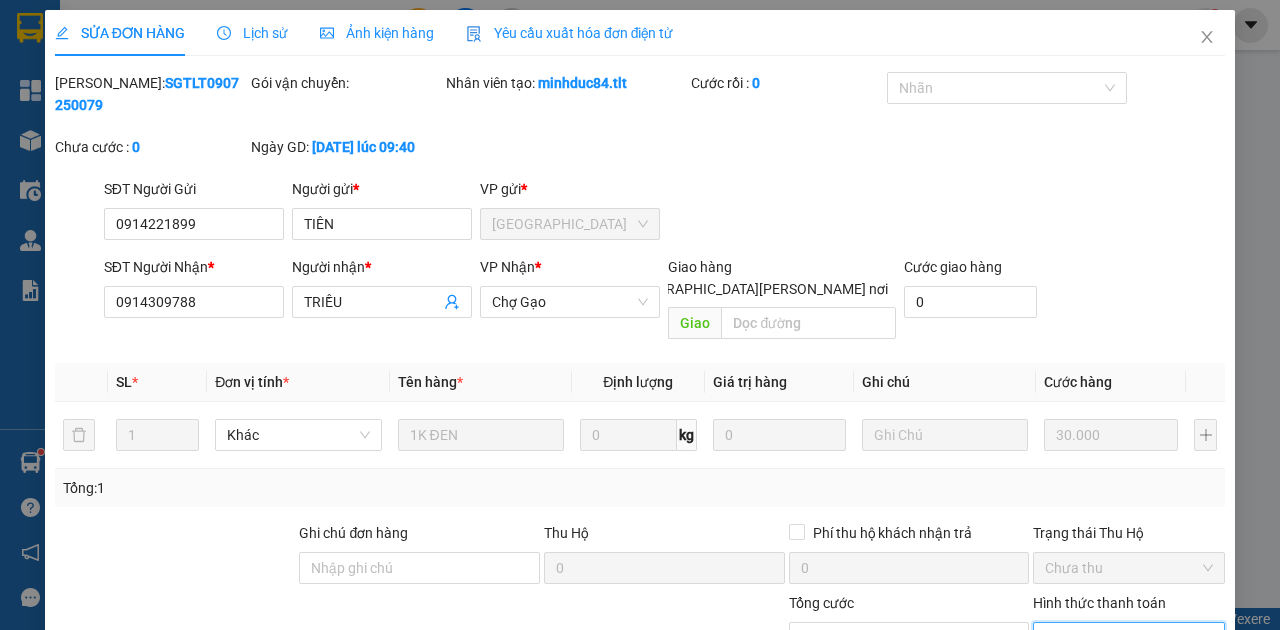 drag, startPoint x: 702, startPoint y: 580, endPoint x: 692, endPoint y: 573, distance: 12.206555 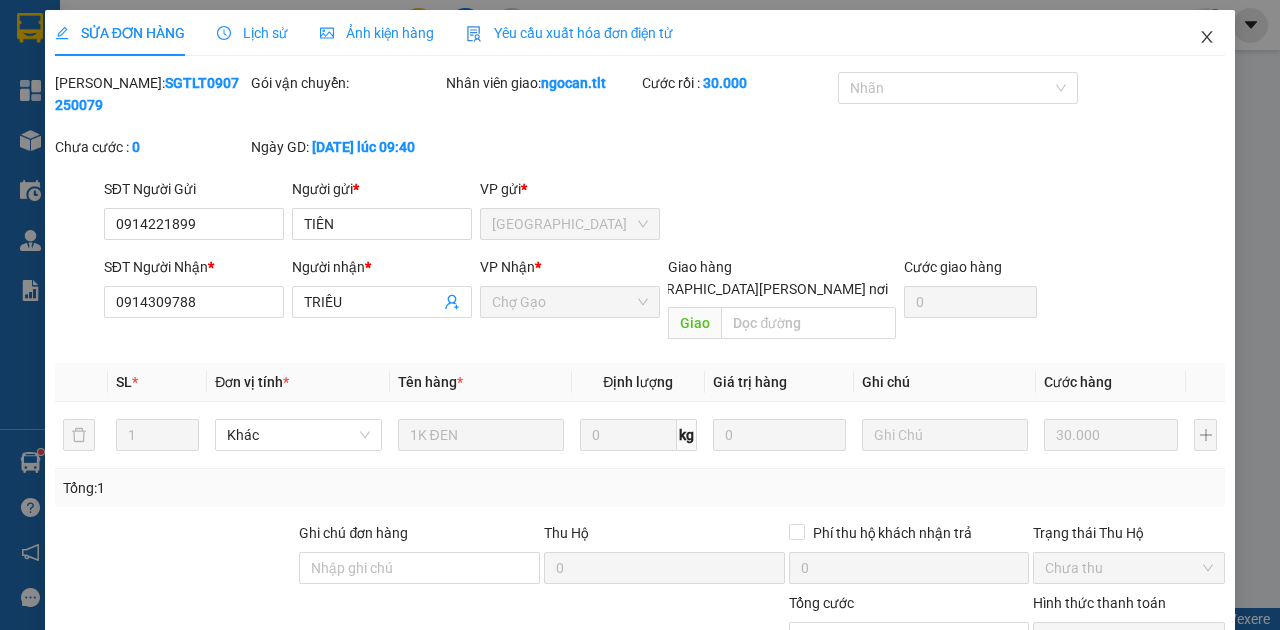 click 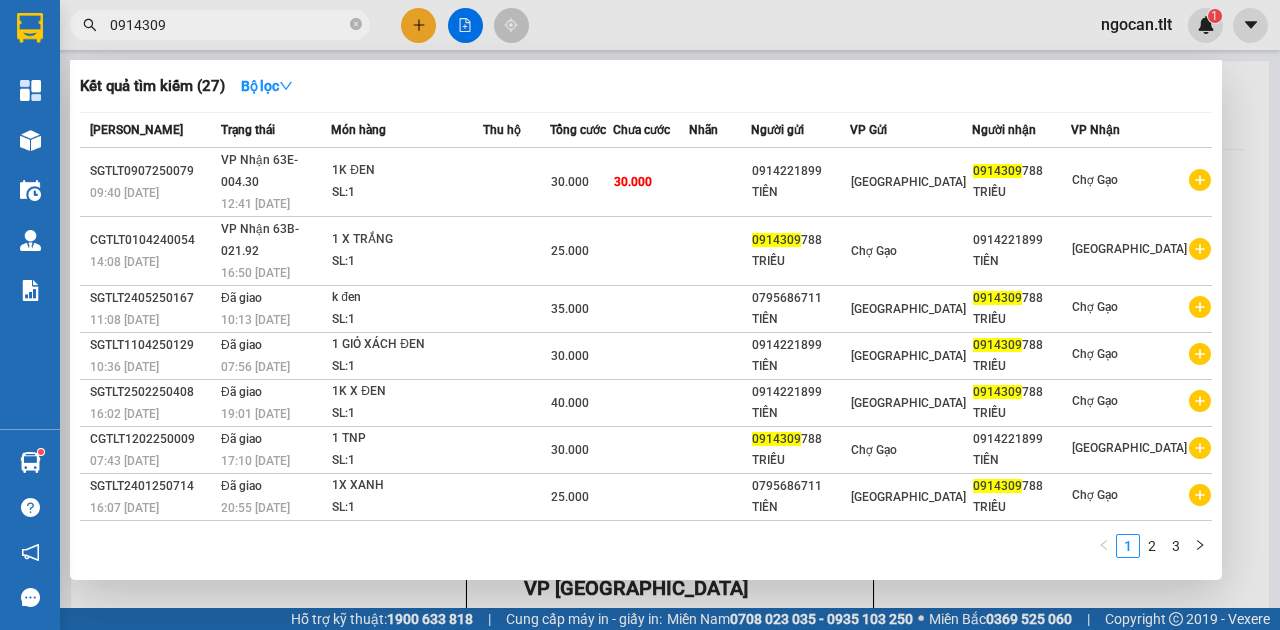 click on "0914309" at bounding box center (228, 25) 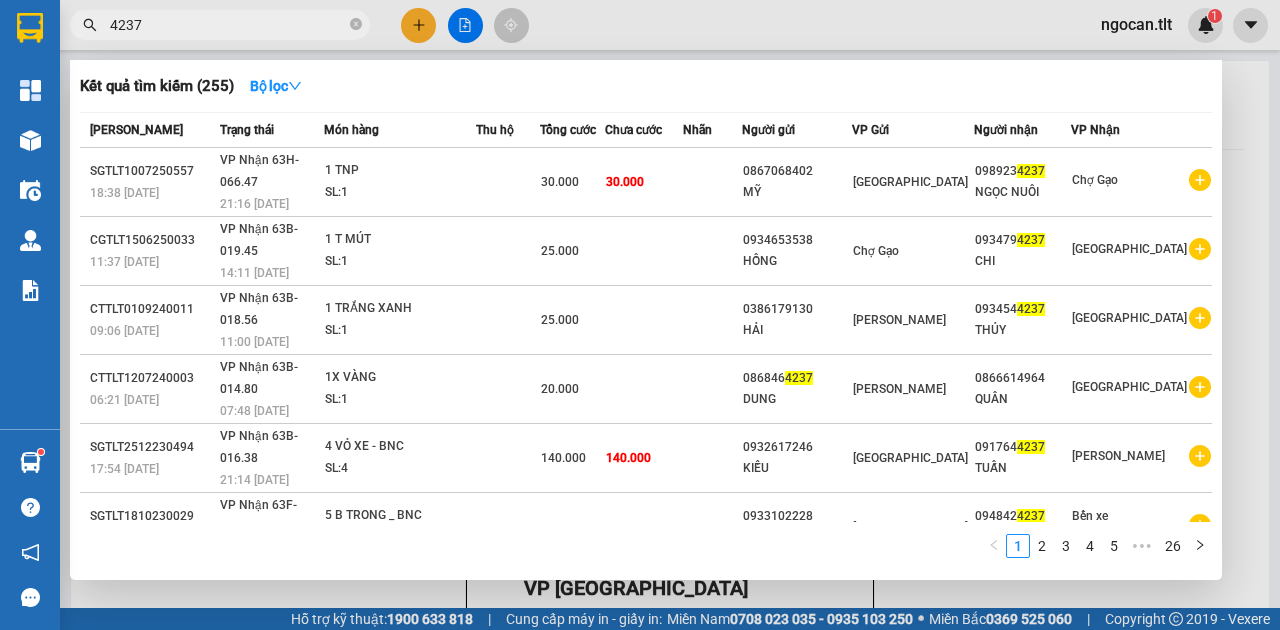 click on "4237" at bounding box center [228, 25] 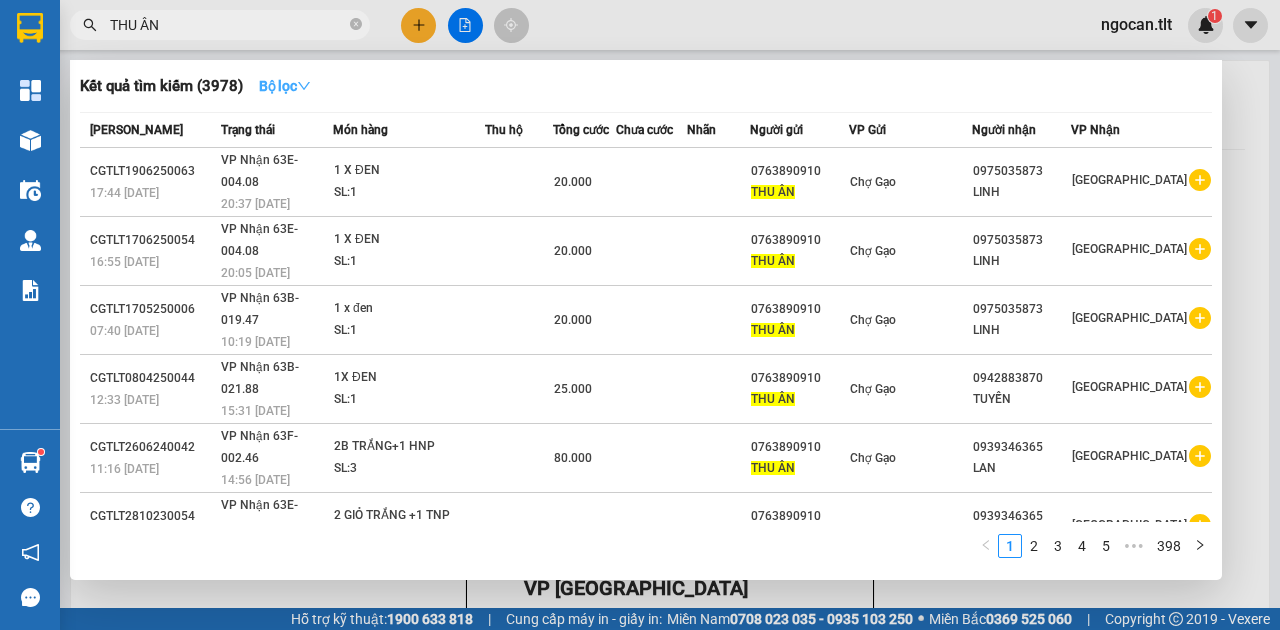 type on "THU ÂN" 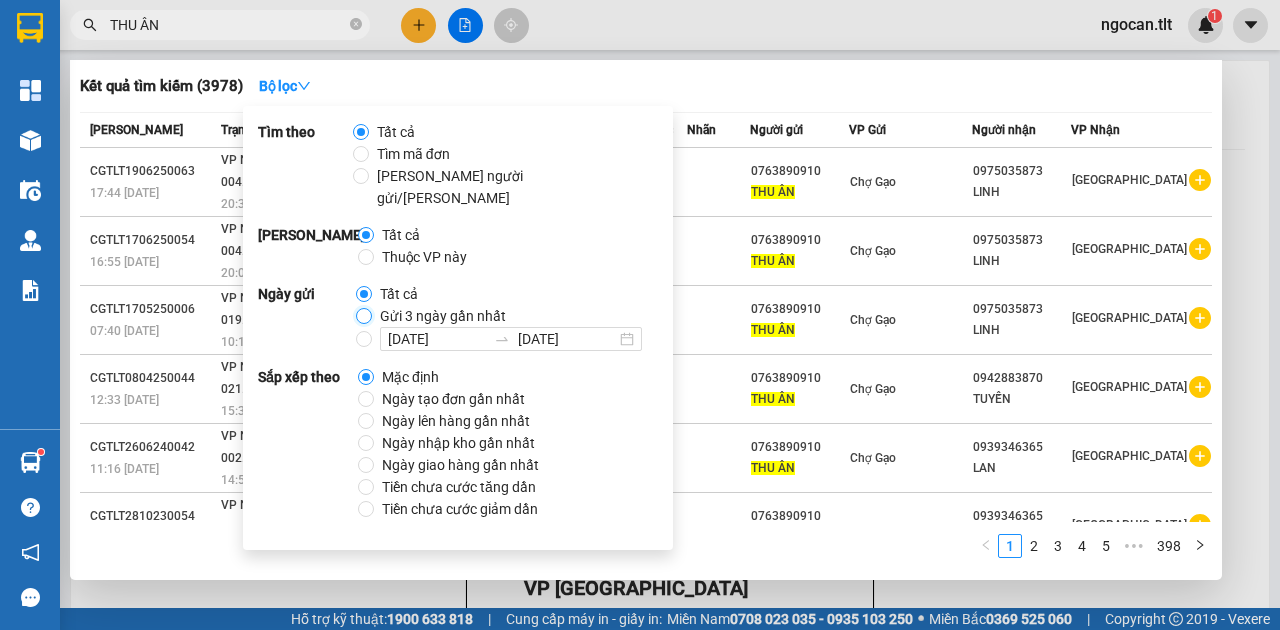 click on "Gửi 3 ngày gần nhất" at bounding box center (364, 316) 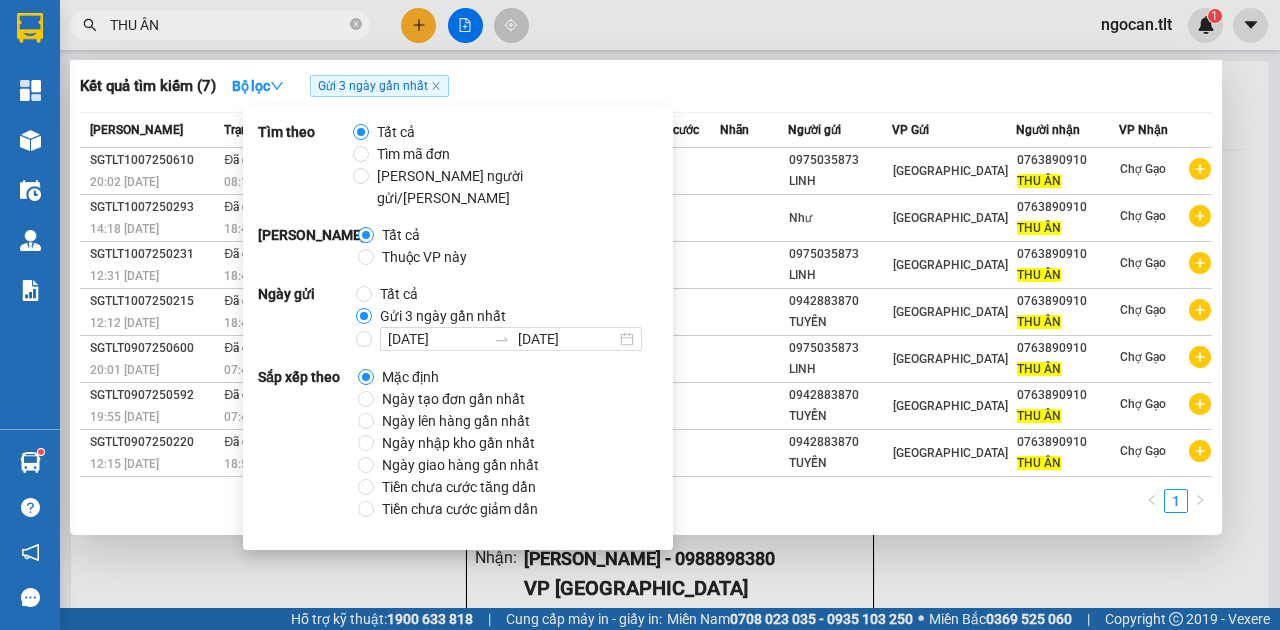 click on "THU ÂN" at bounding box center (220, 25) 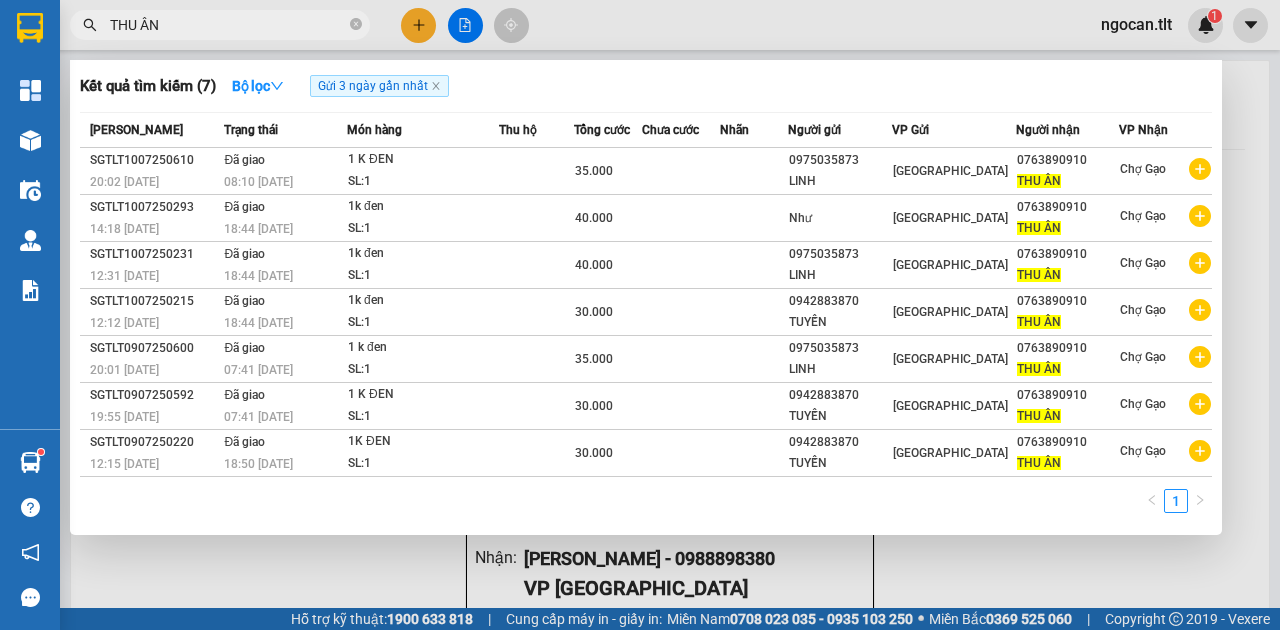click on "THU ÂN" at bounding box center [228, 25] 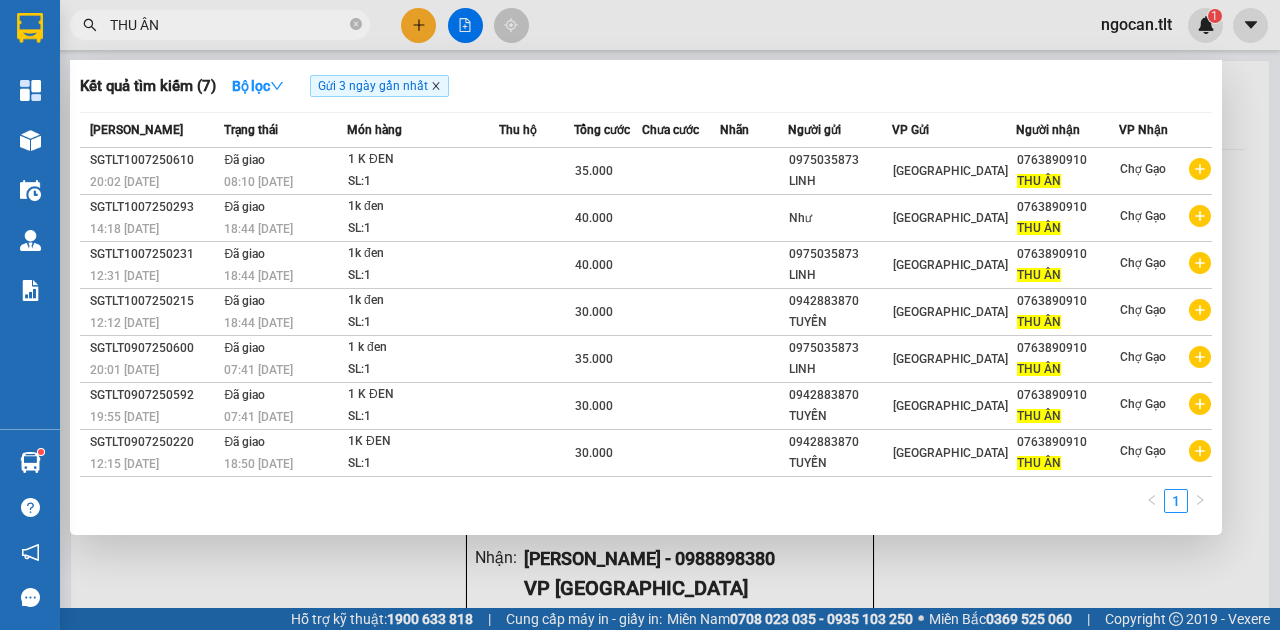 click 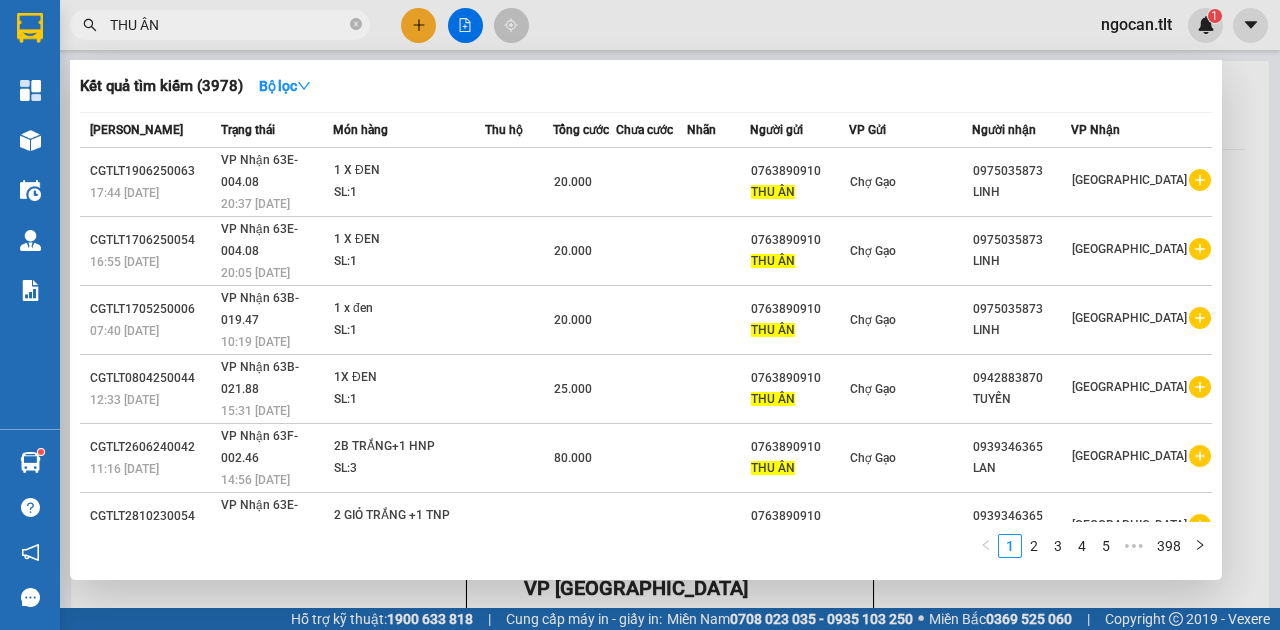 click on "THU ÂN" at bounding box center [228, 25] 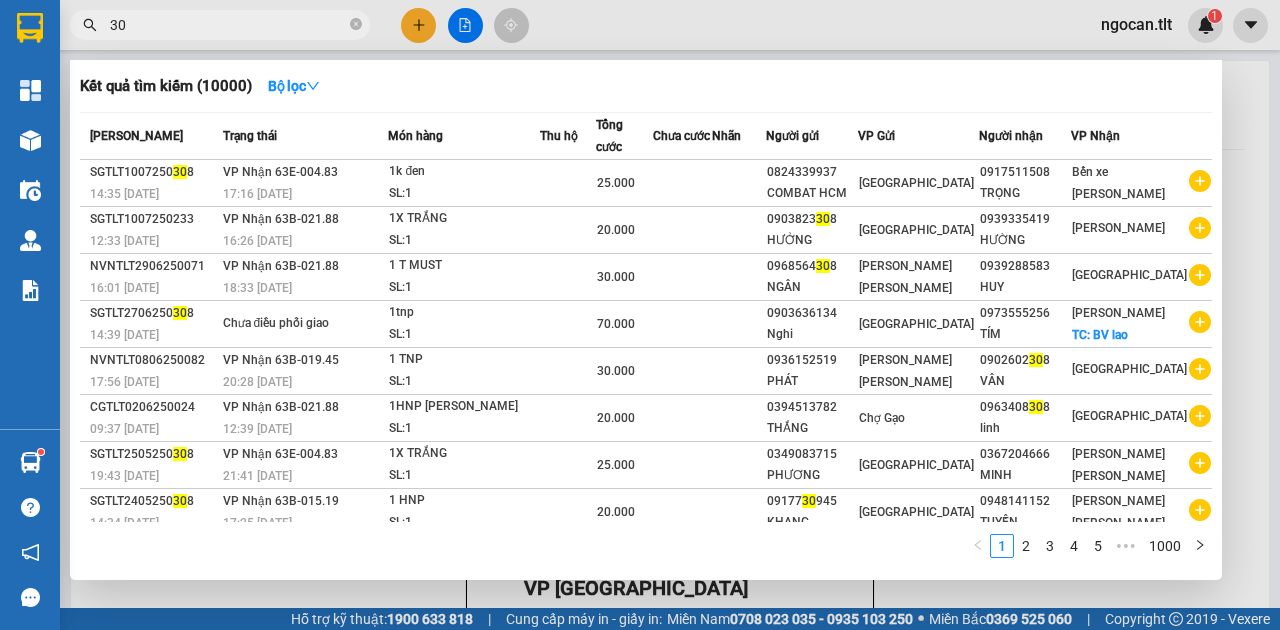type on "3" 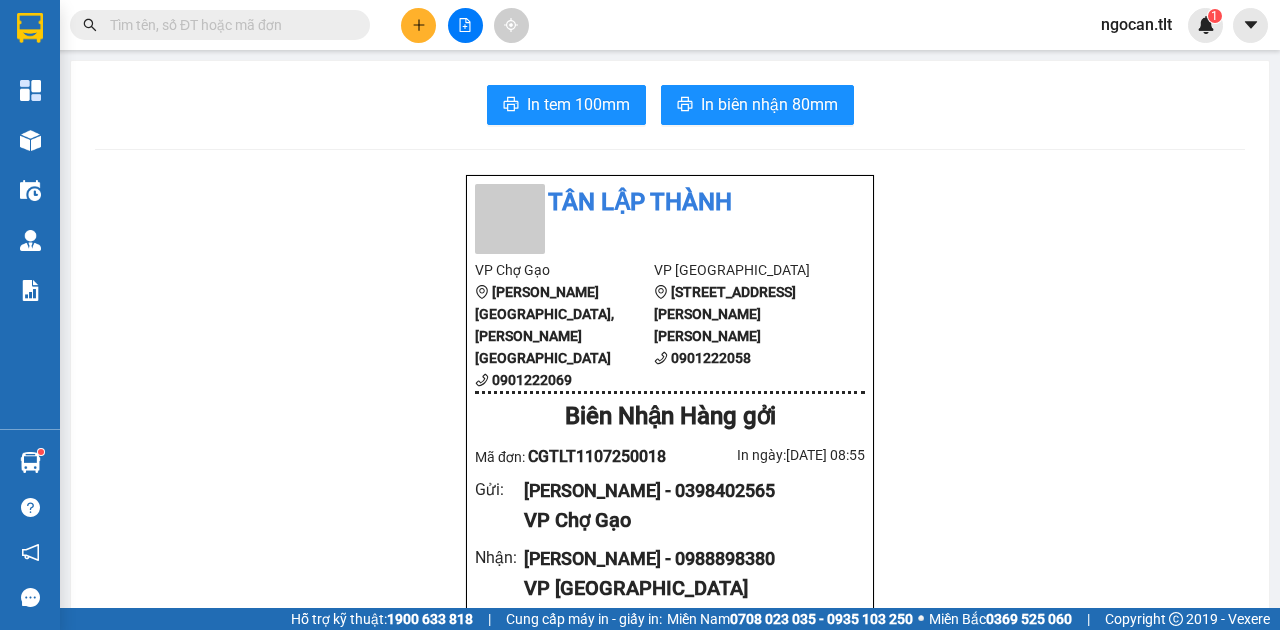 type 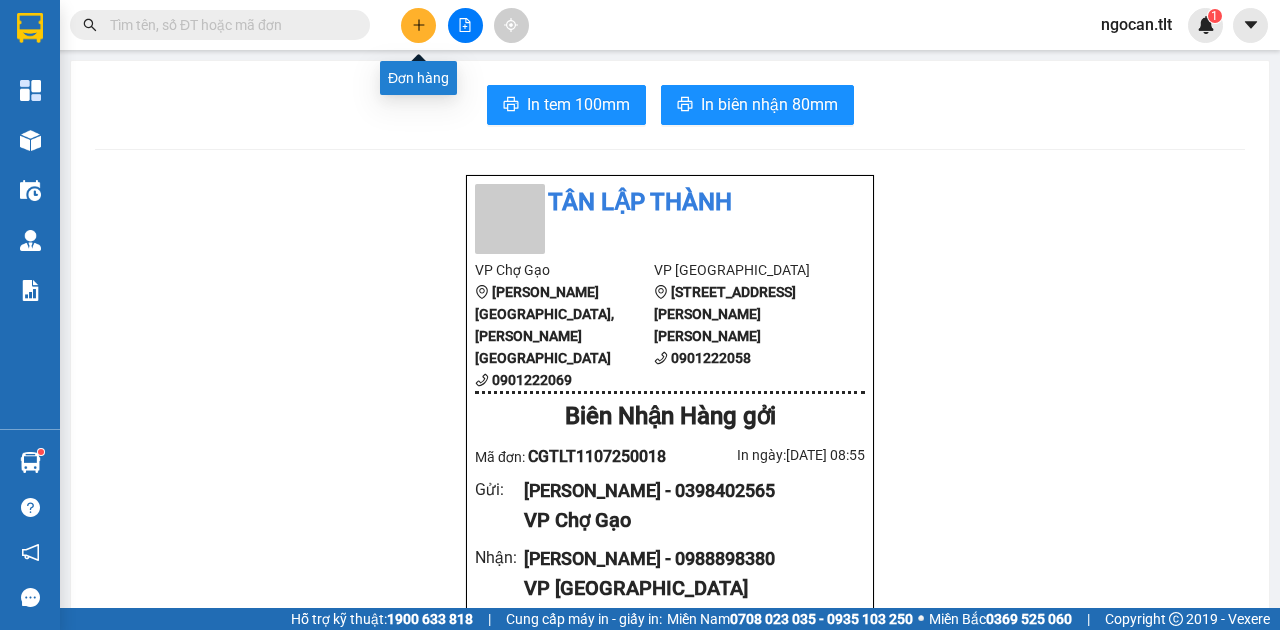 click 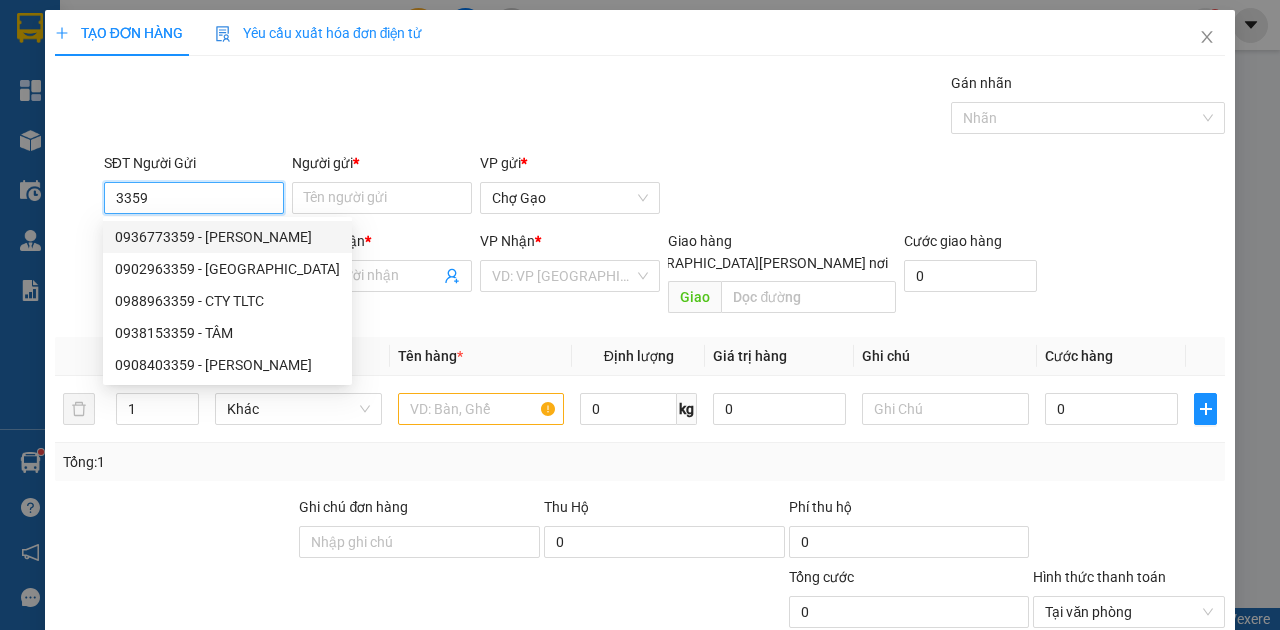 drag, startPoint x: 147, startPoint y: 210, endPoint x: 9, endPoint y: 235, distance: 140.24622 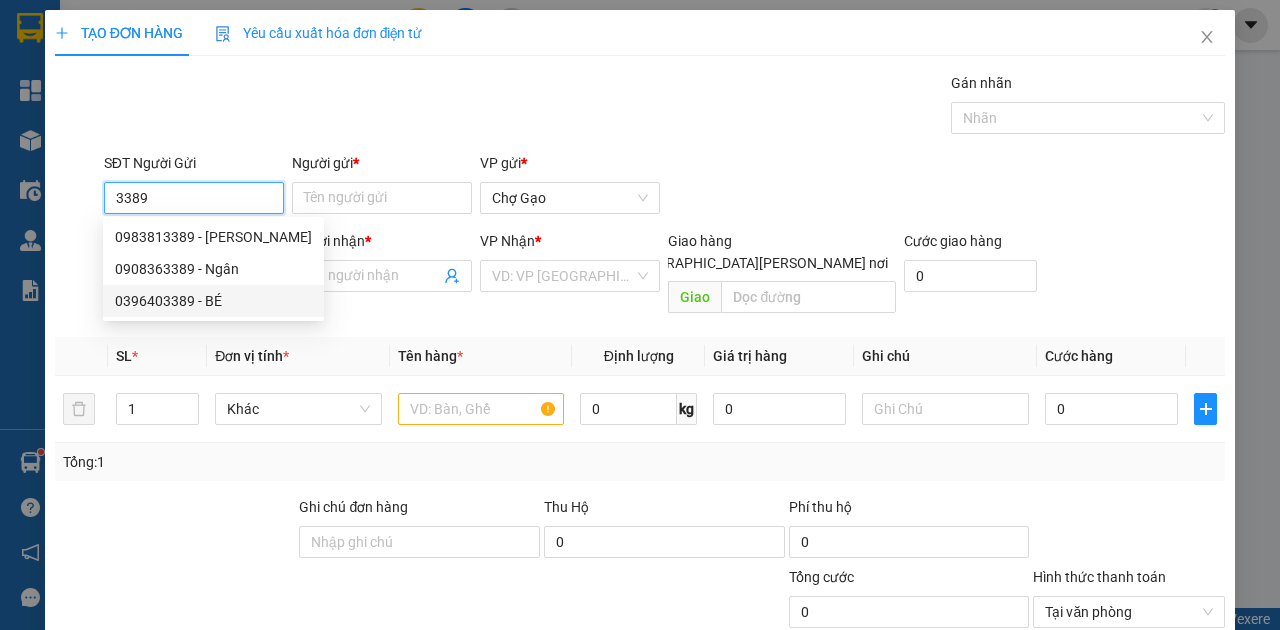 click on "0396403389 - BÉ" at bounding box center (213, 301) 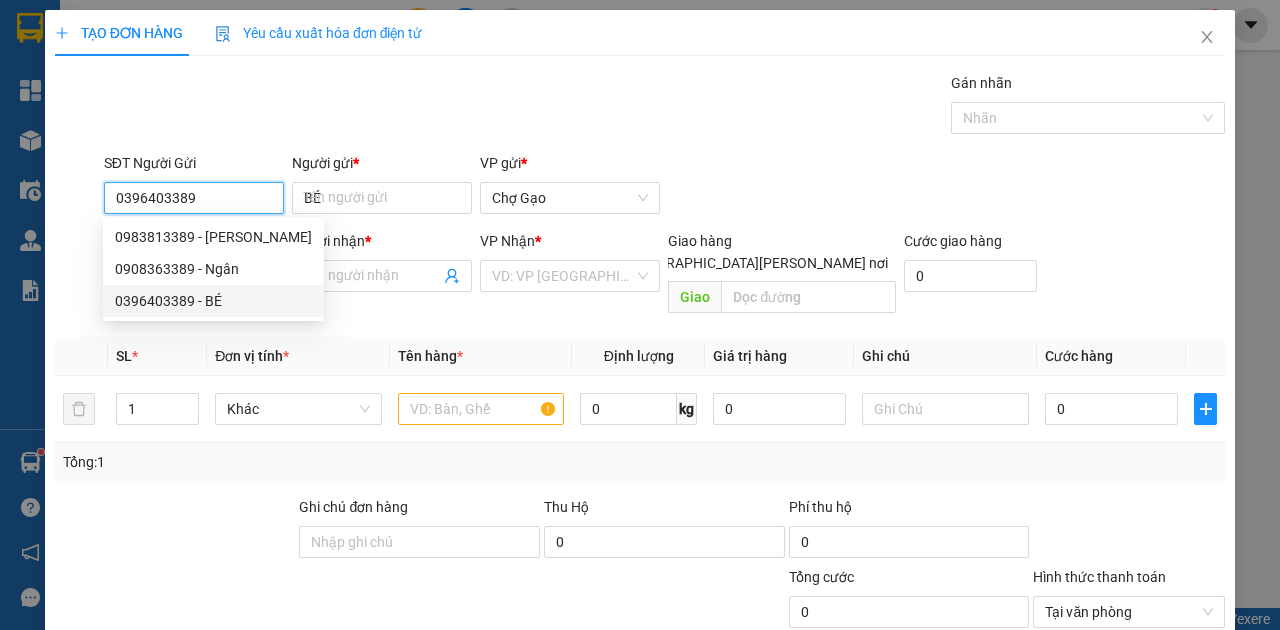 type on "0396403389" 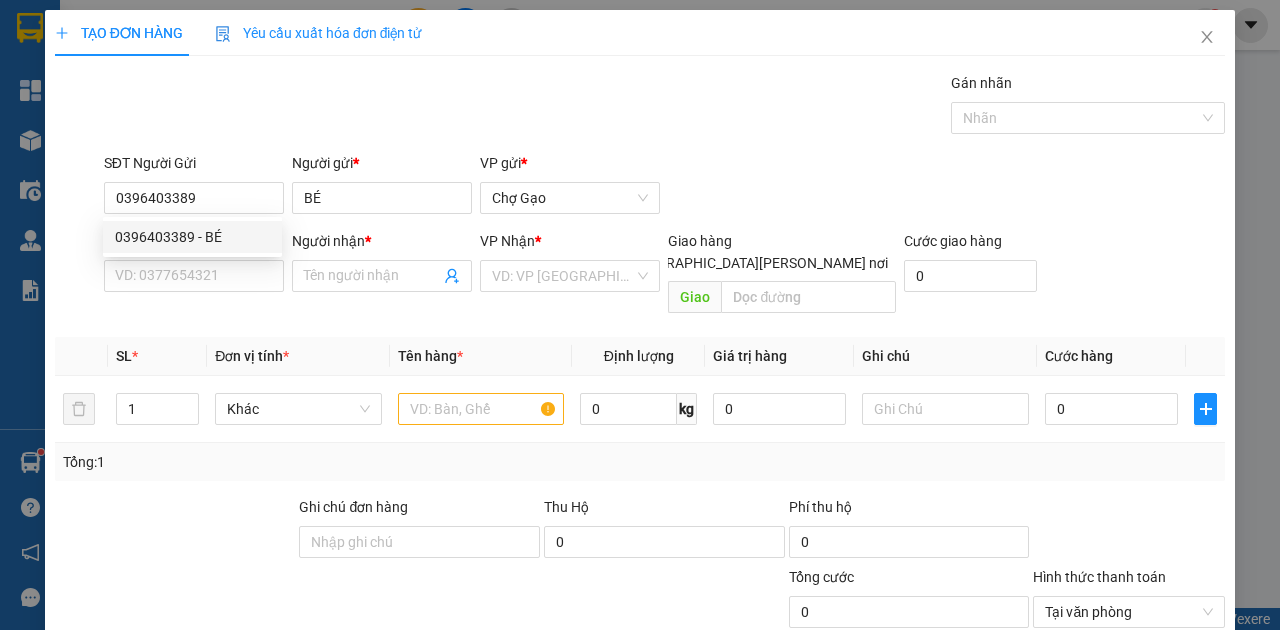 click on "Transit Pickup Surcharge Ids Transit Deliver Surcharge Ids Transit Deliver Surcharge Transit Deliver Surcharge Gán nhãn   Nhãn SĐT Người Gửi 0396403389 Người gửi  * BÉ VP gửi  * Chợ Gạo SĐT Người Nhận  * VD: 0377654321 Người nhận  * Tên người nhận VP Nhận  * VD: VP Sài Gòn Giao hàng Giao tận nơi Giao Cước giao hàng 0 SL  * Đơn vị tính  * Tên hàng  * Định lượng Giá trị hàng Ghi chú Cước hàng                   1 Khác 0 kg 0 0 Tổng:  1 Ghi chú đơn hàng Thu Hộ 0 Phí thu hộ 0 Tổng cước 0 Hình thức thanh toán Tại văn phòng Số tiền thu trước 0 Chưa thanh toán 0 Chọn HT Thanh Toán Lưu nháp Xóa Thông tin Lưu Lưu và In" at bounding box center [640, 397] 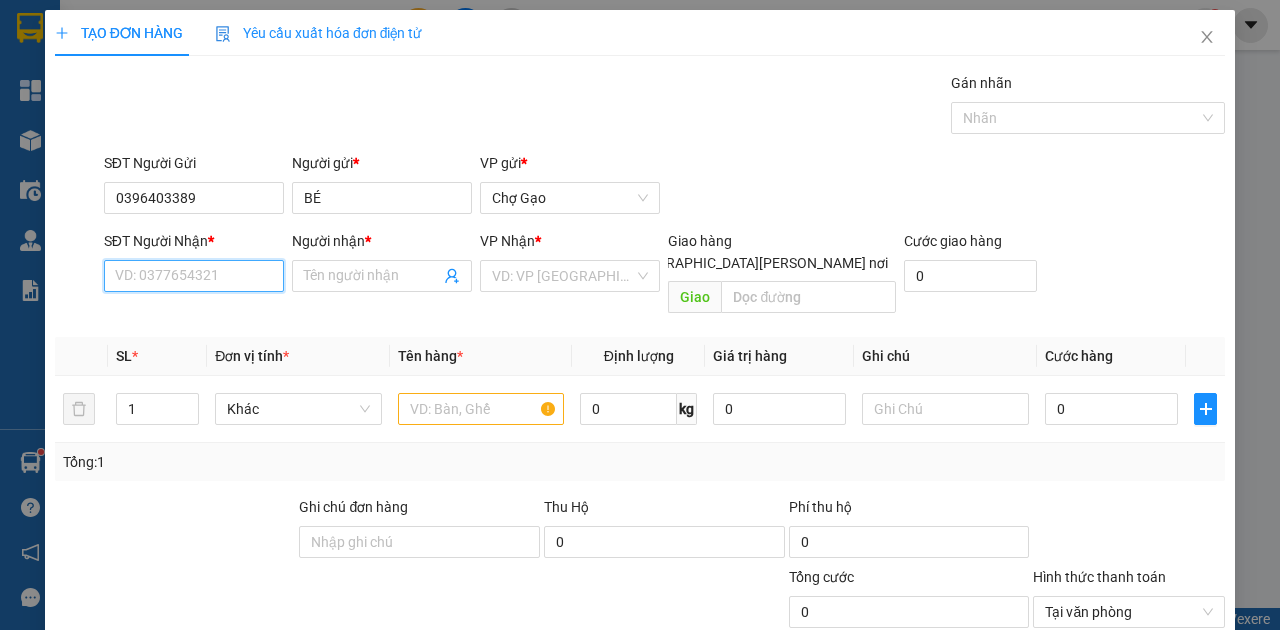 click on "SĐT Người Nhận  *" at bounding box center (194, 276) 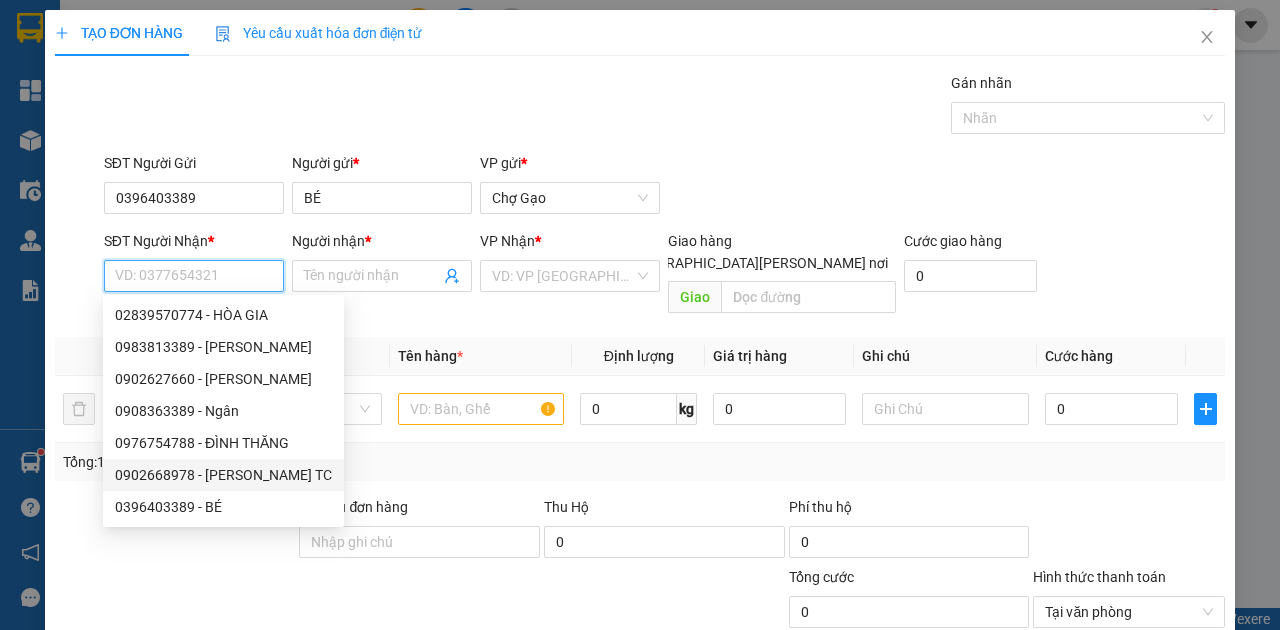 click on "0902668978 - NGHĨA TC" at bounding box center [223, 475] 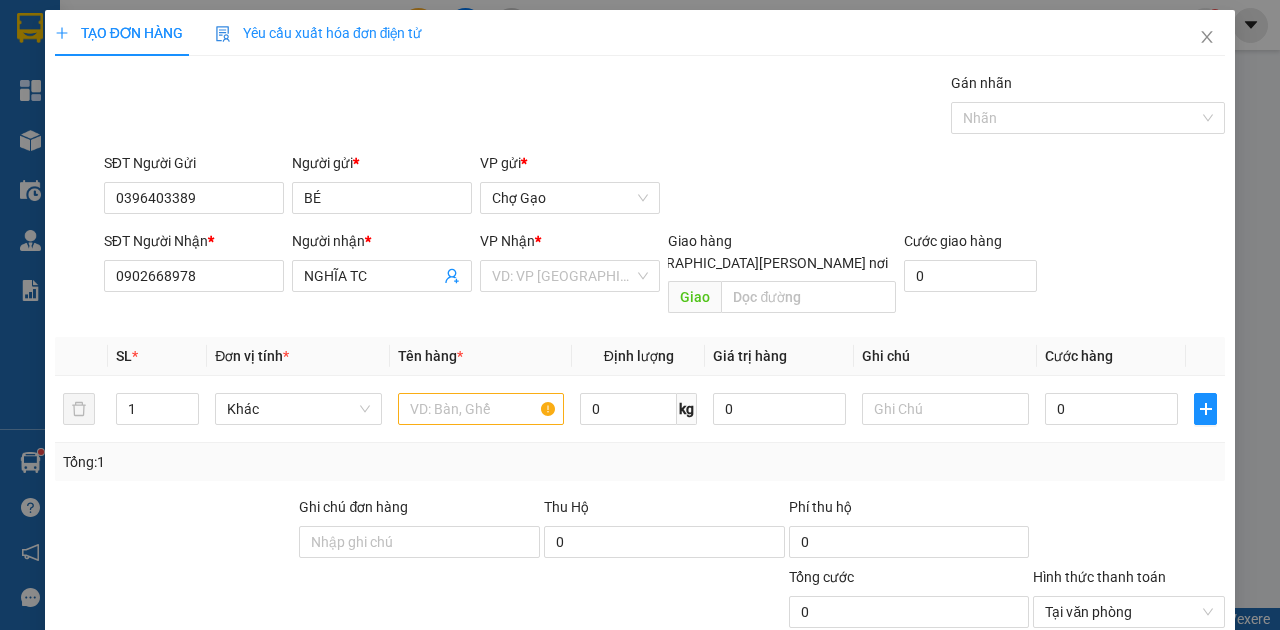 drag, startPoint x: 531, startPoint y: 267, endPoint x: 536, endPoint y: 294, distance: 27.45906 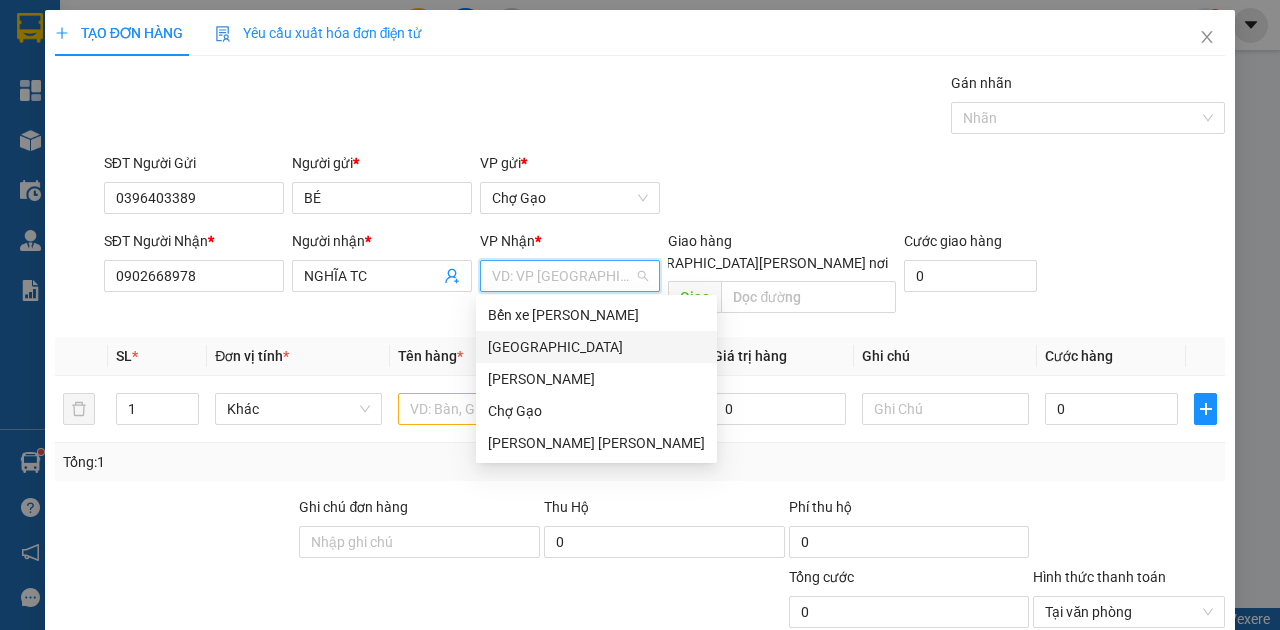 click on "[GEOGRAPHIC_DATA]" at bounding box center (596, 347) 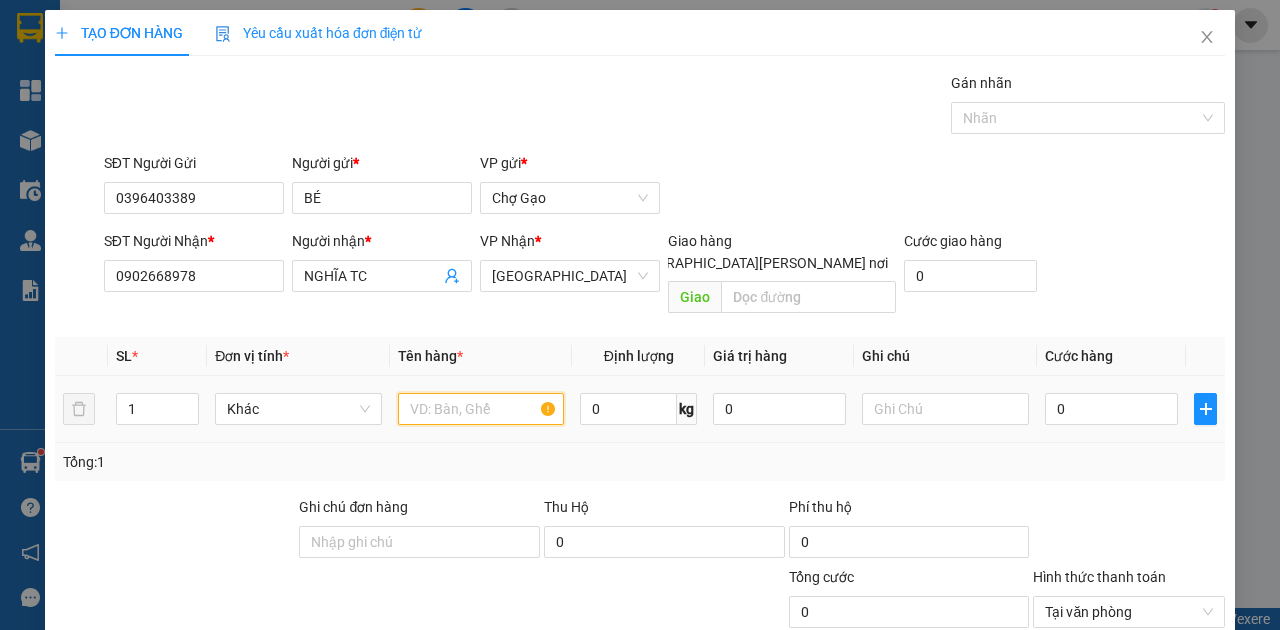 drag, startPoint x: 492, startPoint y: 379, endPoint x: 485, endPoint y: 371, distance: 10.630146 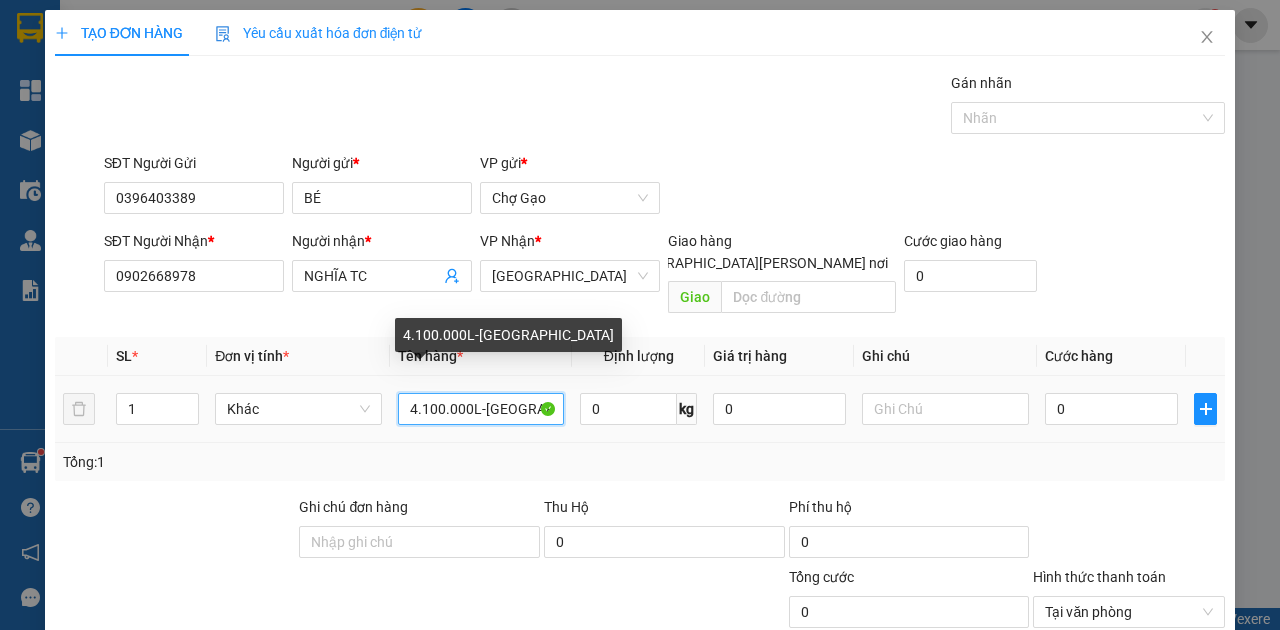 click on "4.100.000L-CN" at bounding box center [481, 409] 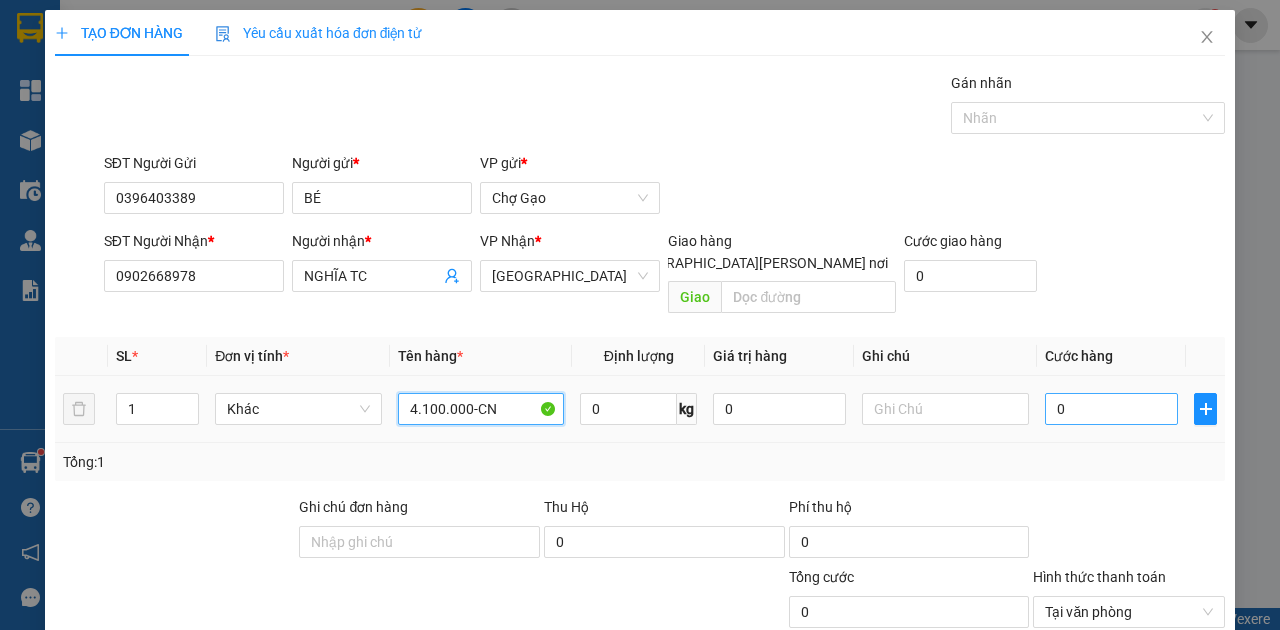 type on "4.100.000-CN" 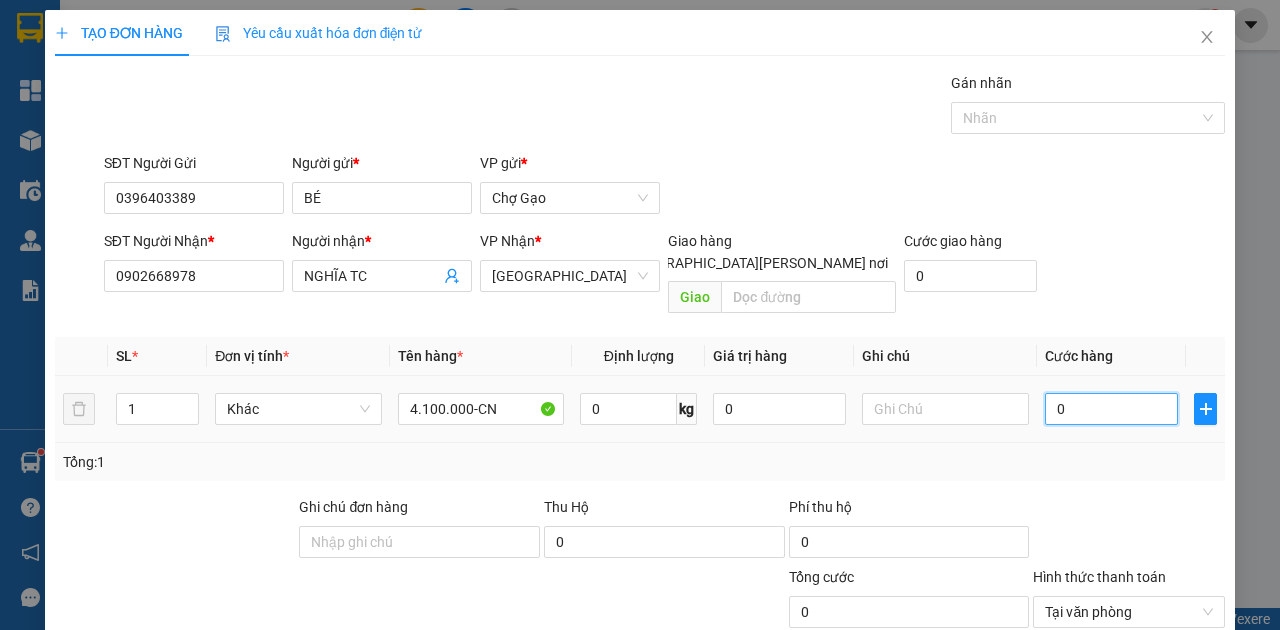 click on "0" at bounding box center [1111, 409] 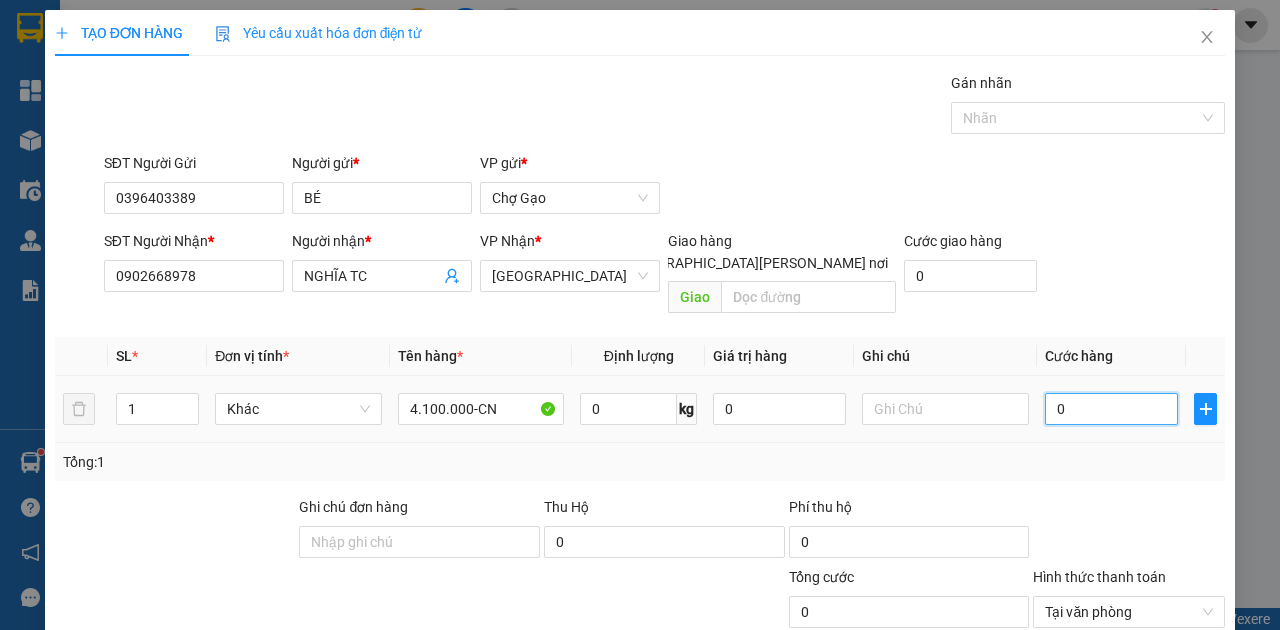 type on "3" 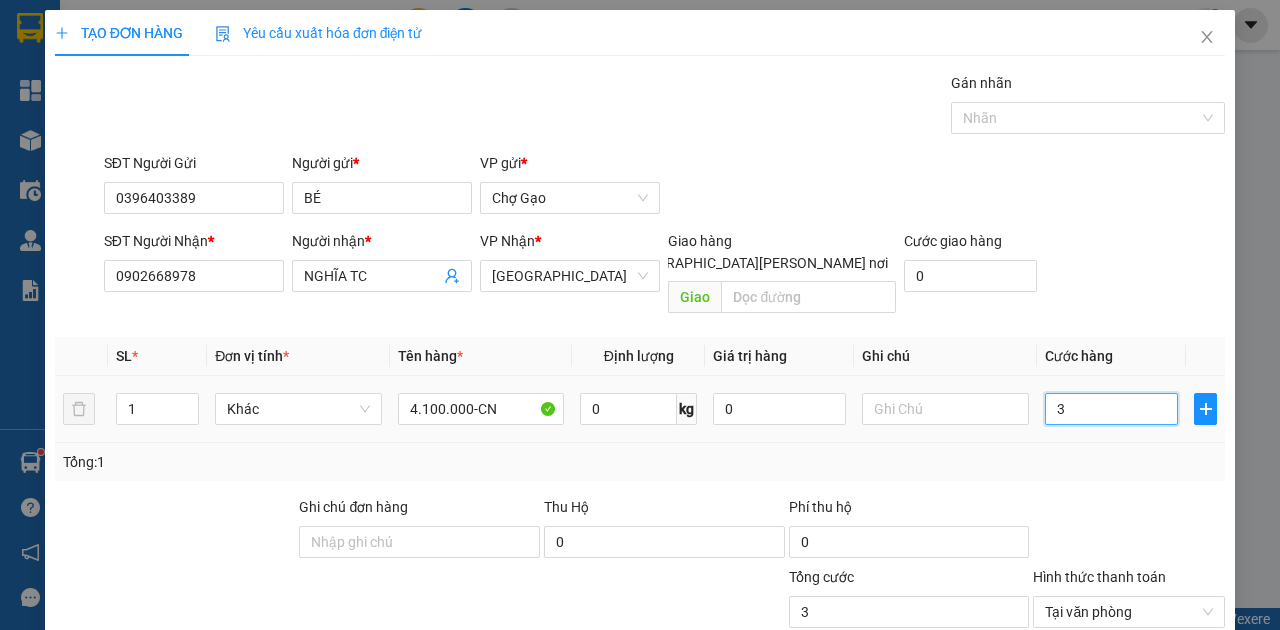 type on "35" 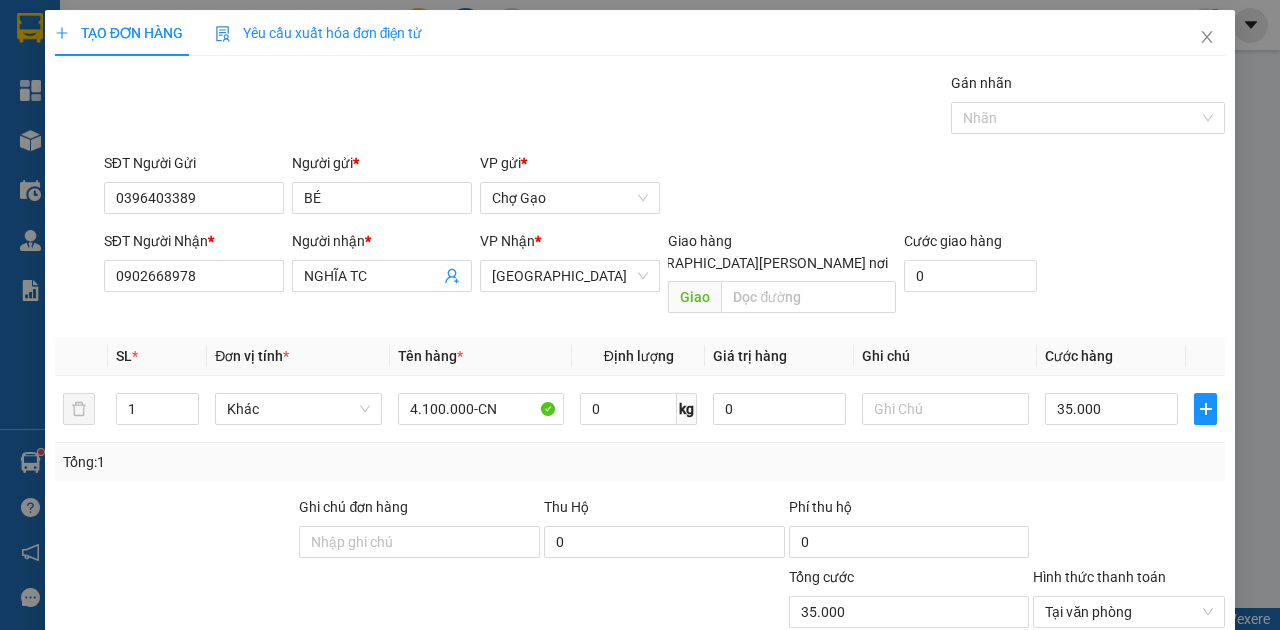 click on "[PERSON_NAME] và In" at bounding box center [1190, 707] 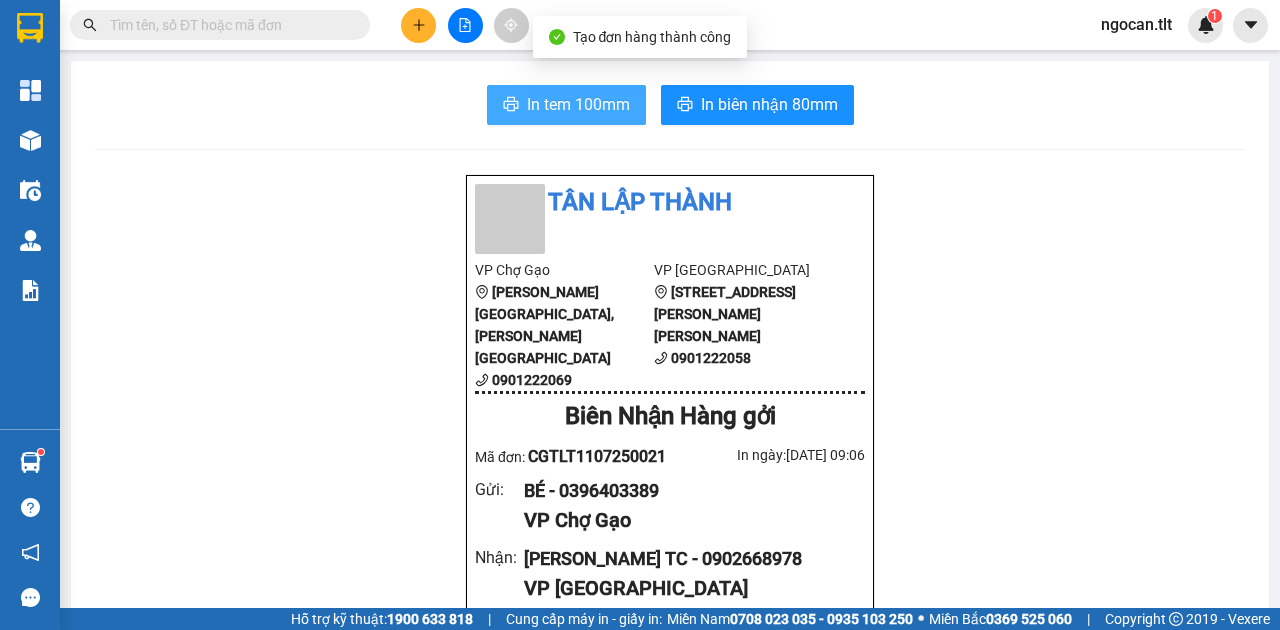 drag, startPoint x: 566, startPoint y: 106, endPoint x: 854, endPoint y: 204, distance: 304.21704 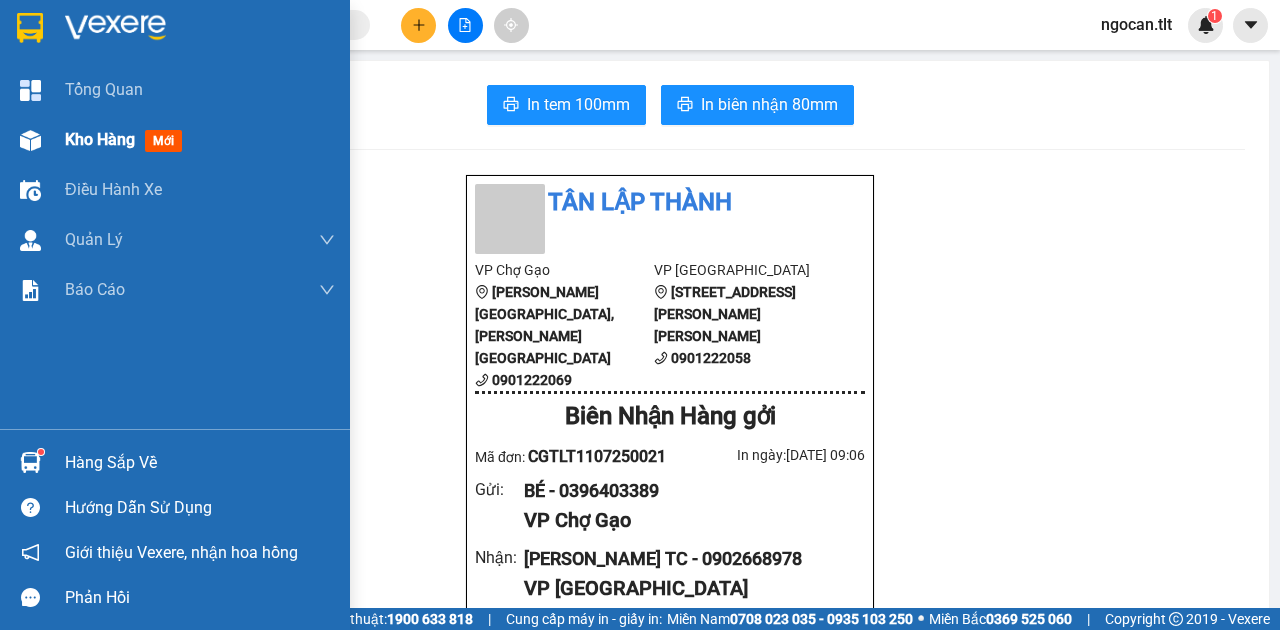 click on "Kho hàng" at bounding box center [100, 139] 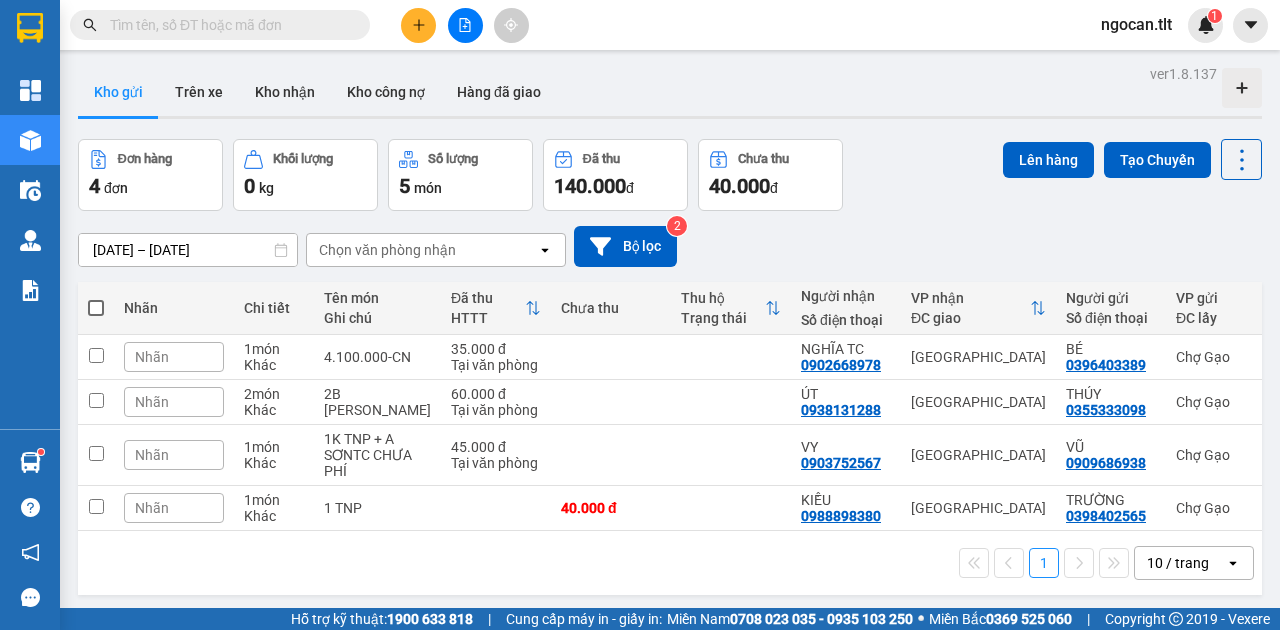 click at bounding box center [96, 308] 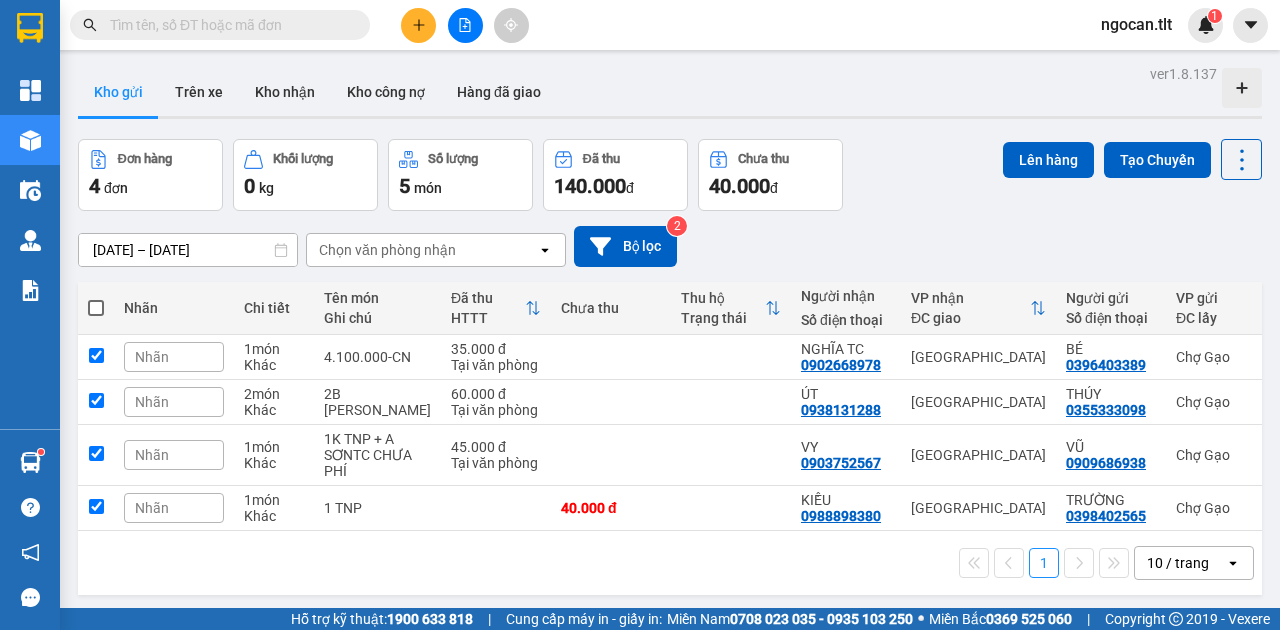 checkbox on "true" 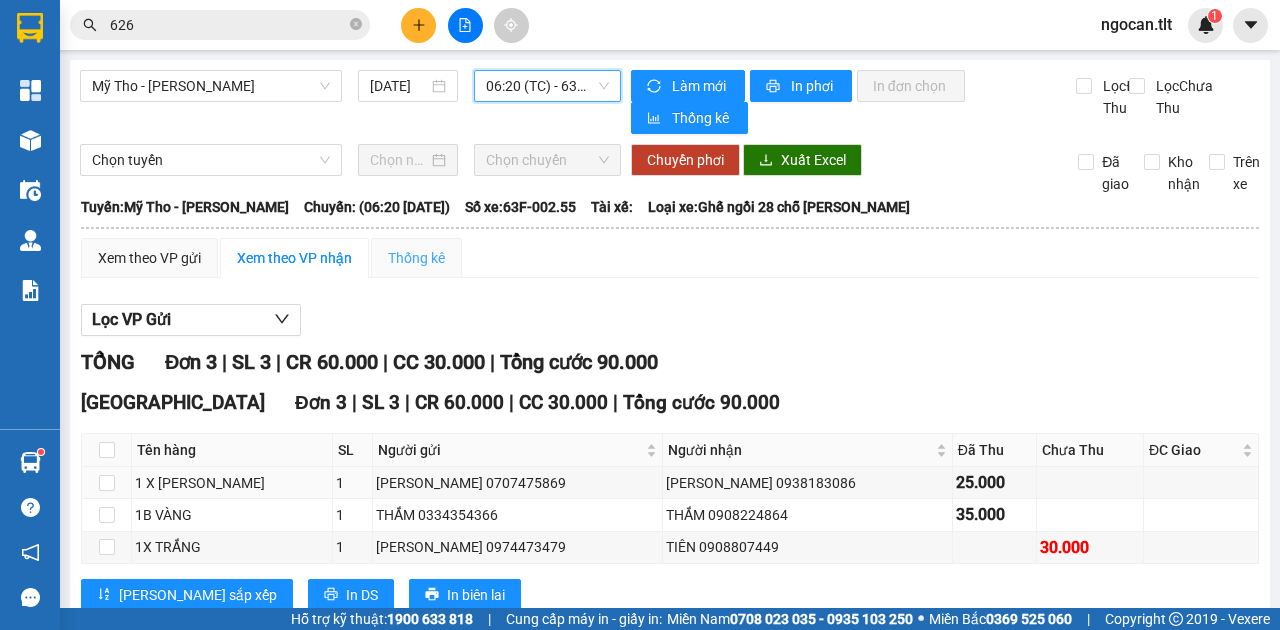 scroll, scrollTop: 0, scrollLeft: 0, axis: both 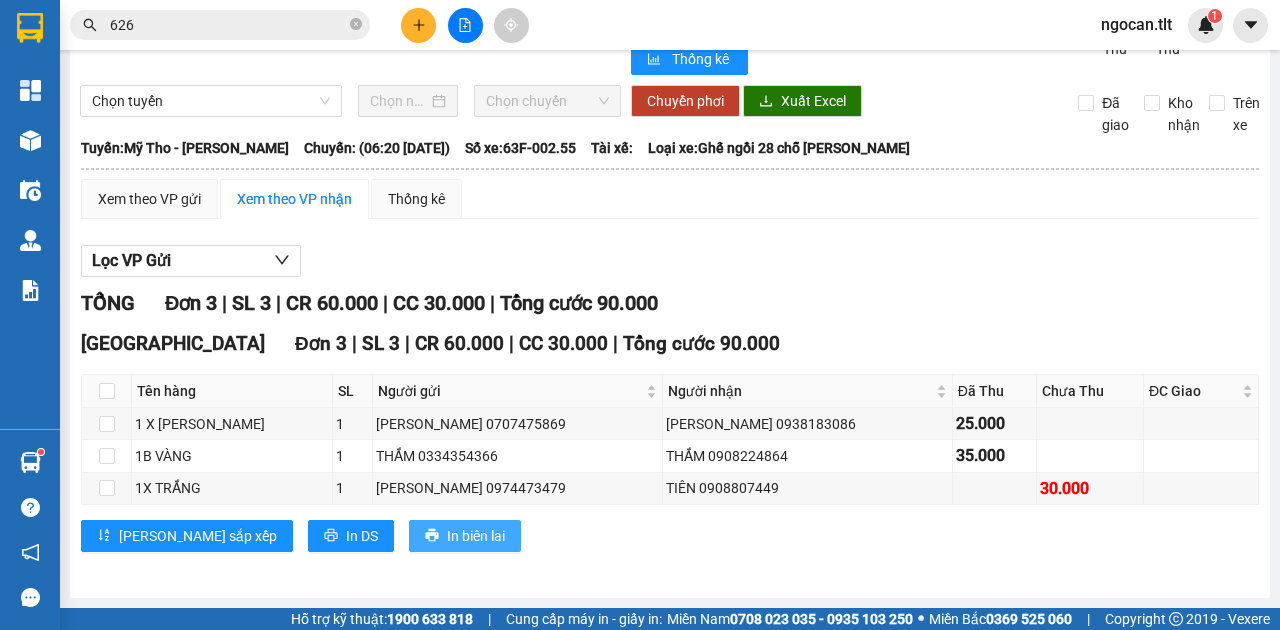 drag, startPoint x: 406, startPoint y: 541, endPoint x: 390, endPoint y: 534, distance: 17.464249 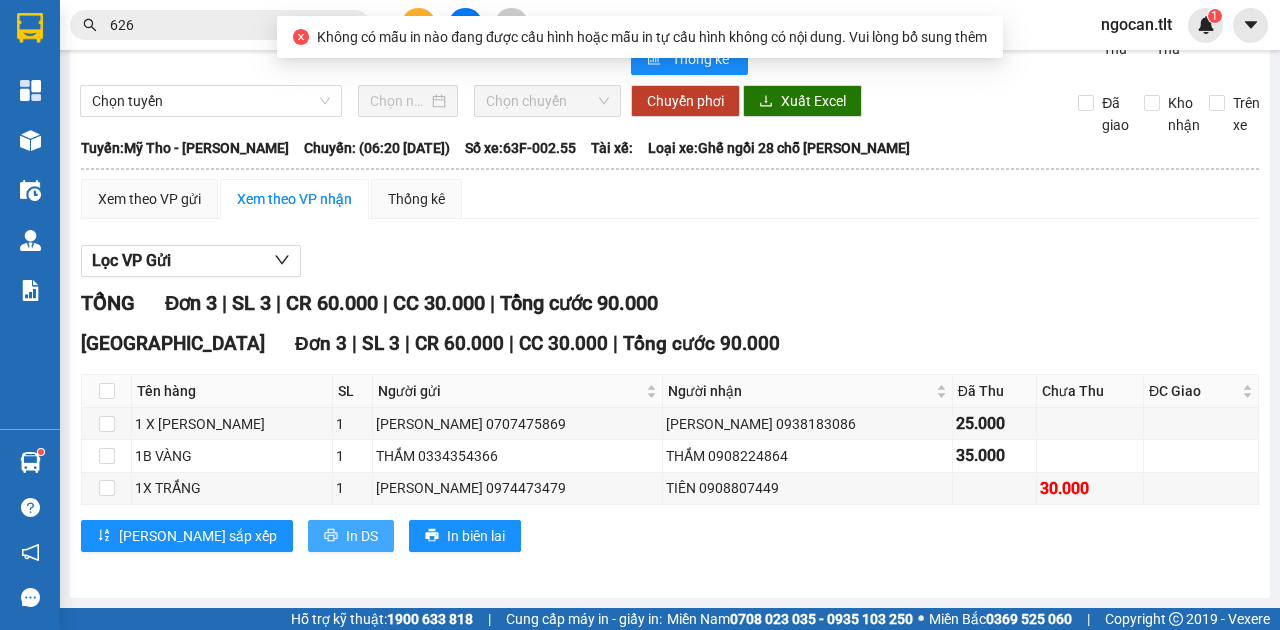 drag, startPoint x: 264, startPoint y: 537, endPoint x: 310, endPoint y: 506, distance: 55.470715 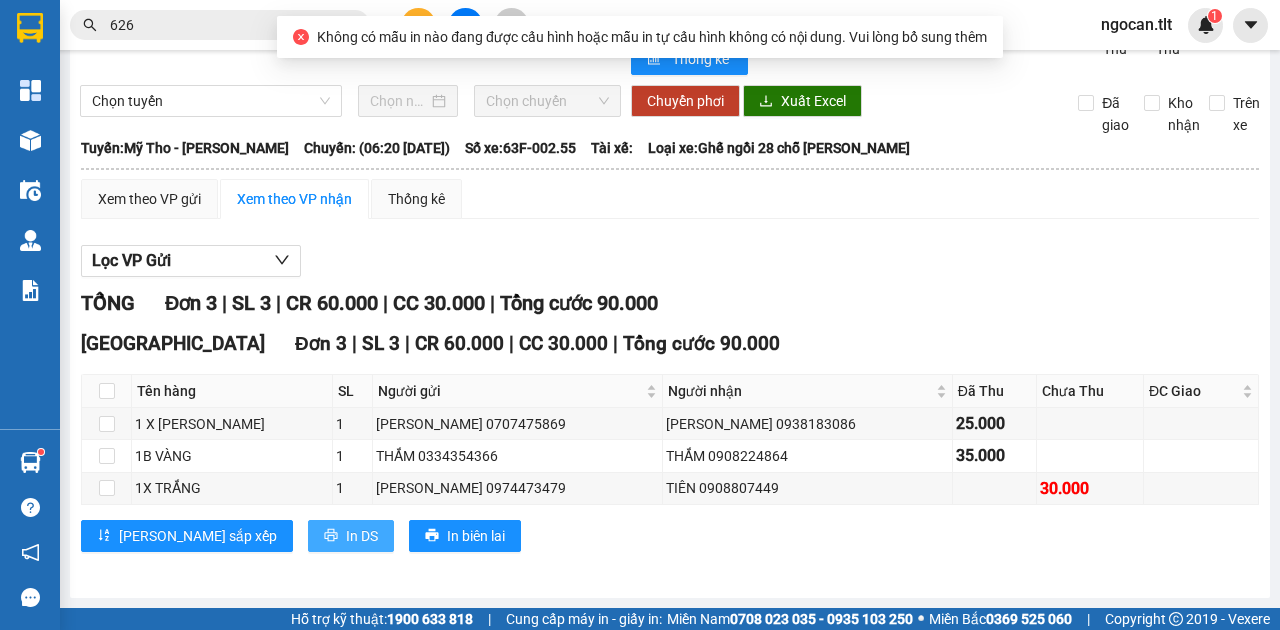 scroll, scrollTop: 0, scrollLeft: 0, axis: both 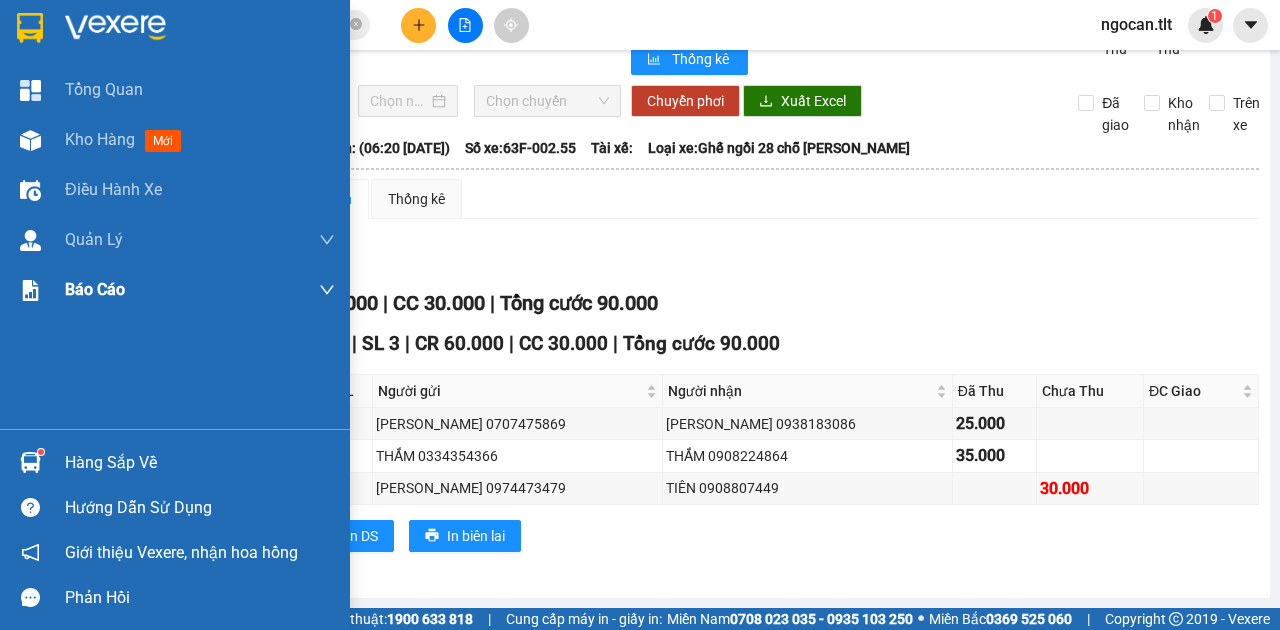 drag, startPoint x: 81, startPoint y: 138, endPoint x: 345, endPoint y: 307, distance: 313.45972 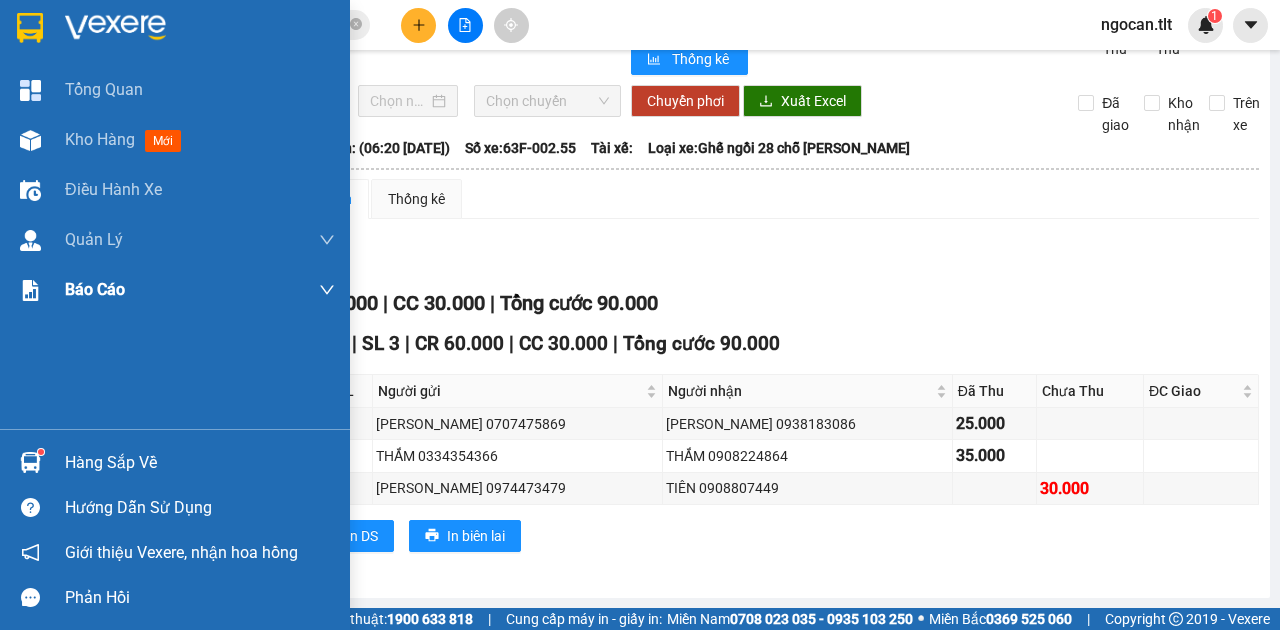 click on "Kho hàng" at bounding box center (100, 139) 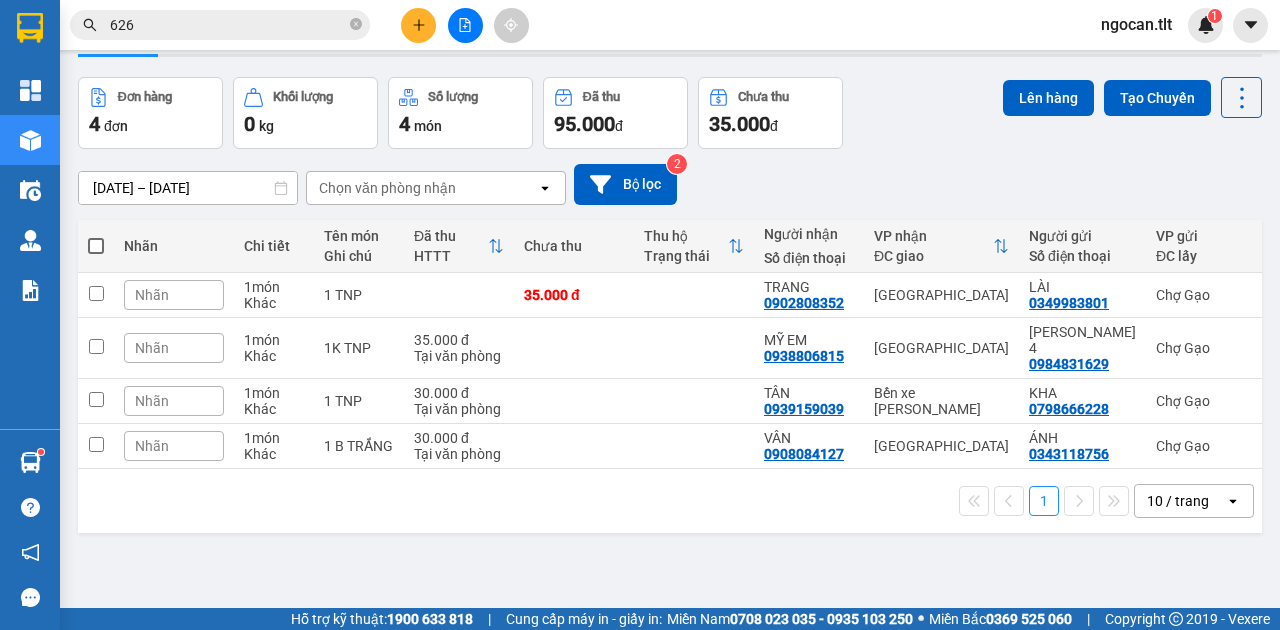 click at bounding box center [96, 246] 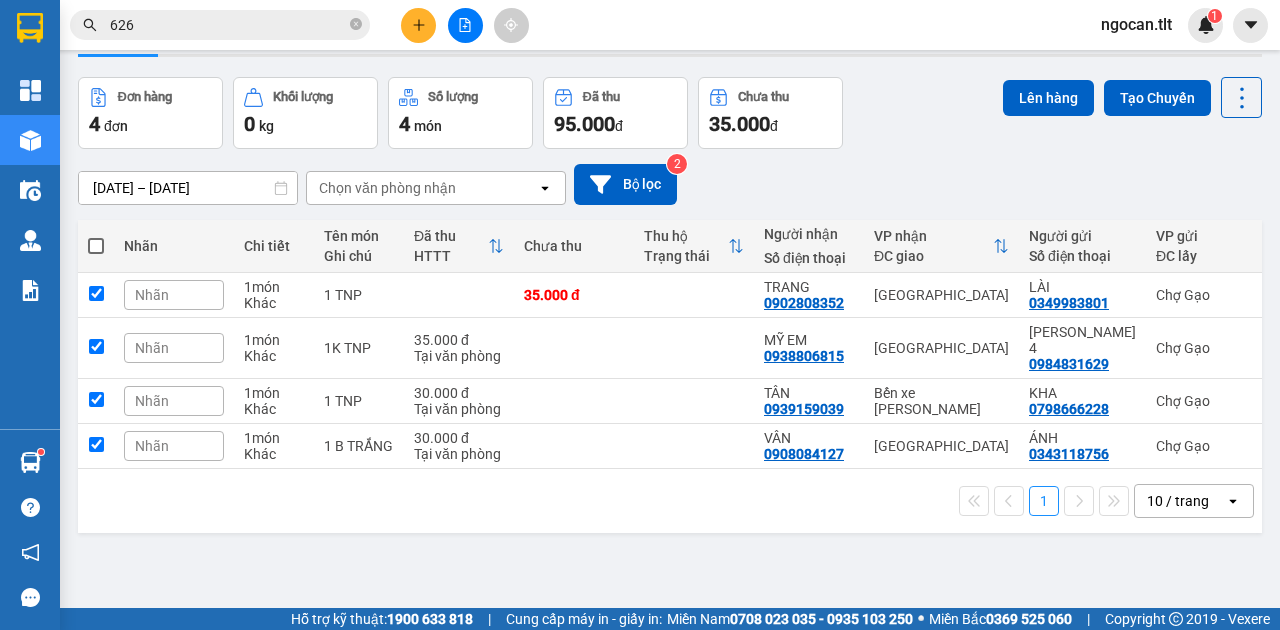 checkbox on "true" 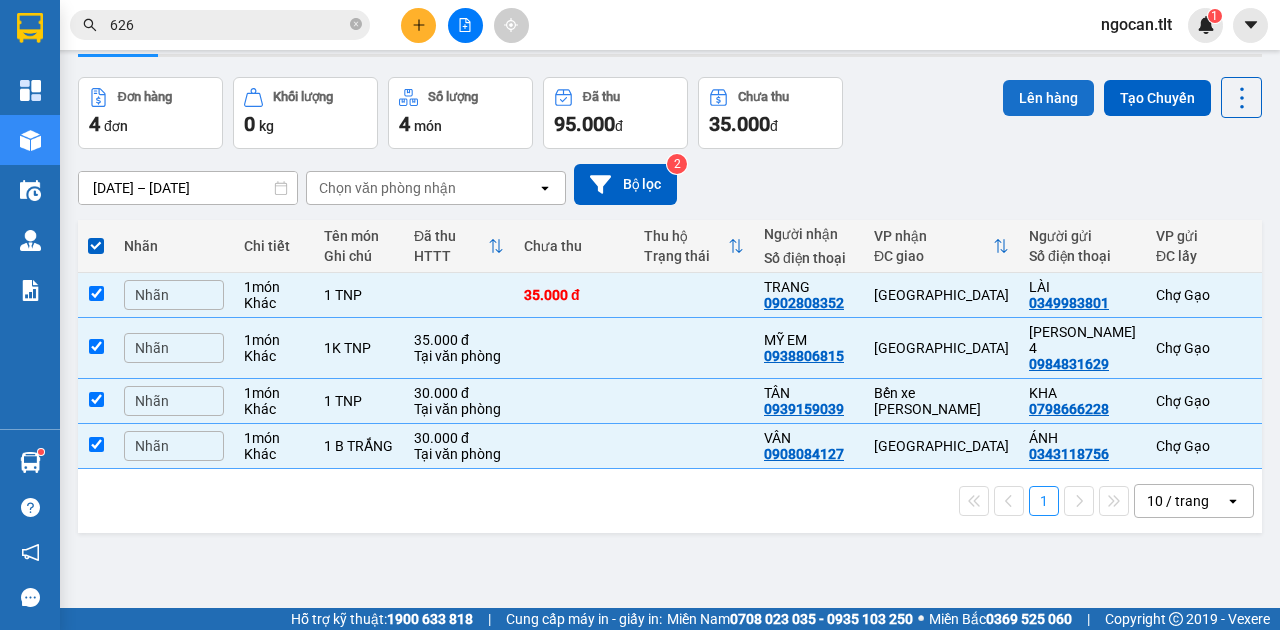 click on "Lên hàng" at bounding box center [1048, 98] 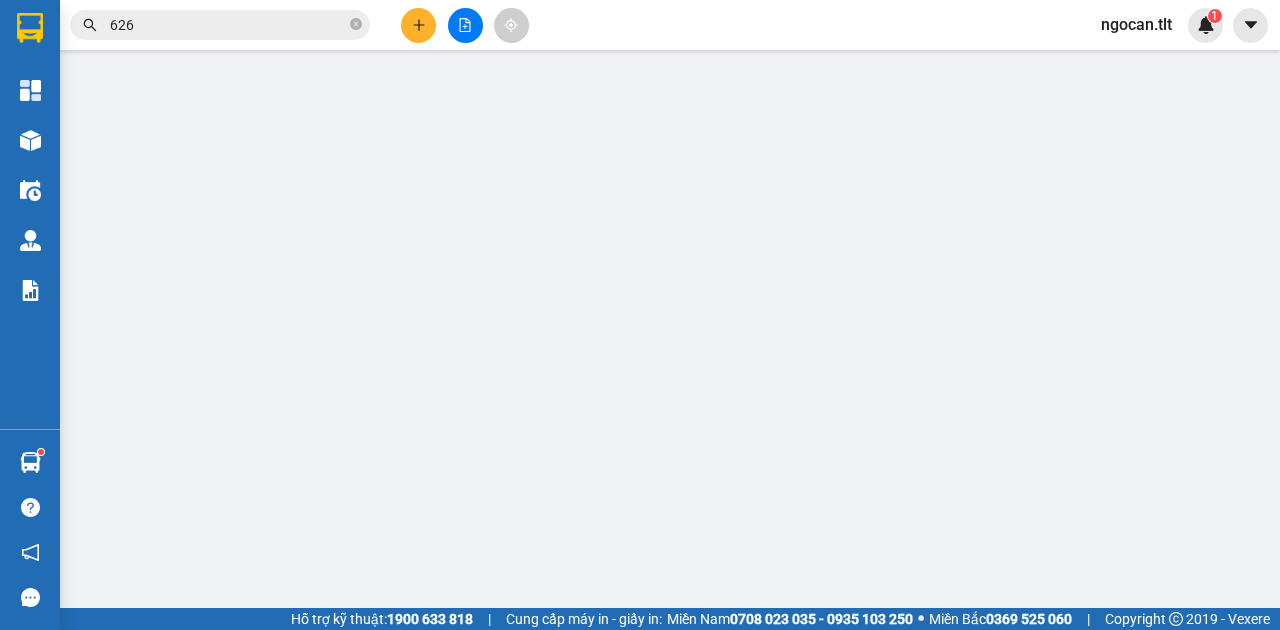 scroll, scrollTop: 0, scrollLeft: 0, axis: both 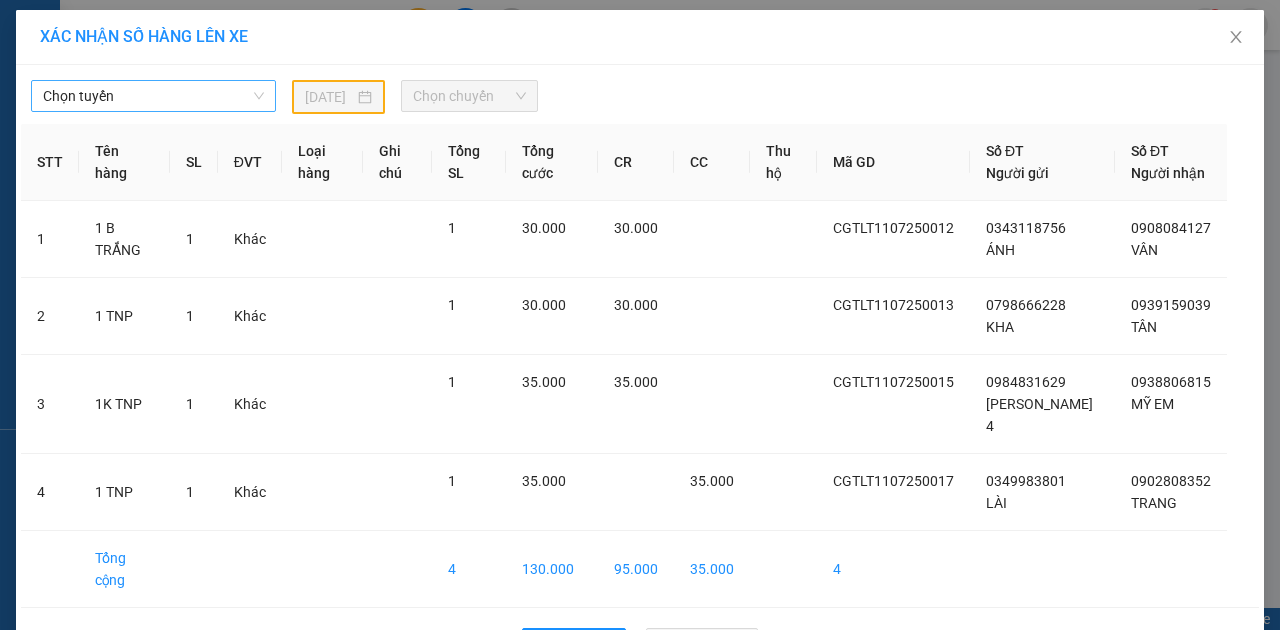 drag, startPoint x: 141, startPoint y: 86, endPoint x: 141, endPoint y: 106, distance: 20 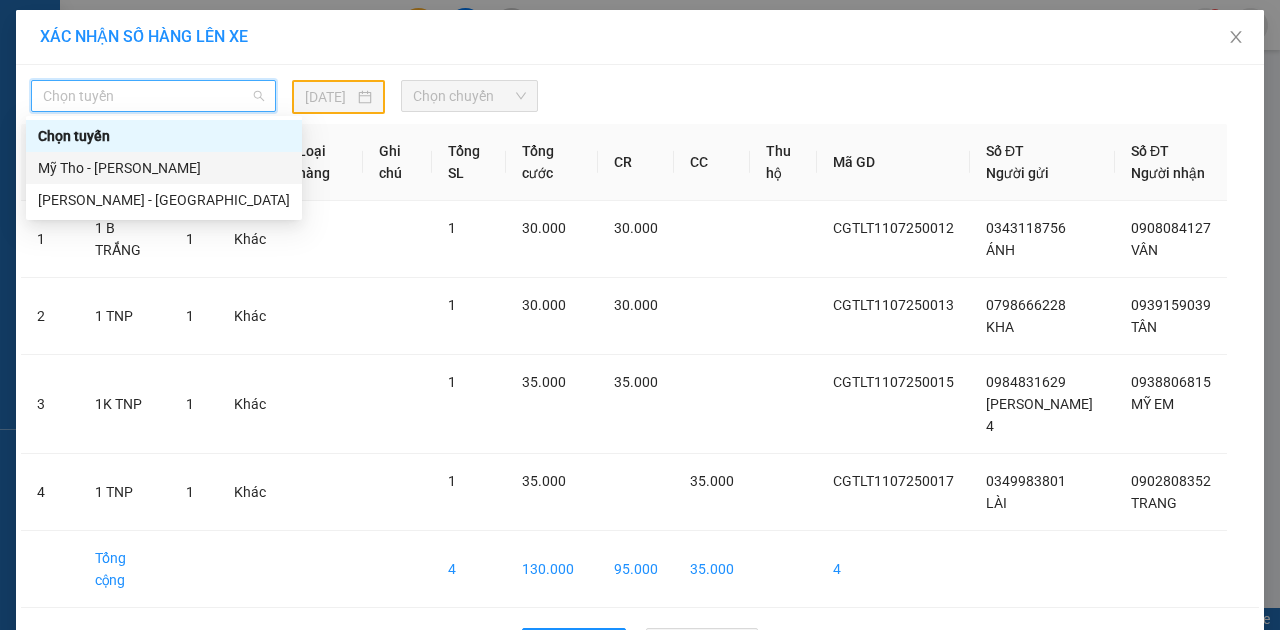 drag, startPoint x: 114, startPoint y: 171, endPoint x: 133, endPoint y: 166, distance: 19.646883 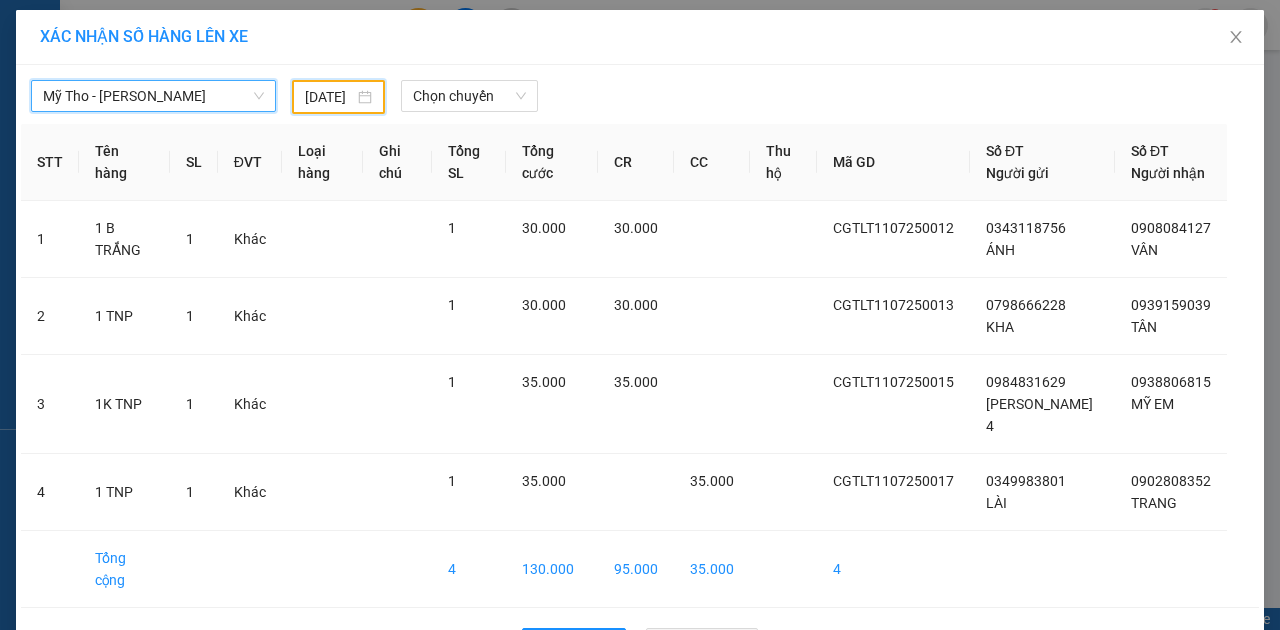 drag, startPoint x: 327, startPoint y: 97, endPoint x: 415, endPoint y: 216, distance: 148.00337 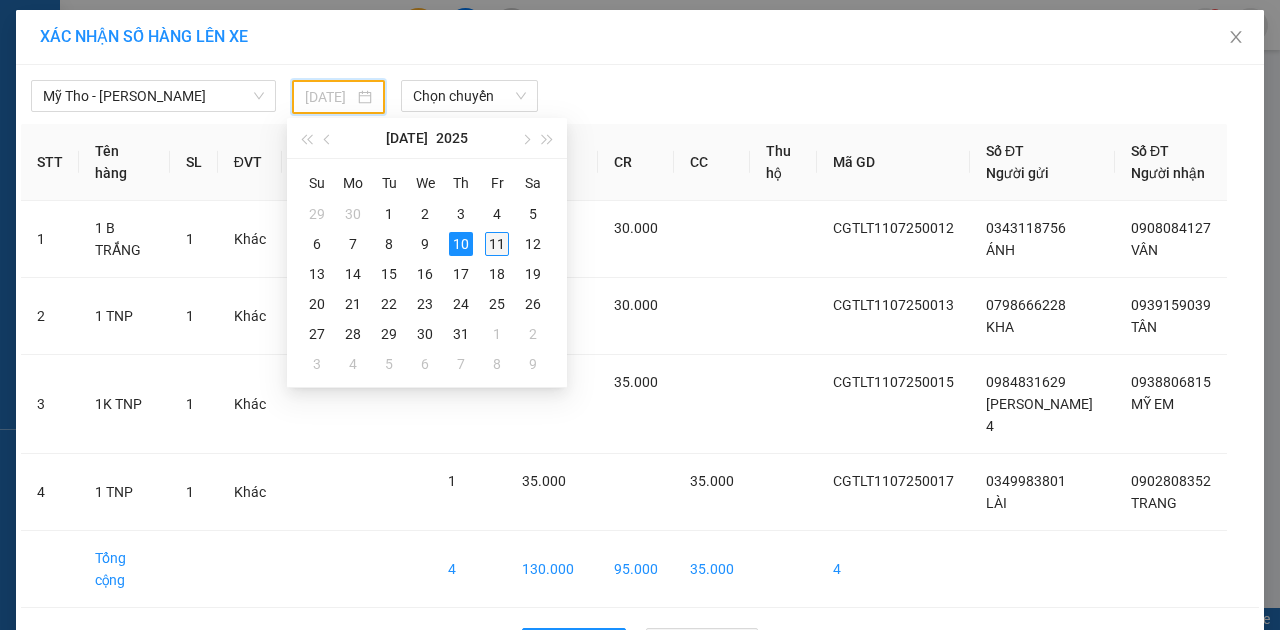 click on "11" at bounding box center (497, 244) 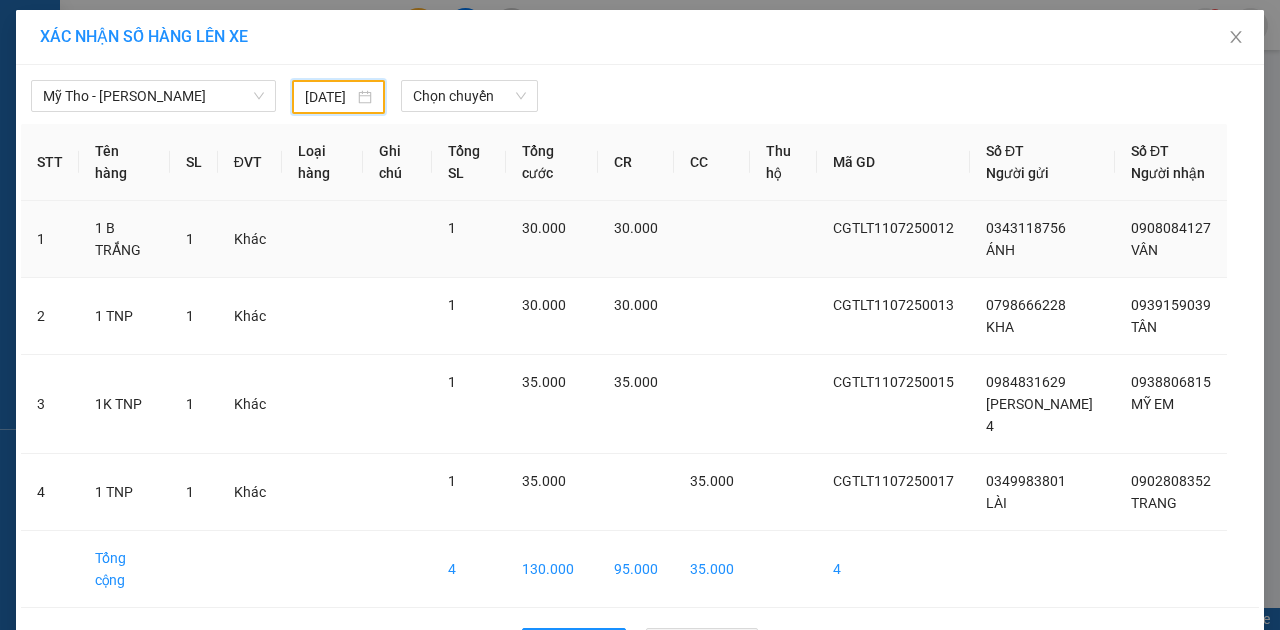 type on "[DATE]" 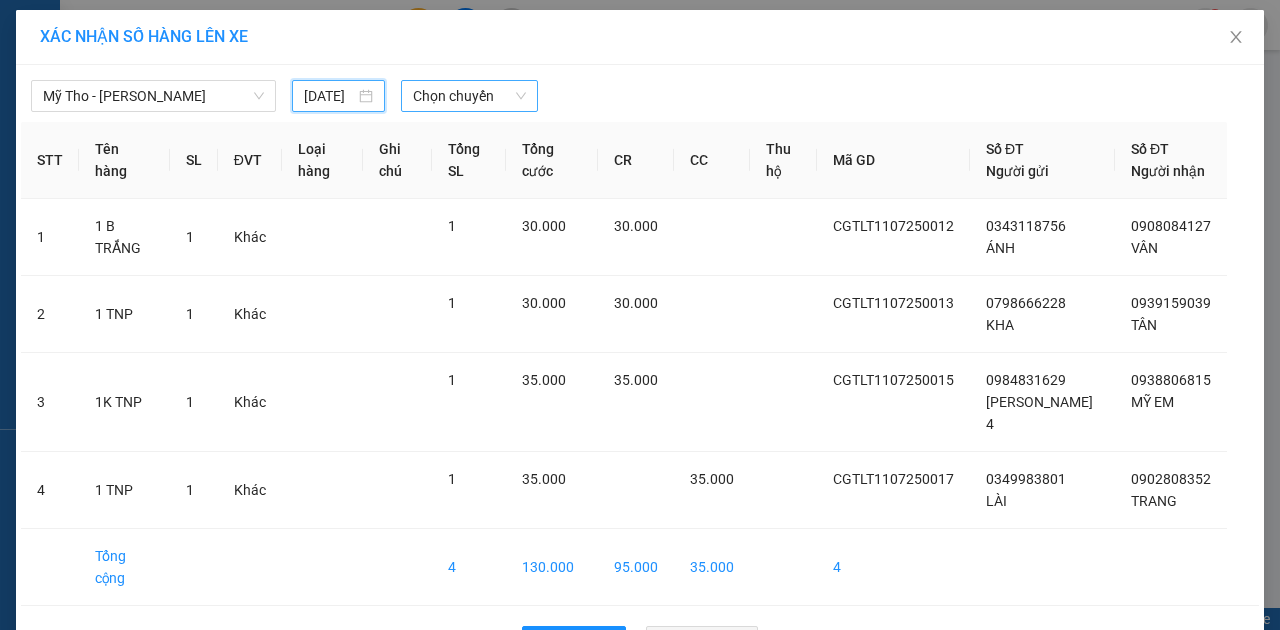 click on "Chọn chuyến" at bounding box center [469, 96] 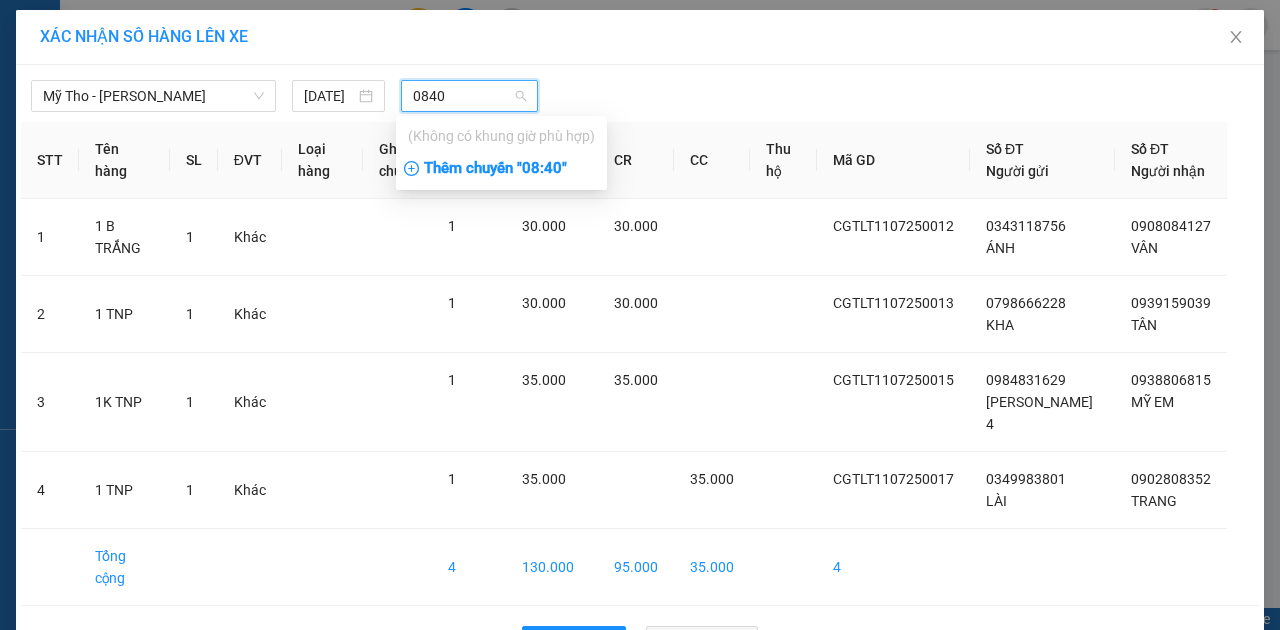 type on "0840" 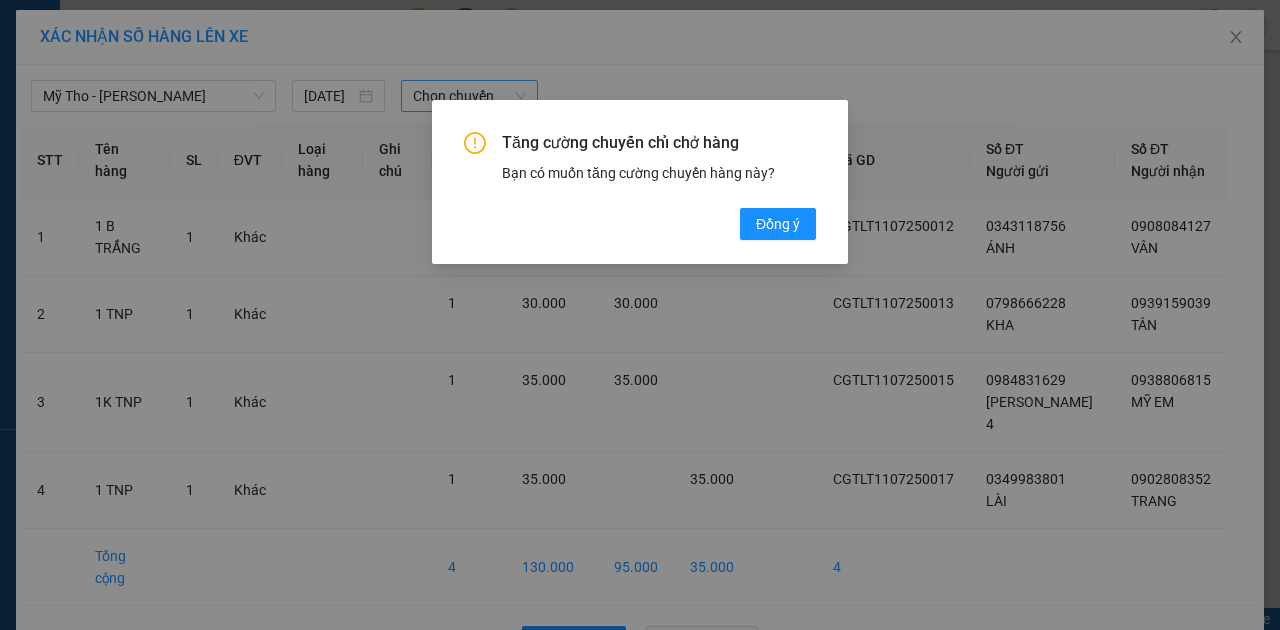drag, startPoint x: 791, startPoint y: 219, endPoint x: 791, endPoint y: 196, distance: 23 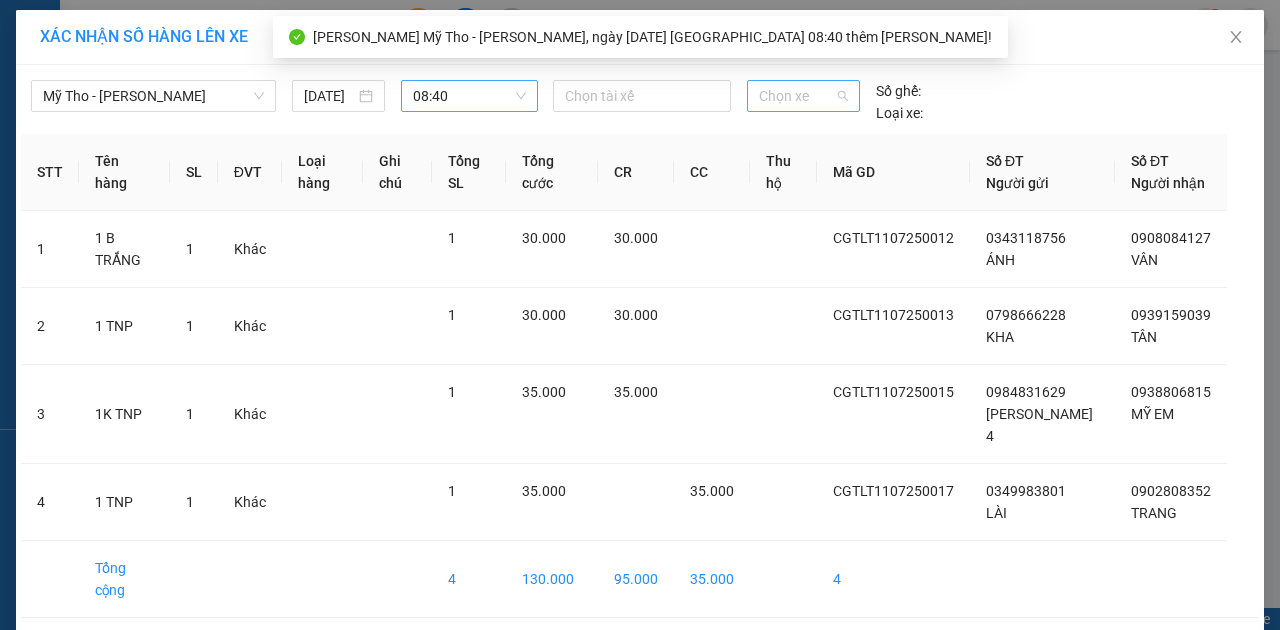 click on "Chọn xe" at bounding box center (803, 96) 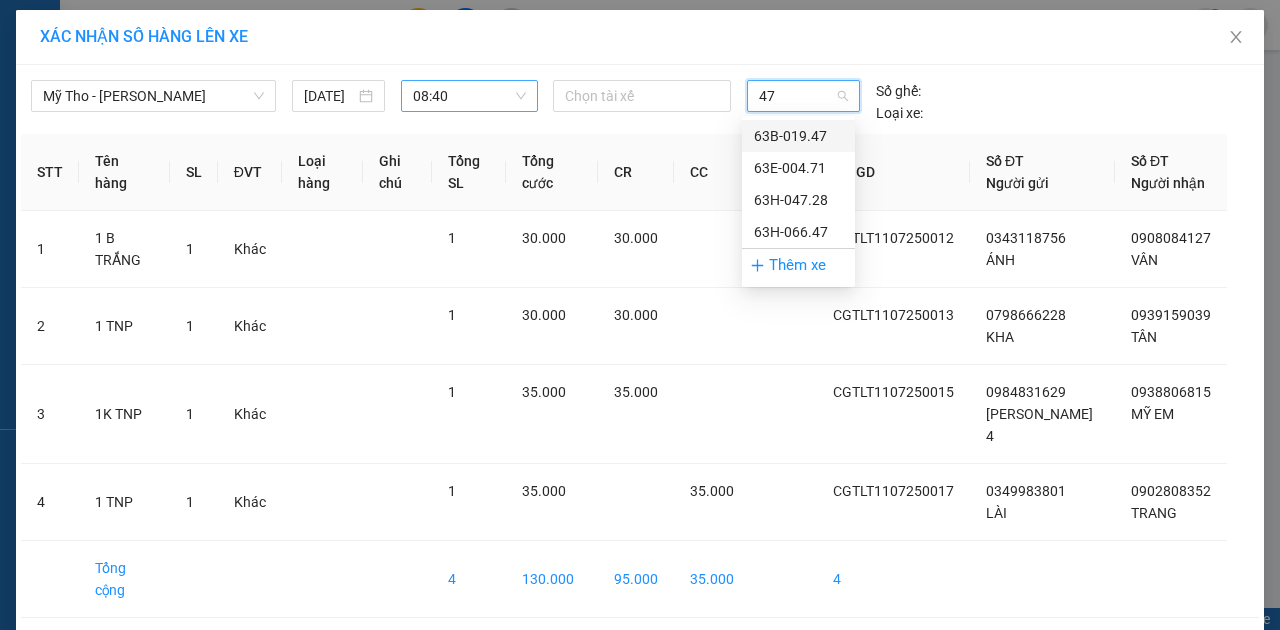 type on "471" 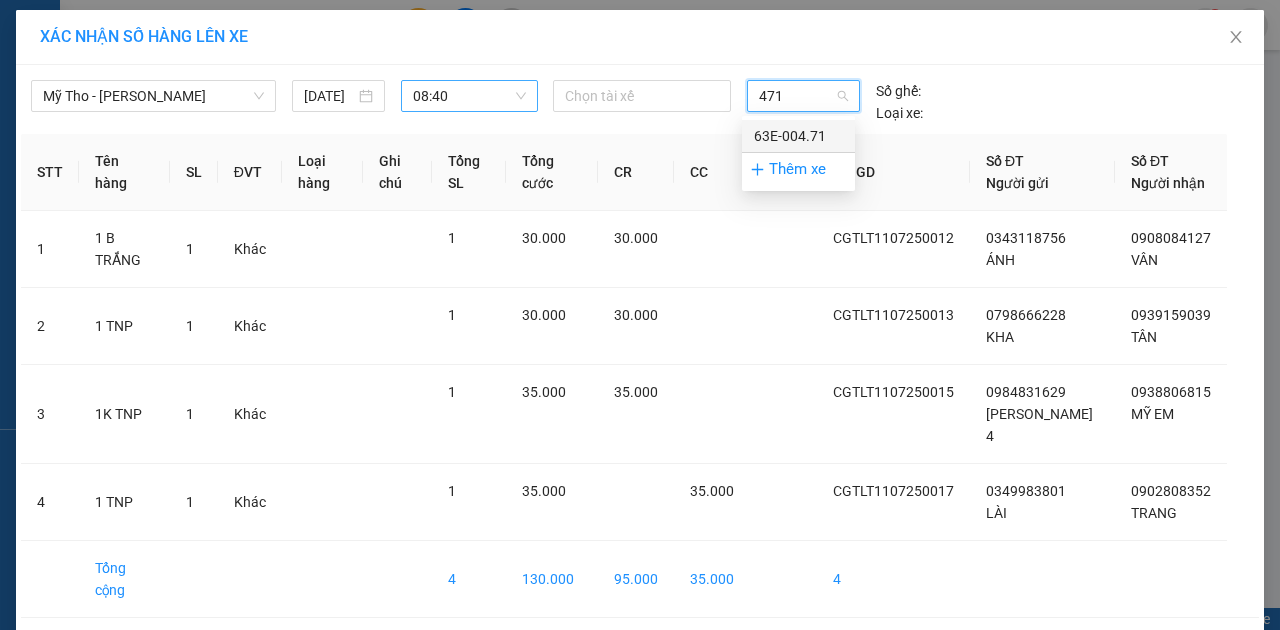 click on "63E-004.71" at bounding box center (798, 136) 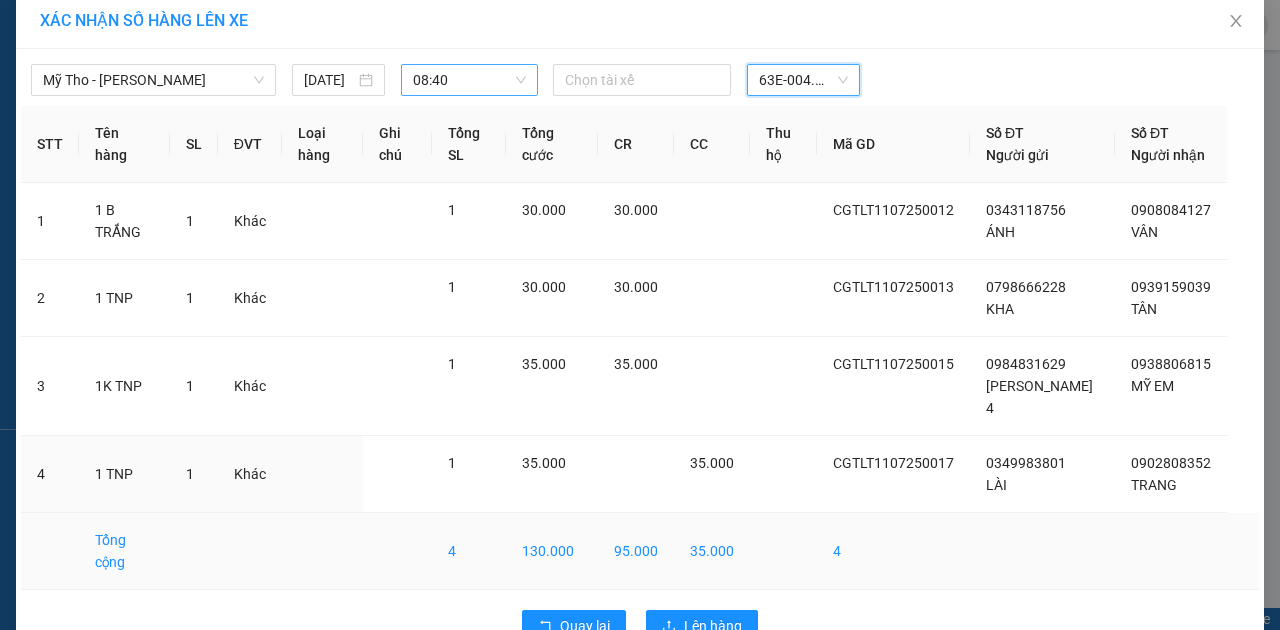 scroll, scrollTop: 20, scrollLeft: 0, axis: vertical 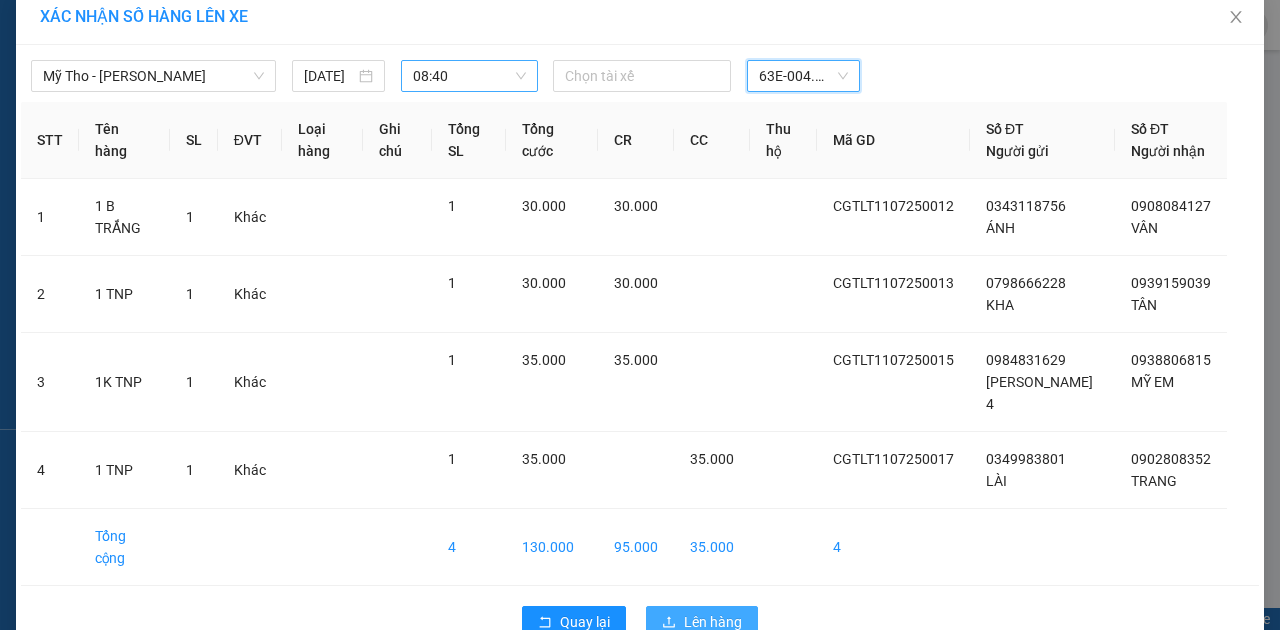 click on "Lên hàng" at bounding box center (702, 622) 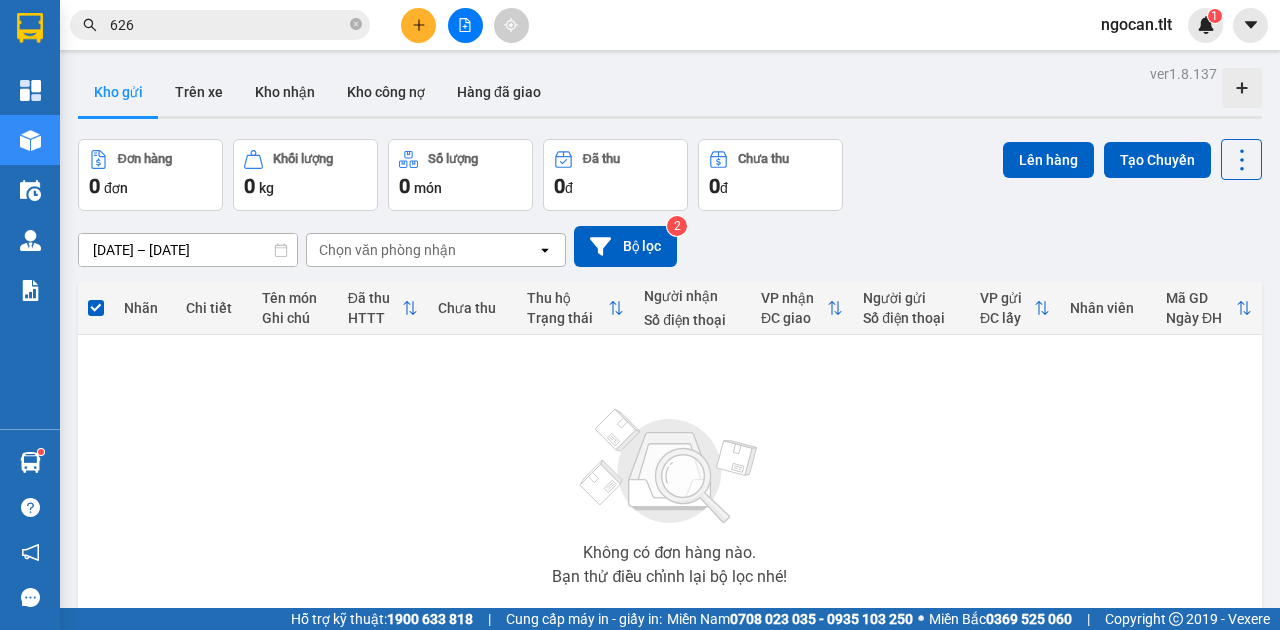 click 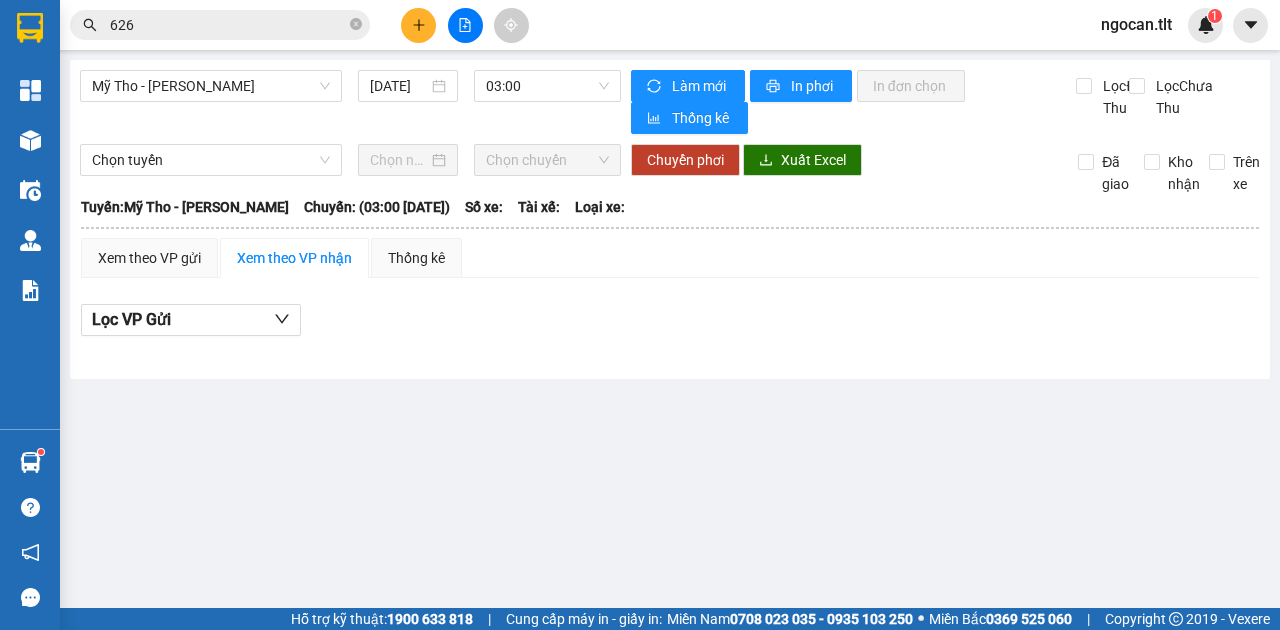 drag, startPoint x: 561, startPoint y: 63, endPoint x: 552, endPoint y: 44, distance: 21.023796 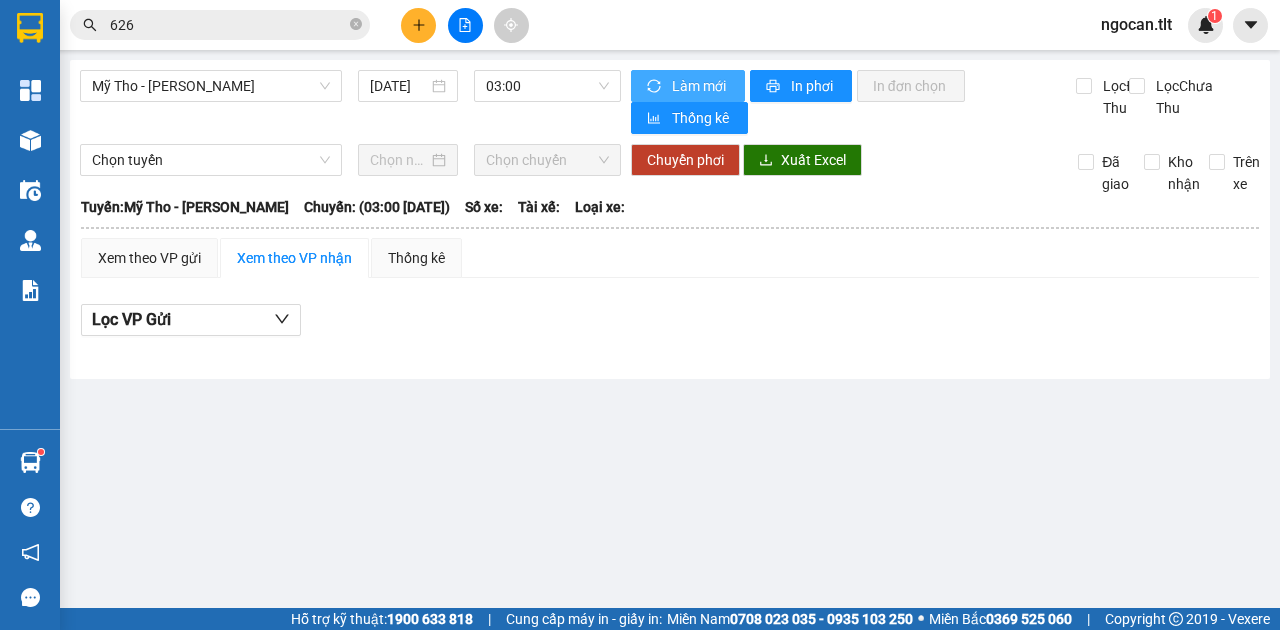 click on "Làm mới" at bounding box center (700, 86) 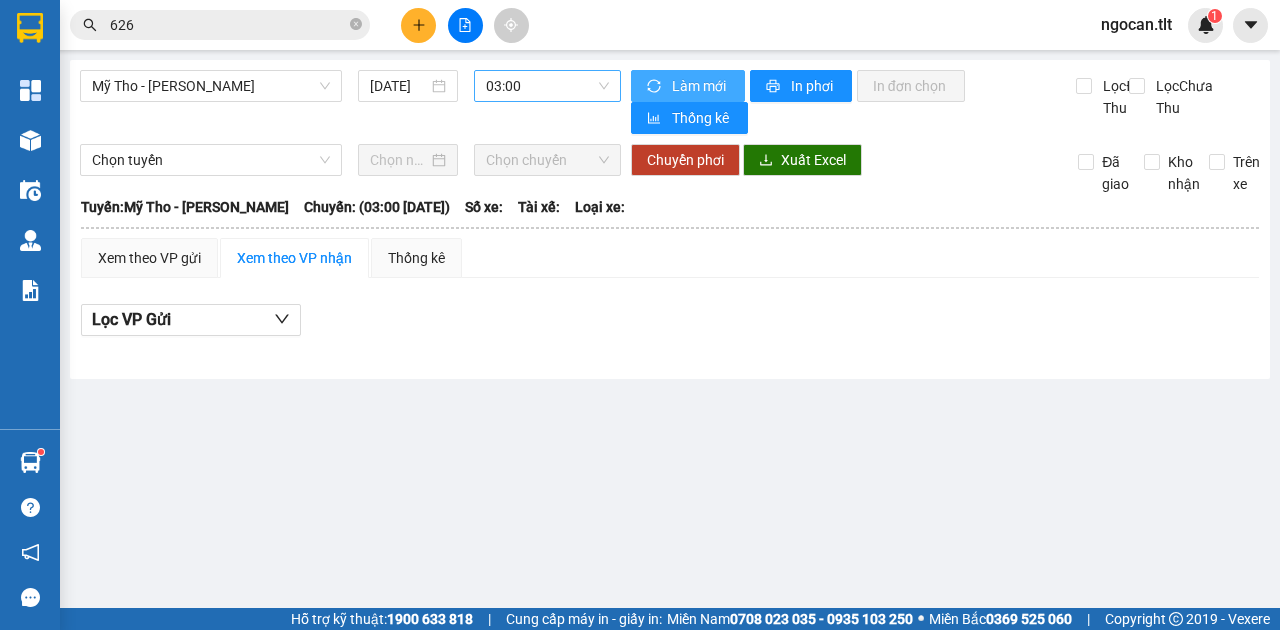 click on "03:00" at bounding box center [547, 86] 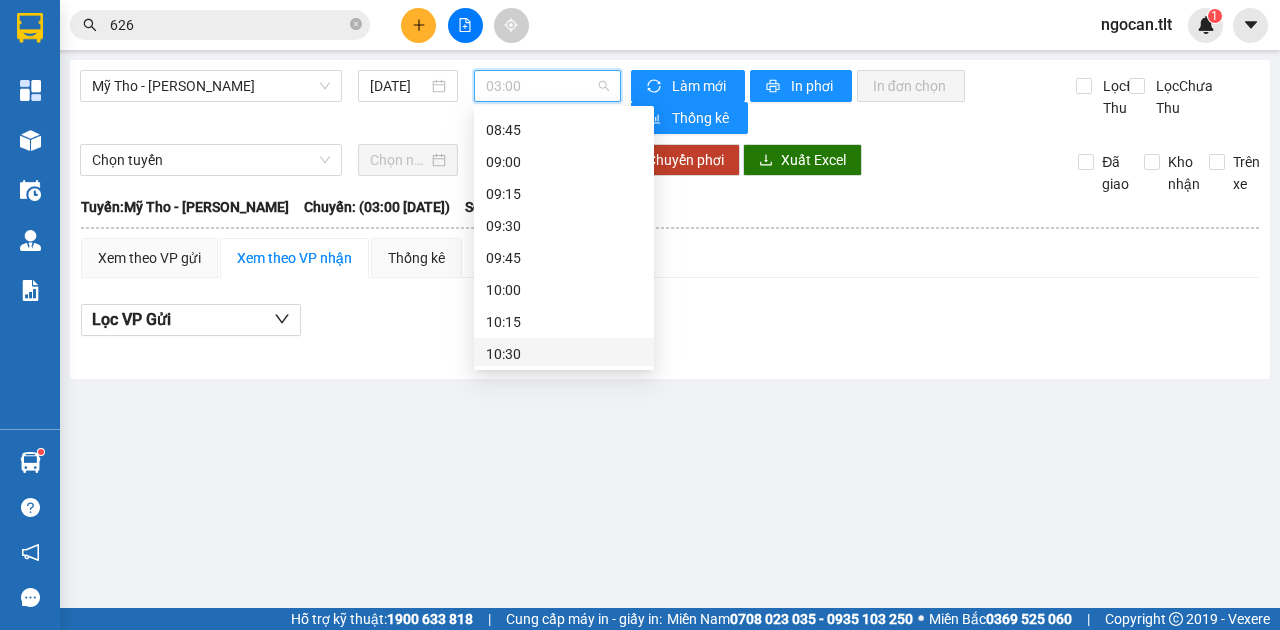 scroll, scrollTop: 933, scrollLeft: 0, axis: vertical 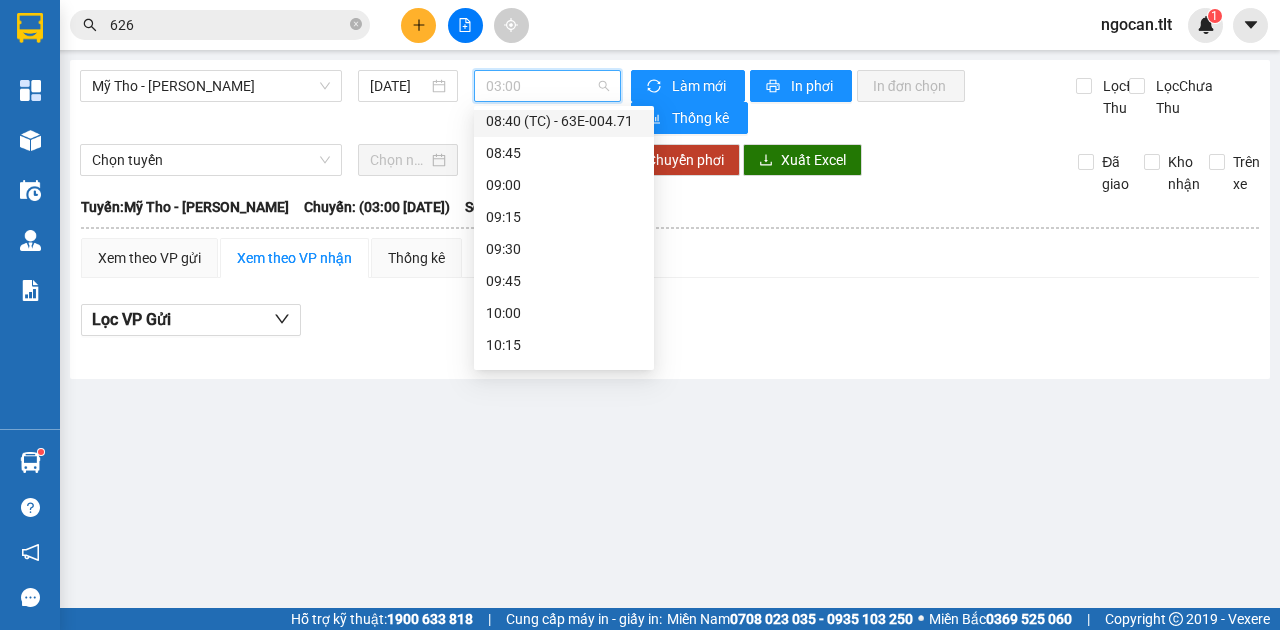 click on "08:40   (TC)   - 63E-004.71" at bounding box center [564, 121] 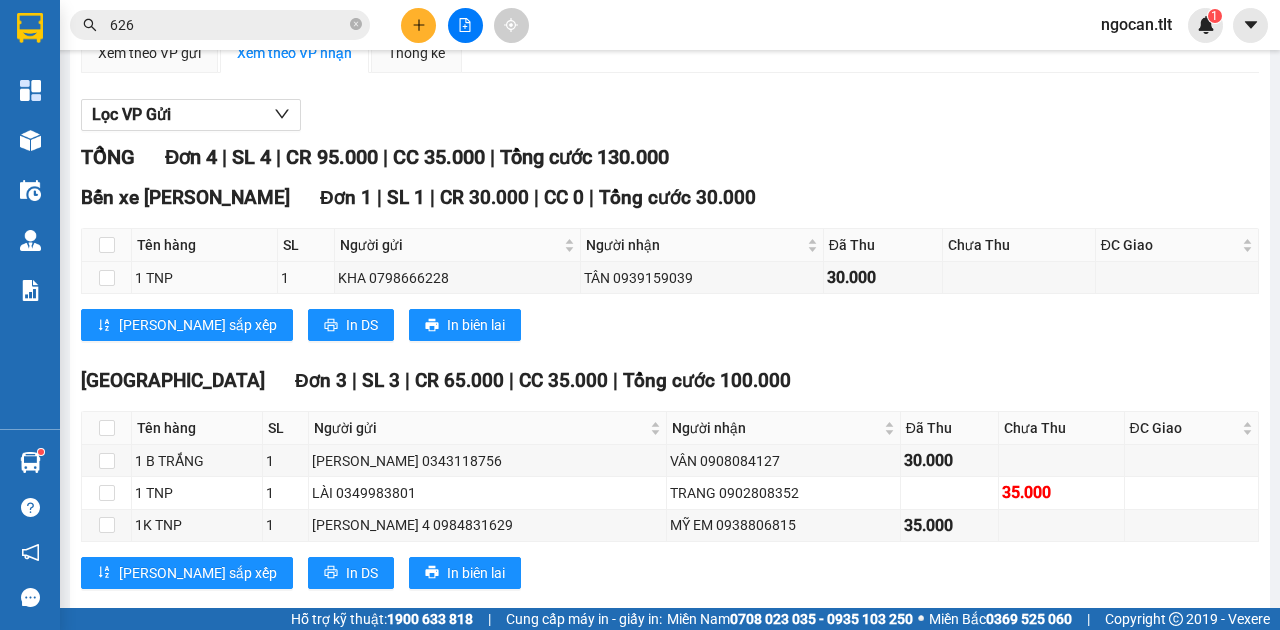scroll, scrollTop: 244, scrollLeft: 0, axis: vertical 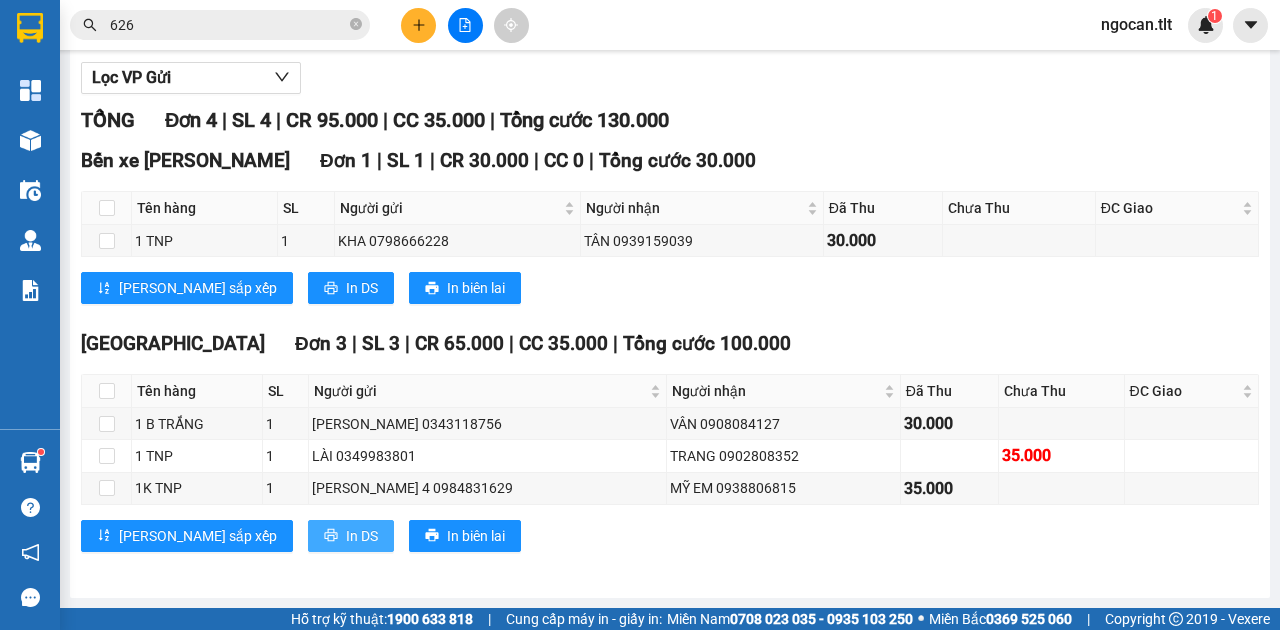 click on "In DS" at bounding box center (351, 536) 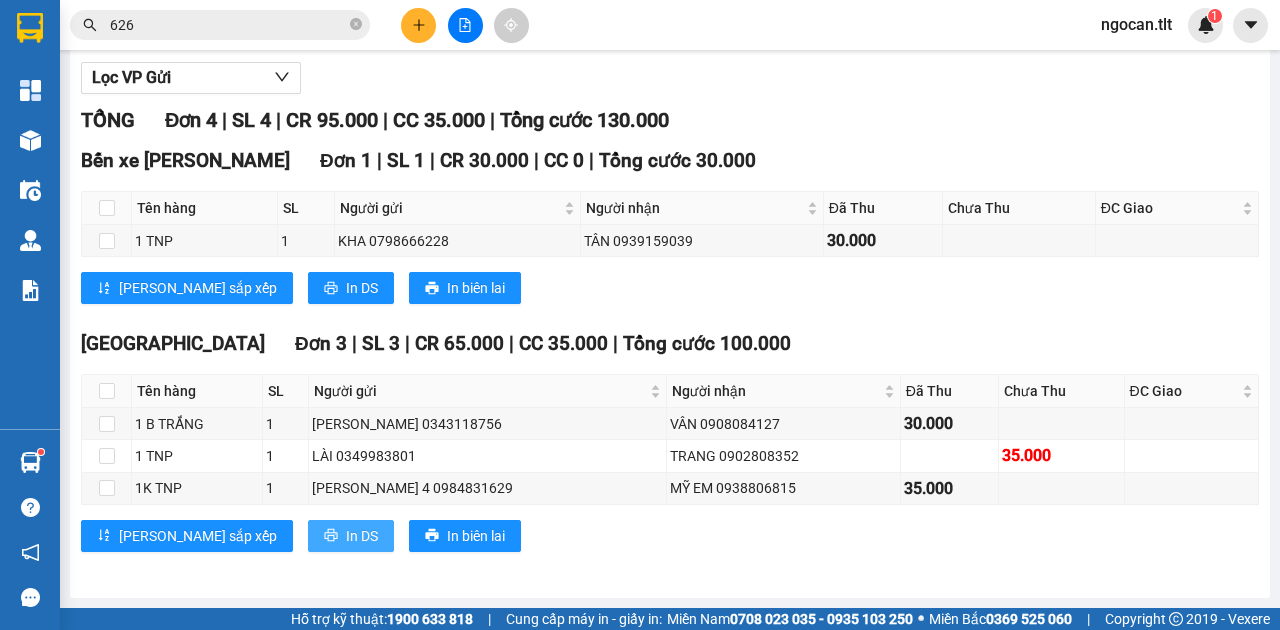 scroll, scrollTop: 0, scrollLeft: 0, axis: both 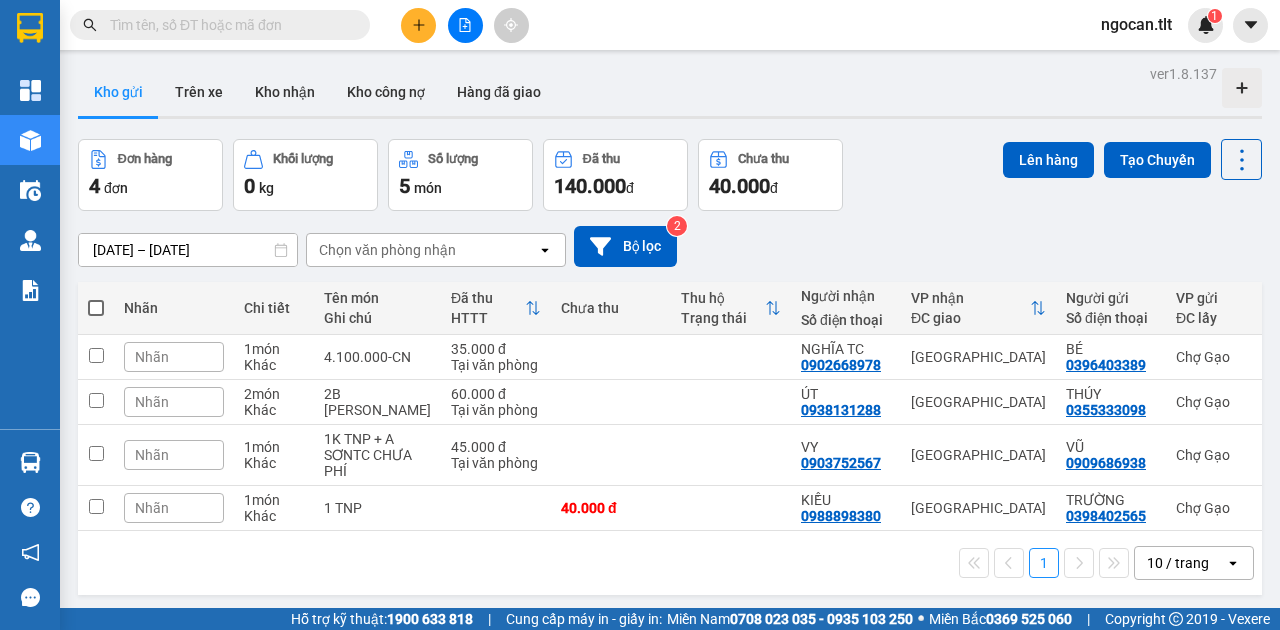drag, startPoint x: 93, startPoint y: 303, endPoint x: 871, endPoint y: 270, distance: 778.6996 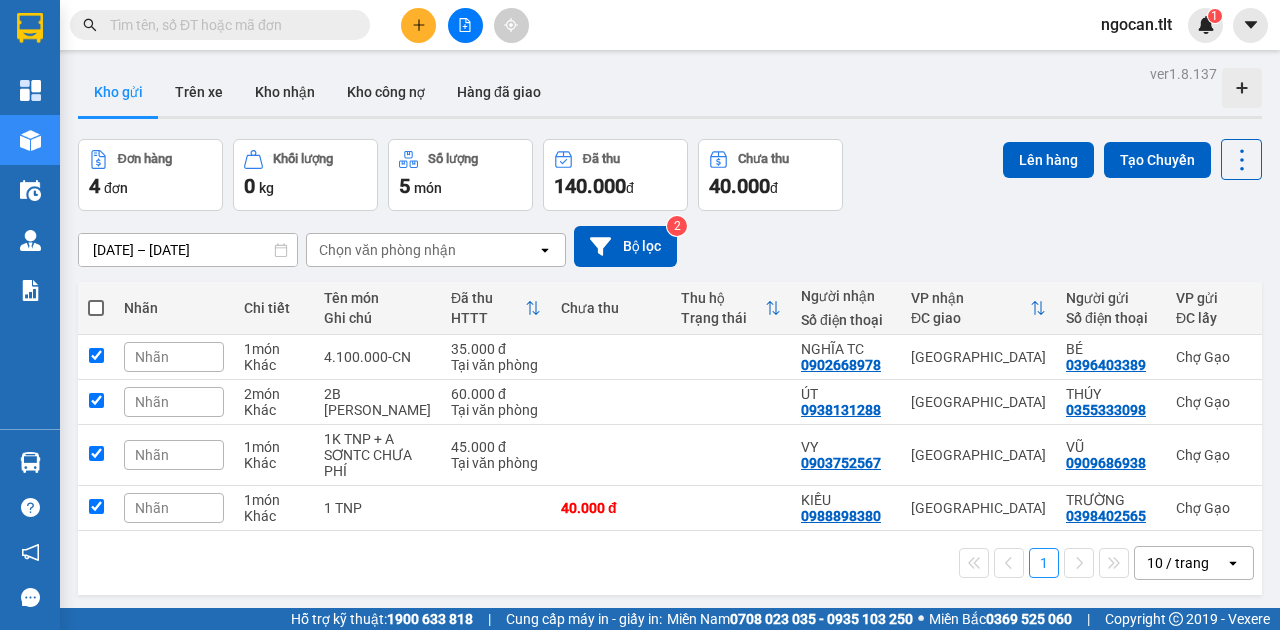 checkbox on "true" 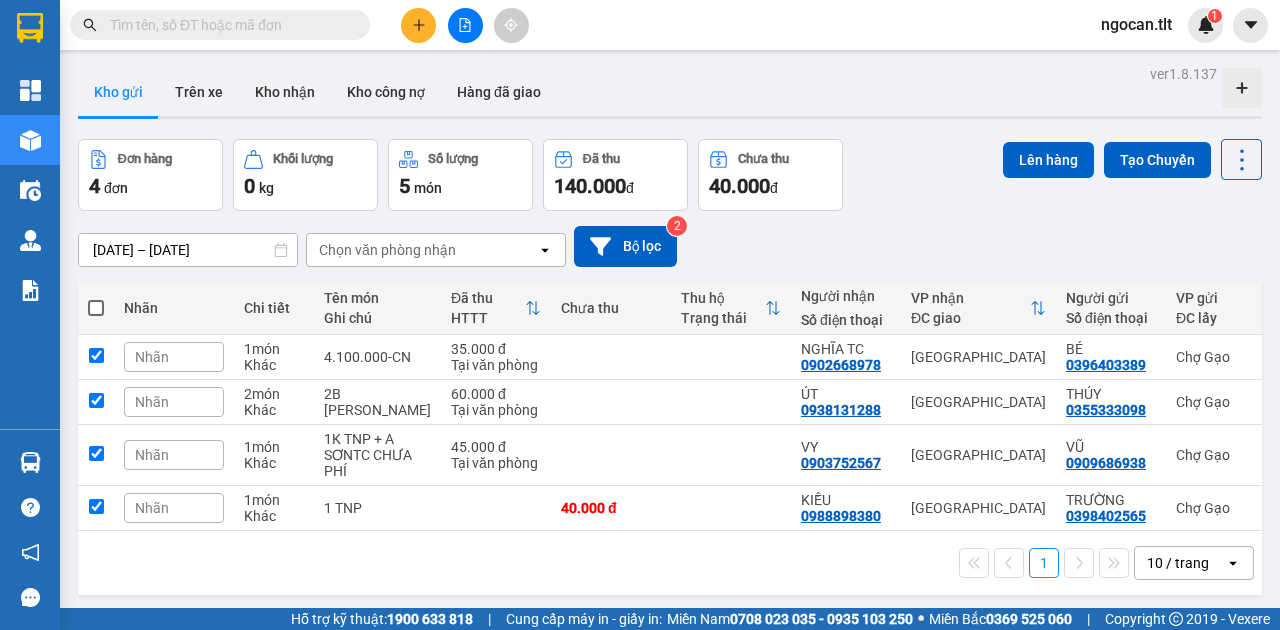 checkbox on "true" 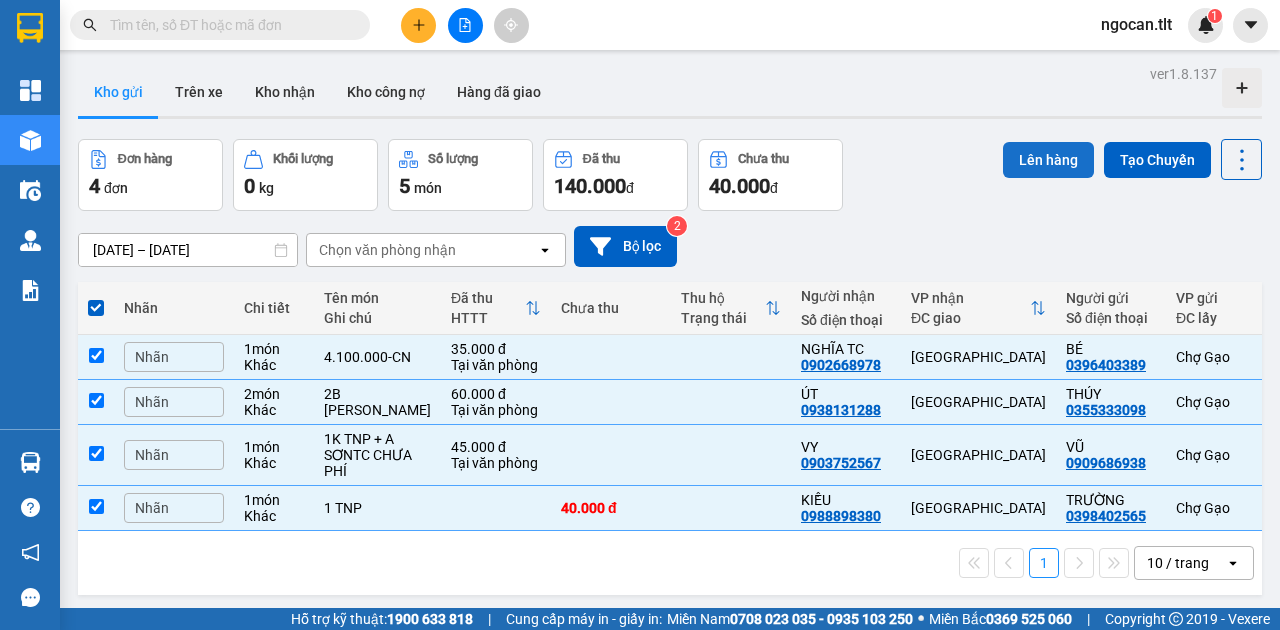 click on "Lên hàng" at bounding box center [1048, 160] 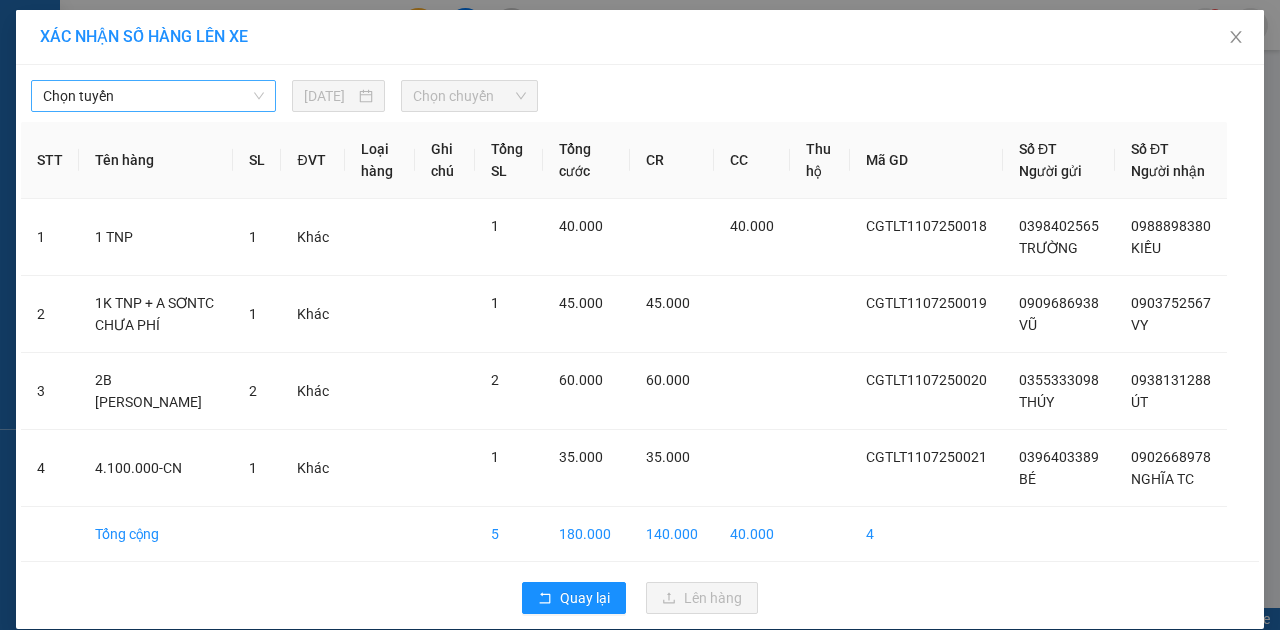 click on "Chọn tuyến" at bounding box center [153, 96] 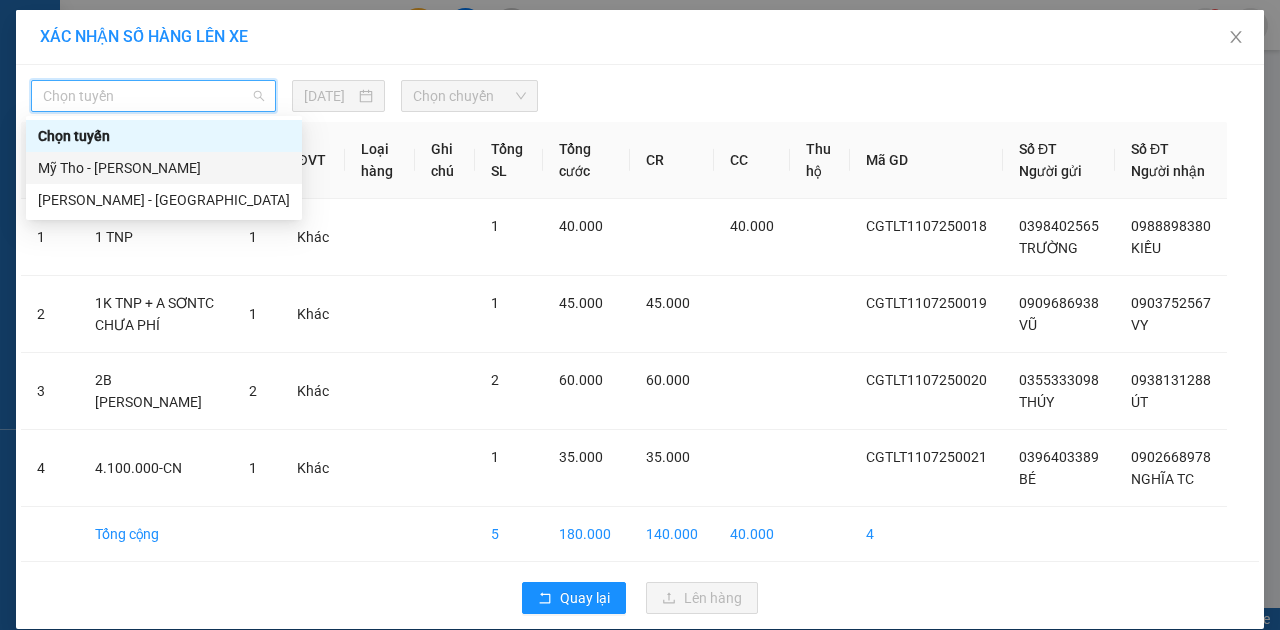 drag, startPoint x: 139, startPoint y: 173, endPoint x: 450, endPoint y: 161, distance: 311.2314 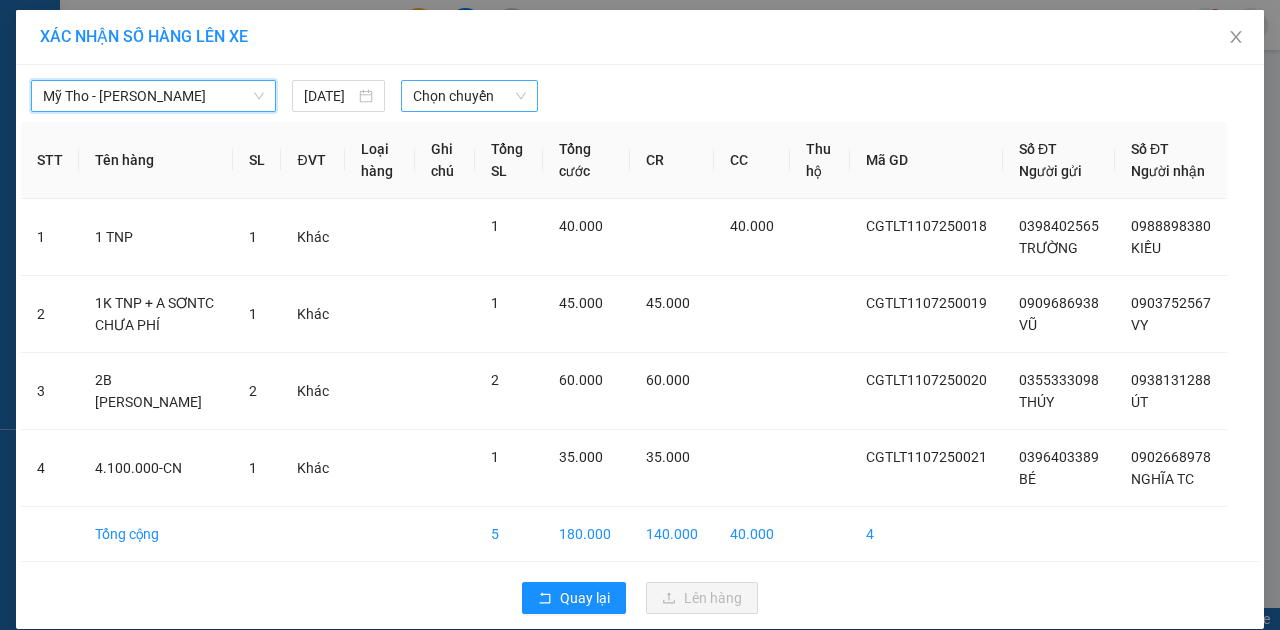 drag, startPoint x: 439, startPoint y: 95, endPoint x: 439, endPoint y: 108, distance: 13 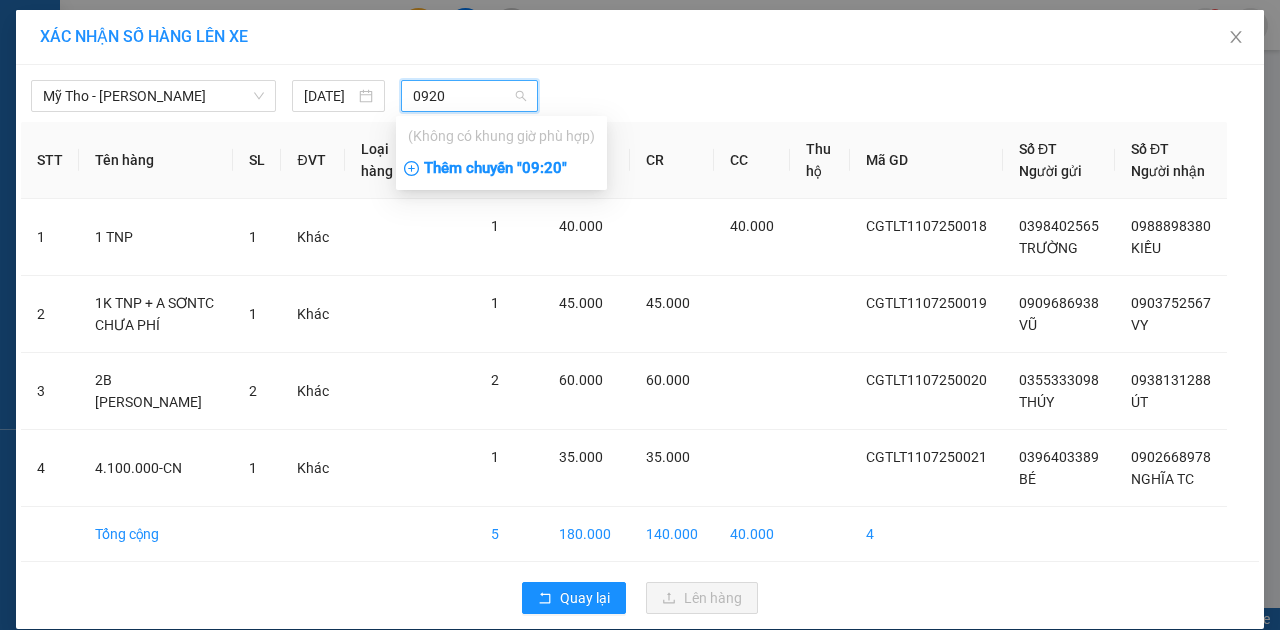 type on "0920" 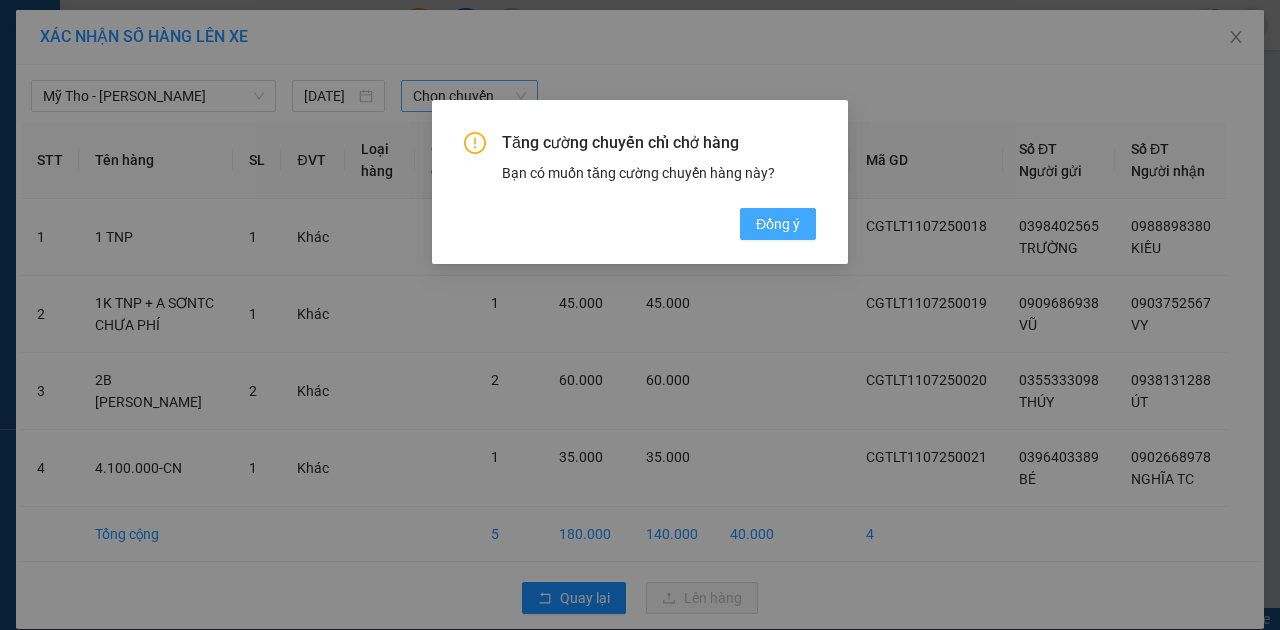click on "Đồng ý" at bounding box center (778, 224) 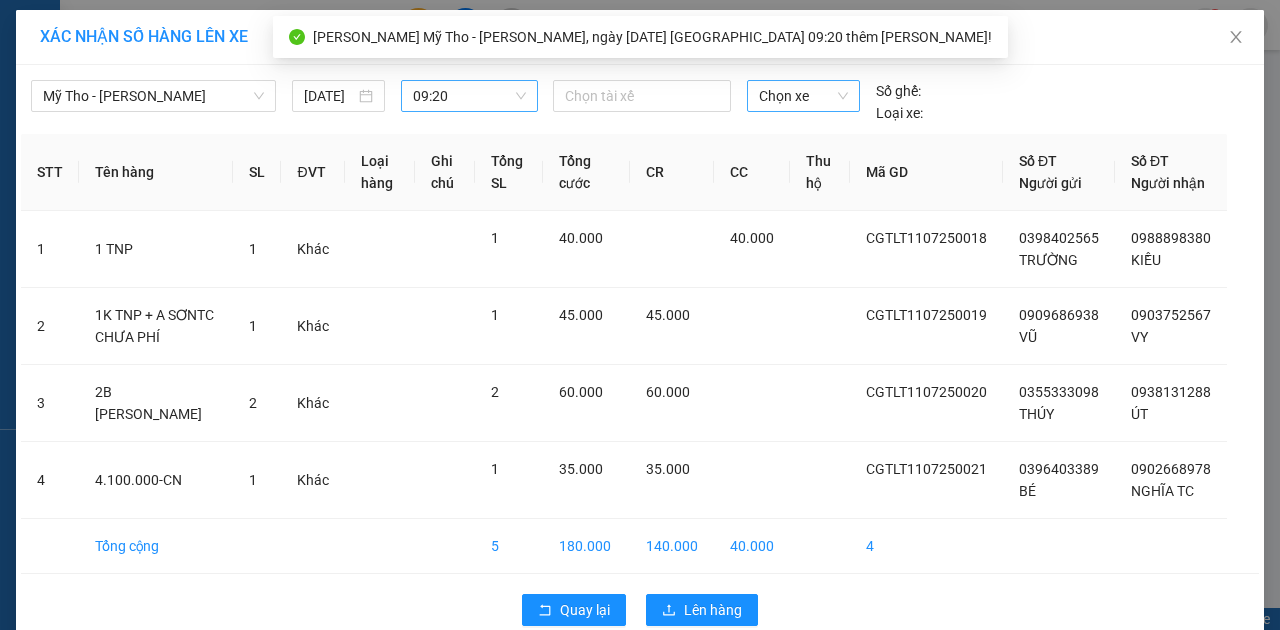 click on "Chọn xe" at bounding box center [803, 96] 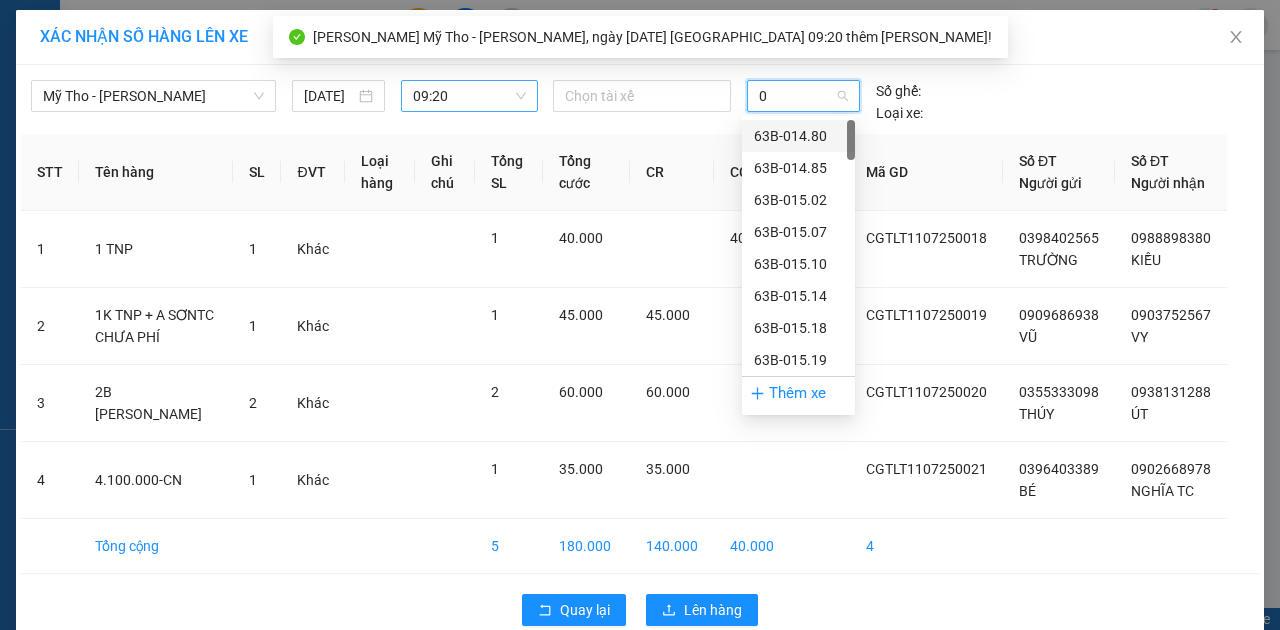 type on "03" 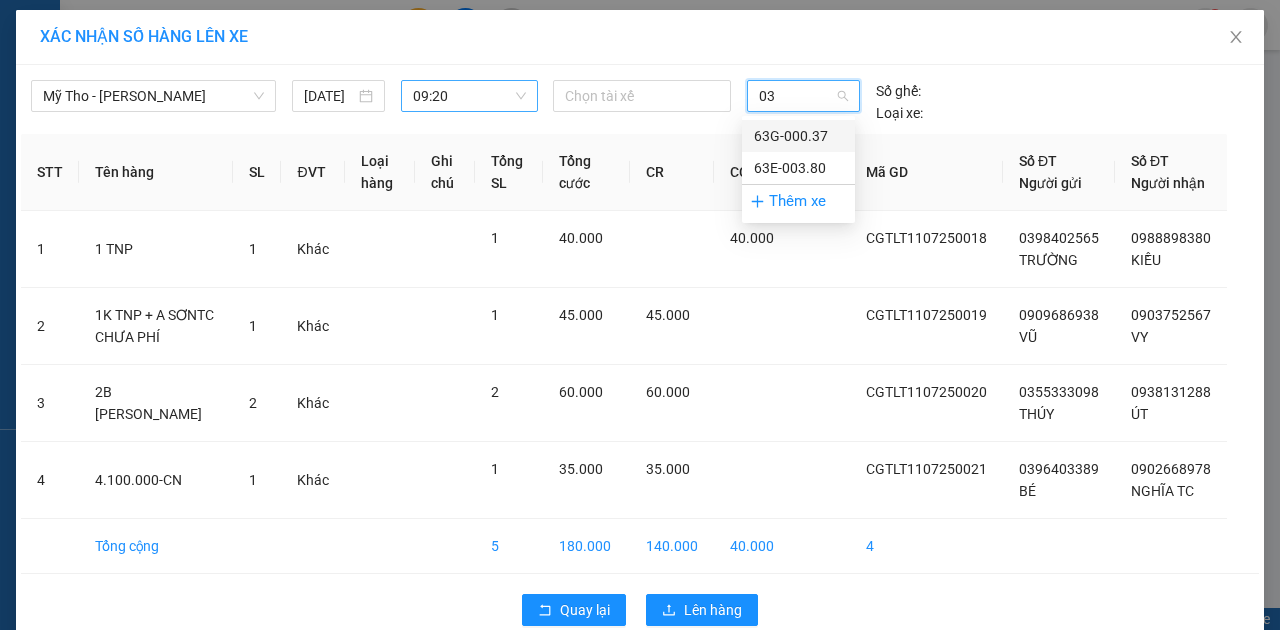 click on "63G-000.37" at bounding box center (798, 136) 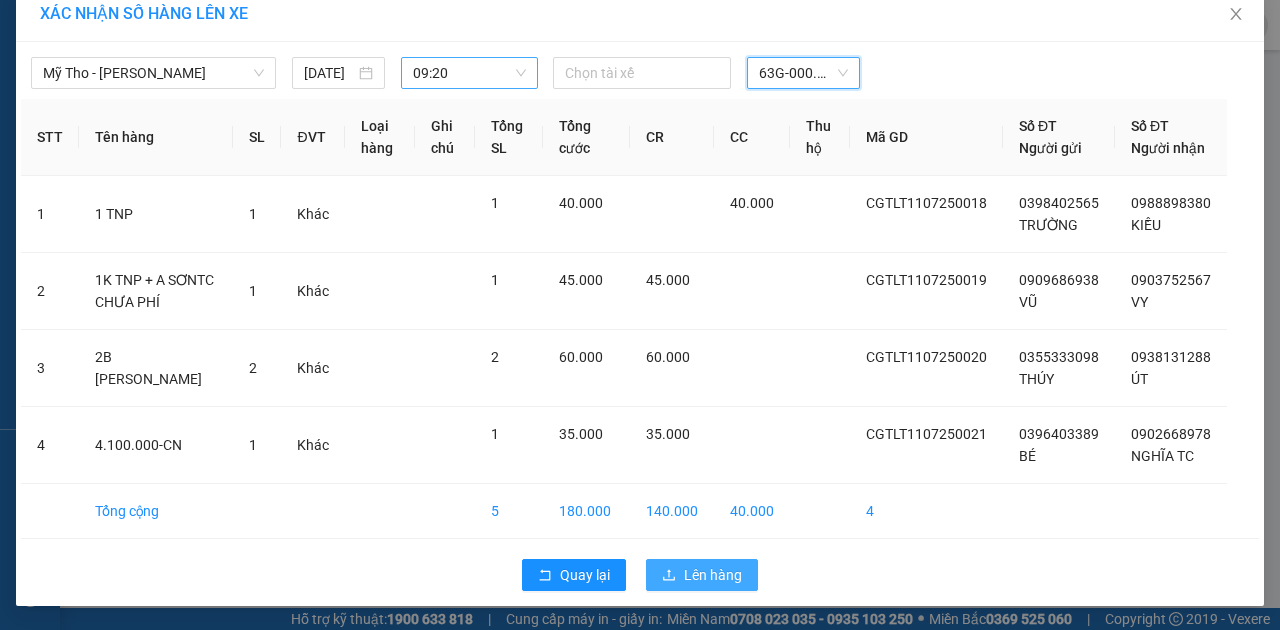 scroll, scrollTop: 42, scrollLeft: 0, axis: vertical 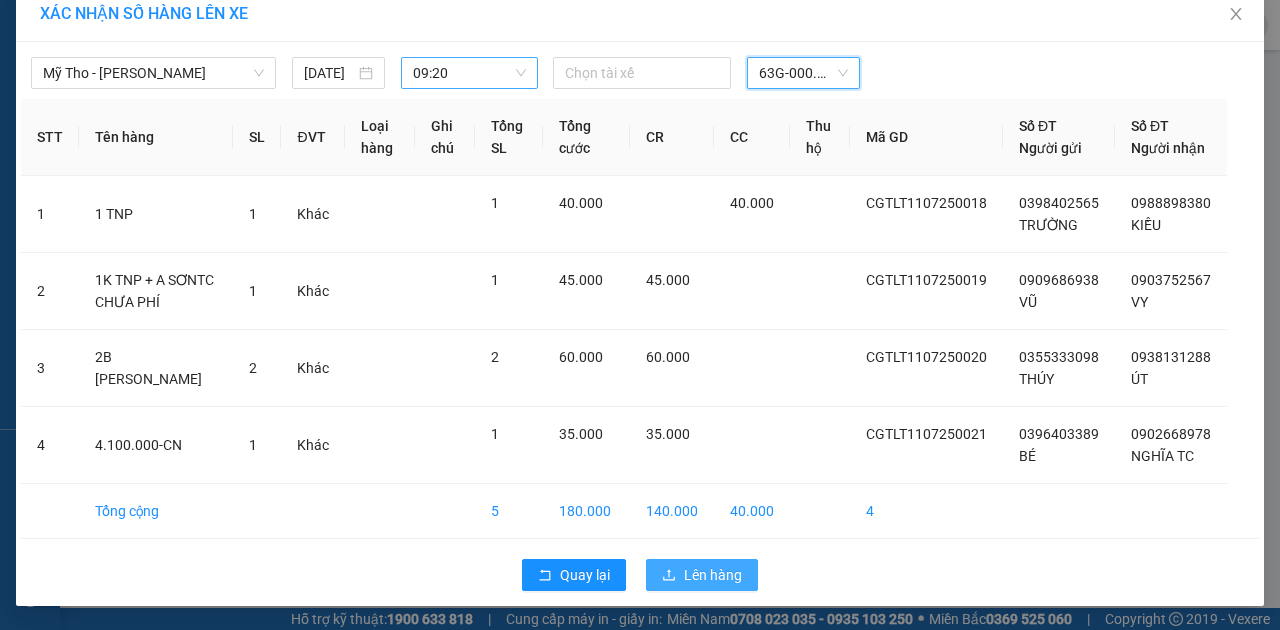 click on "Lên hàng" at bounding box center [713, 575] 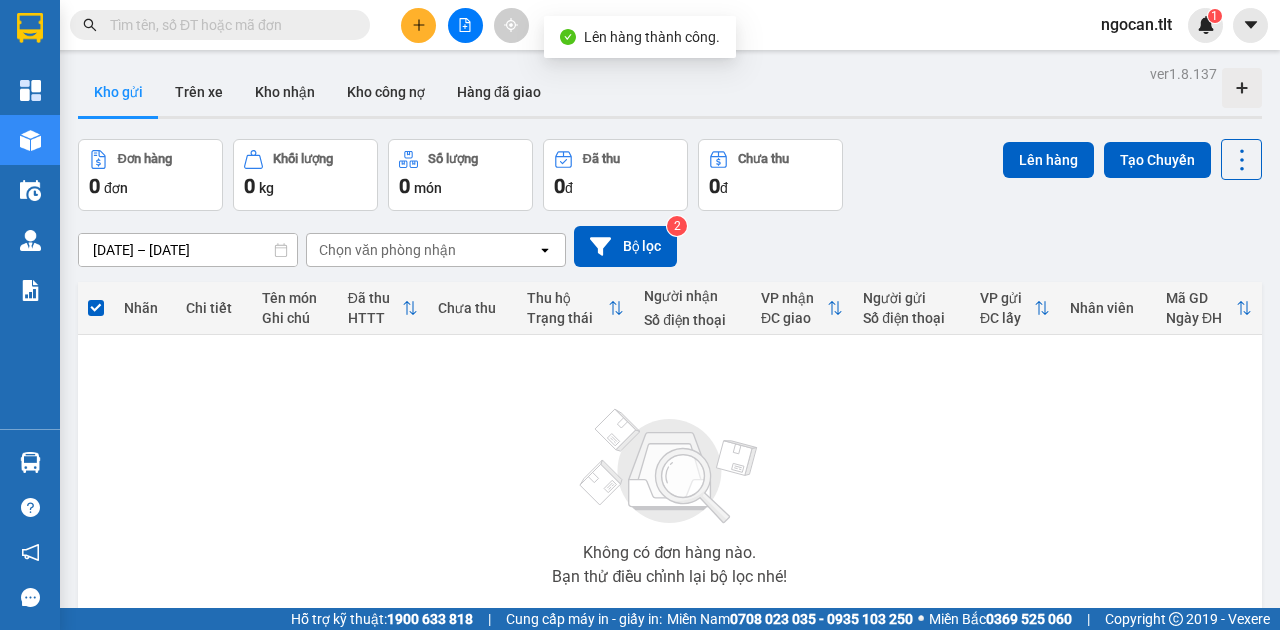 click at bounding box center (465, 25) 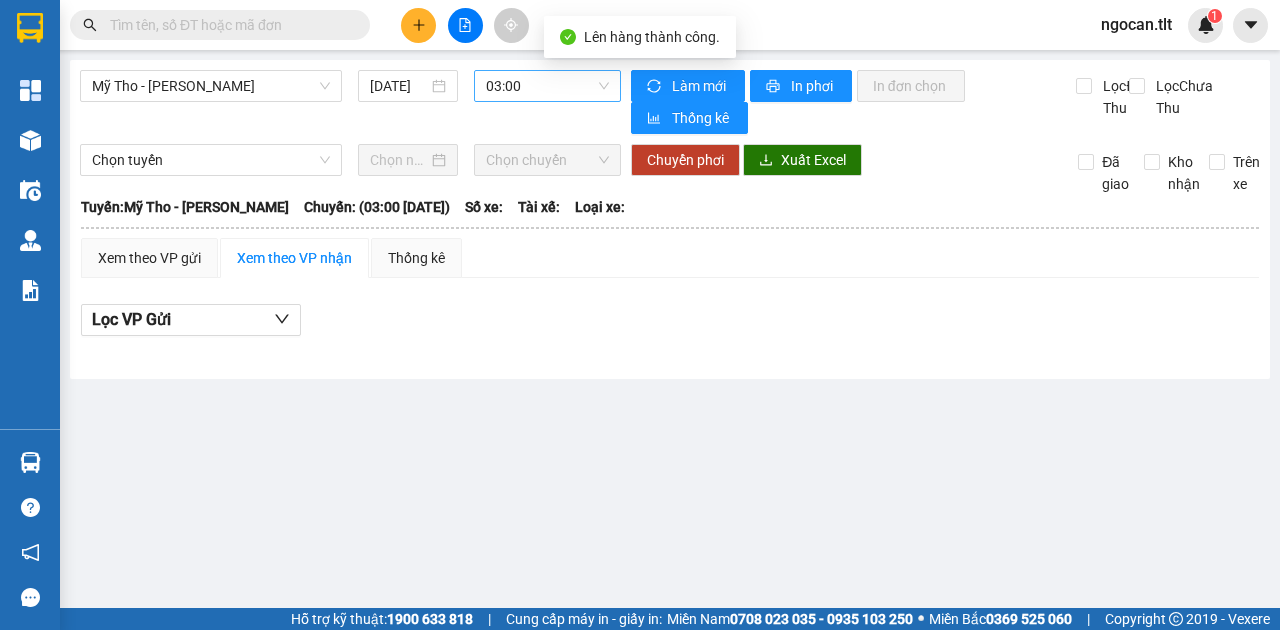 click on "03:00" at bounding box center (547, 86) 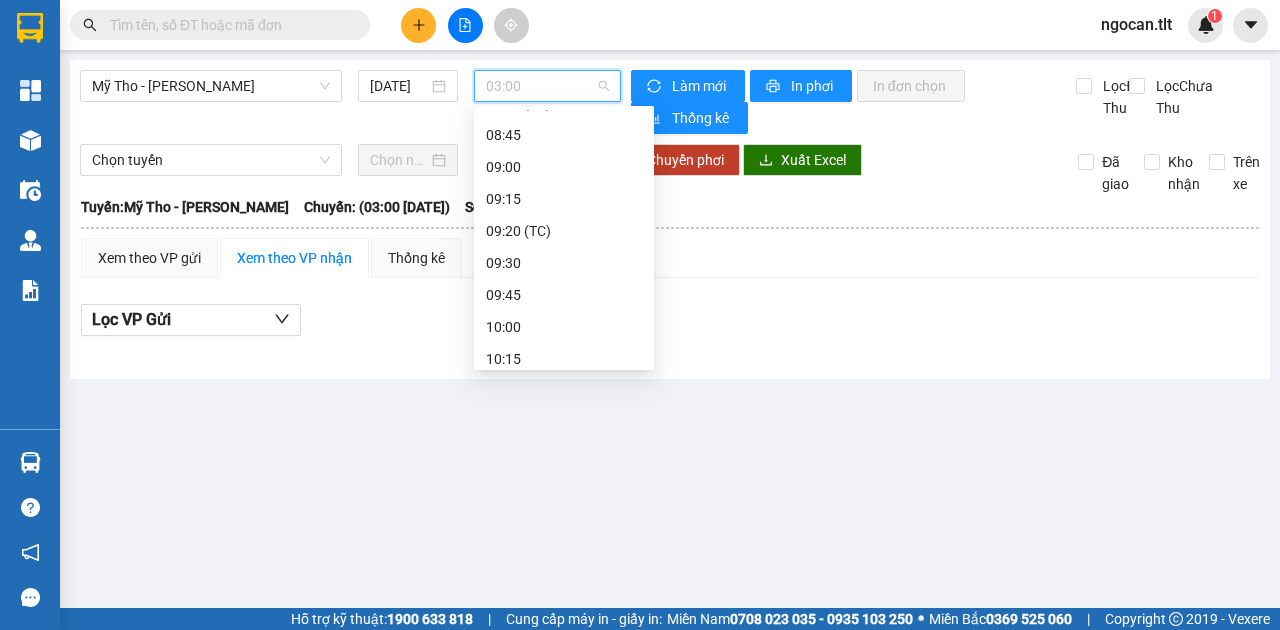 scroll, scrollTop: 933, scrollLeft: 0, axis: vertical 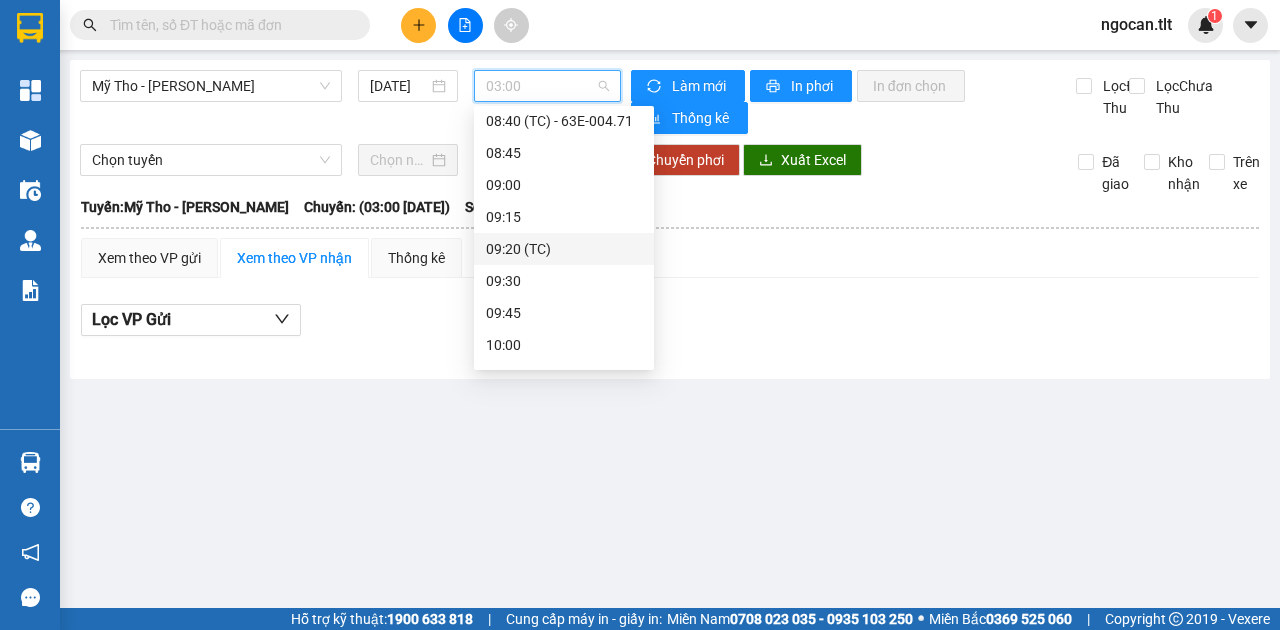 click on "09:20   (TC)" at bounding box center [564, 249] 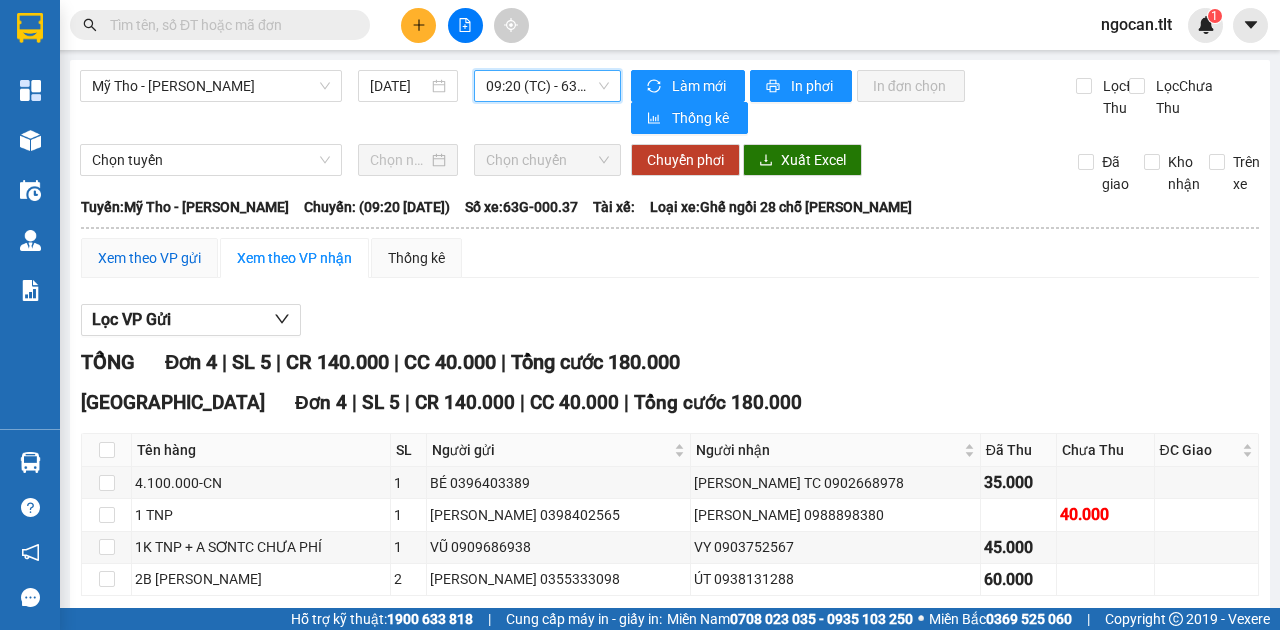 click on "Xem theo VP gửi" at bounding box center (149, 258) 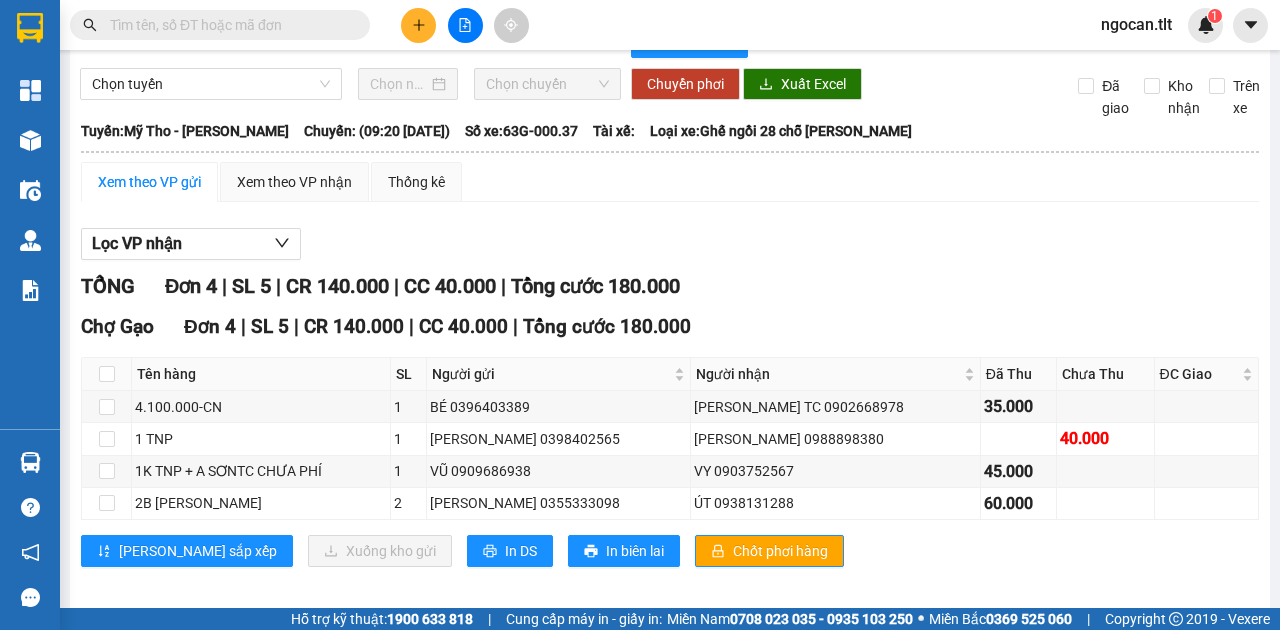 scroll, scrollTop: 94, scrollLeft: 0, axis: vertical 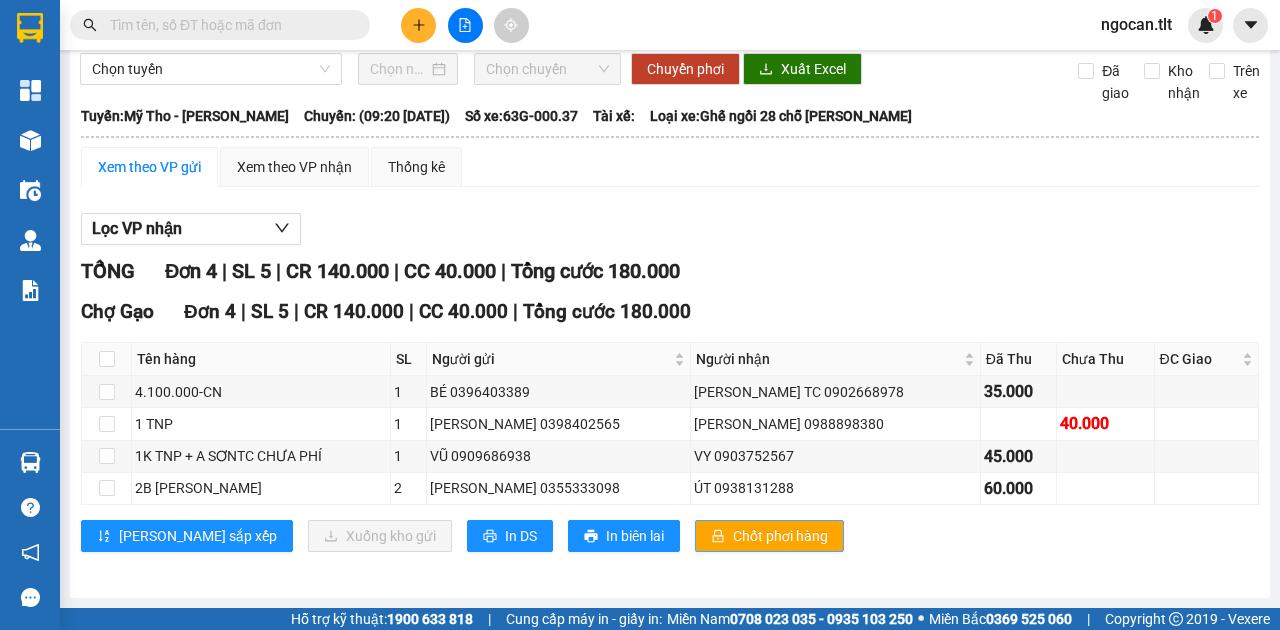 click on "Chốt phơi hàng" at bounding box center [780, 536] 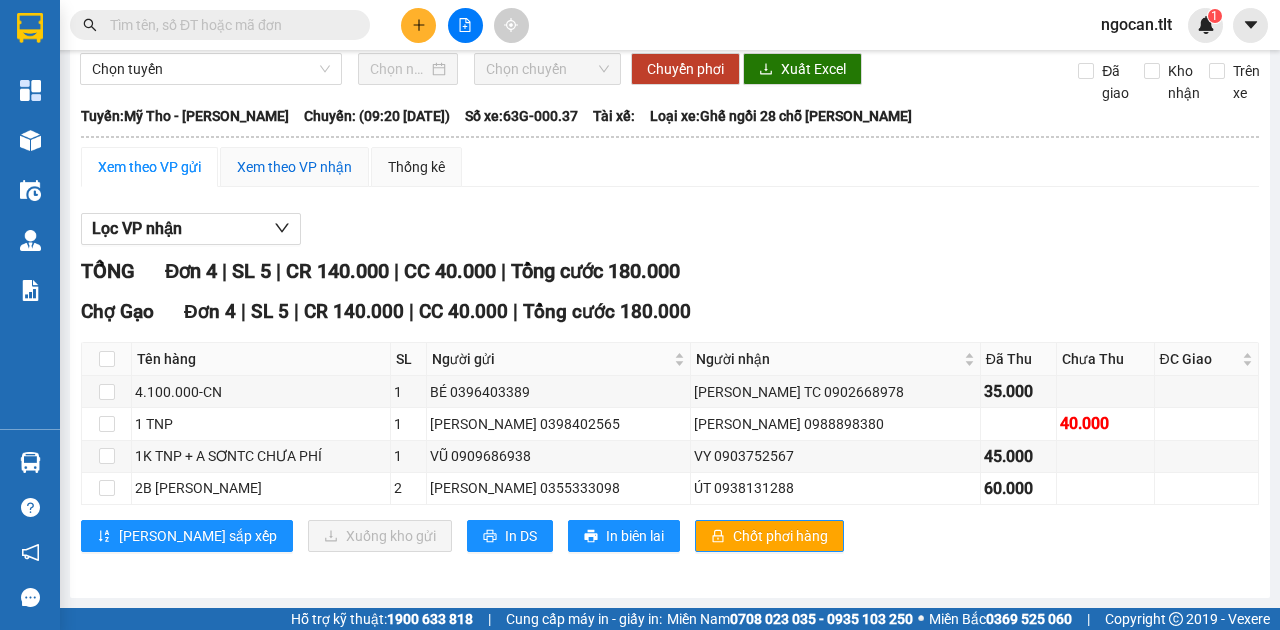 drag, startPoint x: 299, startPoint y: 166, endPoint x: 309, endPoint y: 235, distance: 69.72087 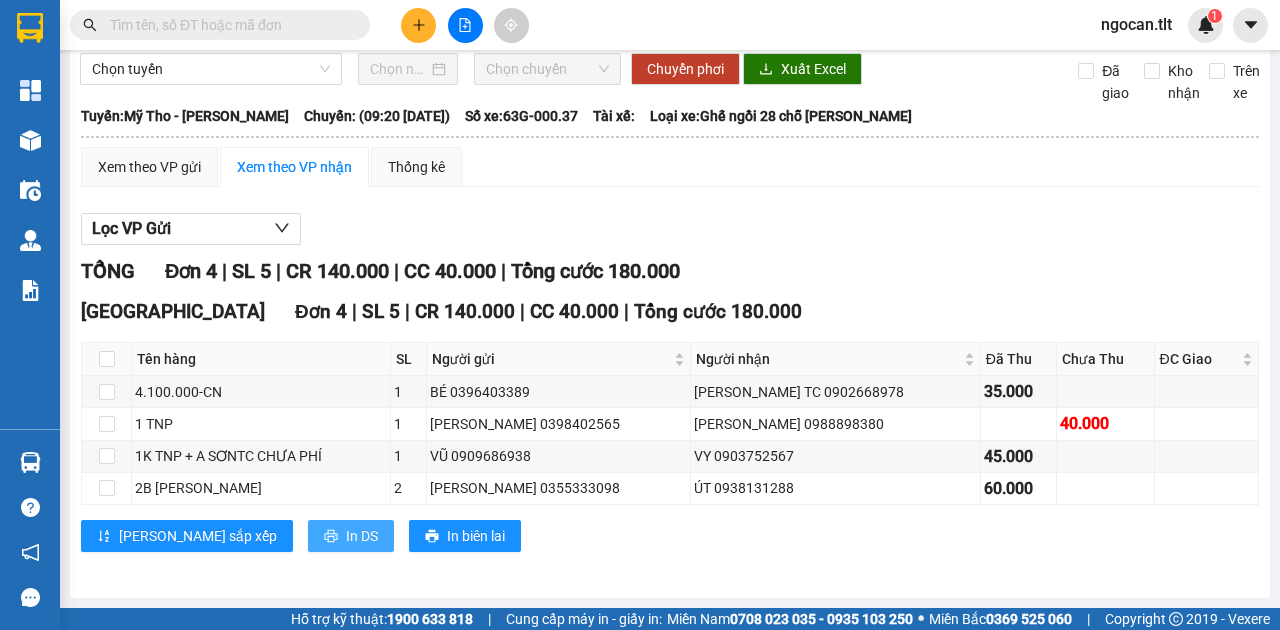 drag, startPoint x: 248, startPoint y: 531, endPoint x: 243, endPoint y: 510, distance: 21.587032 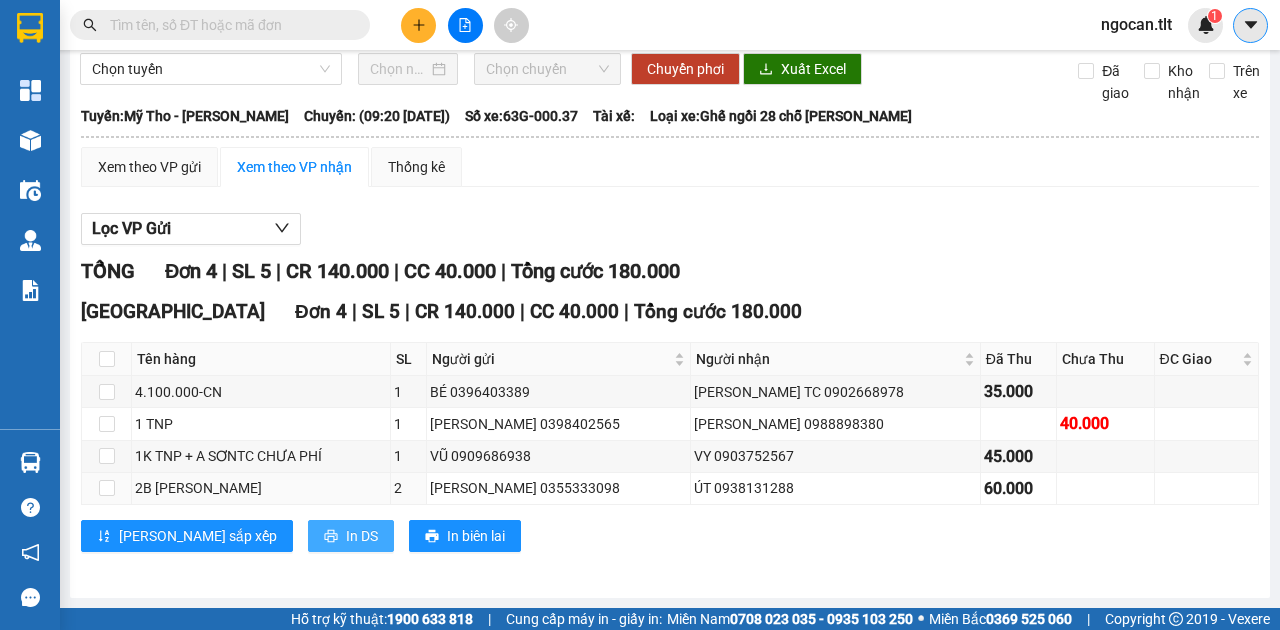 scroll, scrollTop: 0, scrollLeft: 0, axis: both 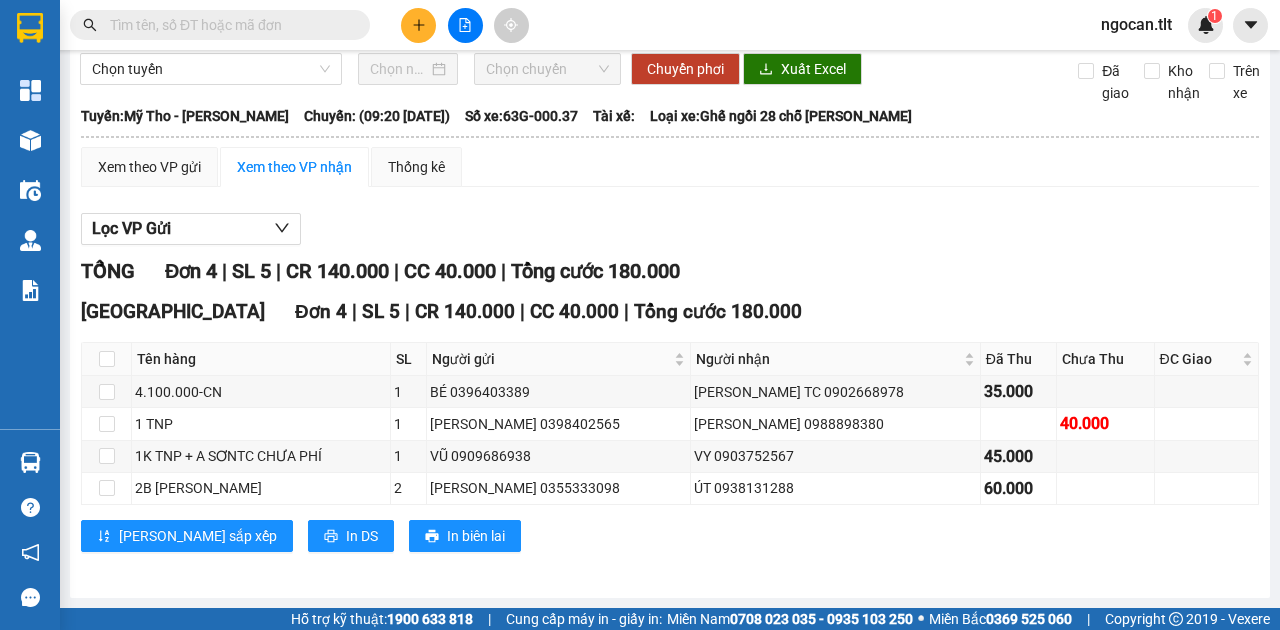 click at bounding box center (418, 25) 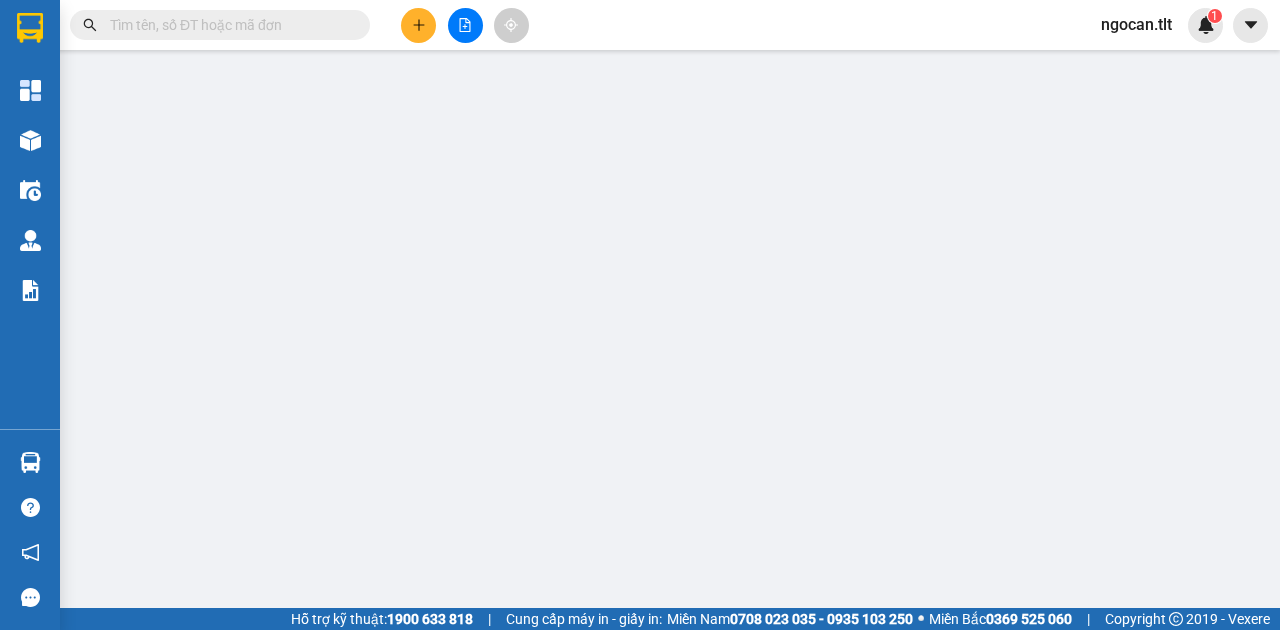scroll, scrollTop: 0, scrollLeft: 0, axis: both 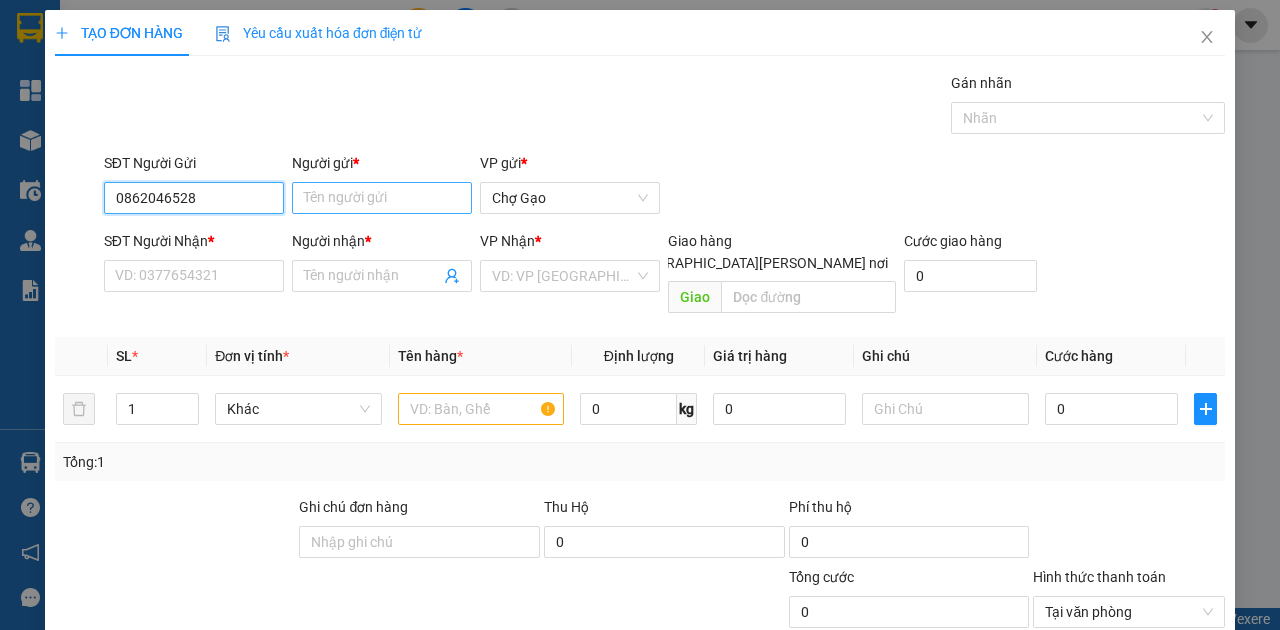 type on "0862046528" 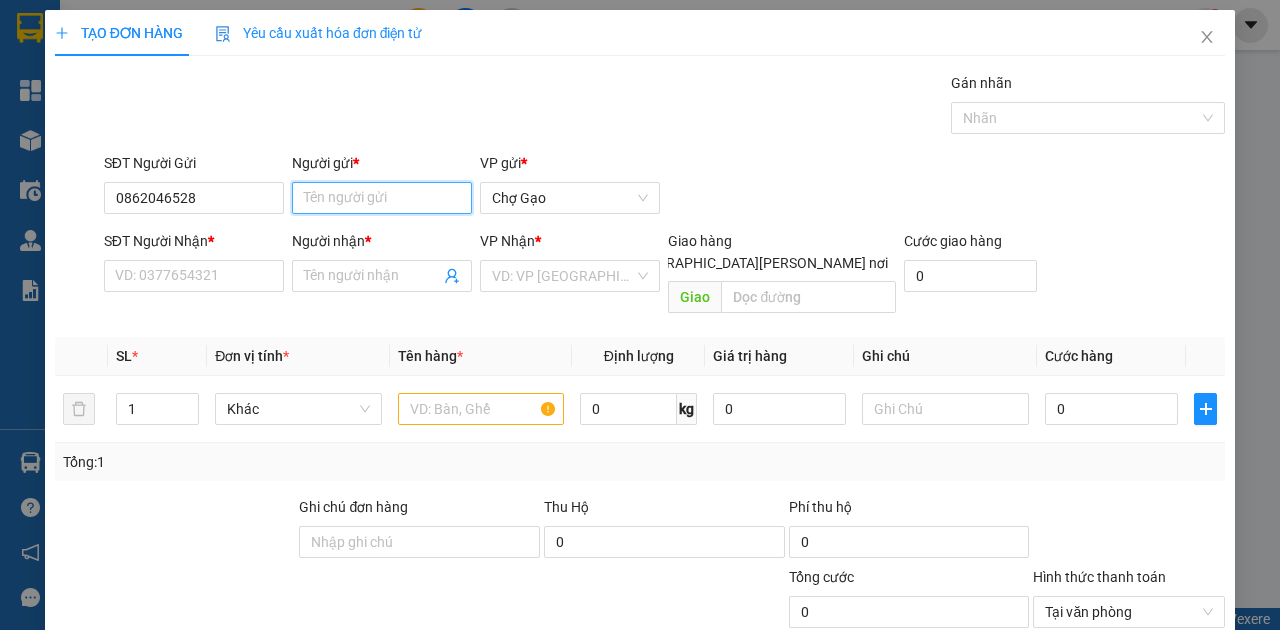 click on "Người gửi  *" at bounding box center [382, 198] 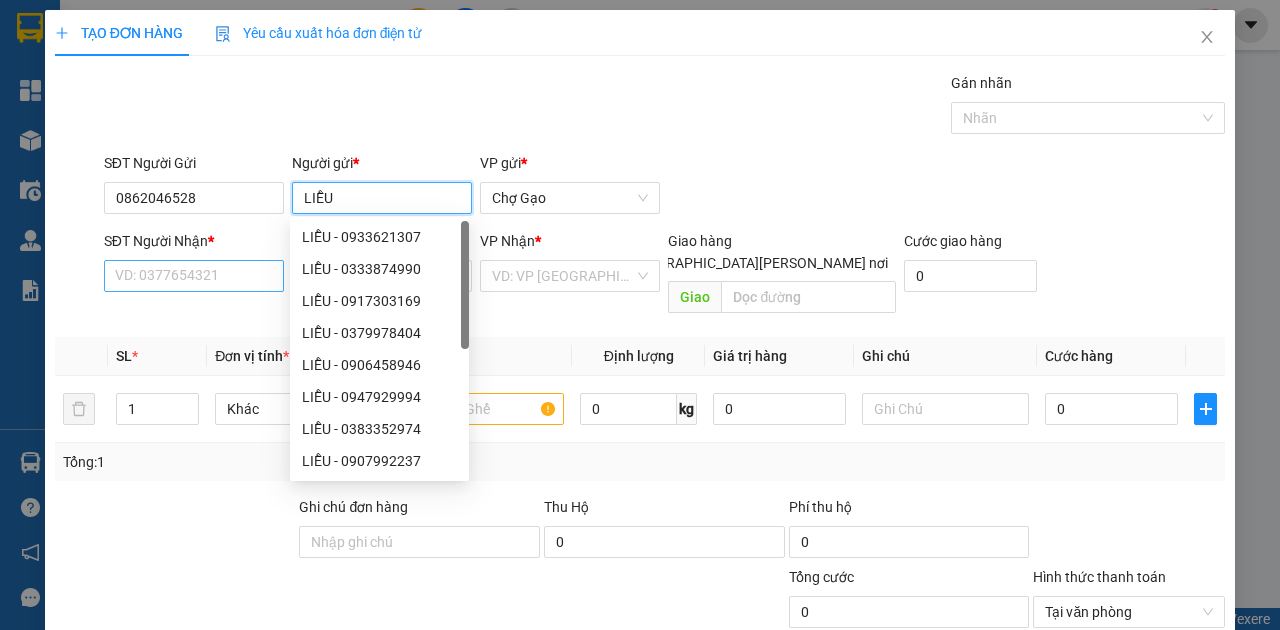 type on "LIỄU" 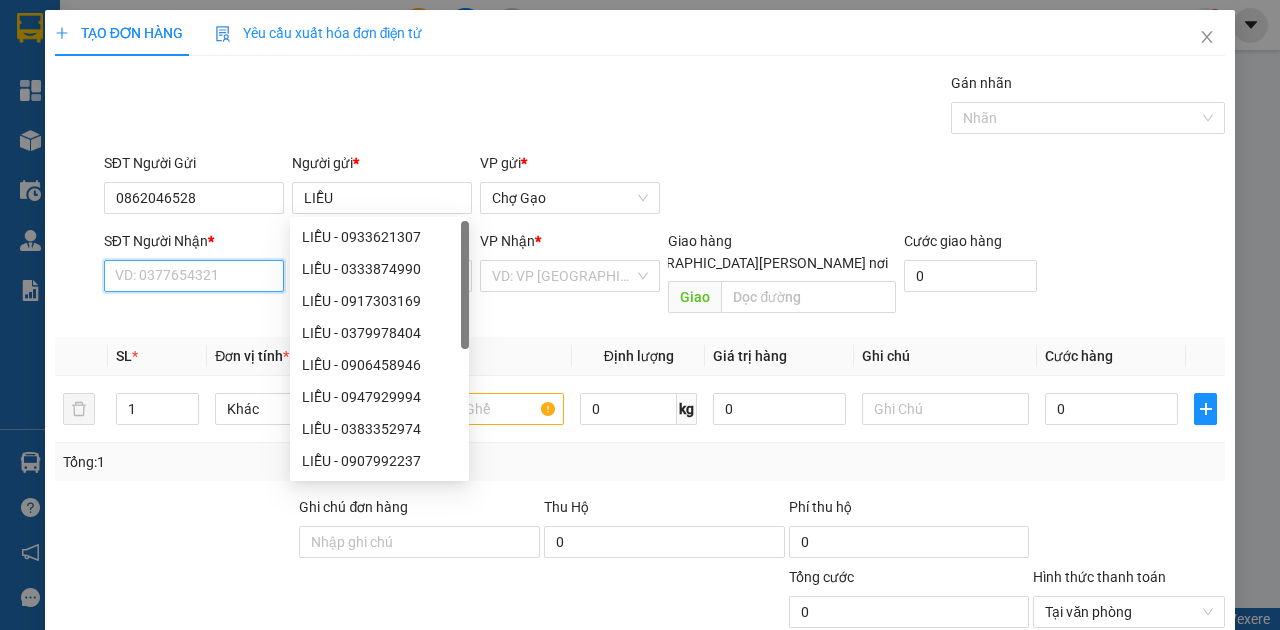 click on "SĐT Người Nhận  *" at bounding box center [194, 276] 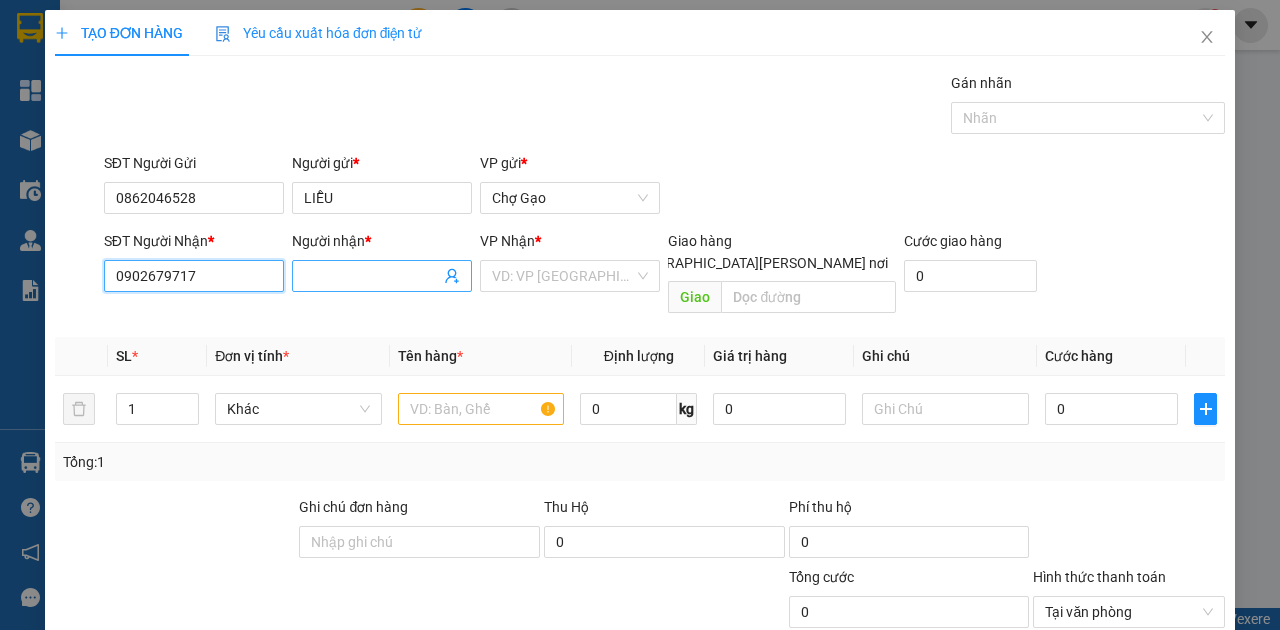 type on "0902679717" 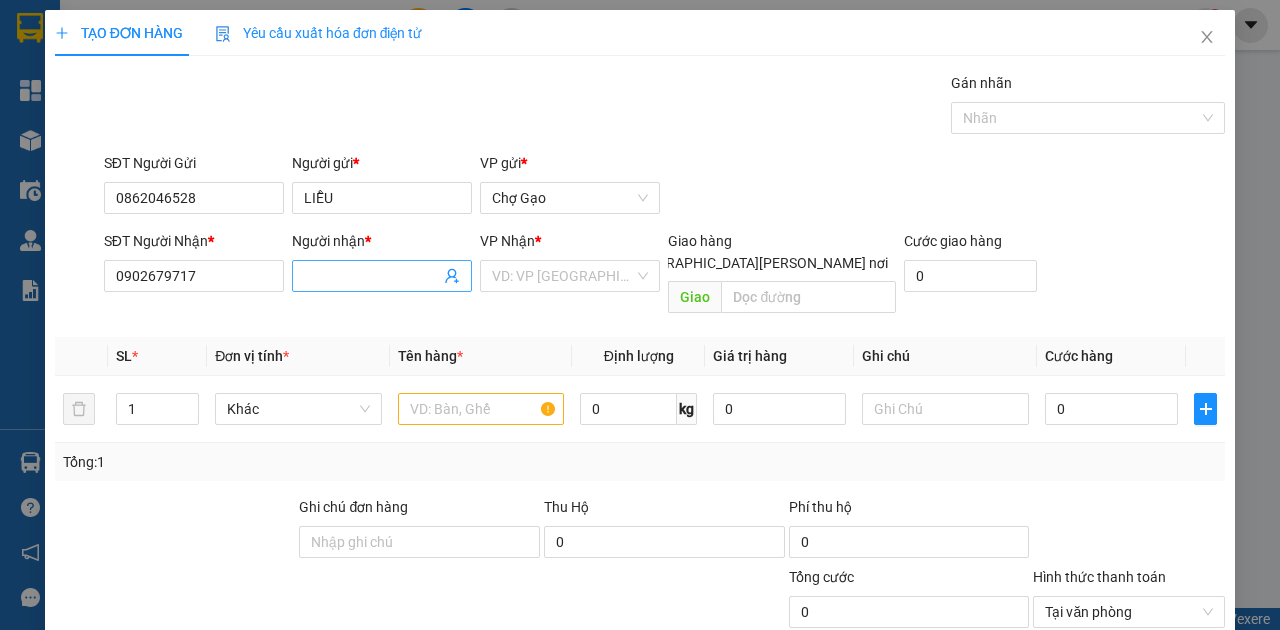 click on "Người nhận  *" at bounding box center [372, 276] 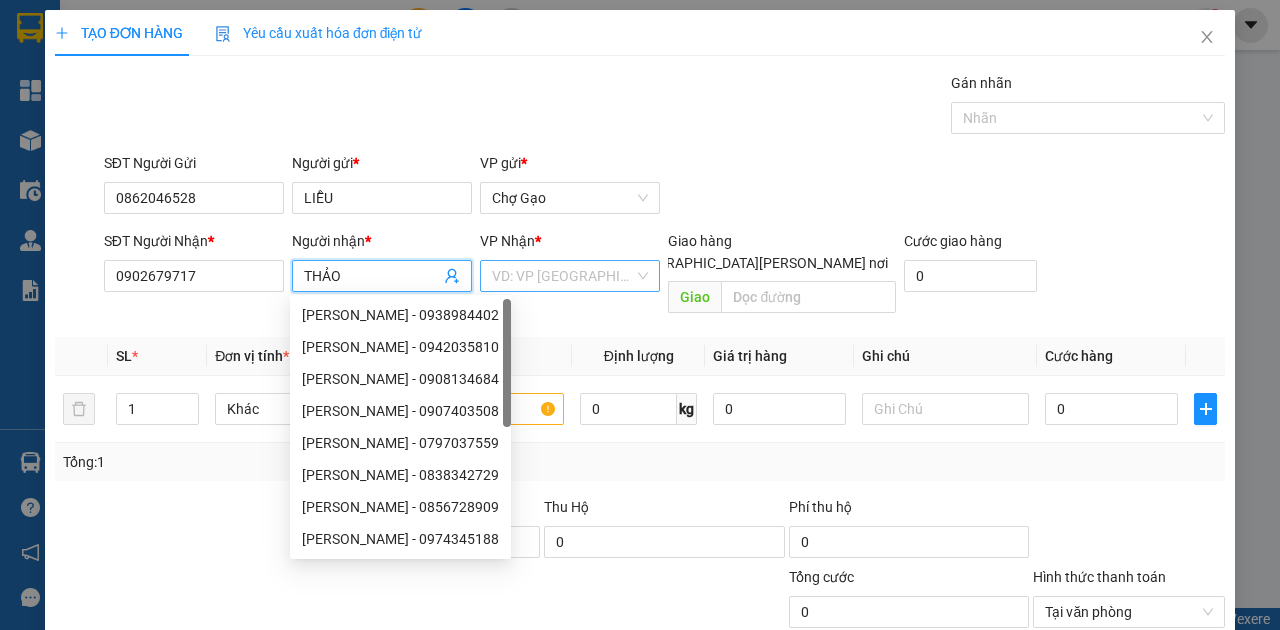 type on "THẢO" 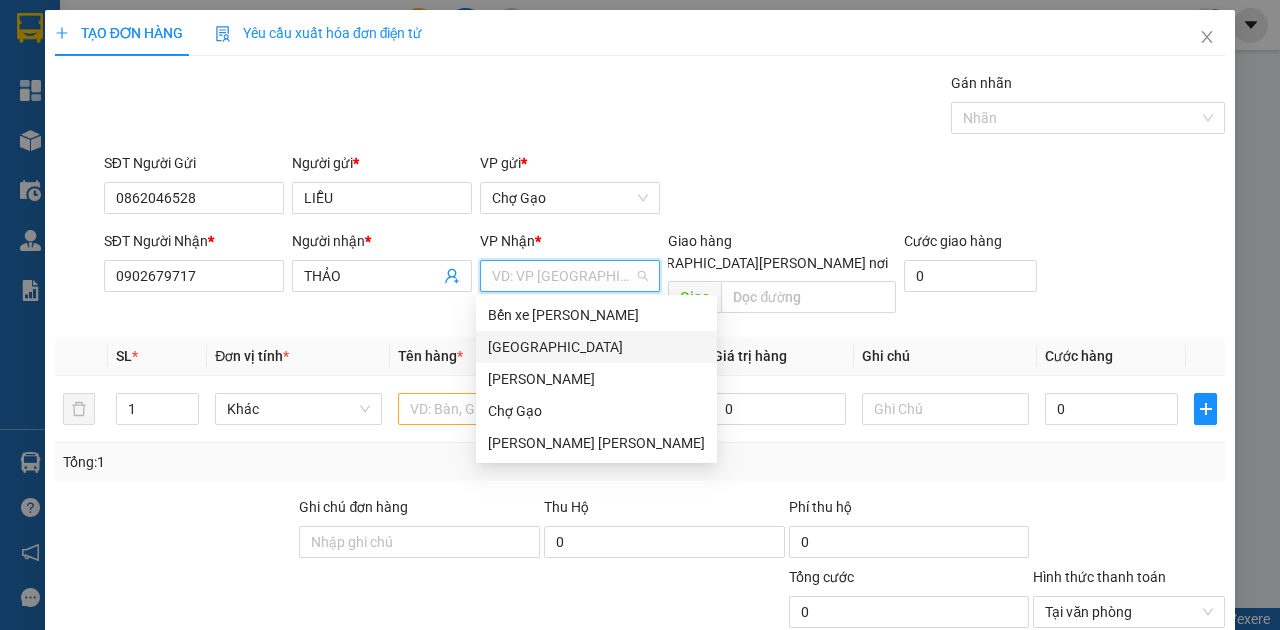 click on "[GEOGRAPHIC_DATA]" at bounding box center (596, 347) 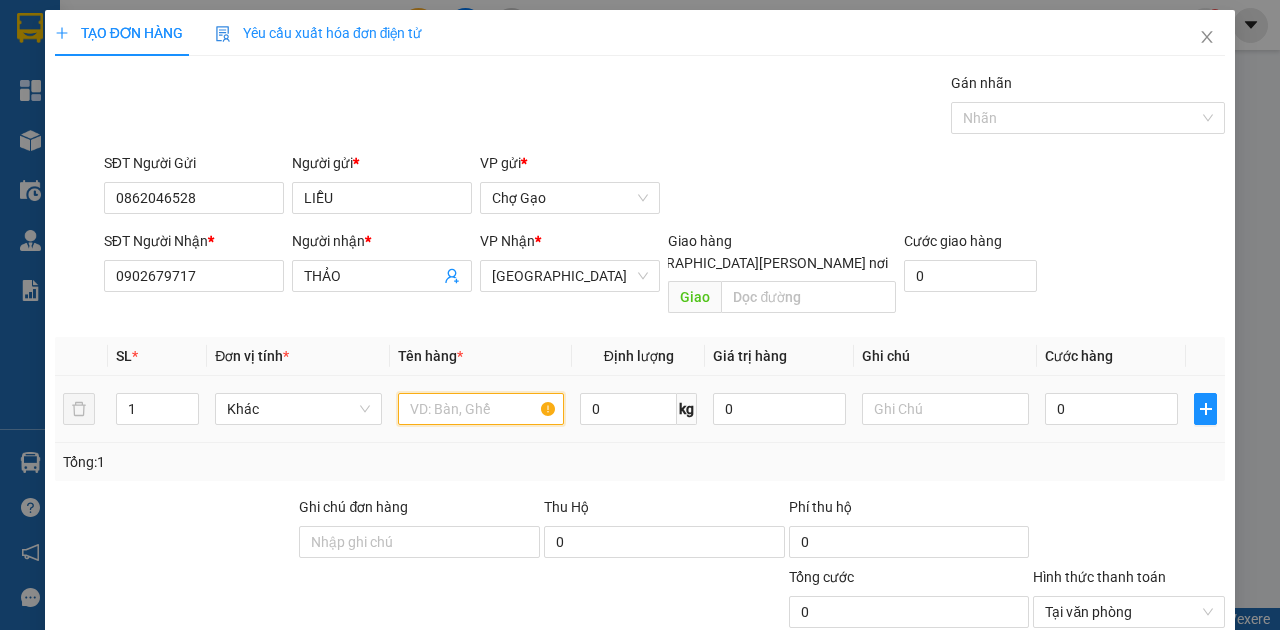 click at bounding box center (481, 409) 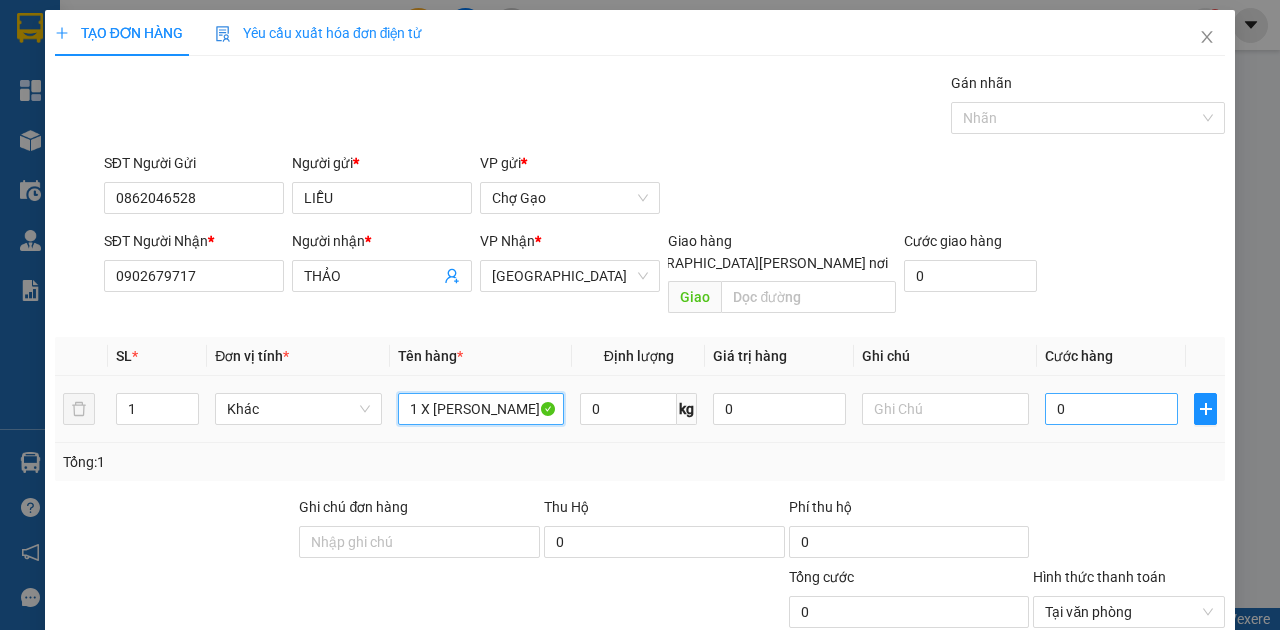 type on "1 X VÀNG" 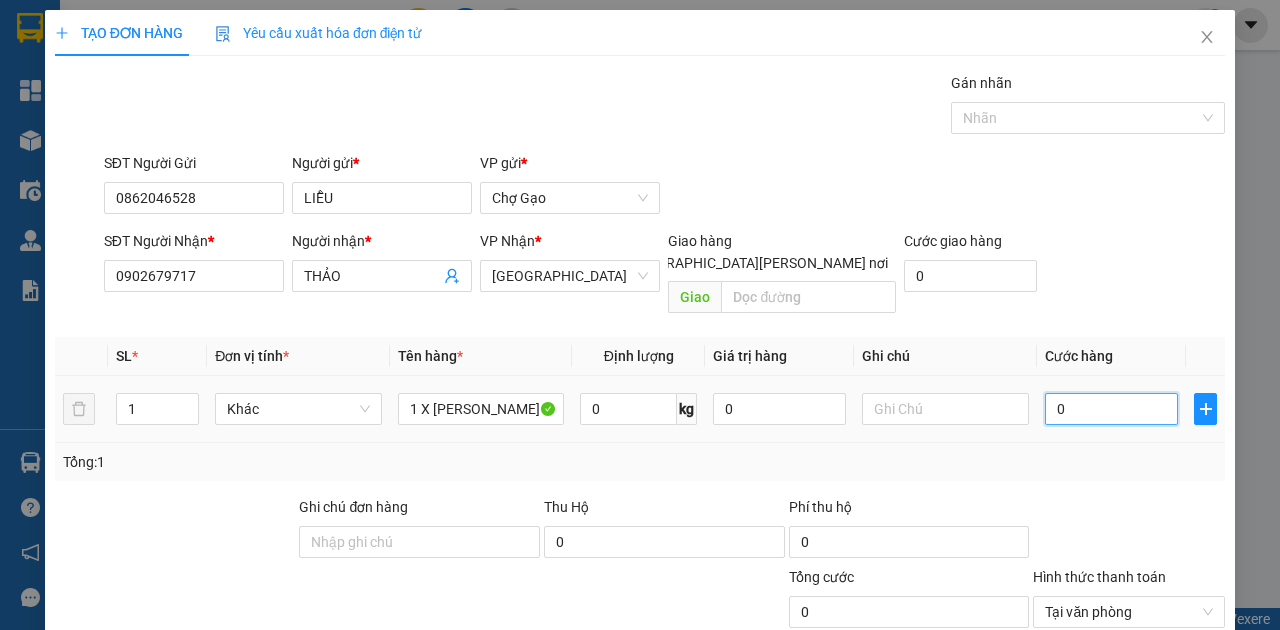 click on "0" at bounding box center [1111, 409] 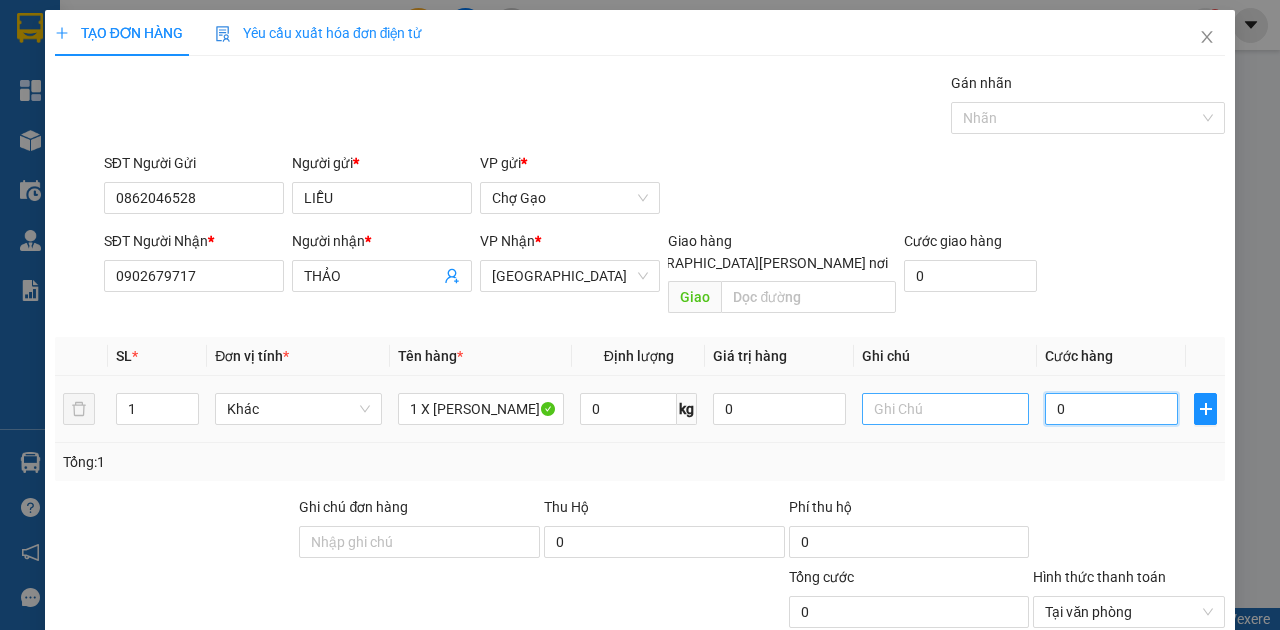 type on "2" 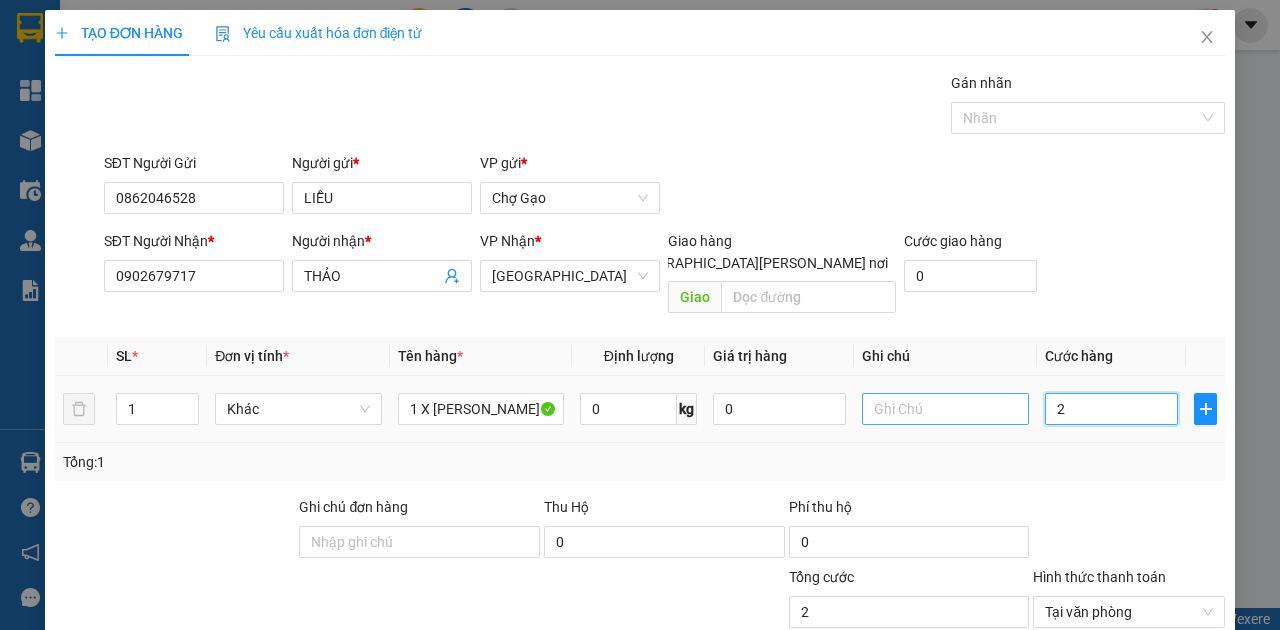 type on "20" 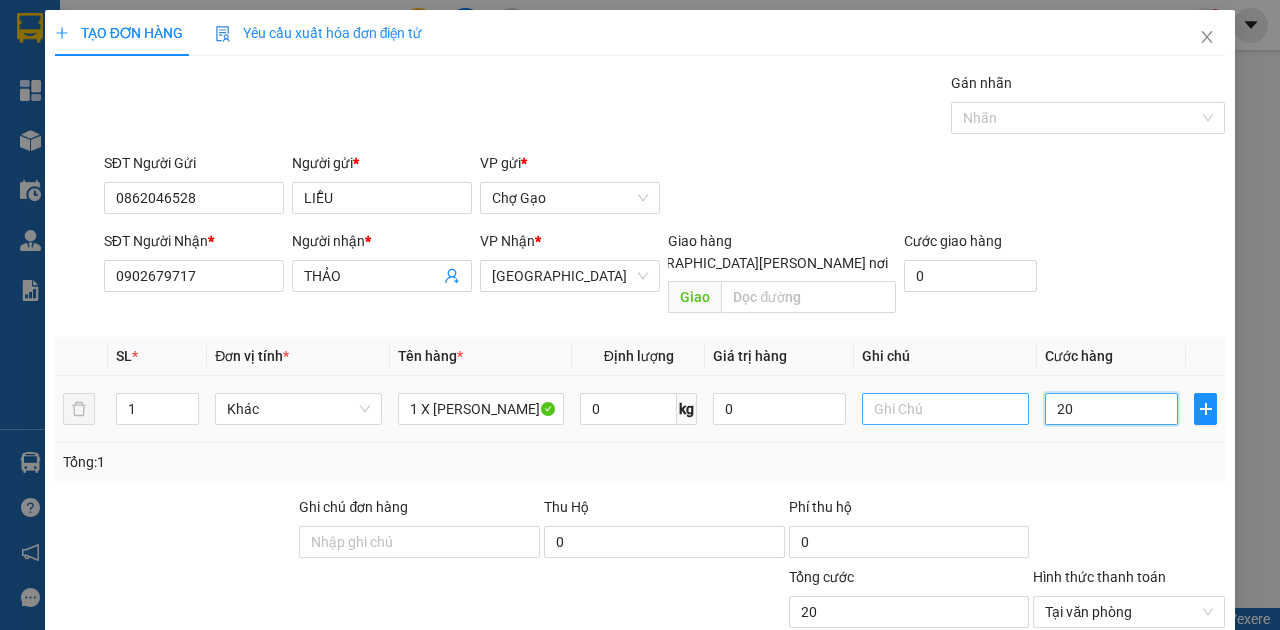 type on "200" 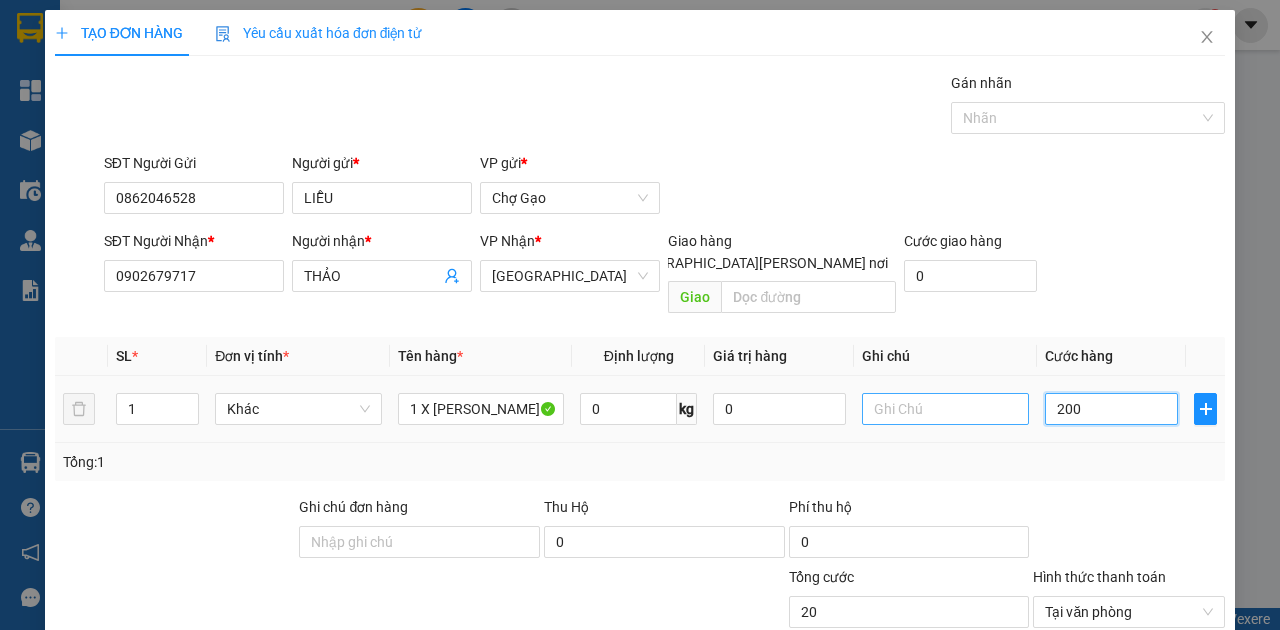 type on "200" 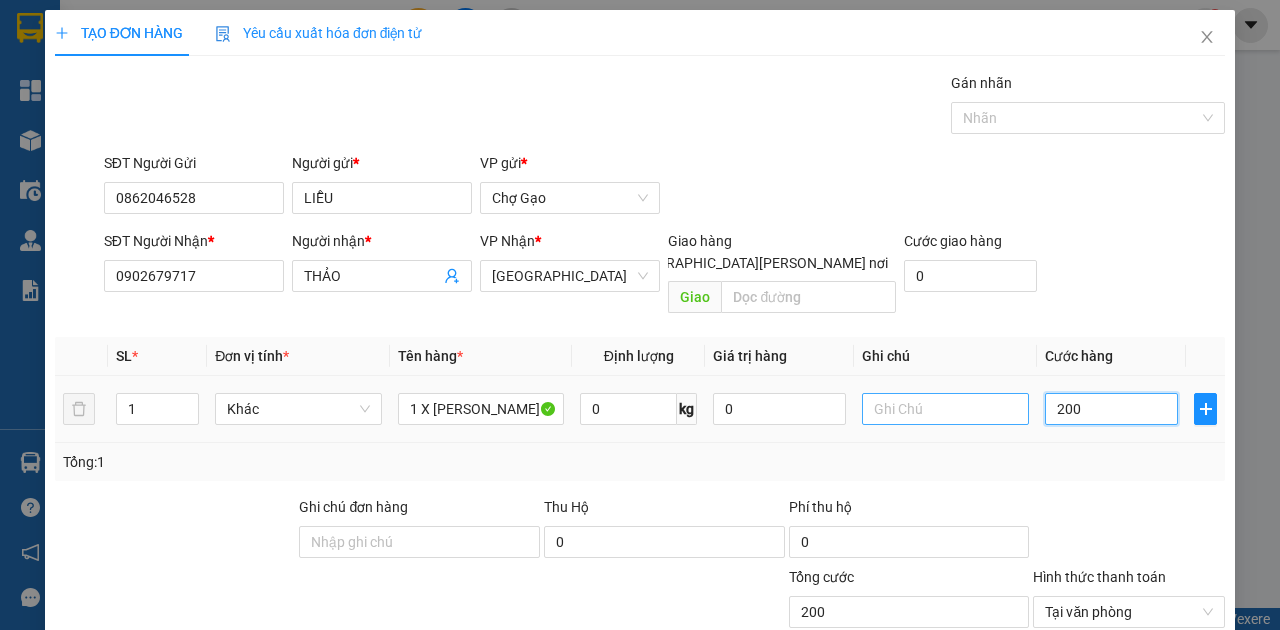 type on "20" 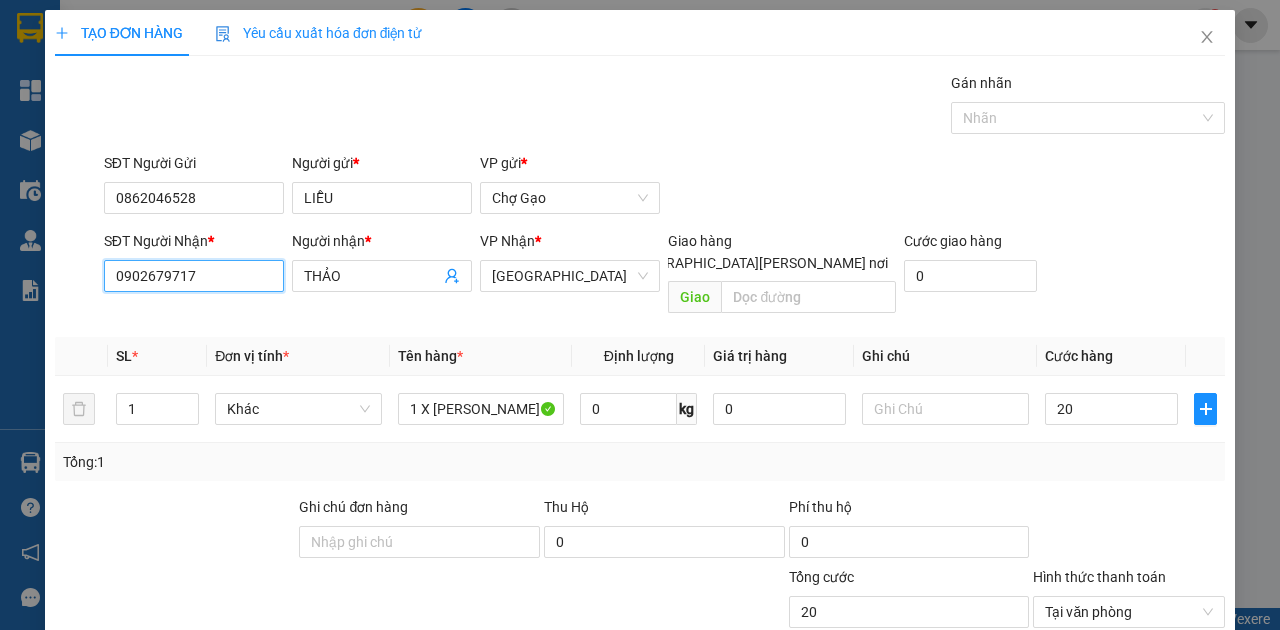 type on "20.000" 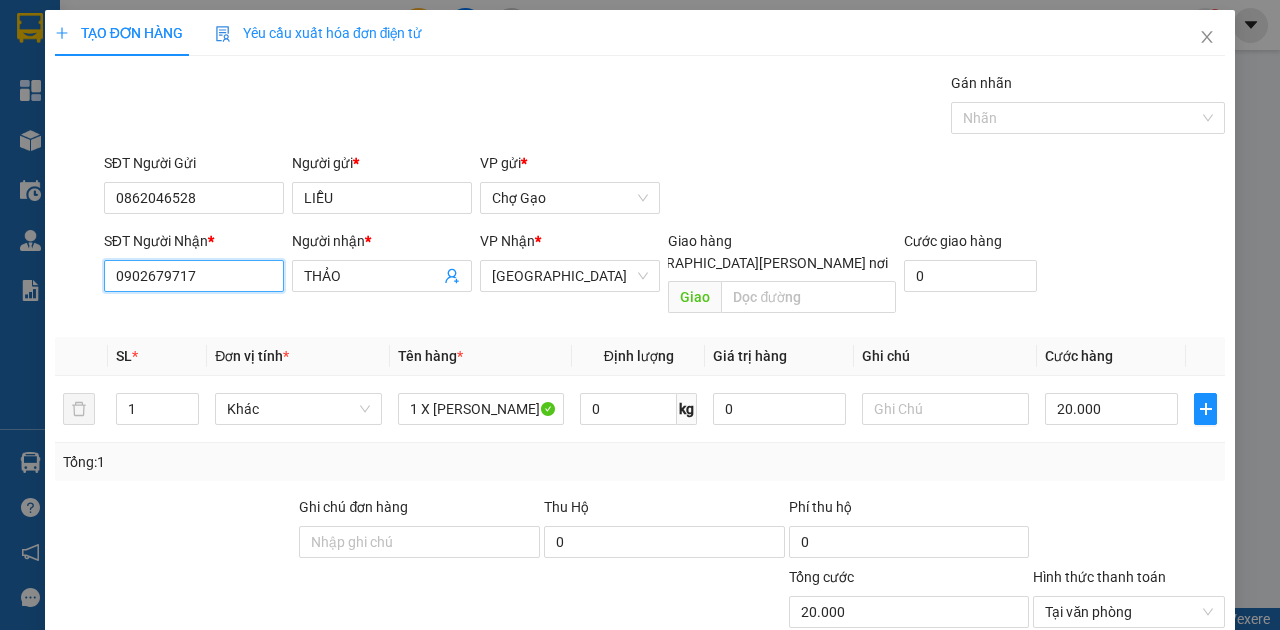 drag, startPoint x: 188, startPoint y: 272, endPoint x: 0, endPoint y: 291, distance: 188.95767 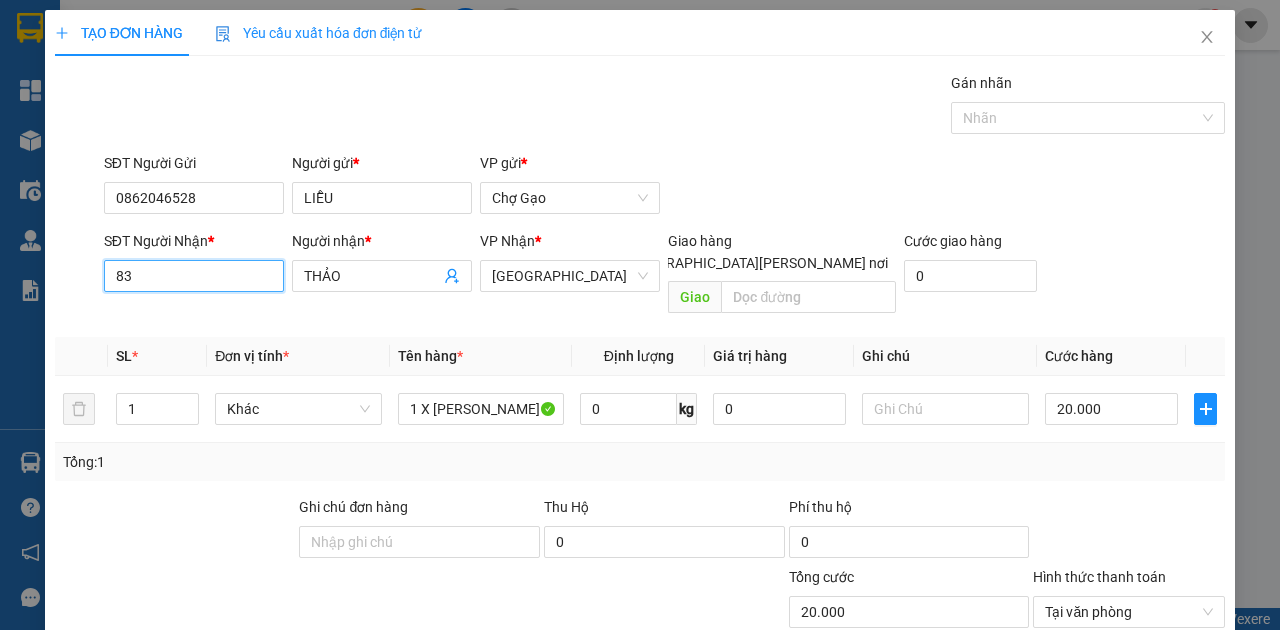 type on "8" 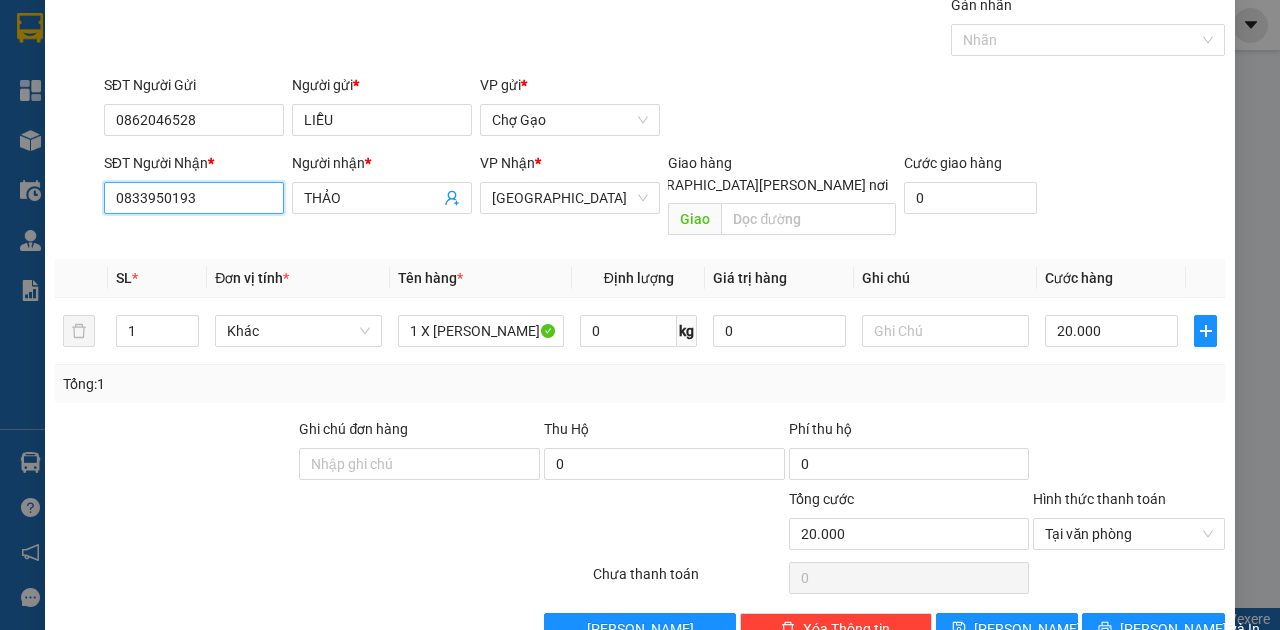 scroll, scrollTop: 107, scrollLeft: 0, axis: vertical 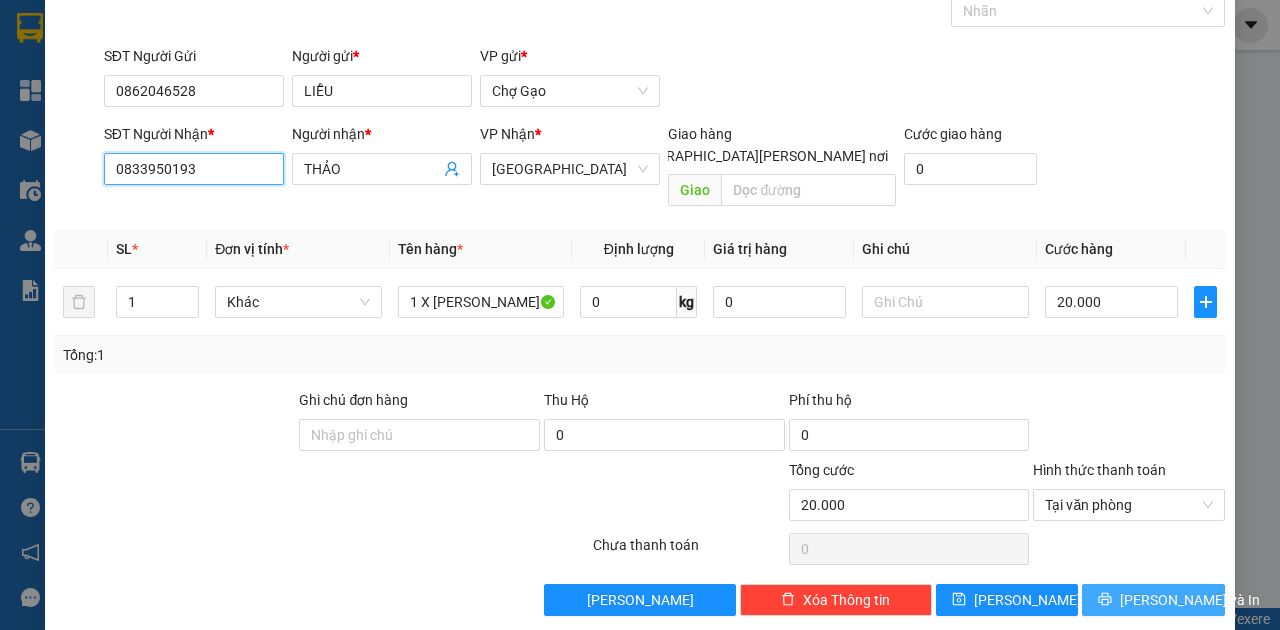 type on "0833950193" 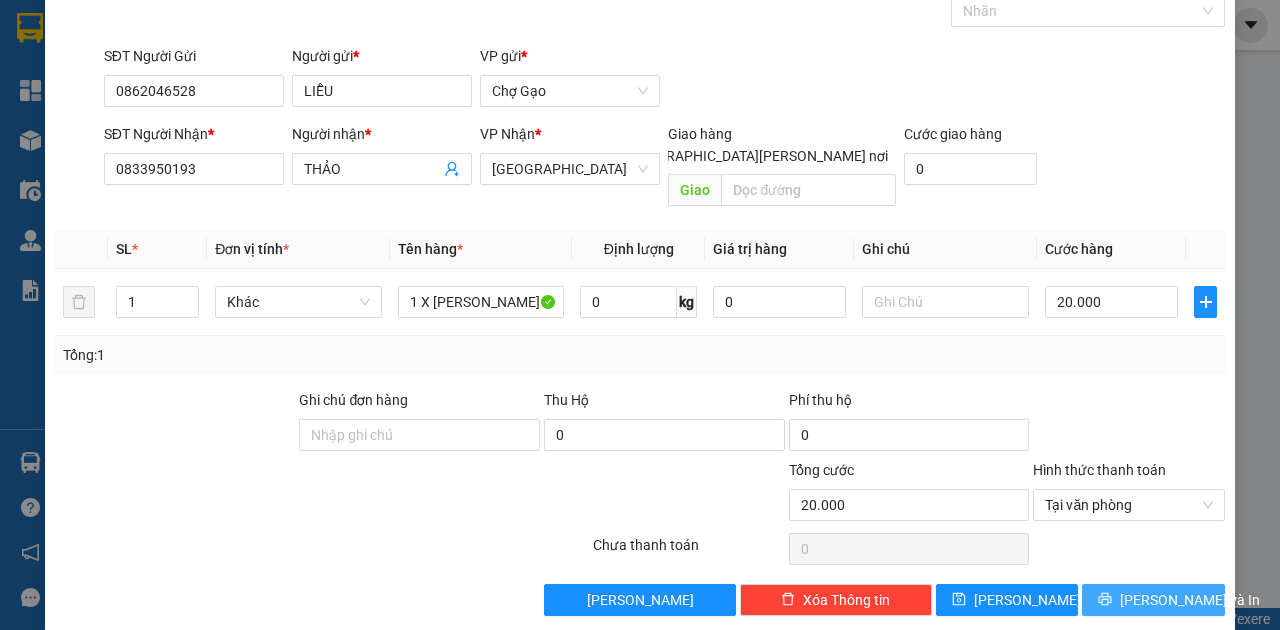 click on "[PERSON_NAME] và In" at bounding box center (1190, 600) 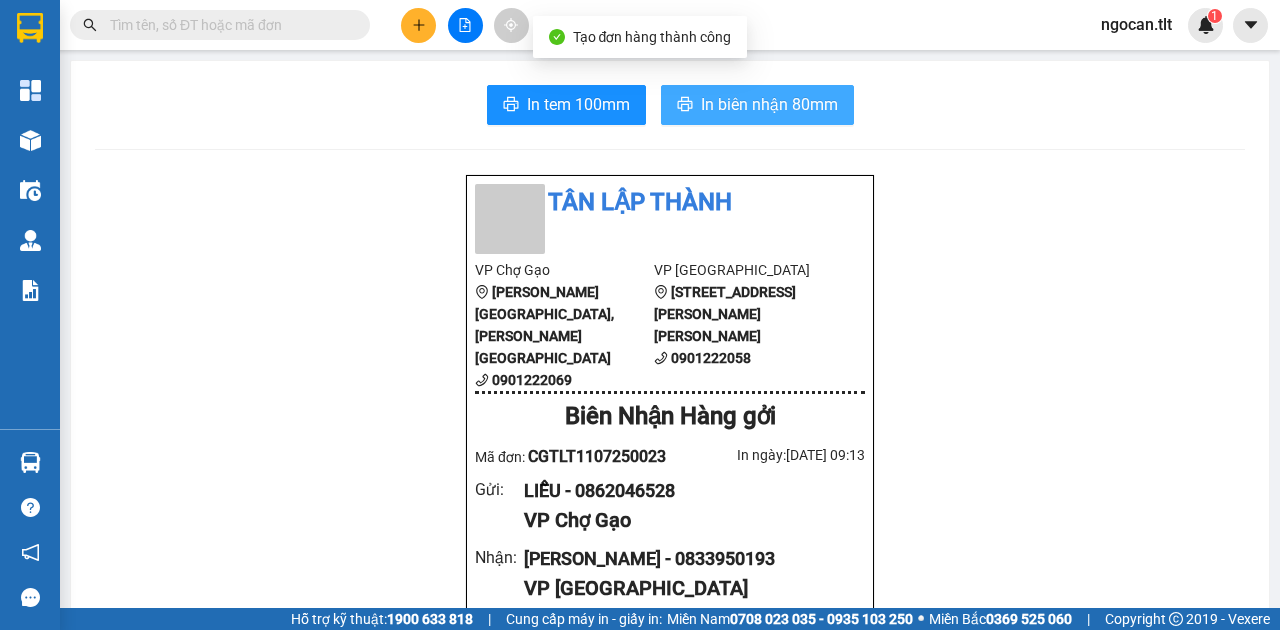 click on "In biên nhận 80mm" at bounding box center [769, 104] 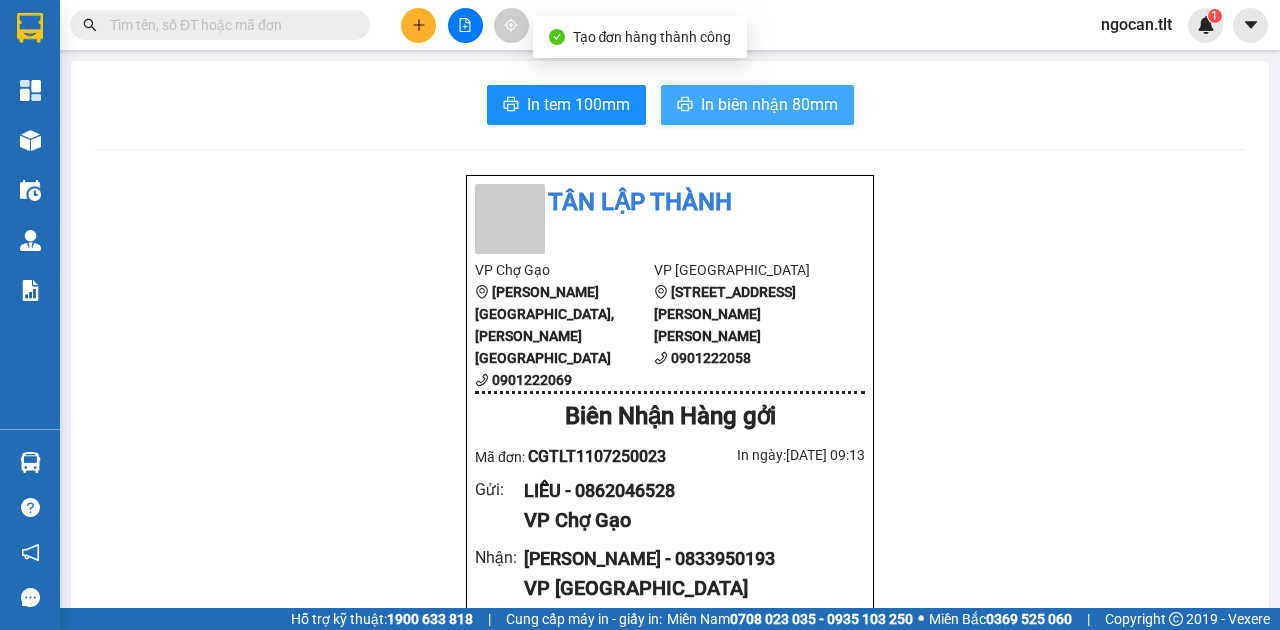 scroll, scrollTop: 0, scrollLeft: 0, axis: both 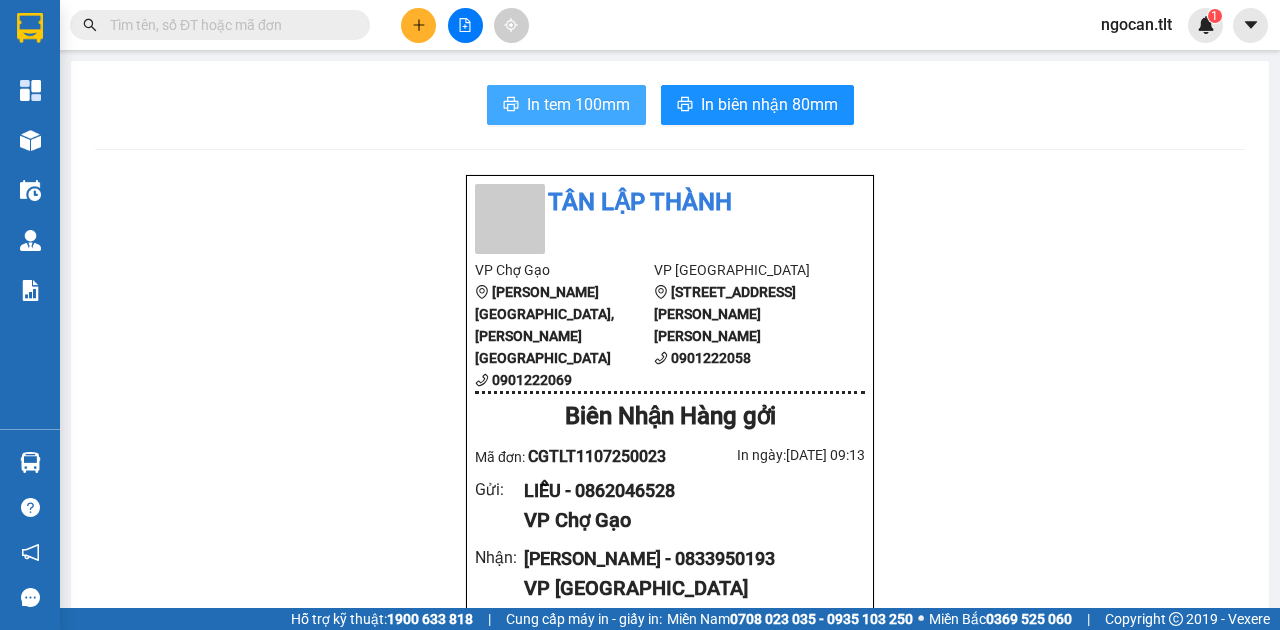 click on "In tem 100mm" at bounding box center (566, 105) 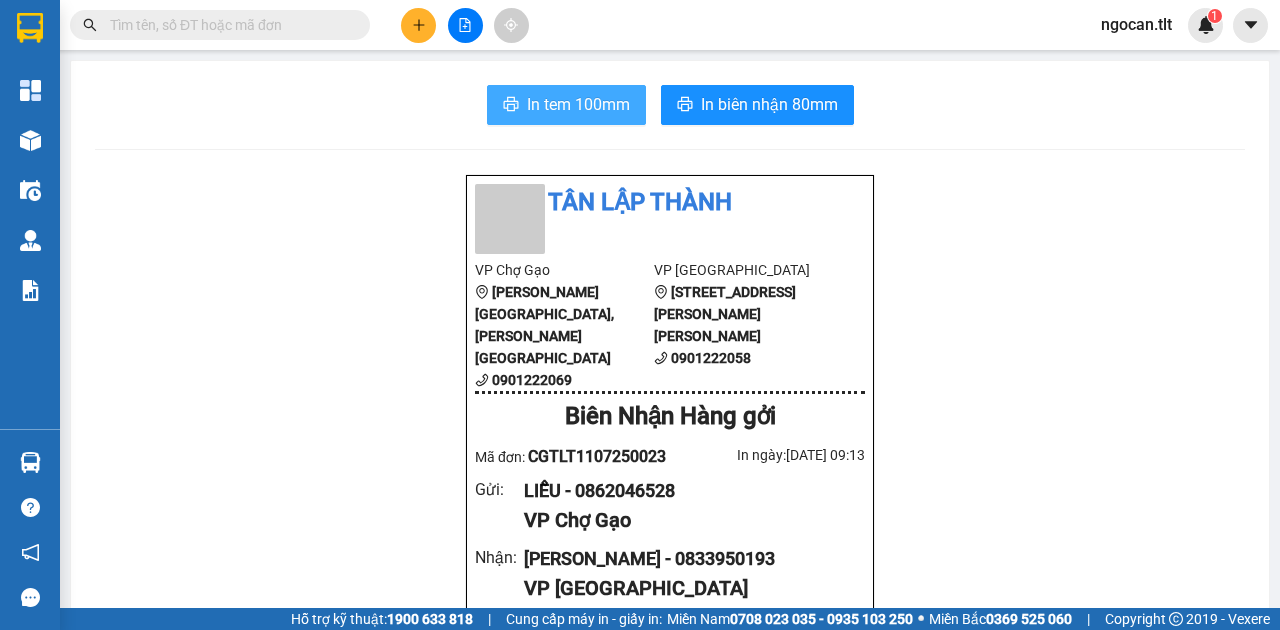 scroll, scrollTop: 0, scrollLeft: 0, axis: both 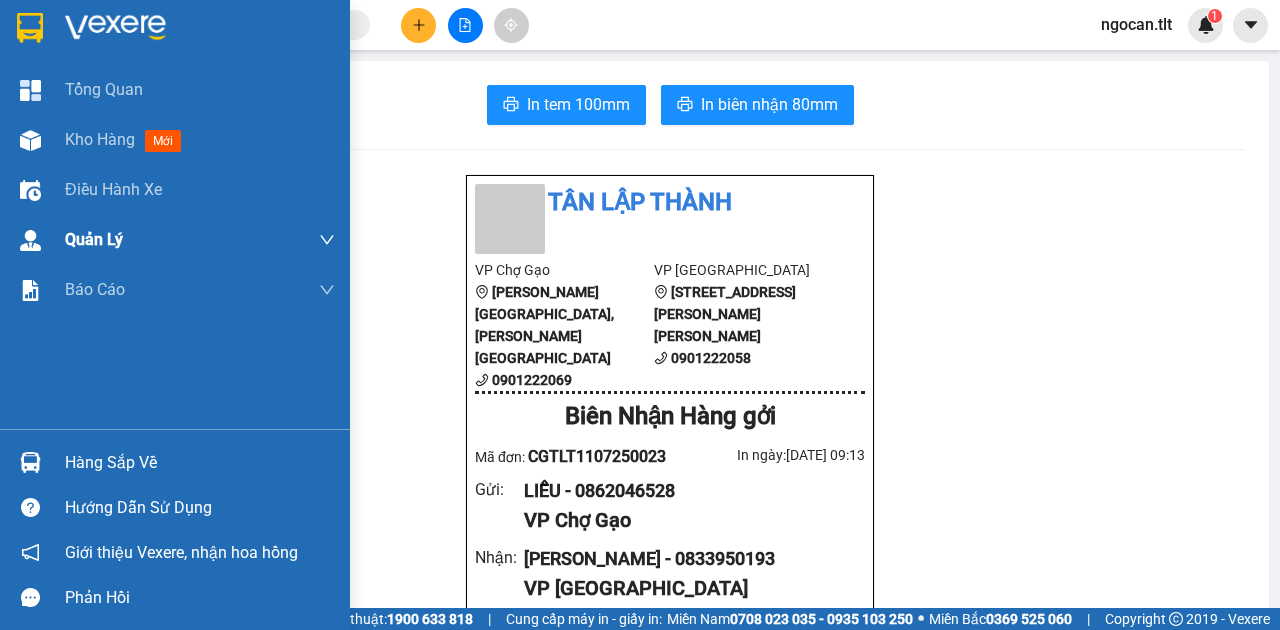 click on "Kho hàng" at bounding box center [100, 139] 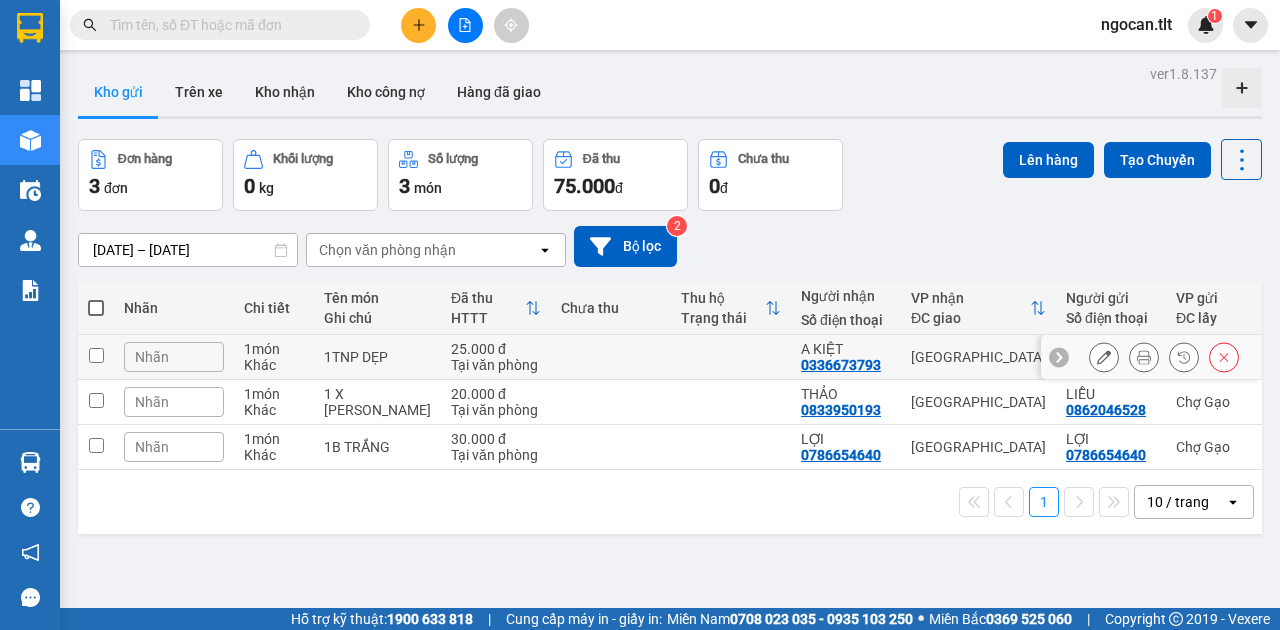 click at bounding box center [611, 357] 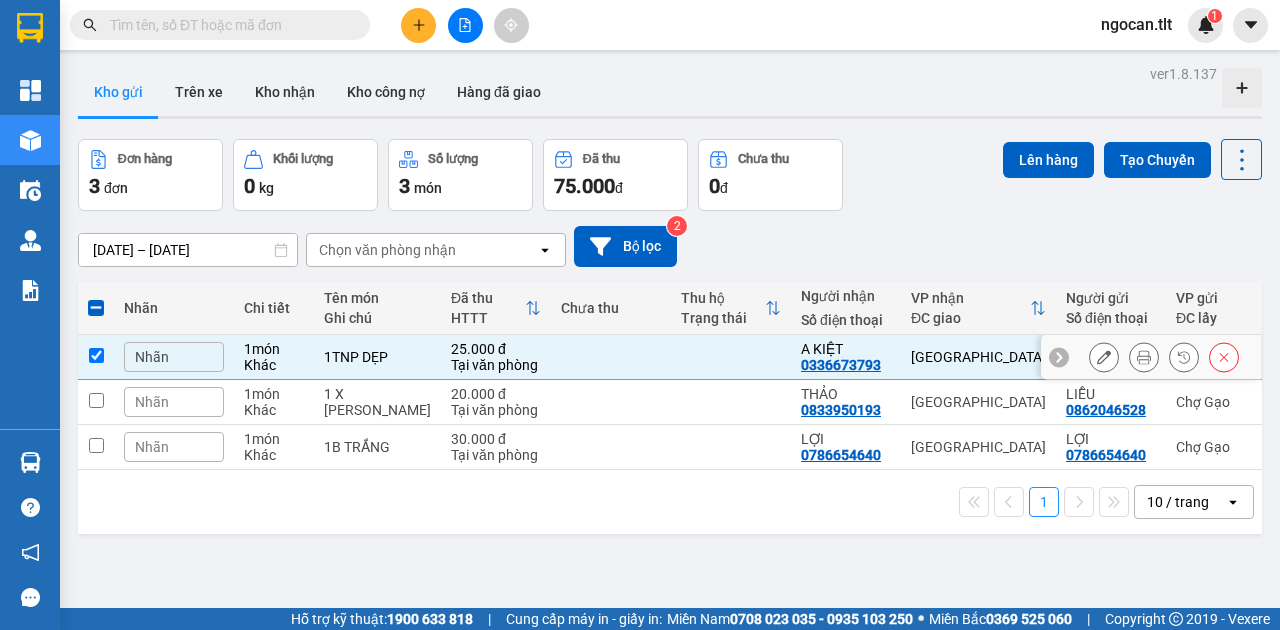 click at bounding box center (611, 357) 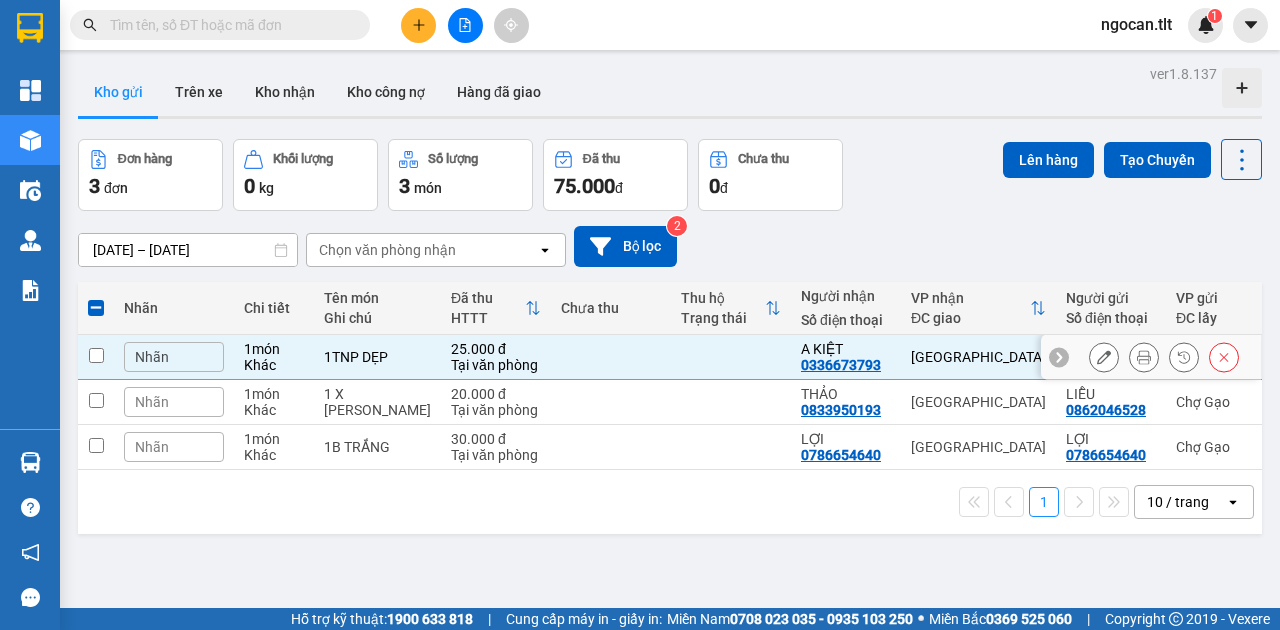 checkbox on "false" 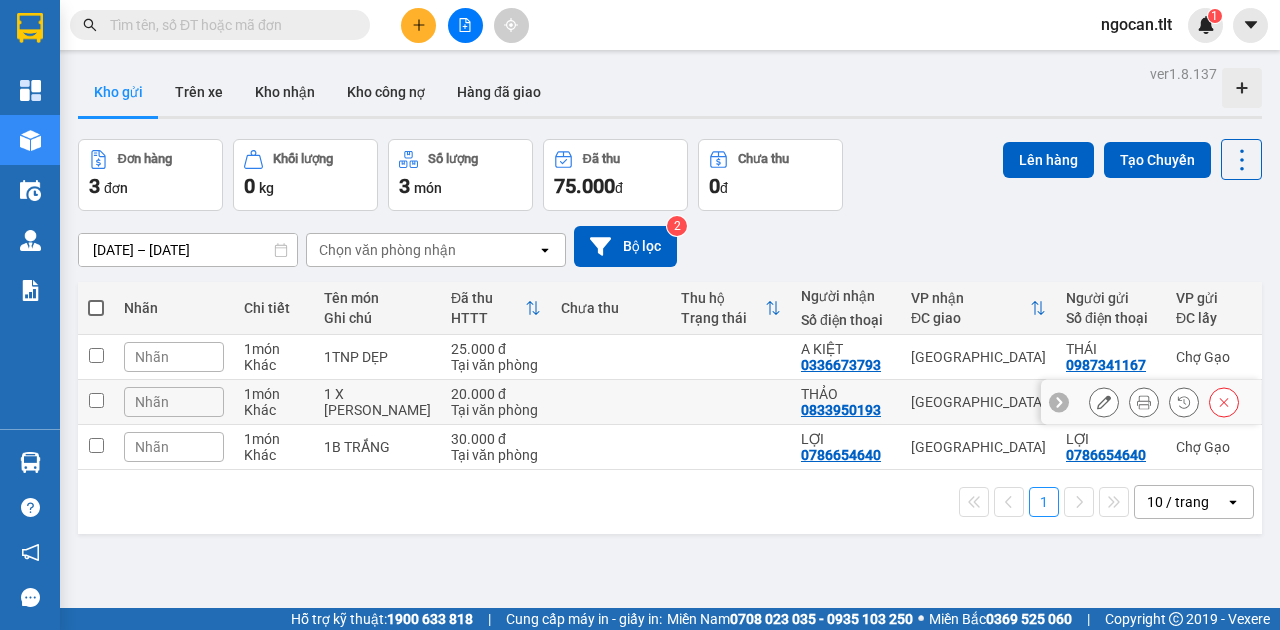 click at bounding box center (611, 402) 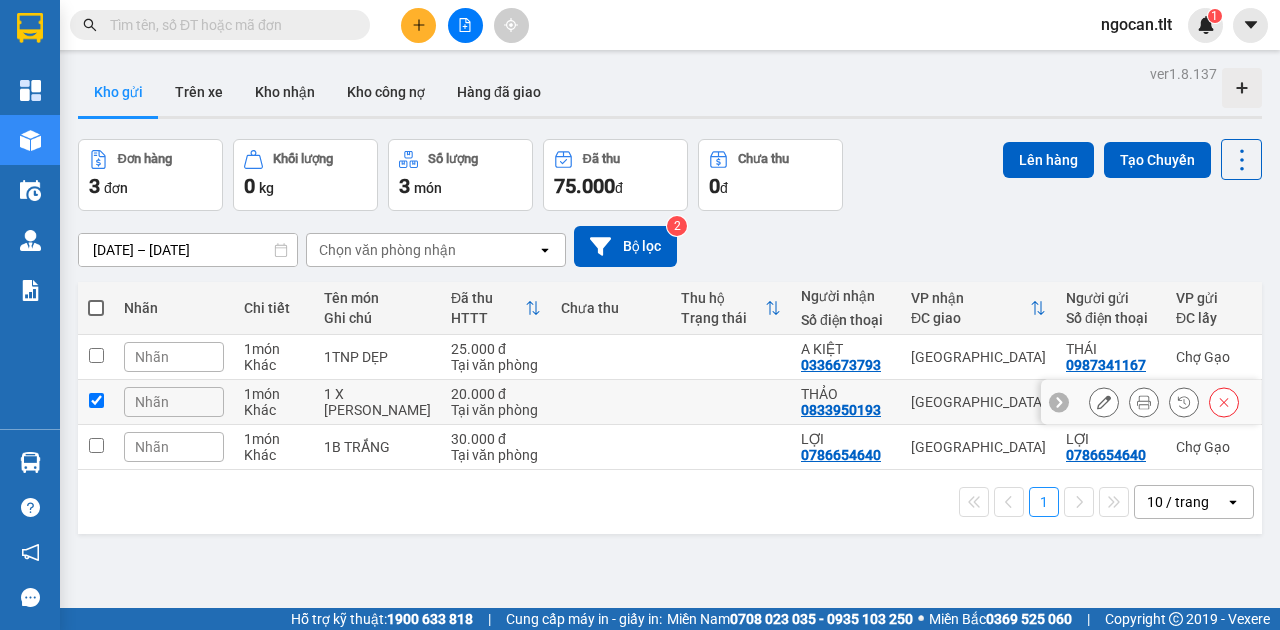 checkbox on "true" 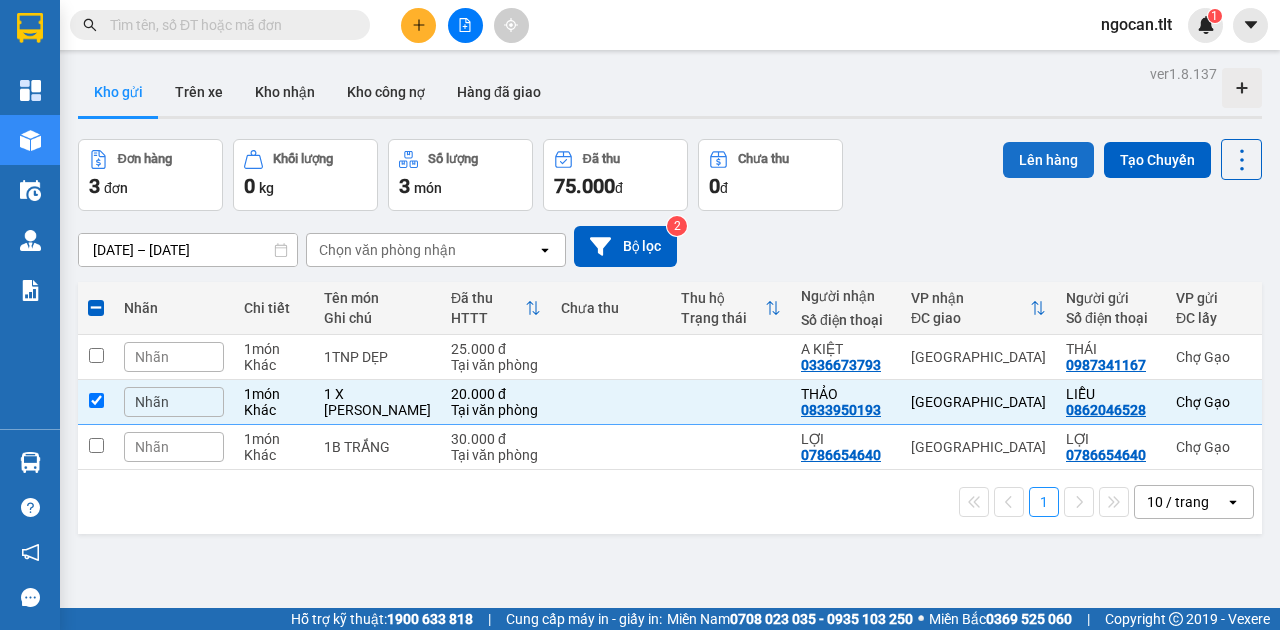 click on "Lên hàng" at bounding box center (1048, 160) 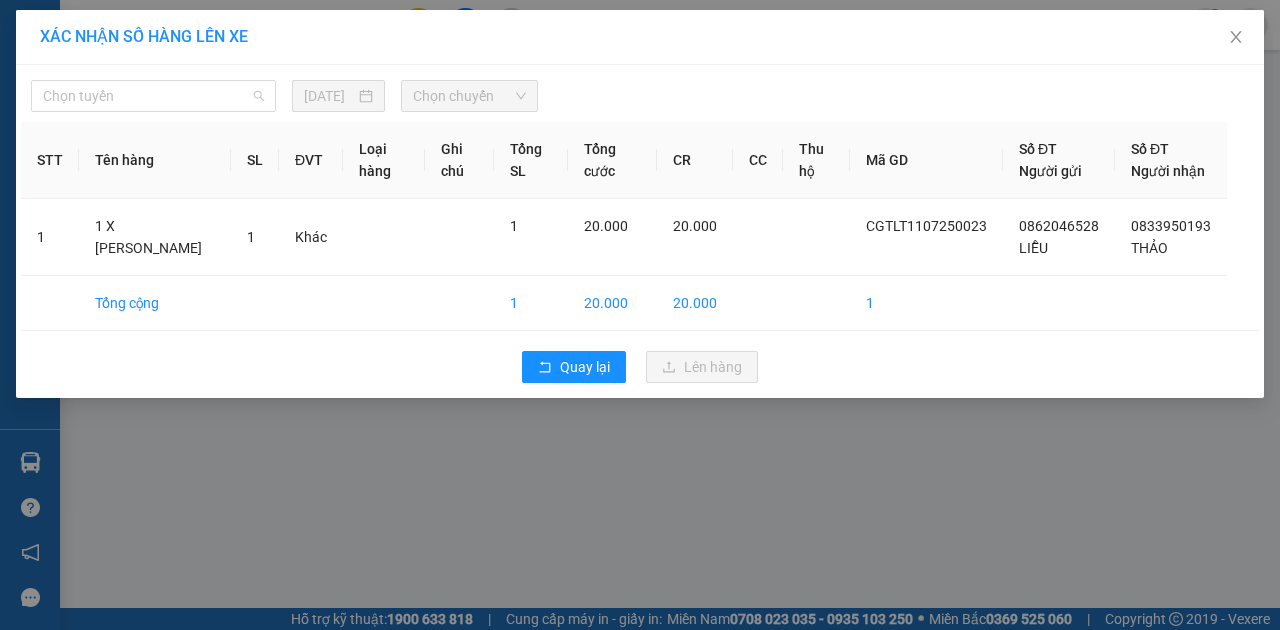drag, startPoint x: 104, startPoint y: 86, endPoint x: 111, endPoint y: 134, distance: 48.507732 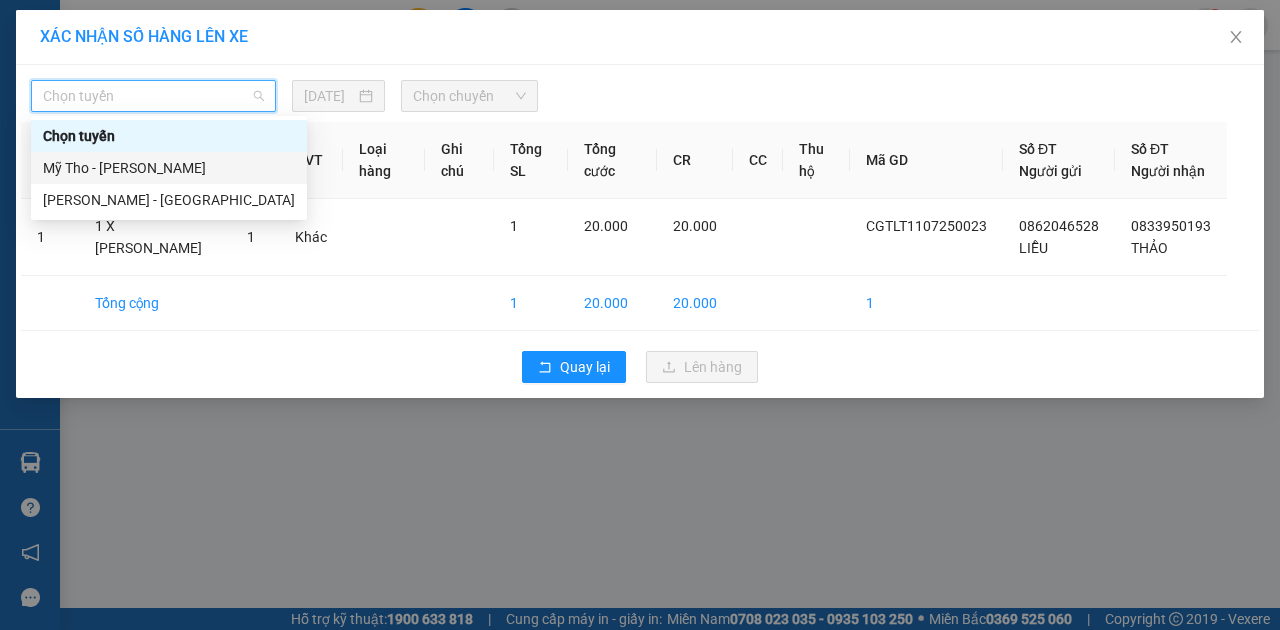click on "Mỹ Tho - [PERSON_NAME]" at bounding box center (169, 168) 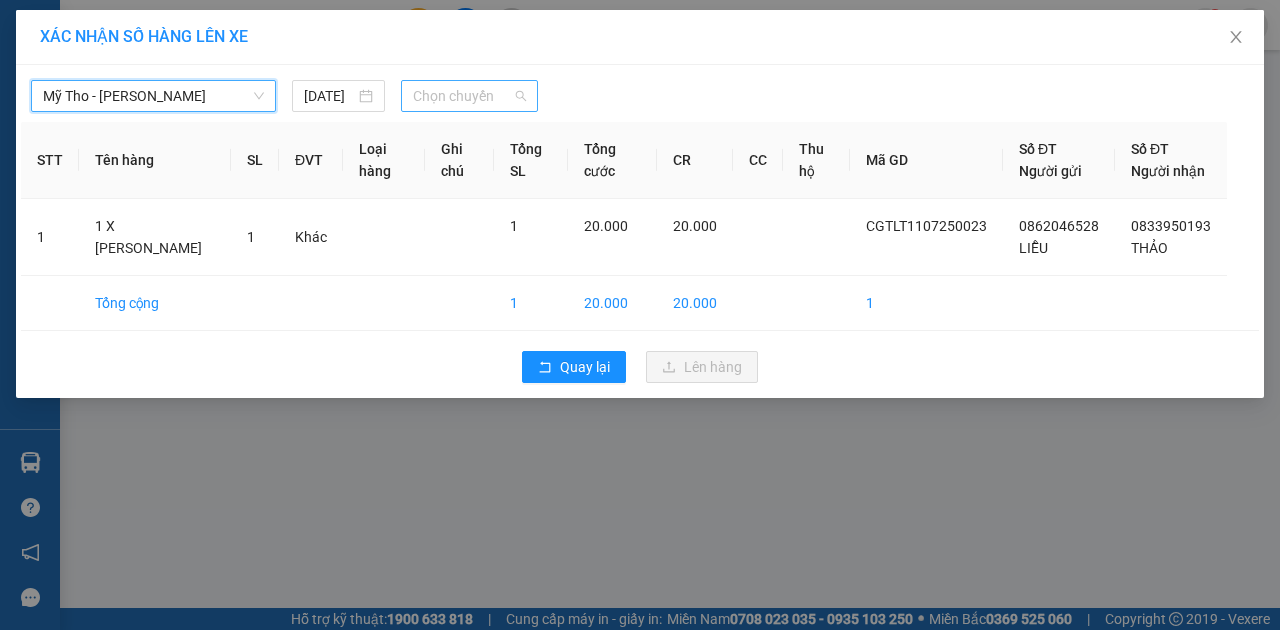 drag, startPoint x: 433, startPoint y: 88, endPoint x: 423, endPoint y: 100, distance: 15.6205 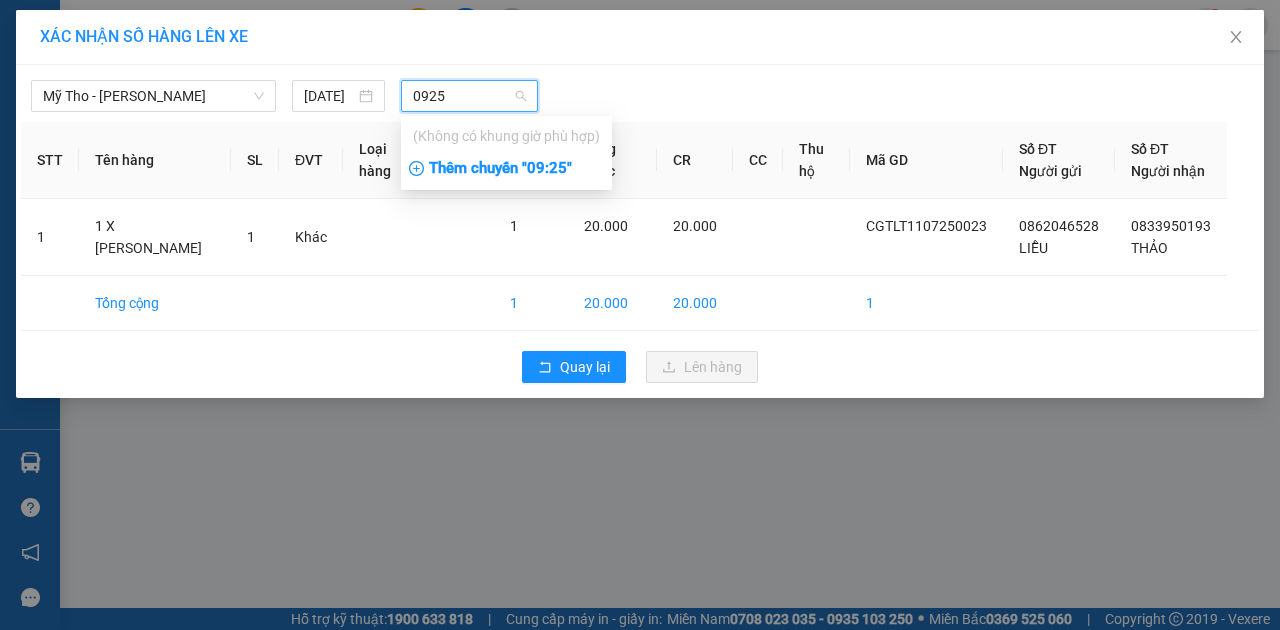 type on "0925" 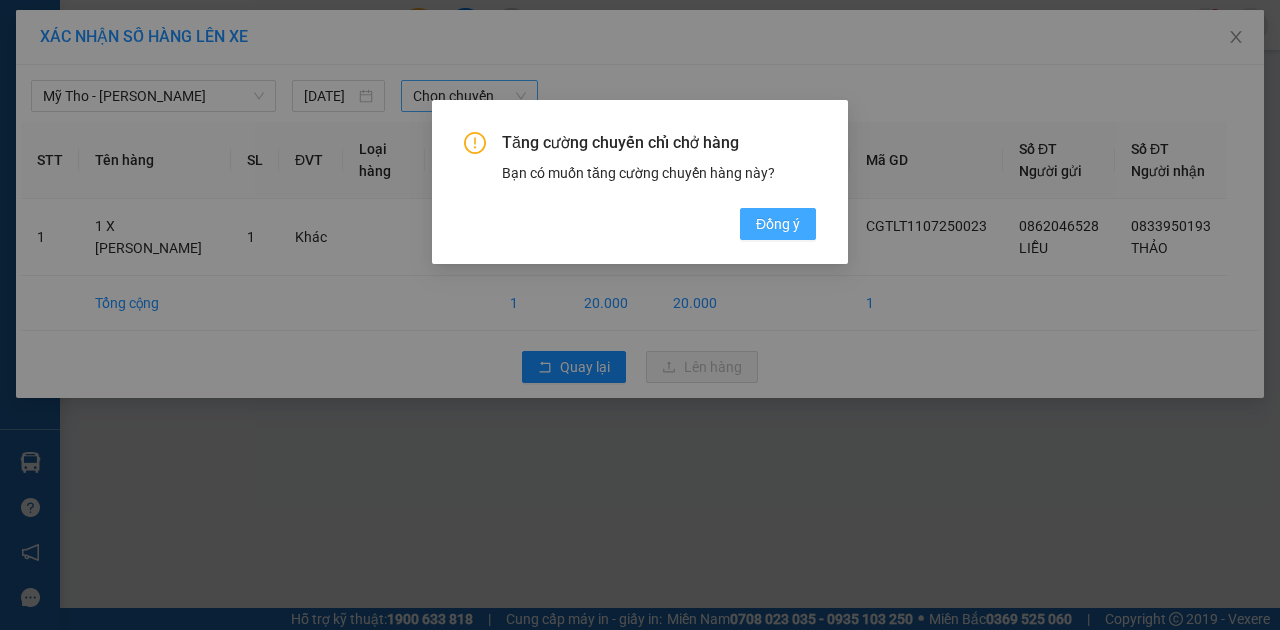 click on "Đồng ý" at bounding box center [778, 224] 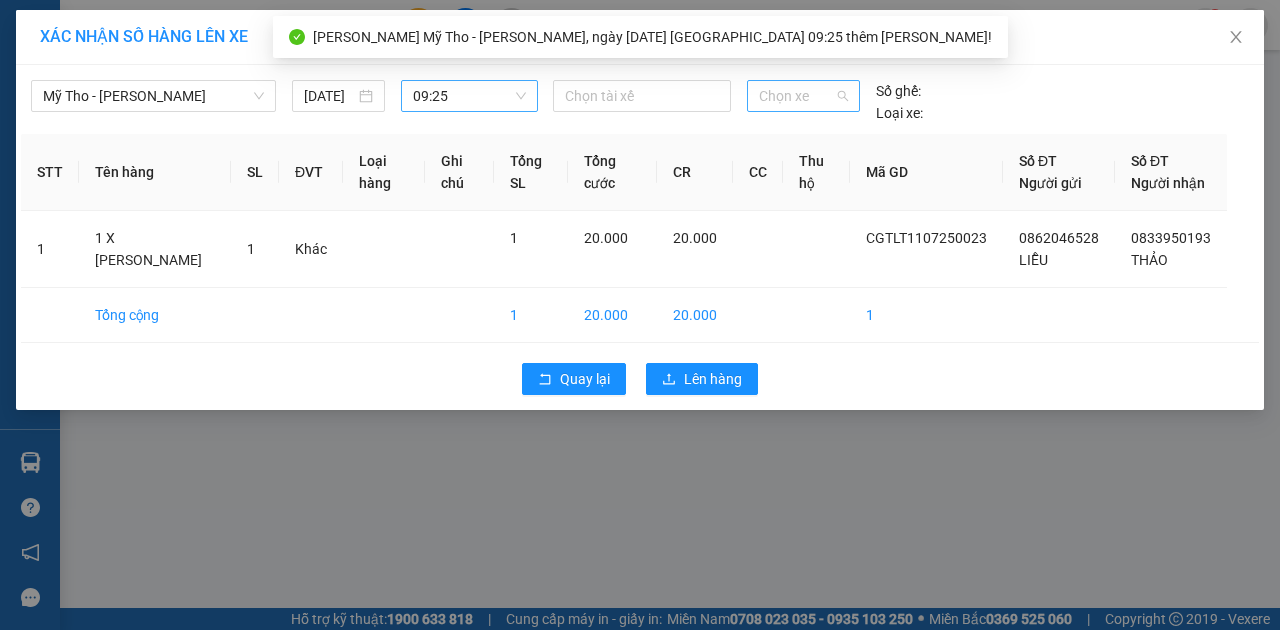 click on "Chọn xe" at bounding box center (803, 96) 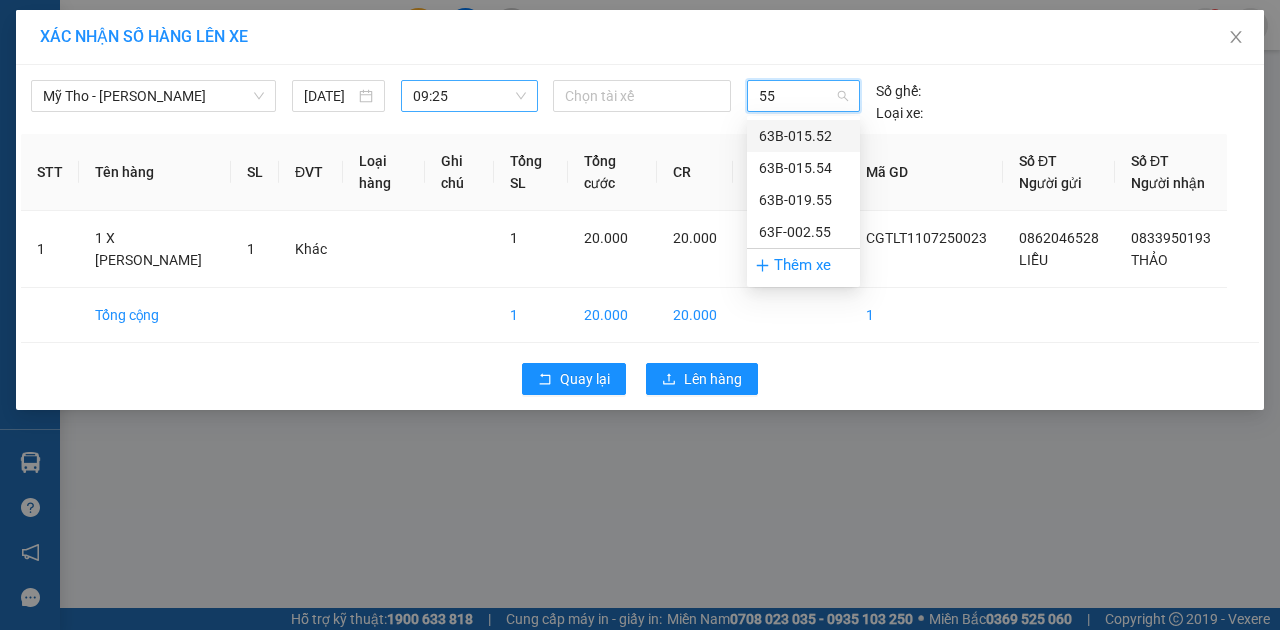 type on "552" 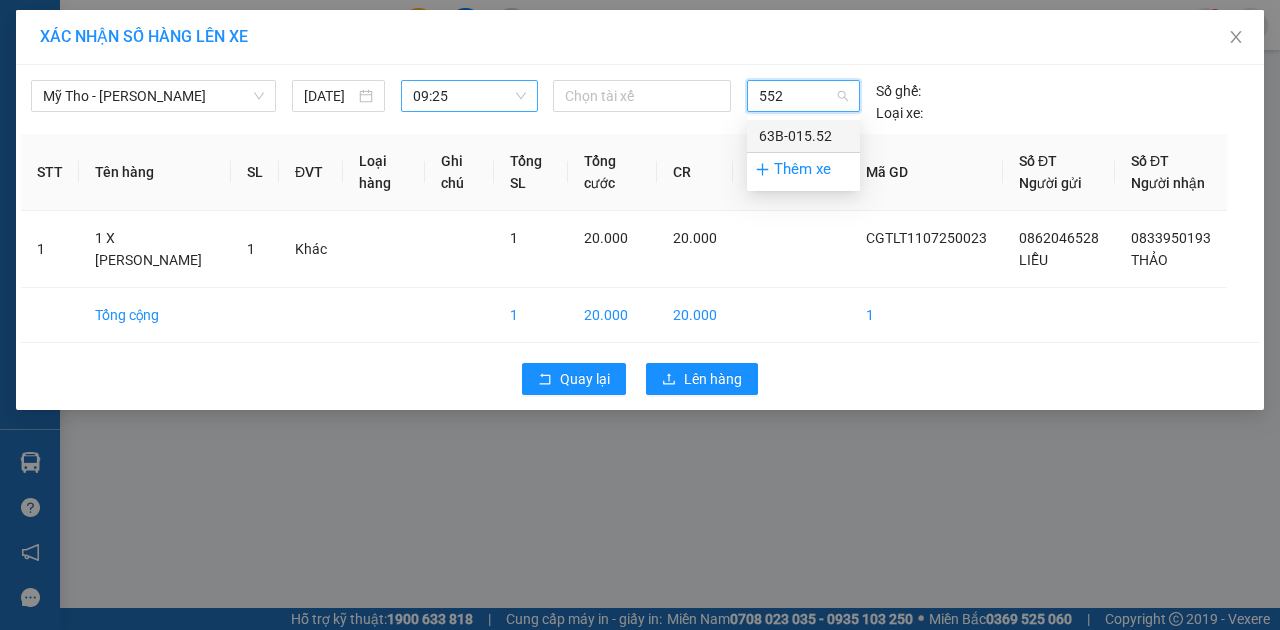 click on "63B-015.52" at bounding box center [803, 136] 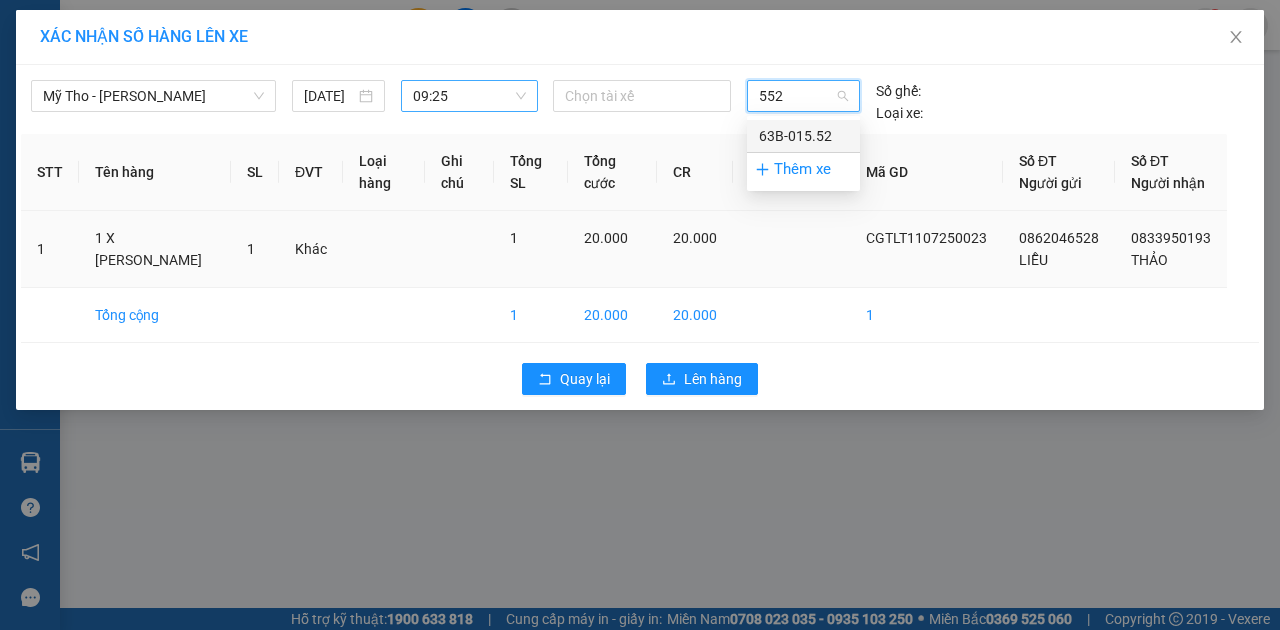 type 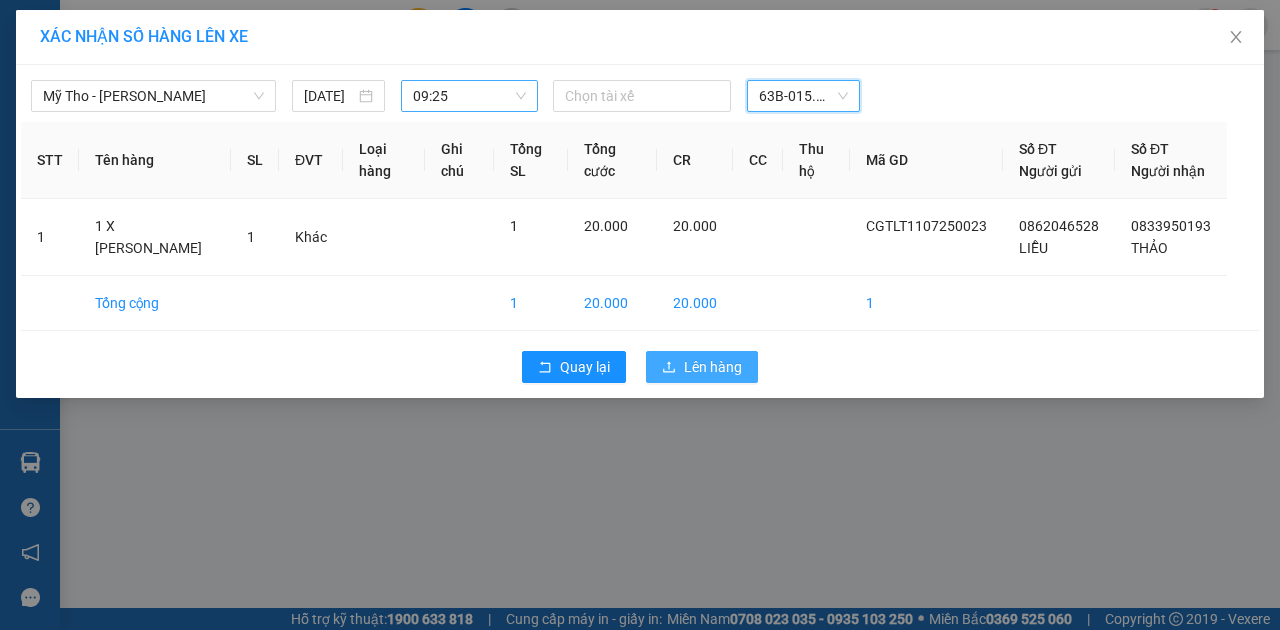 click on "Lên hàng" at bounding box center [702, 367] 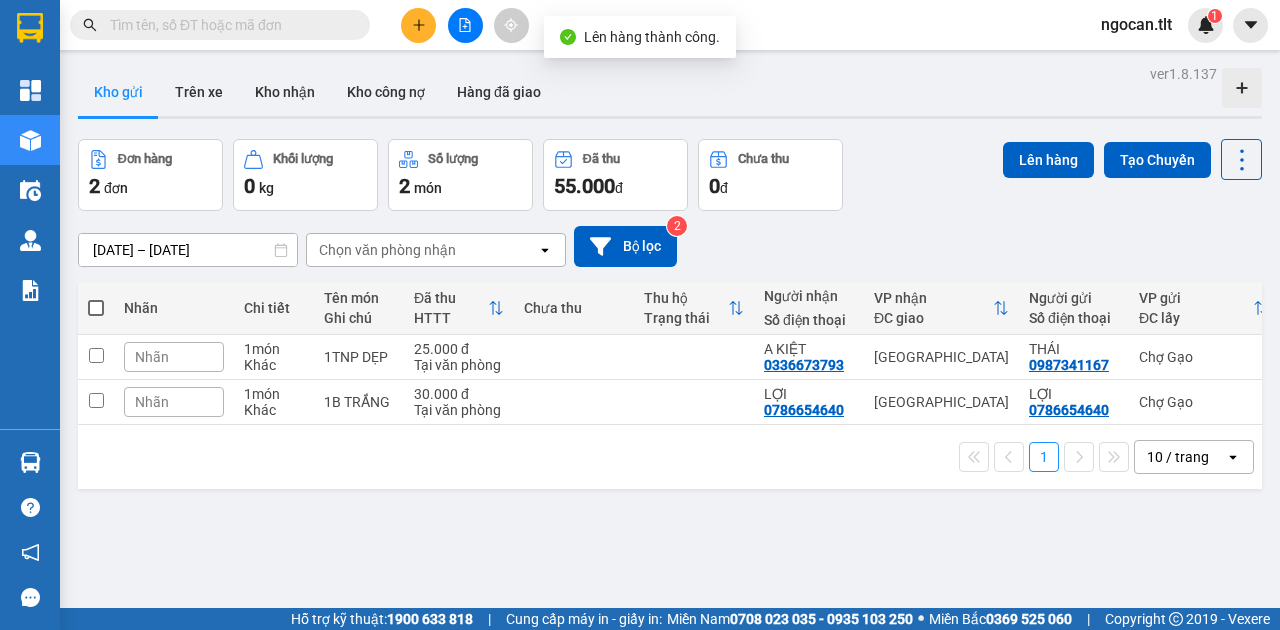 click 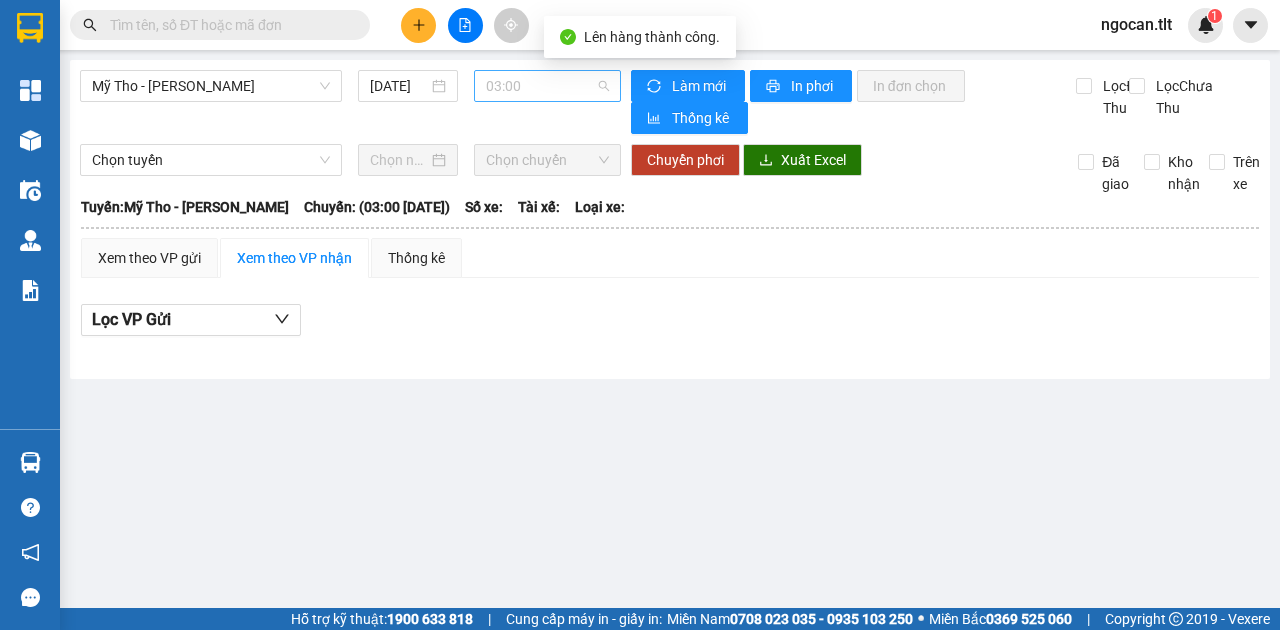 click on "03:00" at bounding box center [547, 86] 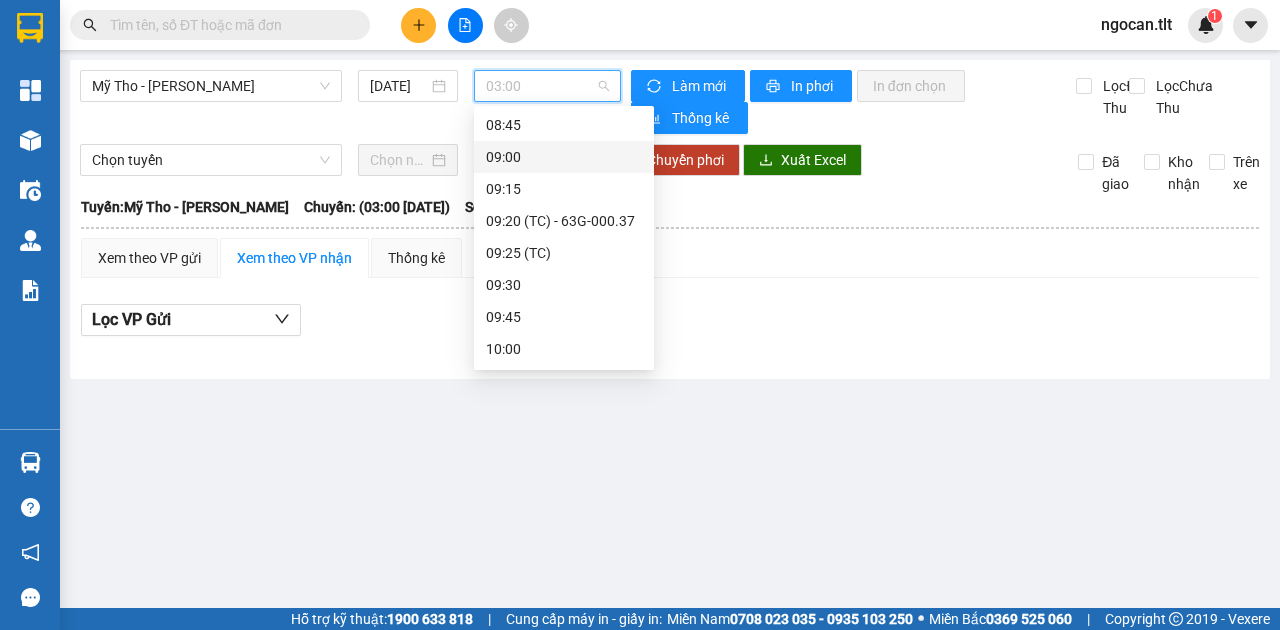 scroll, scrollTop: 933, scrollLeft: 0, axis: vertical 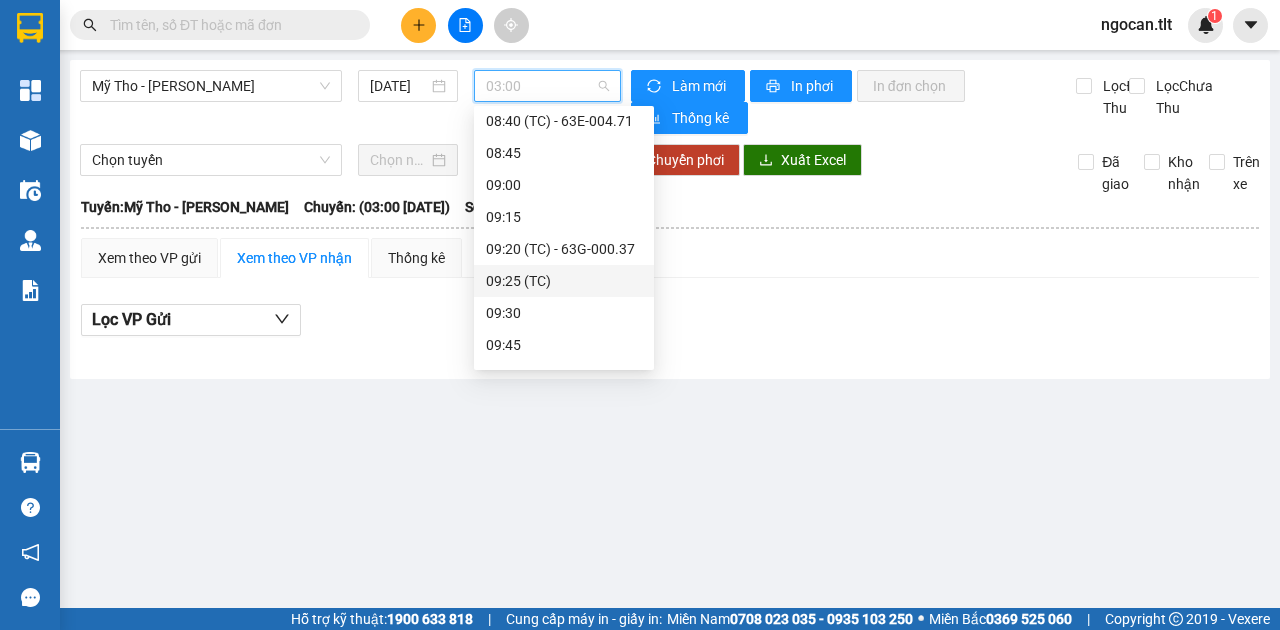 click on "09:25   (TC)" at bounding box center (564, 281) 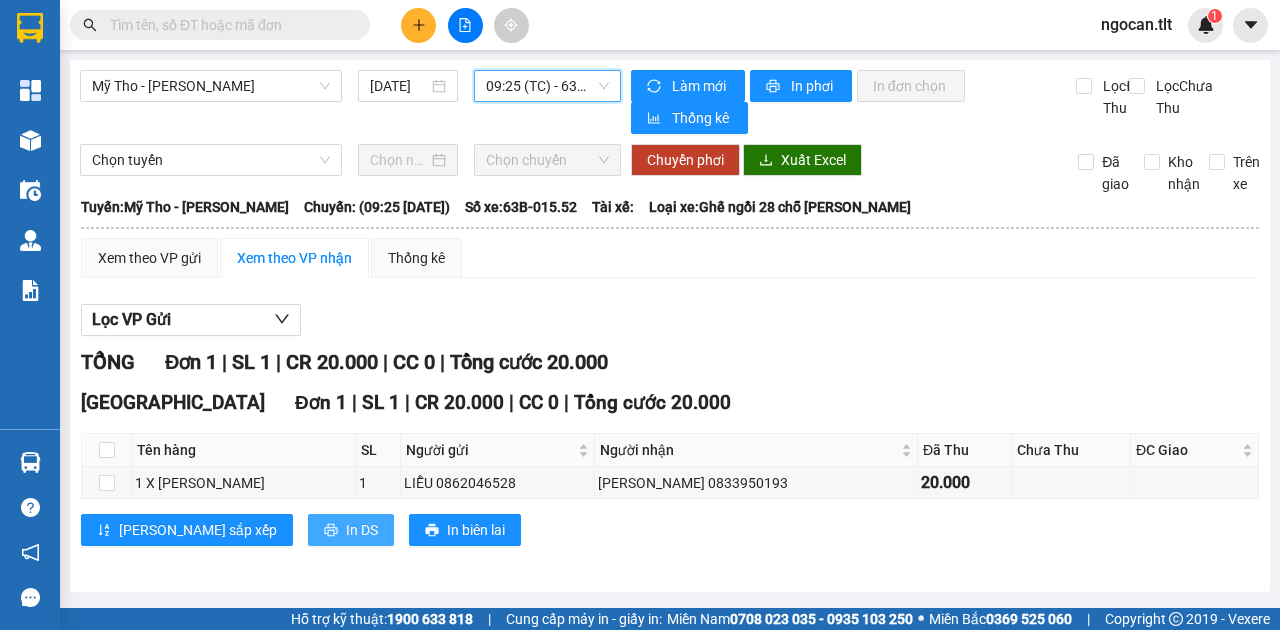 drag, startPoint x: 264, startPoint y: 523, endPoint x: 239, endPoint y: 527, distance: 25.317978 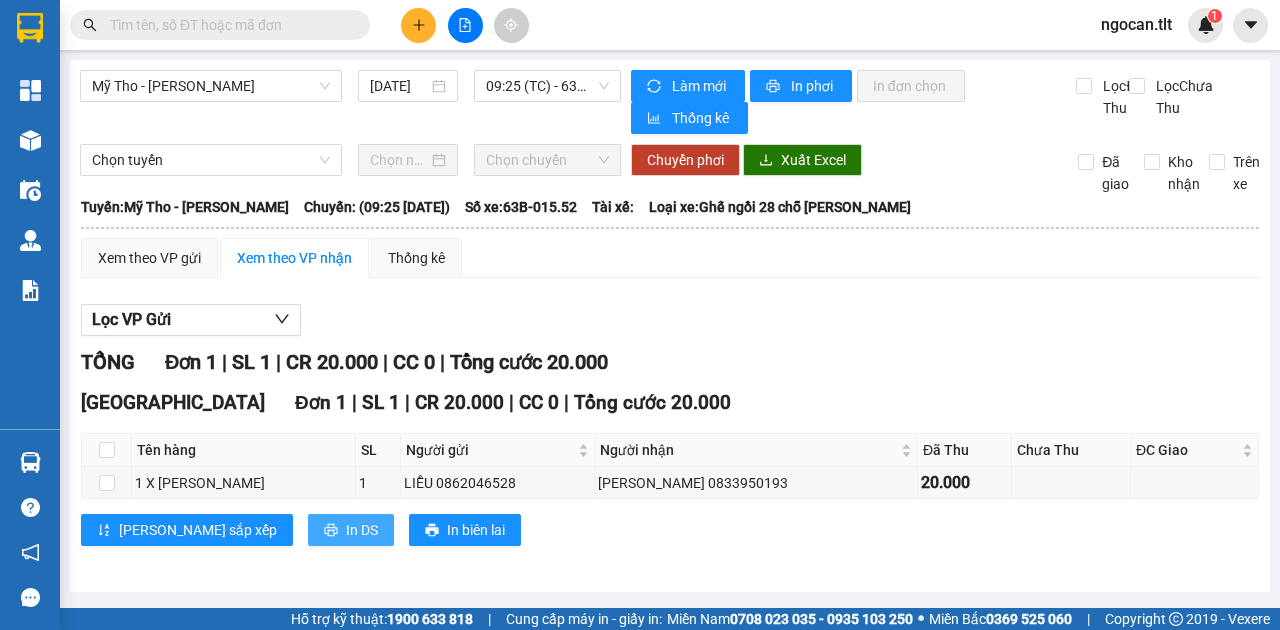 scroll, scrollTop: 0, scrollLeft: 0, axis: both 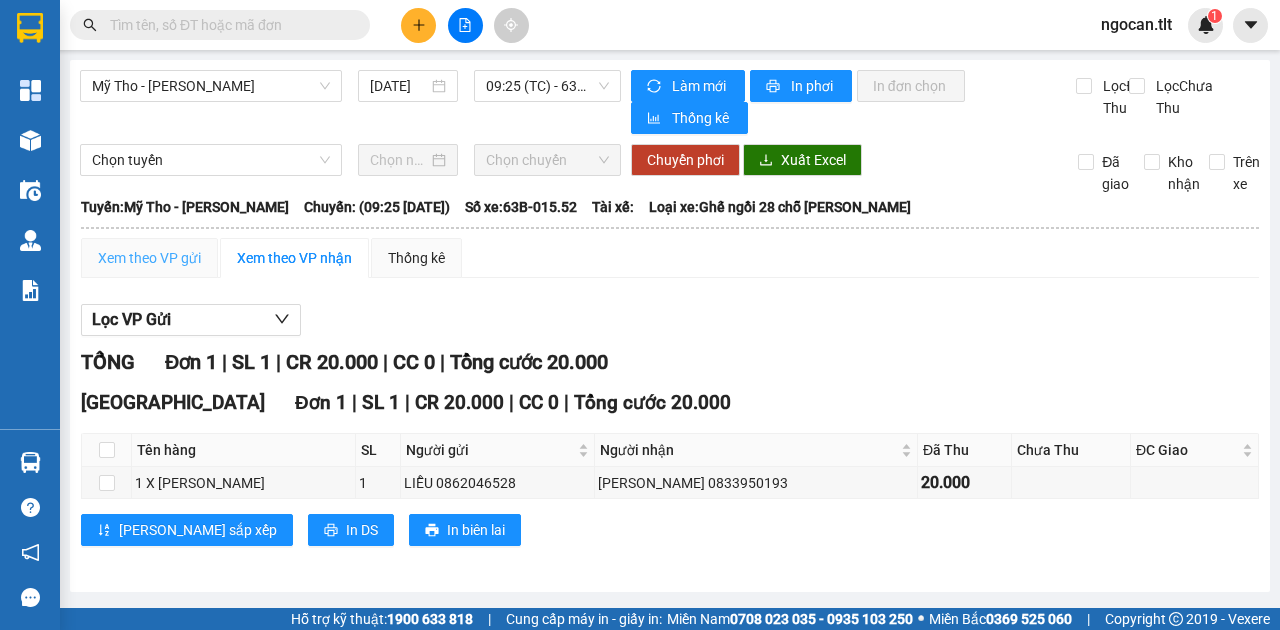 click on "Xem theo VP gửi" at bounding box center (149, 258) 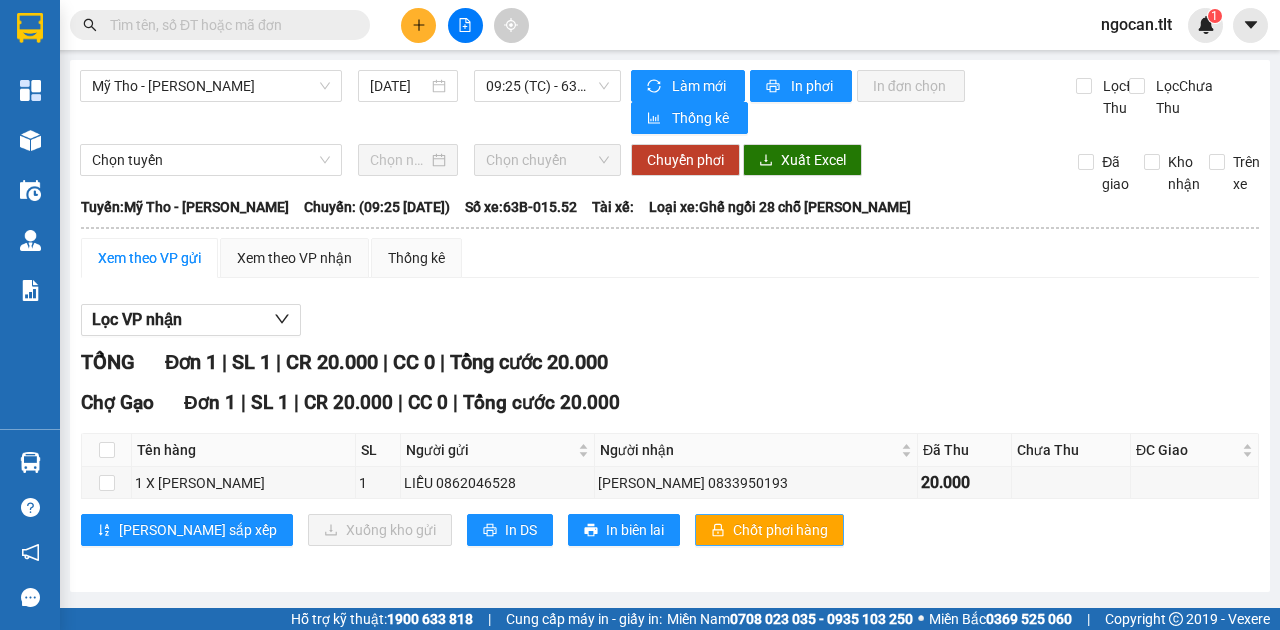 click on "Chốt phơi hàng" at bounding box center [780, 530] 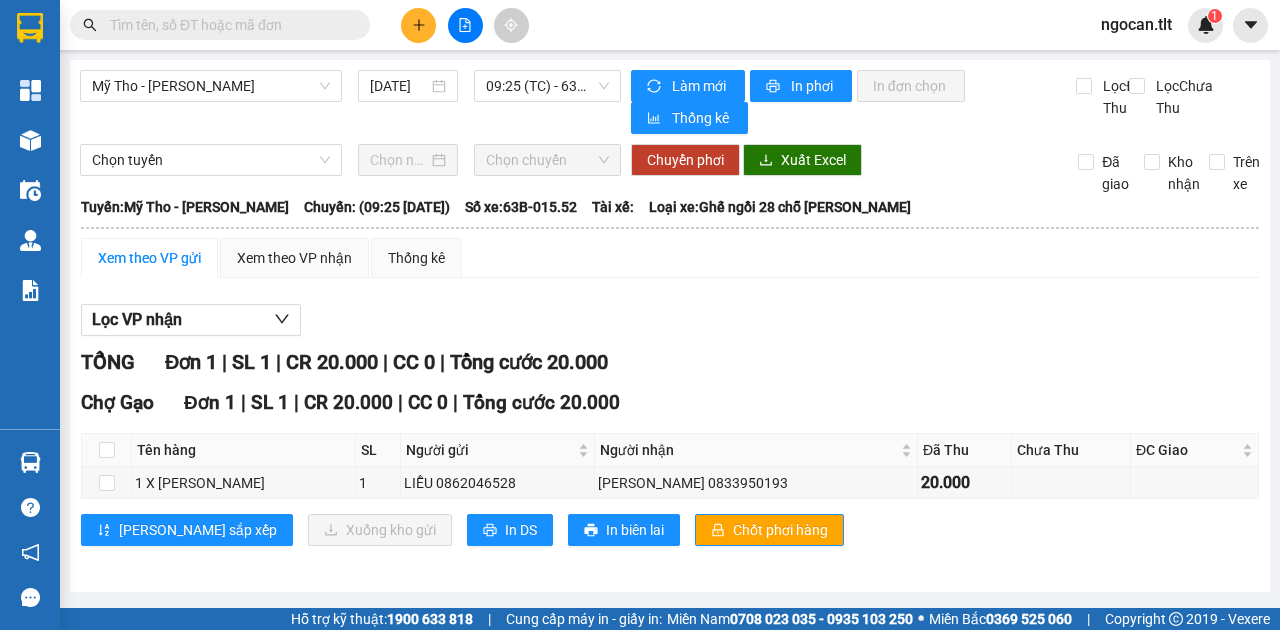 click at bounding box center (228, 25) 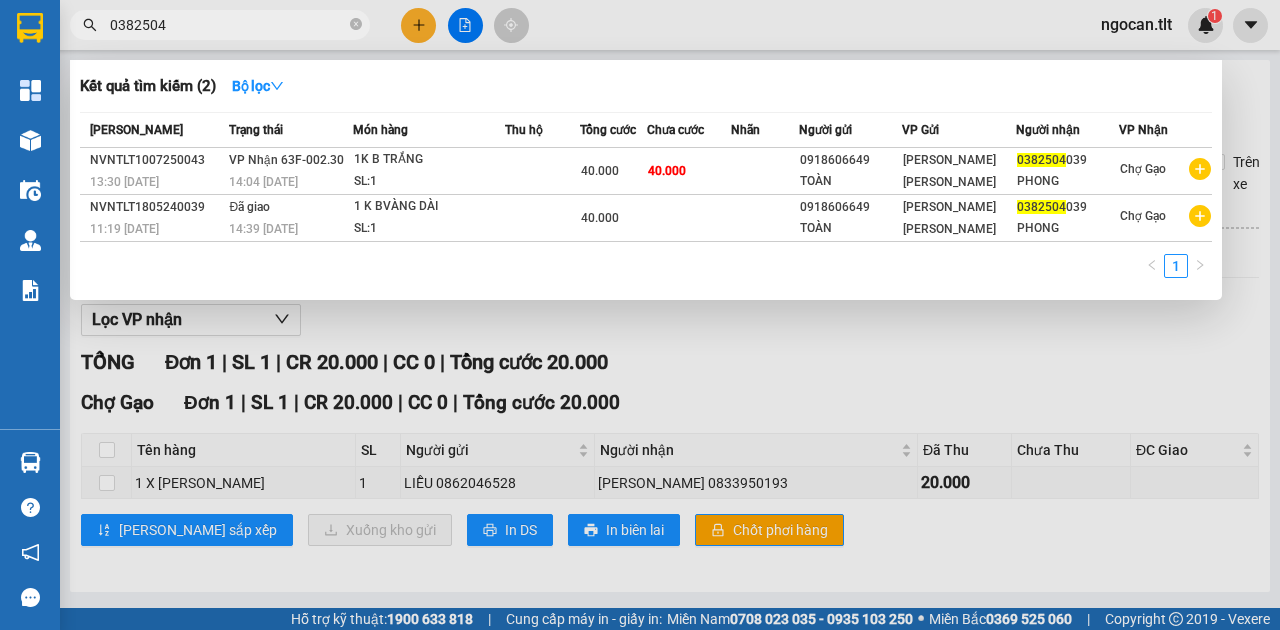 type on "0382504" 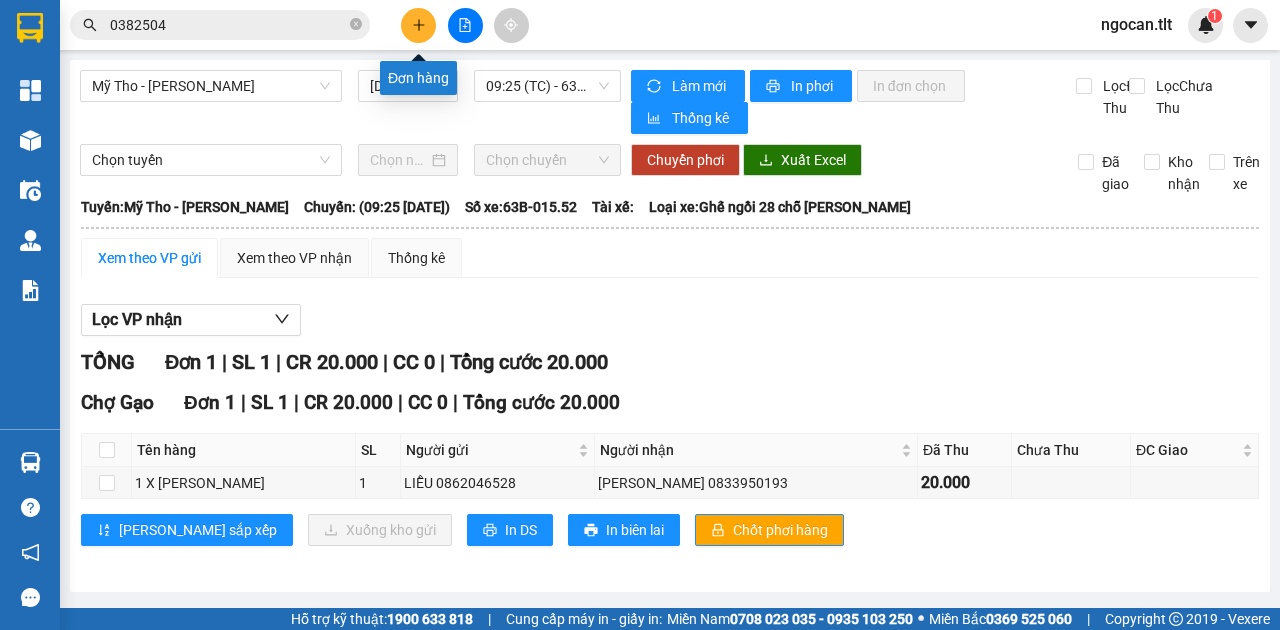 click 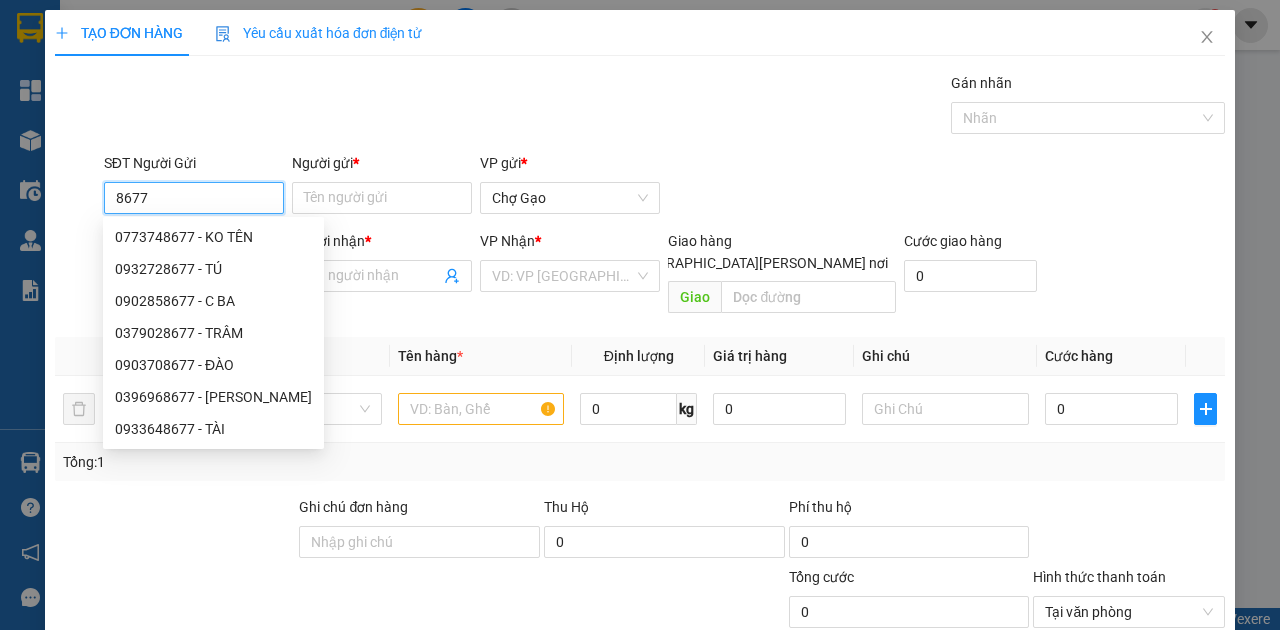 drag, startPoint x: 0, startPoint y: 206, endPoint x: 0, endPoint y: 122, distance: 84 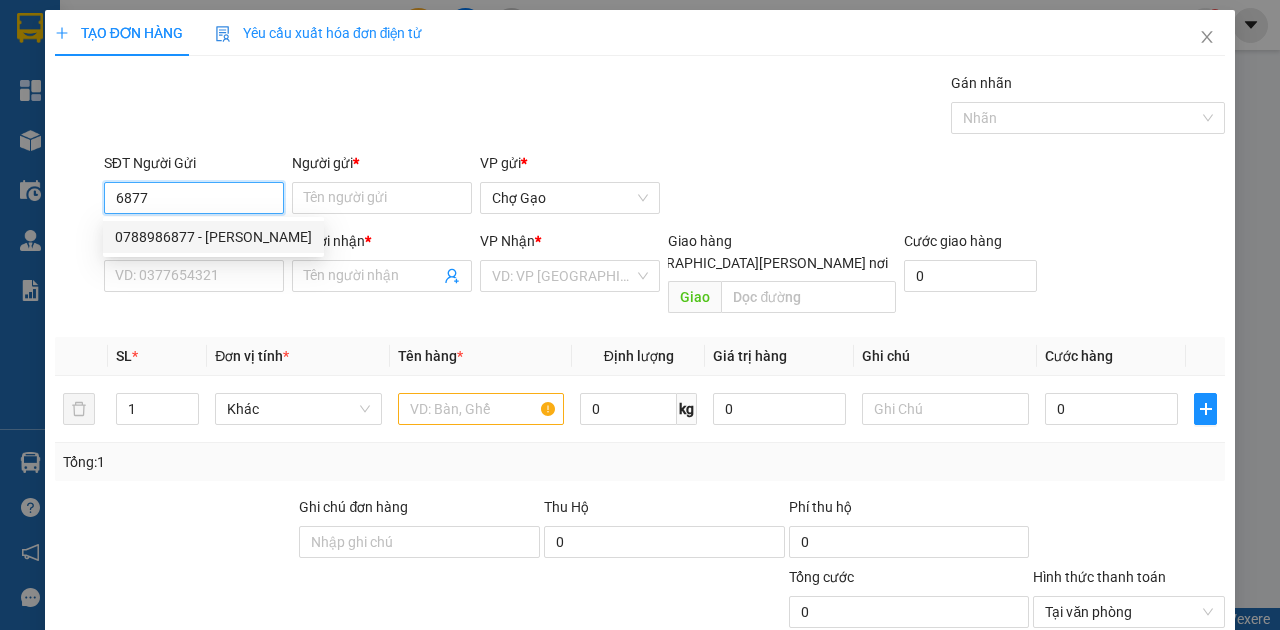 drag, startPoint x: 164, startPoint y: 234, endPoint x: 174, endPoint y: 248, distance: 17.20465 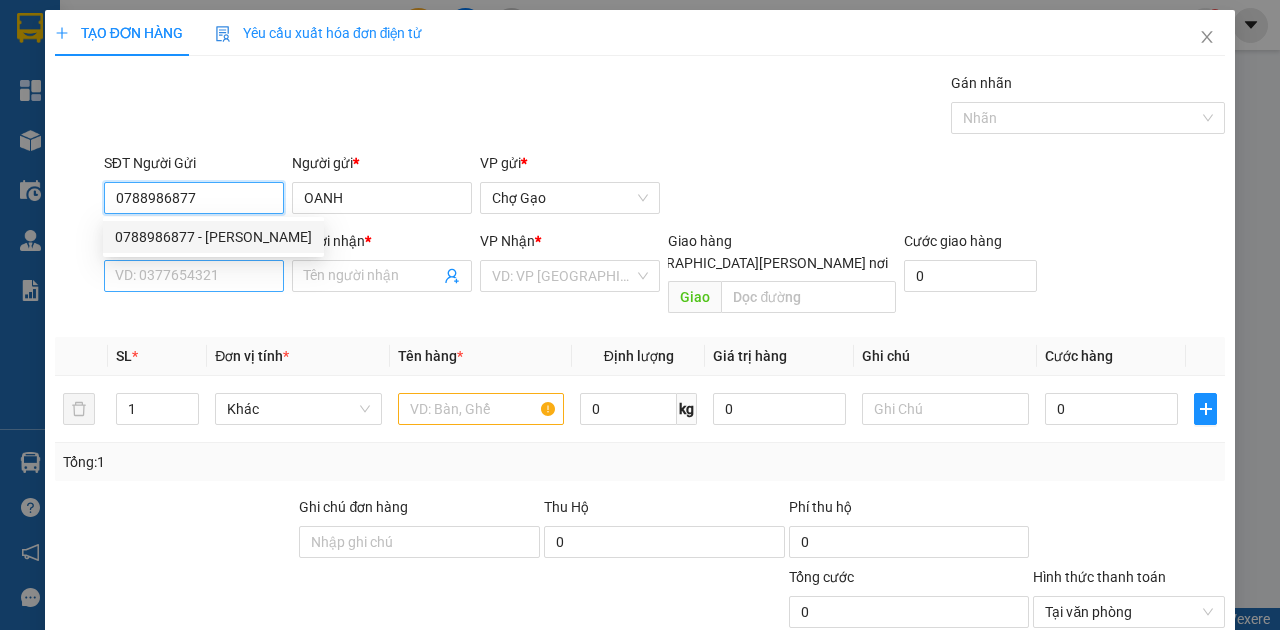 type on "0788986877" 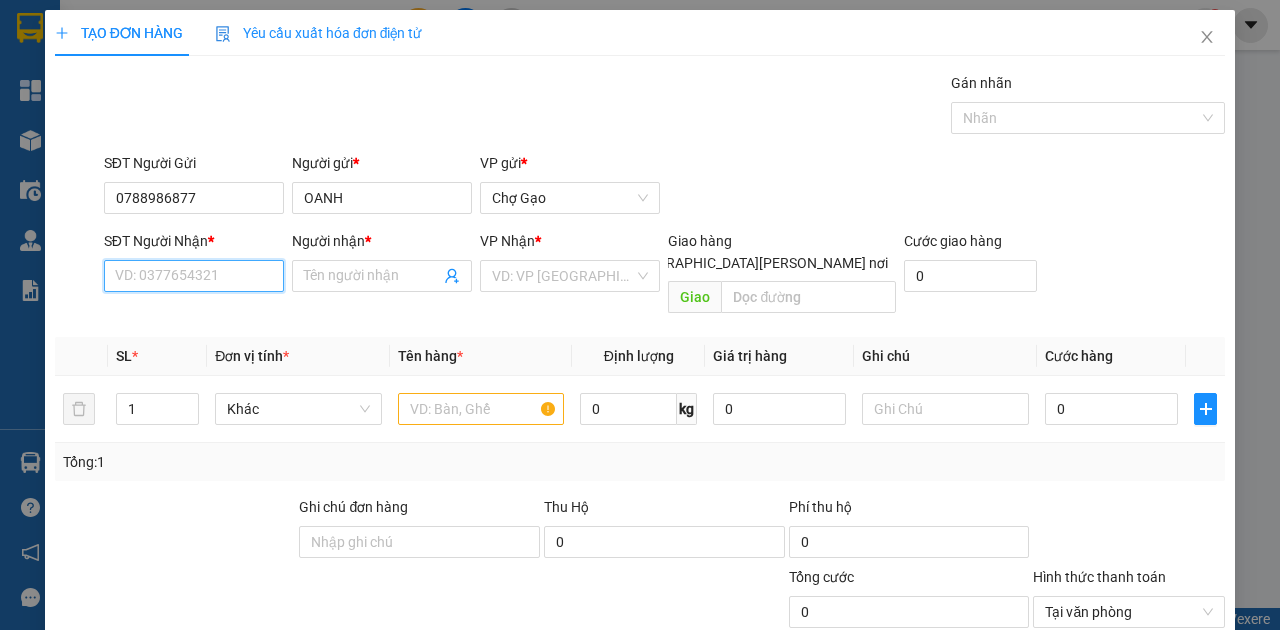 drag, startPoint x: 213, startPoint y: 278, endPoint x: 223, endPoint y: 282, distance: 10.770329 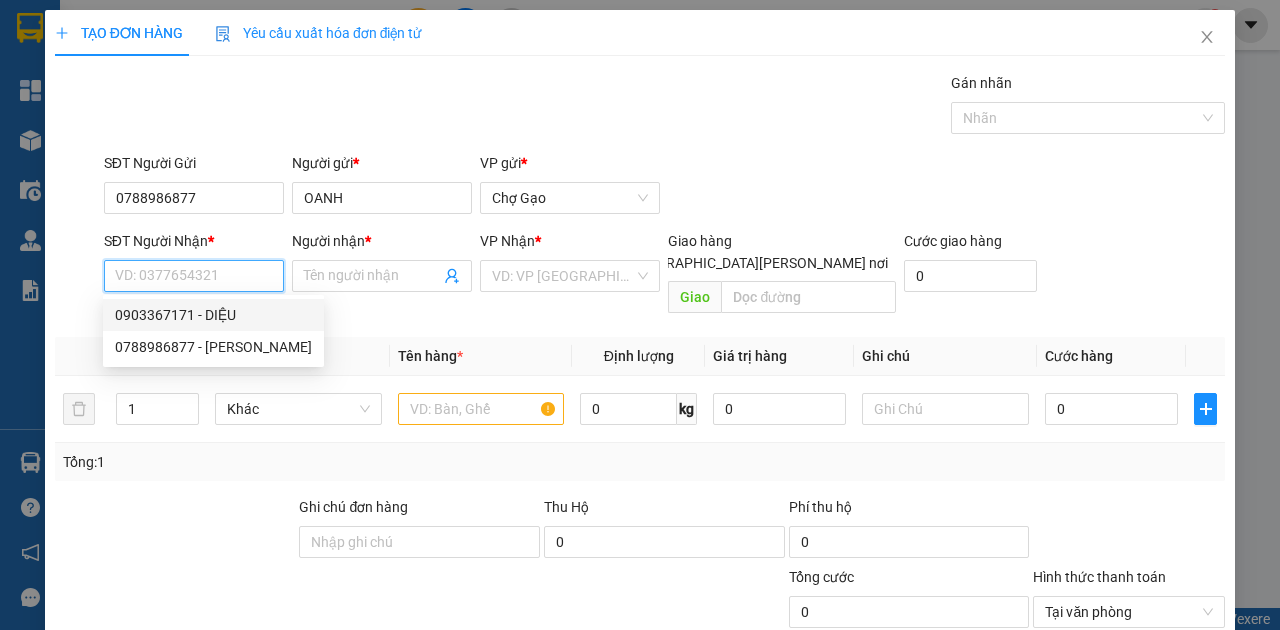 click on "0903367171 - DIỆU" at bounding box center [213, 315] 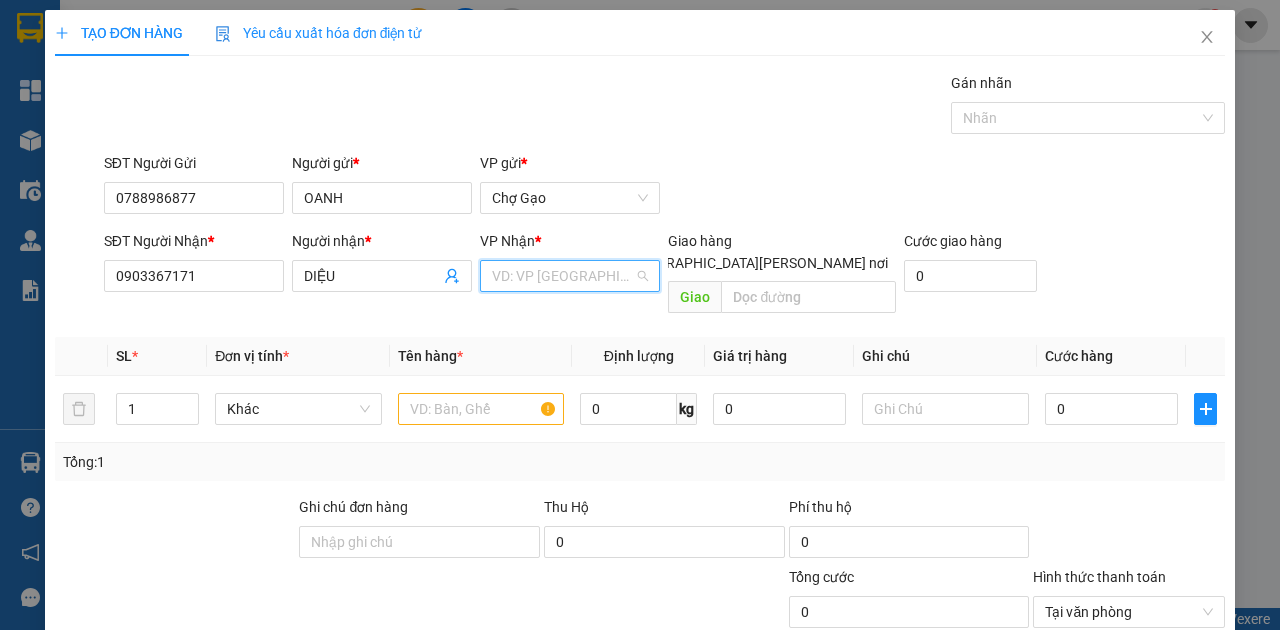 click at bounding box center (563, 276) 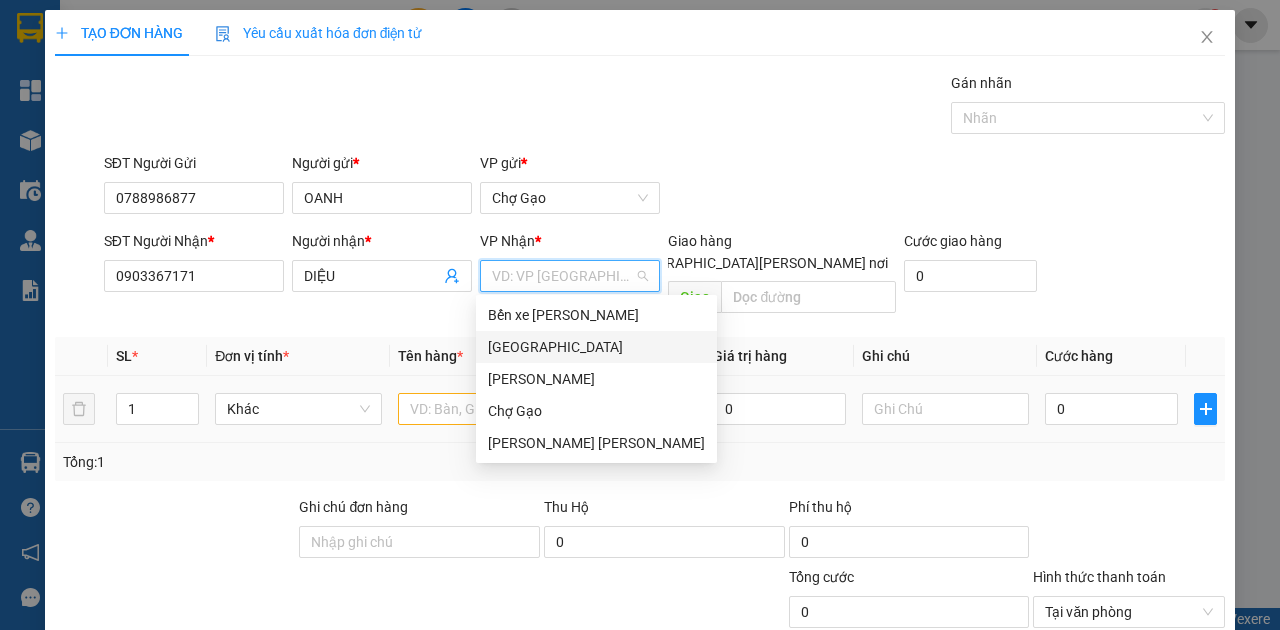 drag, startPoint x: 529, startPoint y: 345, endPoint x: 508, endPoint y: 370, distance: 32.649654 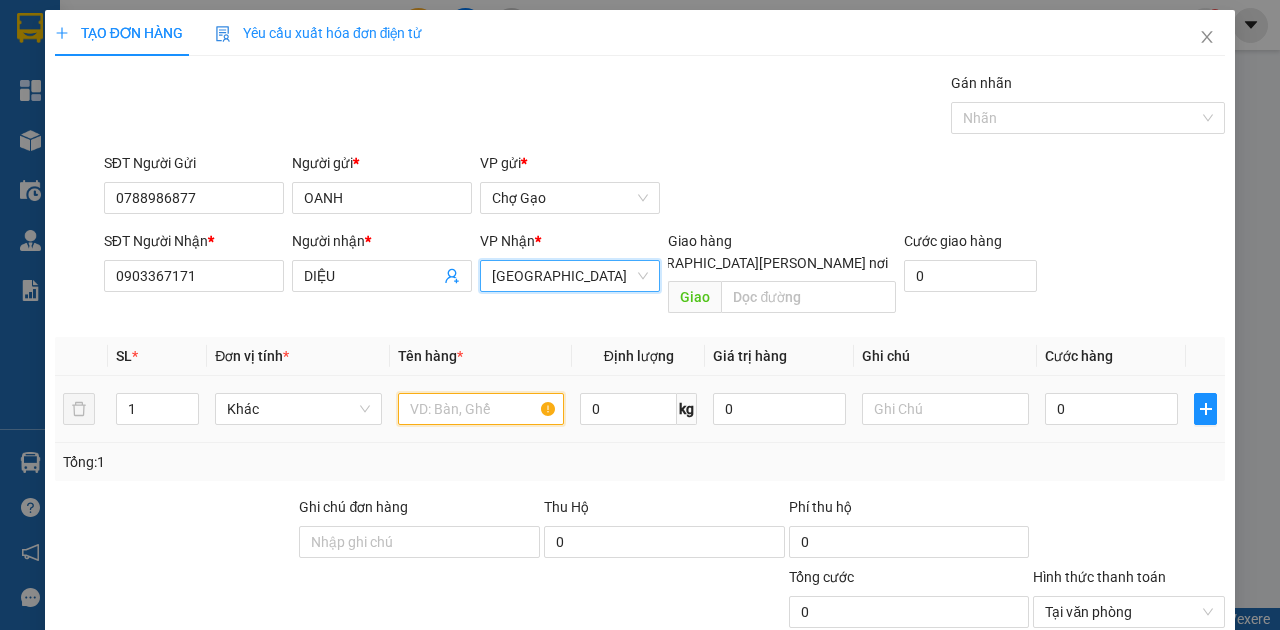 click at bounding box center (481, 409) 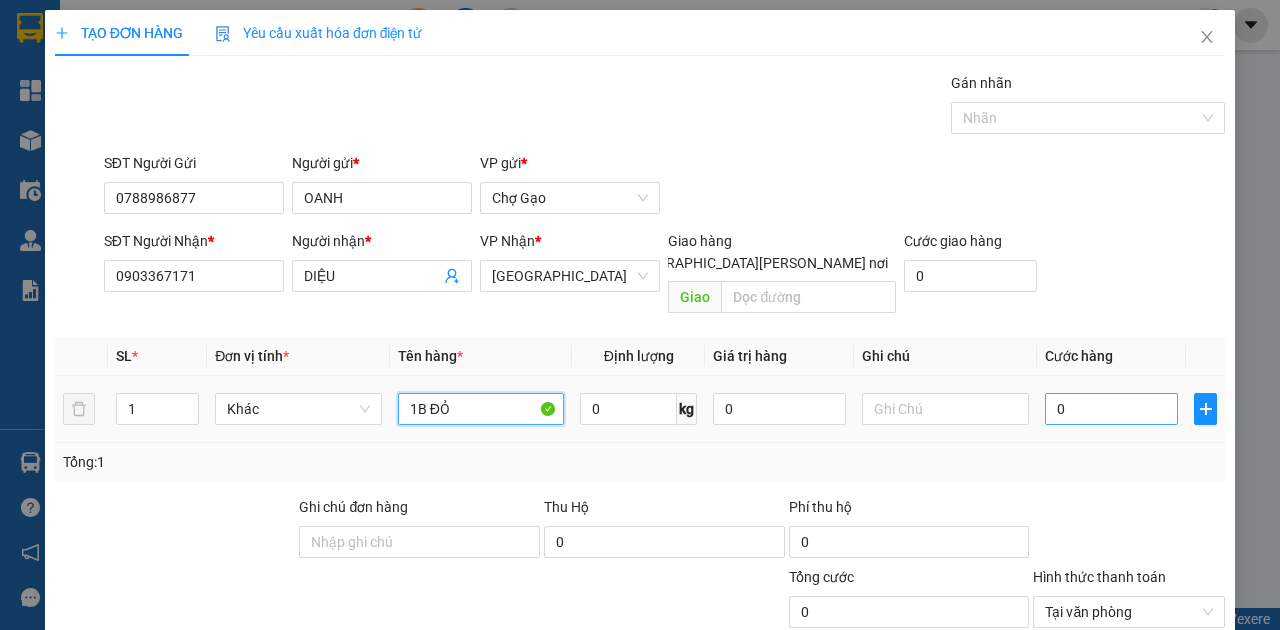 type on "1B ĐỎ" 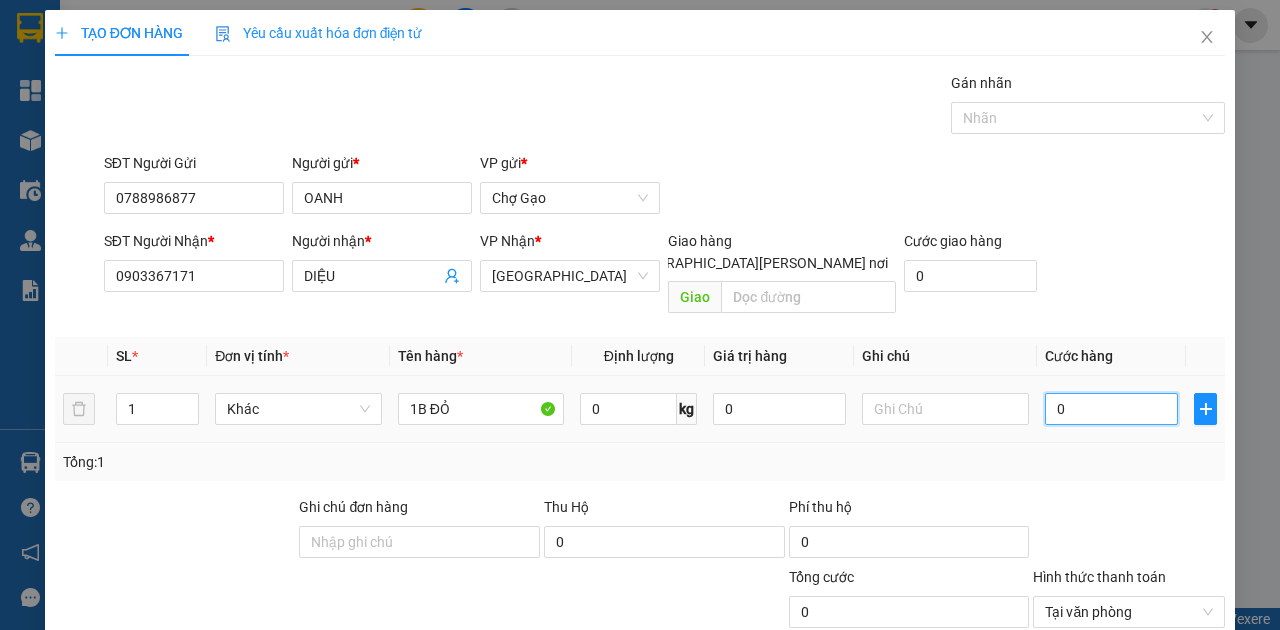 click on "0" at bounding box center [1111, 409] 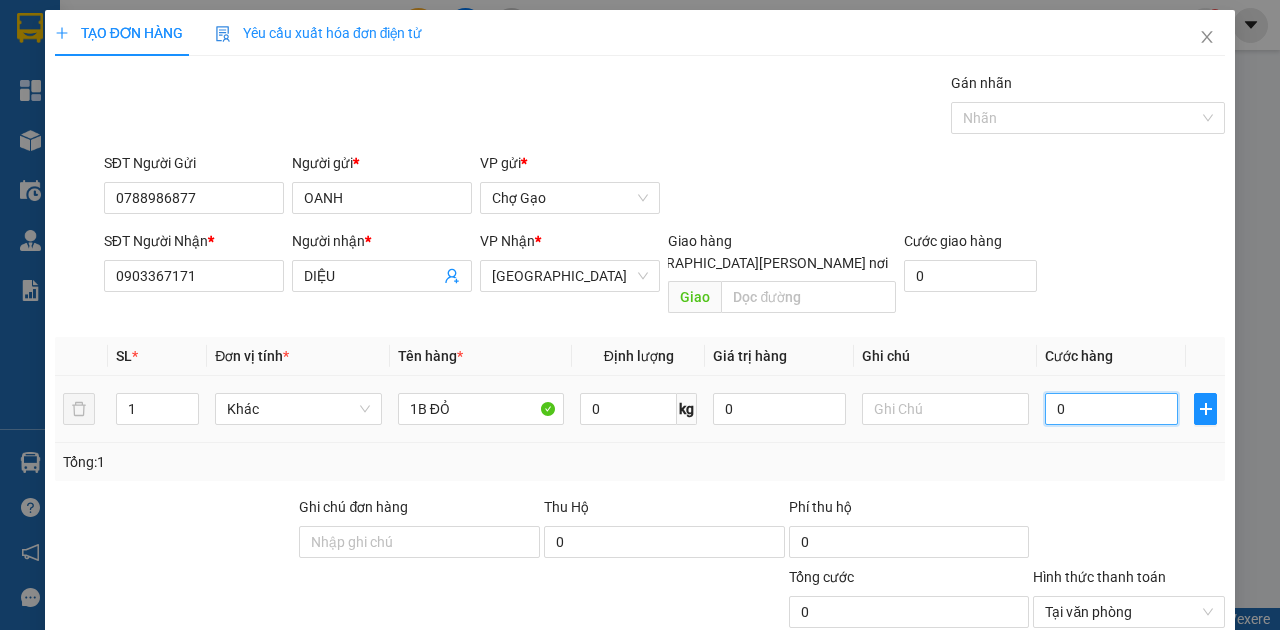 type on "3" 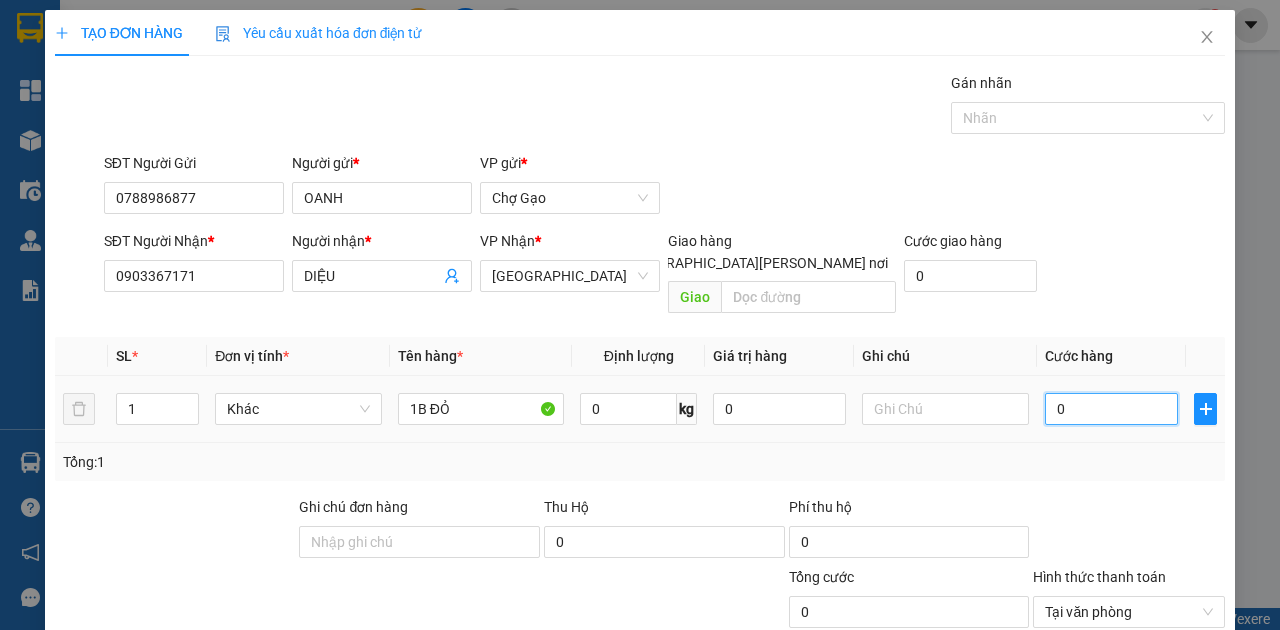 type on "3" 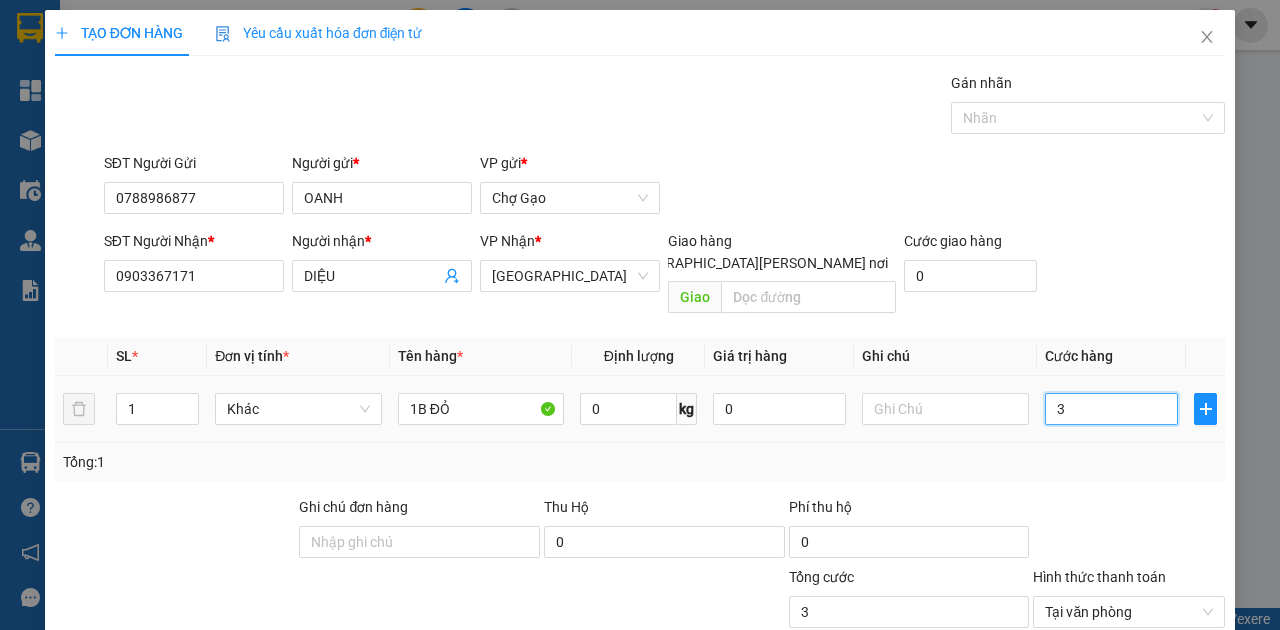 type on "30" 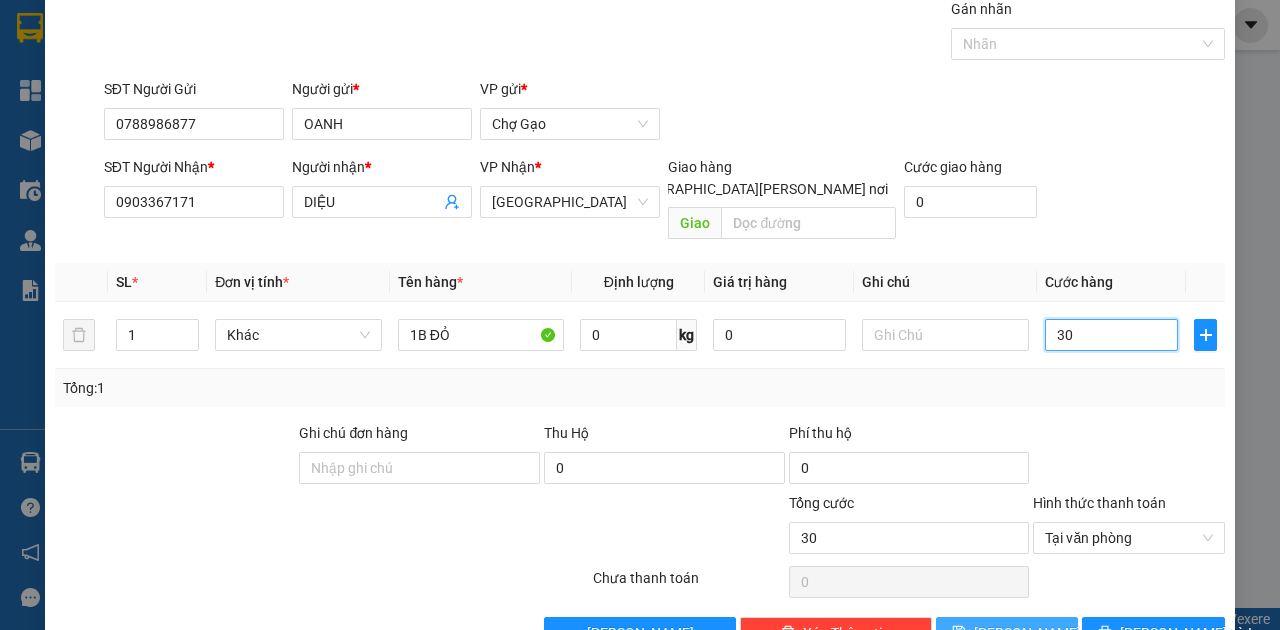 scroll, scrollTop: 107, scrollLeft: 0, axis: vertical 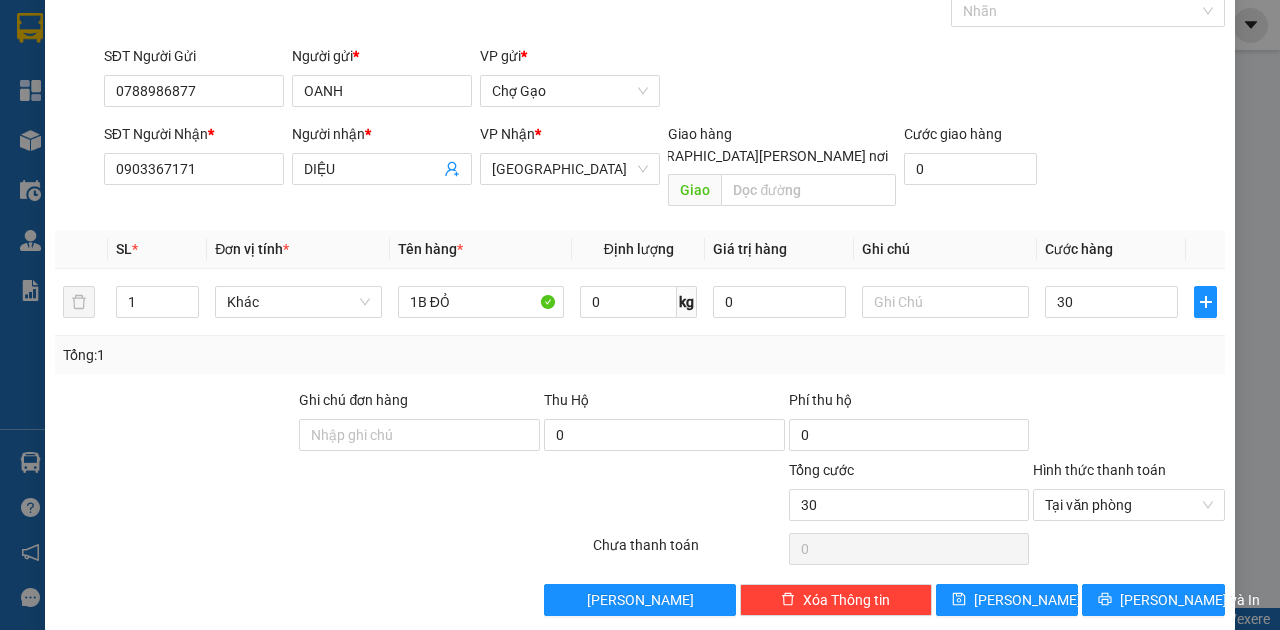 type on "30.000" 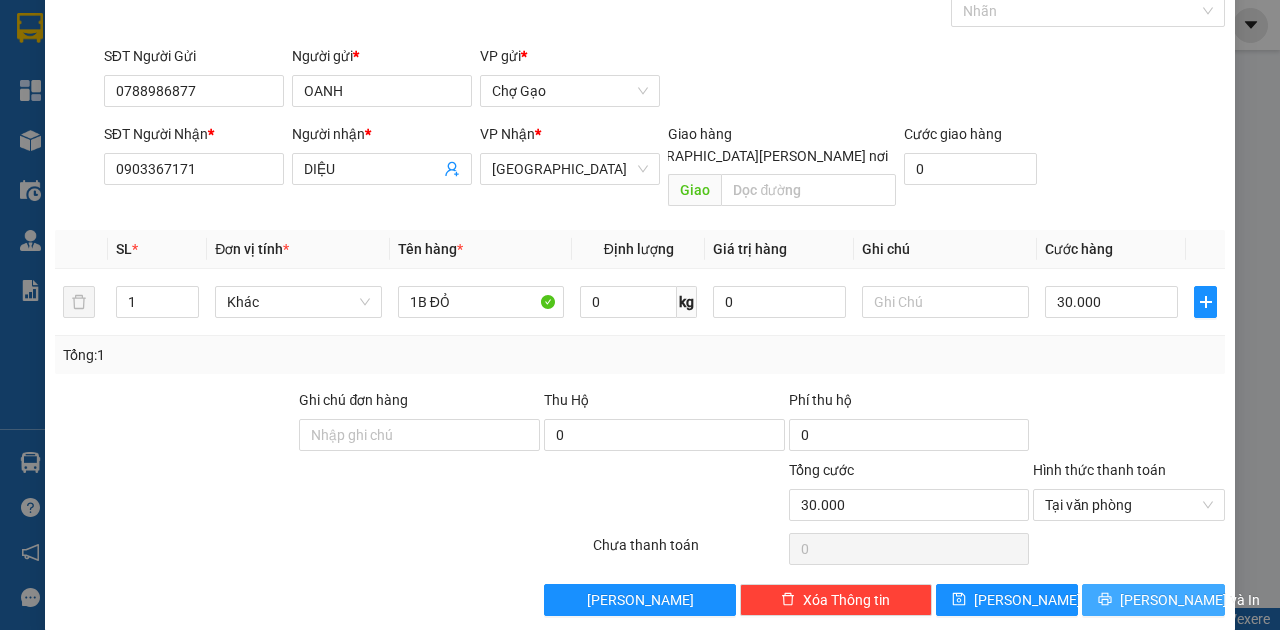 drag, startPoint x: 1122, startPoint y: 556, endPoint x: 1128, endPoint y: 577, distance: 21.84033 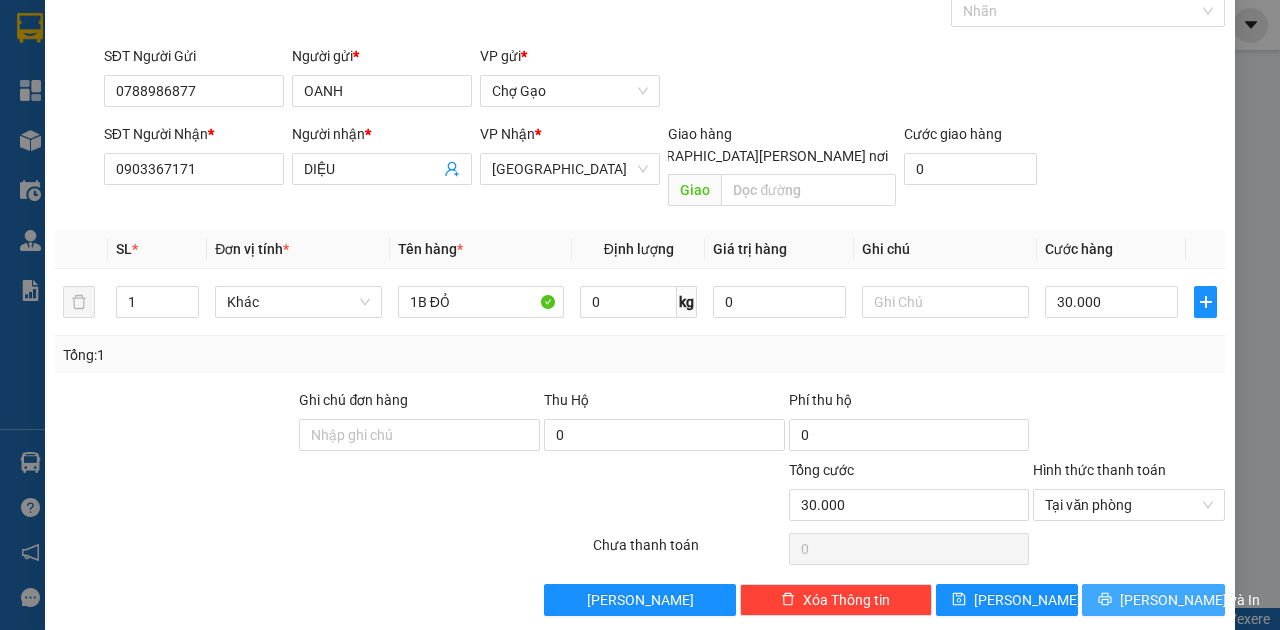 drag, startPoint x: 1130, startPoint y: 578, endPoint x: 1088, endPoint y: 572, distance: 42.426407 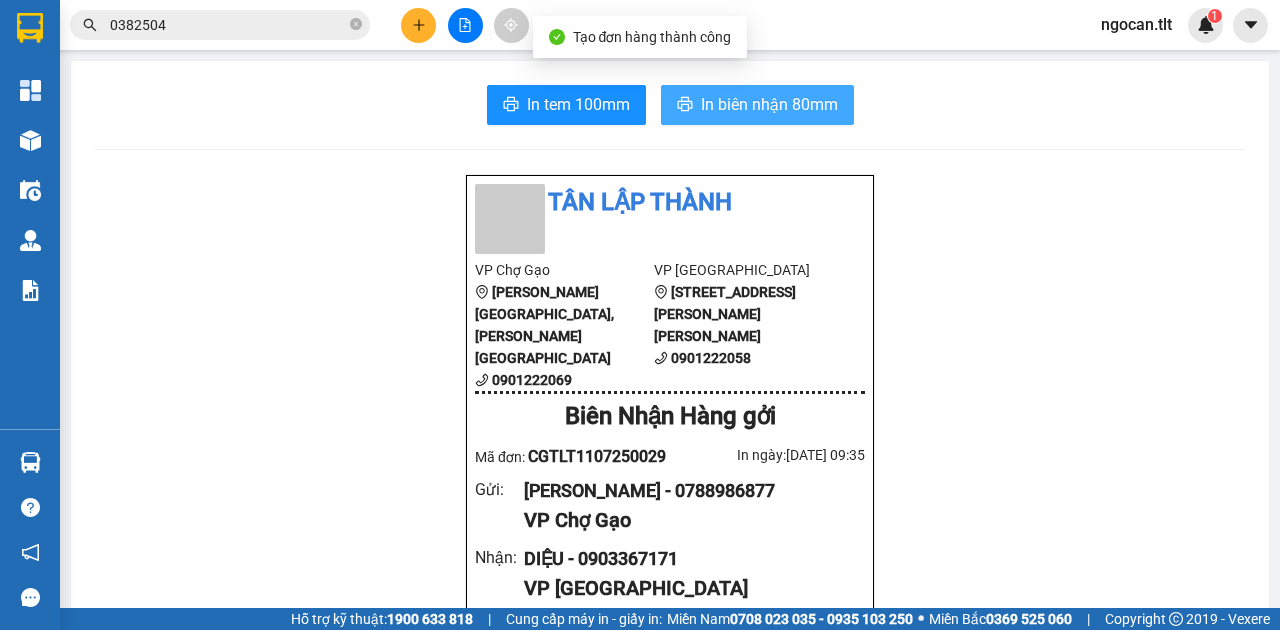 drag, startPoint x: 736, startPoint y: 89, endPoint x: 742, endPoint y: 174, distance: 85.2115 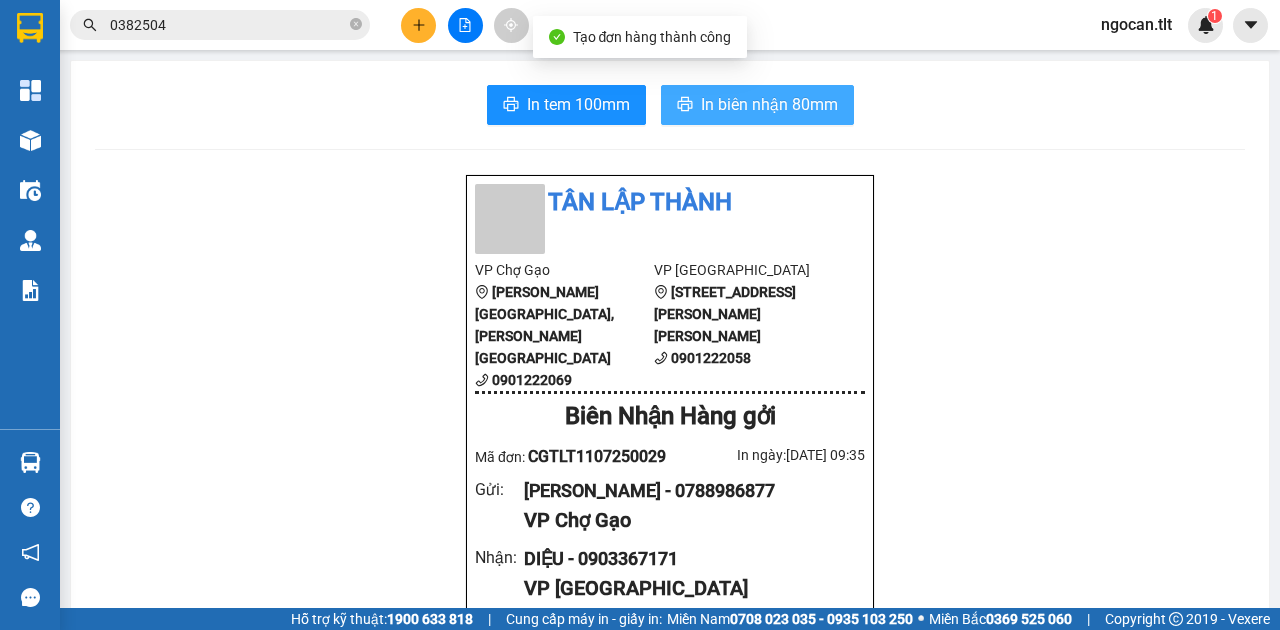 scroll, scrollTop: 0, scrollLeft: 0, axis: both 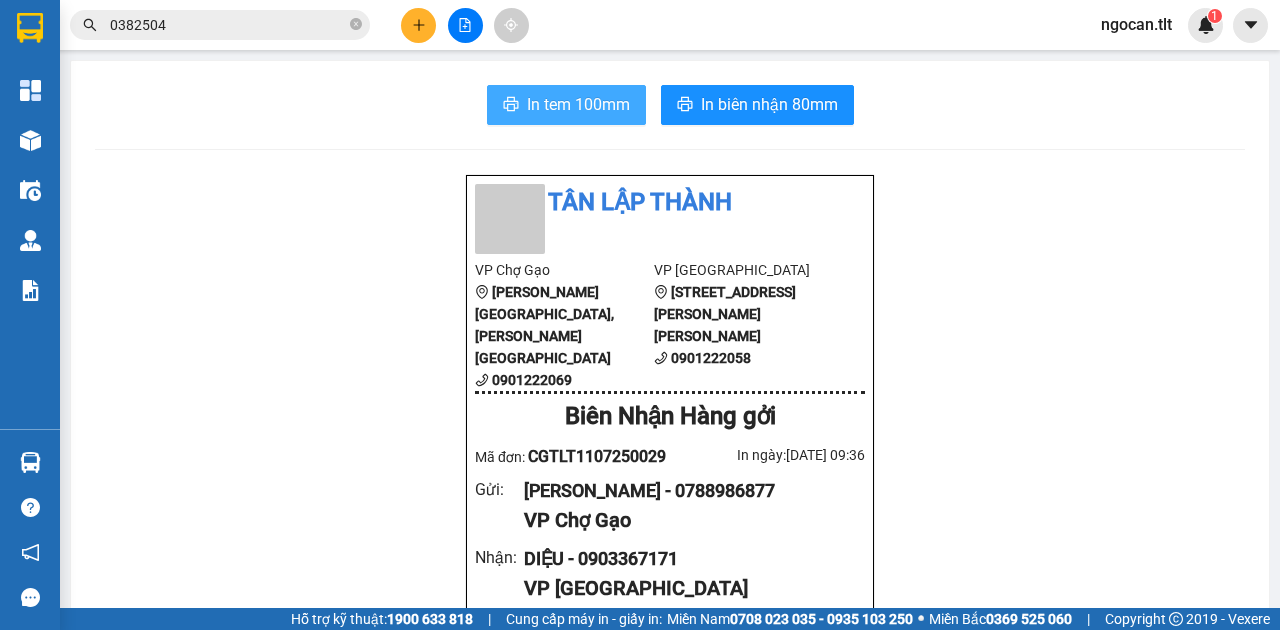 click on "In tem 100mm" at bounding box center [578, 104] 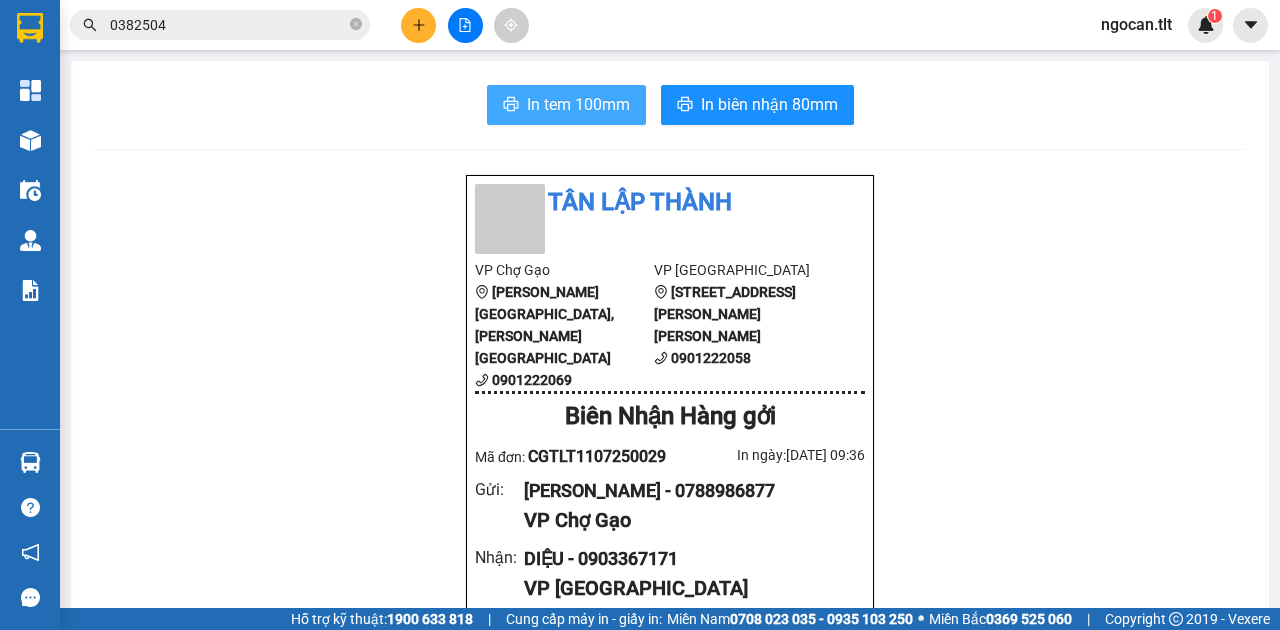 scroll, scrollTop: 0, scrollLeft: 0, axis: both 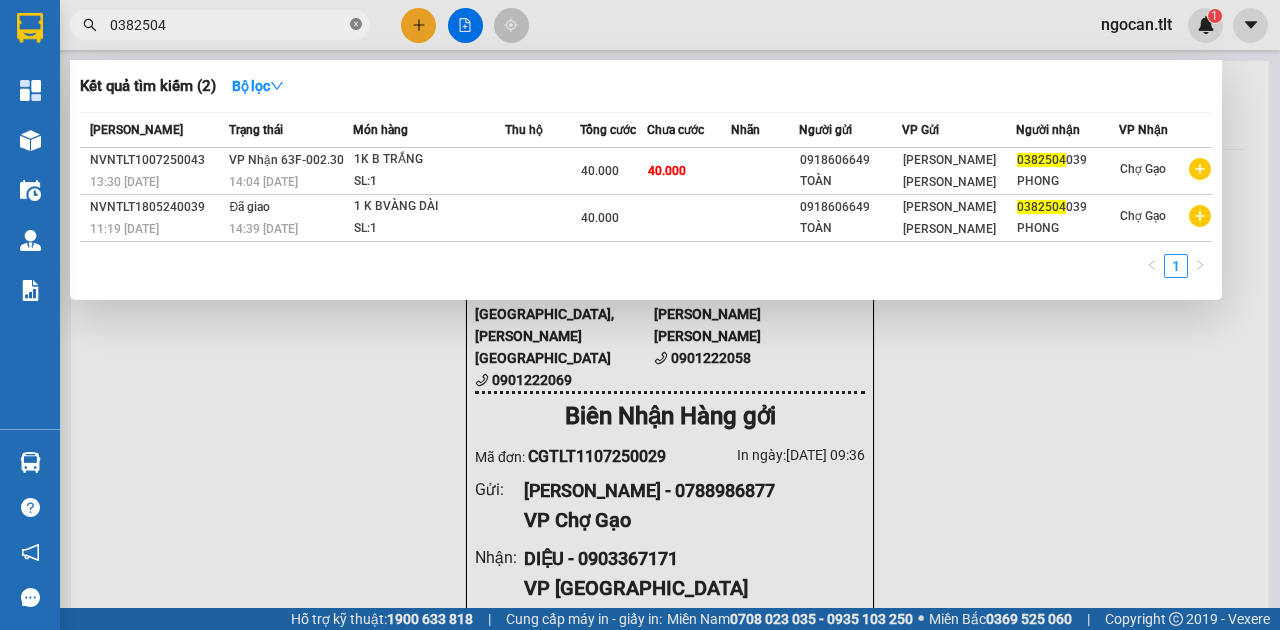 click 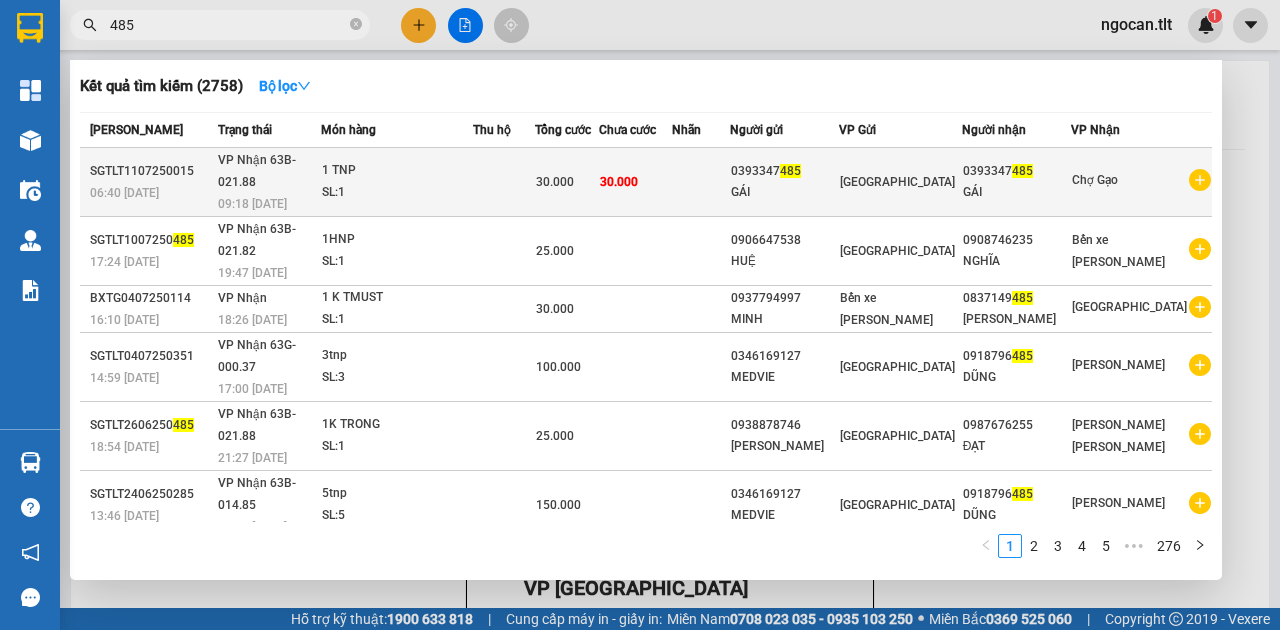type on "485" 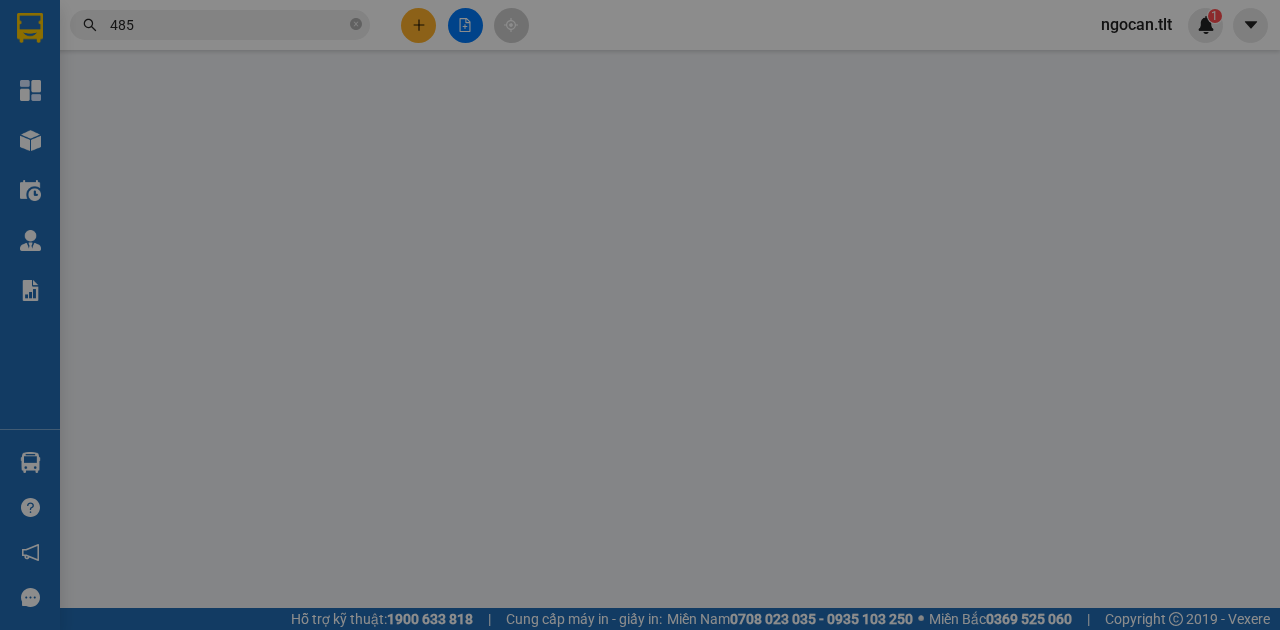 type on "0393347485" 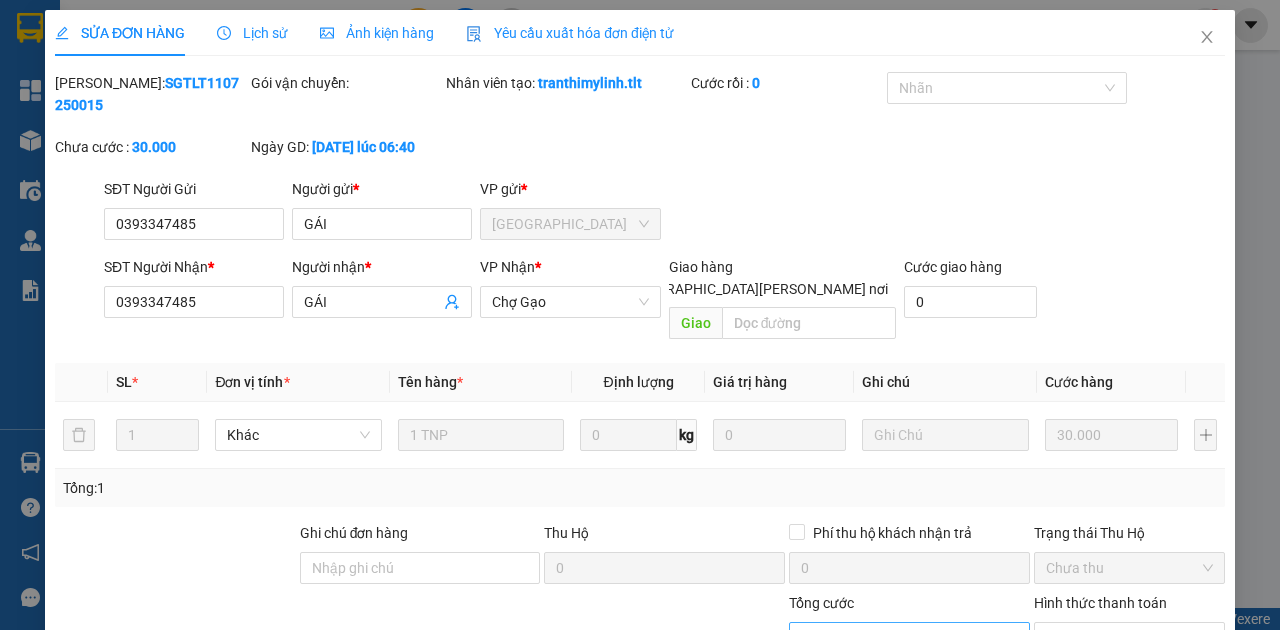 scroll, scrollTop: 0, scrollLeft: 0, axis: both 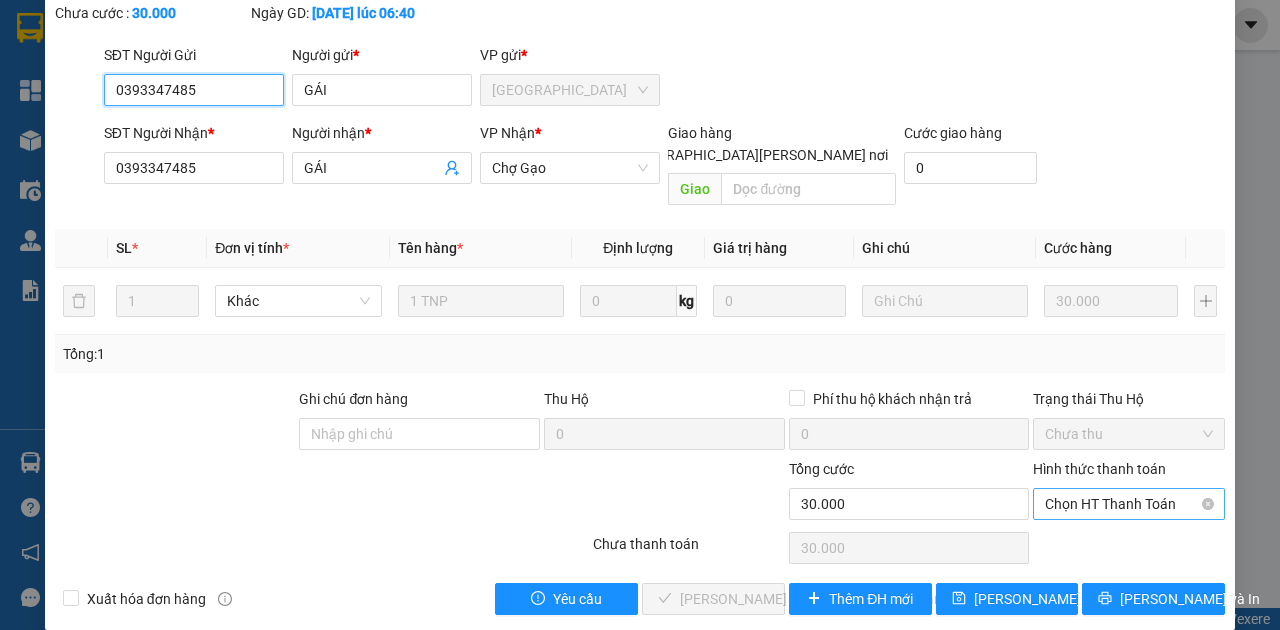 click on "Chọn HT Thanh Toán" at bounding box center [1129, 504] 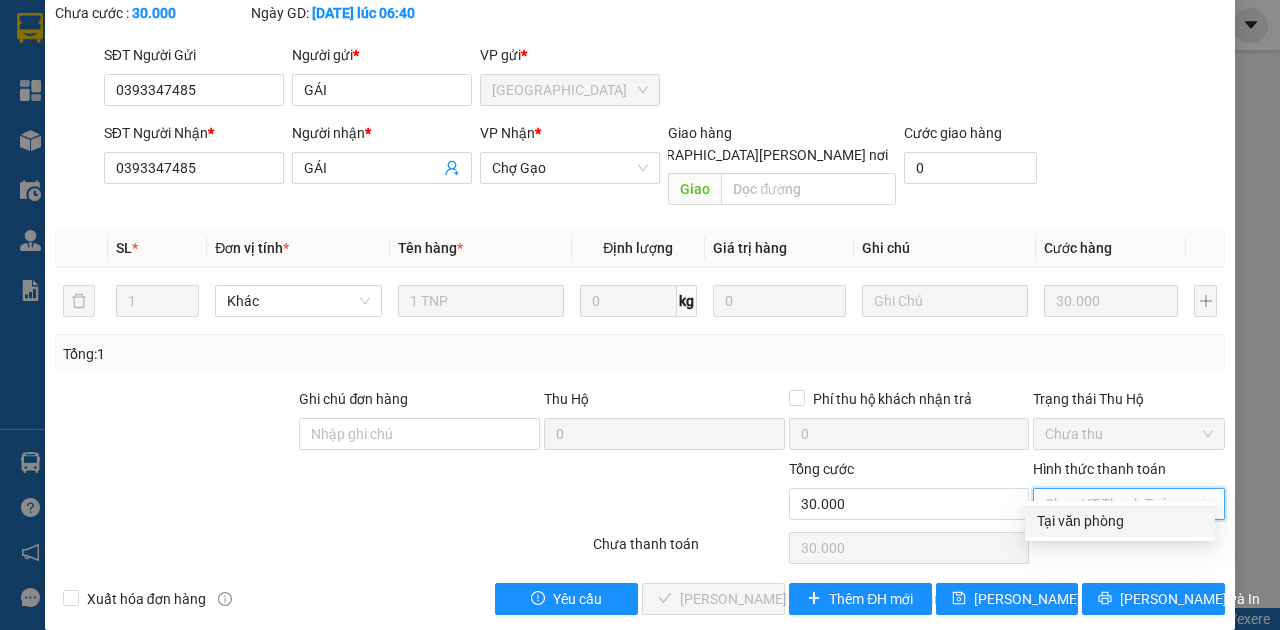 drag, startPoint x: 1120, startPoint y: 524, endPoint x: 930, endPoint y: 572, distance: 195.96939 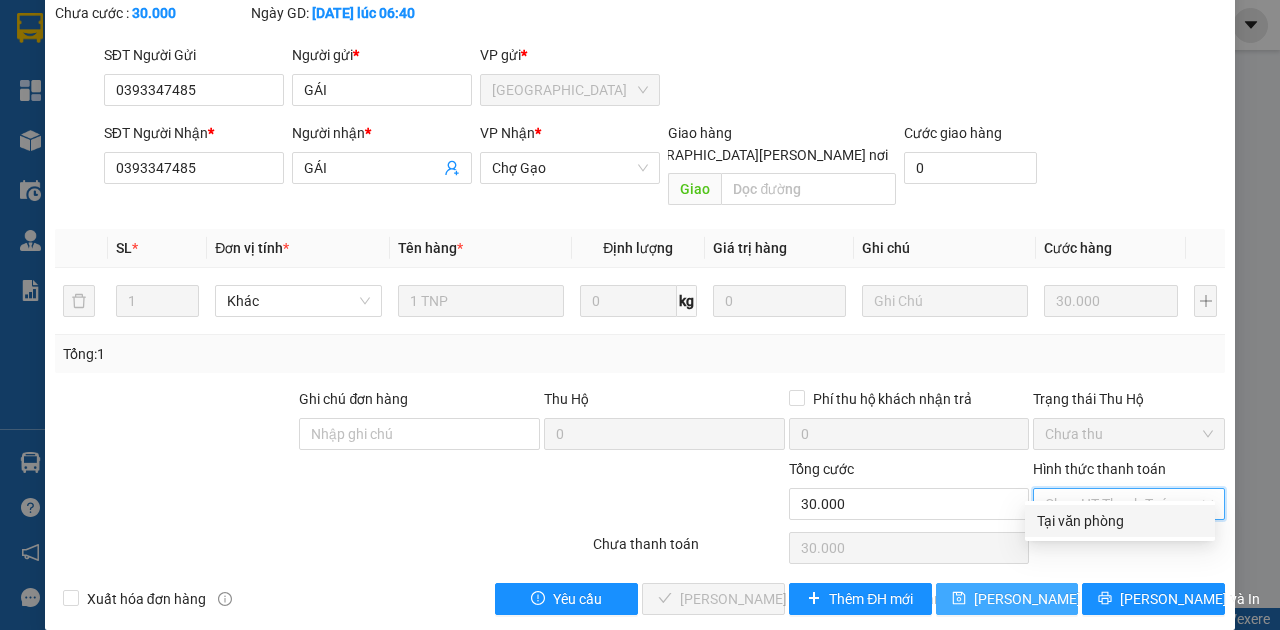 type on "0" 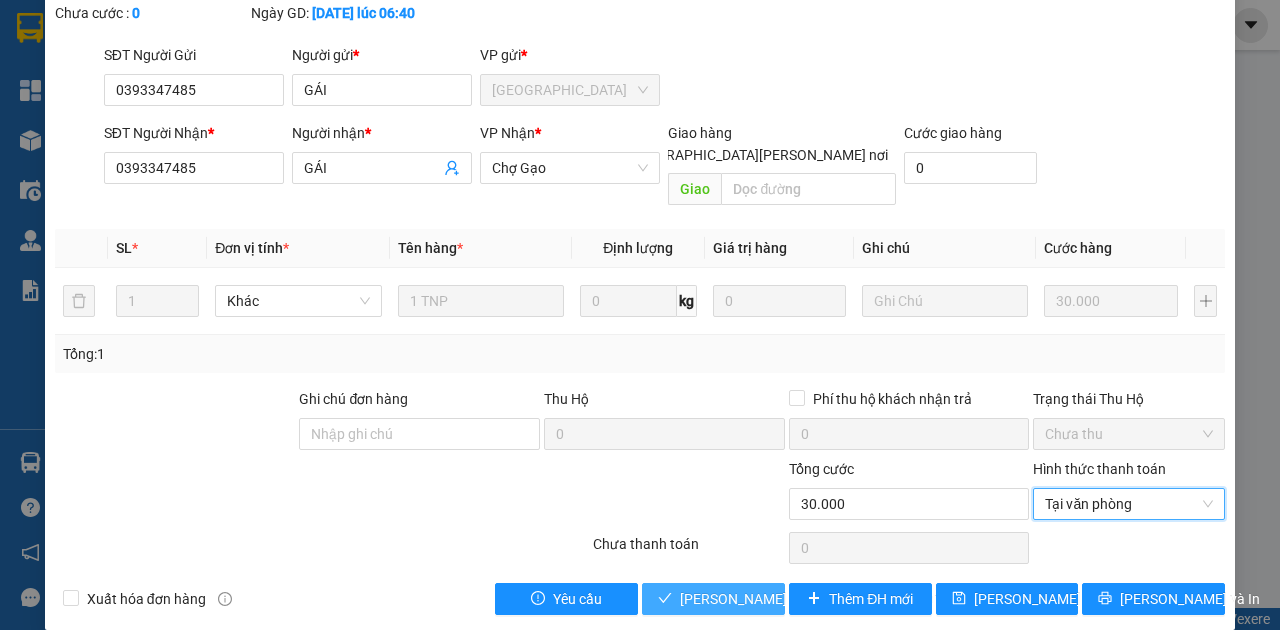 click on "[PERSON_NAME] và [PERSON_NAME] hàng" at bounding box center (815, 599) 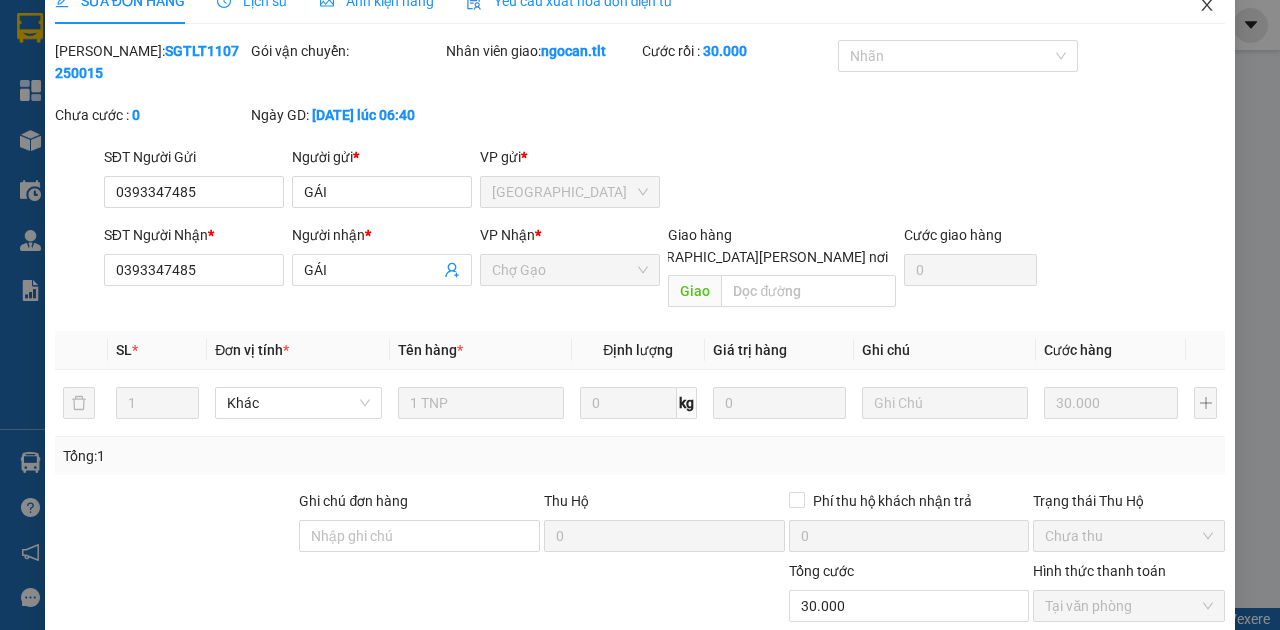 scroll, scrollTop: 0, scrollLeft: 0, axis: both 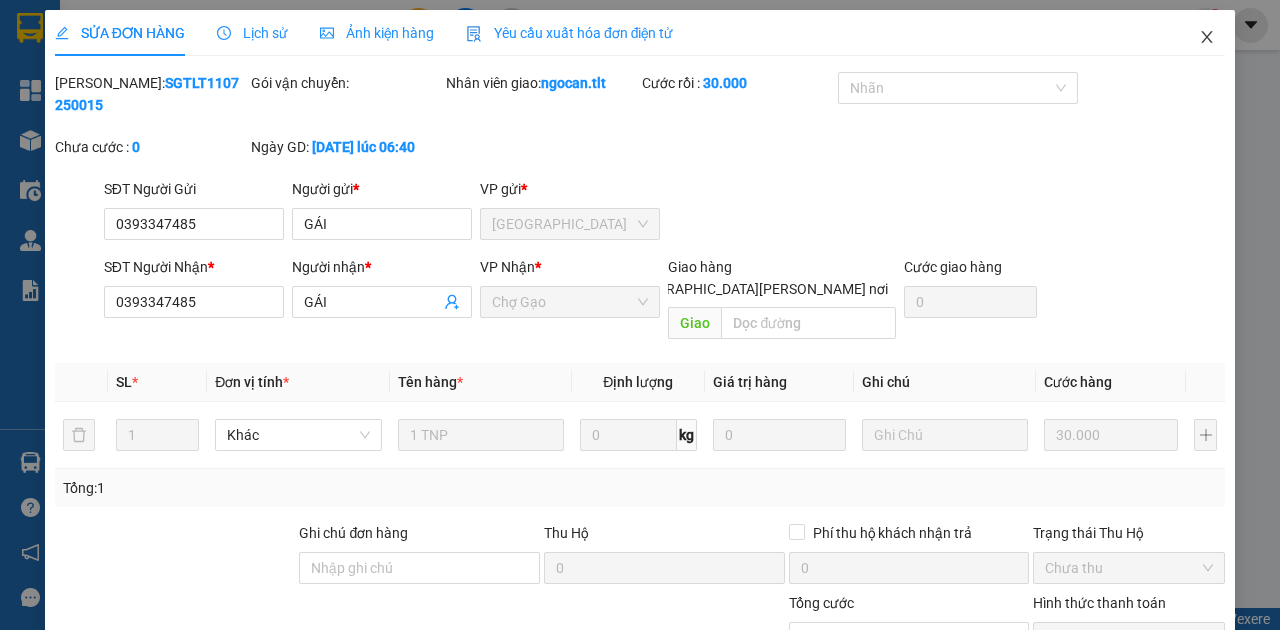 click 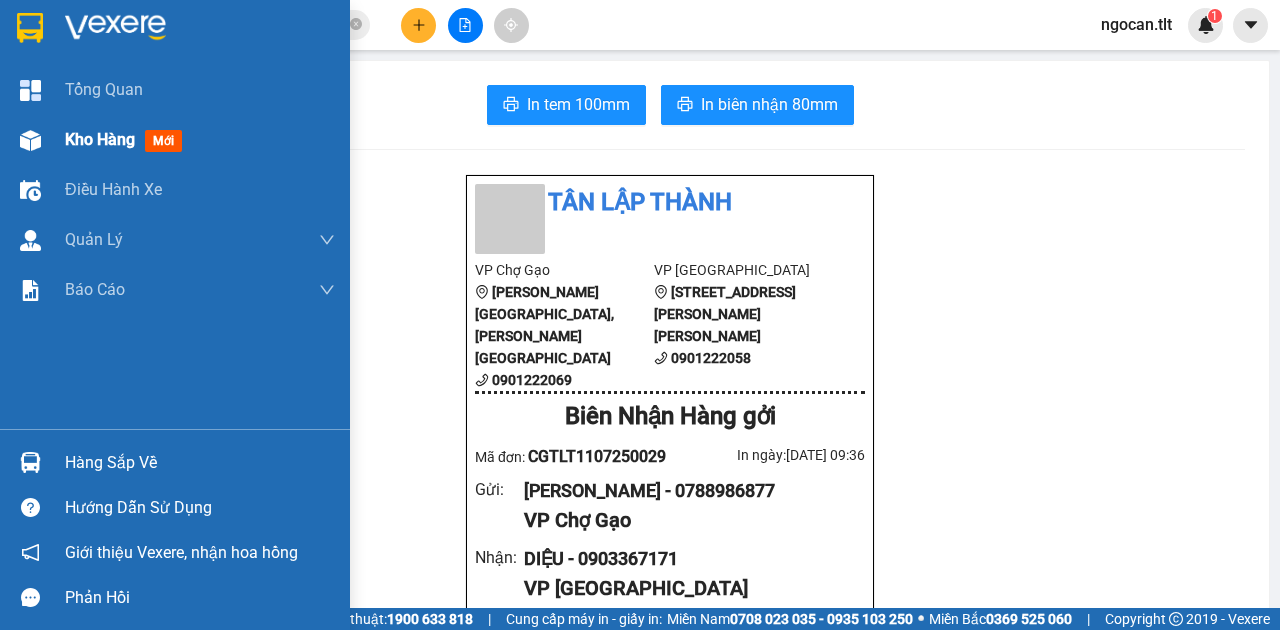 click on "Kho hàng" at bounding box center [100, 139] 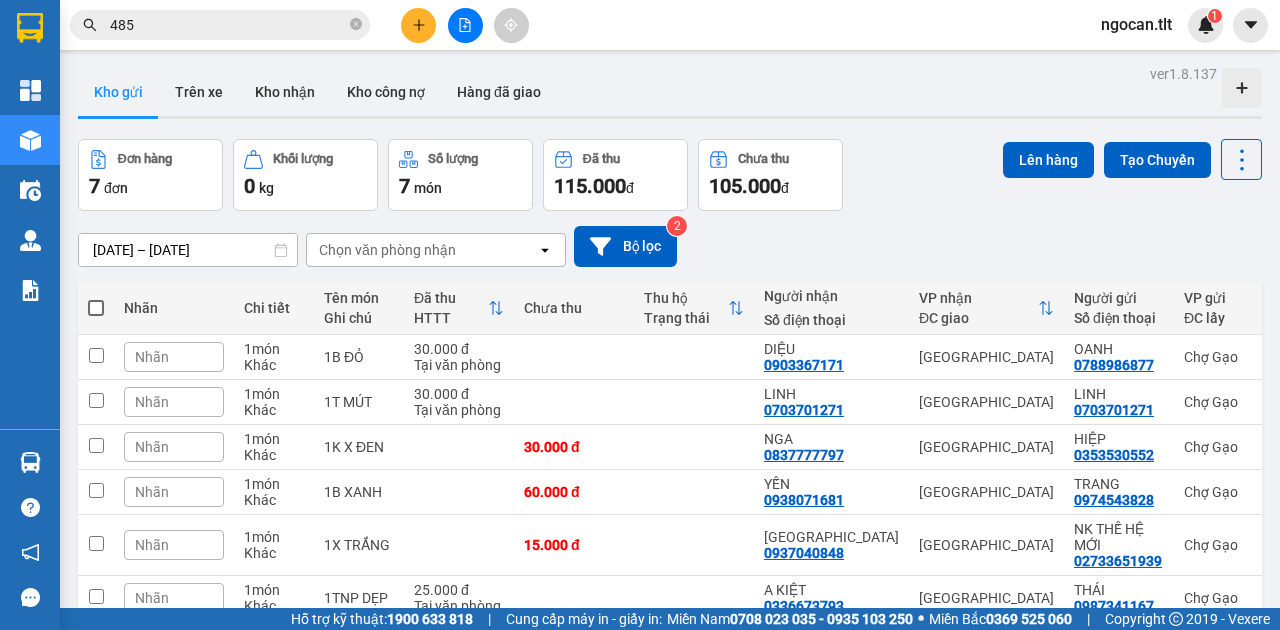 click at bounding box center (96, 308) 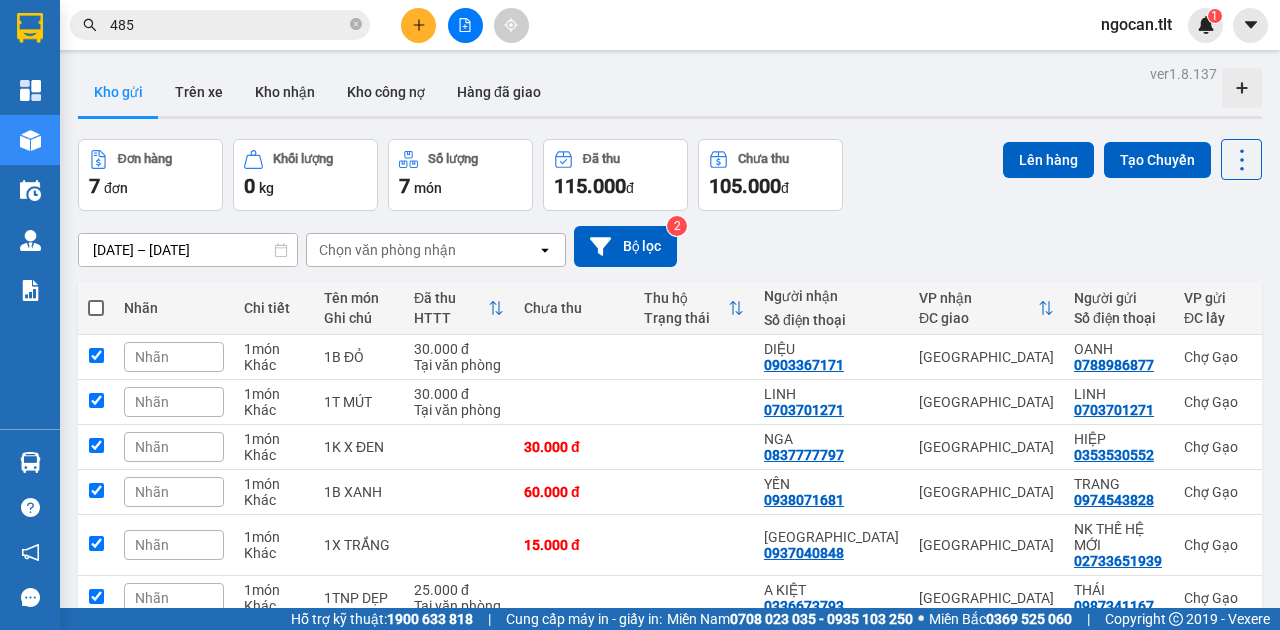 checkbox on "true" 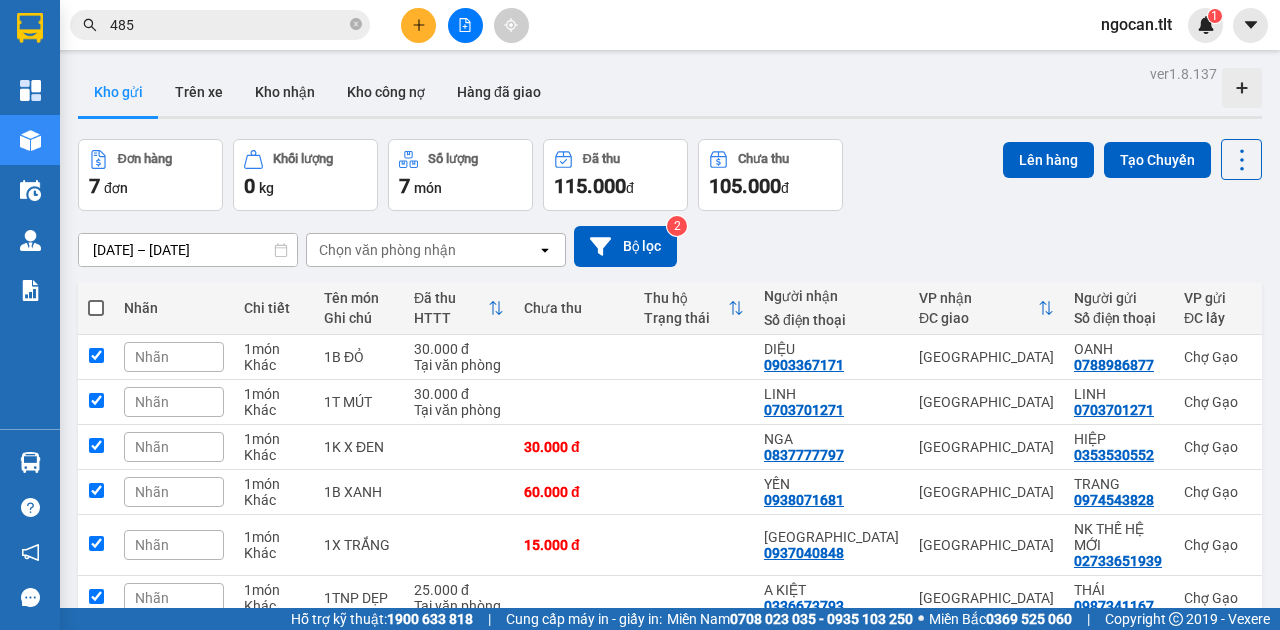 checkbox on "true" 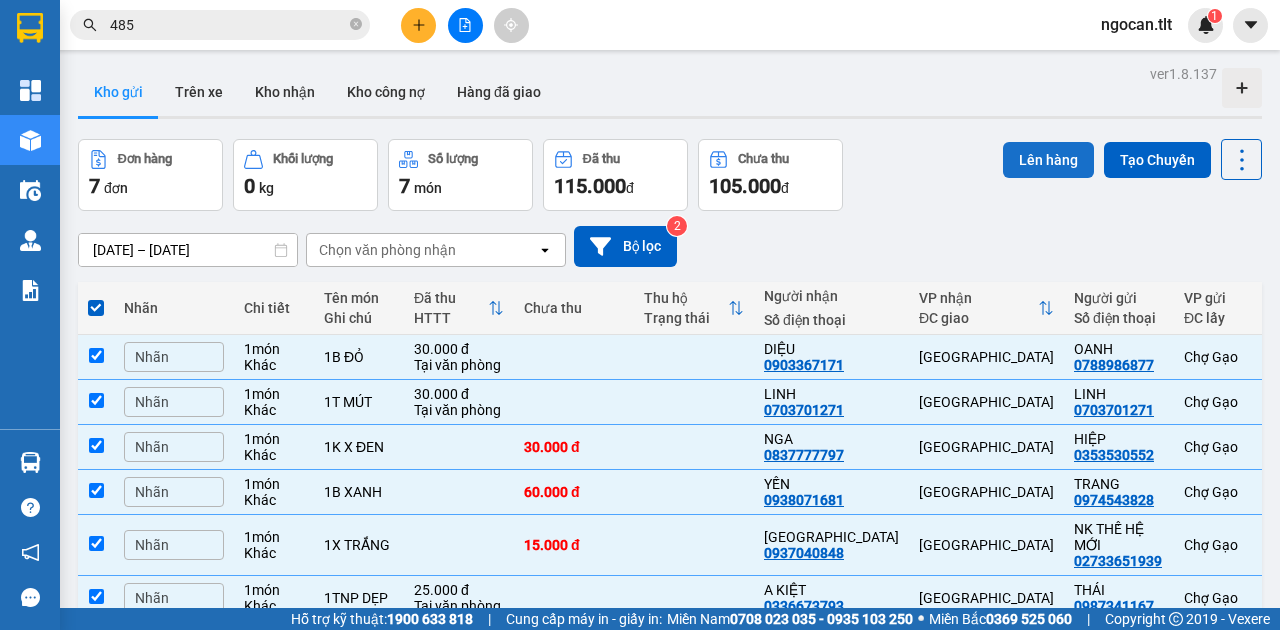 click on "Lên hàng" at bounding box center [1048, 160] 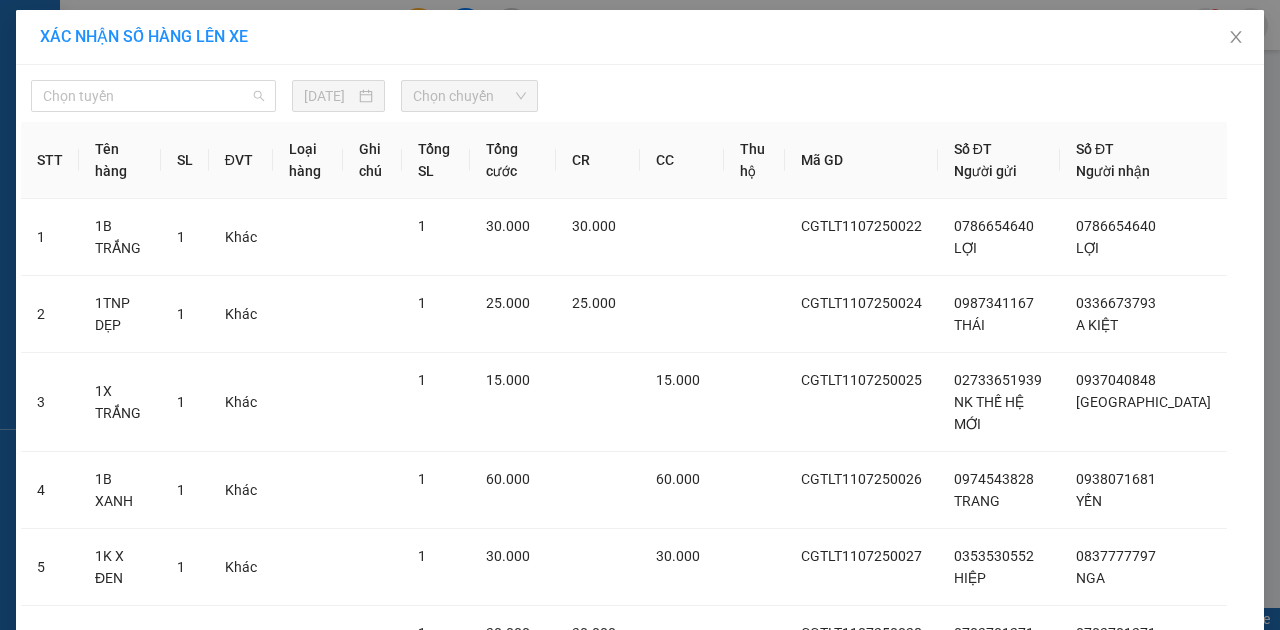 drag, startPoint x: 92, startPoint y: 98, endPoint x: 89, endPoint y: 117, distance: 19.235384 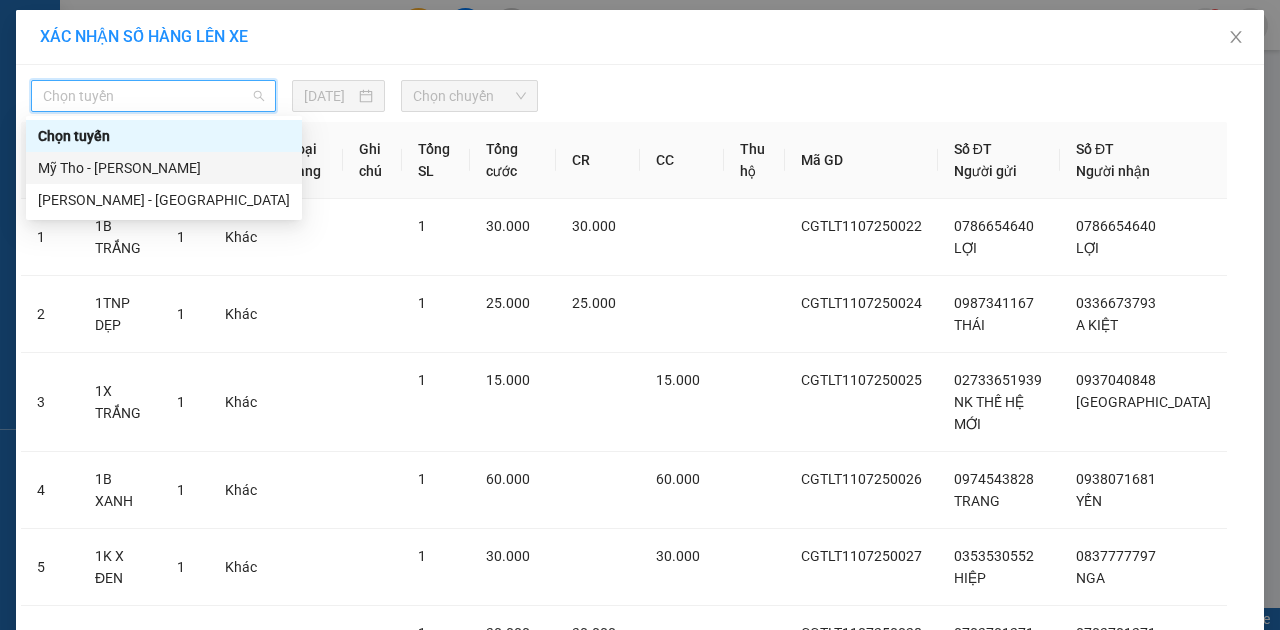 click on "Mỹ Tho - [PERSON_NAME]" at bounding box center [164, 168] 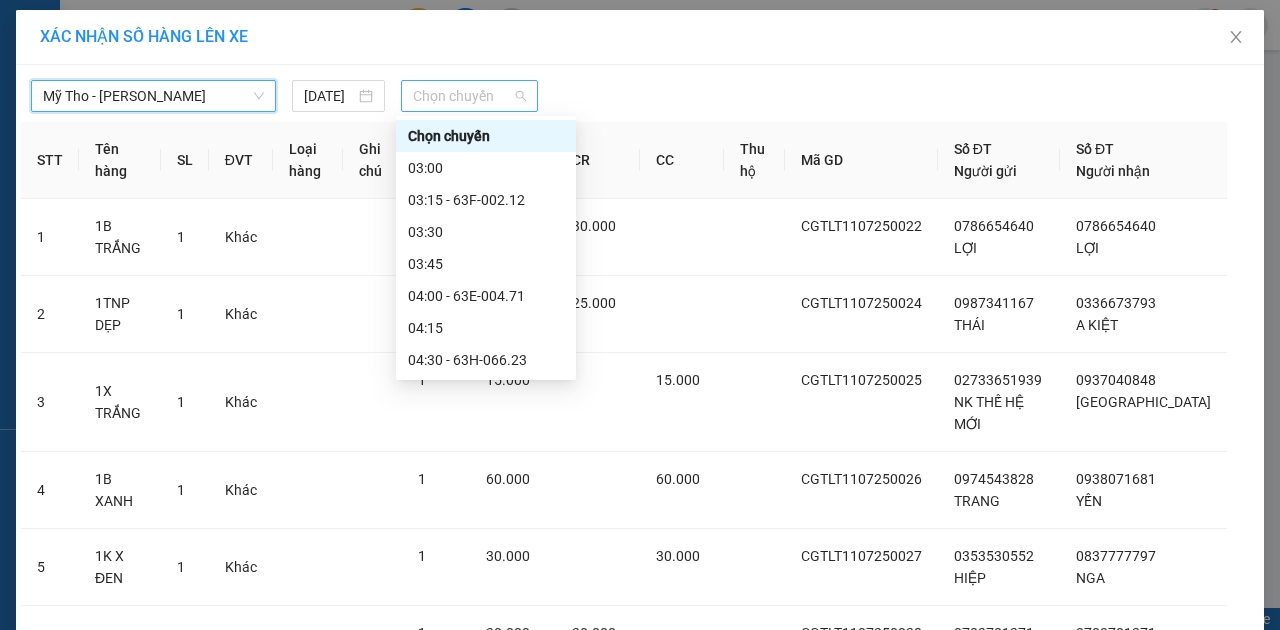 click on "Chọn chuyến" at bounding box center [469, 96] 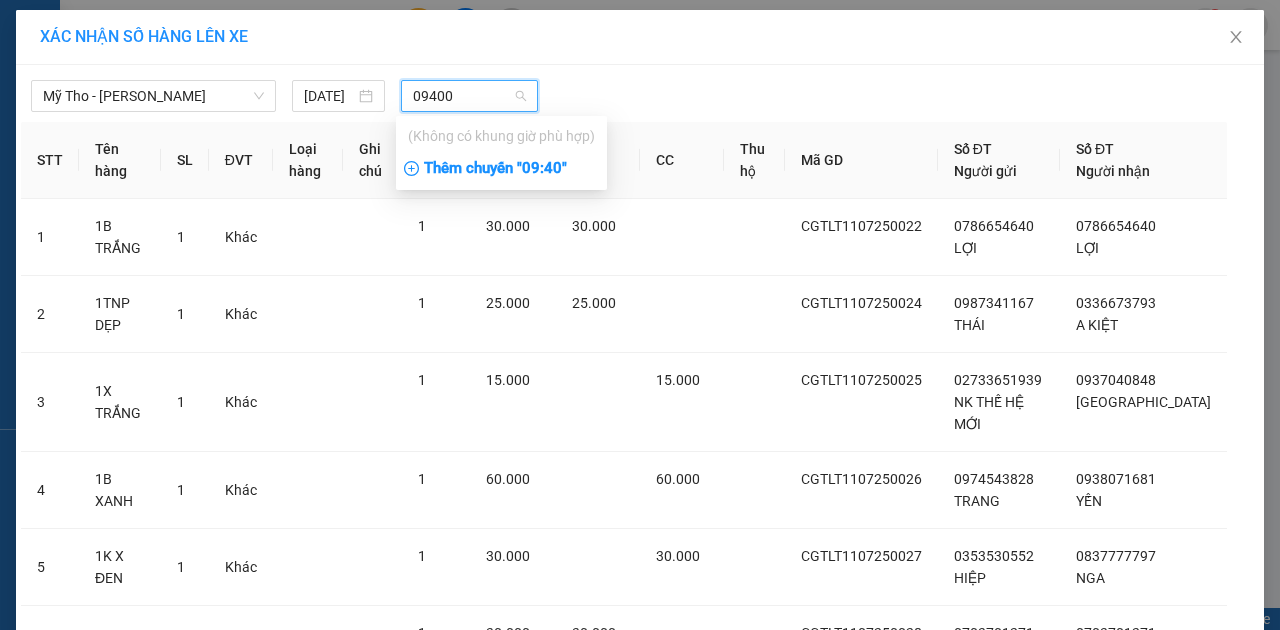 type on "09400" 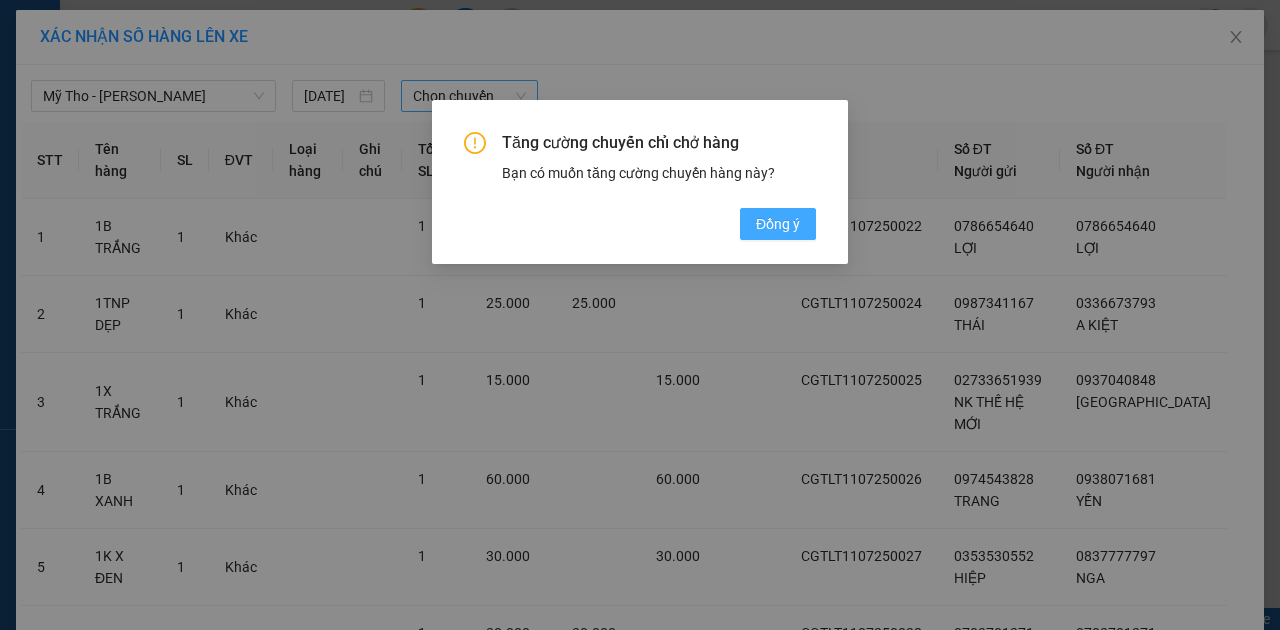 click on "Đồng ý" at bounding box center [778, 224] 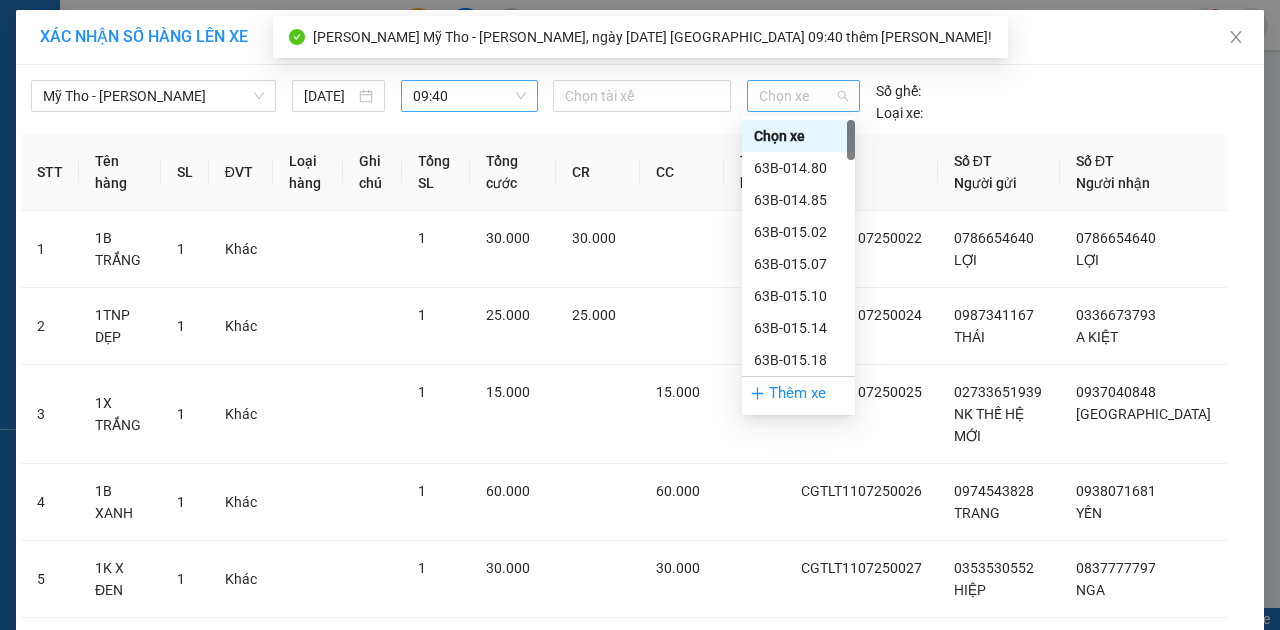 click on "Chọn xe" at bounding box center [803, 96] 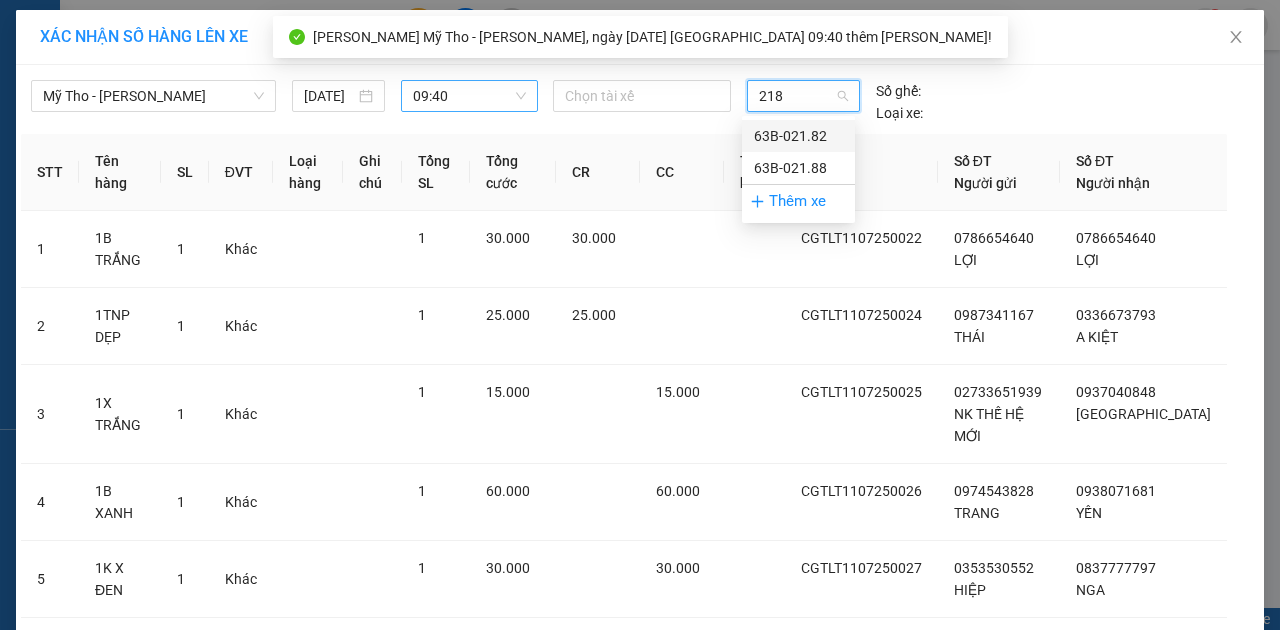 type on "2188" 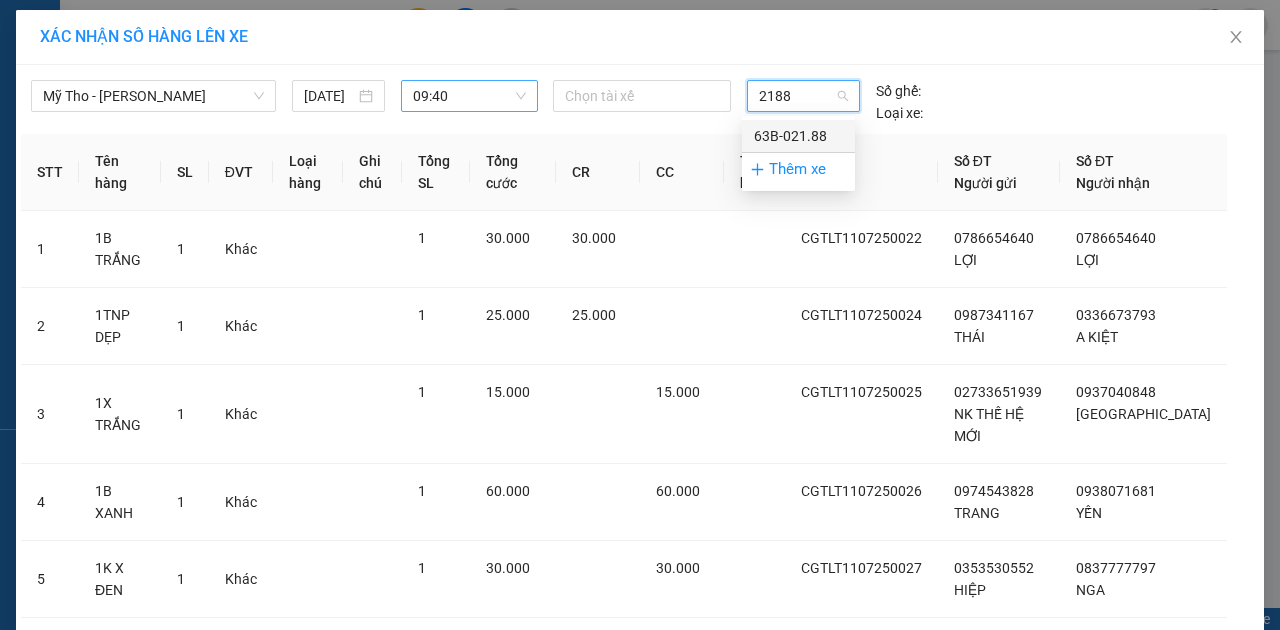 drag, startPoint x: 820, startPoint y: 137, endPoint x: 793, endPoint y: 182, distance: 52.478565 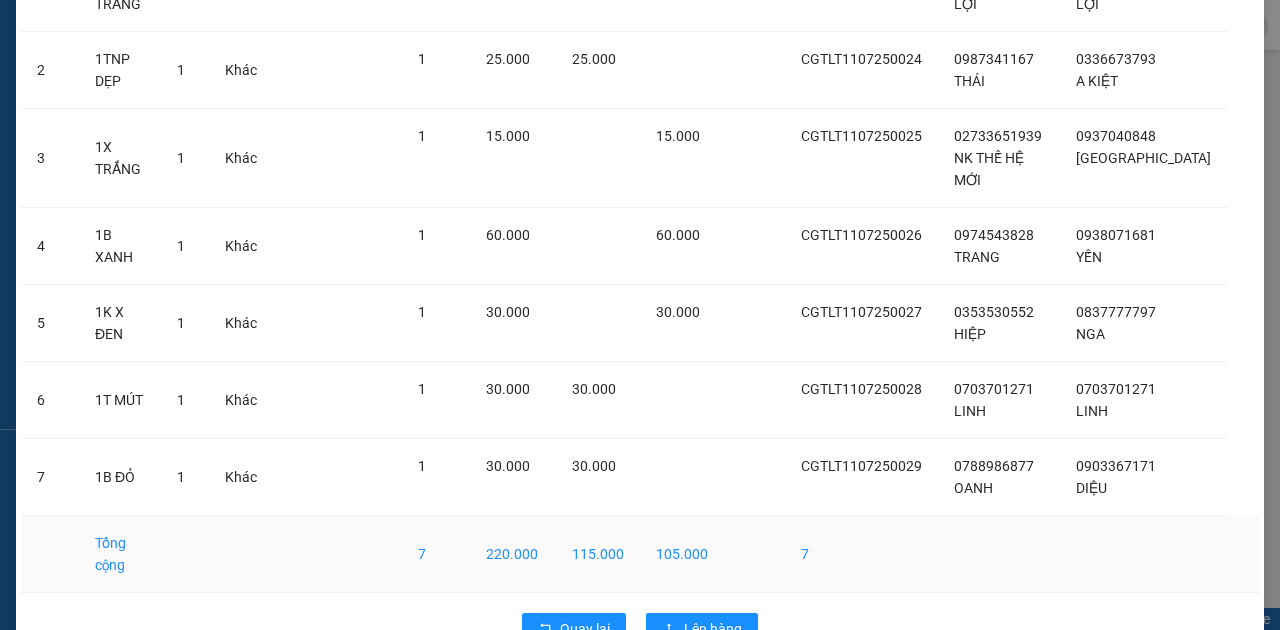 scroll, scrollTop: 316, scrollLeft: 0, axis: vertical 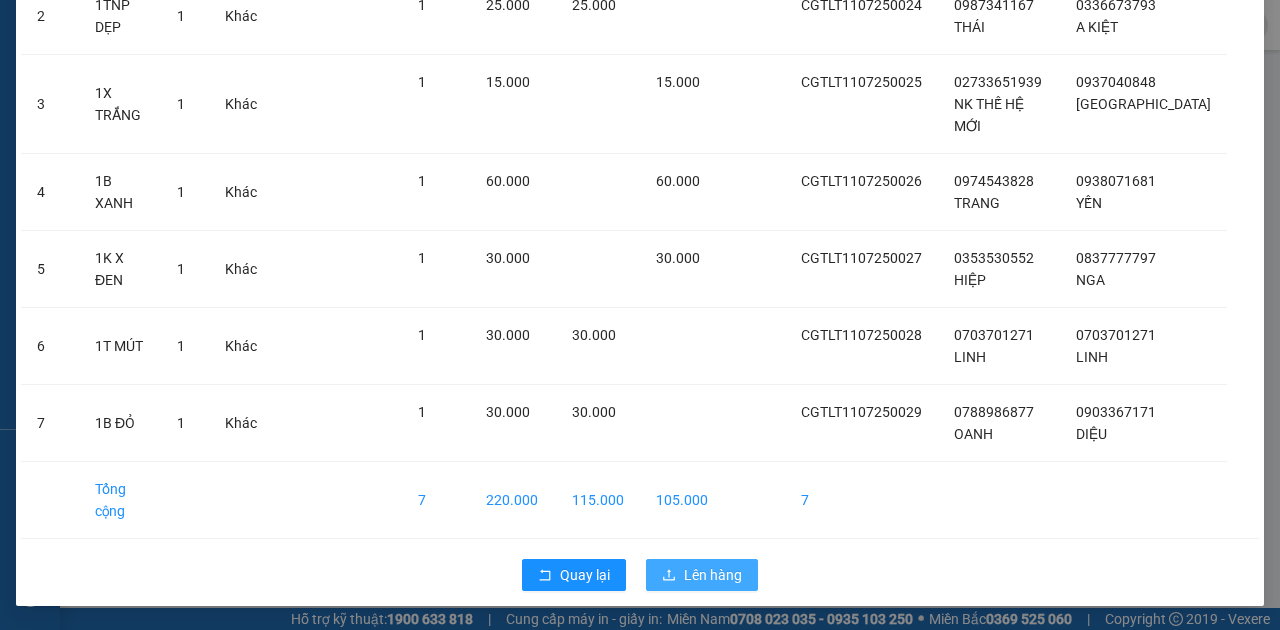 drag, startPoint x: 684, startPoint y: 578, endPoint x: 722, endPoint y: 589, distance: 39.56008 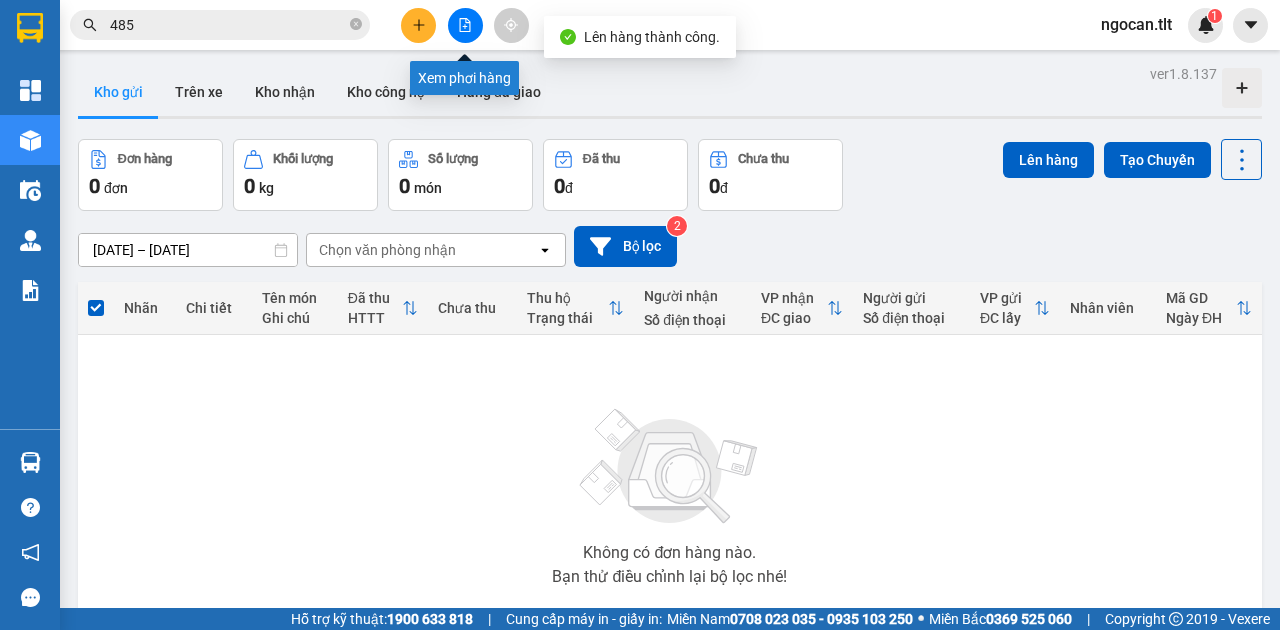 click 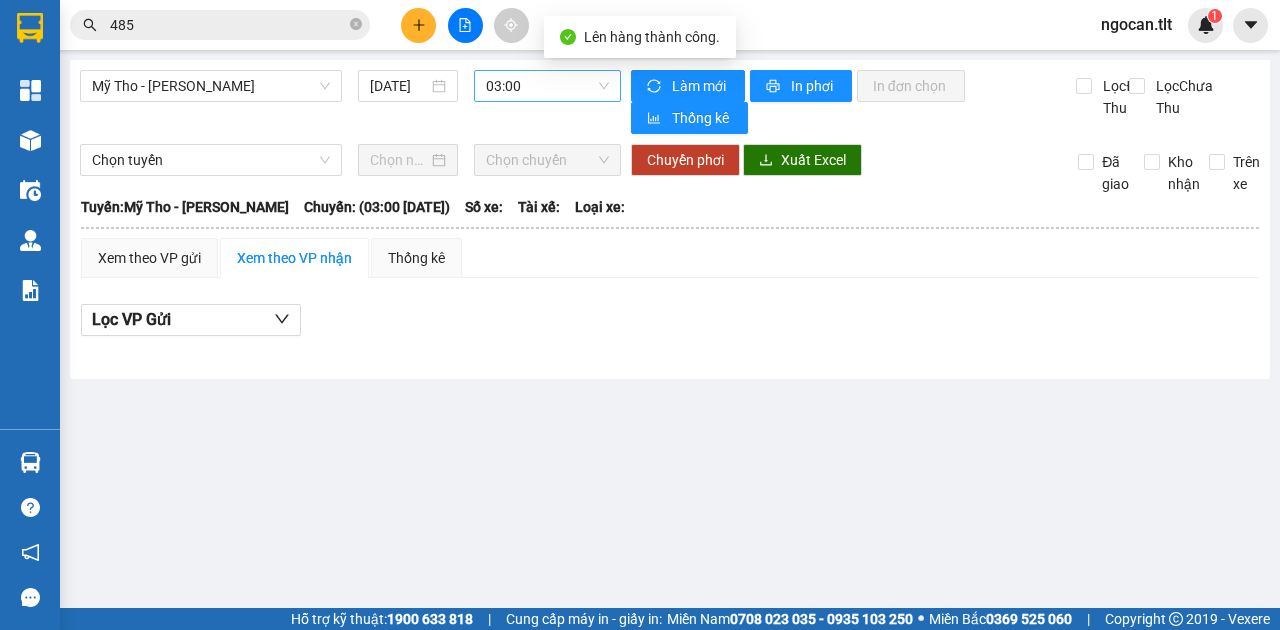 click on "03:00" at bounding box center [547, 86] 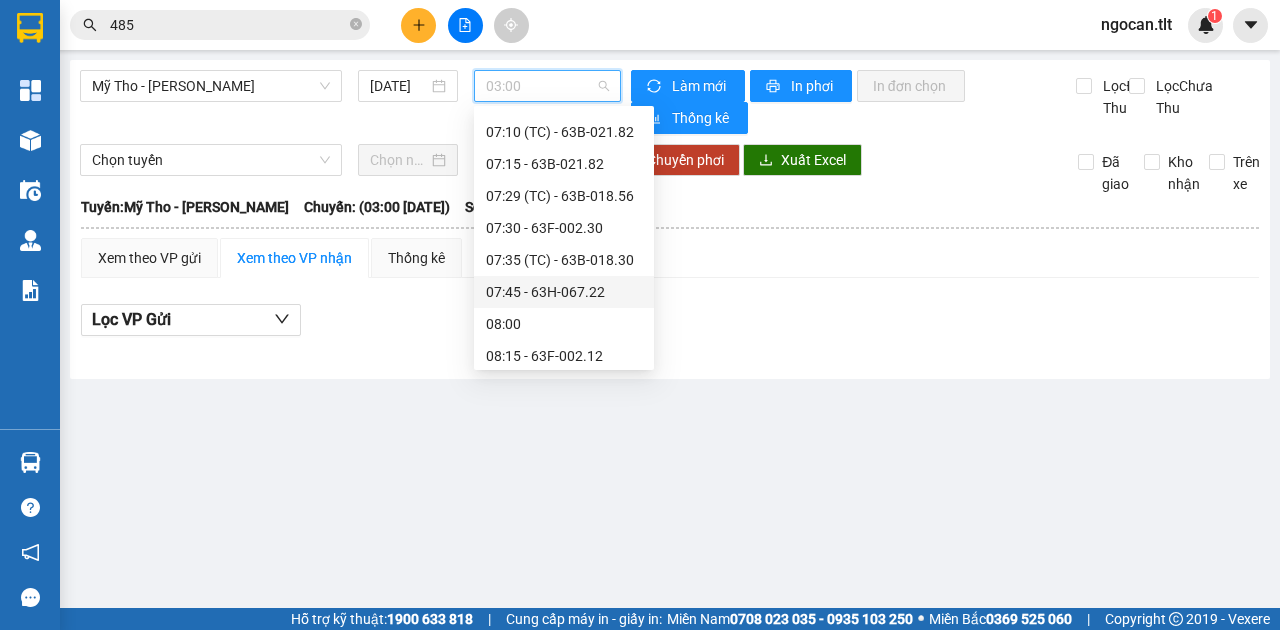 scroll, scrollTop: 1088, scrollLeft: 0, axis: vertical 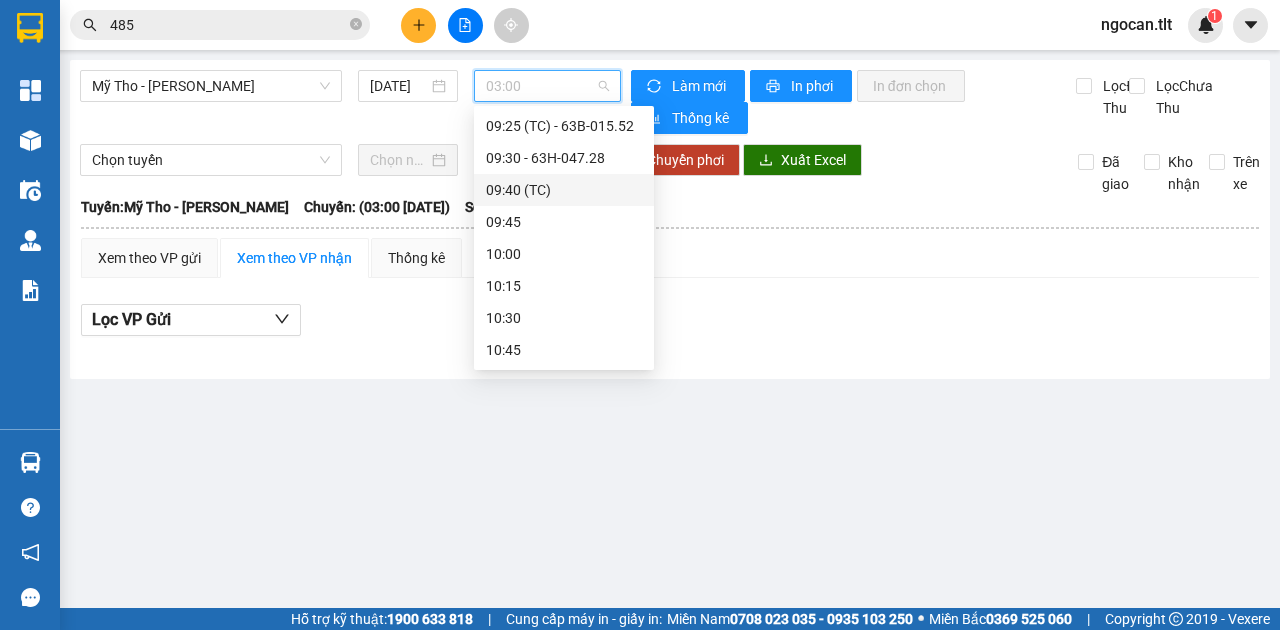 click on "09:40   (TC)" at bounding box center [564, 190] 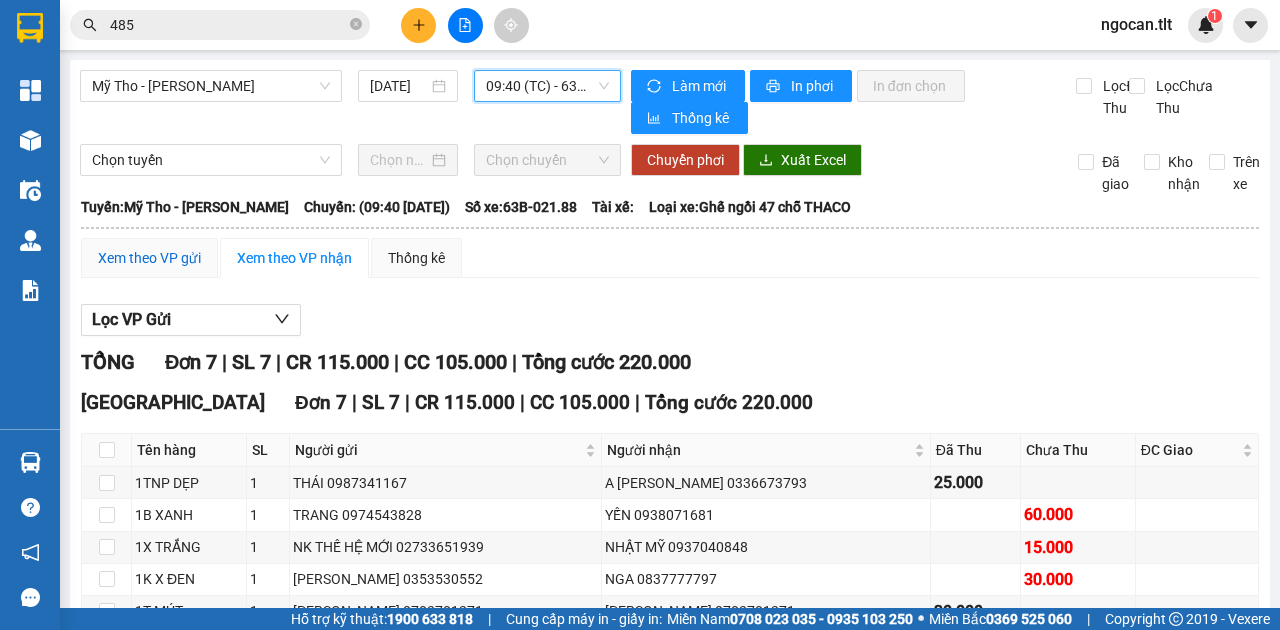 click on "Xem theo VP gửi" at bounding box center (149, 258) 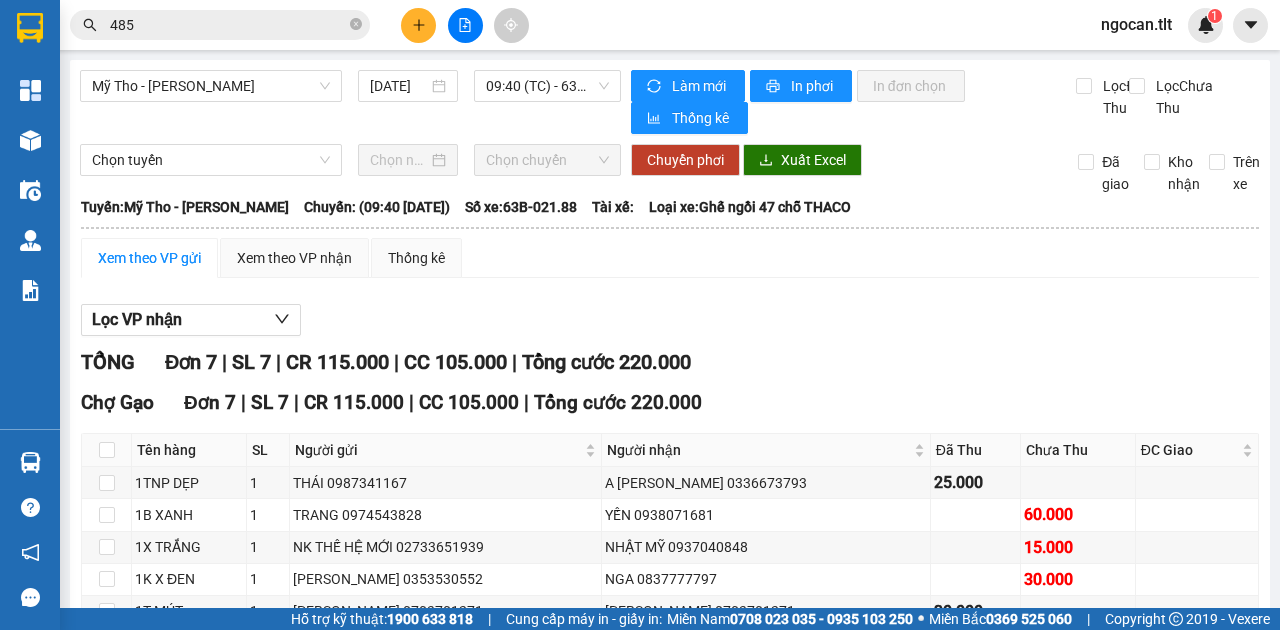 scroll, scrollTop: 190, scrollLeft: 0, axis: vertical 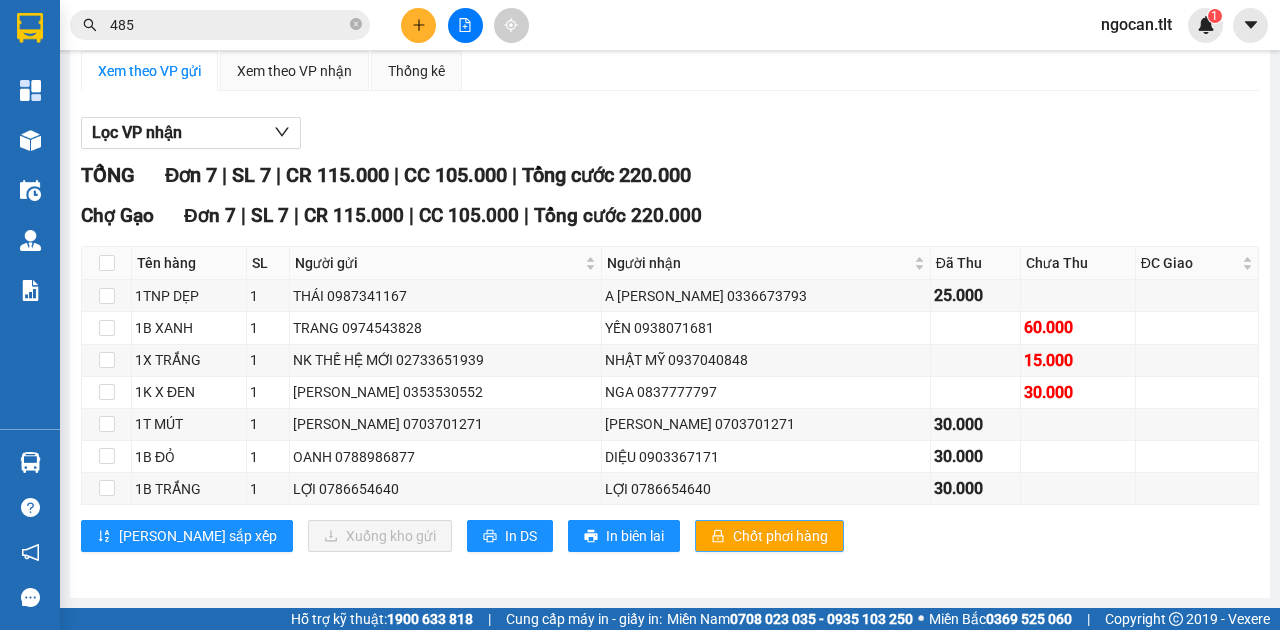 click on "Chốt phơi hàng" at bounding box center [780, 536] 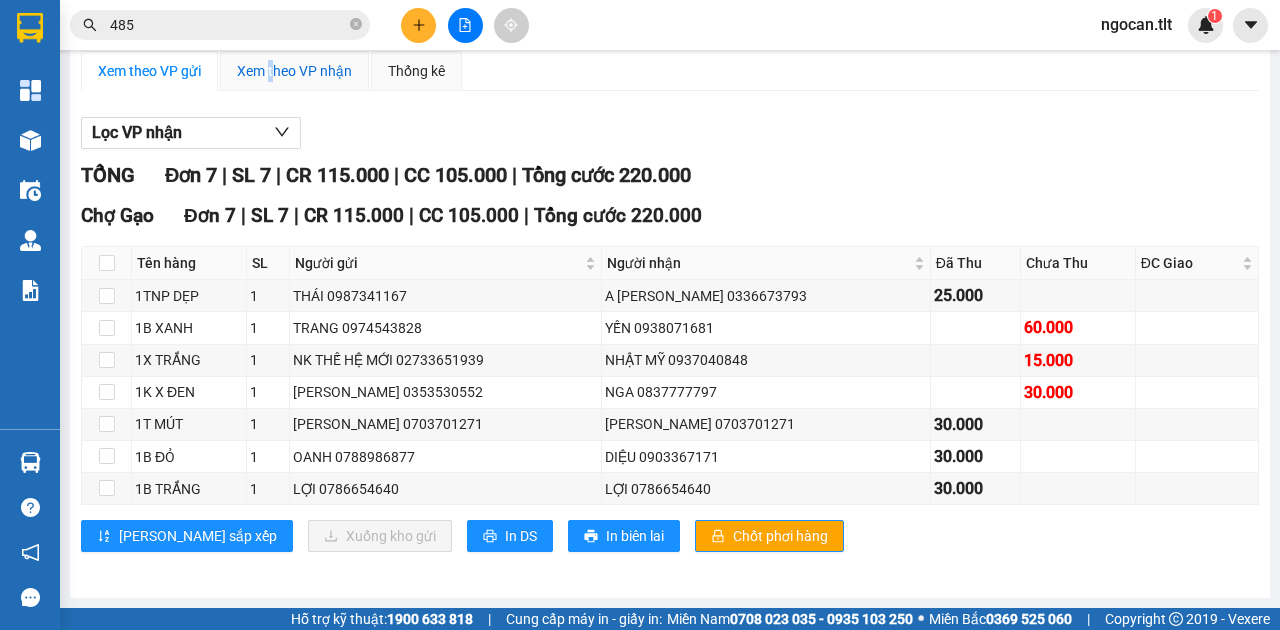click on "Xem theo VP nhận" at bounding box center [294, 71] 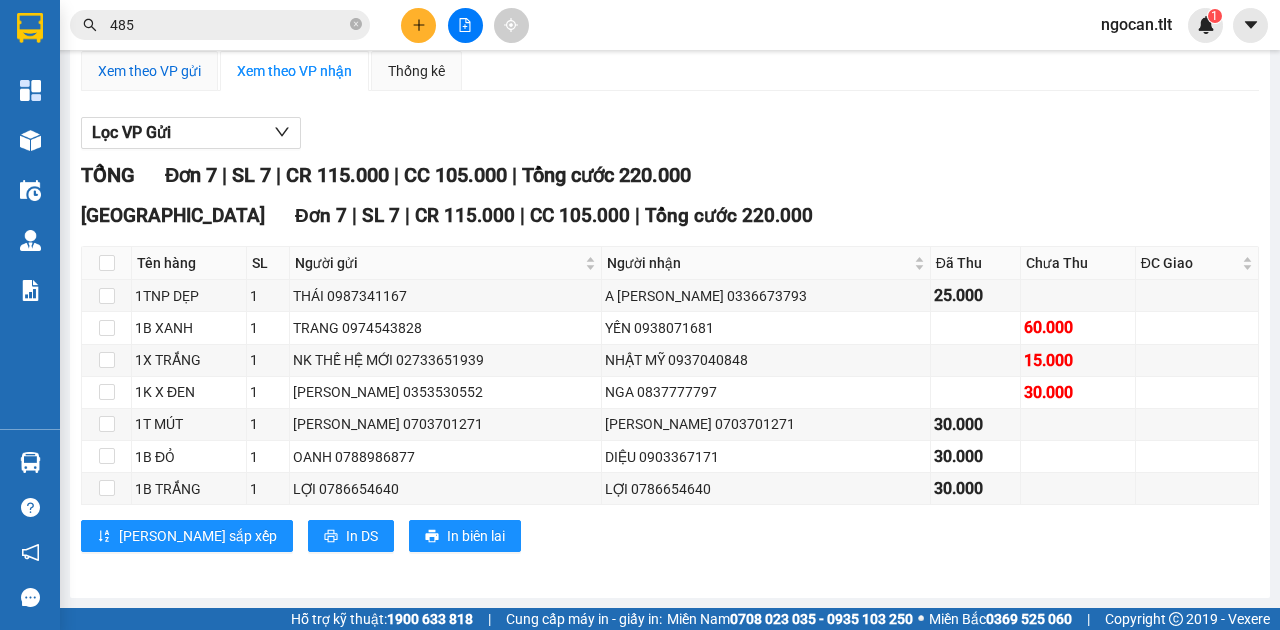 click on "Xem theo VP gửi" at bounding box center [149, 71] 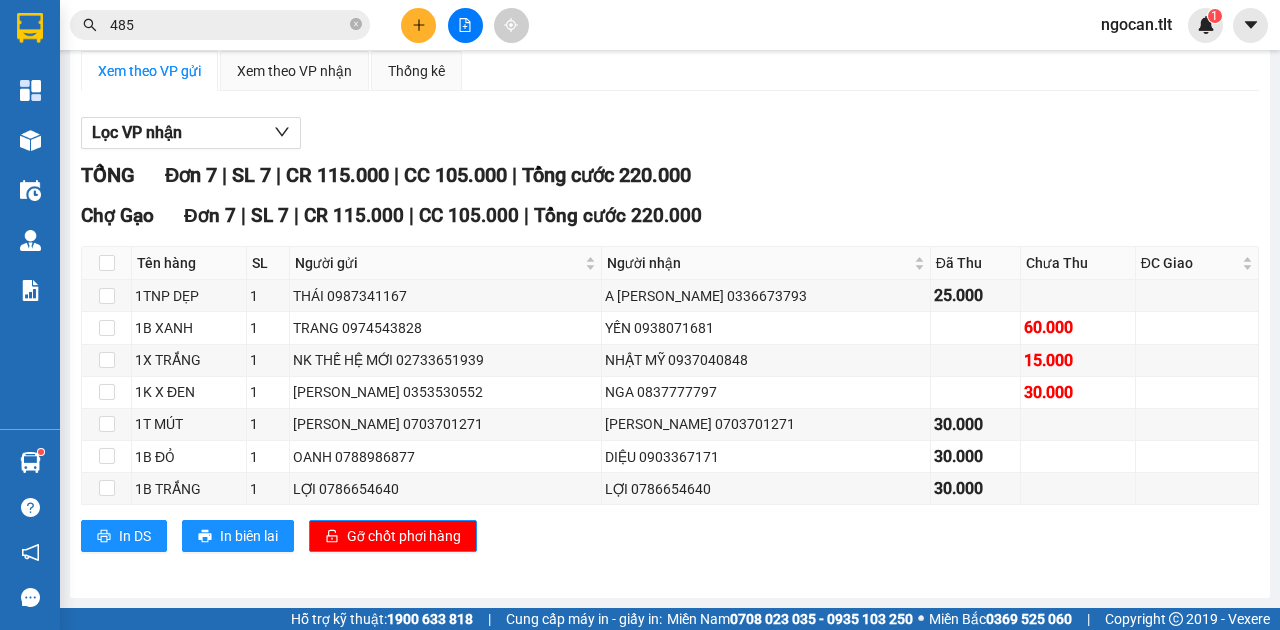 click at bounding box center (418, 25) 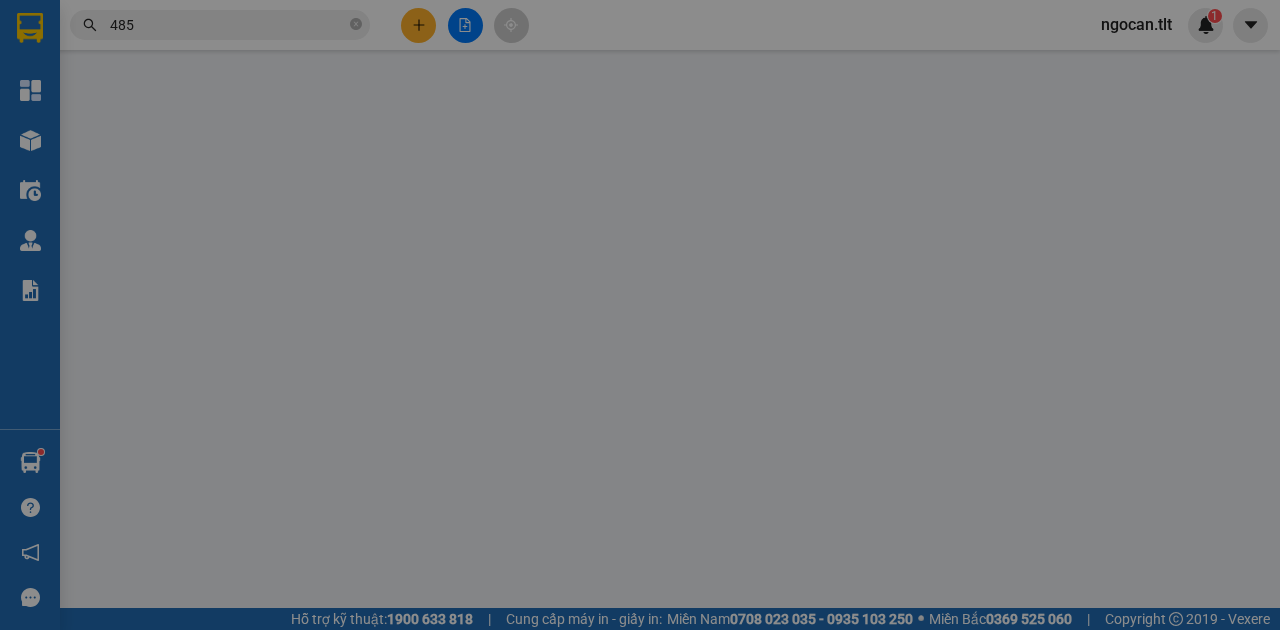 scroll, scrollTop: 0, scrollLeft: 0, axis: both 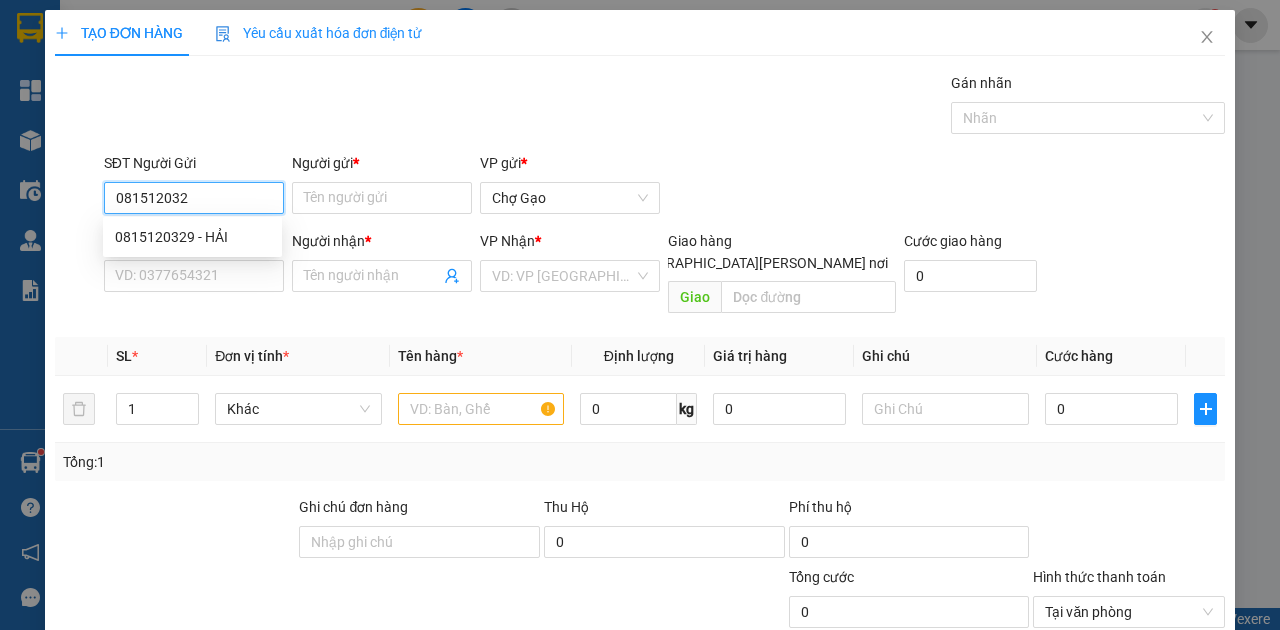 type on "0815120329" 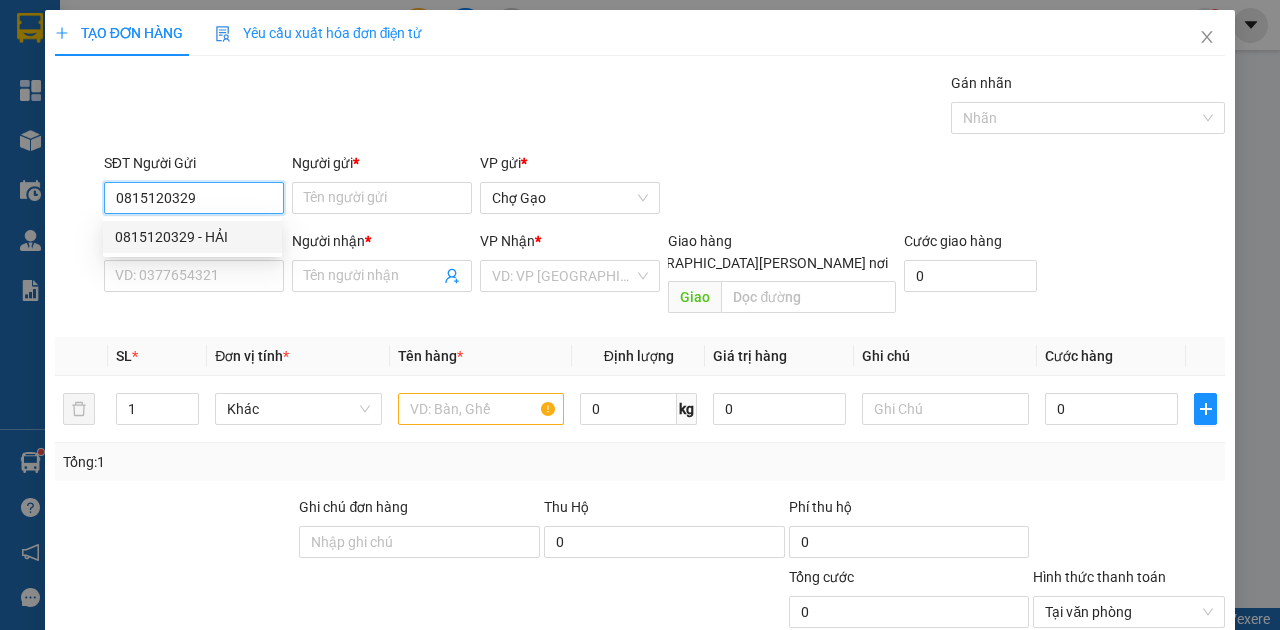 click on "0815120329 - HẢI" at bounding box center (192, 237) 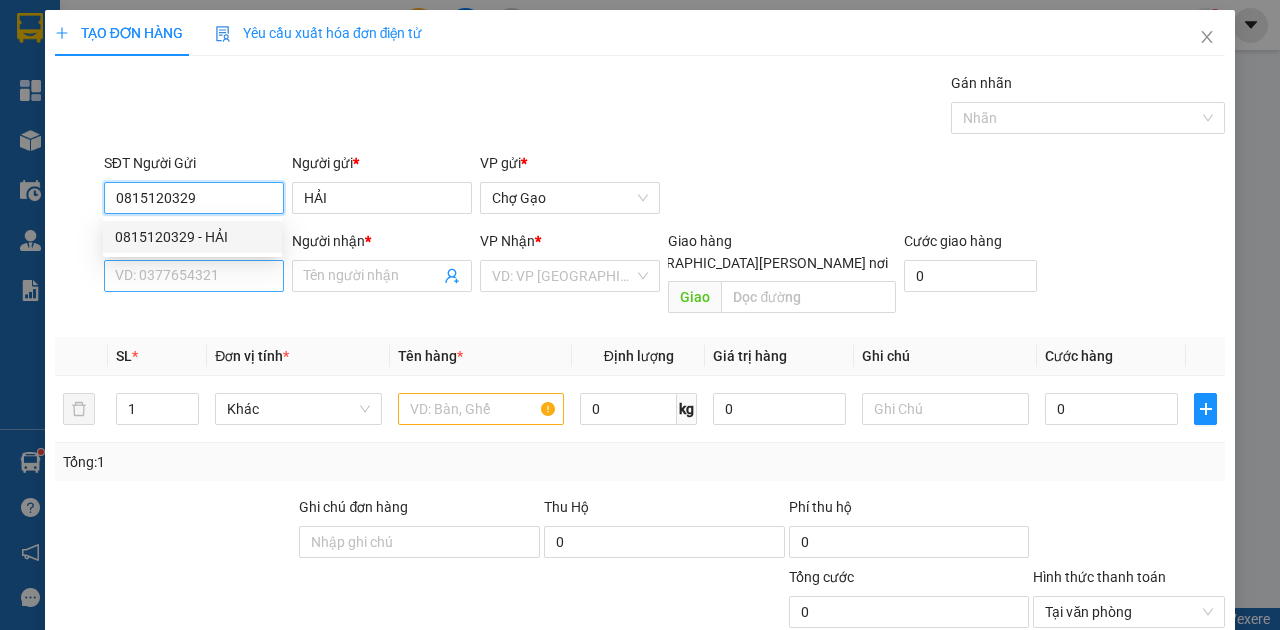 type on "0815120329" 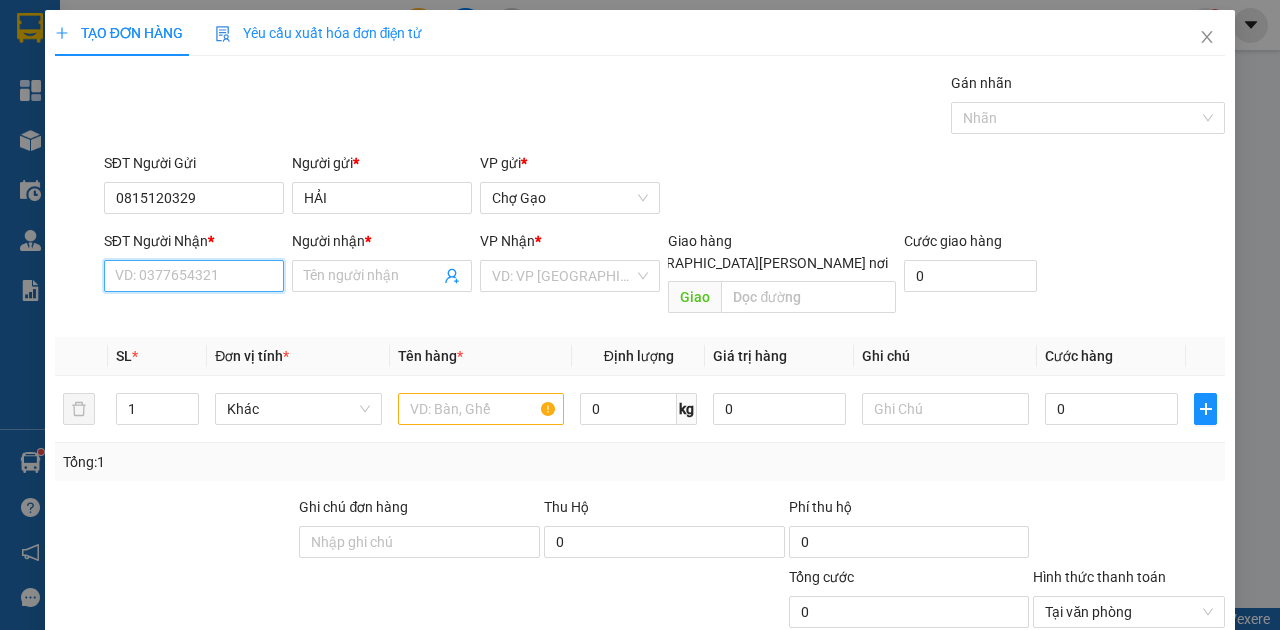 click on "SĐT Người Nhận  *" at bounding box center (194, 276) 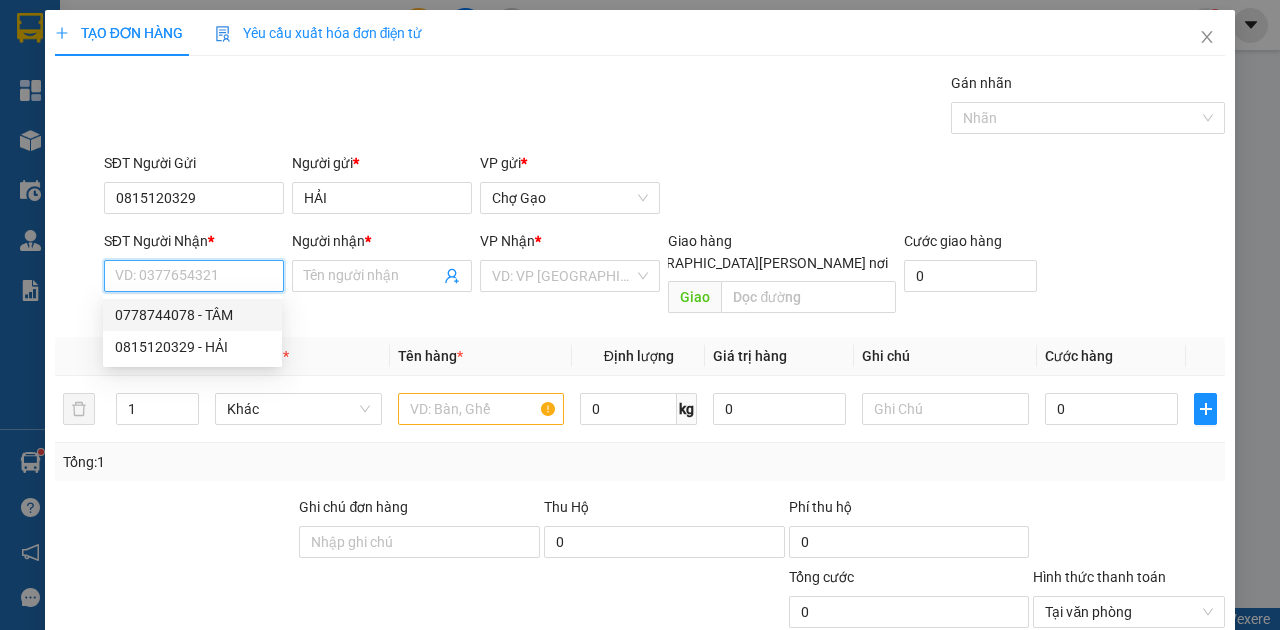 click on "0778744078 - TÂM" at bounding box center [192, 315] 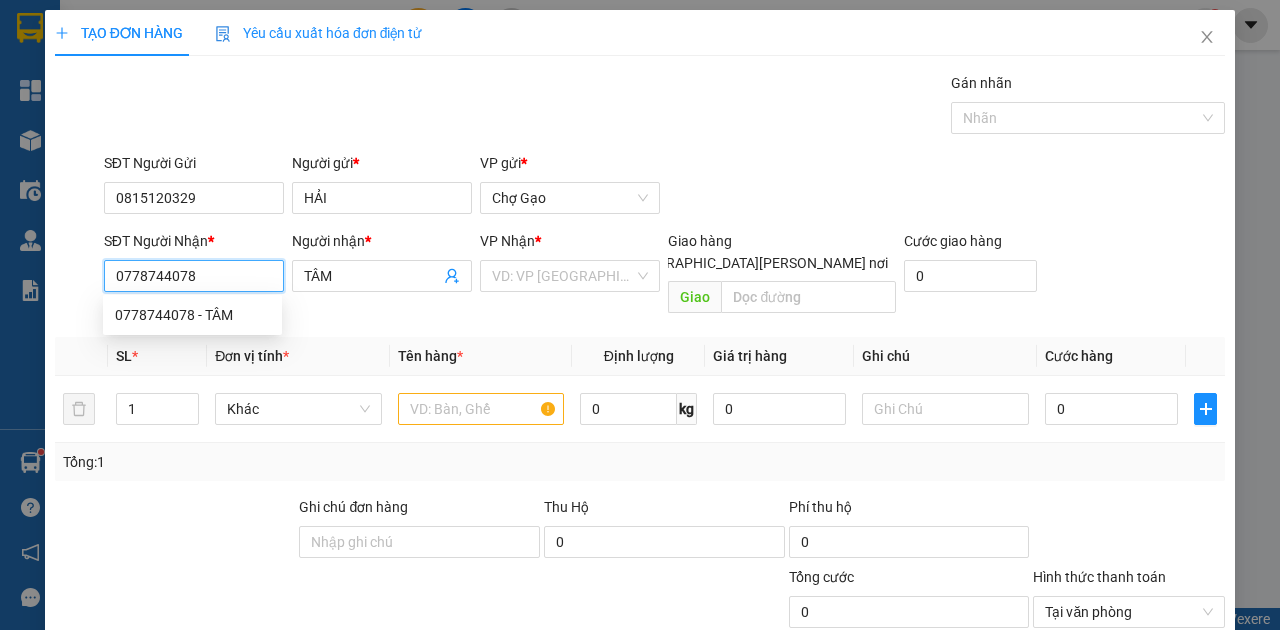 type on "0778744078" 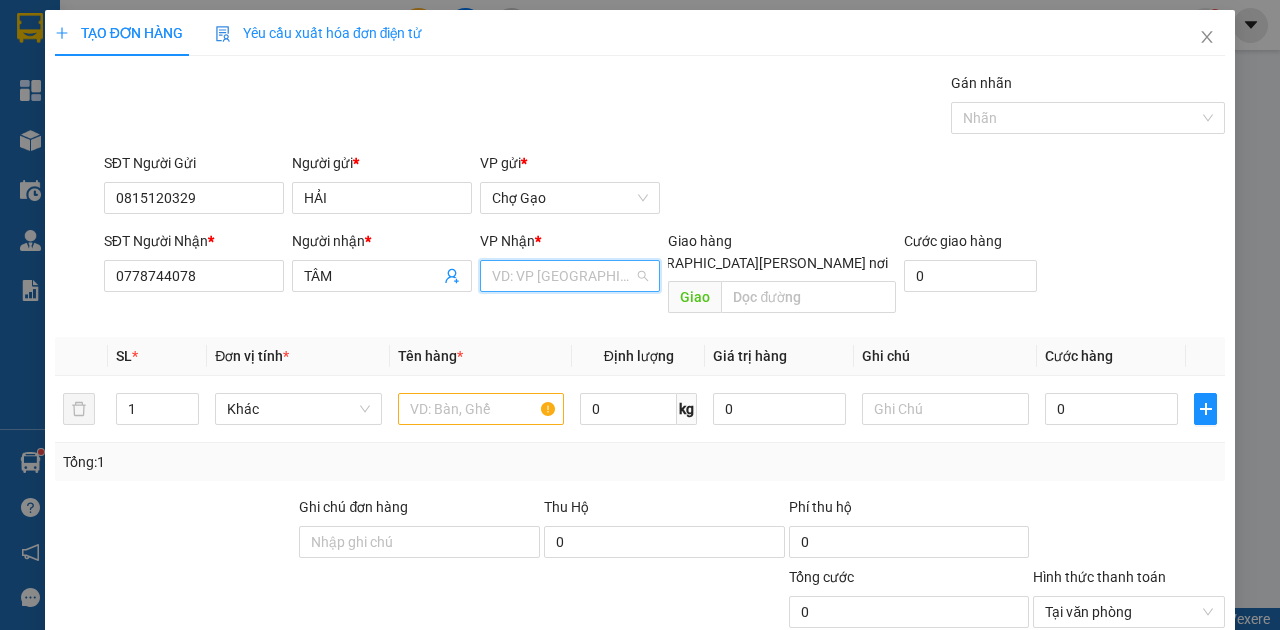click at bounding box center [563, 276] 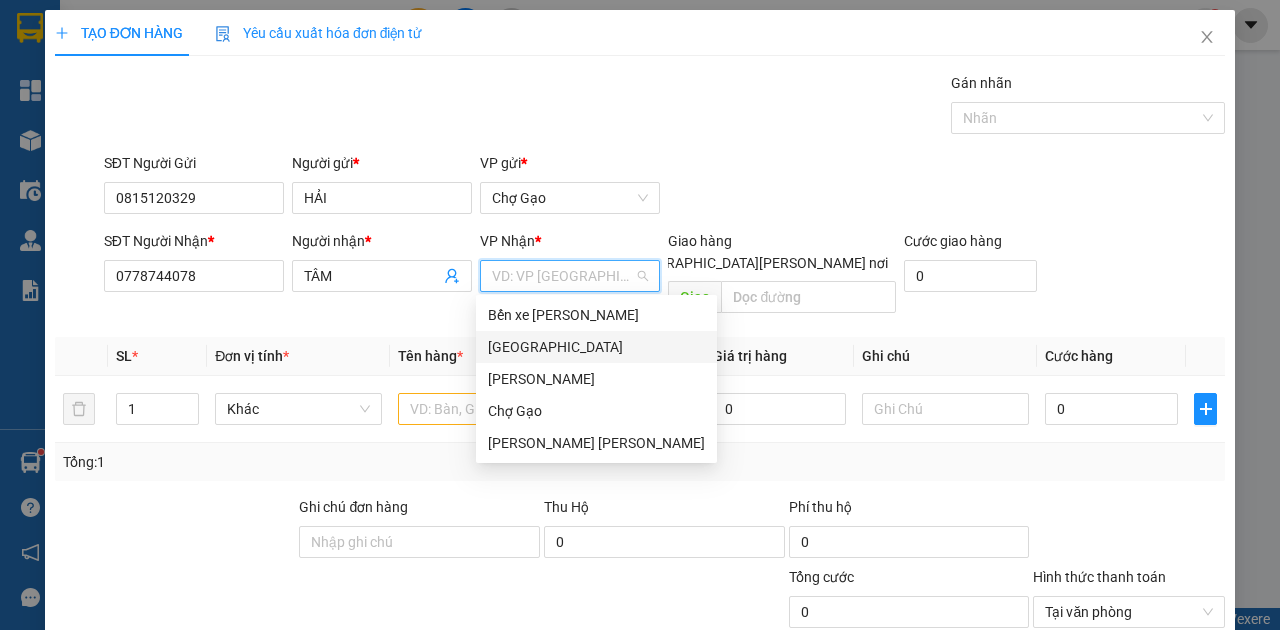 click on "[GEOGRAPHIC_DATA]" at bounding box center [596, 347] 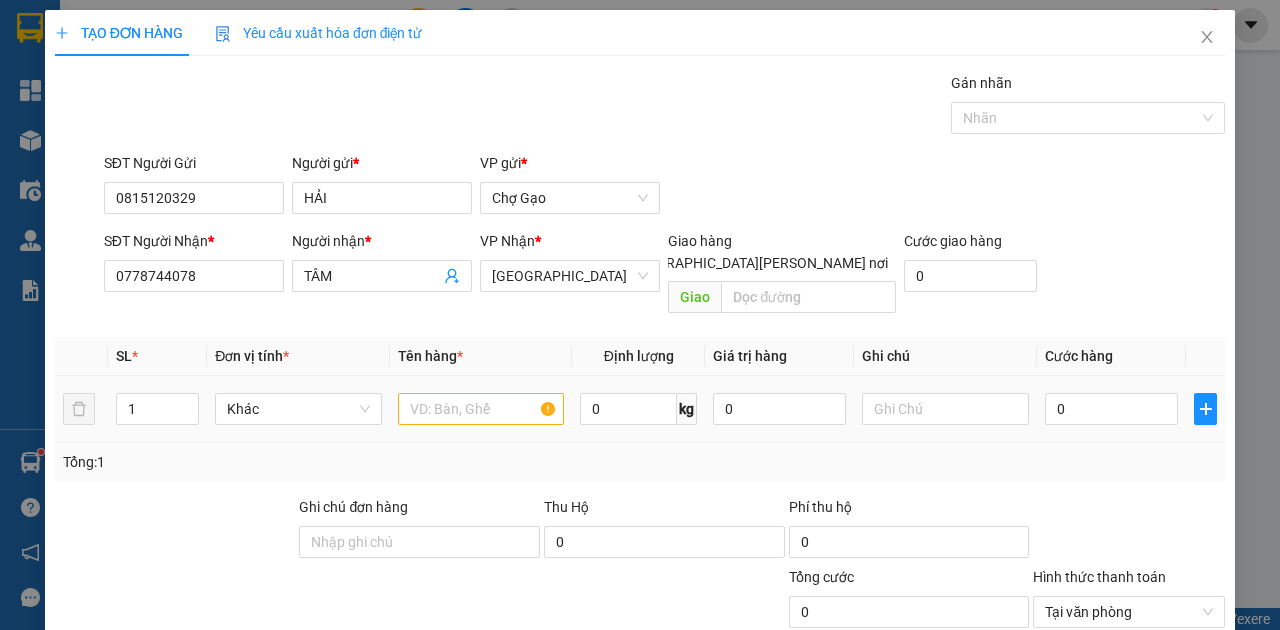 click at bounding box center (481, 409) 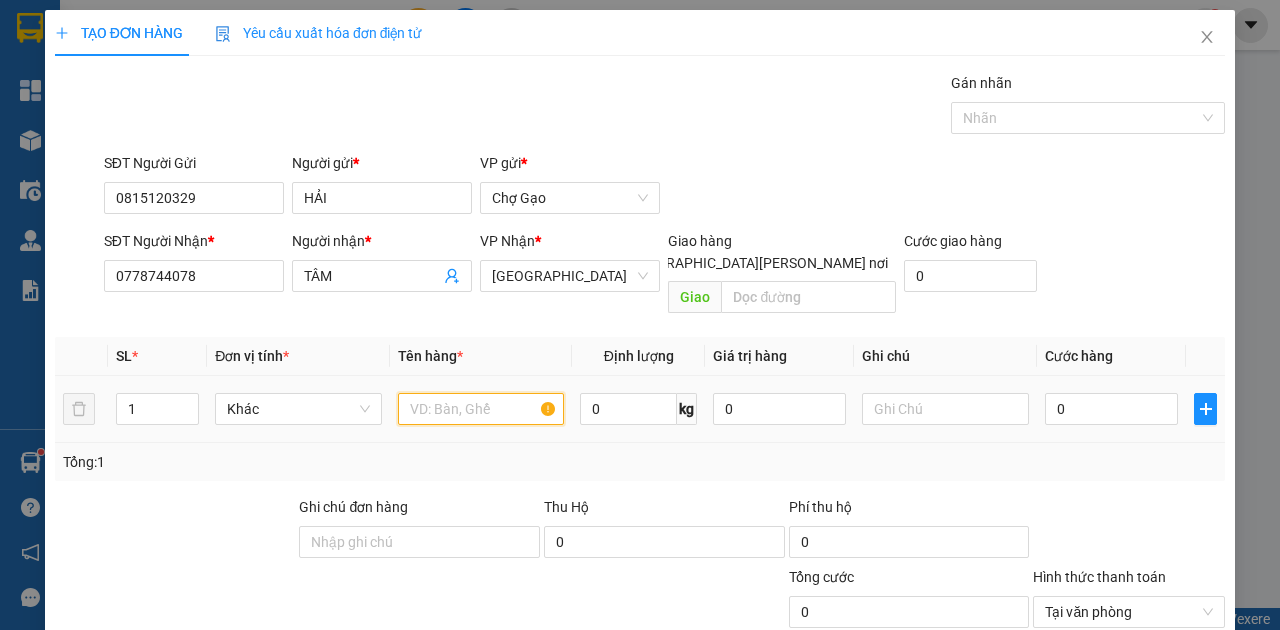 click at bounding box center (481, 409) 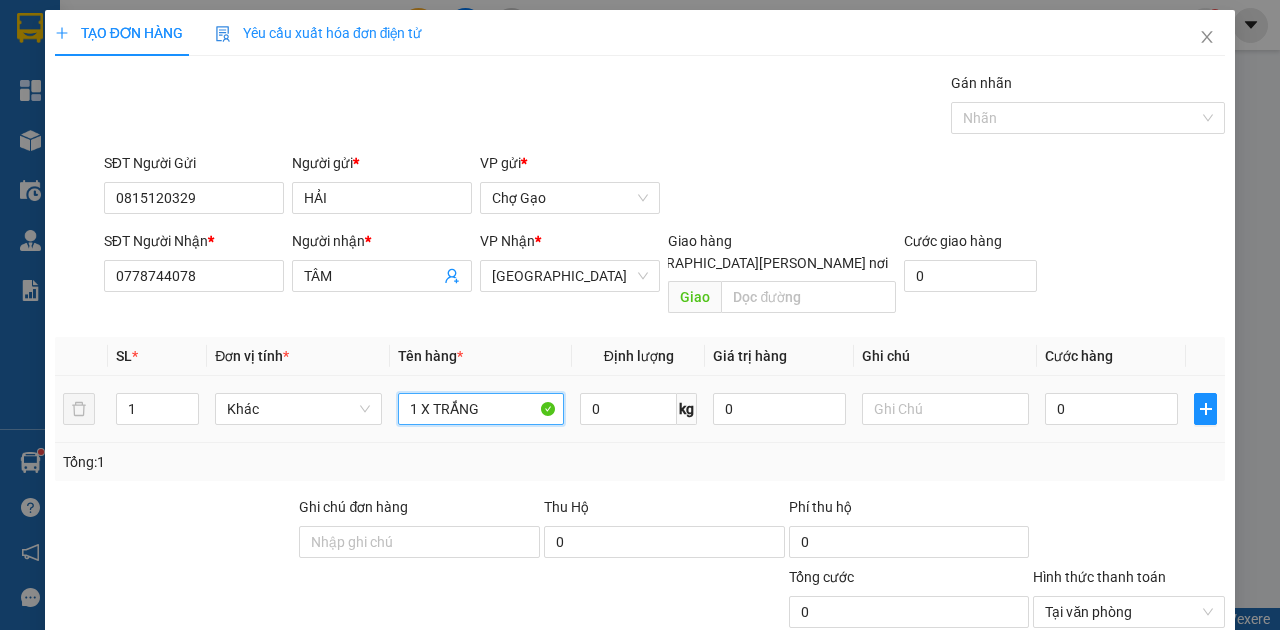 type on "1 X TRẮNG" 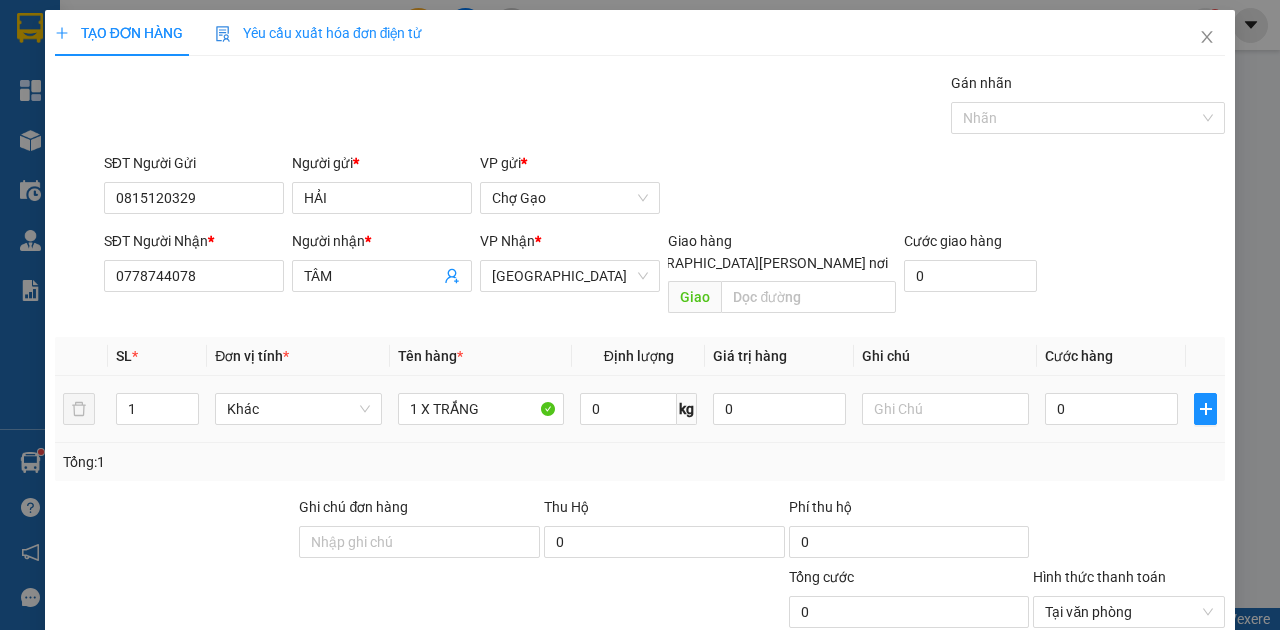 click on "0" at bounding box center [1111, 409] 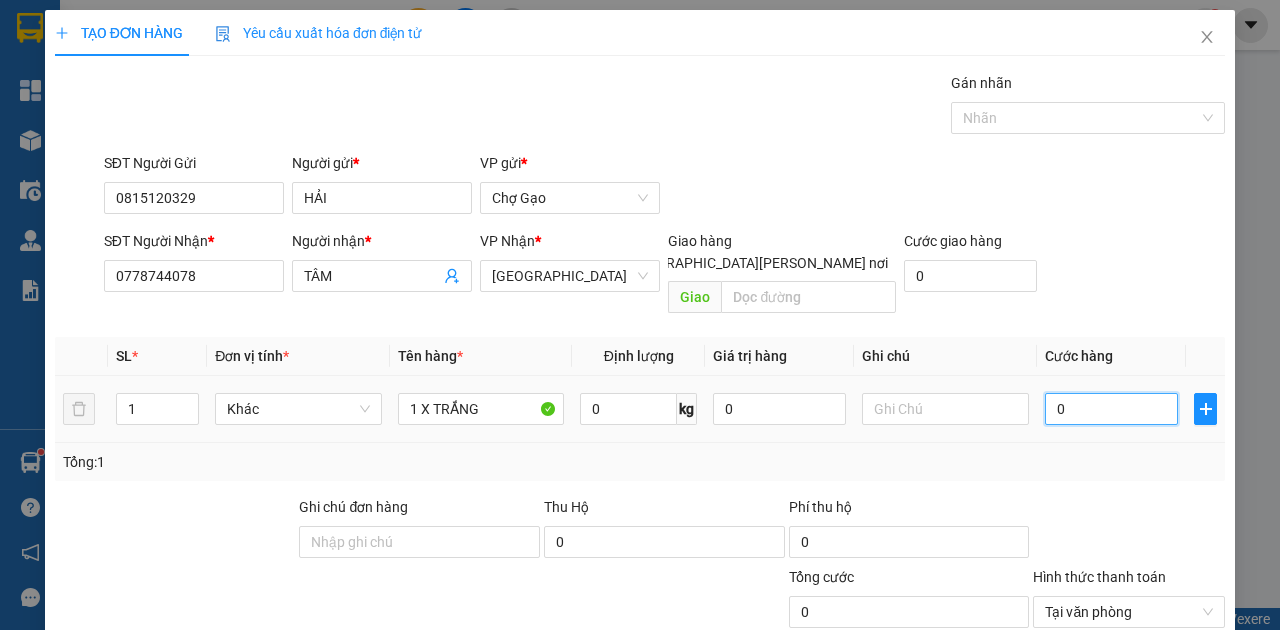 drag, startPoint x: 1050, startPoint y: 397, endPoint x: 1056, endPoint y: 408, distance: 12.529964 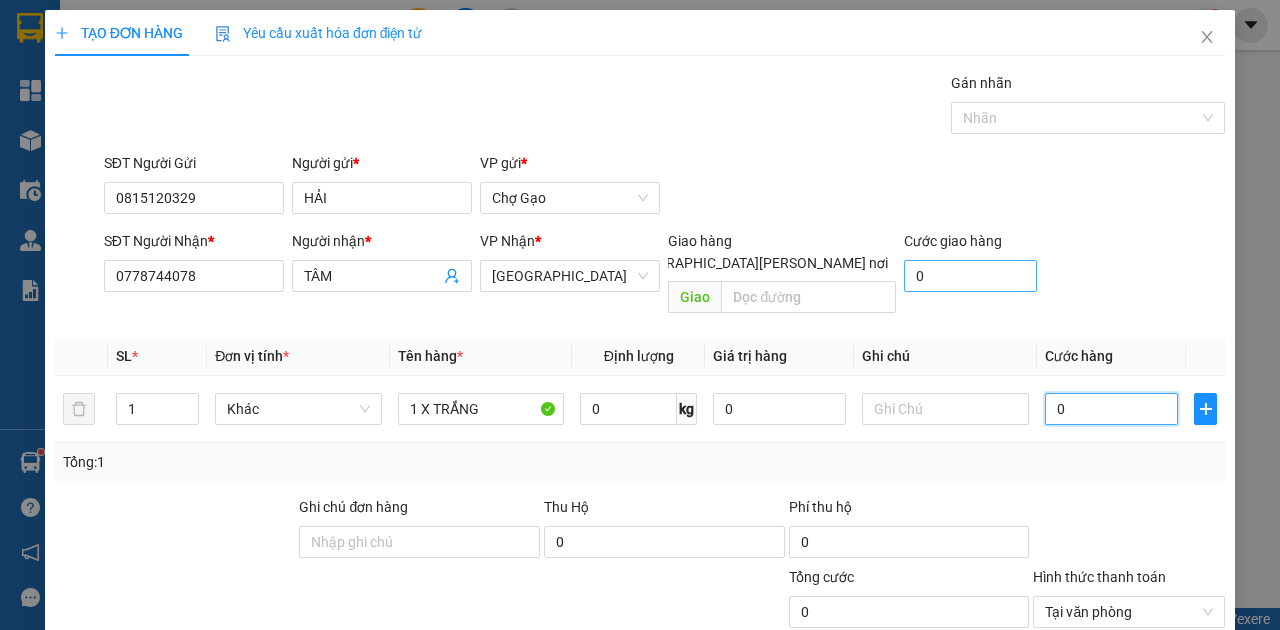 type on "2" 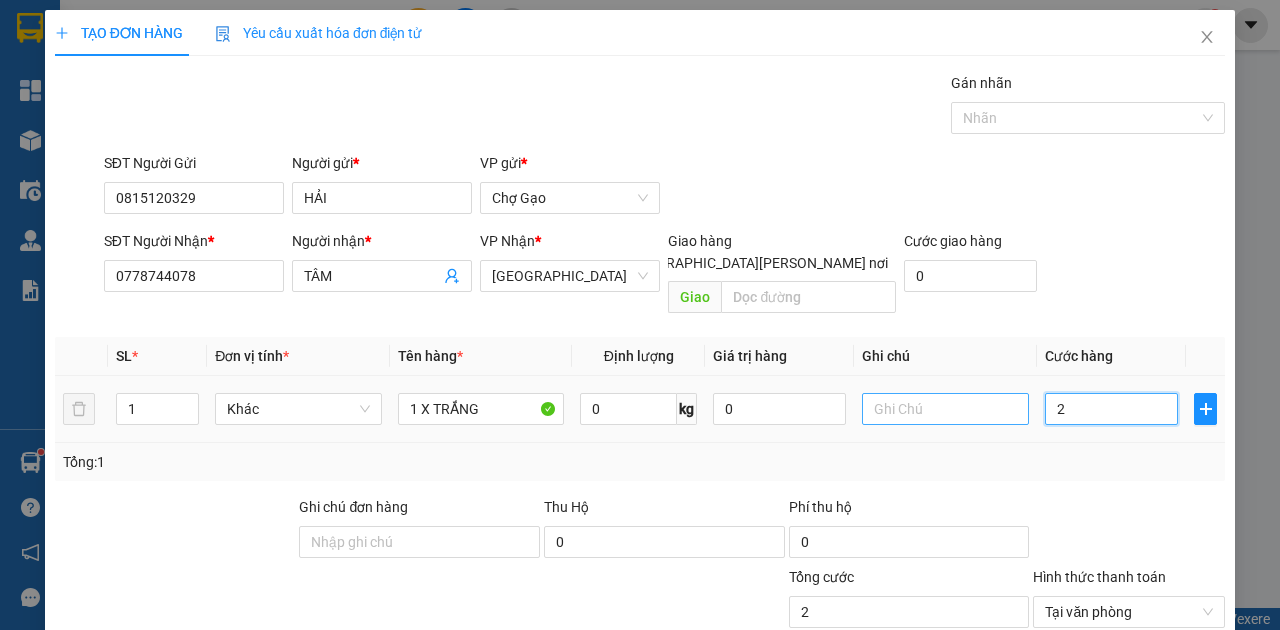 type on "20" 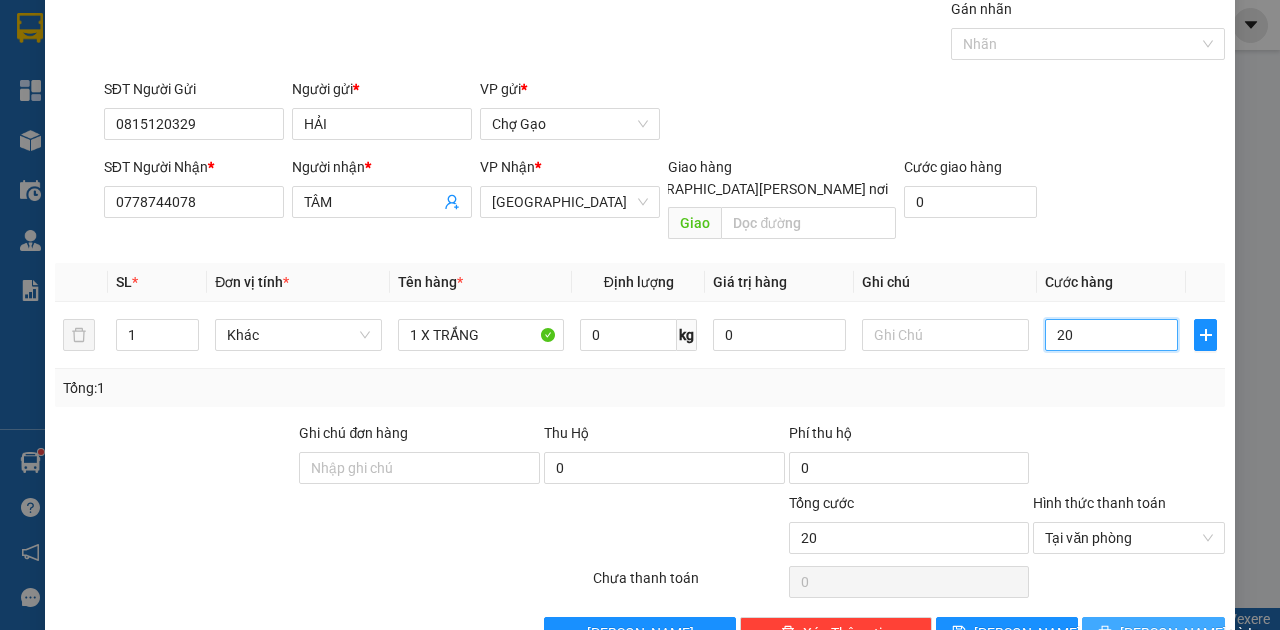 scroll, scrollTop: 107, scrollLeft: 0, axis: vertical 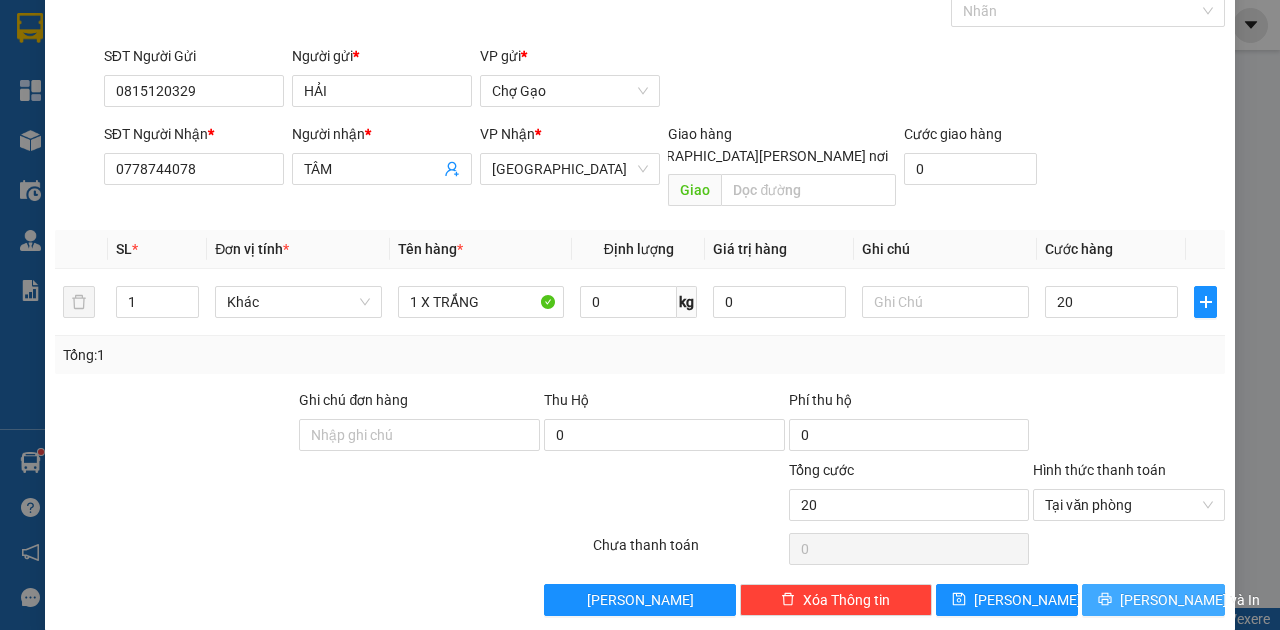 type on "20.000" 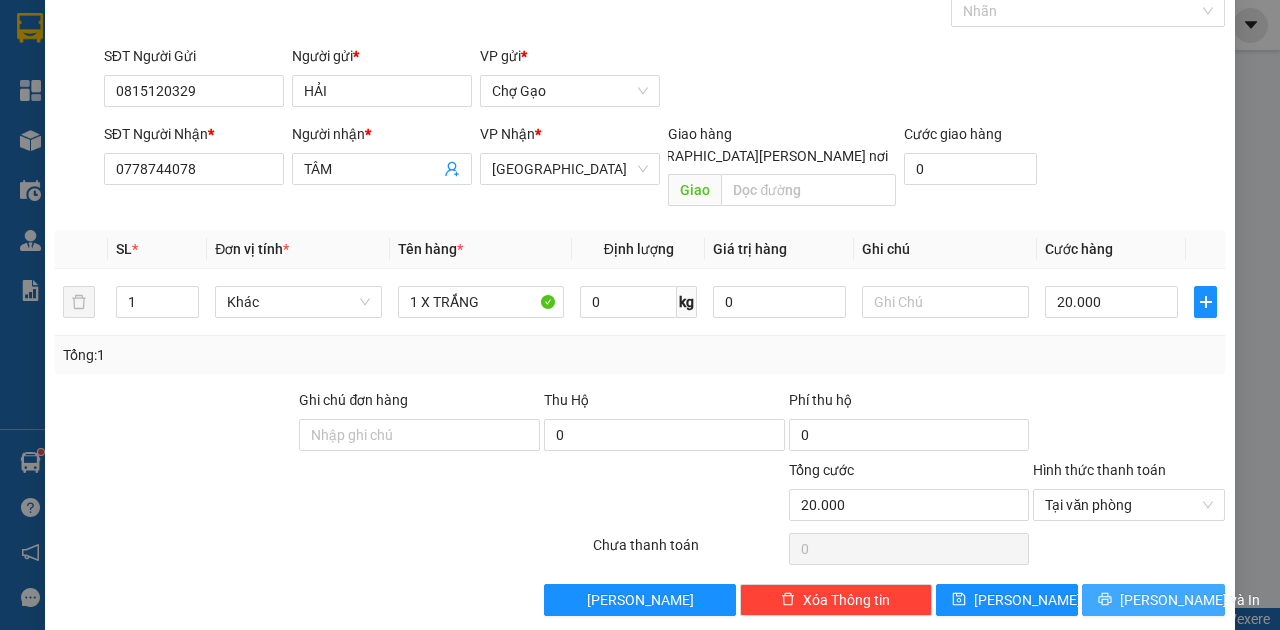 click on "[PERSON_NAME] và In" at bounding box center (1153, 600) 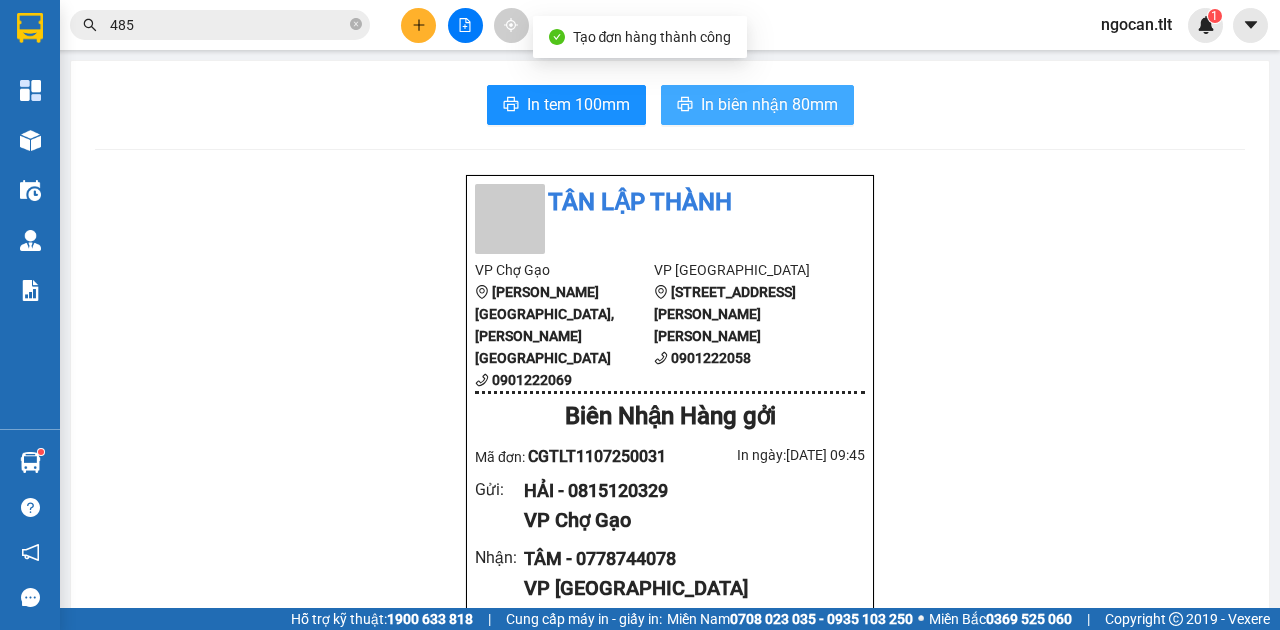 drag, startPoint x: 824, startPoint y: 108, endPoint x: 790, endPoint y: 131, distance: 41.04875 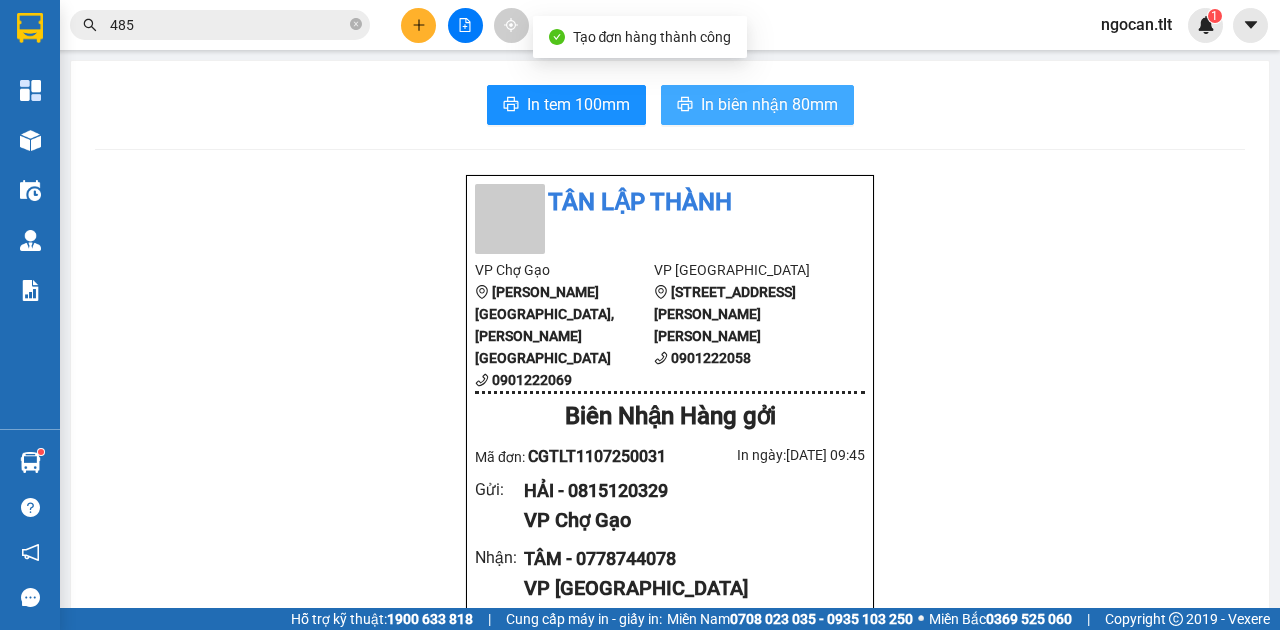 scroll, scrollTop: 0, scrollLeft: 0, axis: both 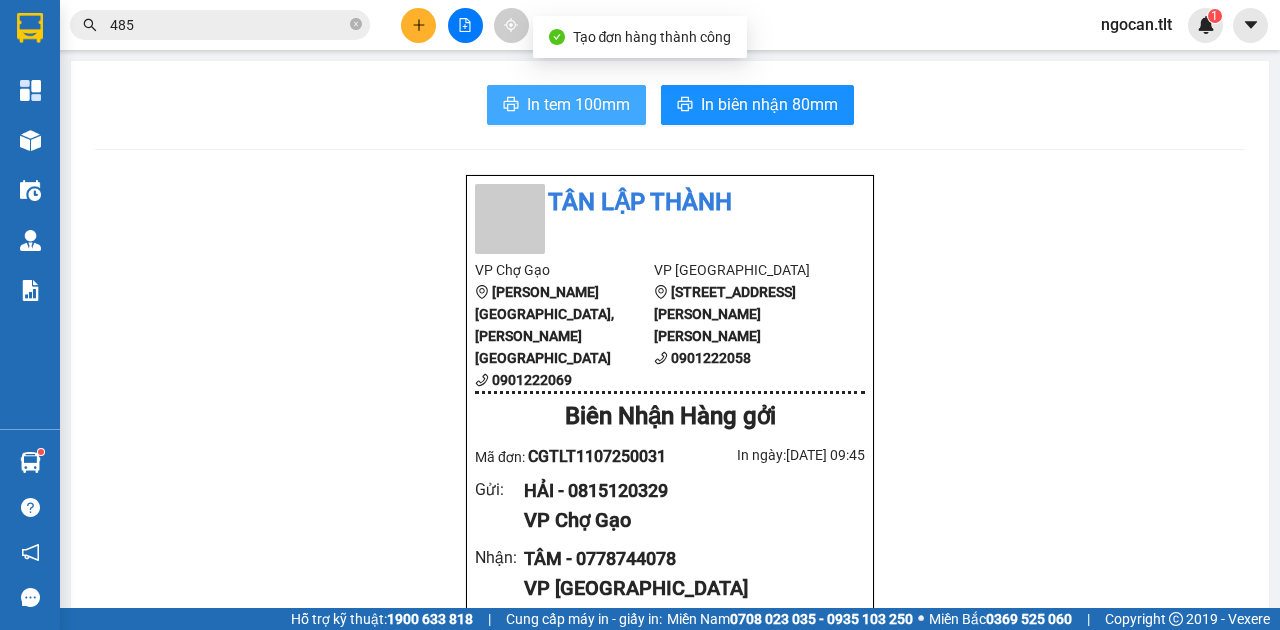 click on "In tem 100mm" at bounding box center (566, 105) 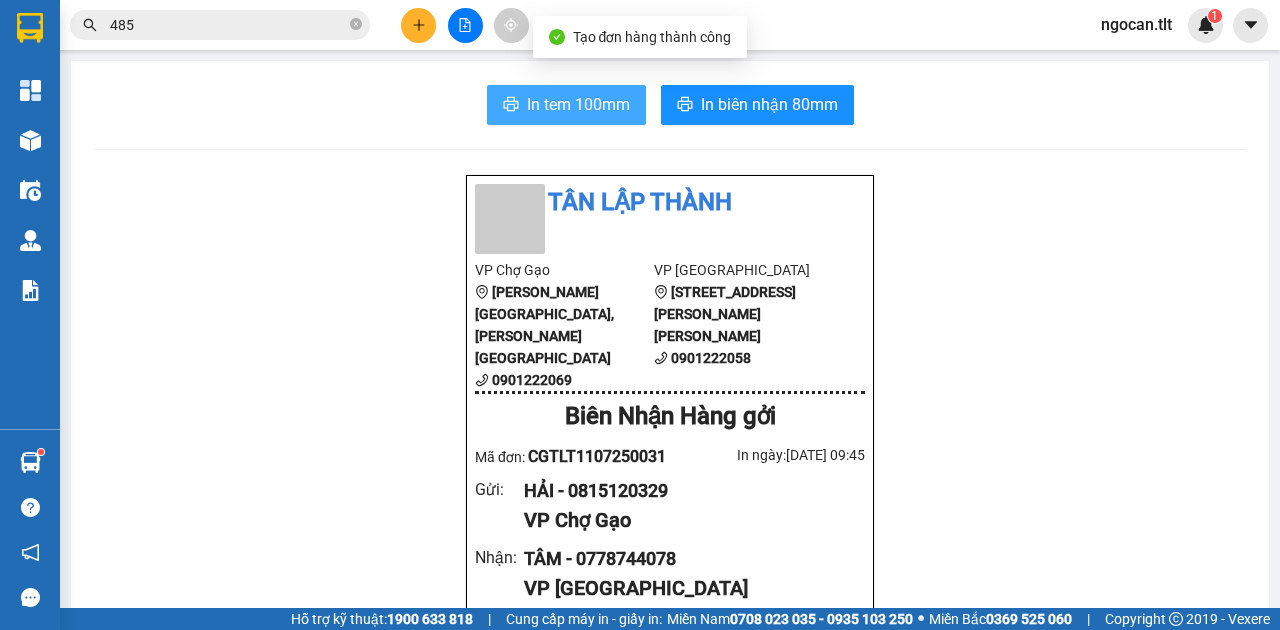 scroll, scrollTop: 0, scrollLeft: 0, axis: both 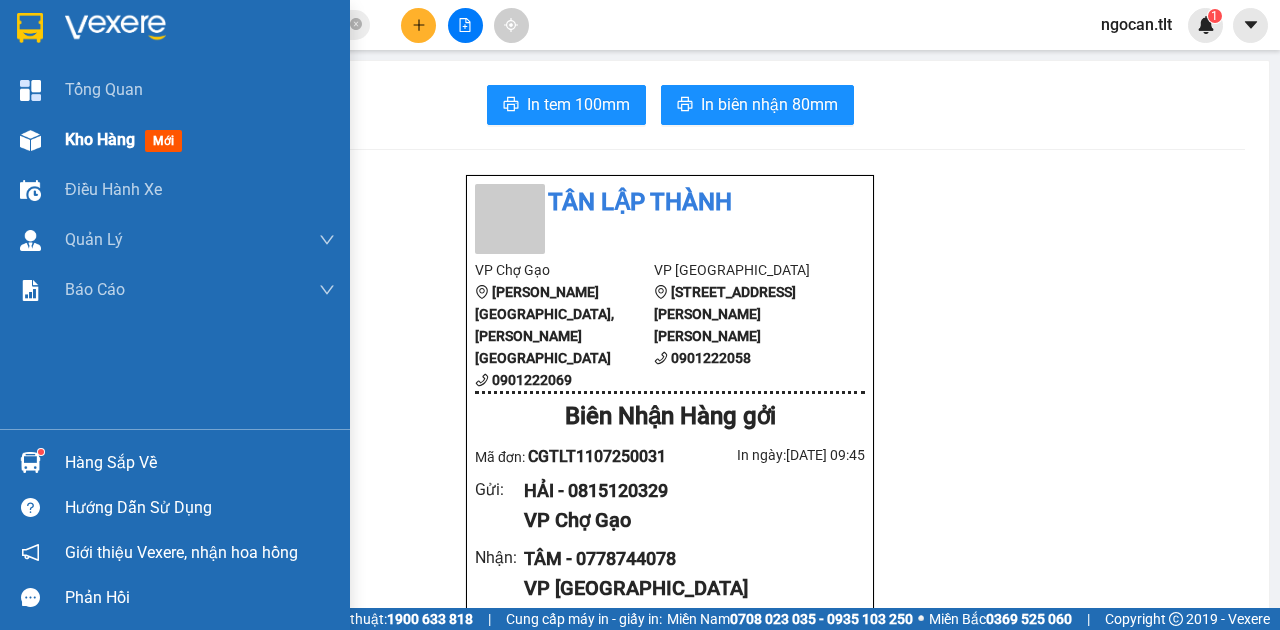 click on "Kho hàng mới" at bounding box center [127, 139] 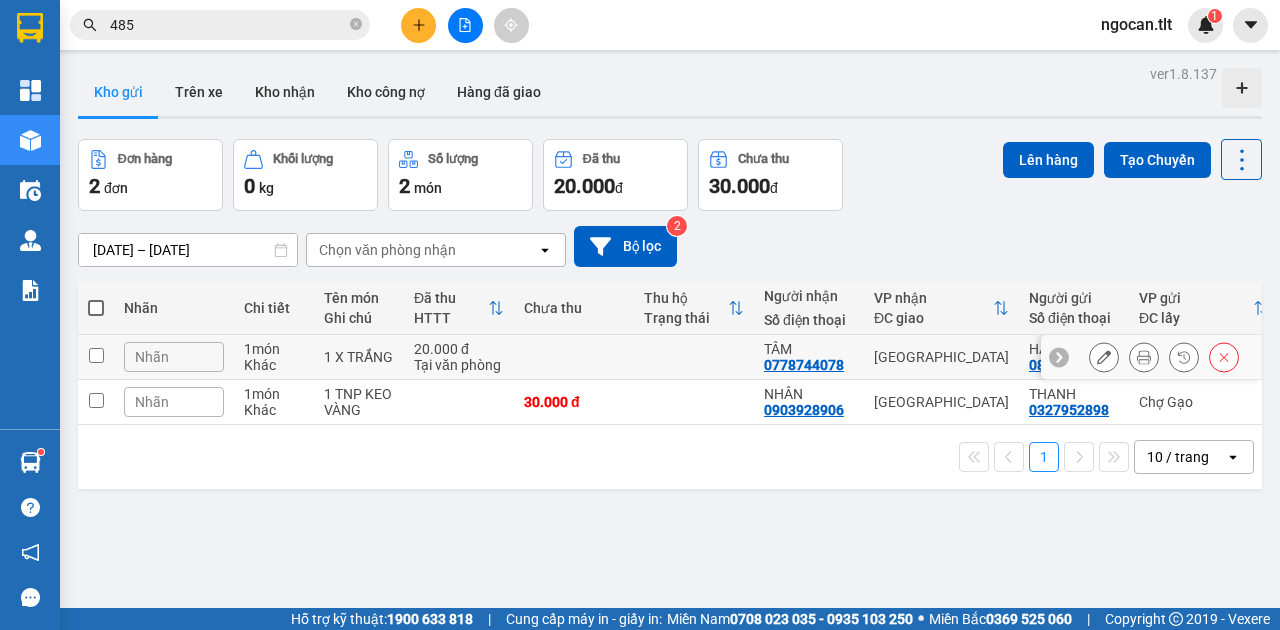 drag, startPoint x: 603, startPoint y: 368, endPoint x: 616, endPoint y: 402, distance: 36.40055 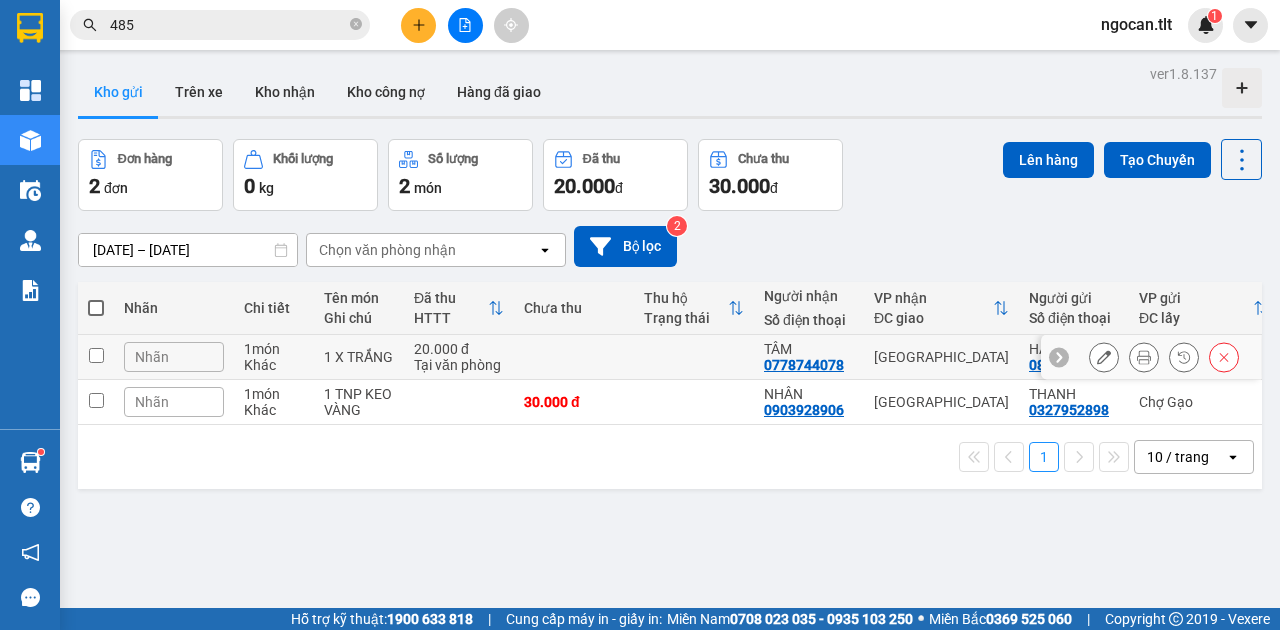 click at bounding box center [574, 357] 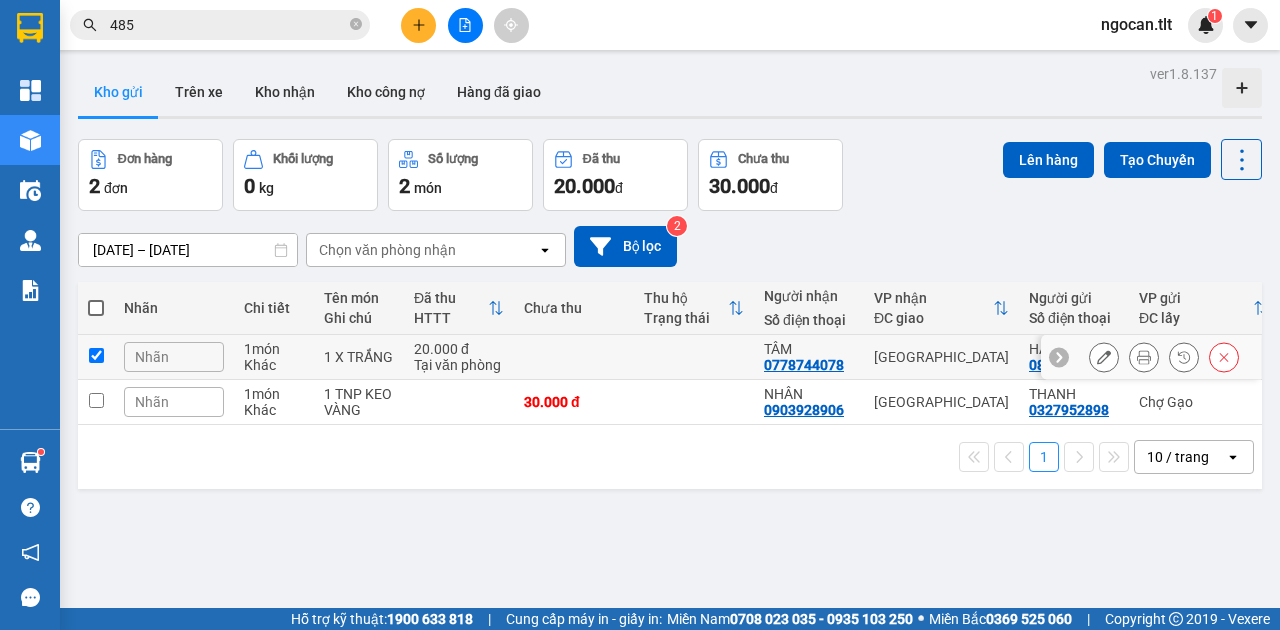 checkbox on "true" 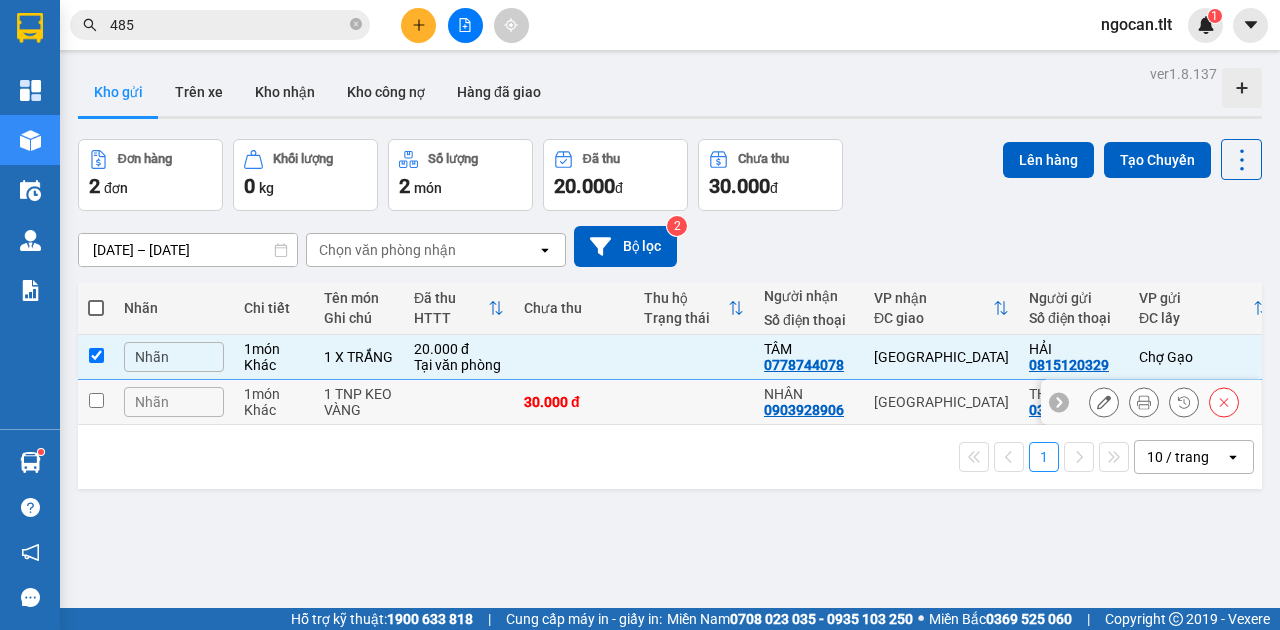drag, startPoint x: 622, startPoint y: 405, endPoint x: 732, endPoint y: 403, distance: 110.01818 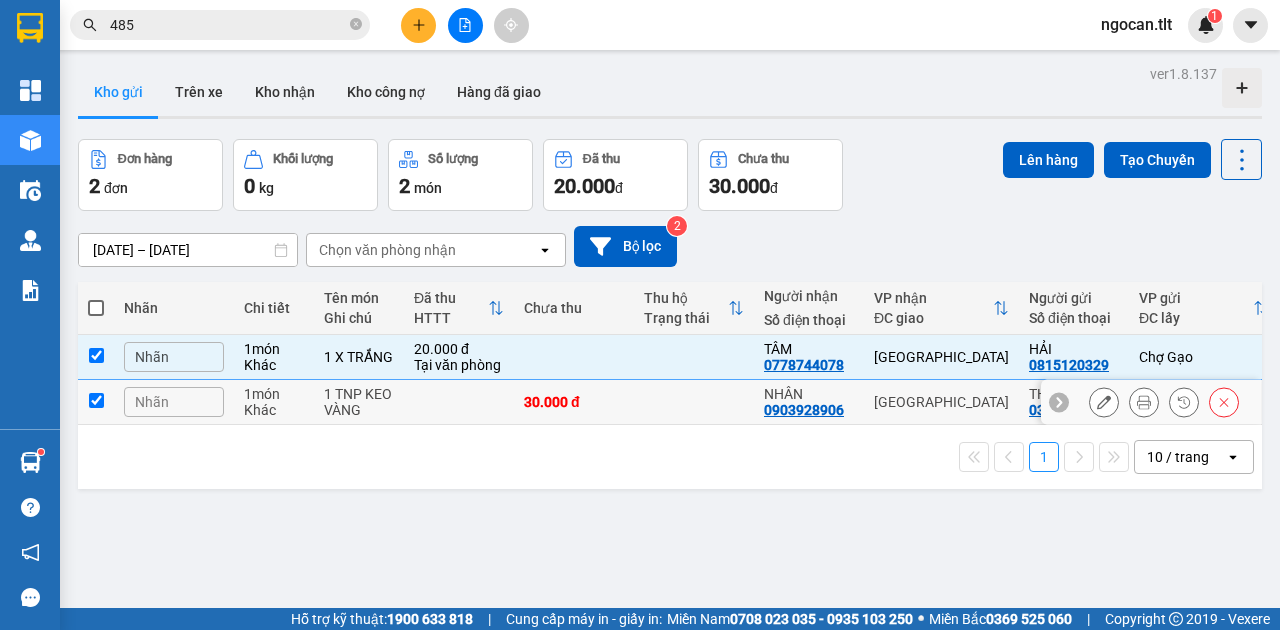 checkbox on "true" 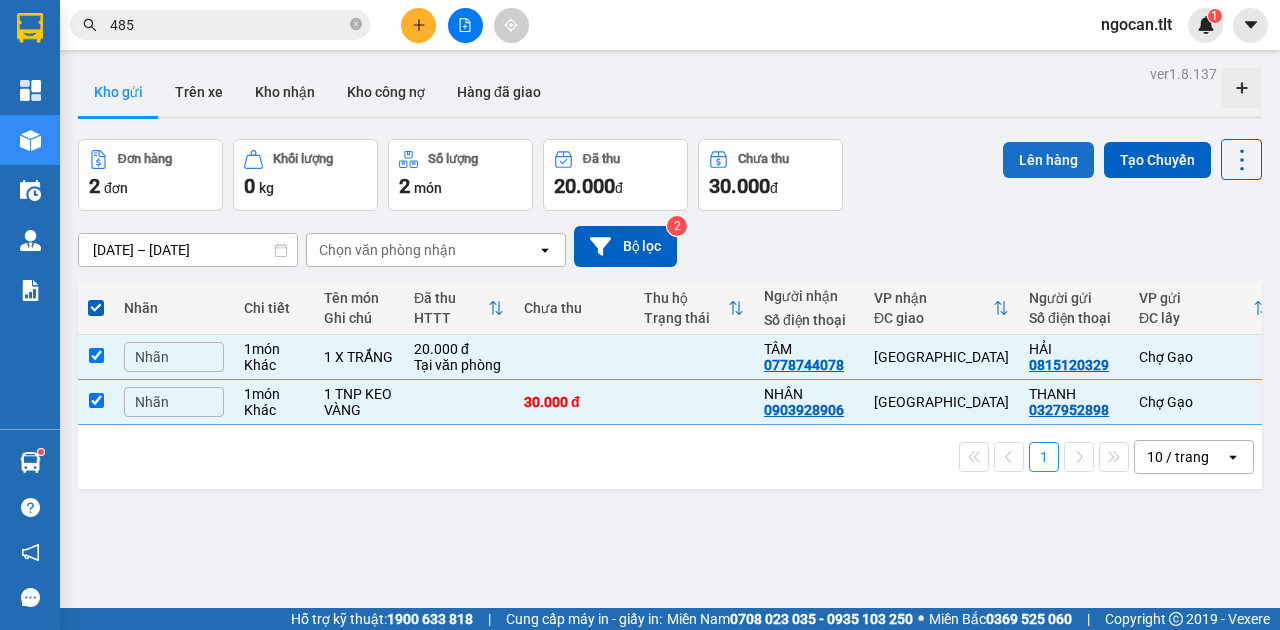 click on "Lên hàng" at bounding box center (1048, 160) 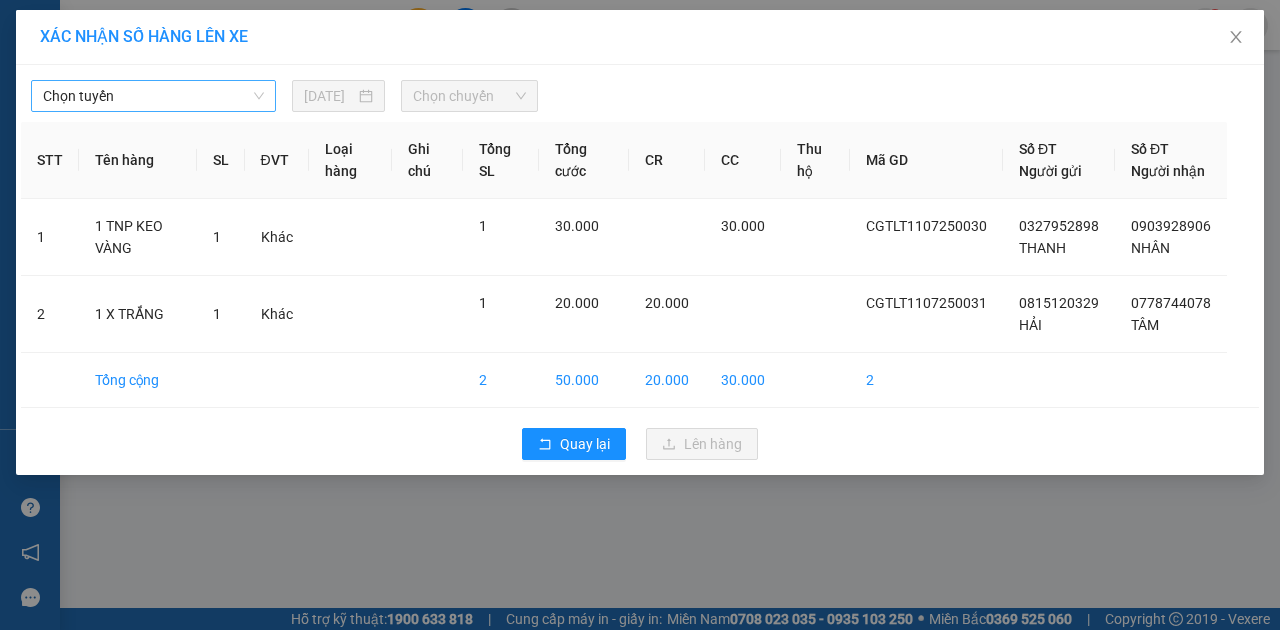 click on "Chọn tuyến" at bounding box center [153, 96] 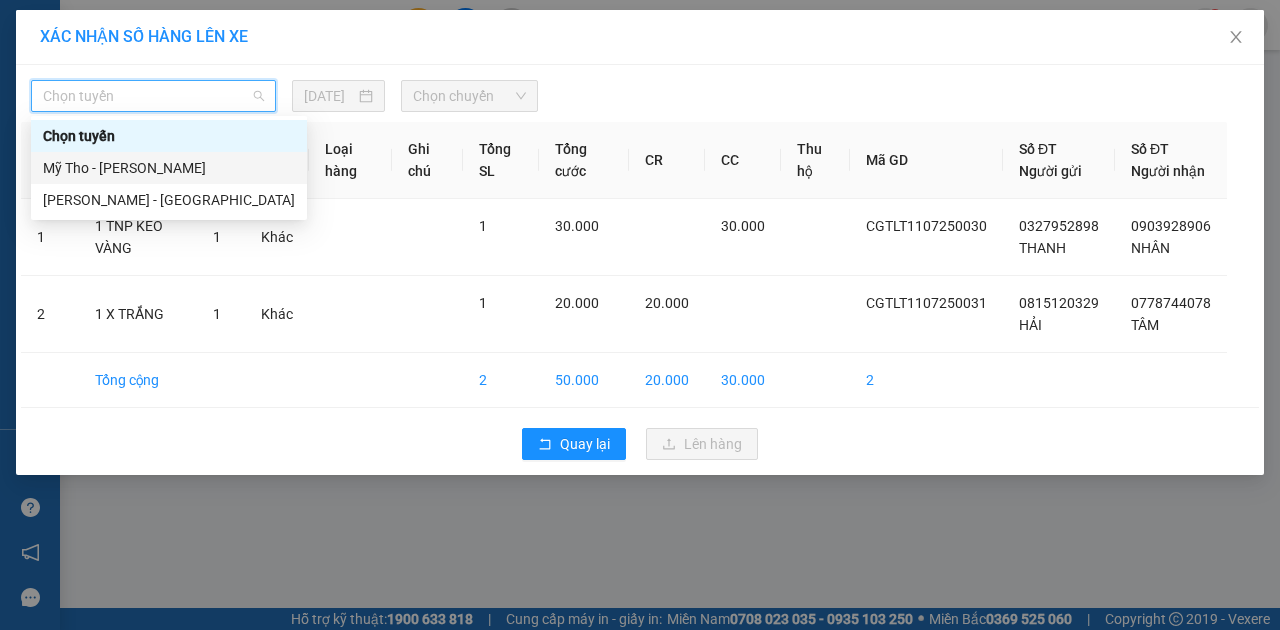 drag, startPoint x: 130, startPoint y: 166, endPoint x: 143, endPoint y: 163, distance: 13.341664 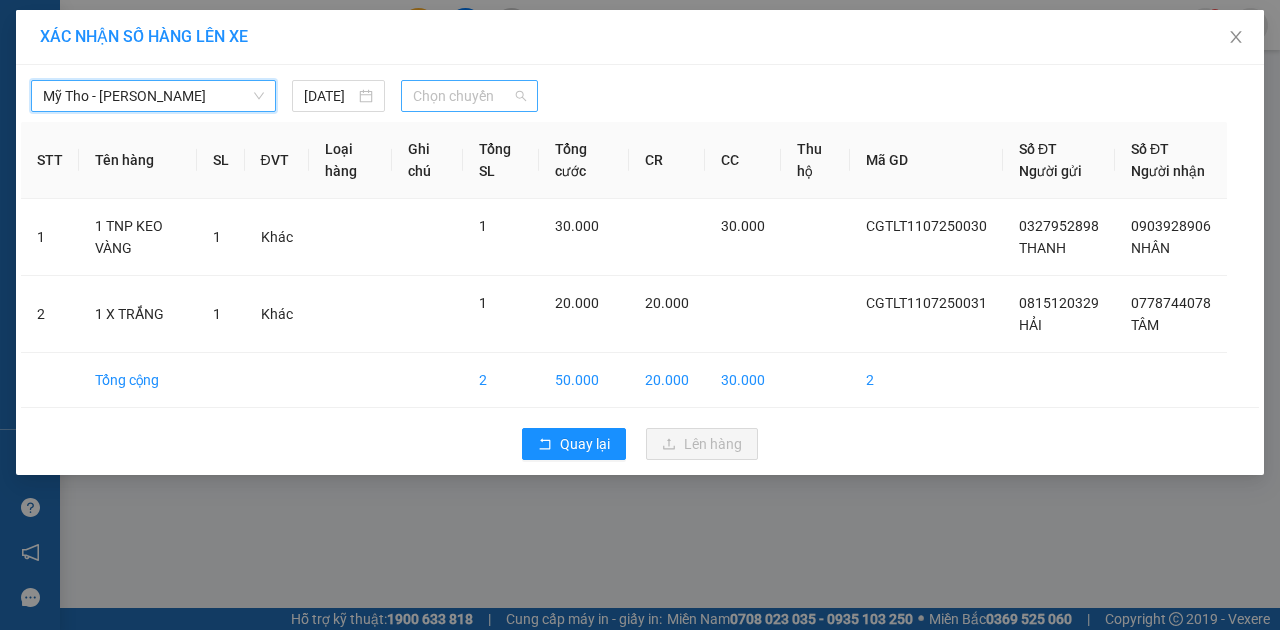 click on "Chọn chuyến" at bounding box center (469, 96) 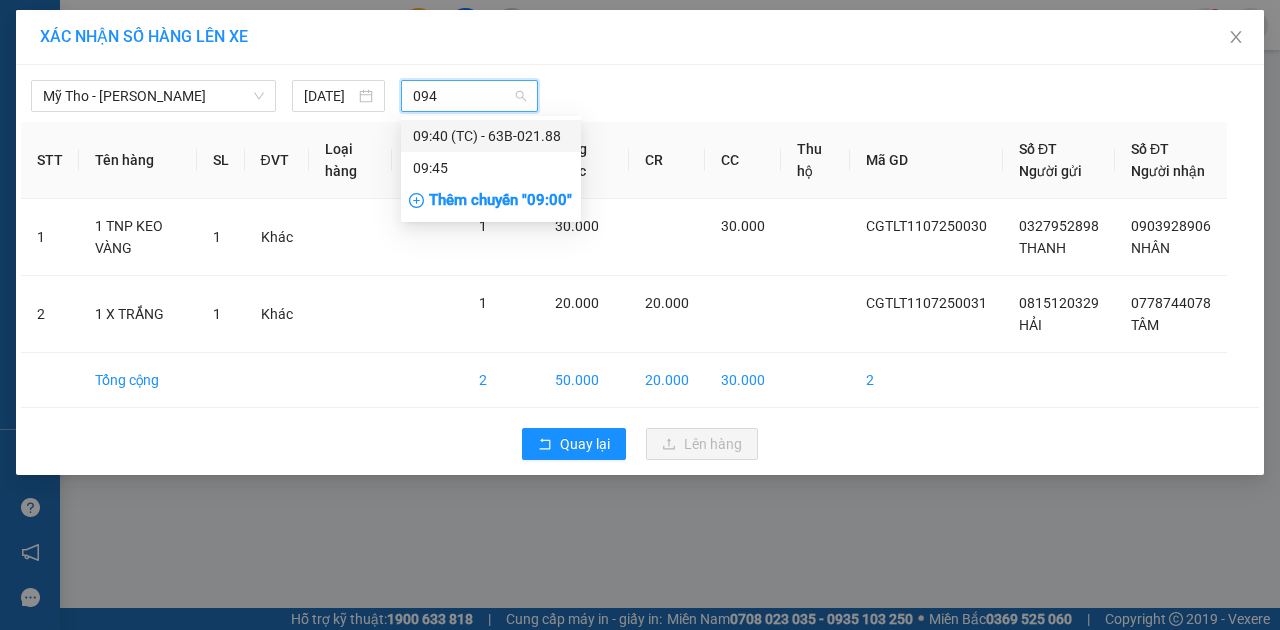 type on "0945" 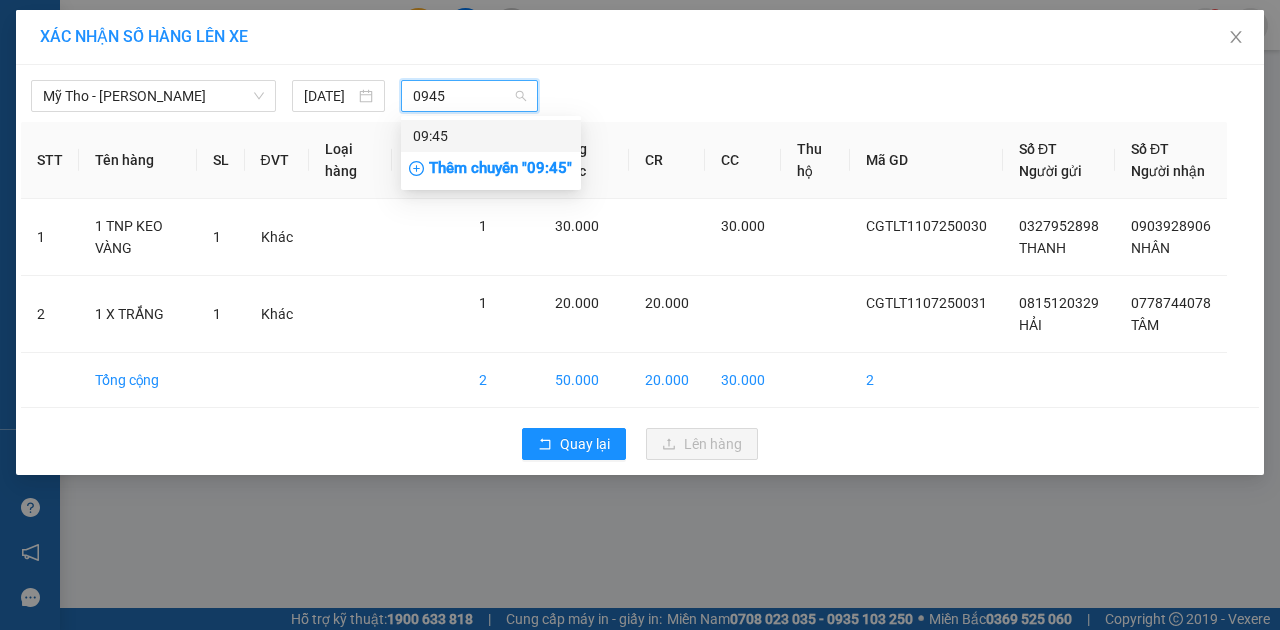 click on "09:45" at bounding box center [491, 136] 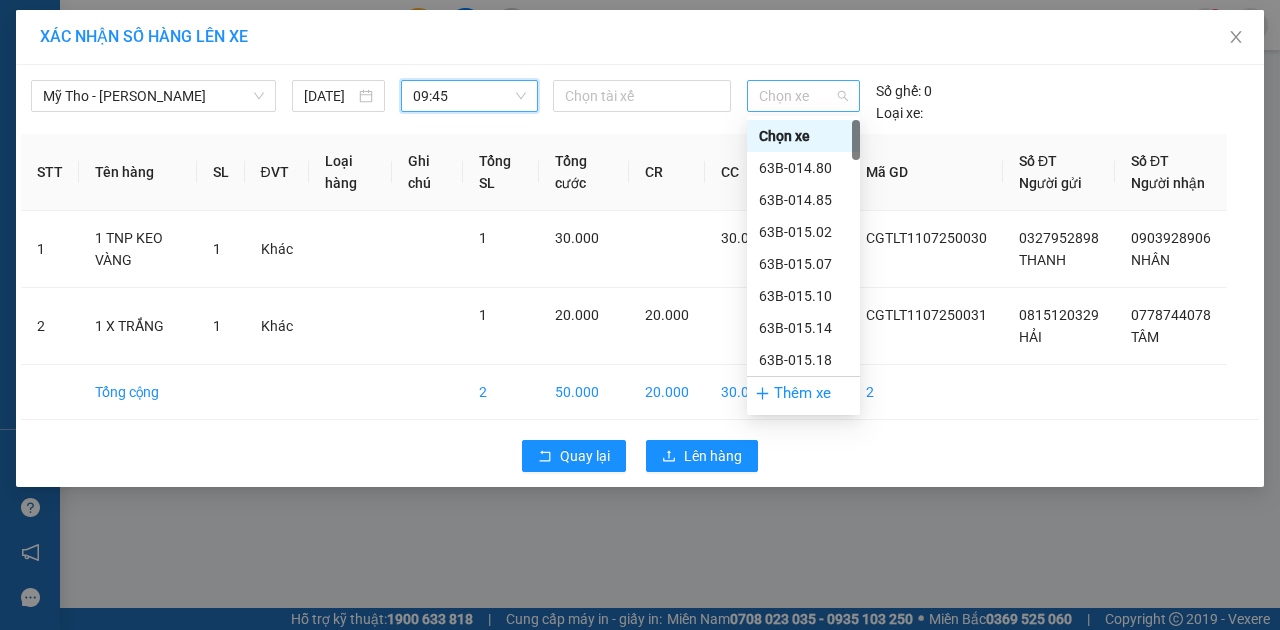 click on "Chọn xe" at bounding box center (803, 96) 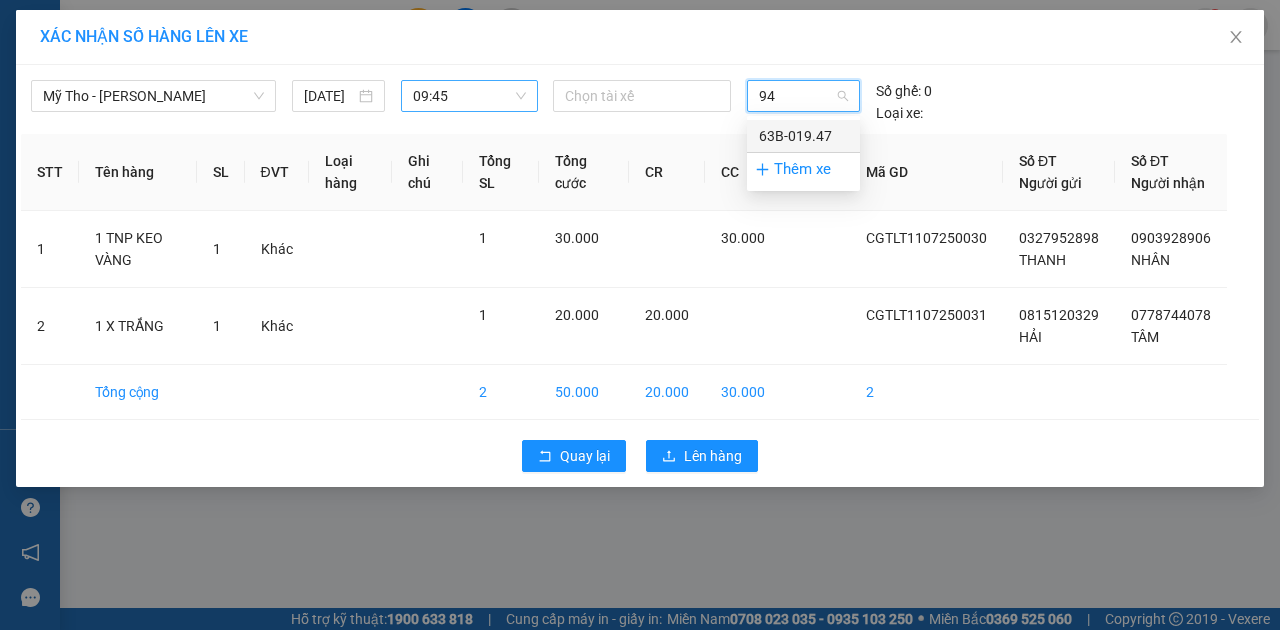 type on "947" 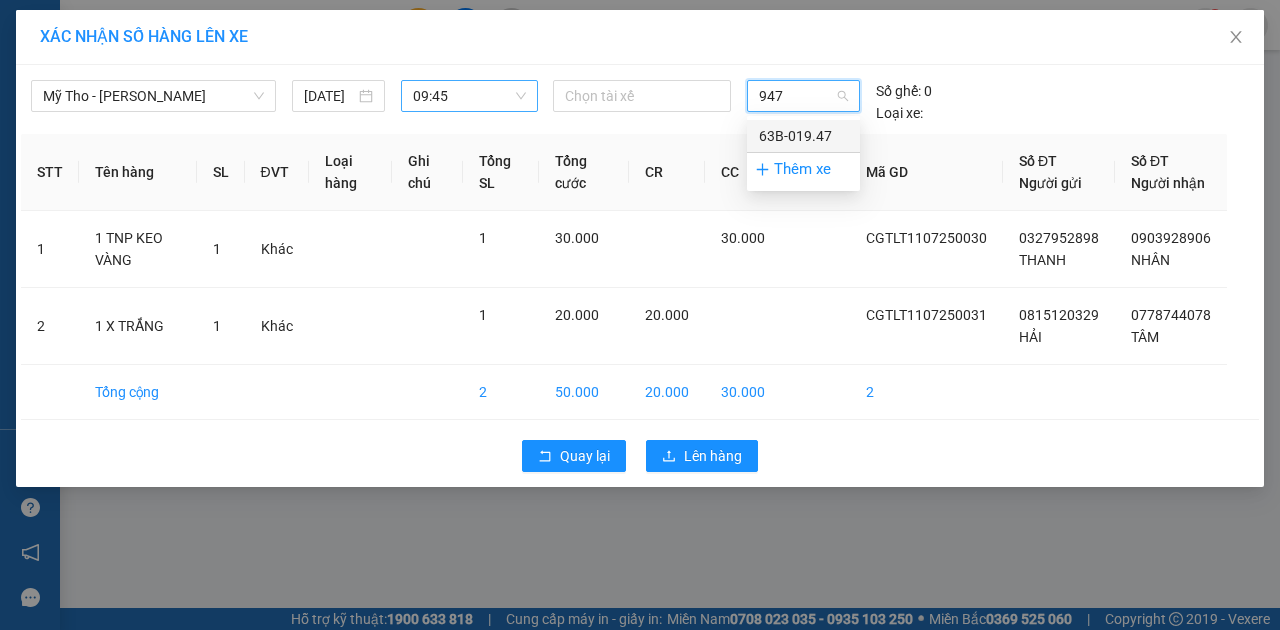 click on "63B-019.47" at bounding box center [803, 136] 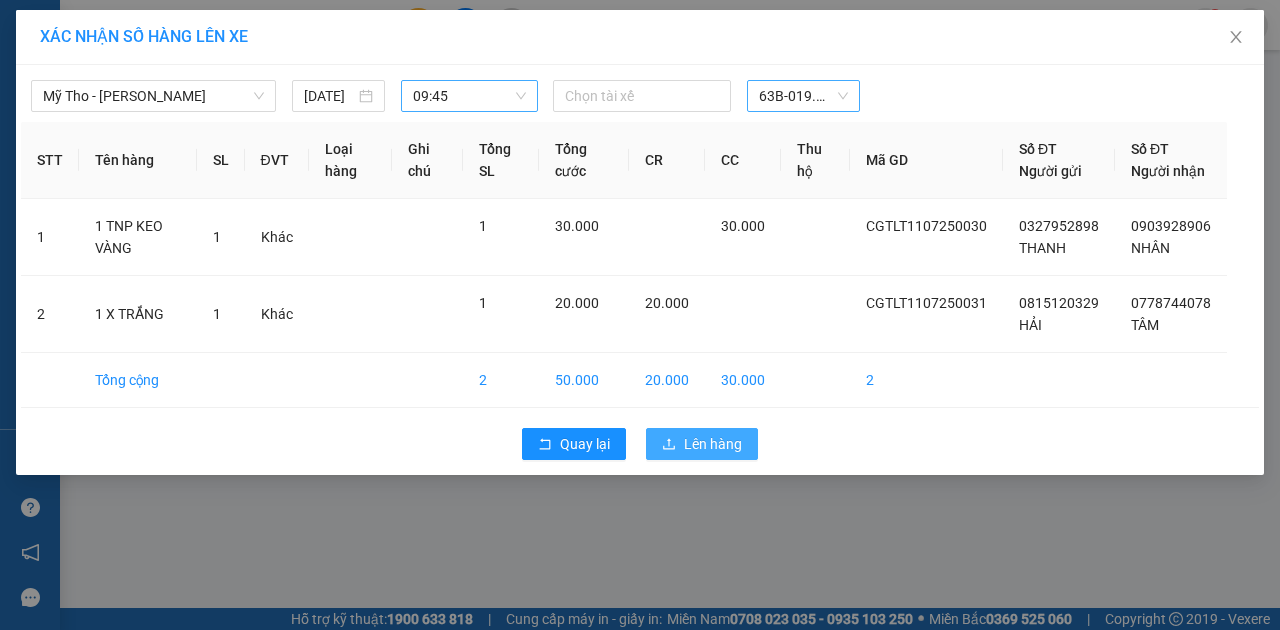 drag, startPoint x: 704, startPoint y: 460, endPoint x: 702, endPoint y: 429, distance: 31.06445 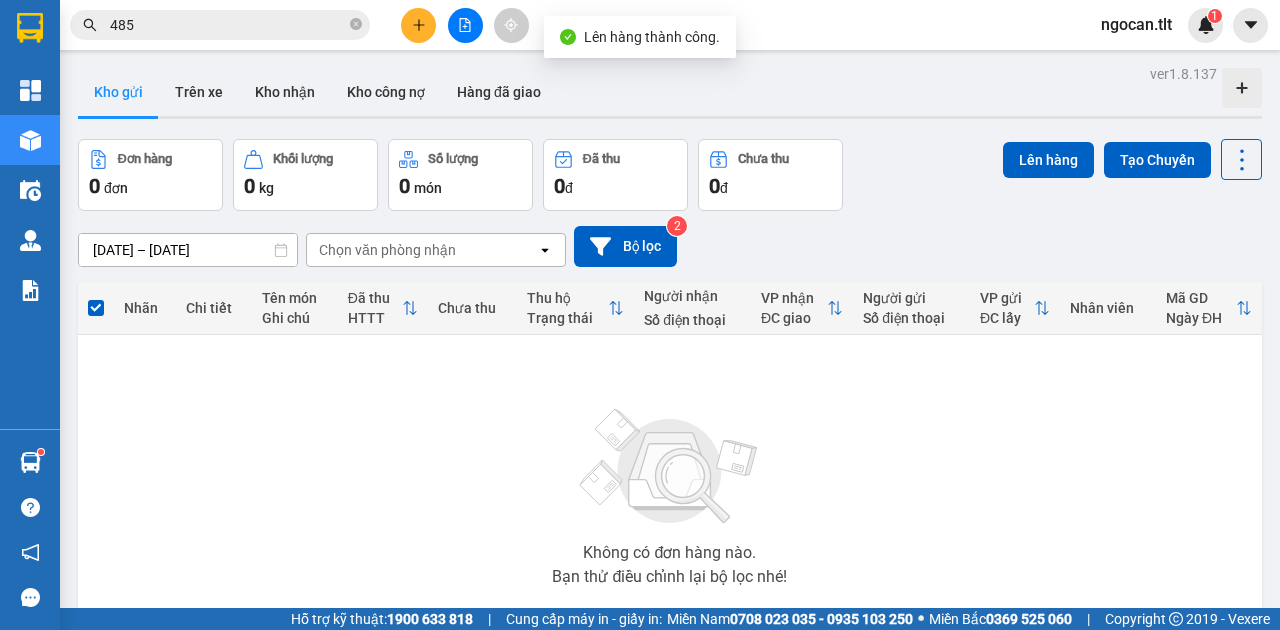 click on "Kết quả tìm kiếm ( 2758 )  Bộ lọc  Mã ĐH Trạng thái Món hàng Thu hộ Tổng cước Chưa cước Nhãn Người gửi VP Gửi Người nhận VP Nhận SGTLT1107250015 06:40 - 11/07 VP Nhận   63B-021.88 09:18 - 11/07 1 TNP SL:  1 30.000 30.000 0393347 485 GÁI Sài Gòn 0393347 485 GÁI Chợ Gạo SGTLT1007250 485 17:24 - 10/07 VP Nhận   63B-021.82 19:47 - 10/07 1HNP SL:  1 25.000 0906647538 HUỆ Sài Gòn 0908746235 NGHĨA  Bến xe Tiền Giang BXTG0407250114 16:10 - 04/07 VP Nhận   18:26 - 04/07 1 K TMUST SL:  1 30.000 0937794997 MINH Bến xe Tiền Giang 0837149 485 LINH THOẠI Sài Gòn SGTLT0407250351 14:59 - 04/07 VP Nhận   63G-000.37 17:00 - 04/07 3tnp SL:  3 100.000 0346169127 MEDVIE Sài Gòn 0918796 485 DŨNG Cao Tốc SGTLT2606250 485 18:54 - 26/06 VP Nhận   63B-021.88 21:27 - 26/06 1K TRONG SL:  1 25.000 0938878746 THOONNG MINH Sài Gòn 0987676255 ĐẠT Nguyễn Văn Nguyễn SGTLT2406250285 13:46 - 24/06 VP Nhận   63B-014.85 15:54 - 24/06 5tnp SL:  5 MEDVIE" at bounding box center [640, 25] 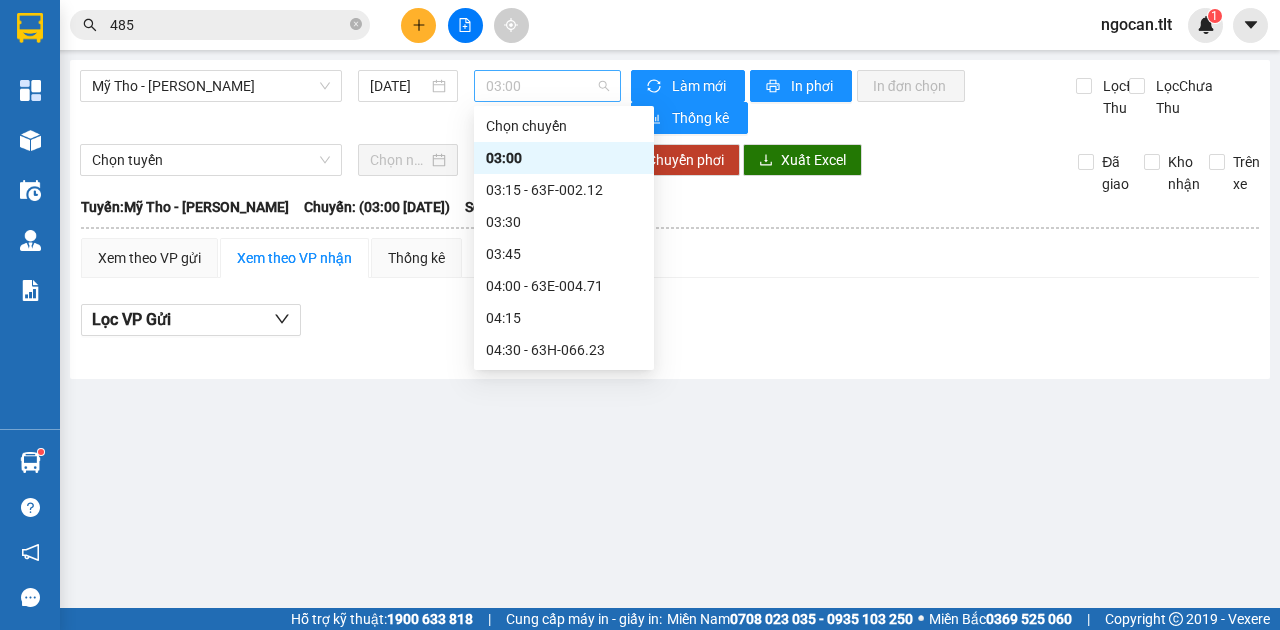 click on "03:00" at bounding box center (547, 86) 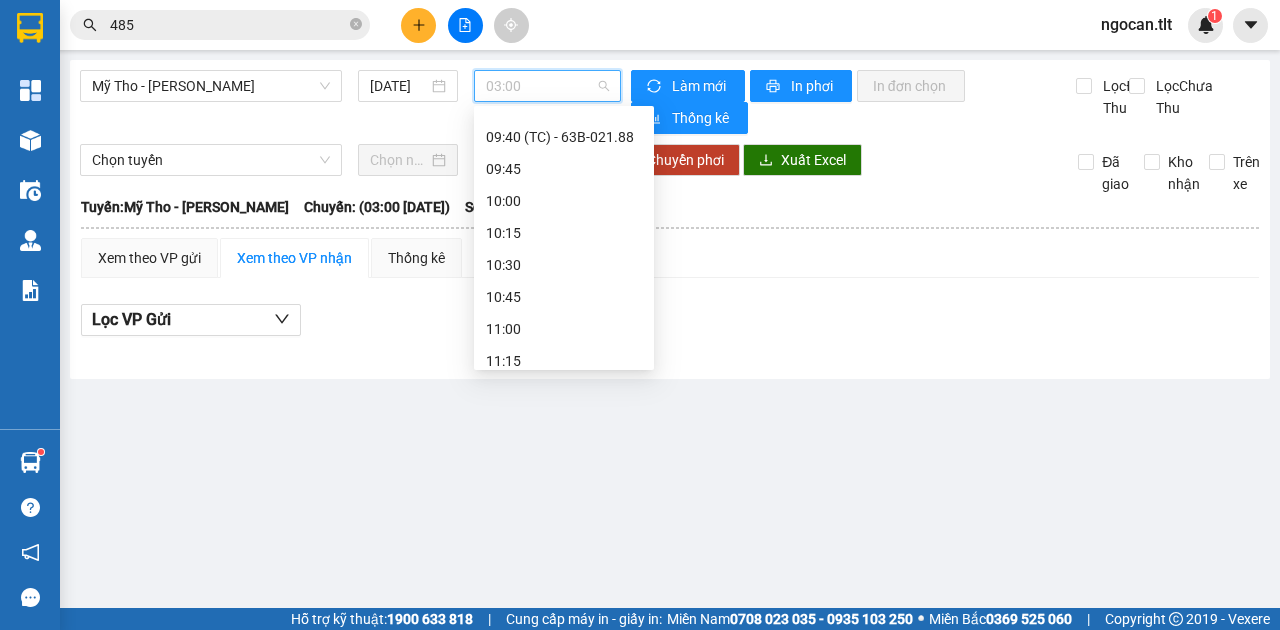 scroll, scrollTop: 1088, scrollLeft: 0, axis: vertical 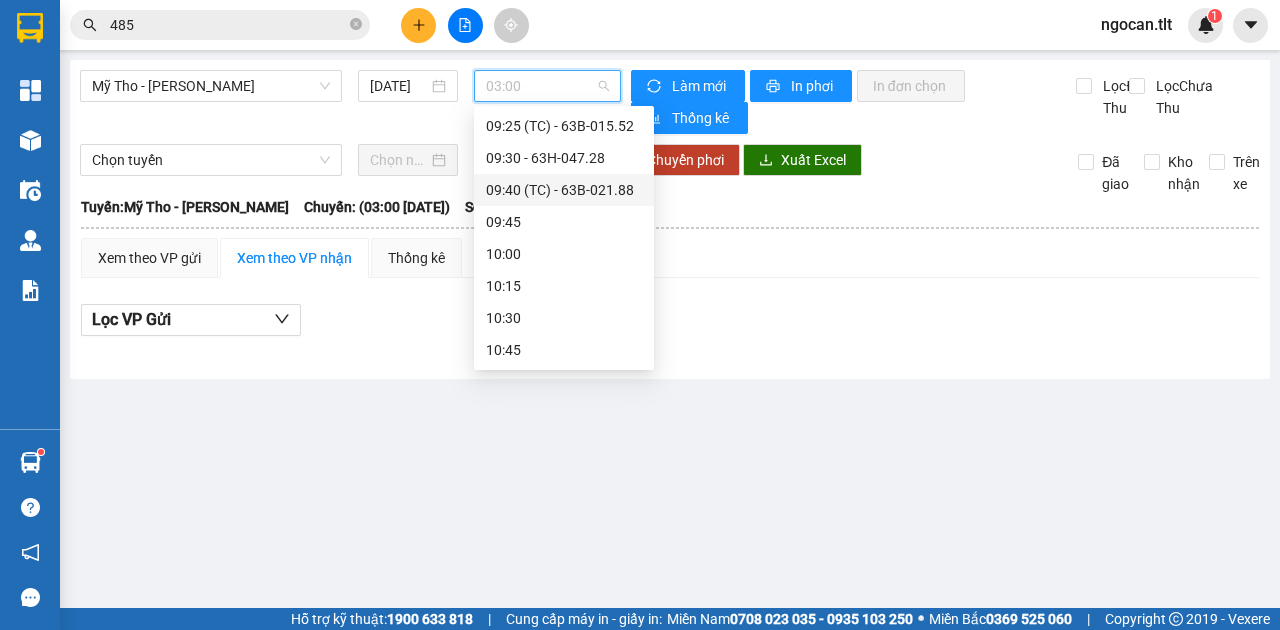 click on "09:40   (TC)   - 63B-021.88" at bounding box center (564, 190) 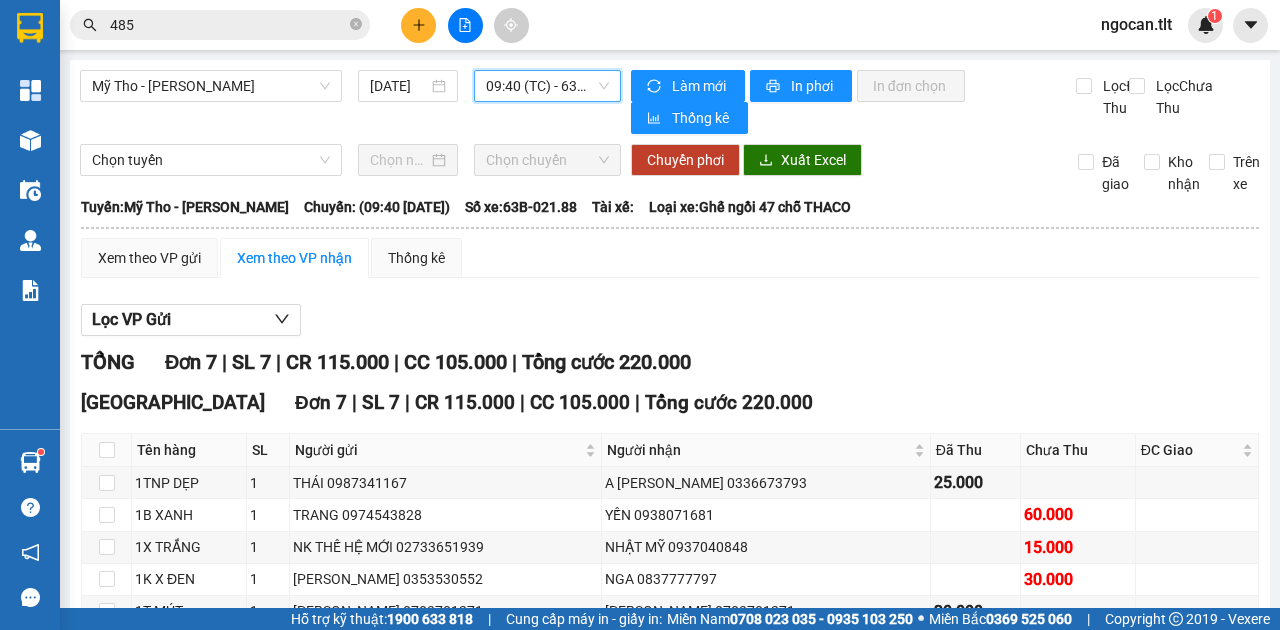 click on "09:40   (TC)   - 63B-021.88" at bounding box center (547, 86) 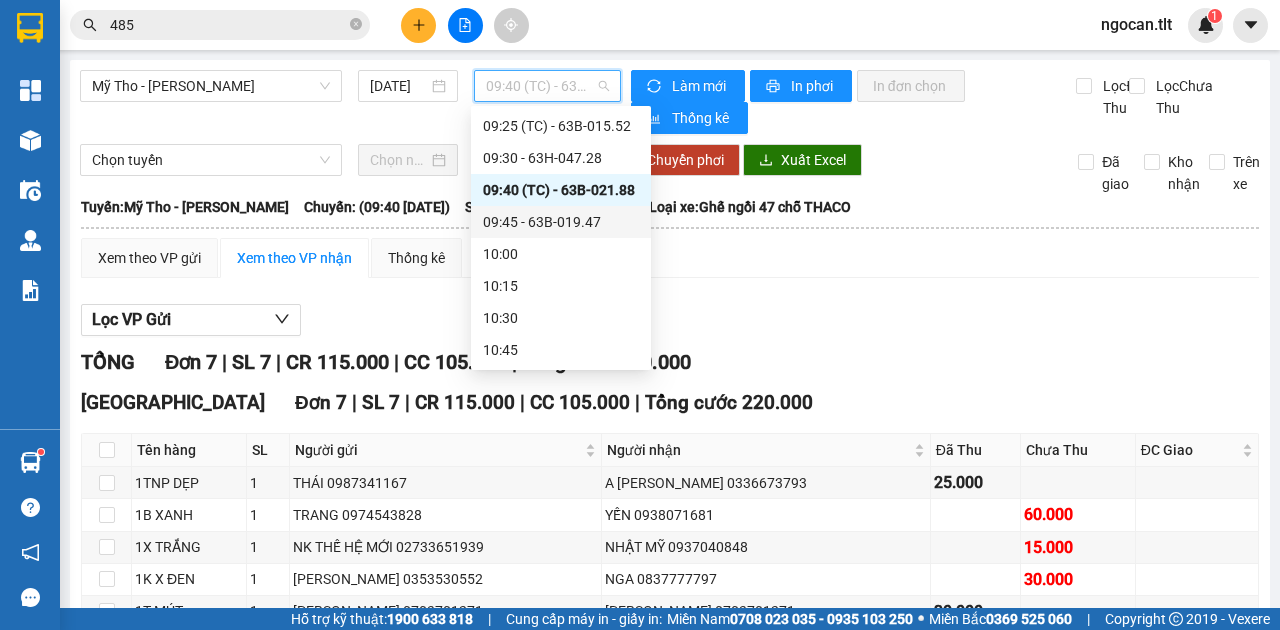 click on "09:45     - 63B-019.47" at bounding box center [561, 222] 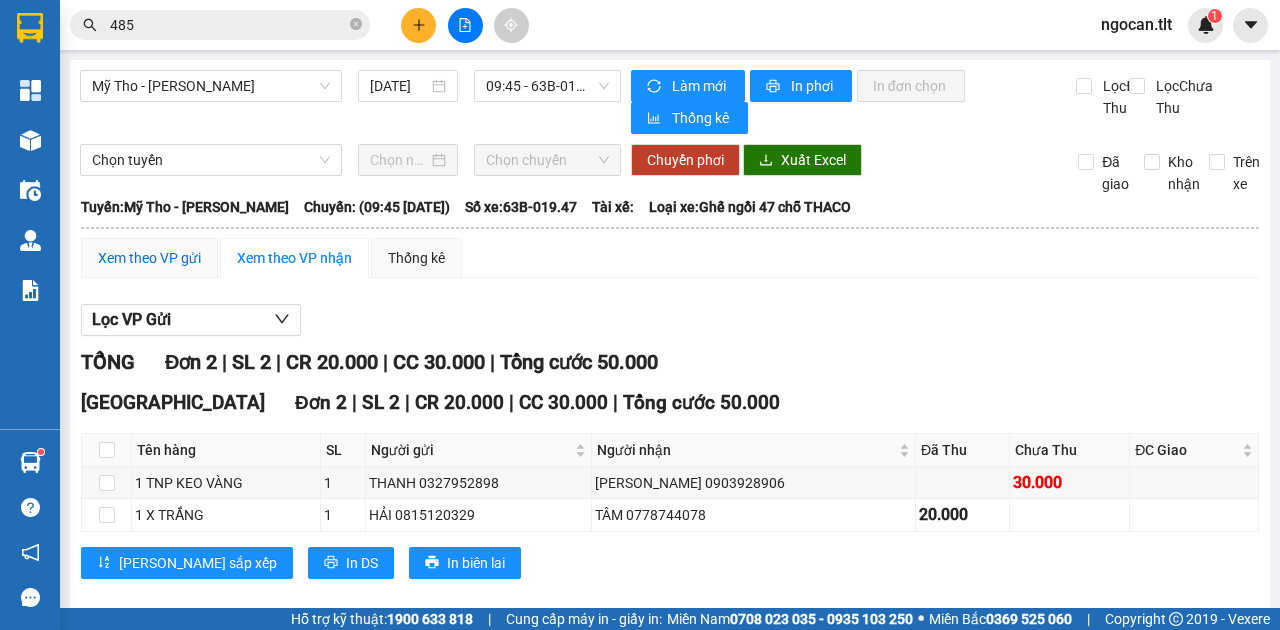 drag, startPoint x: 136, startPoint y: 262, endPoint x: 204, endPoint y: 306, distance: 80.99383 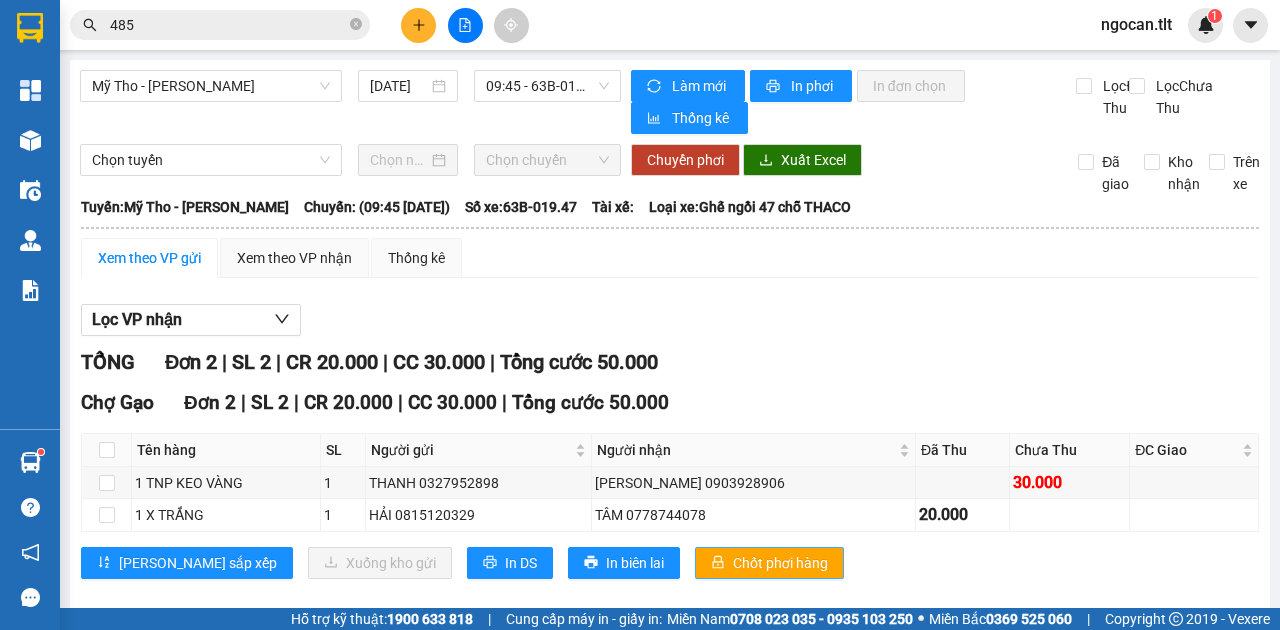 click on "Chốt phơi hàng" at bounding box center (780, 563) 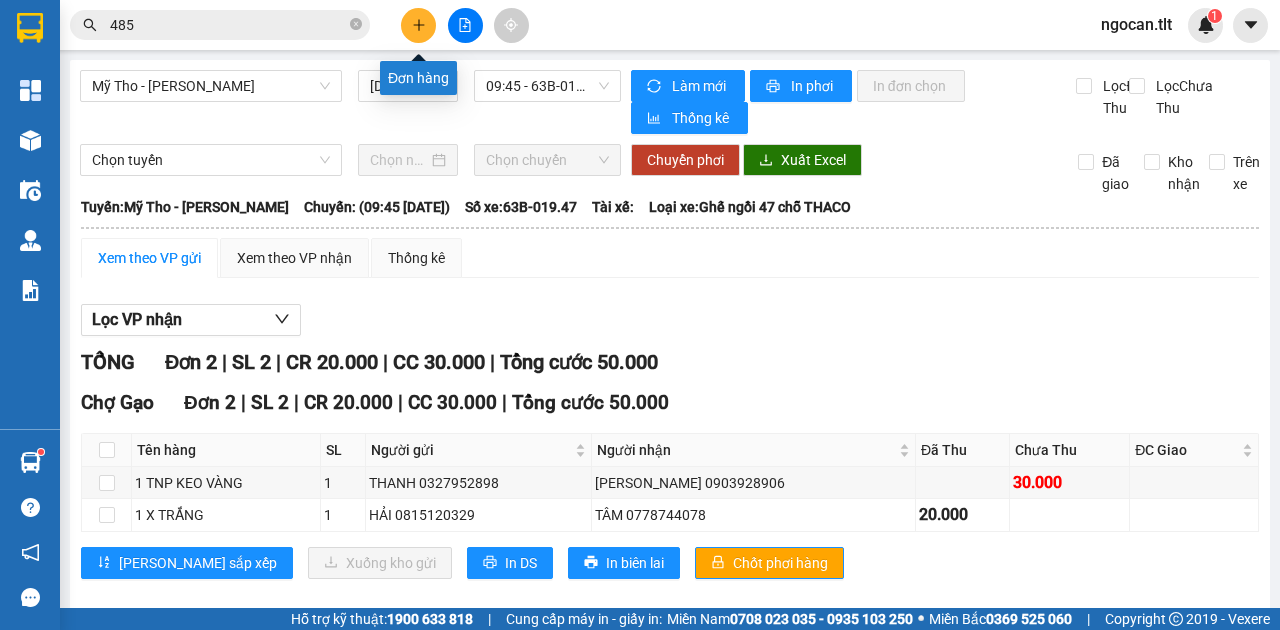 click 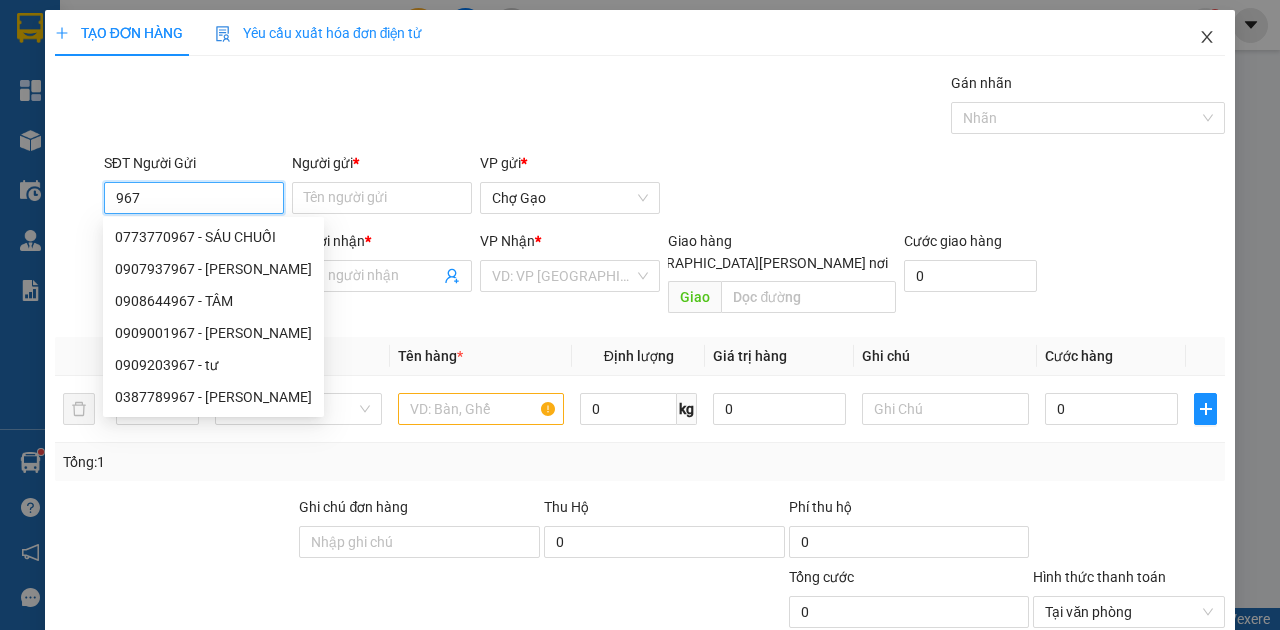 type on "967" 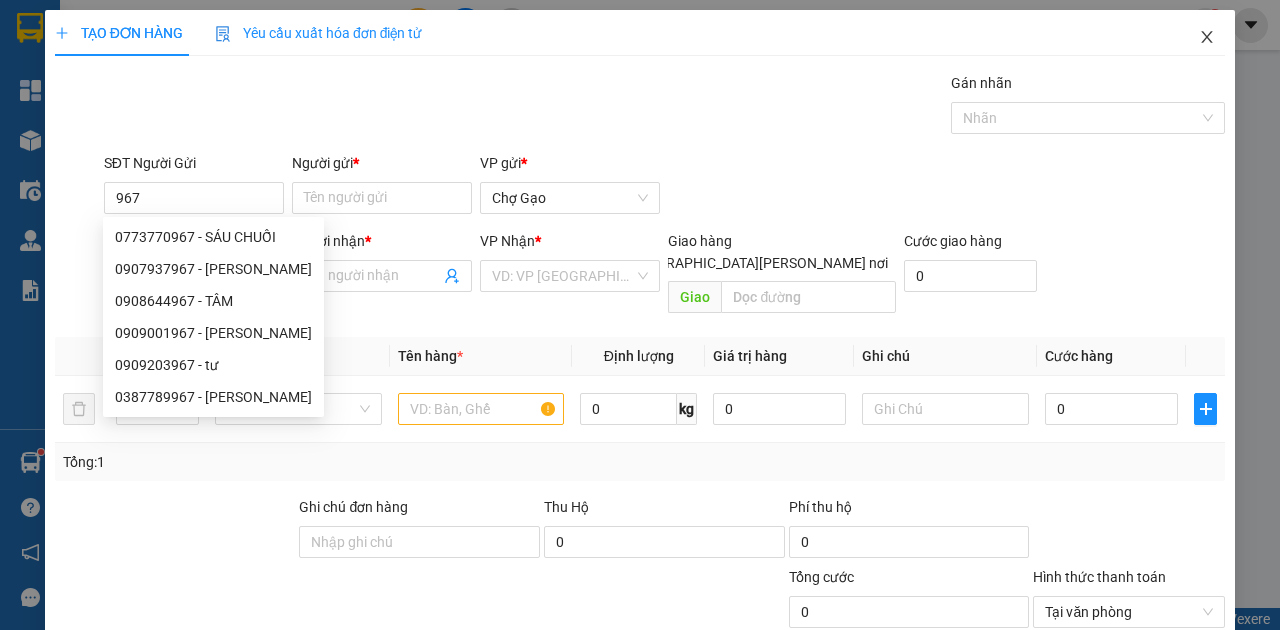 click at bounding box center (1207, 38) 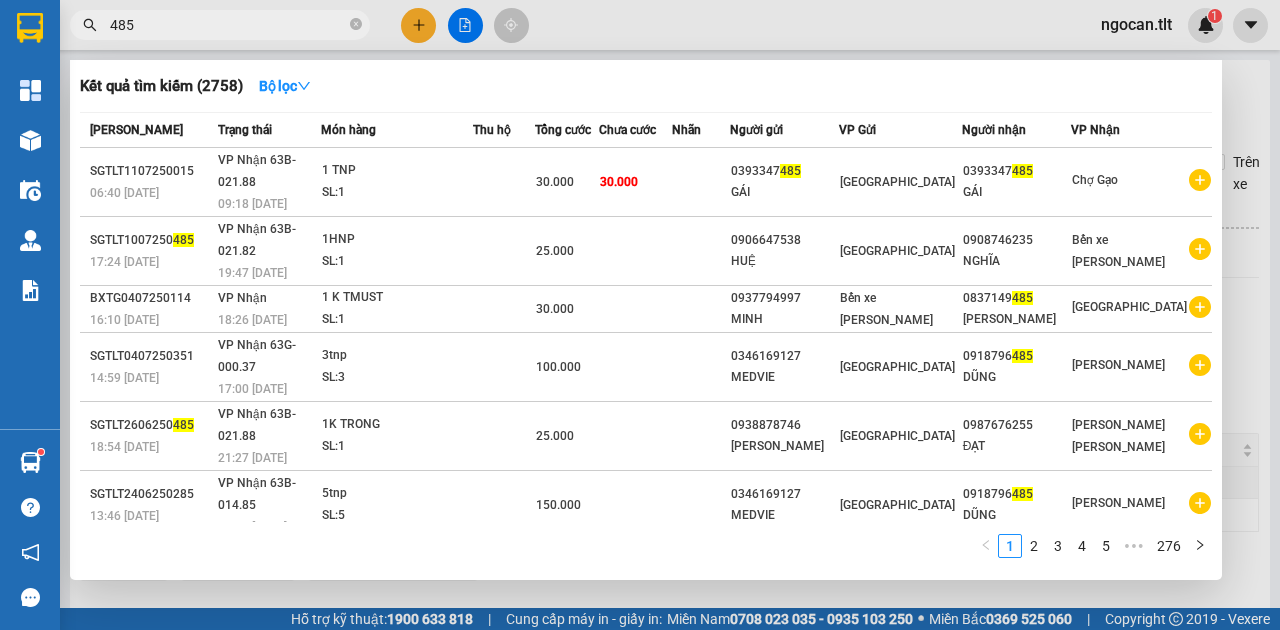 click on "485" at bounding box center [228, 25] 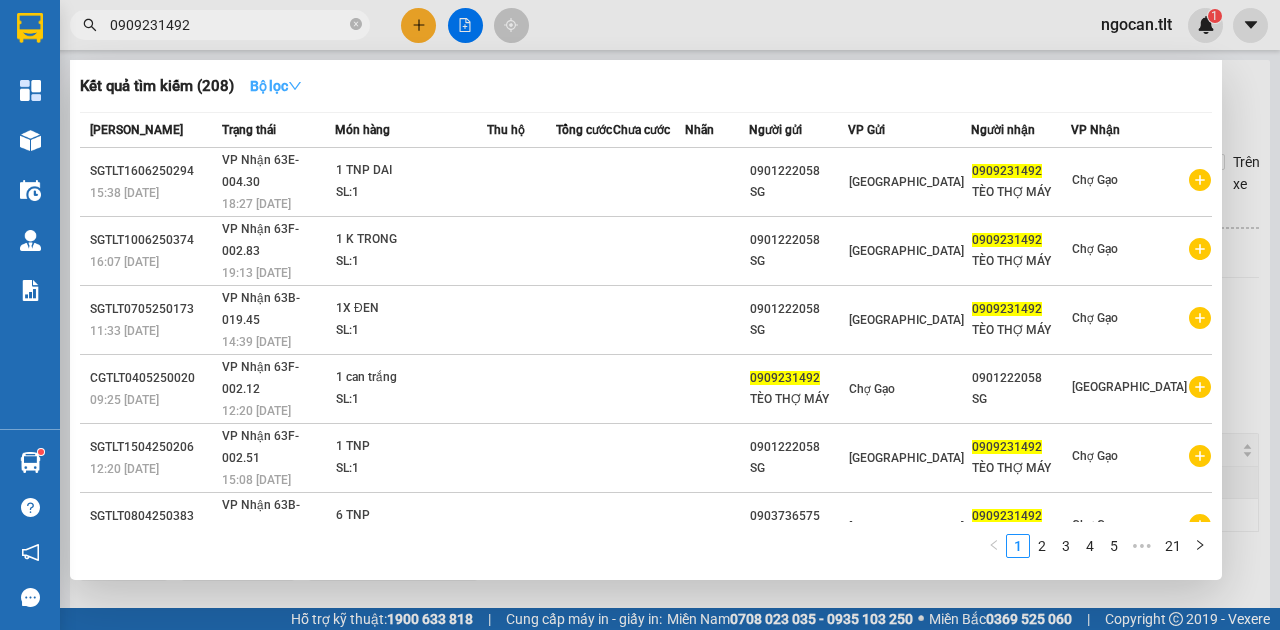 type on "0909231492" 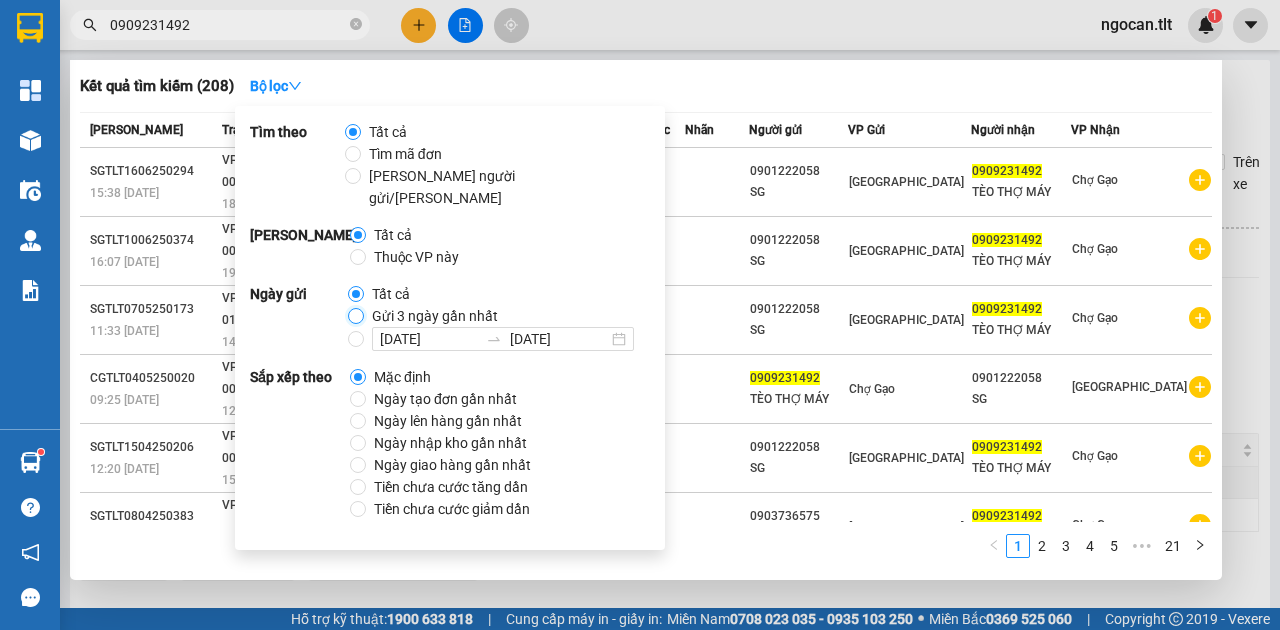 click on "Gửi 3 ngày gần nhất" at bounding box center [356, 316] 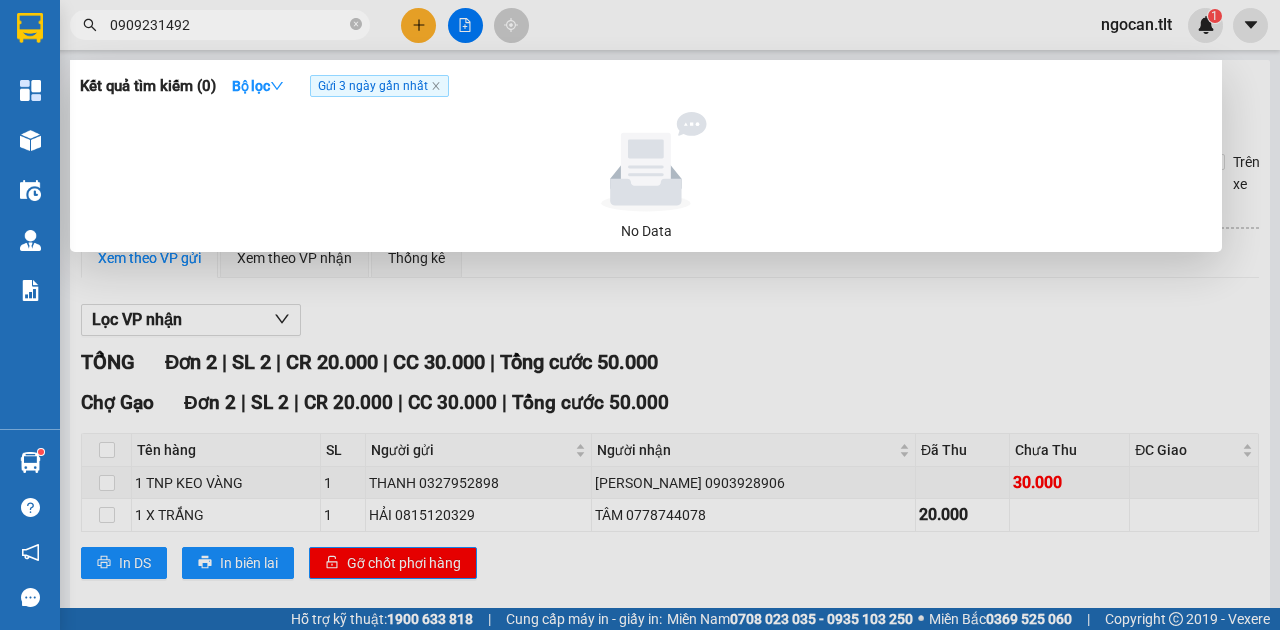 click on "0909231492" at bounding box center [228, 25] 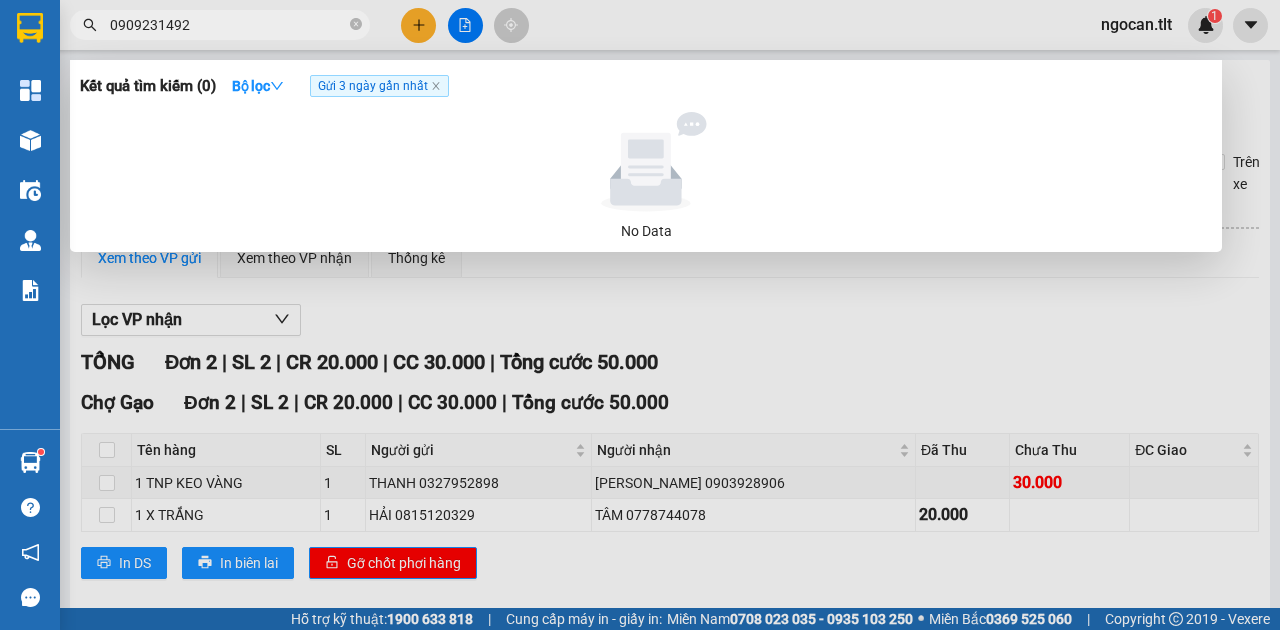 click on "0909231492" at bounding box center (228, 25) 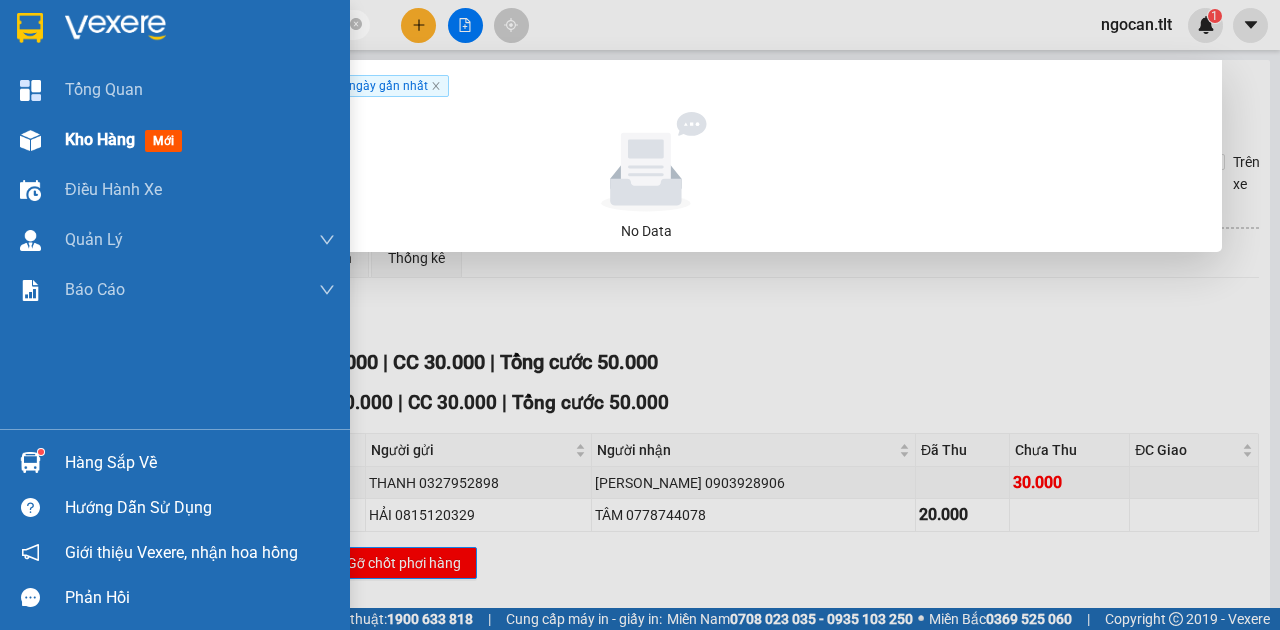 click on "Kho hàng" at bounding box center (100, 139) 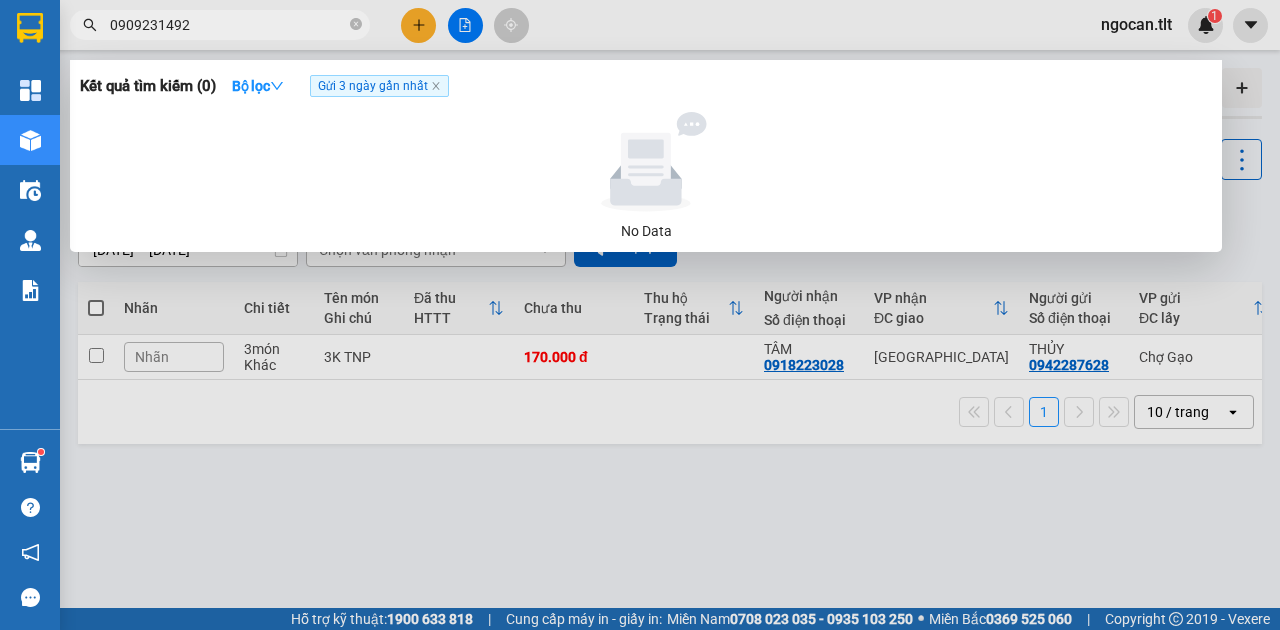 click at bounding box center [640, 315] 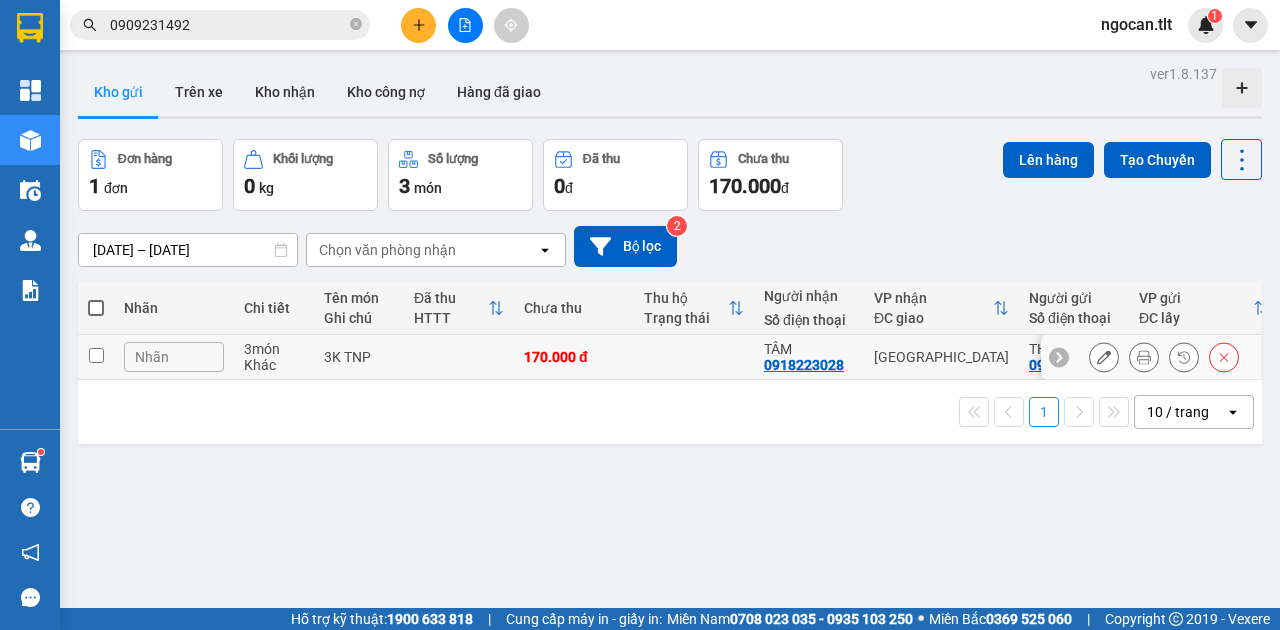 drag, startPoint x: 794, startPoint y: 357, endPoint x: 775, endPoint y: 358, distance: 19.026299 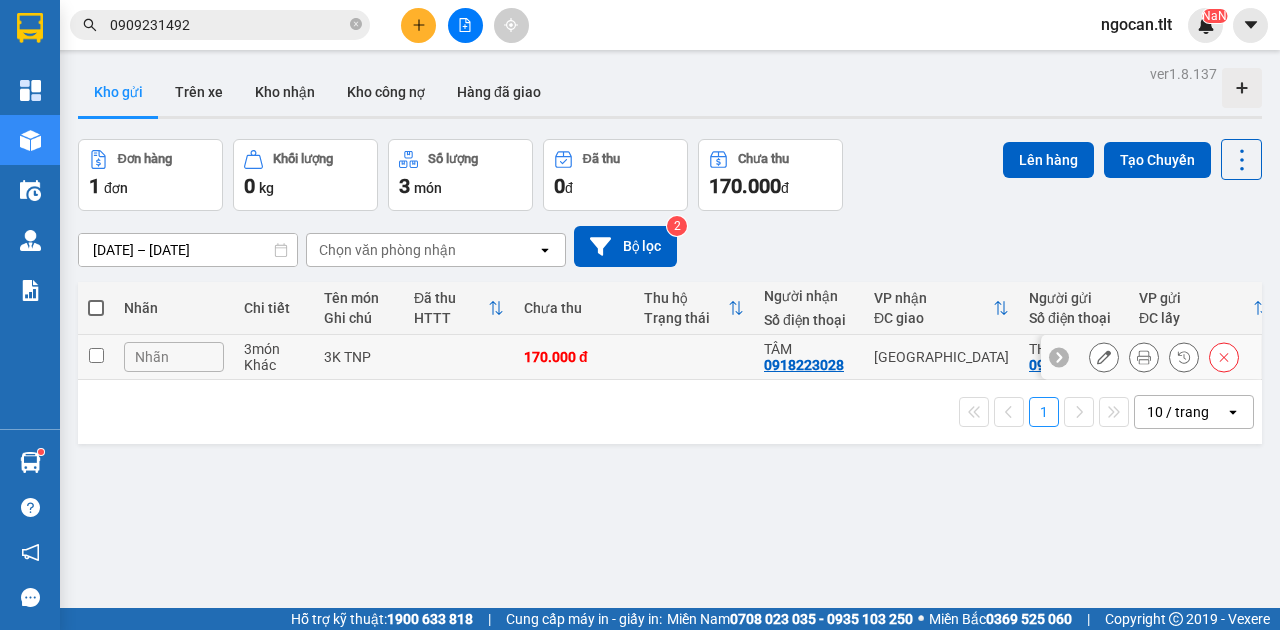 click at bounding box center [459, 357] 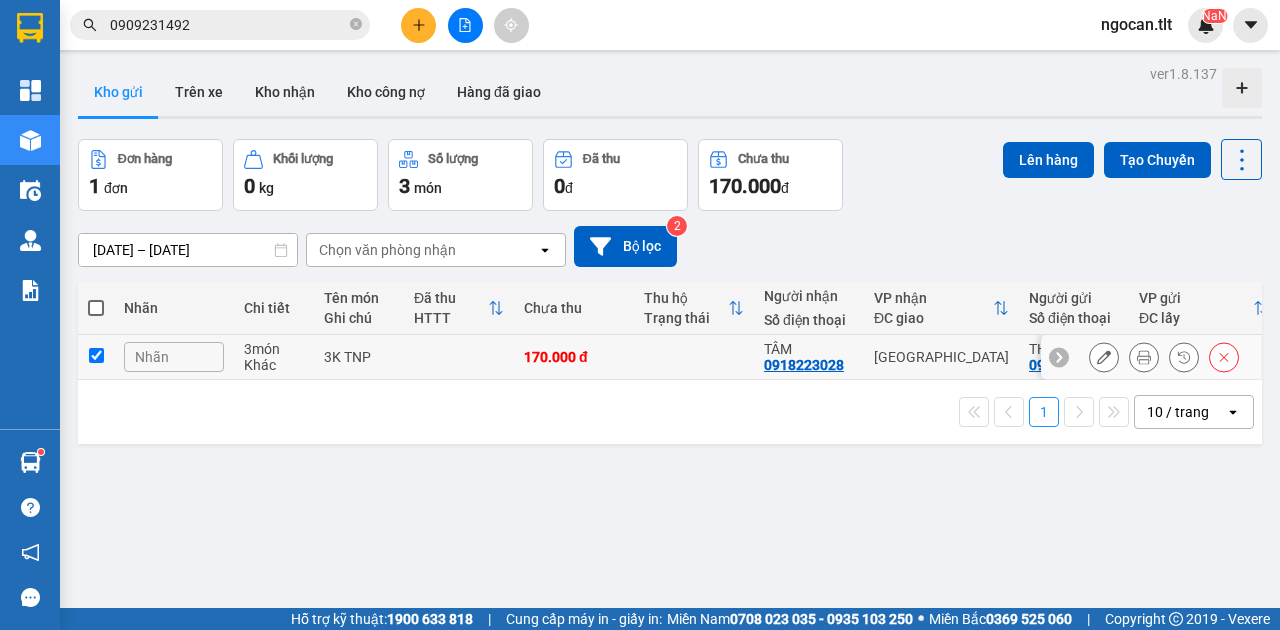 checkbox on "true" 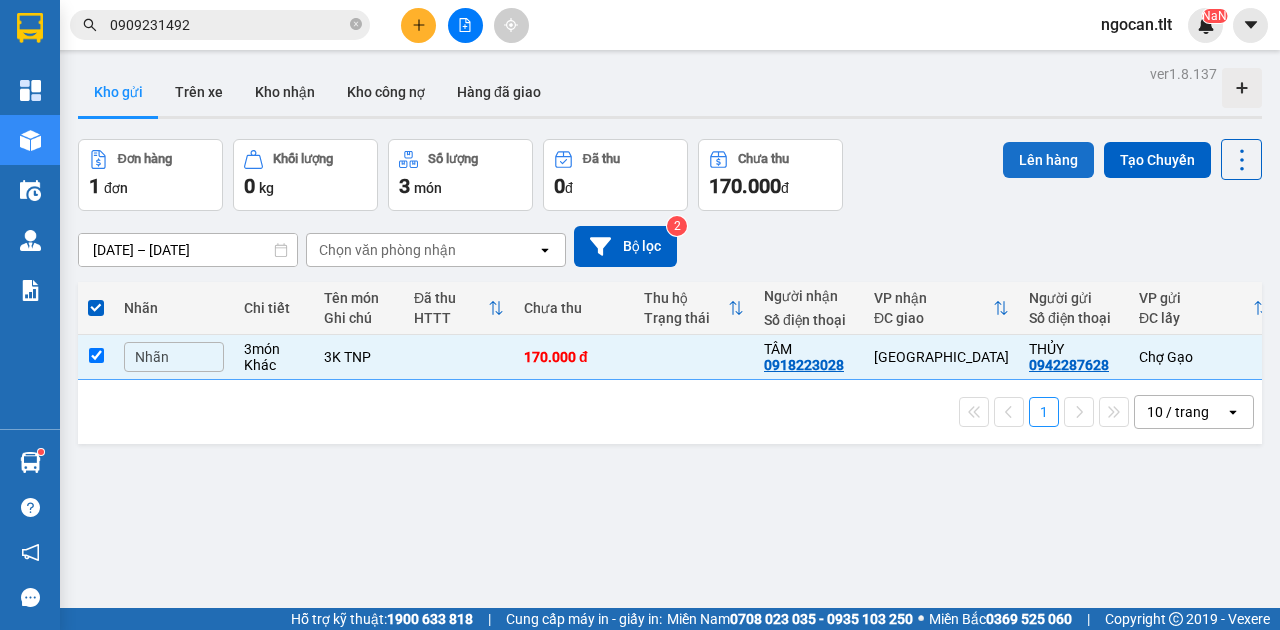 click on "Lên hàng" at bounding box center (1048, 160) 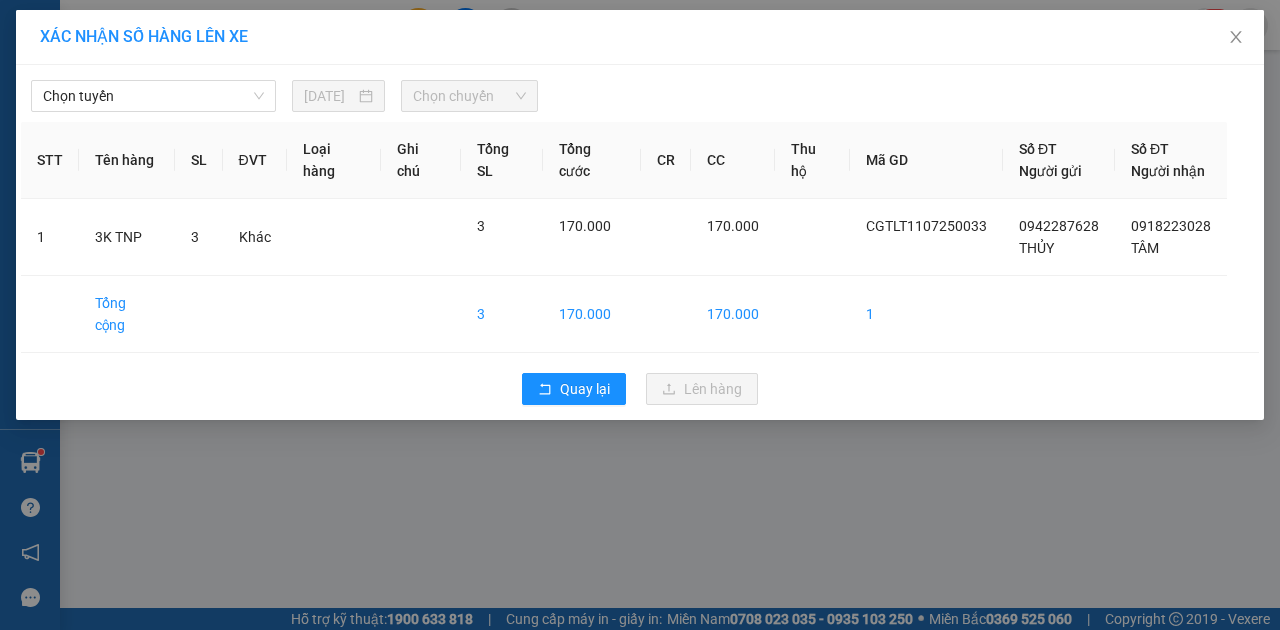 click on "Chọn tuyến 11/07/2025 Chọn chuyến" at bounding box center [640, 91] 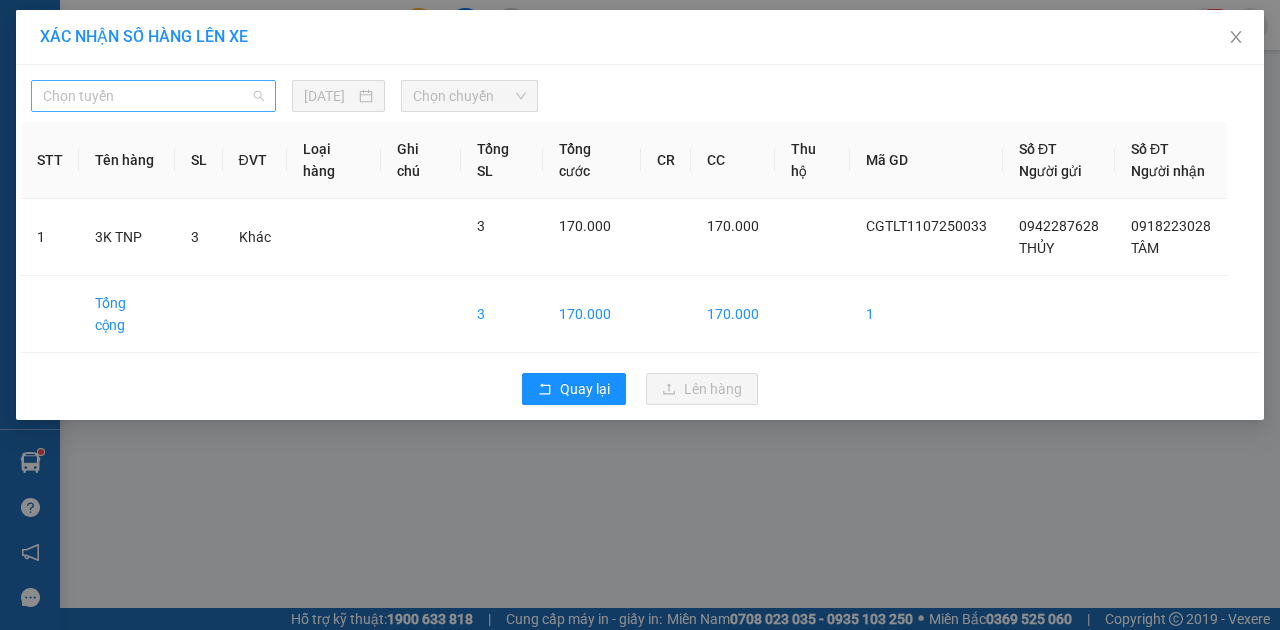 drag, startPoint x: 165, startPoint y: 88, endPoint x: 166, endPoint y: 104, distance: 16.03122 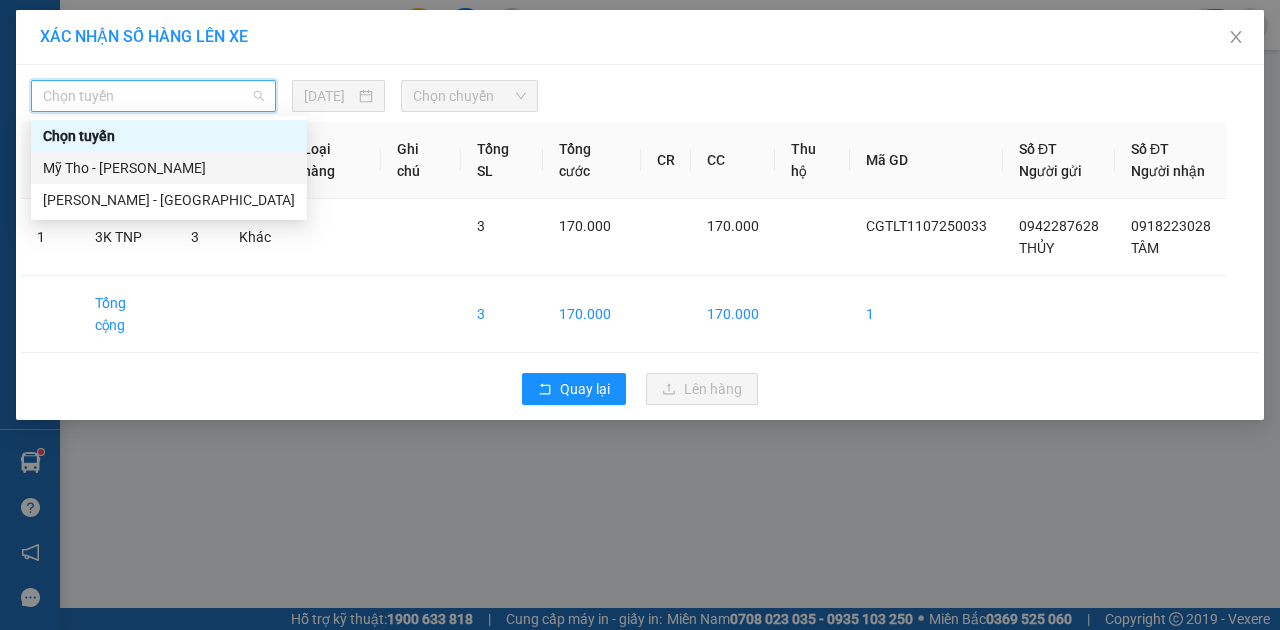 click on "Mỹ Tho - [PERSON_NAME]" at bounding box center (169, 168) 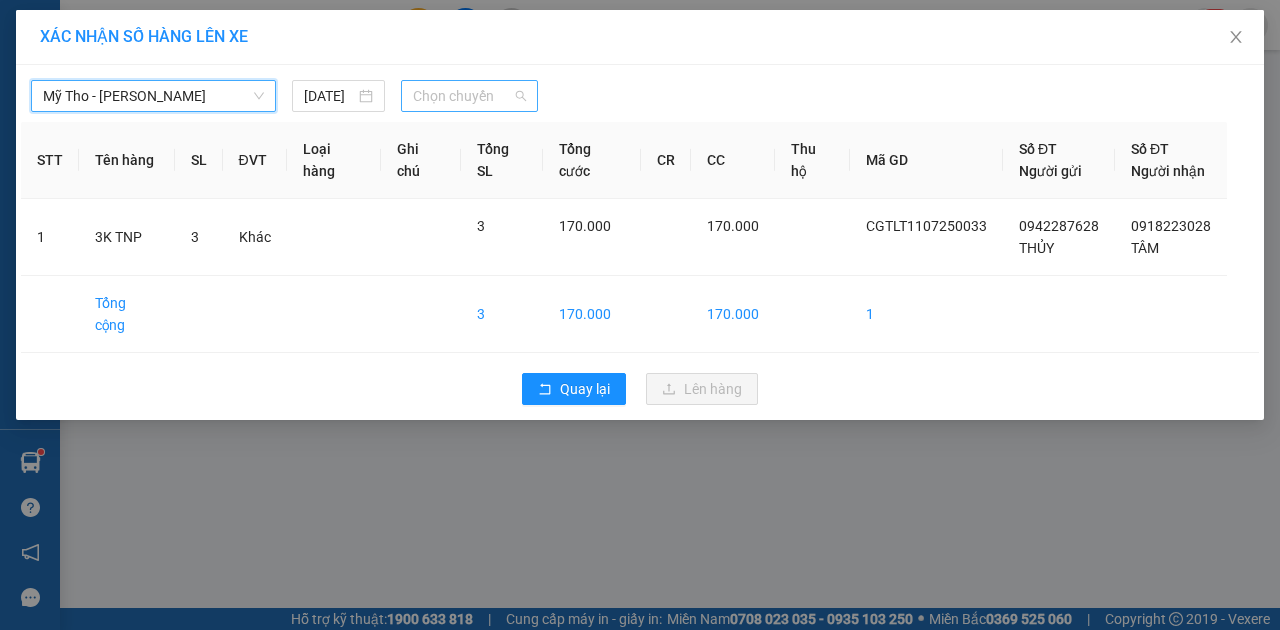 click on "Chọn chuyến" at bounding box center (469, 96) 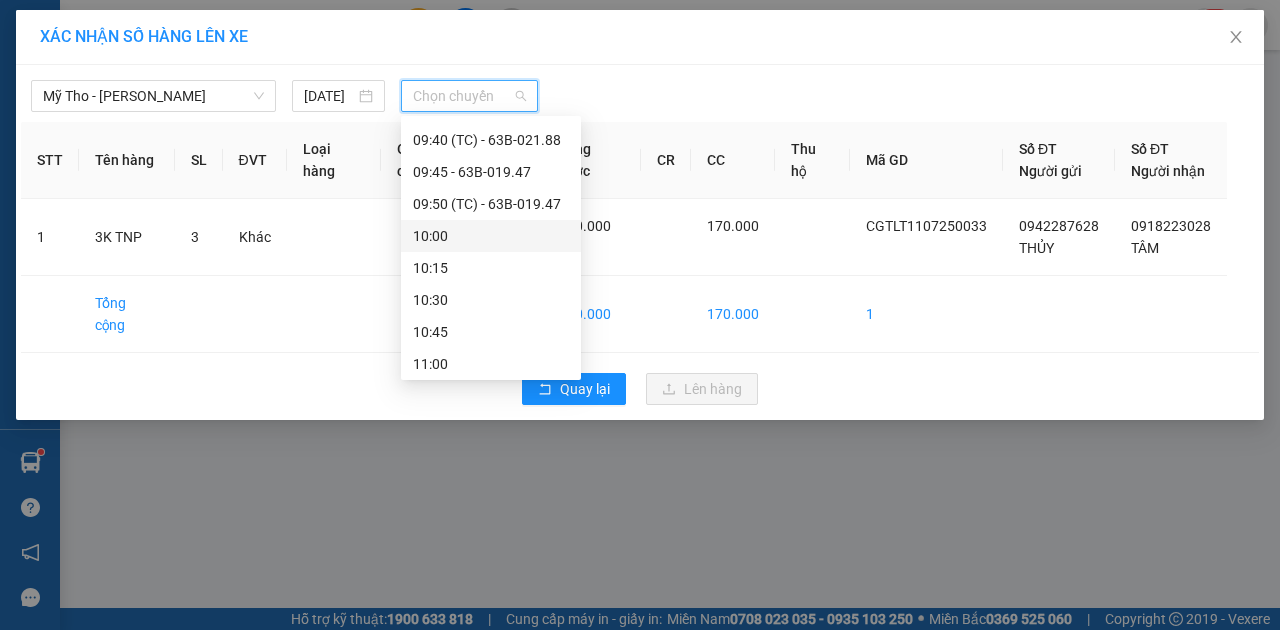 scroll, scrollTop: 1244, scrollLeft: 0, axis: vertical 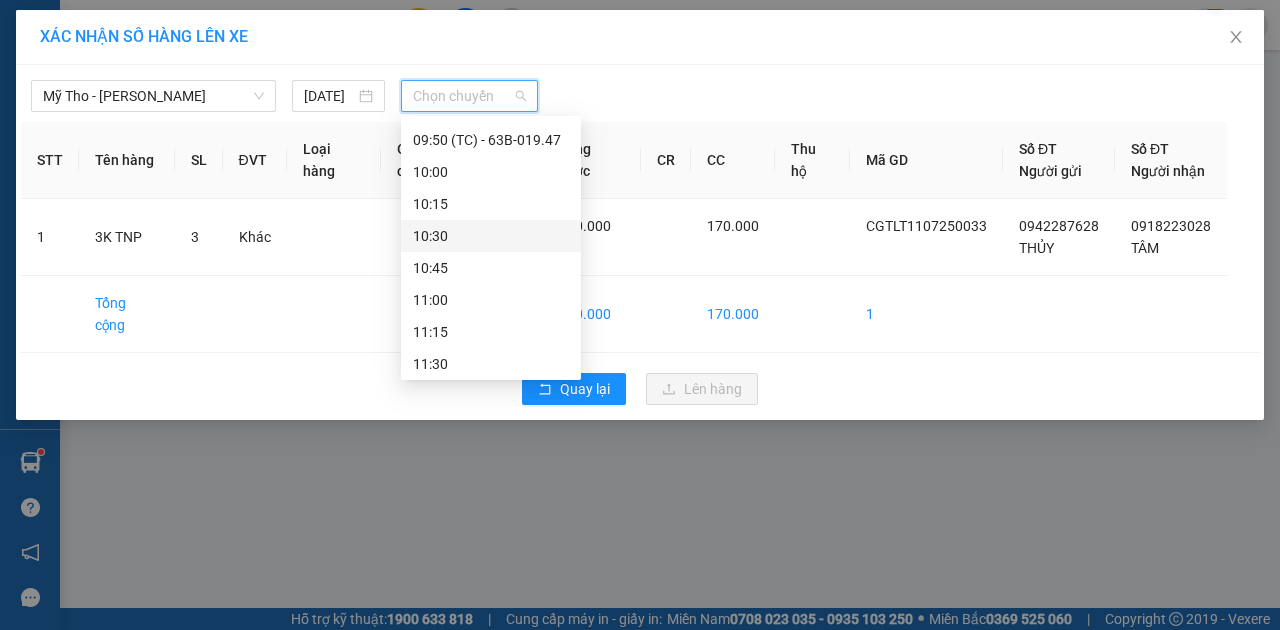 click on "10:30" at bounding box center (491, 236) 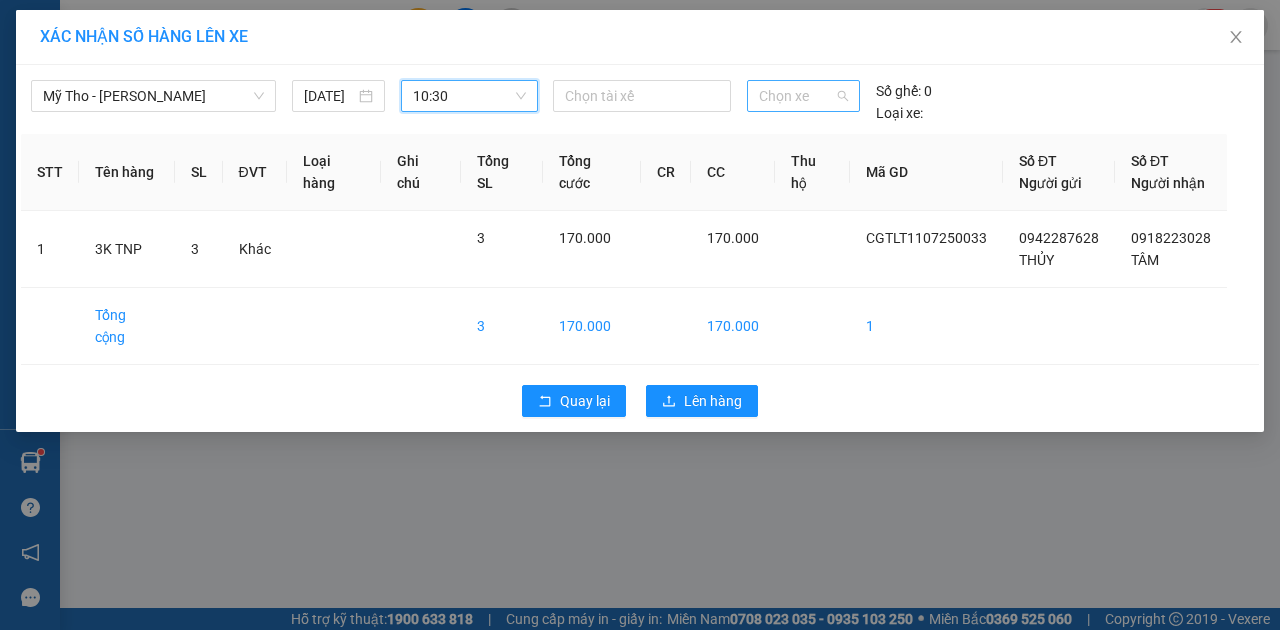 click on "Chọn xe" at bounding box center [803, 96] 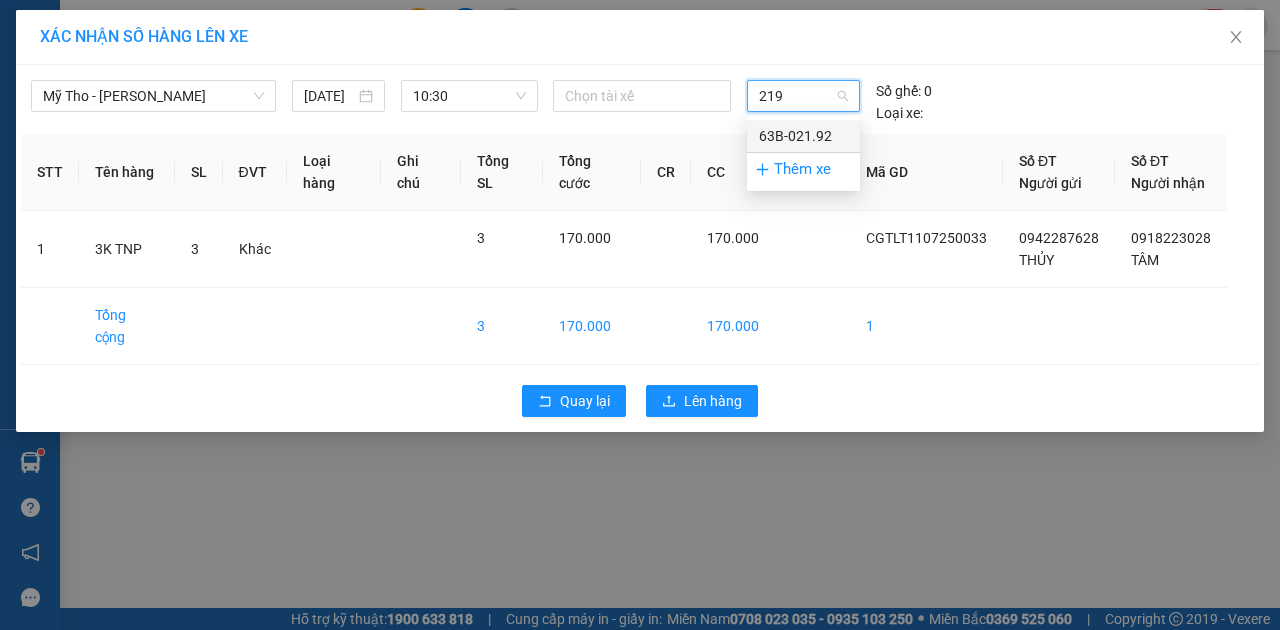 type on "2192" 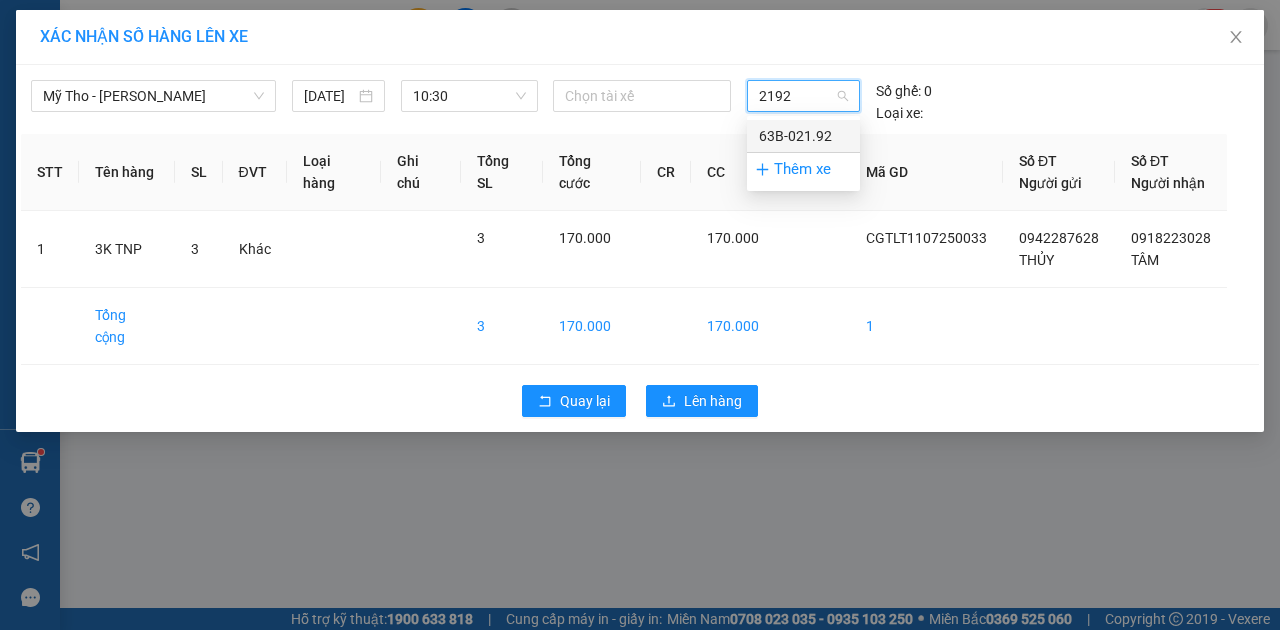 click on "63B-021.92" at bounding box center (803, 136) 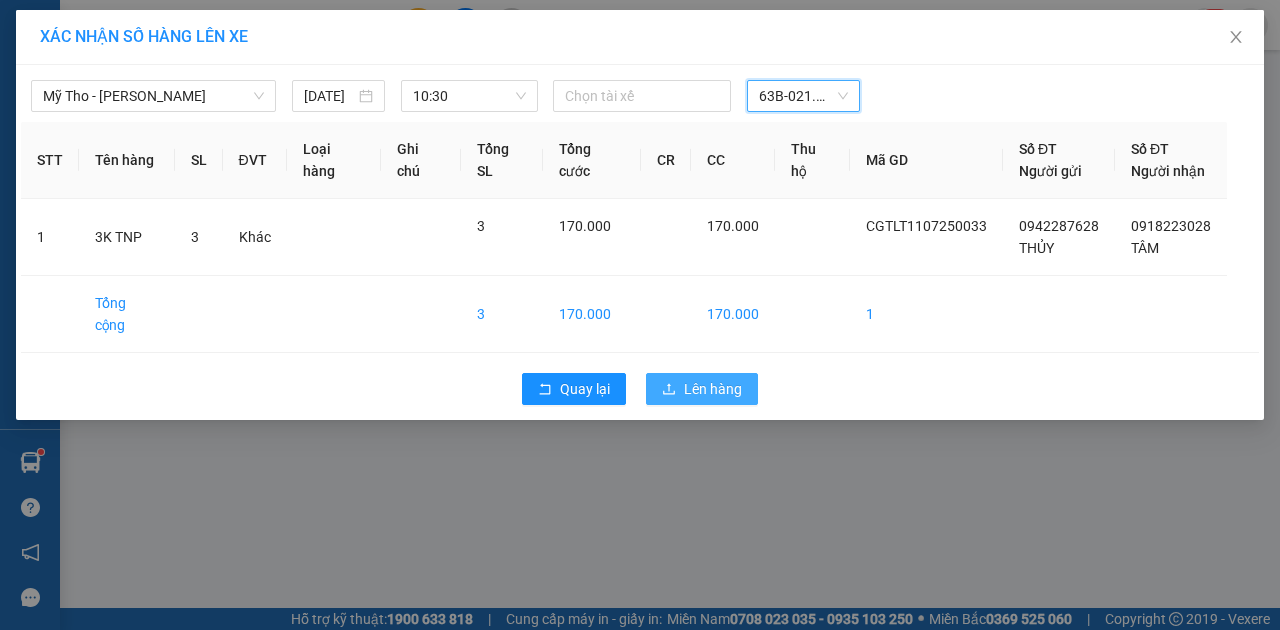 click on "Lên hàng" at bounding box center [713, 389] 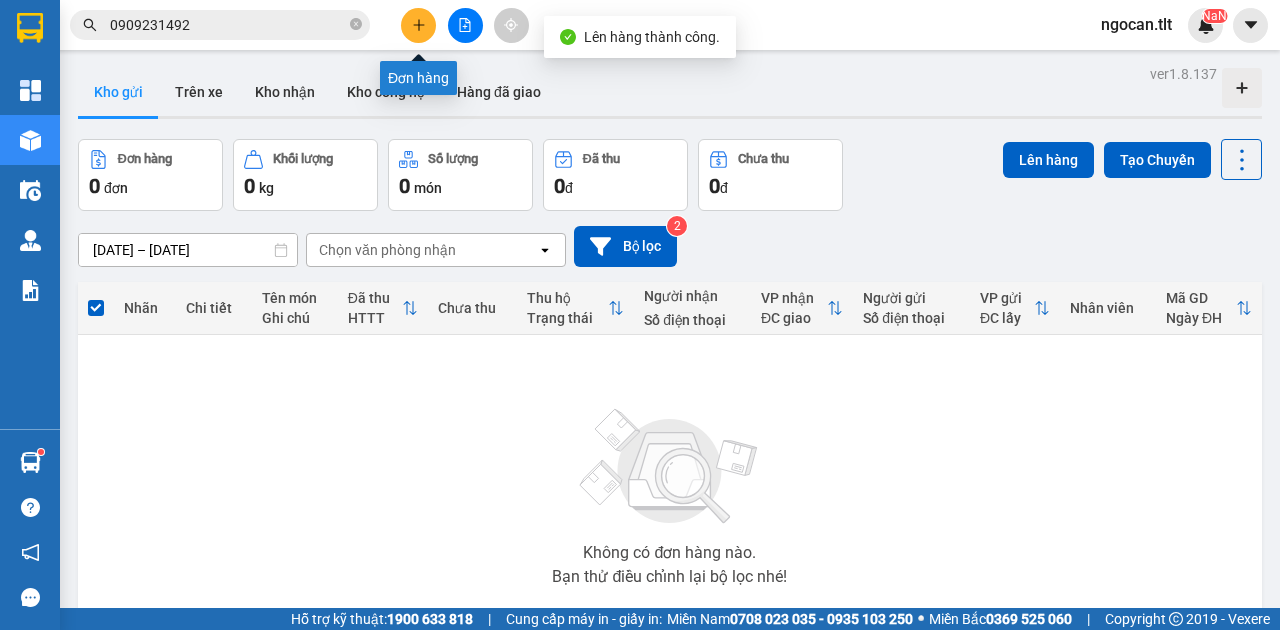 click 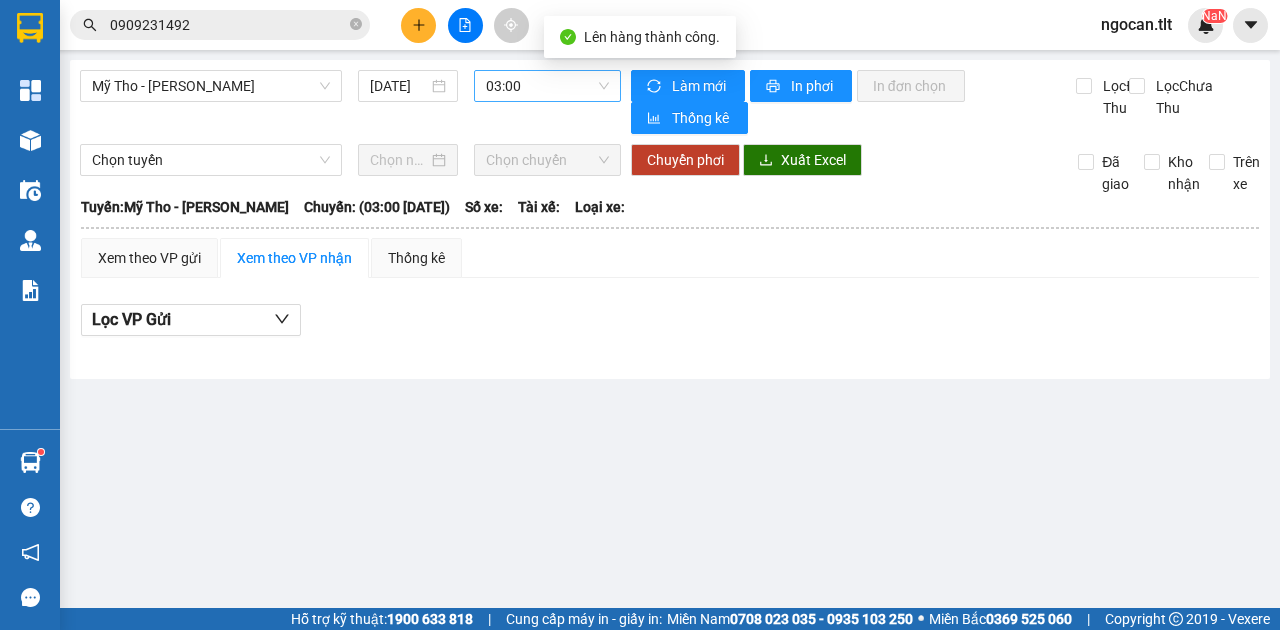 click on "03:00" at bounding box center [547, 86] 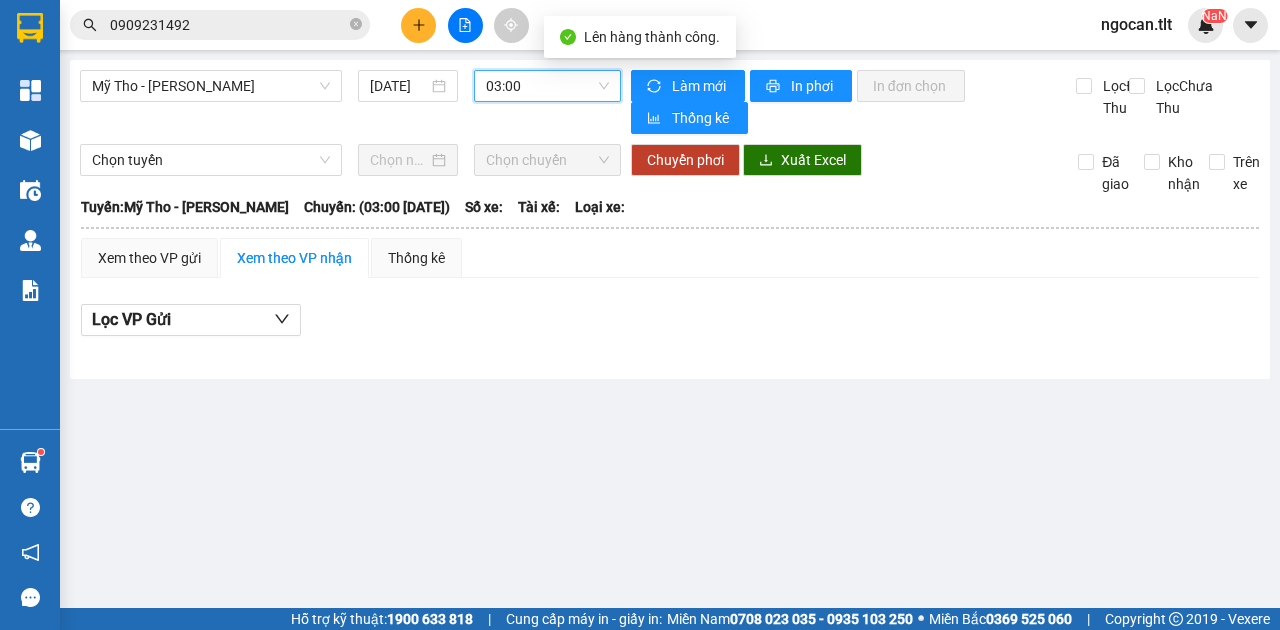 click on "03:00" at bounding box center [547, 86] 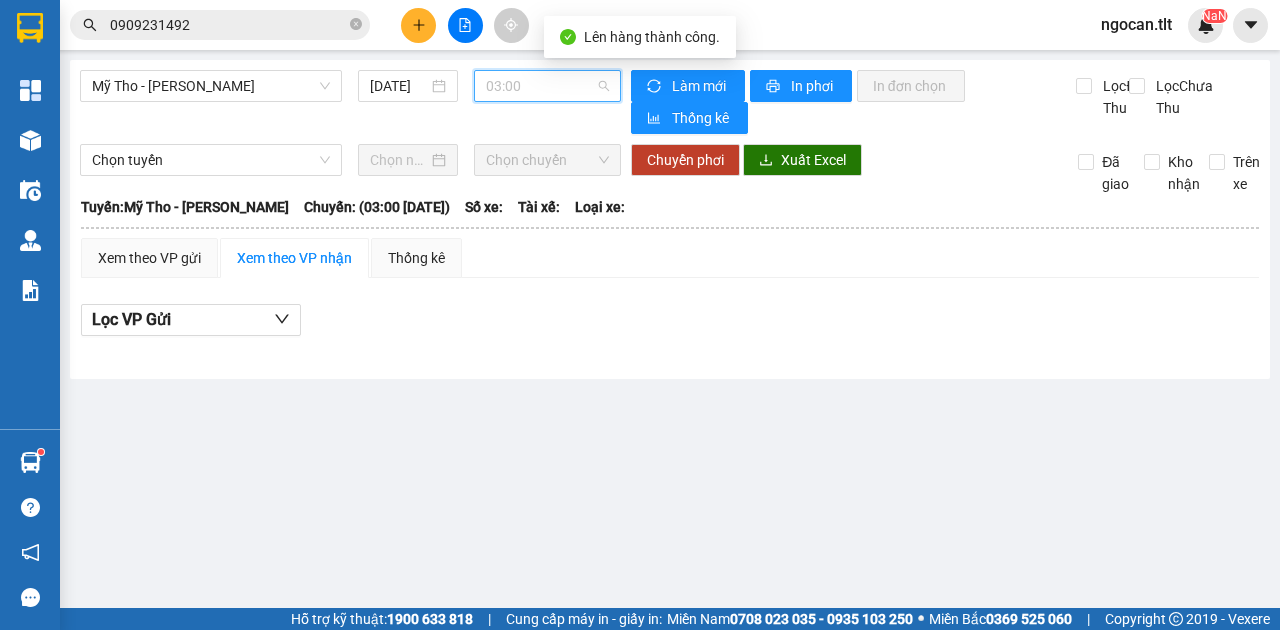 drag, startPoint x: 514, startPoint y: 93, endPoint x: 528, endPoint y: 112, distance: 23.600847 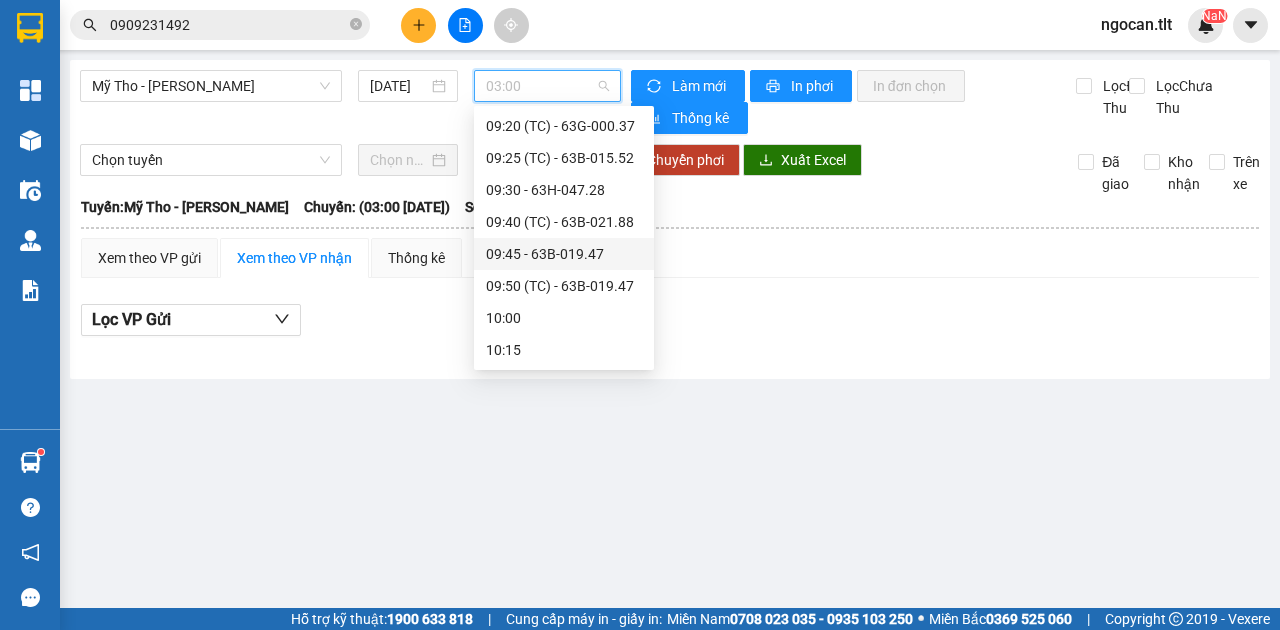 scroll, scrollTop: 1244, scrollLeft: 0, axis: vertical 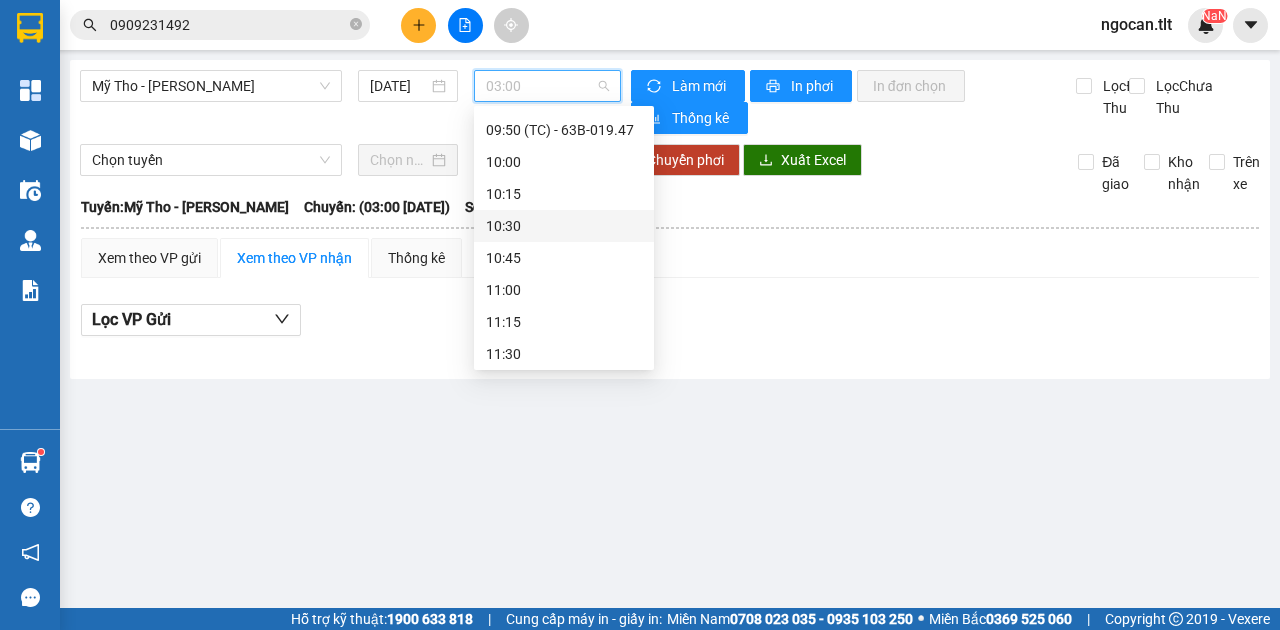 click on "10:30" at bounding box center [564, 226] 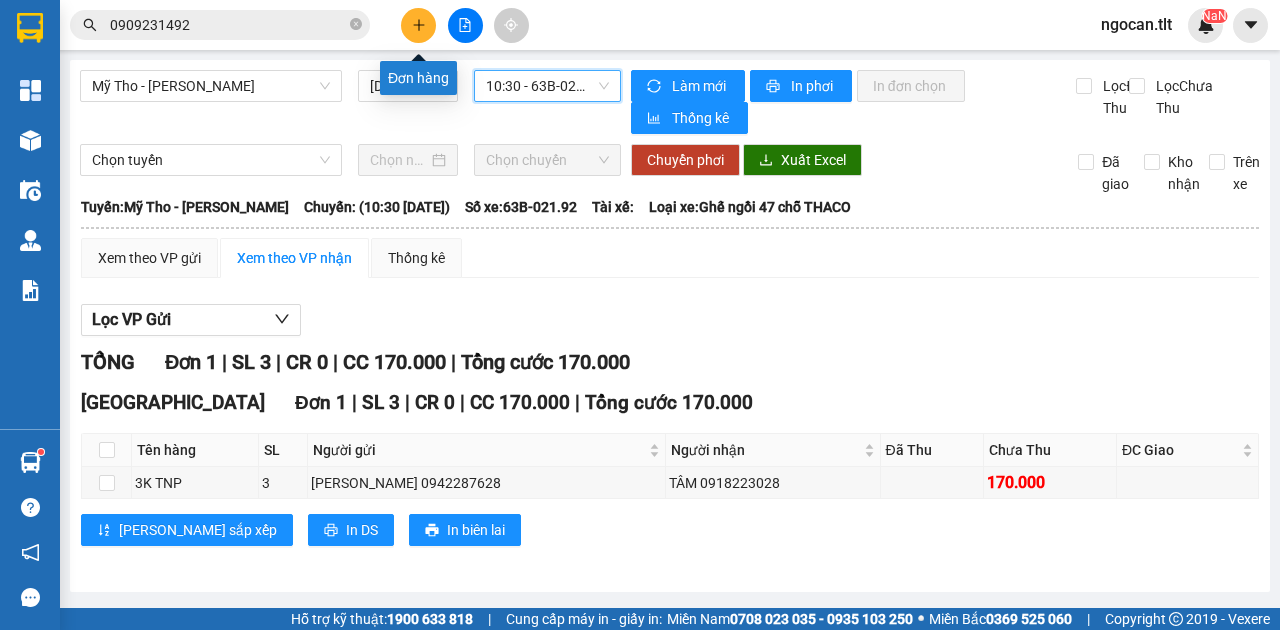 click 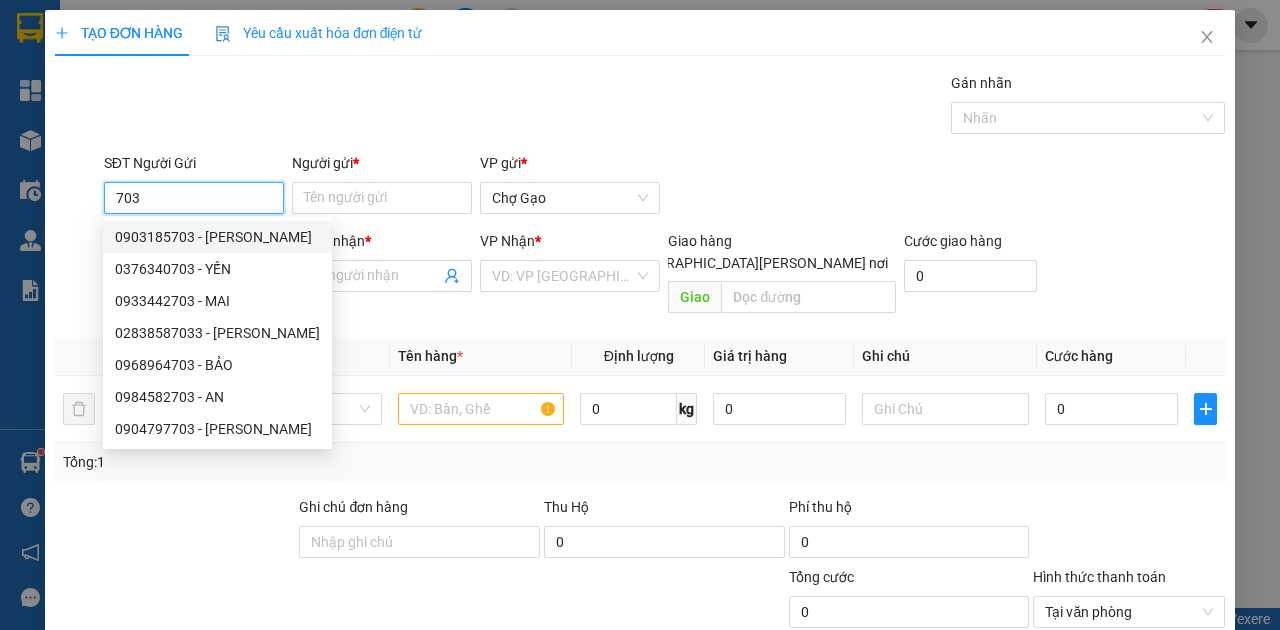 drag, startPoint x: 246, startPoint y: 226, endPoint x: 246, endPoint y: 250, distance: 24 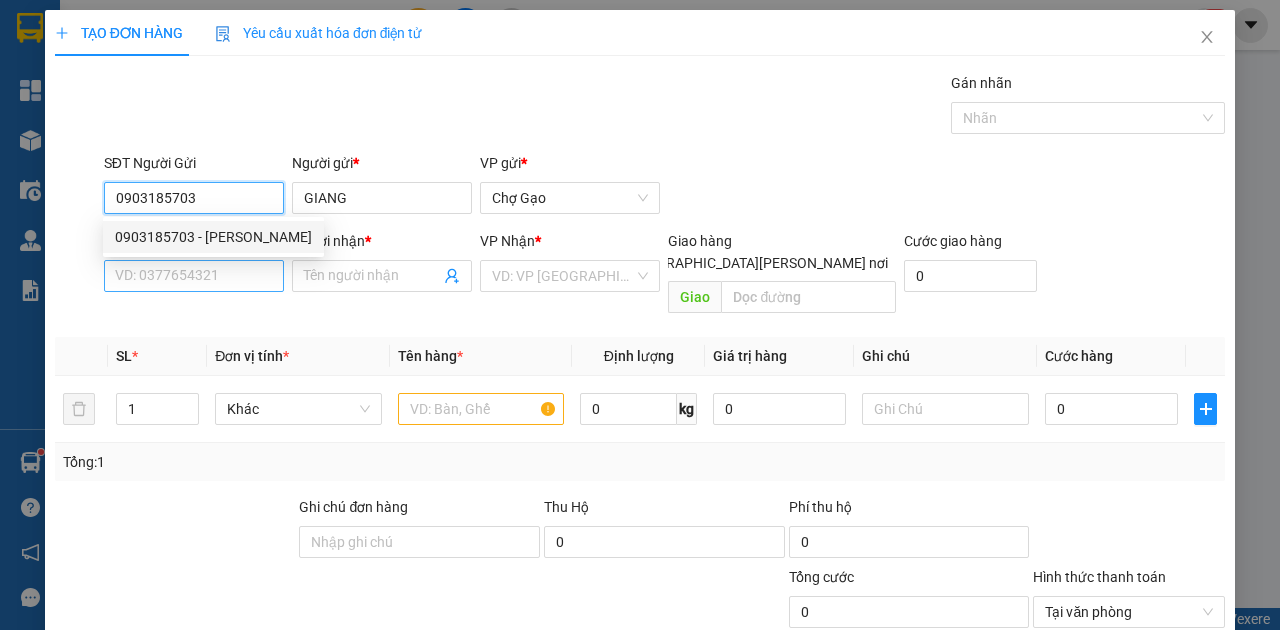 type on "0903185703" 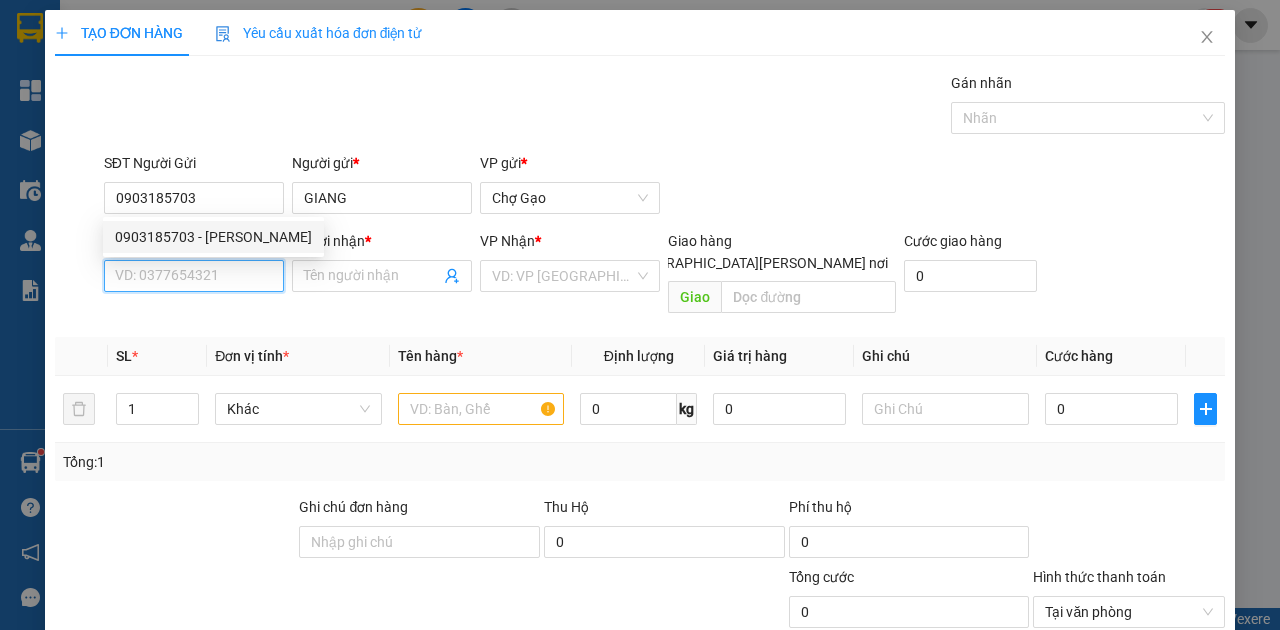 click on "SĐT Người Nhận  *" at bounding box center (194, 276) 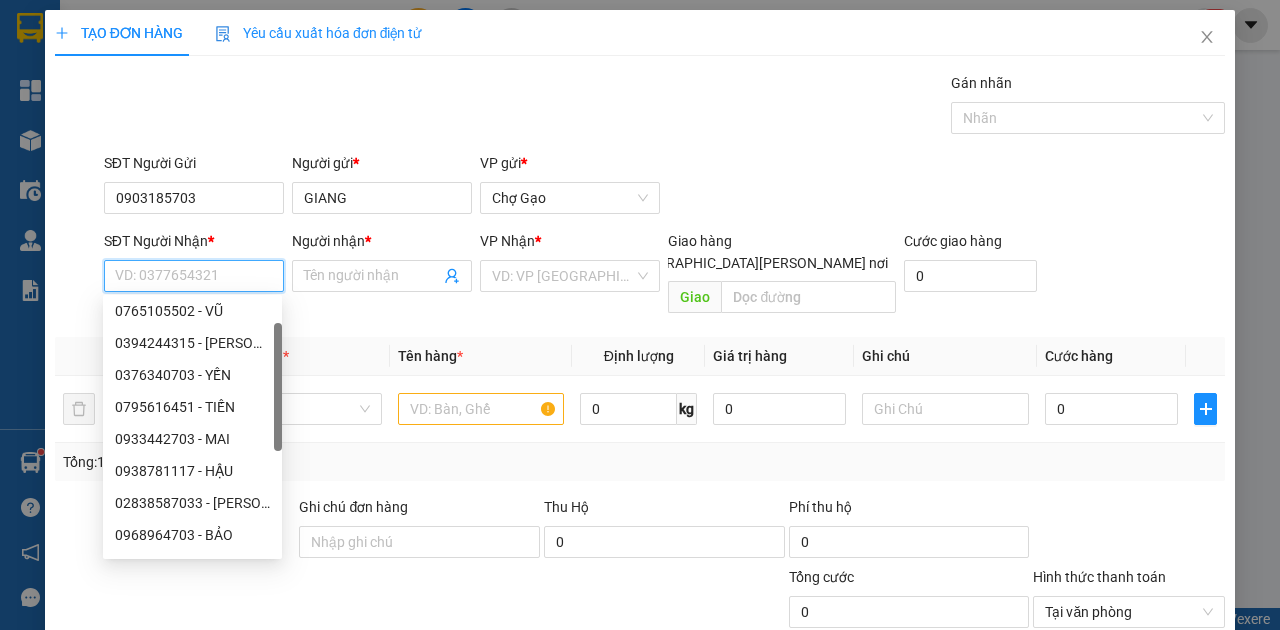 scroll, scrollTop: 0, scrollLeft: 0, axis: both 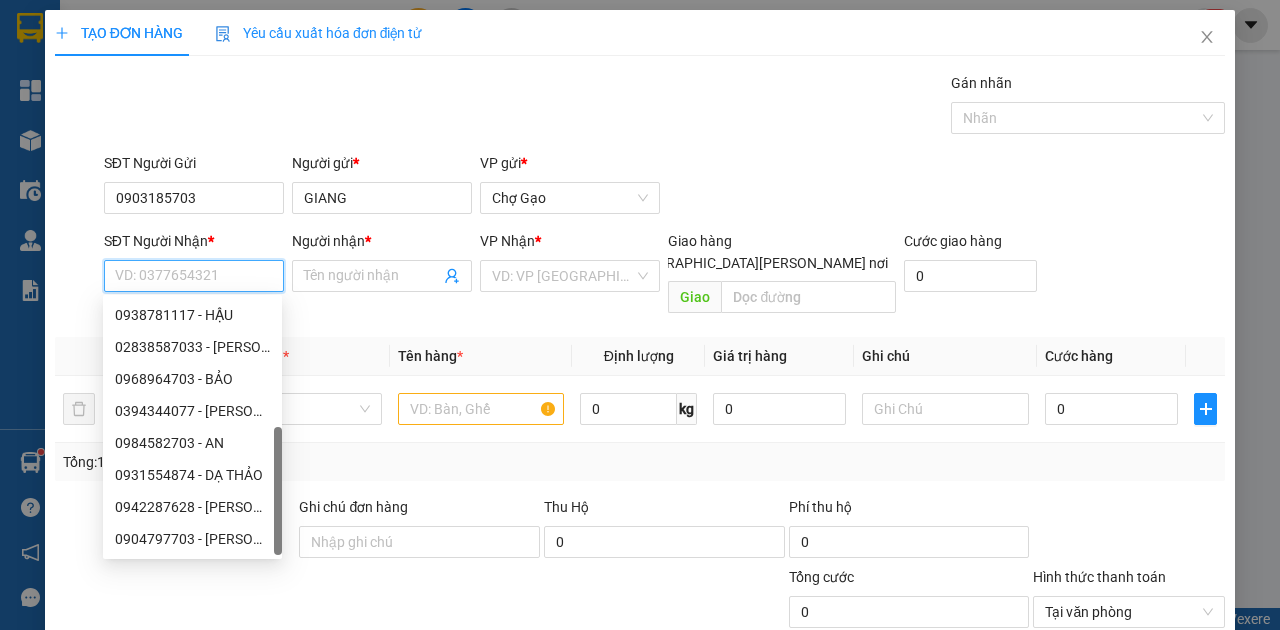drag, startPoint x: 276, startPoint y: 397, endPoint x: 298, endPoint y: 534, distance: 138.75517 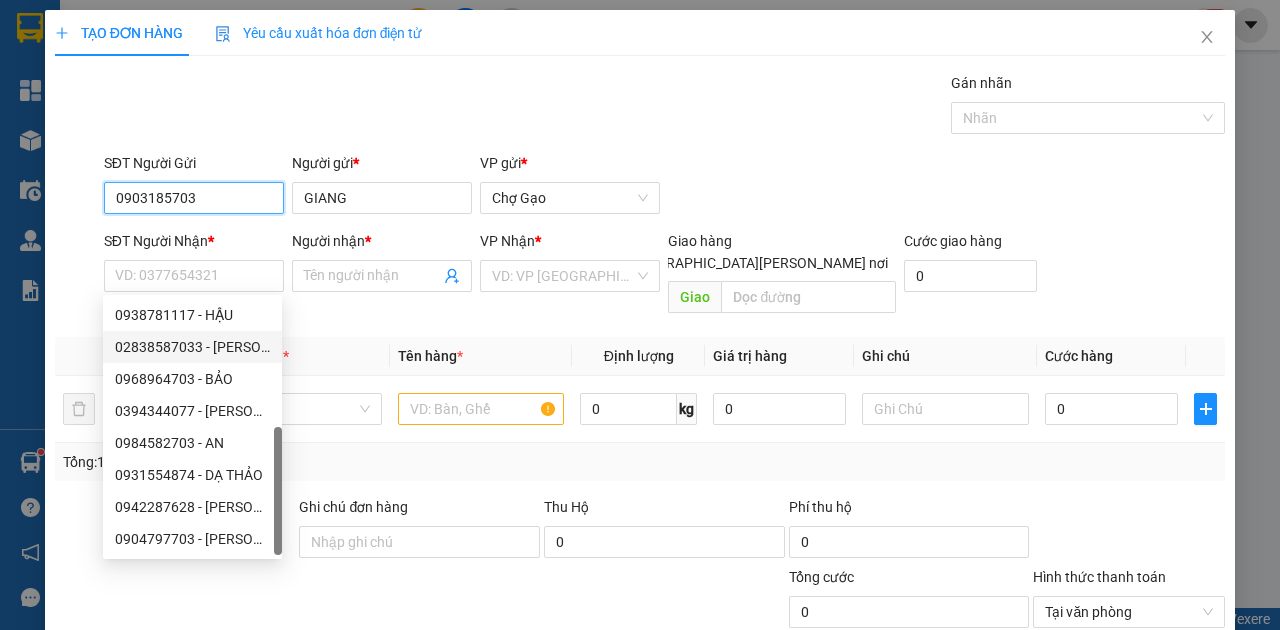 drag, startPoint x: 140, startPoint y: 206, endPoint x: 0, endPoint y: 313, distance: 176.20726 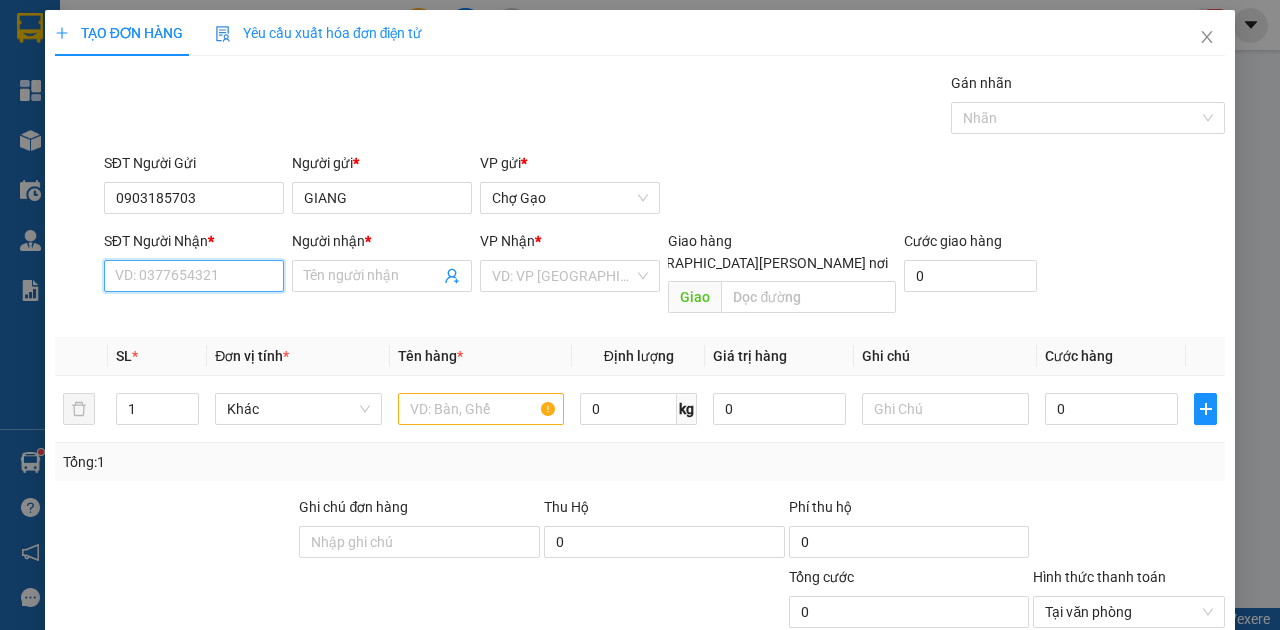 click on "SĐT Người Nhận  *" at bounding box center (194, 276) 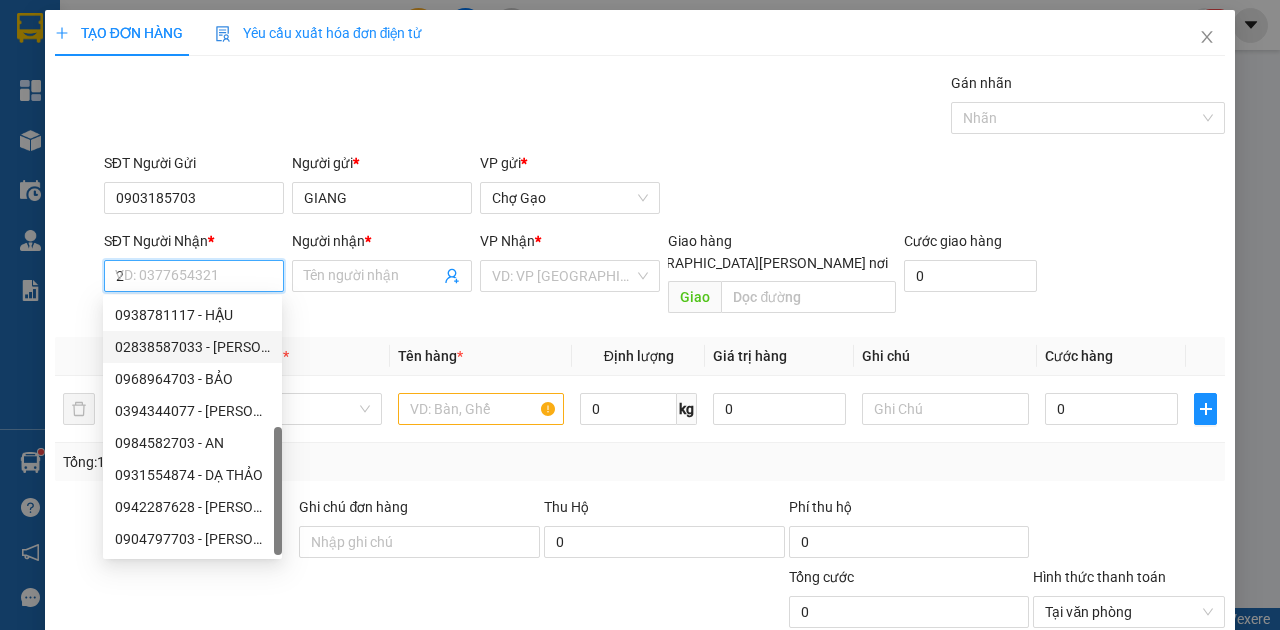 scroll, scrollTop: 0, scrollLeft: 0, axis: both 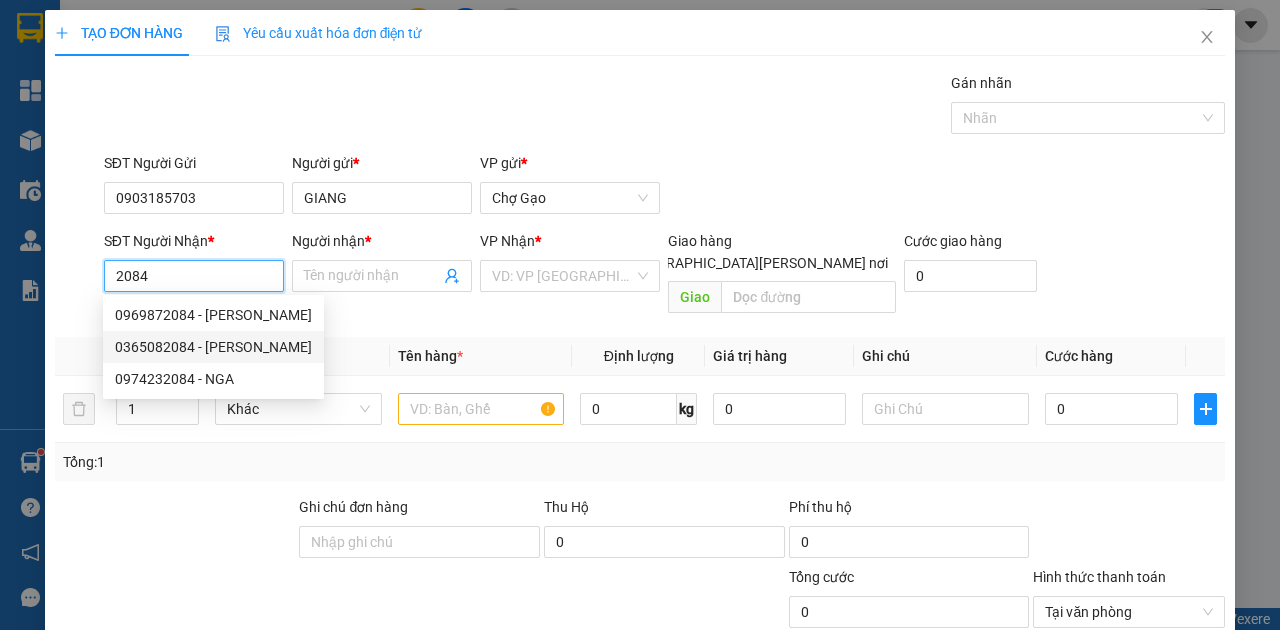 click on "0365082084 - TẤN" at bounding box center (213, 347) 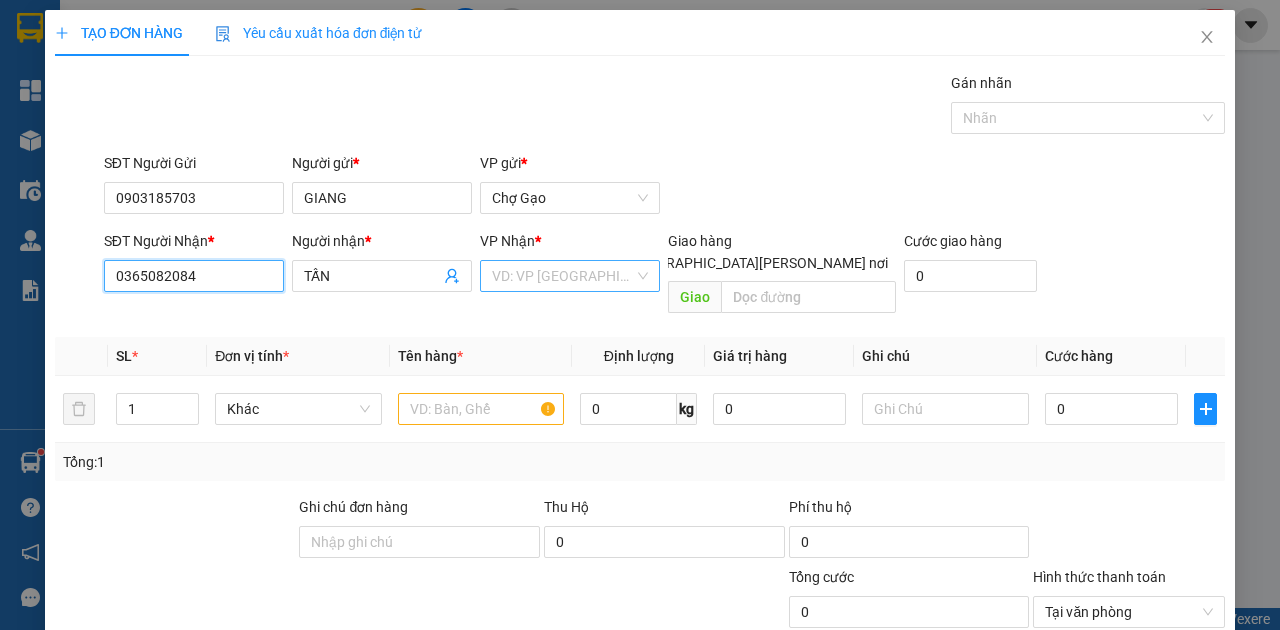type on "0365082084" 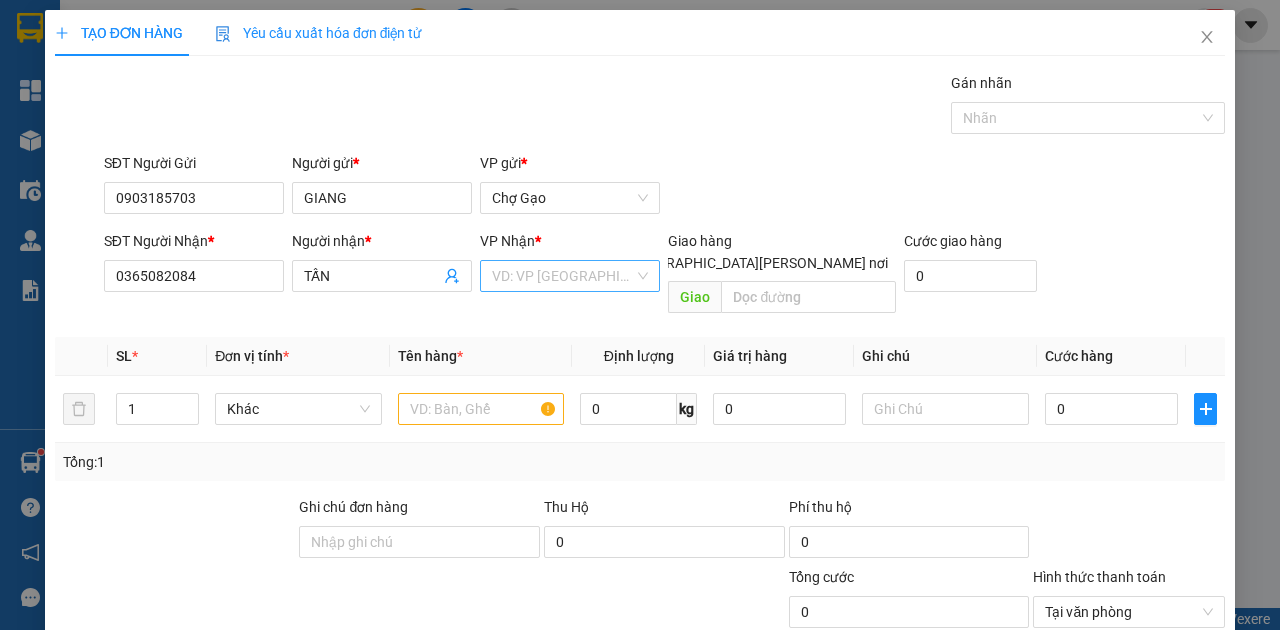 click at bounding box center [563, 276] 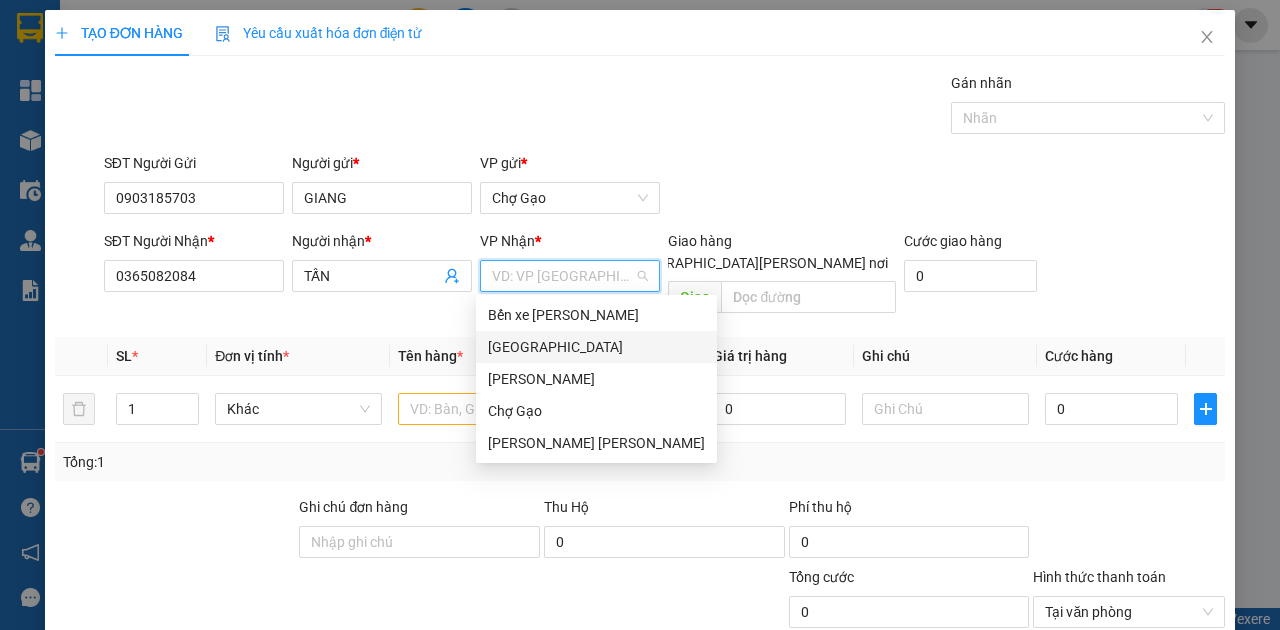 drag, startPoint x: 532, startPoint y: 344, endPoint x: 431, endPoint y: 401, distance: 115.97414 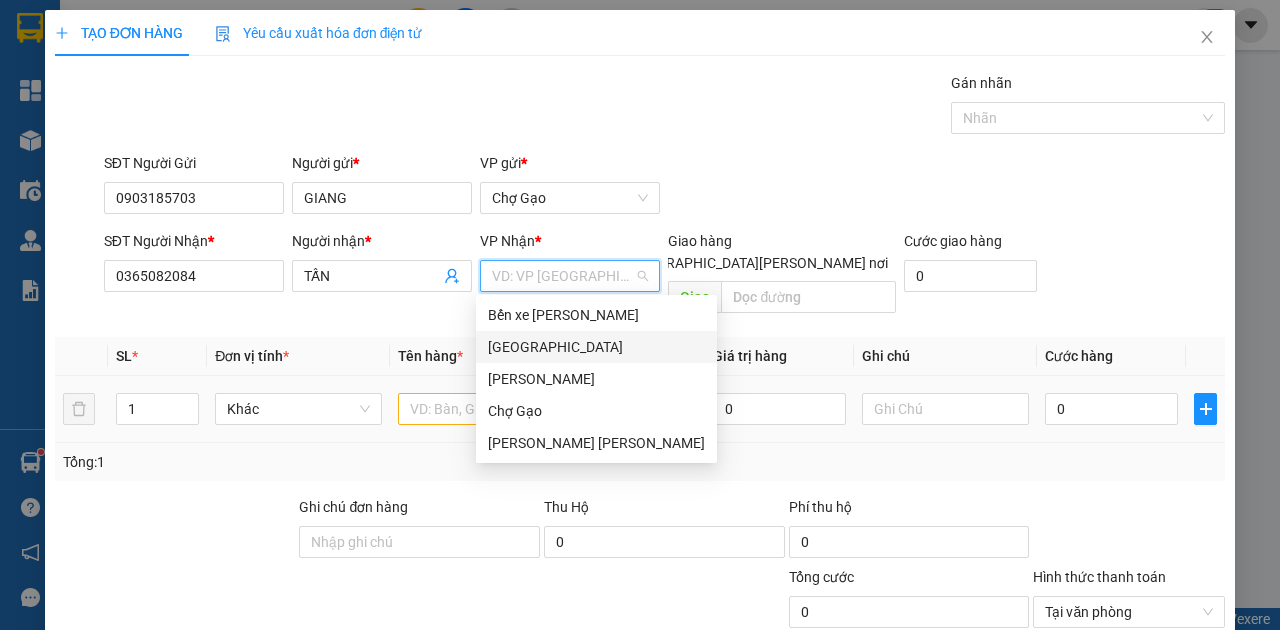 click on "[GEOGRAPHIC_DATA]" at bounding box center [596, 347] 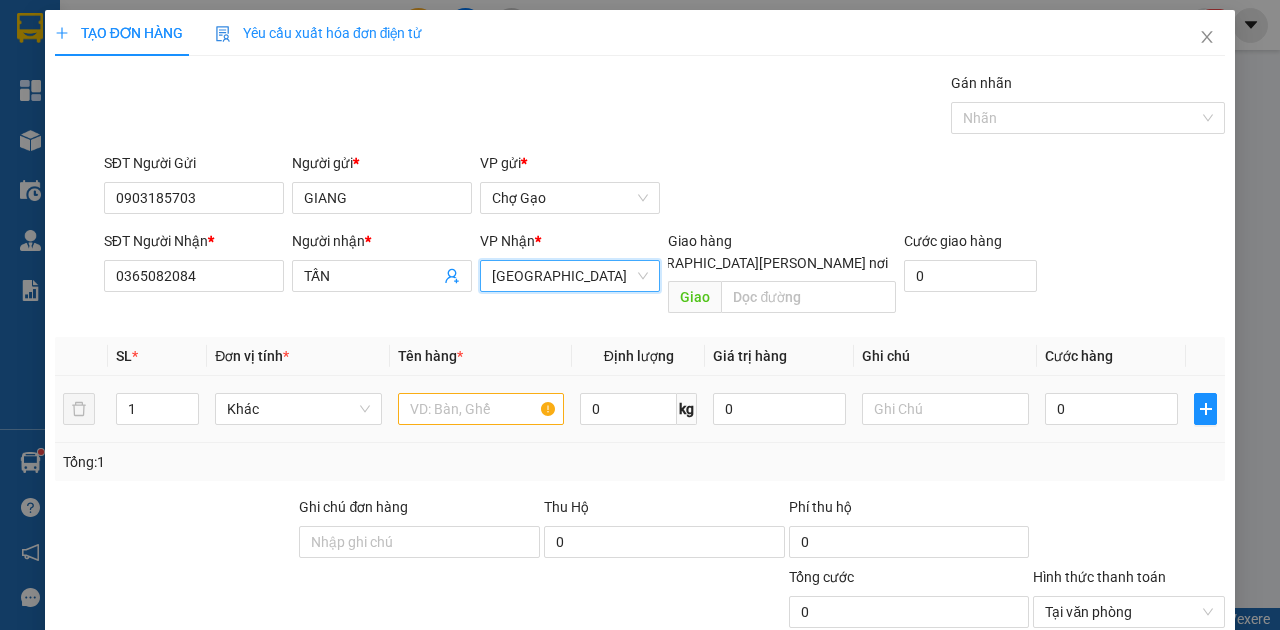 click at bounding box center [481, 409] 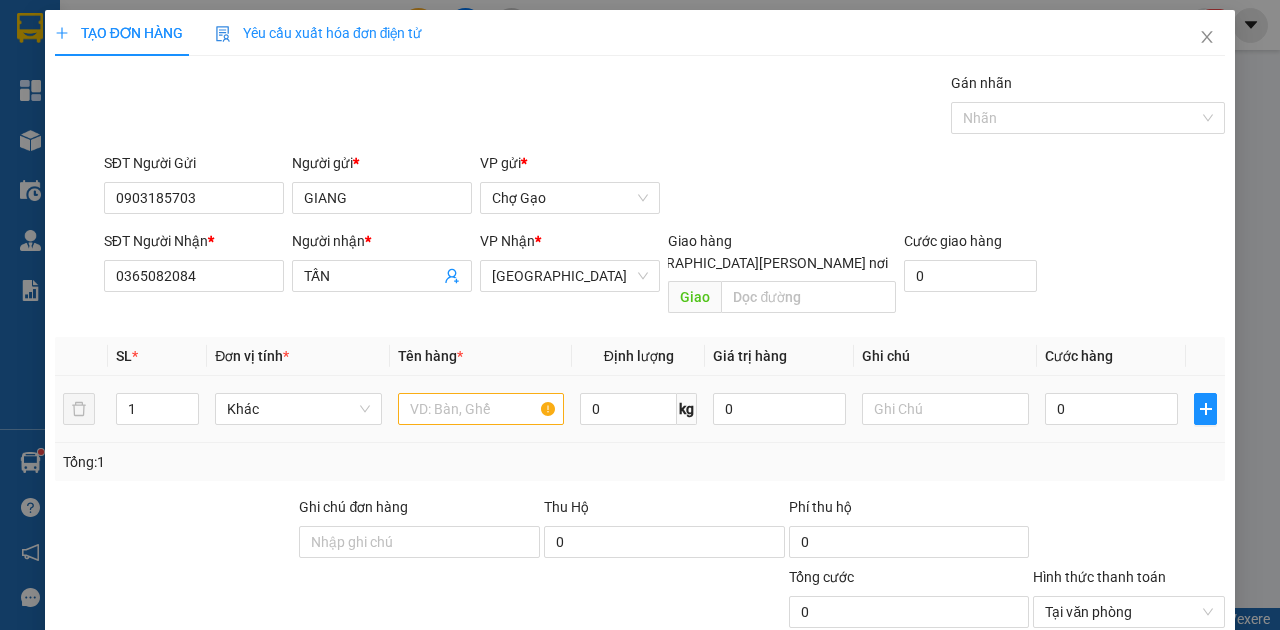 click at bounding box center [481, 409] 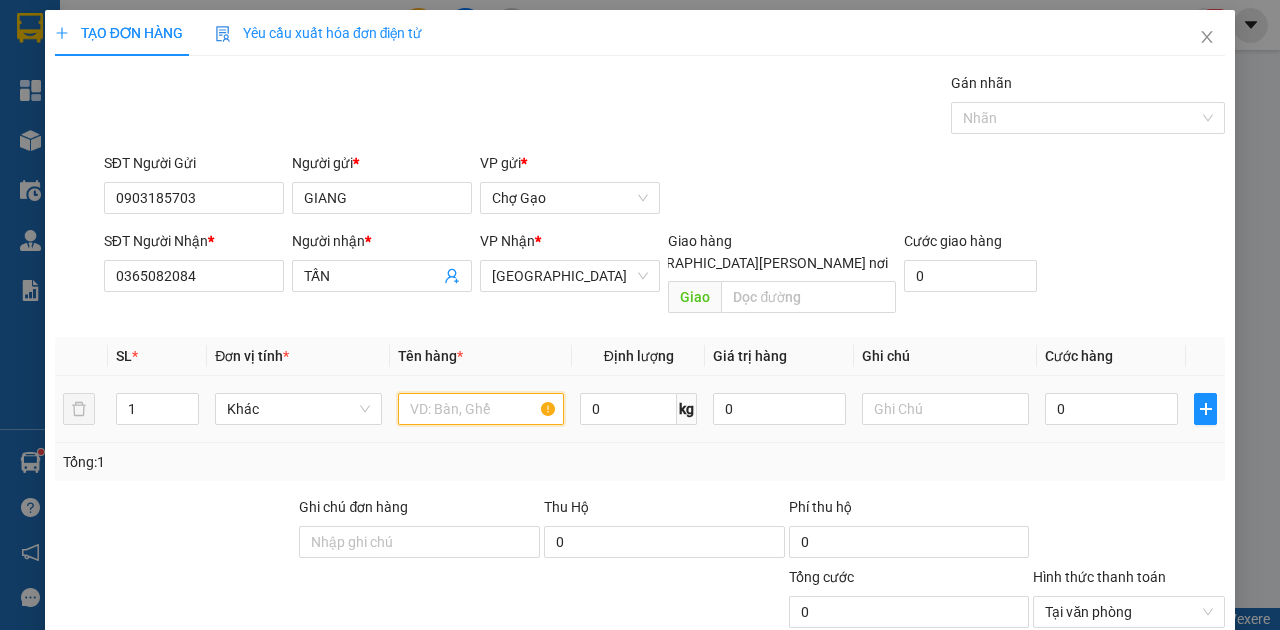 click at bounding box center [481, 409] 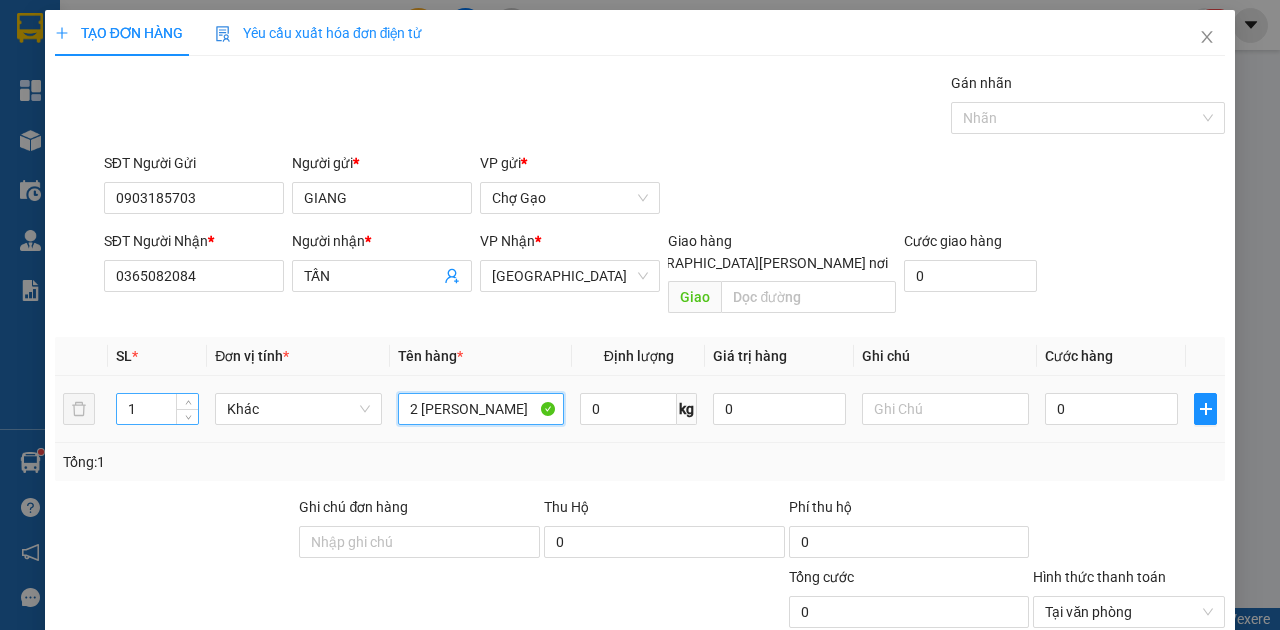 type on "2 BÓ DƯƠNG" 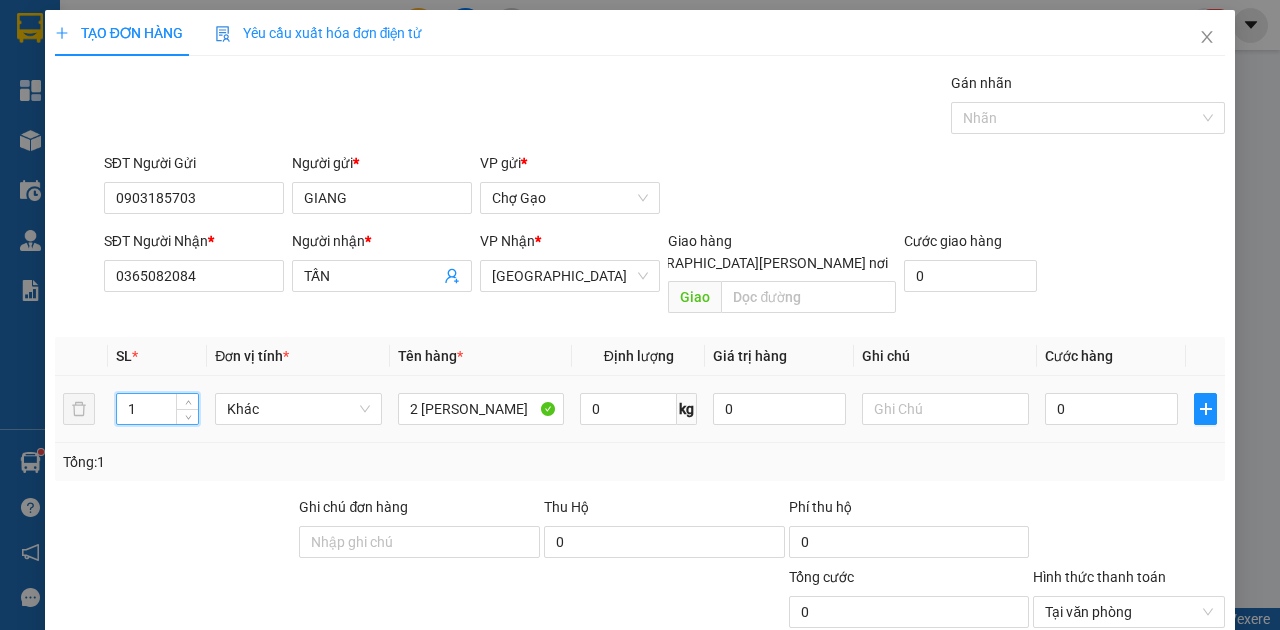 click on "1 Khác 2 BÓ DƯƠNG 0 kg 0 0" at bounding box center (640, 409) 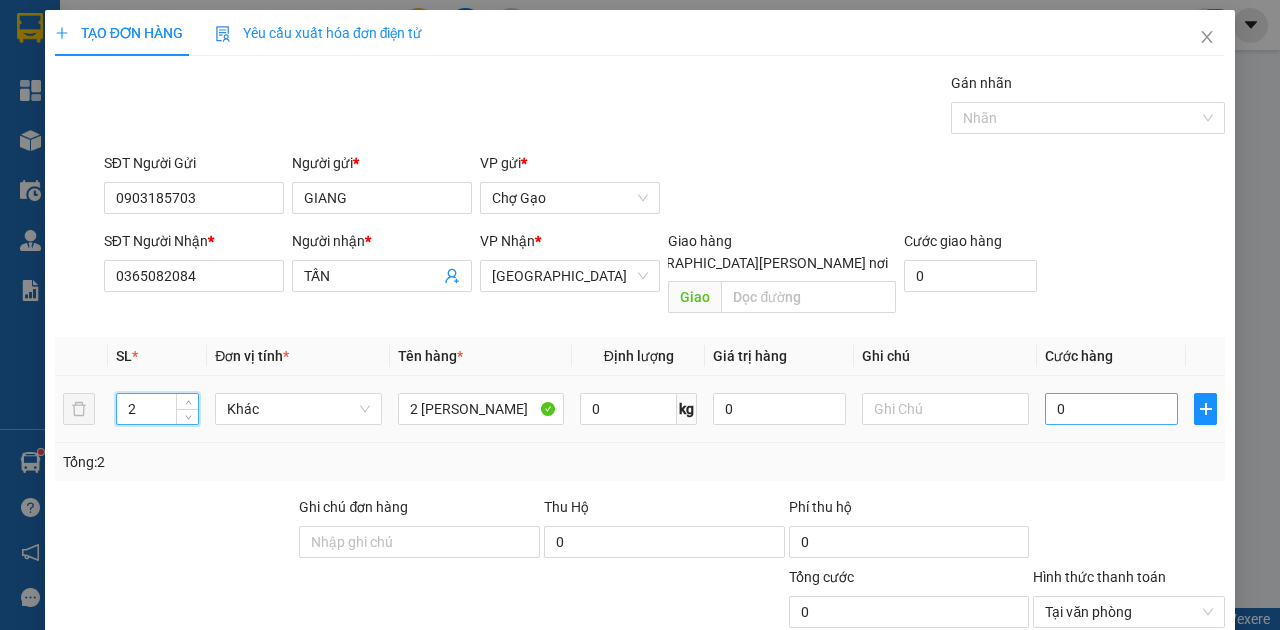 type on "2" 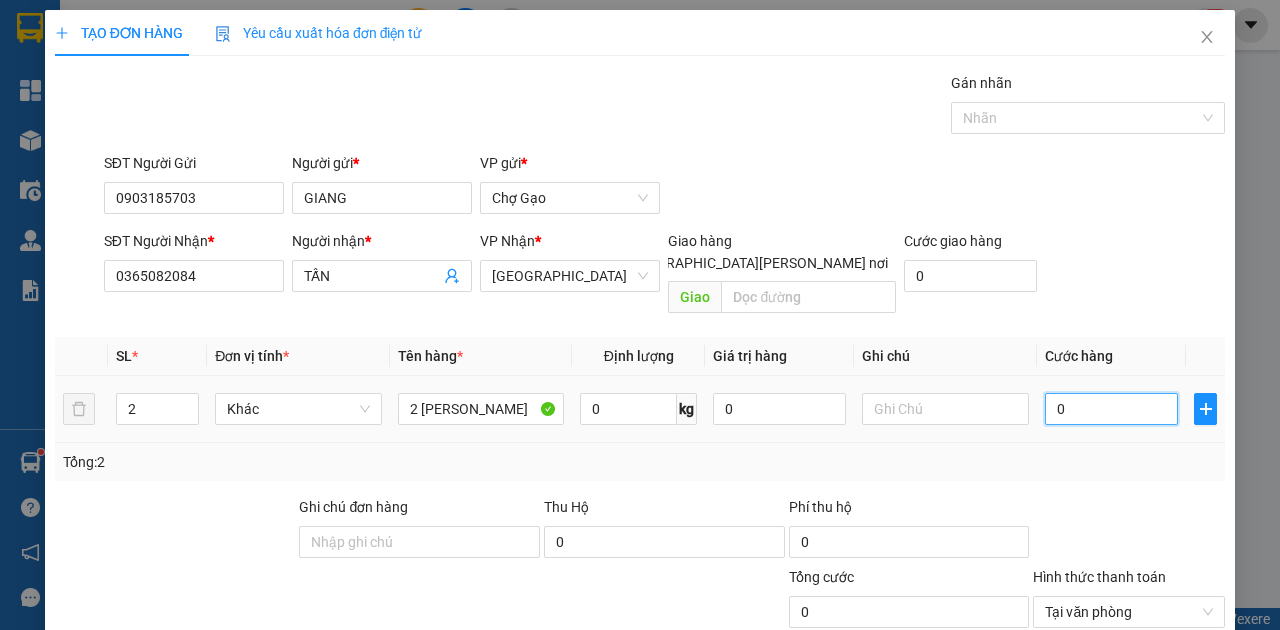 click on "0" at bounding box center (1111, 409) 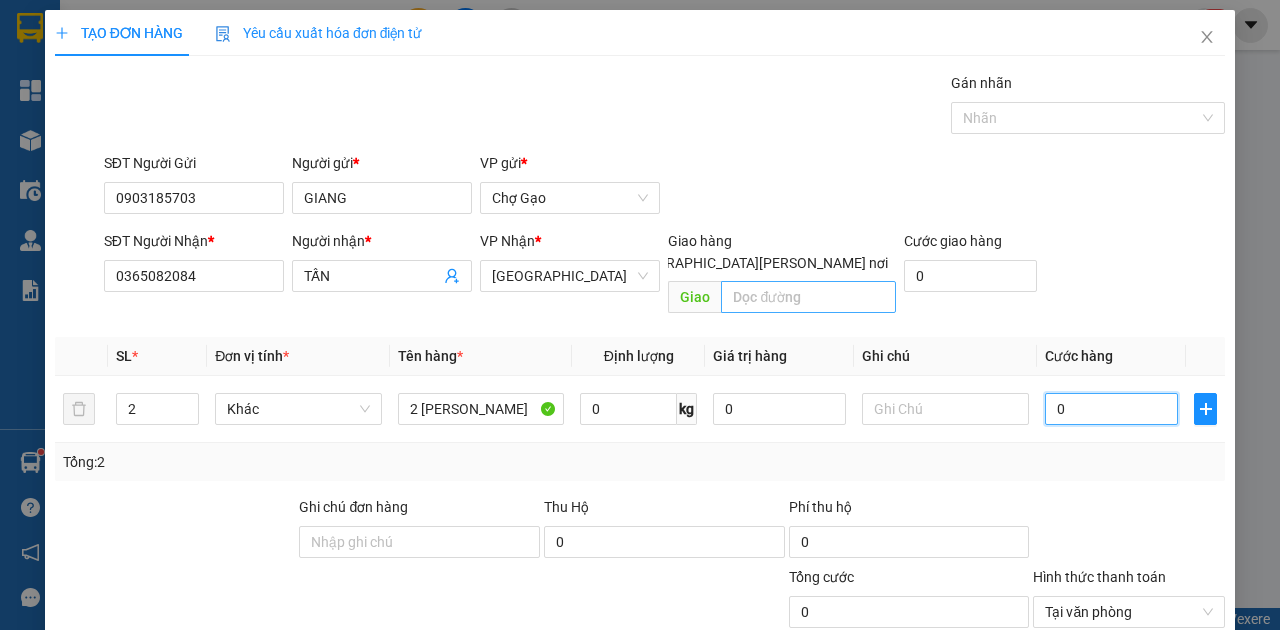type on "7" 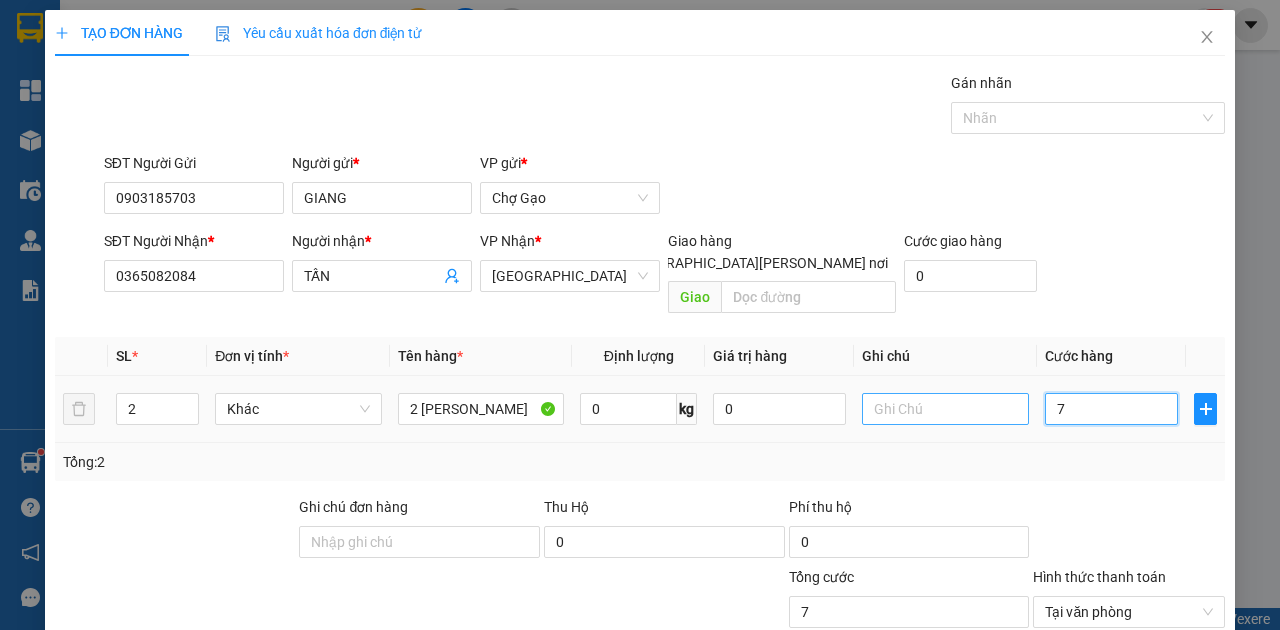 type on "70" 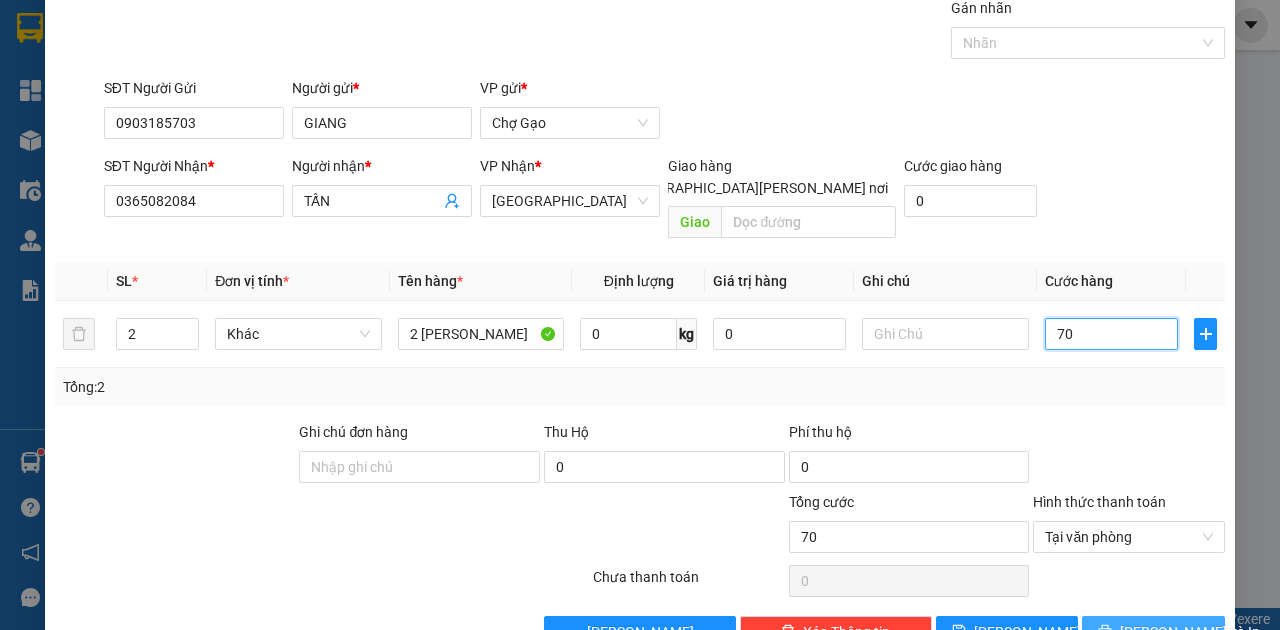 scroll, scrollTop: 107, scrollLeft: 0, axis: vertical 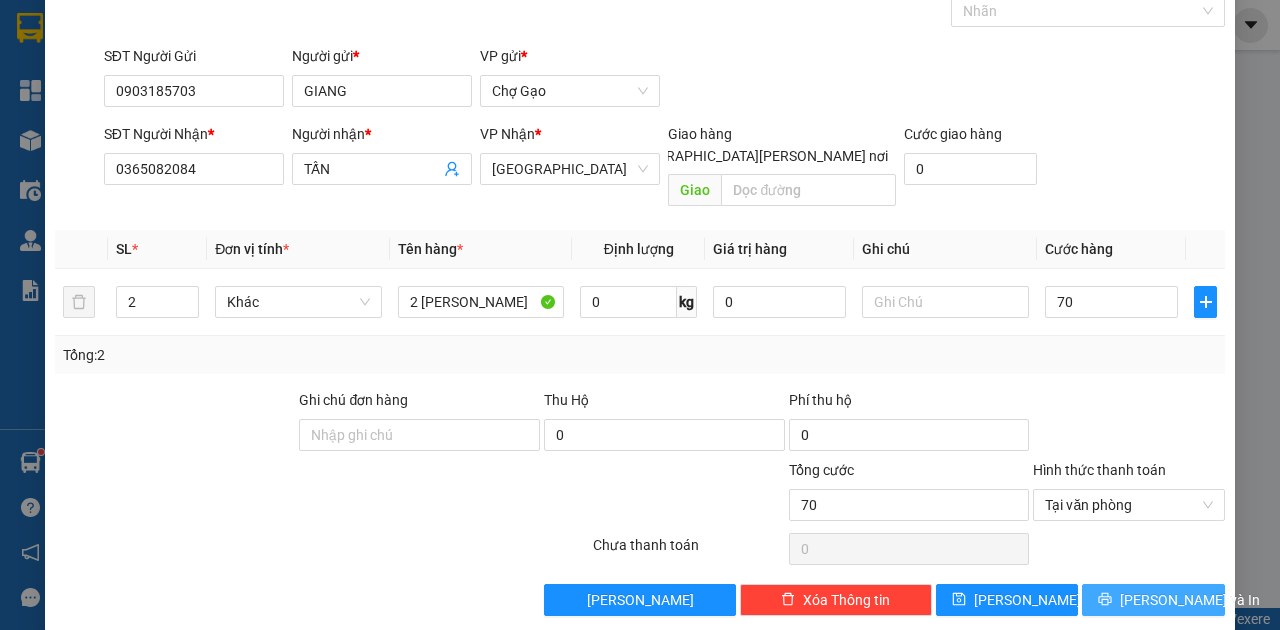 type on "70.000" 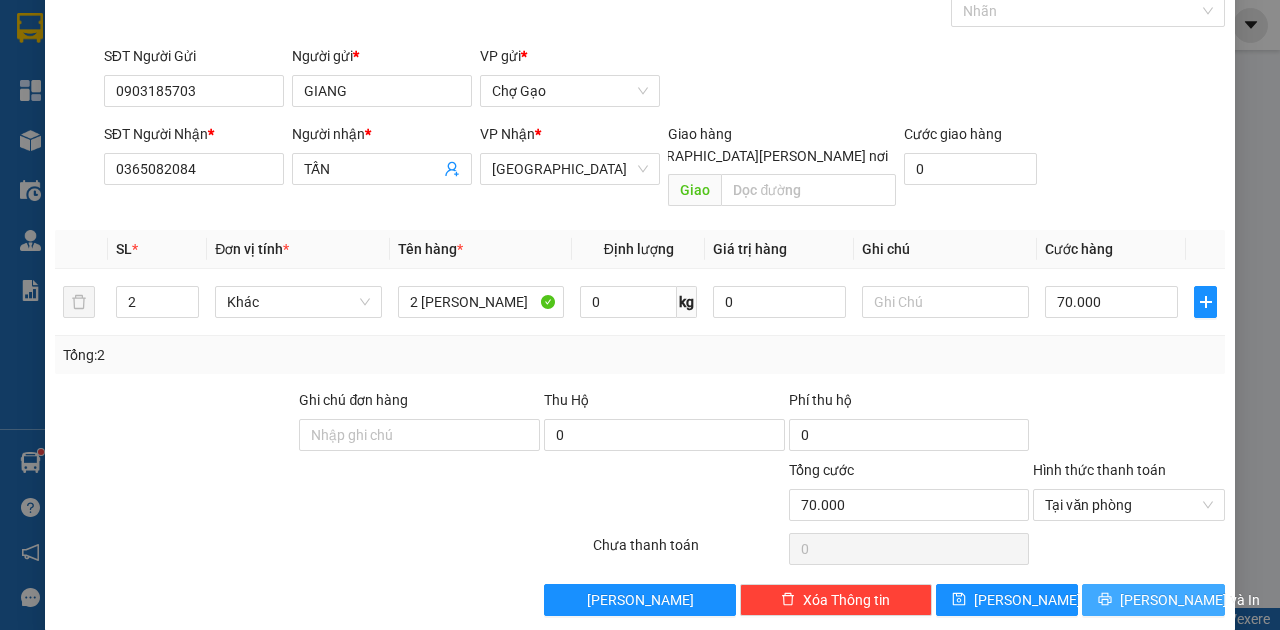 click on "[PERSON_NAME] và In" at bounding box center [1190, 600] 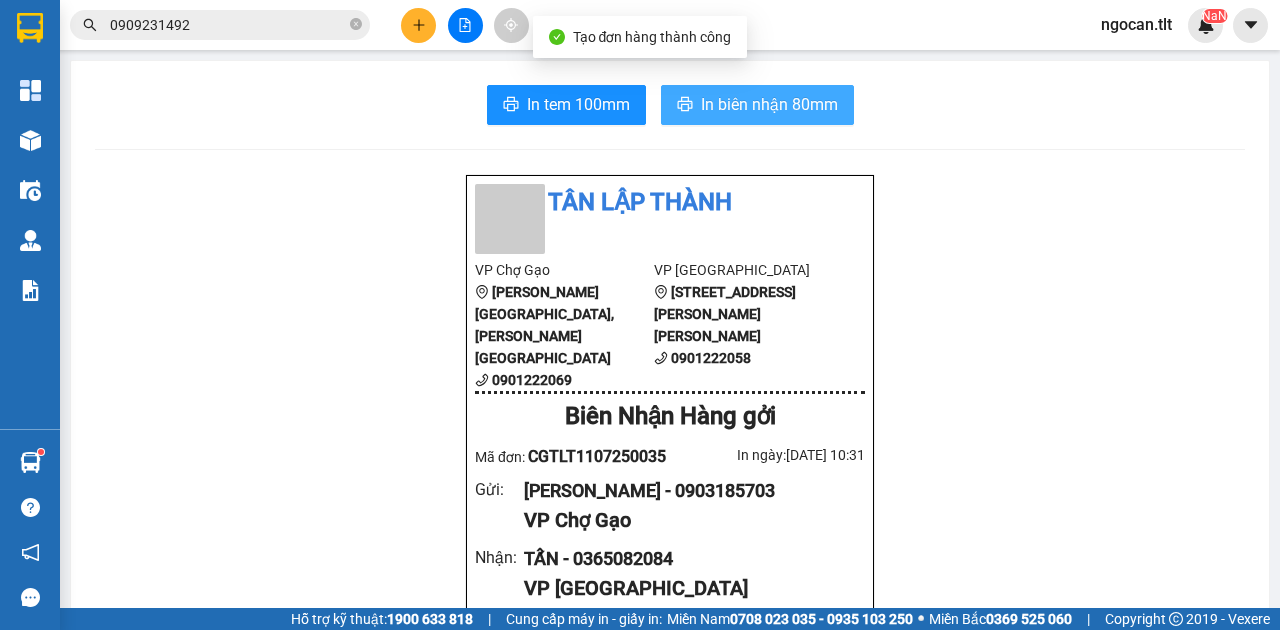 click on "In biên nhận 80mm" at bounding box center (769, 104) 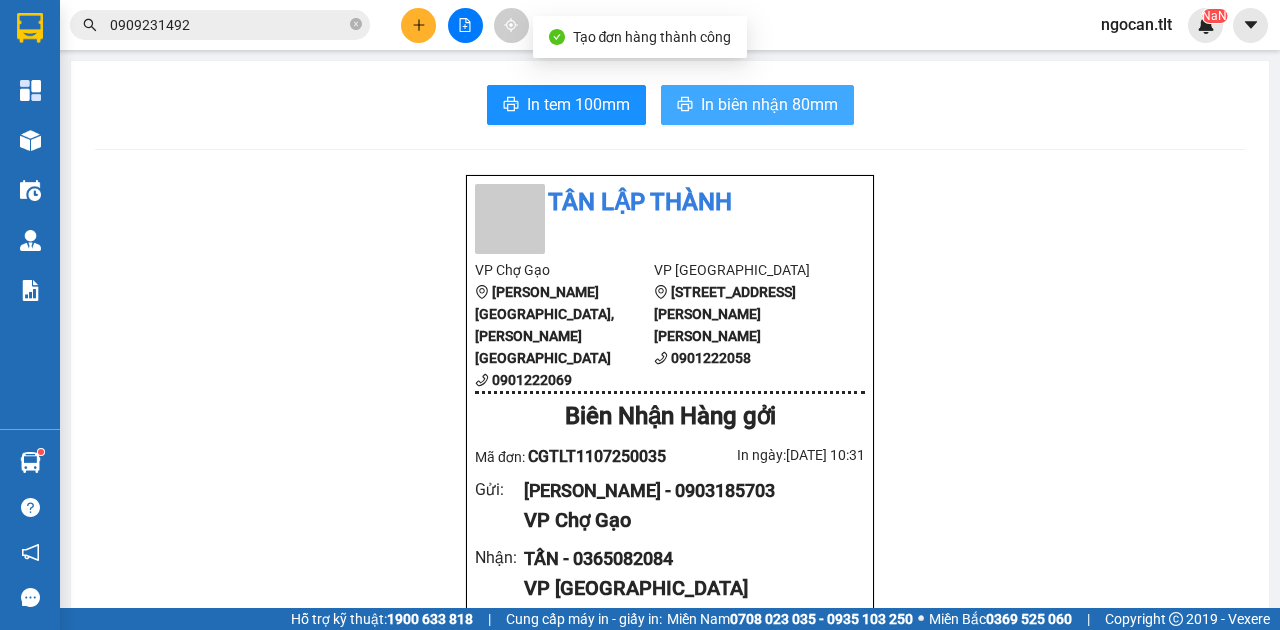 scroll, scrollTop: 0, scrollLeft: 0, axis: both 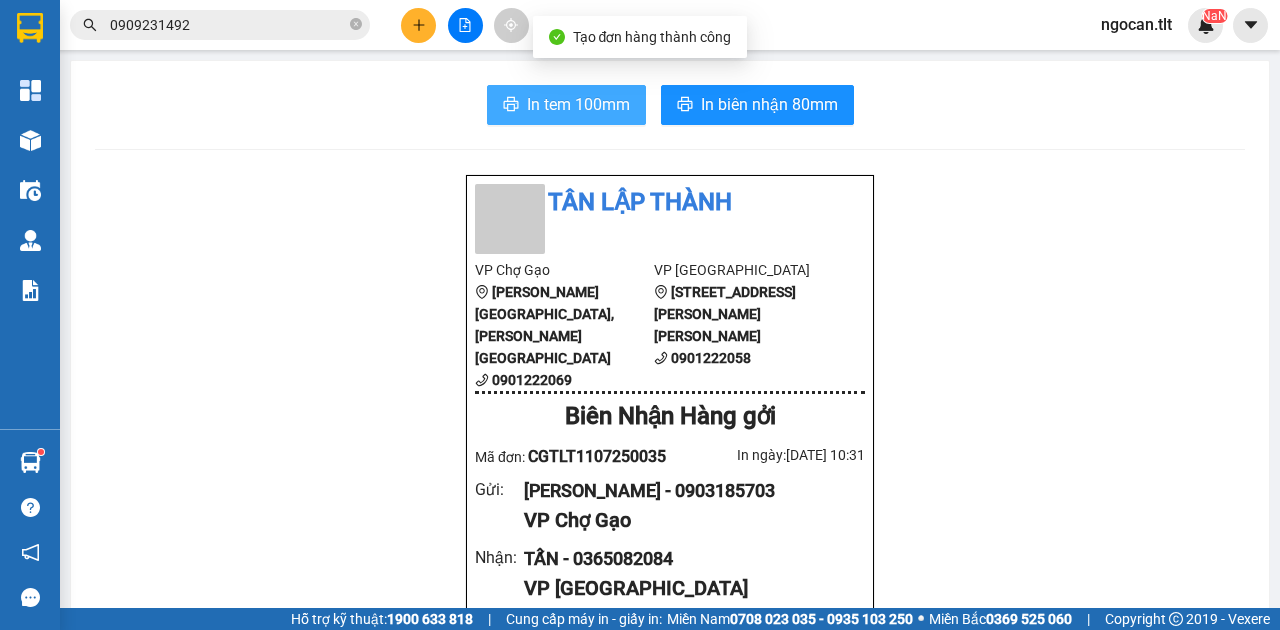 click on "In tem 100mm" at bounding box center [578, 104] 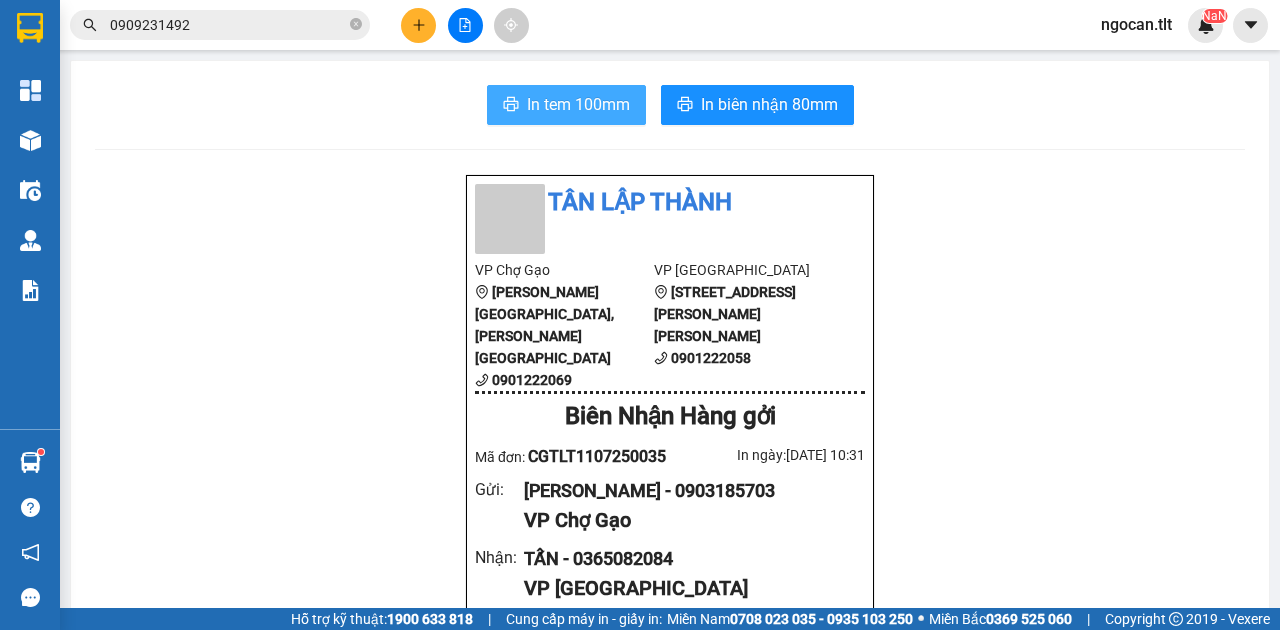 scroll, scrollTop: 0, scrollLeft: 0, axis: both 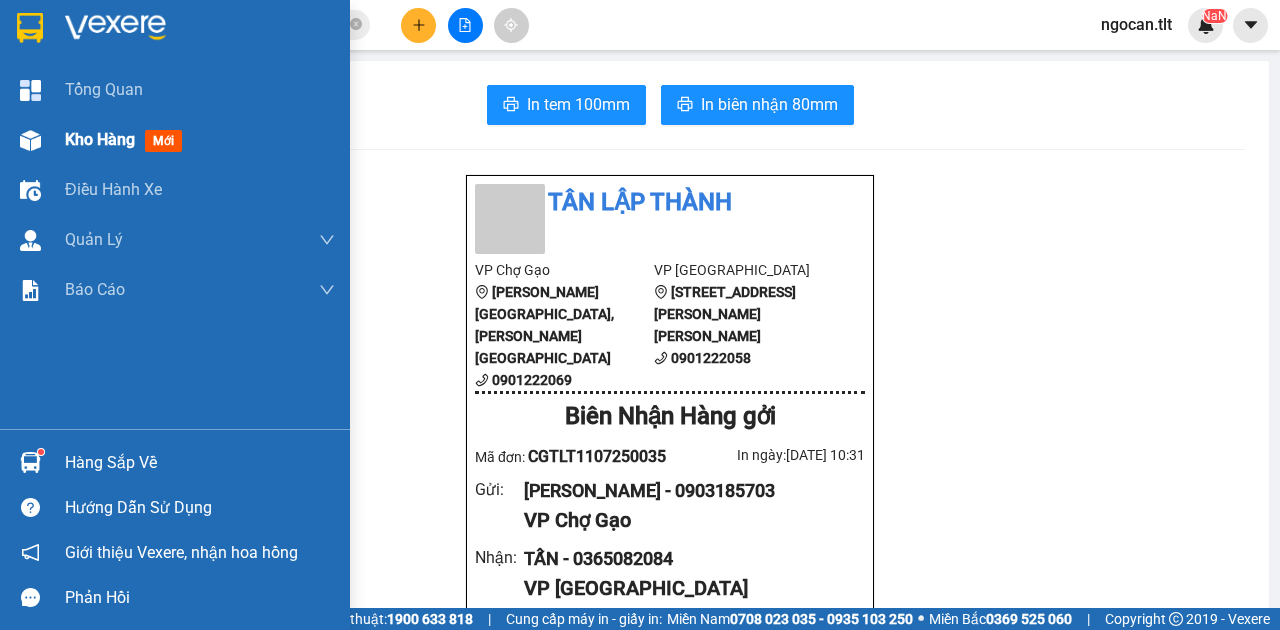 drag, startPoint x: 72, startPoint y: 142, endPoint x: 284, endPoint y: 261, distance: 243.1152 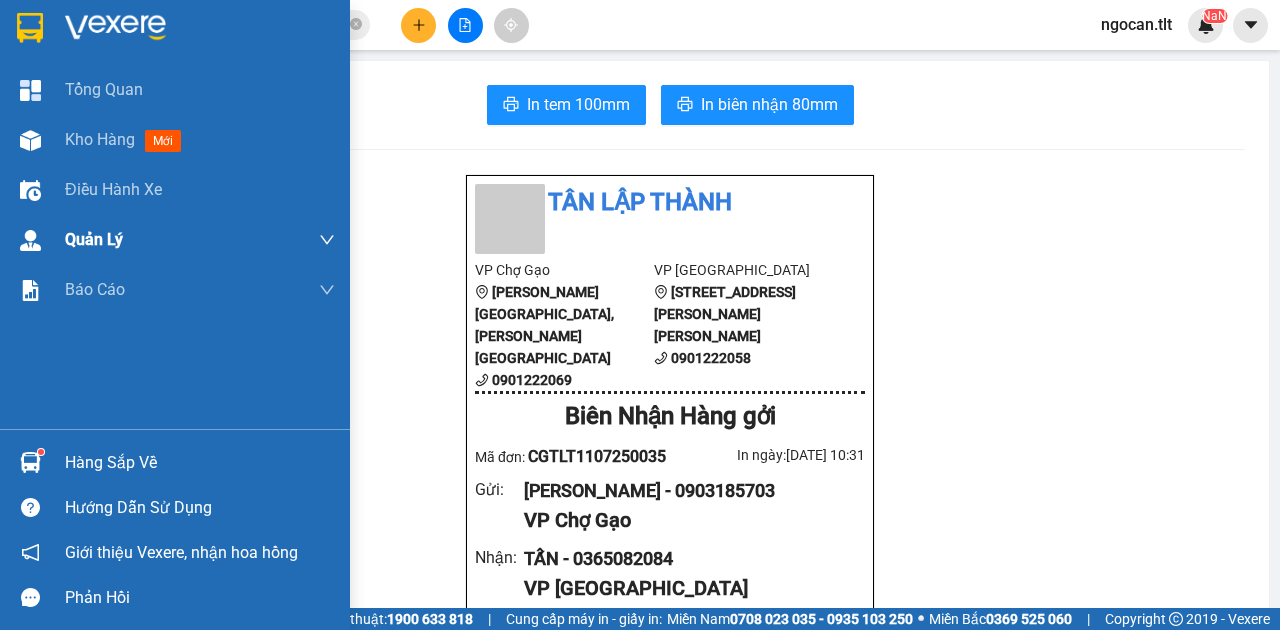 click on "Kho hàng" at bounding box center (100, 139) 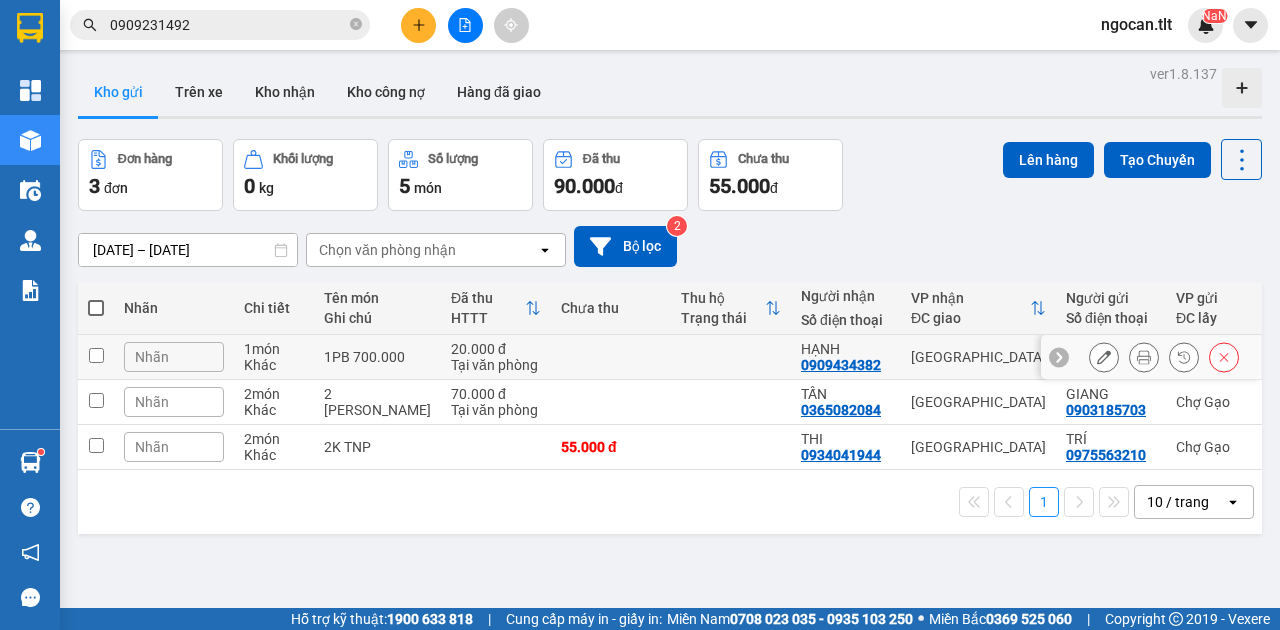 drag, startPoint x: 572, startPoint y: 361, endPoint x: 578, endPoint y: 401, distance: 40.4475 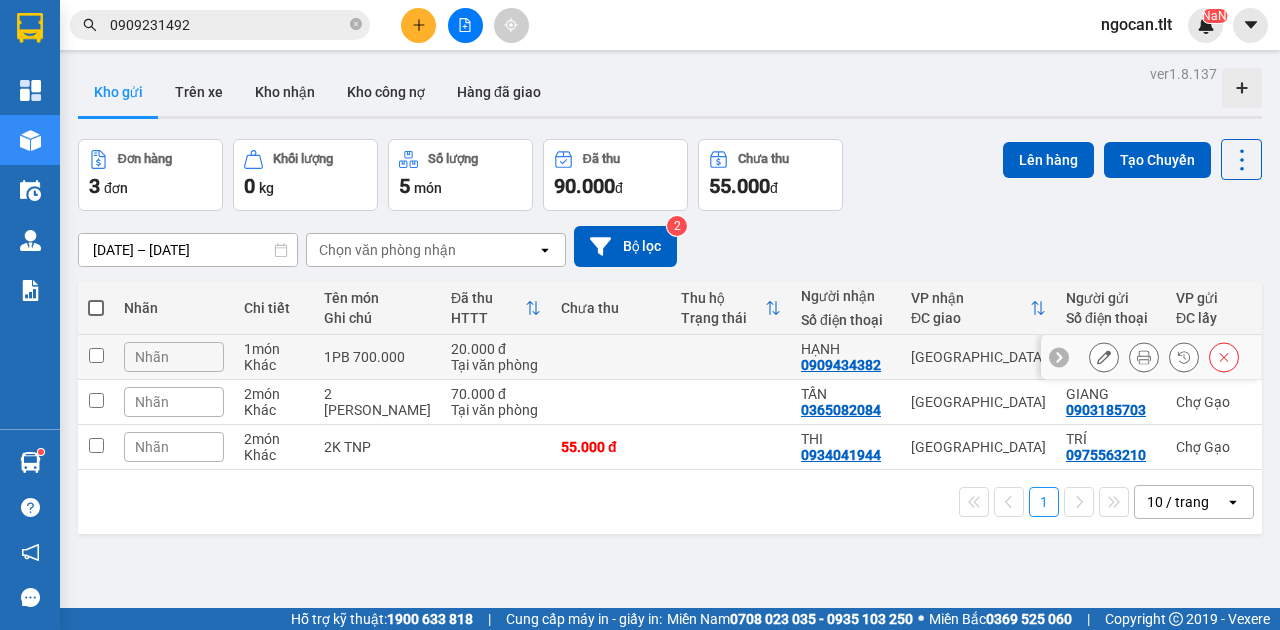 click at bounding box center [611, 357] 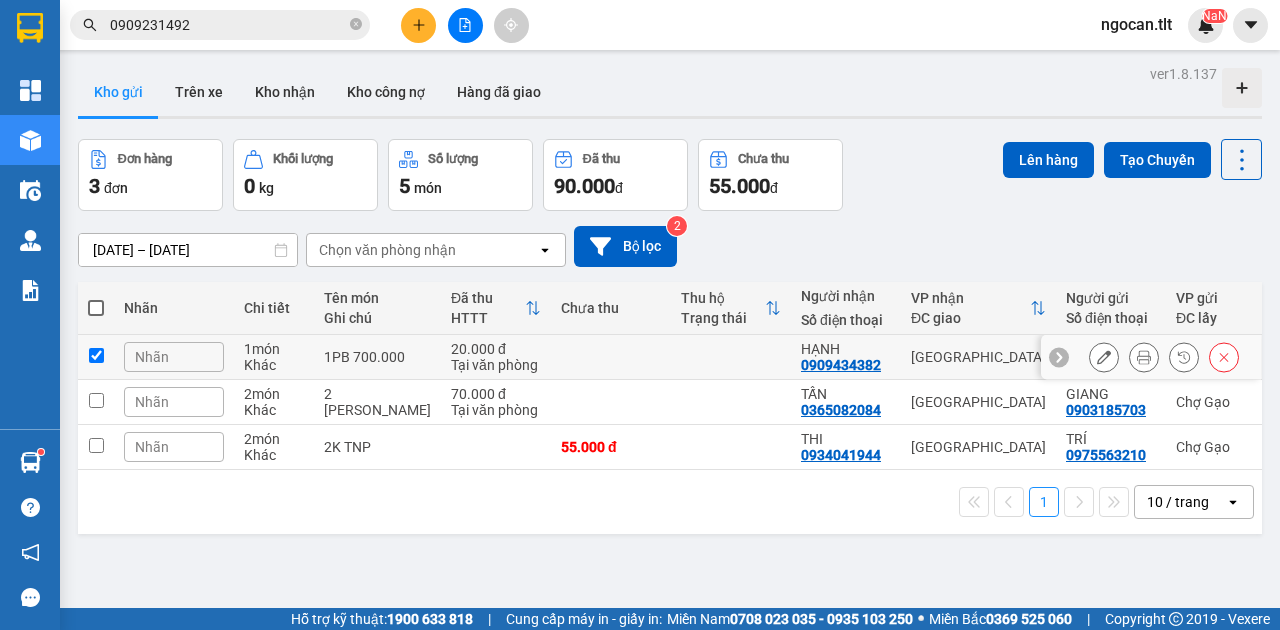 checkbox on "true" 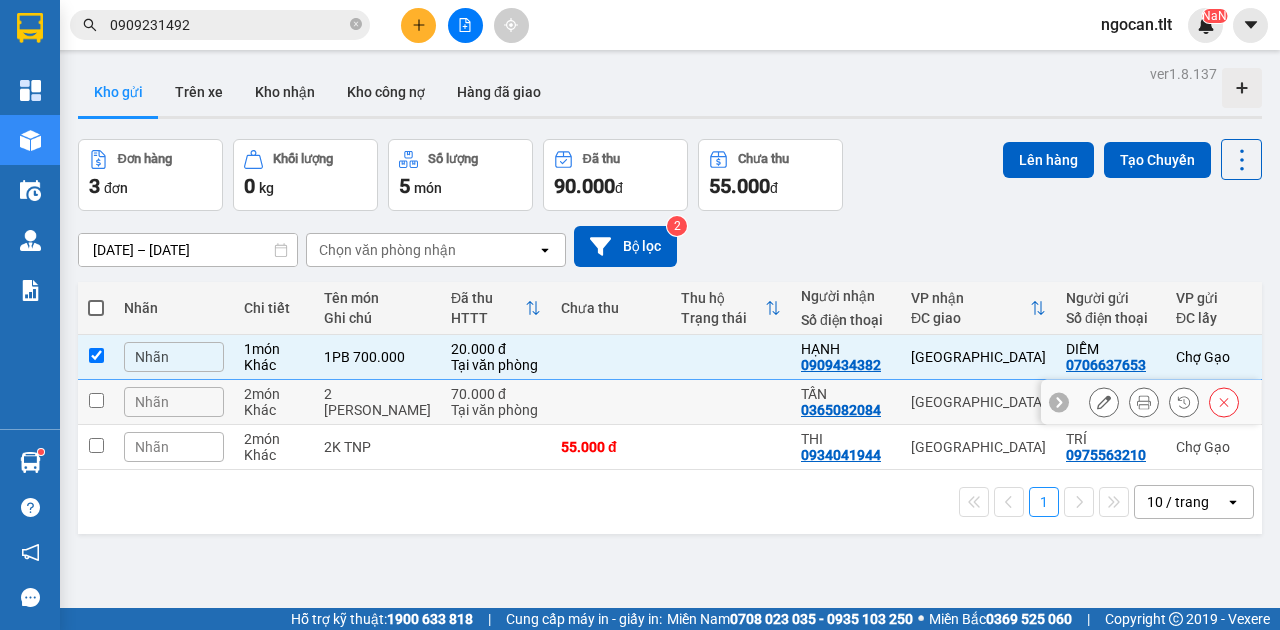 drag, startPoint x: 580, startPoint y: 404, endPoint x: 591, endPoint y: 420, distance: 19.416489 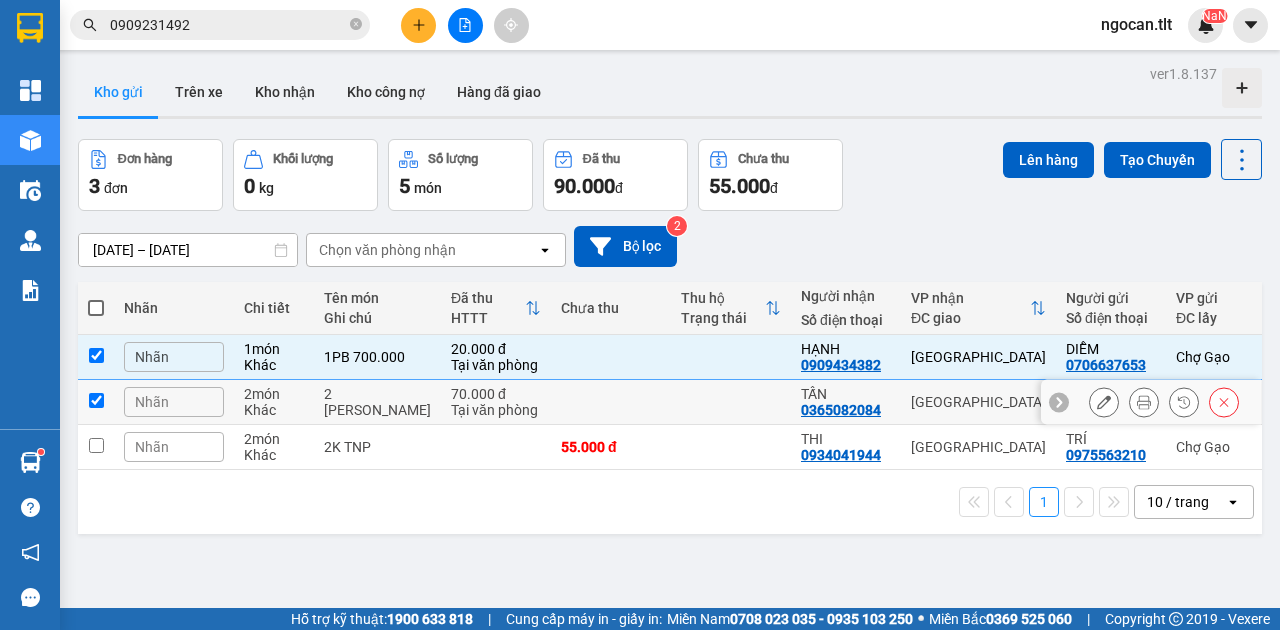 checkbox on "true" 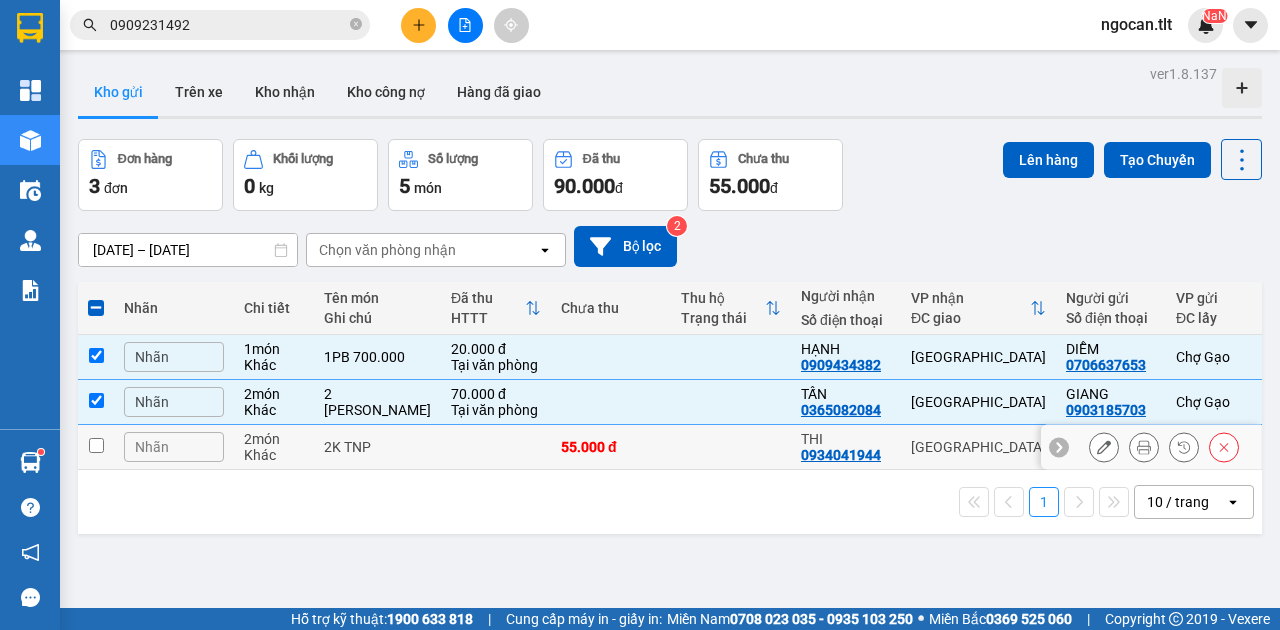 click at bounding box center [496, 447] 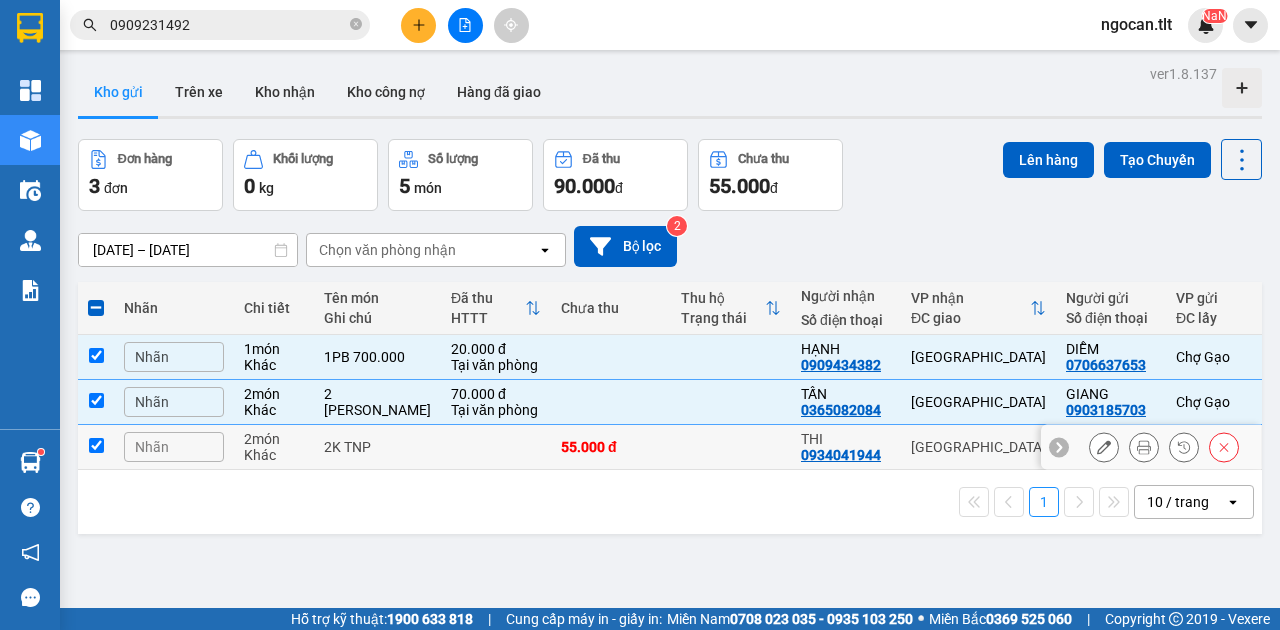 checkbox on "true" 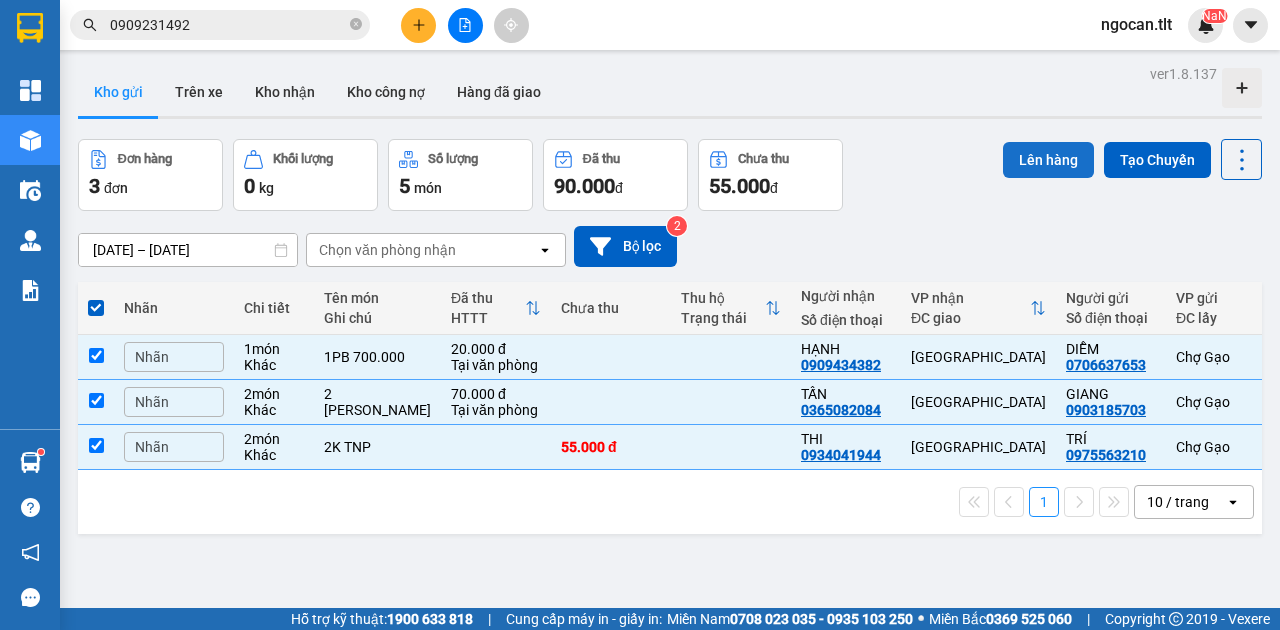 click on "Lên hàng" at bounding box center (1048, 160) 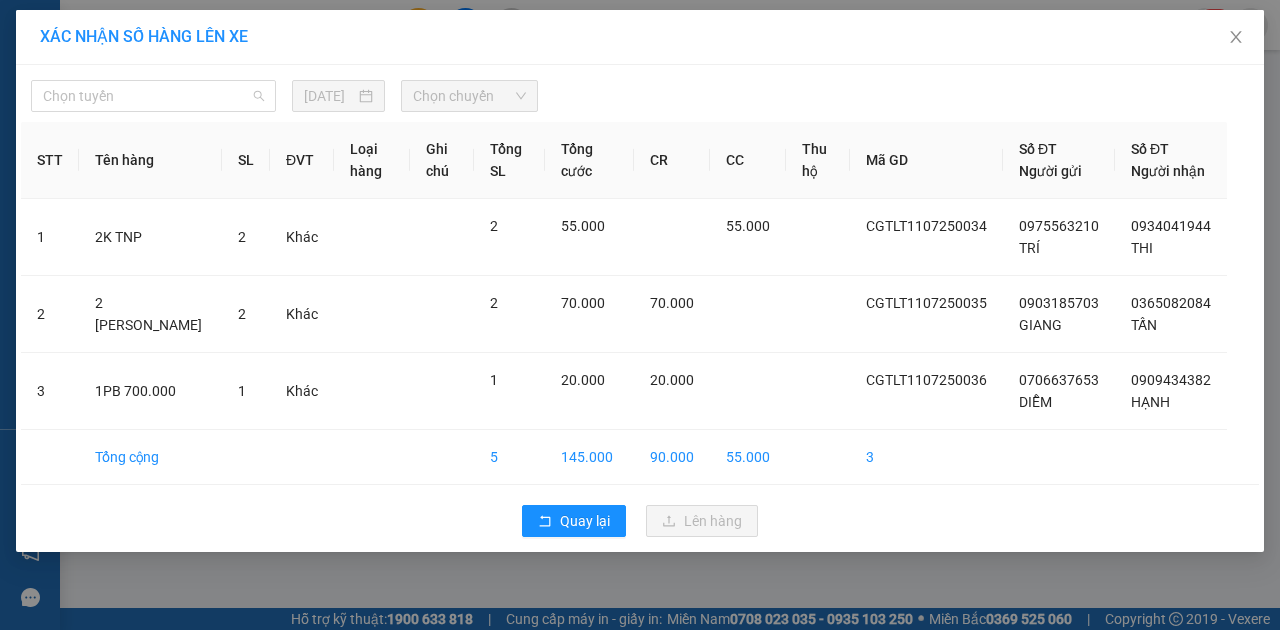 drag, startPoint x: 117, startPoint y: 86, endPoint x: 138, endPoint y: 134, distance: 52.392746 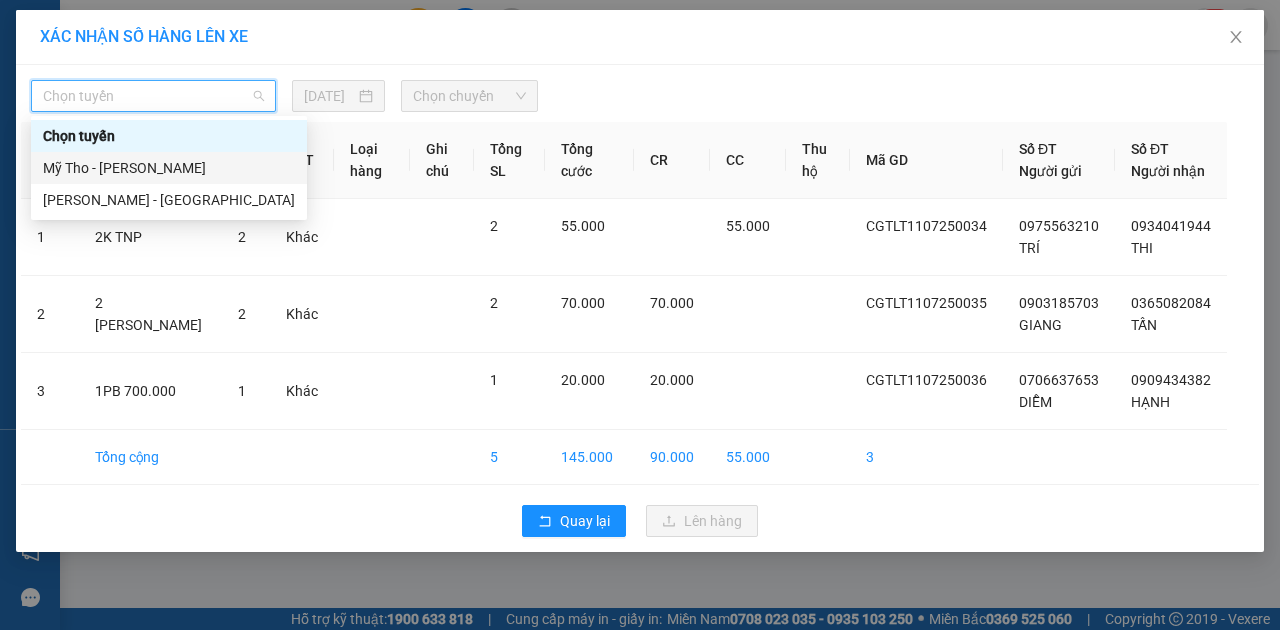 drag, startPoint x: 140, startPoint y: 172, endPoint x: 159, endPoint y: 171, distance: 19.026299 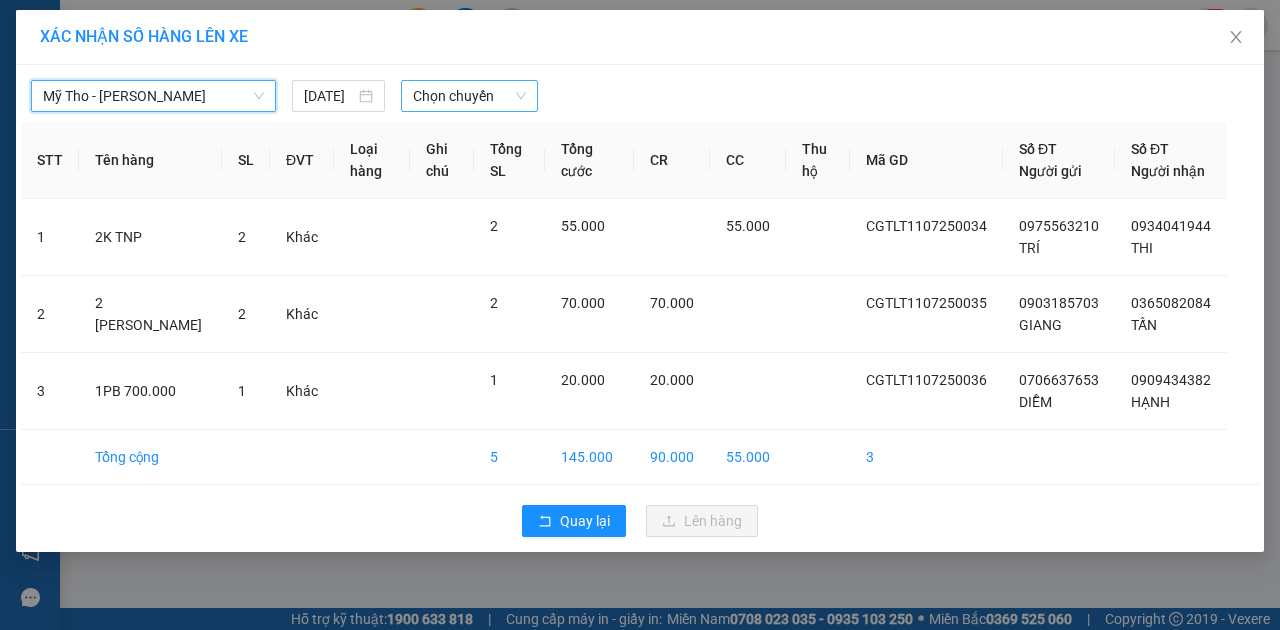click on "Chọn chuyến" at bounding box center (469, 96) 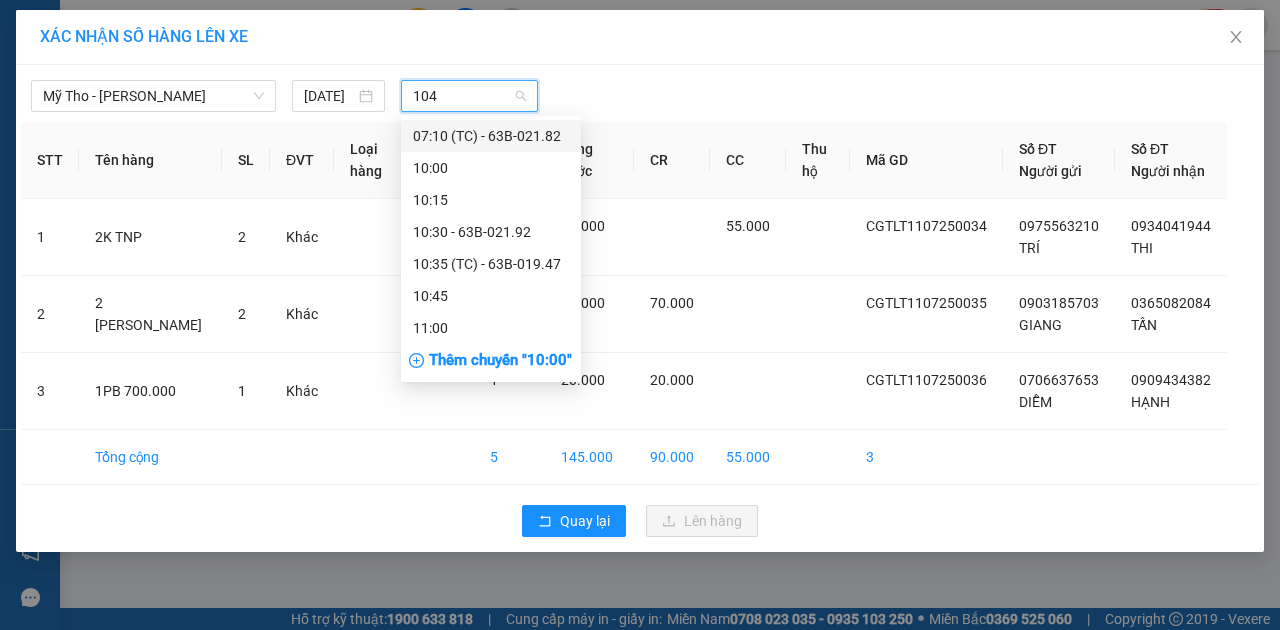 type on "1045" 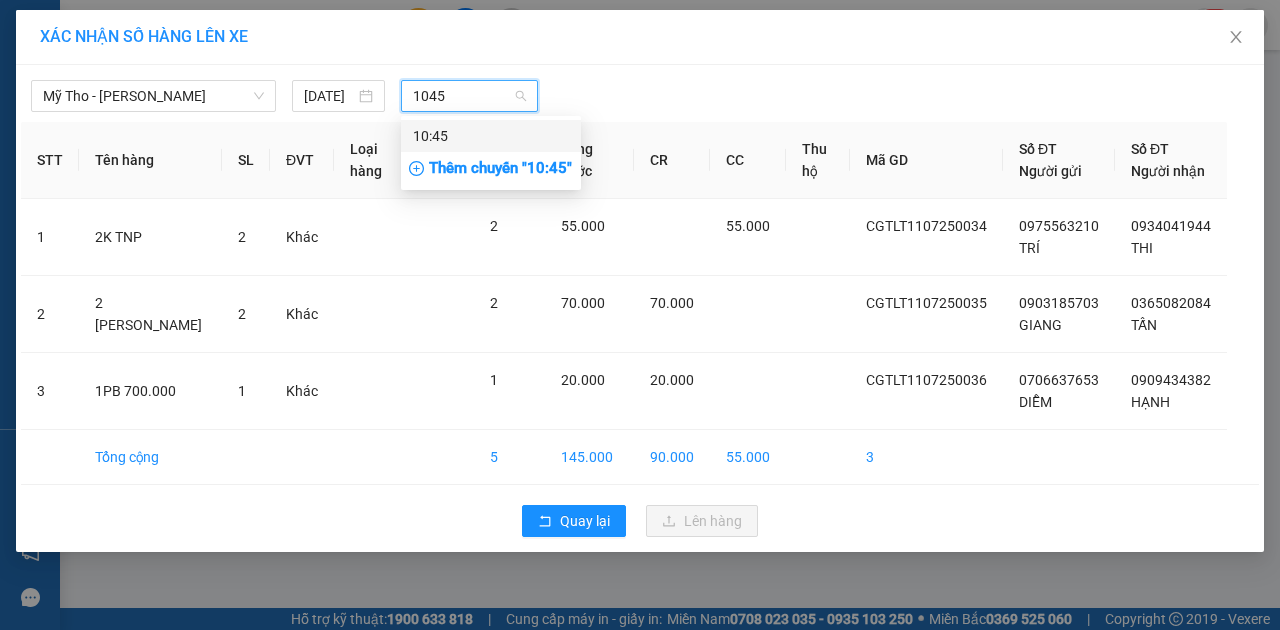 click on "10:45" at bounding box center (491, 136) 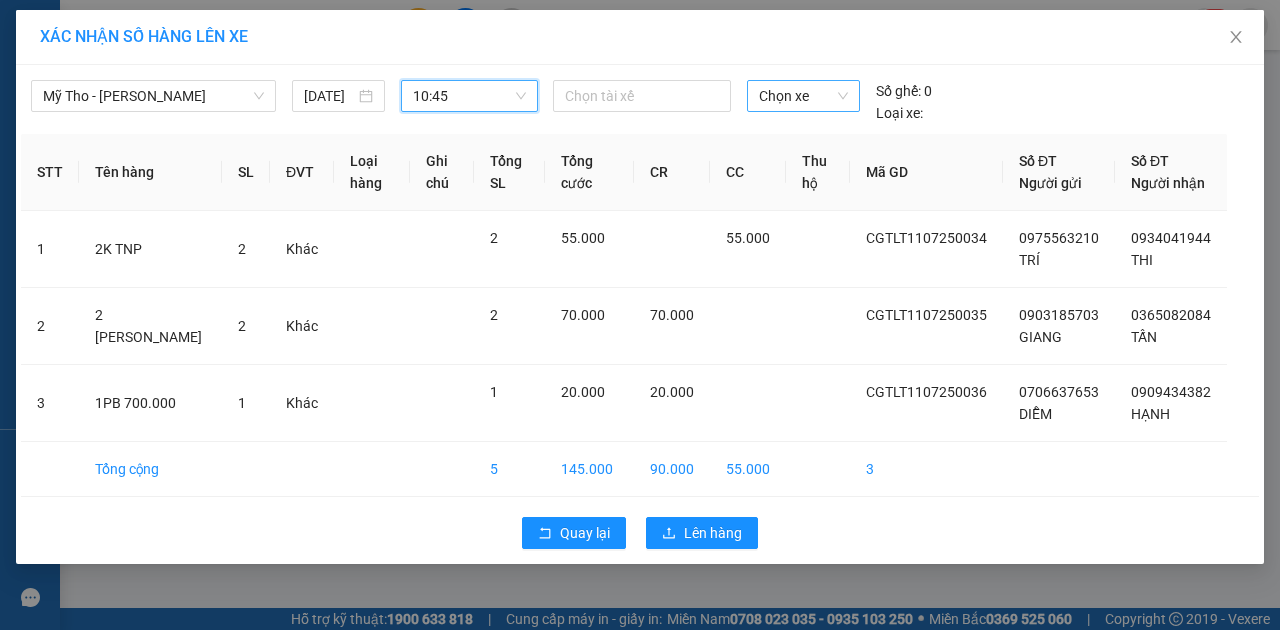 click on "Chọn xe" at bounding box center (803, 96) 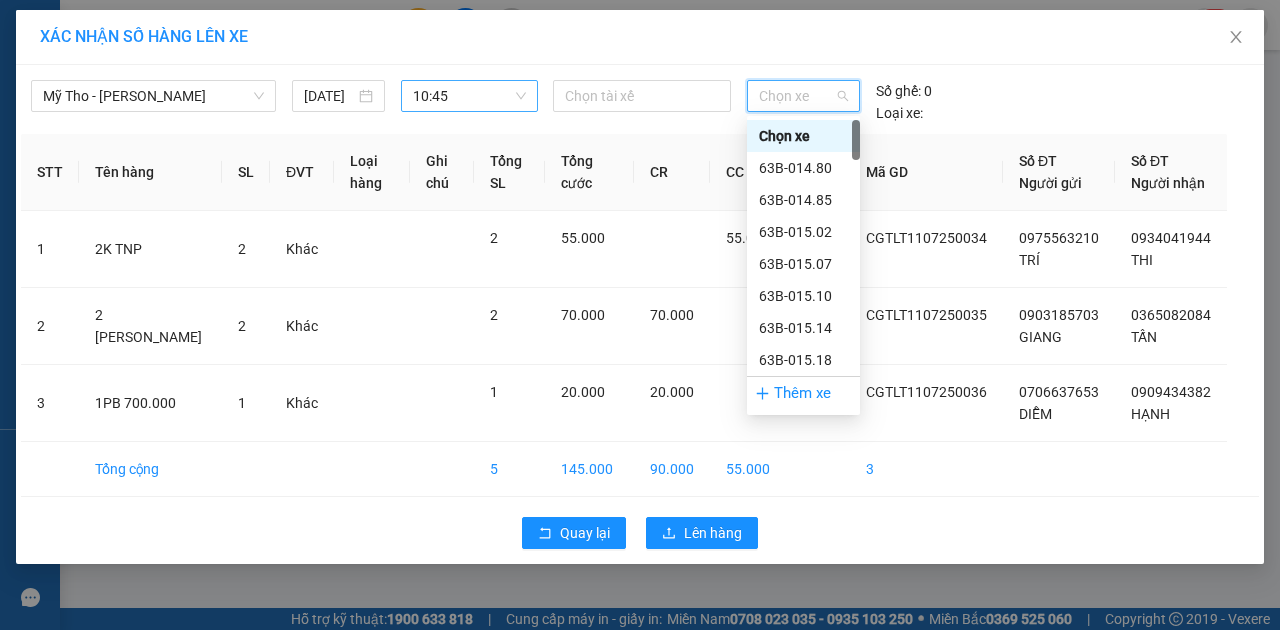 type on "1" 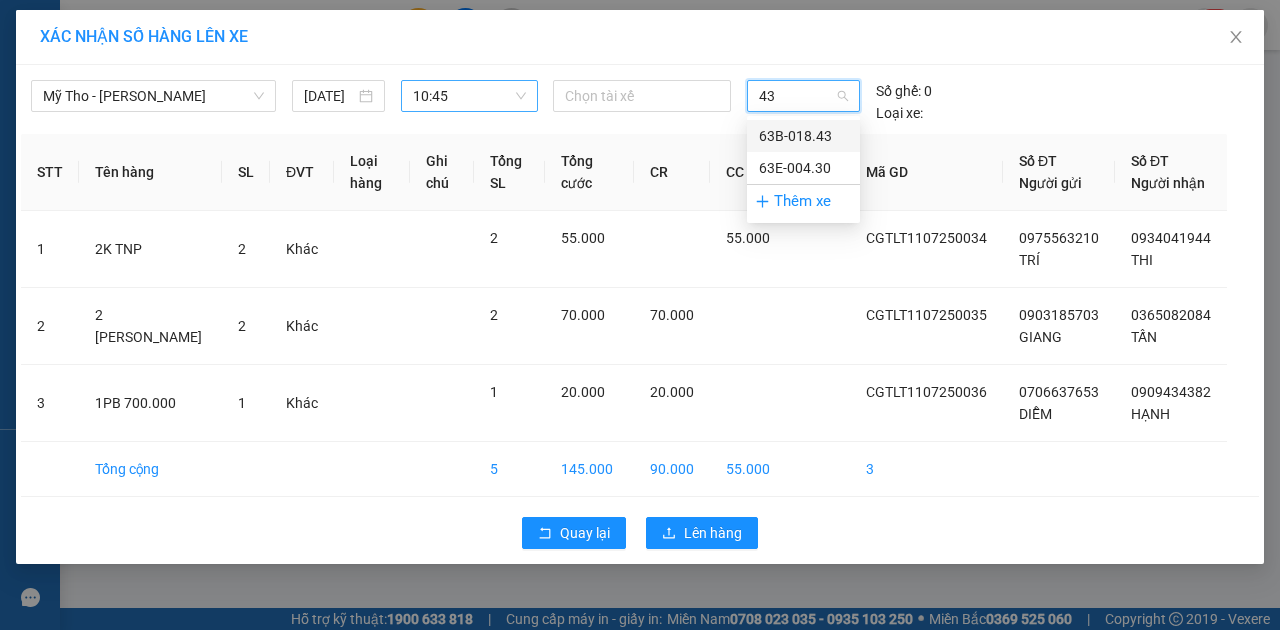 type on "430" 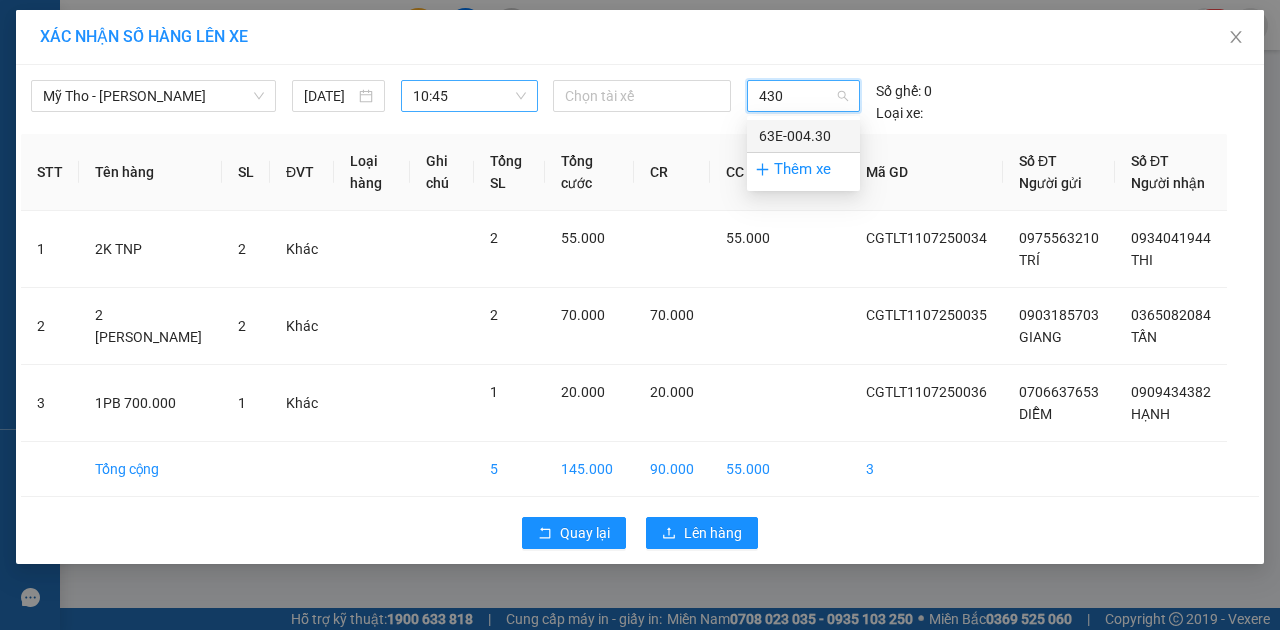 click on "63E-004.30" at bounding box center (803, 136) 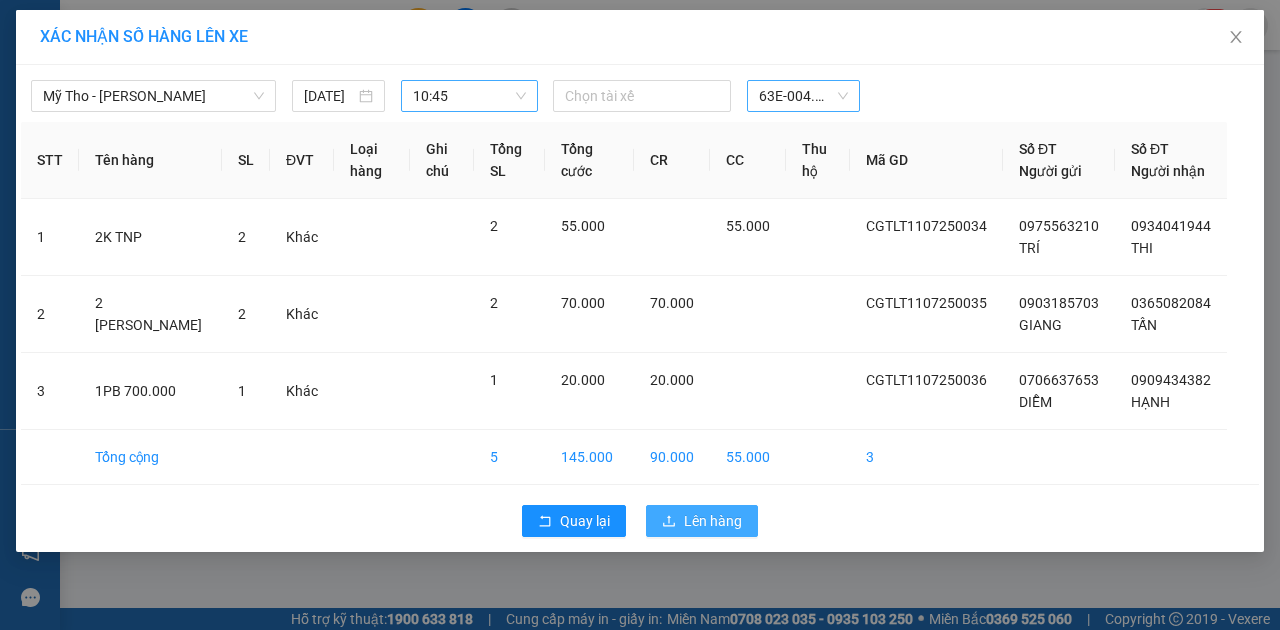 click on "Lên hàng" at bounding box center [702, 521] 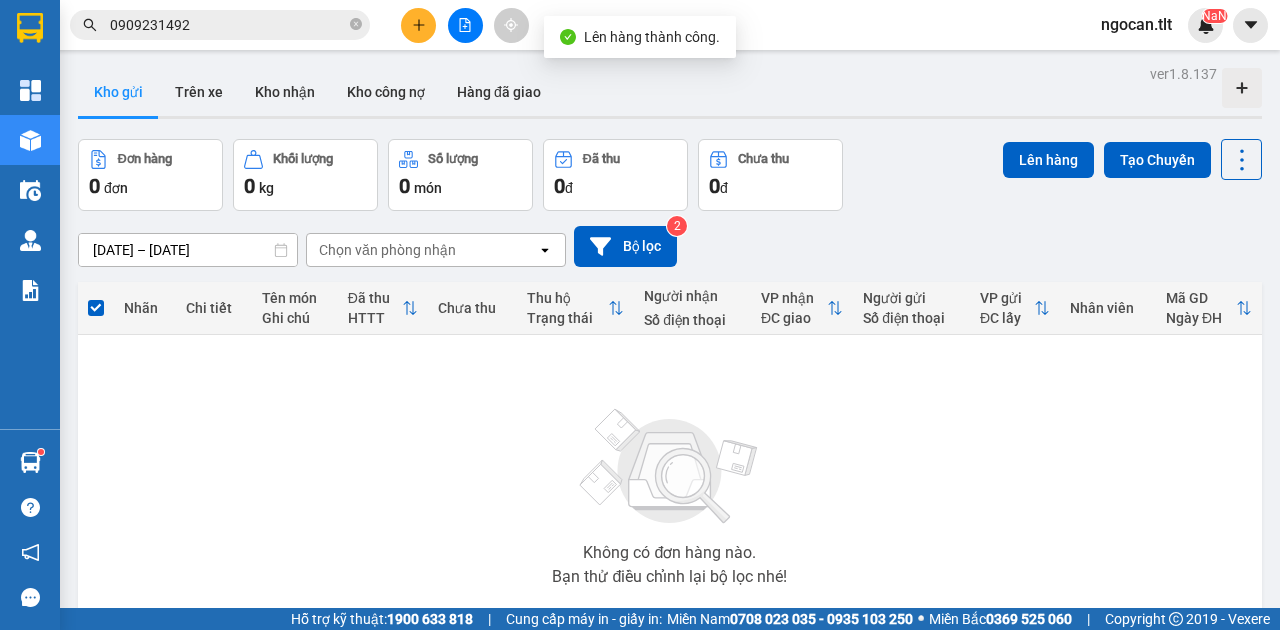 click at bounding box center (465, 25) 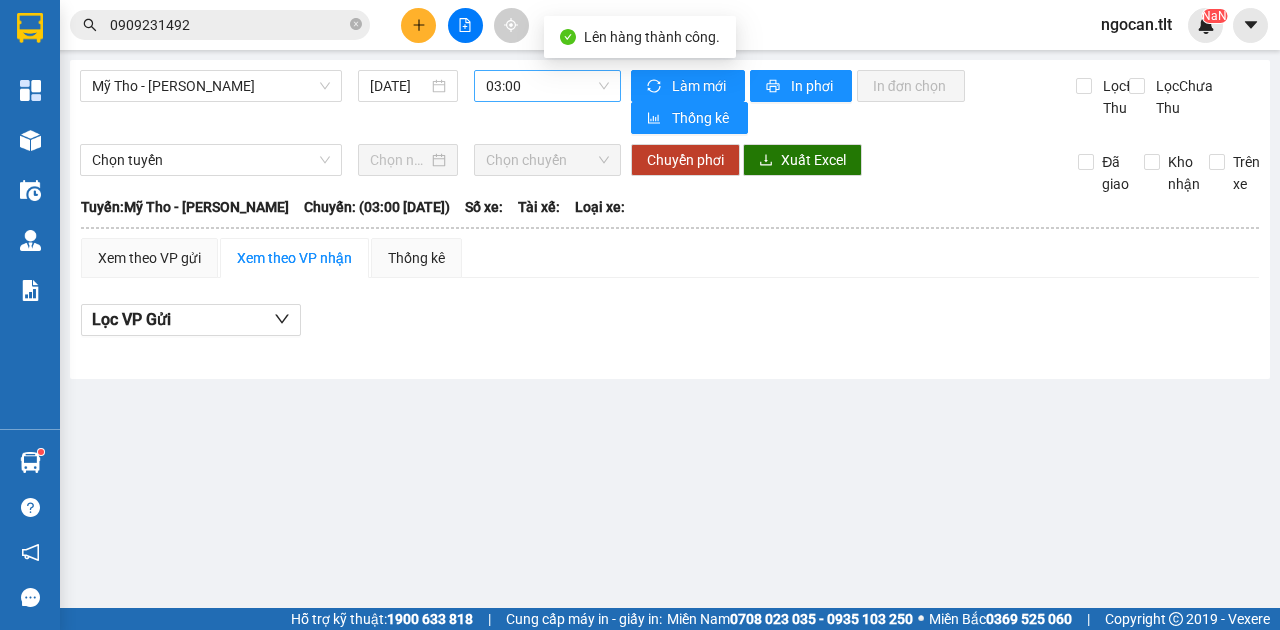 click on "03:00" at bounding box center [547, 86] 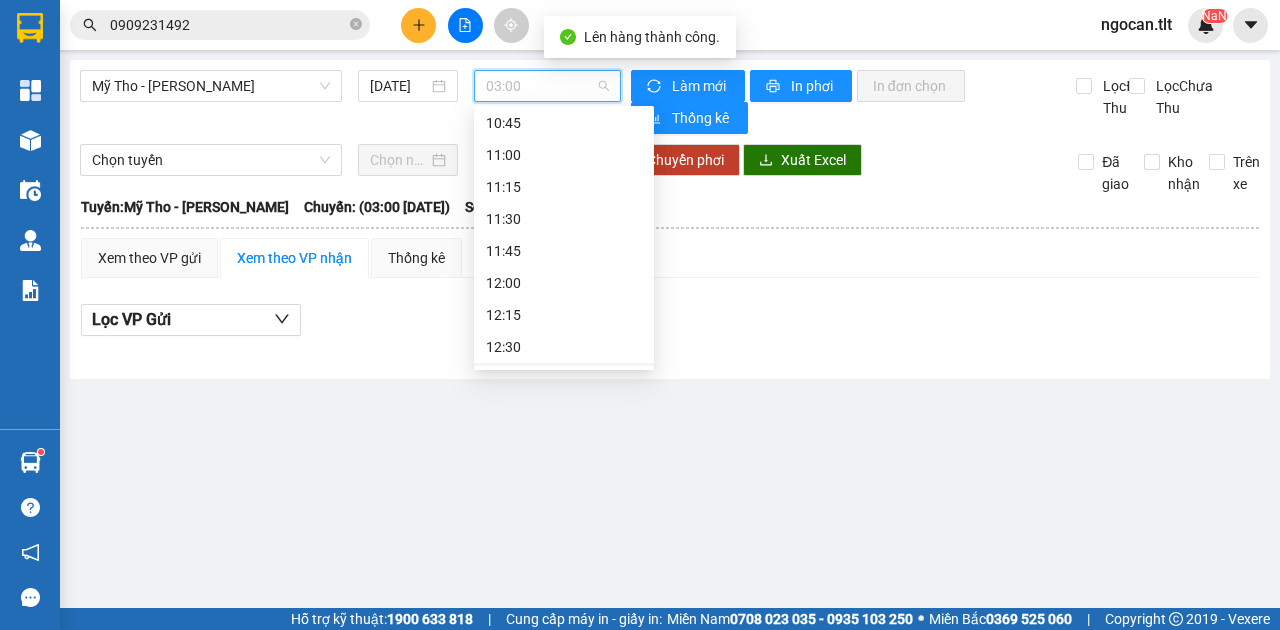 scroll, scrollTop: 1244, scrollLeft: 0, axis: vertical 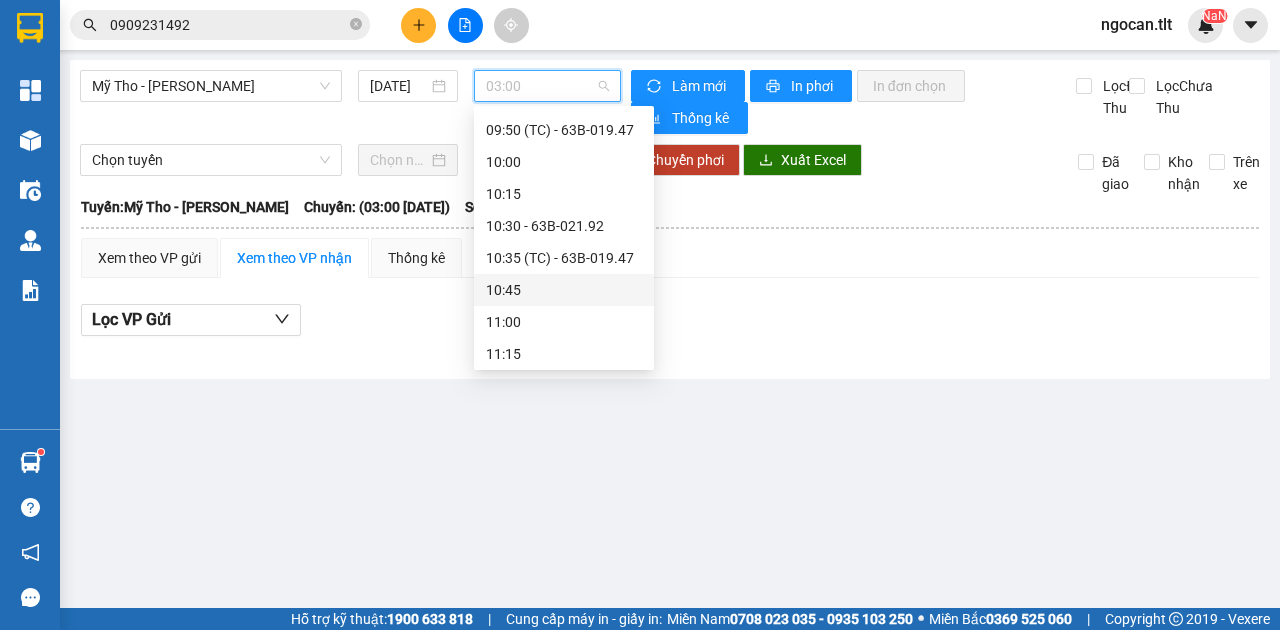 click on "10:45" at bounding box center (564, 290) 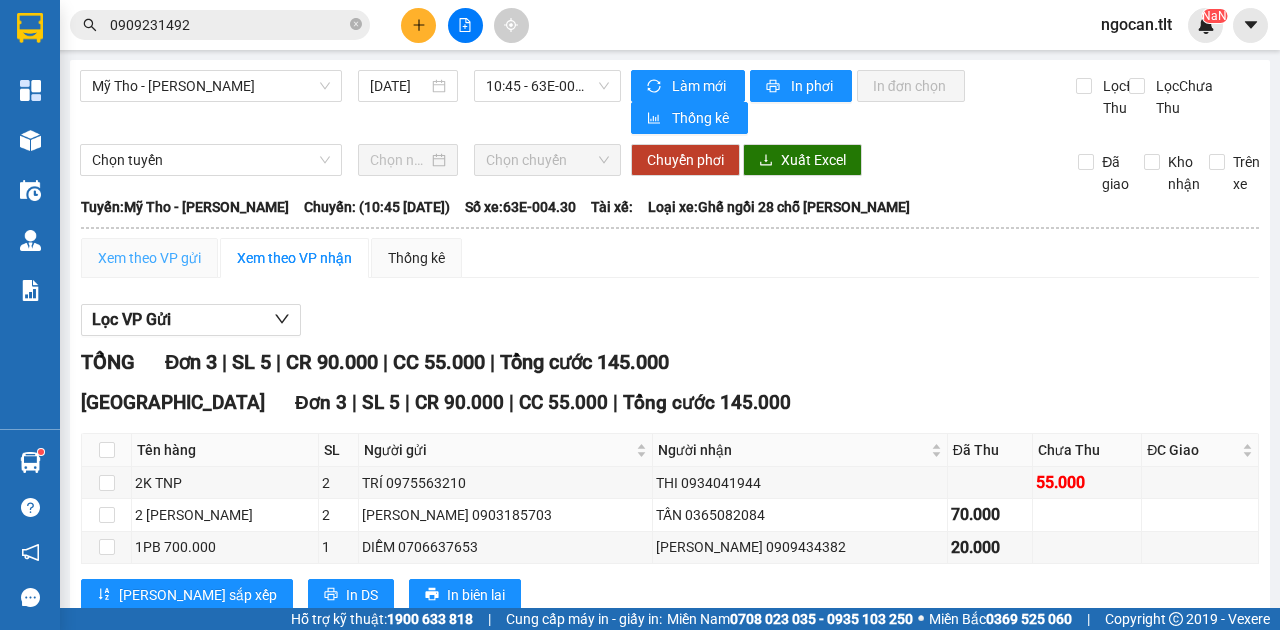 click on "Xem theo VP gửi" at bounding box center (149, 258) 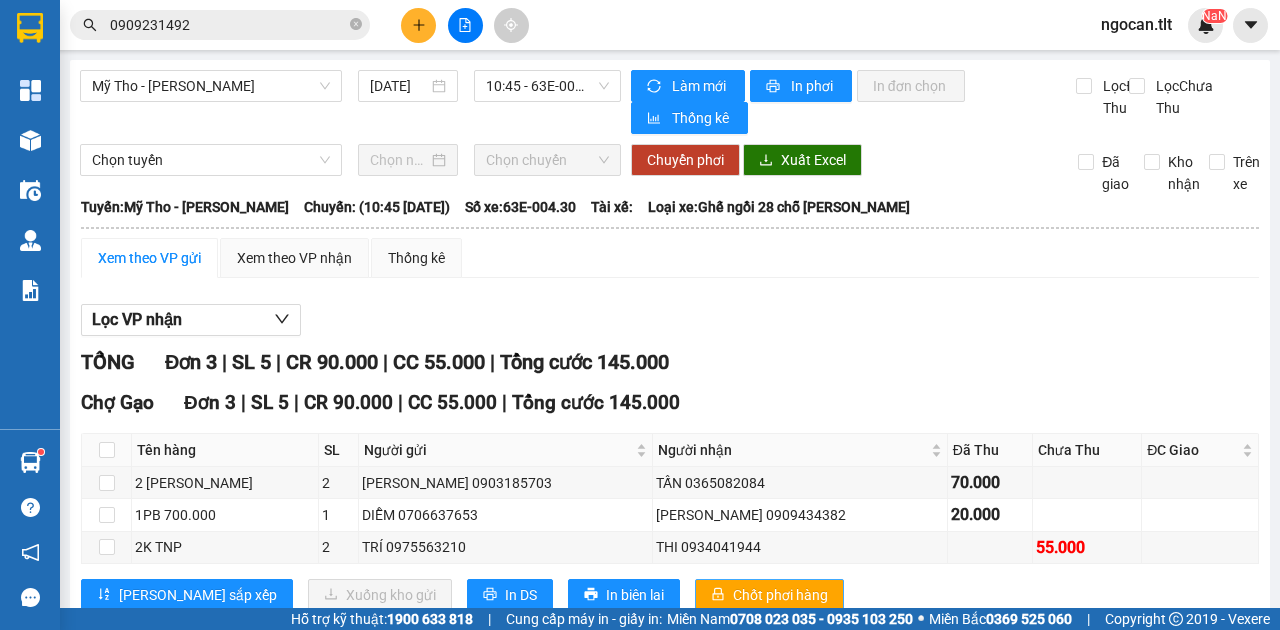 click on "Chốt phơi hàng" at bounding box center [780, 595] 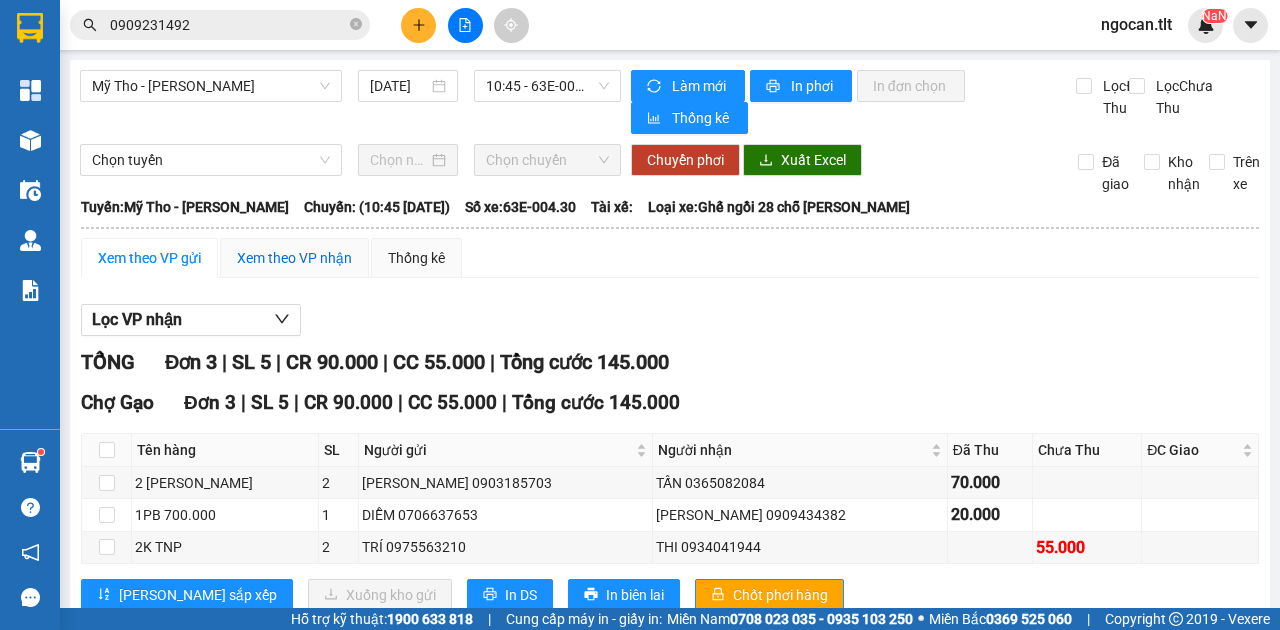 click on "Xem theo VP nhận" at bounding box center (294, 258) 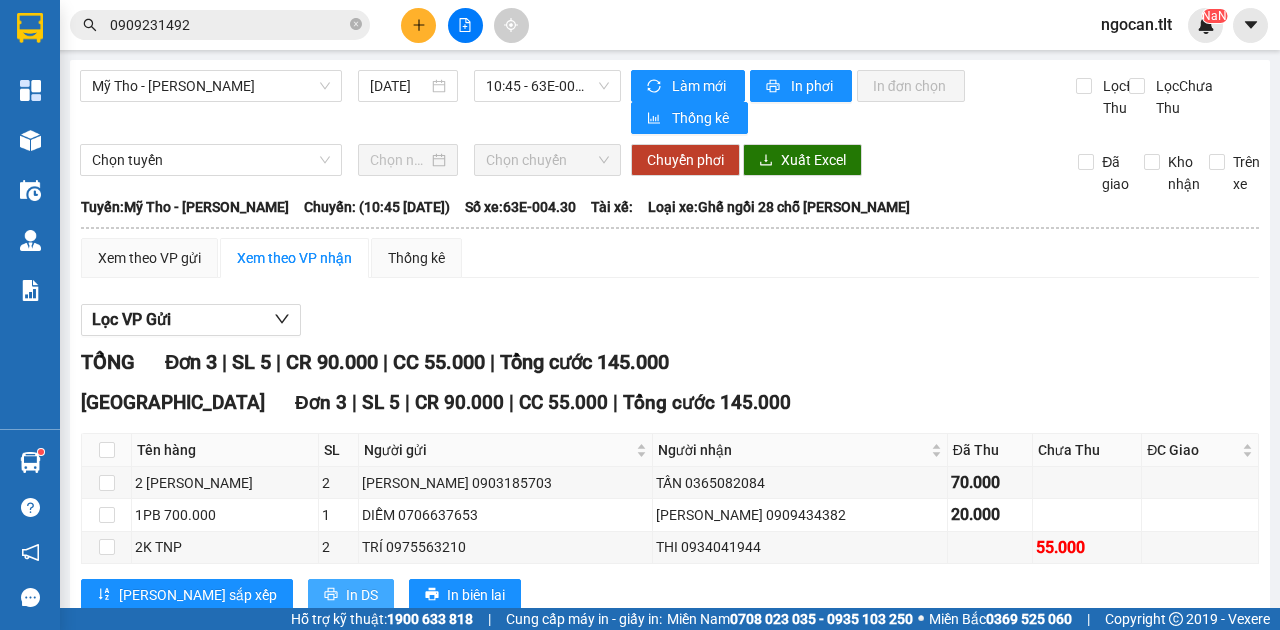 click on "In DS" at bounding box center [362, 595] 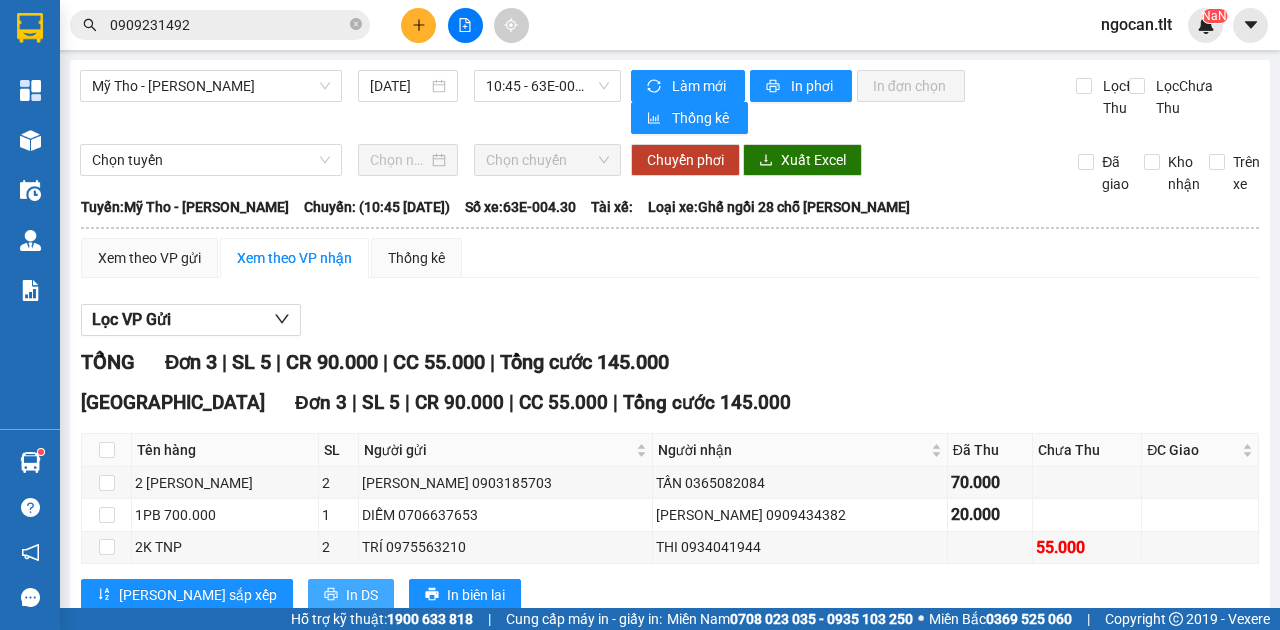 scroll, scrollTop: 0, scrollLeft: 0, axis: both 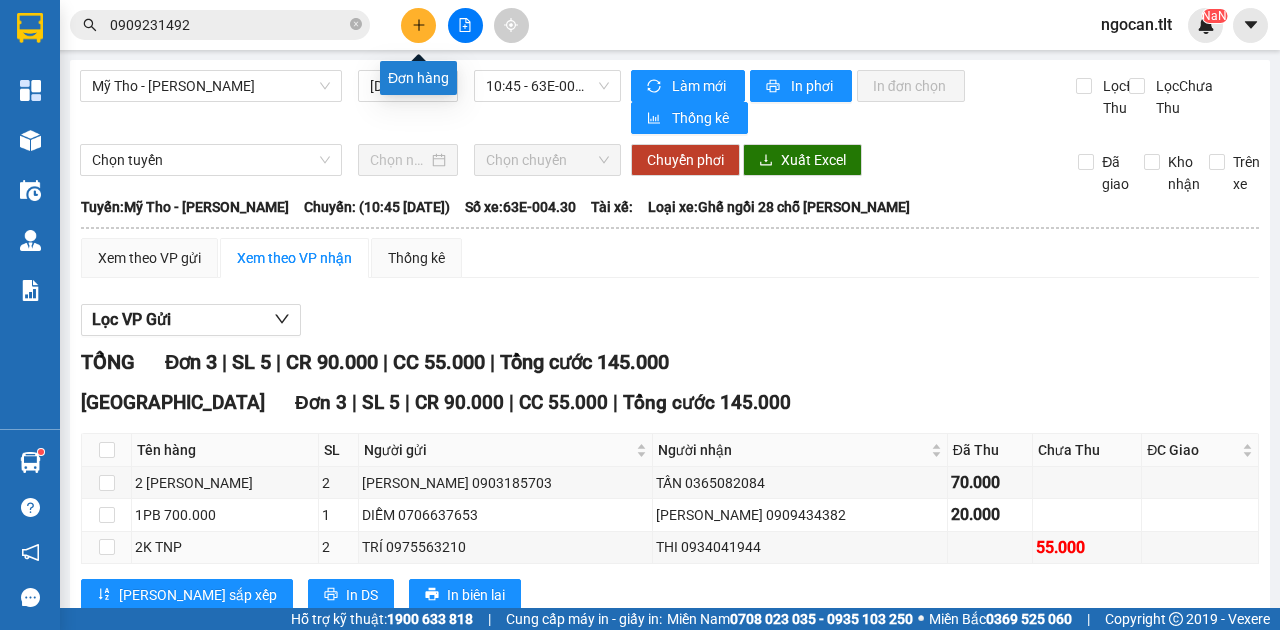 click 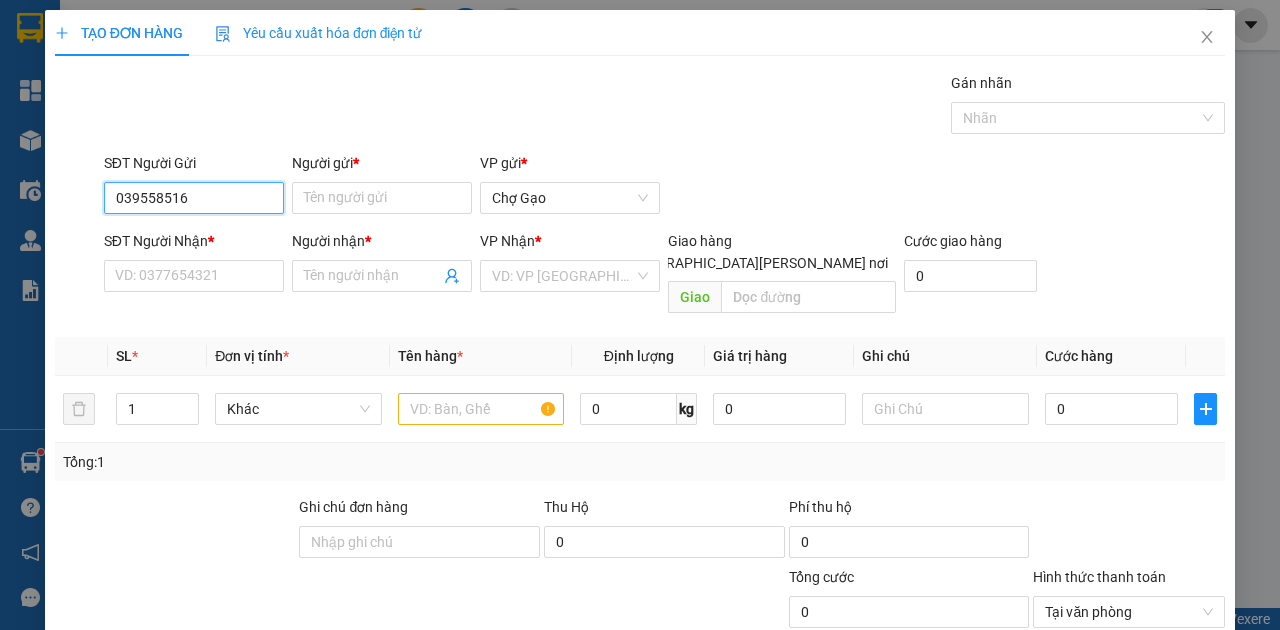 type on "0395585161" 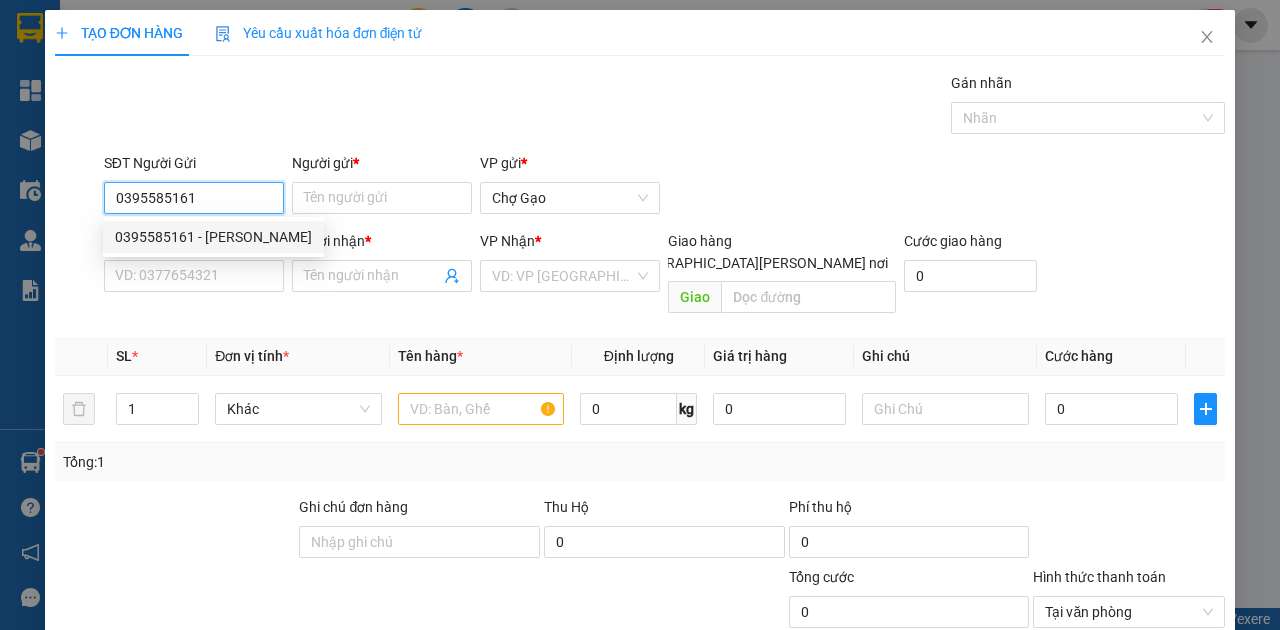 click on "0395585161 - HIỀN" at bounding box center [213, 237] 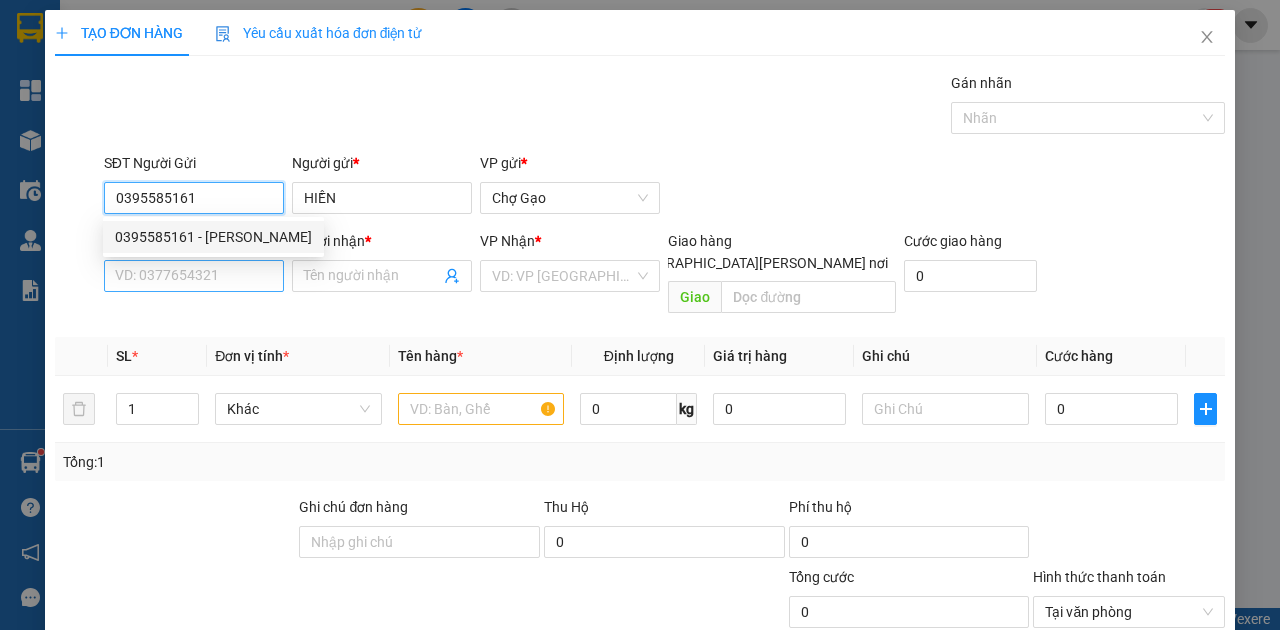 type on "0395585161" 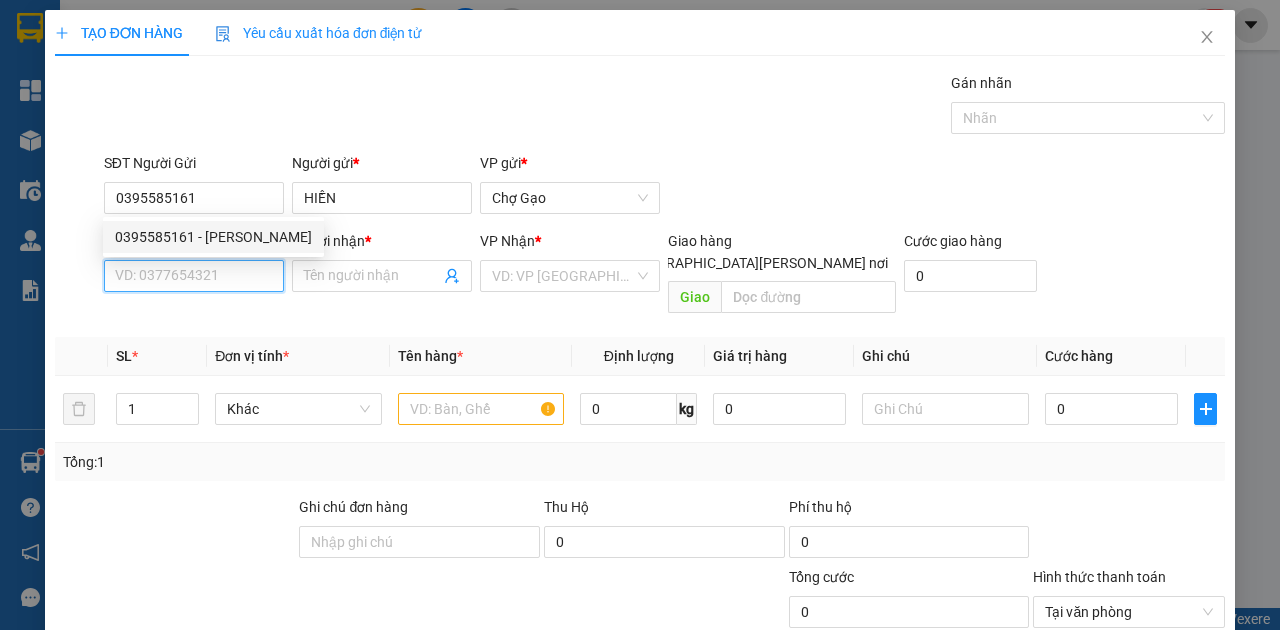click on "SĐT Người Nhận  *" at bounding box center (194, 276) 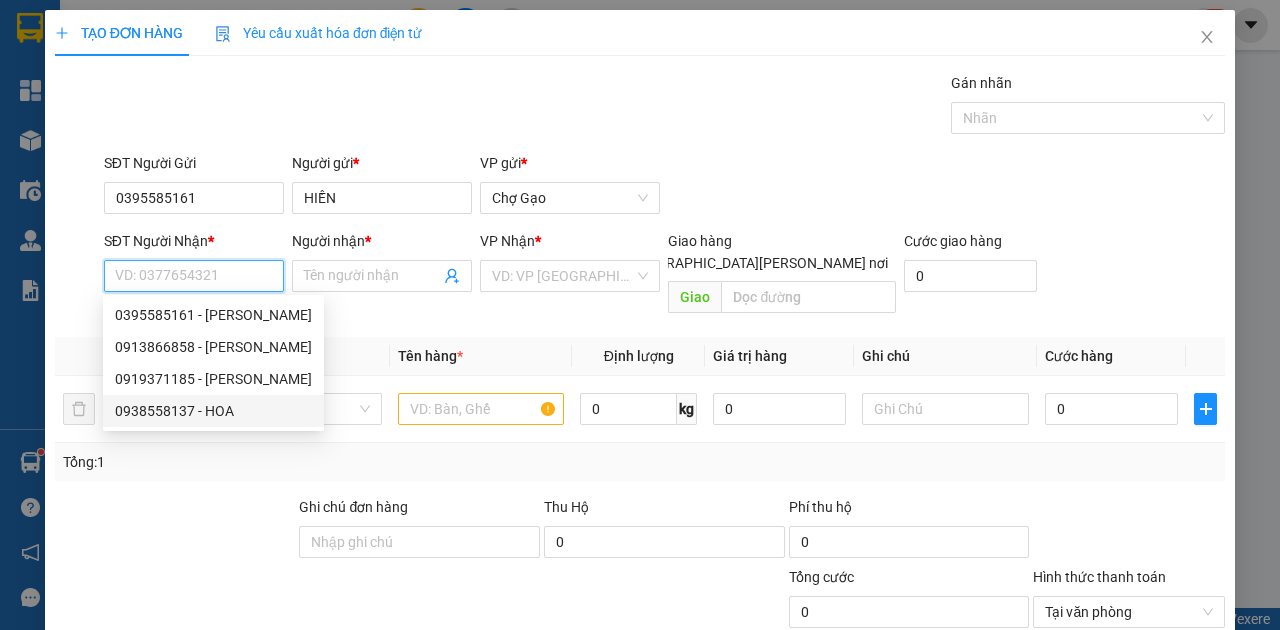 drag, startPoint x: 210, startPoint y: 409, endPoint x: 436, endPoint y: 395, distance: 226.43321 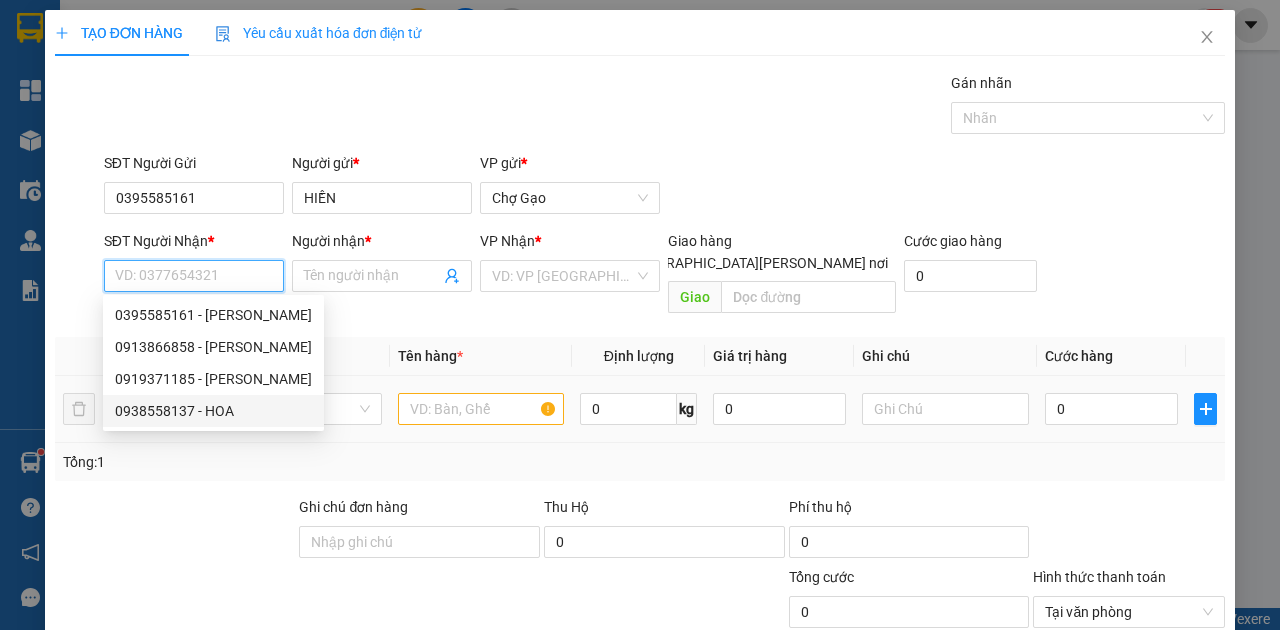 type on "0938558137" 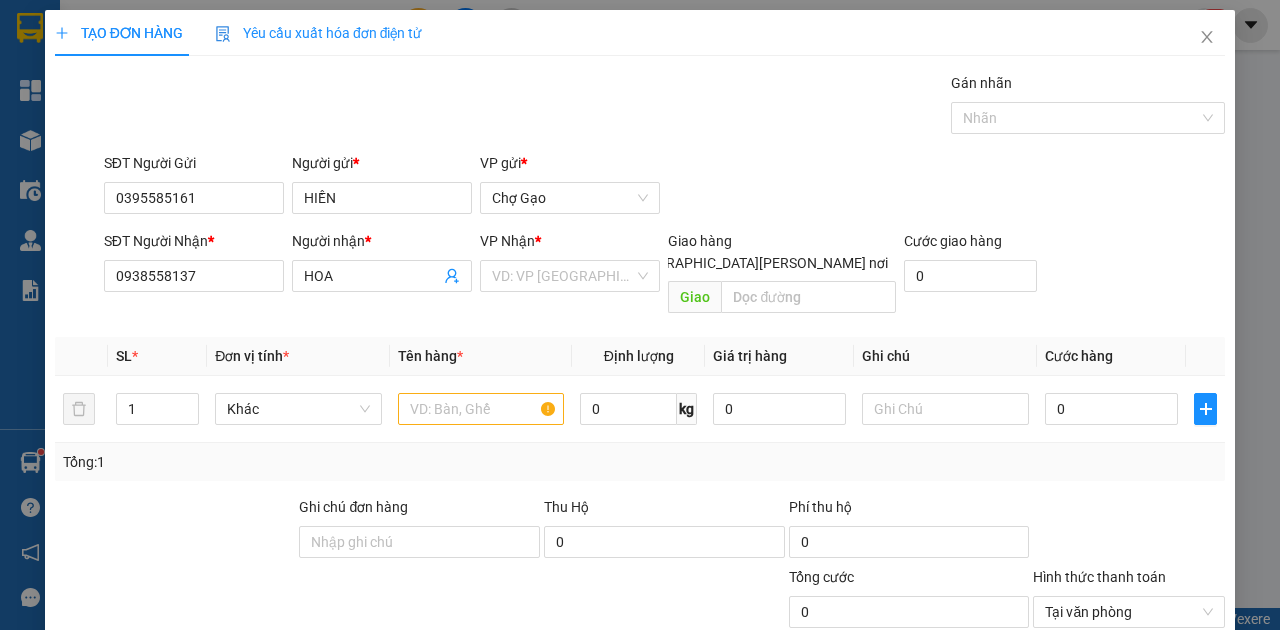 click on "VP Nhận  * VD: VP Sài Gòn" at bounding box center (570, 265) 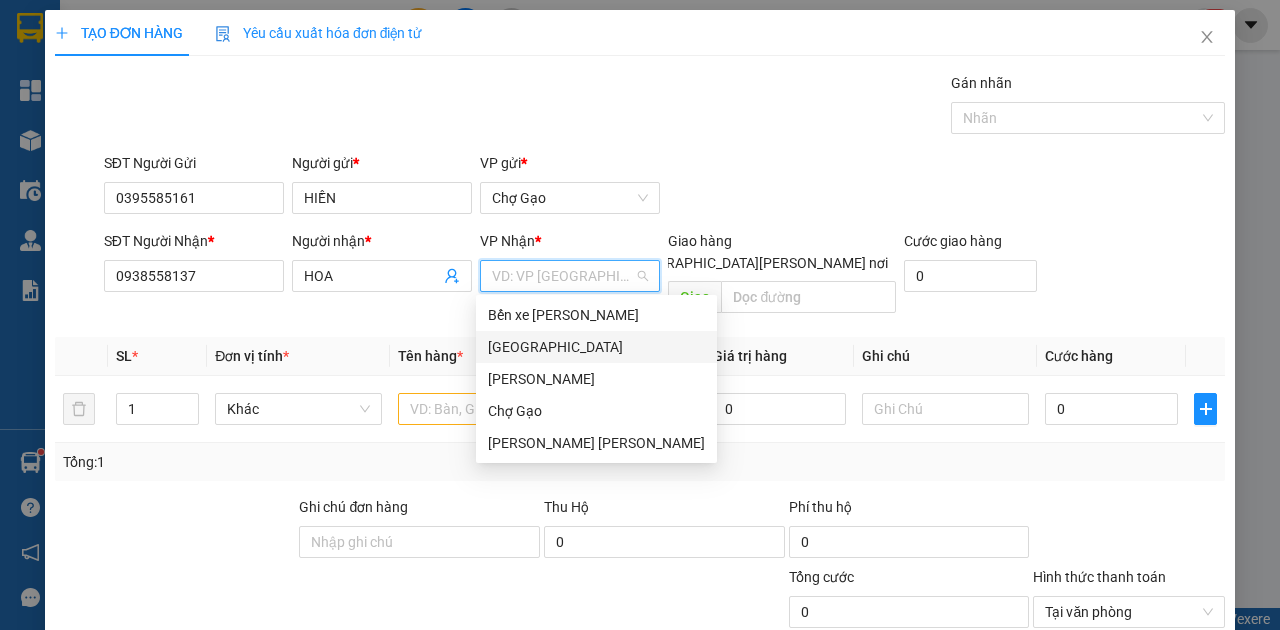 drag, startPoint x: 538, startPoint y: 350, endPoint x: 523, endPoint y: 351, distance: 15.033297 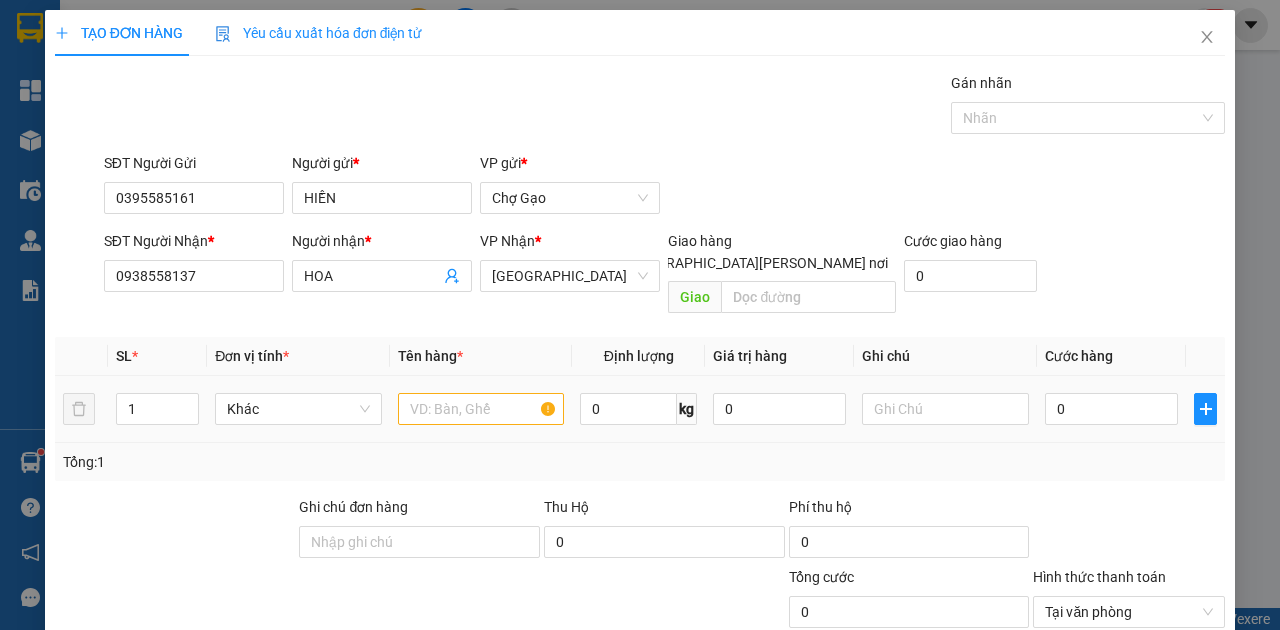 click at bounding box center (481, 409) 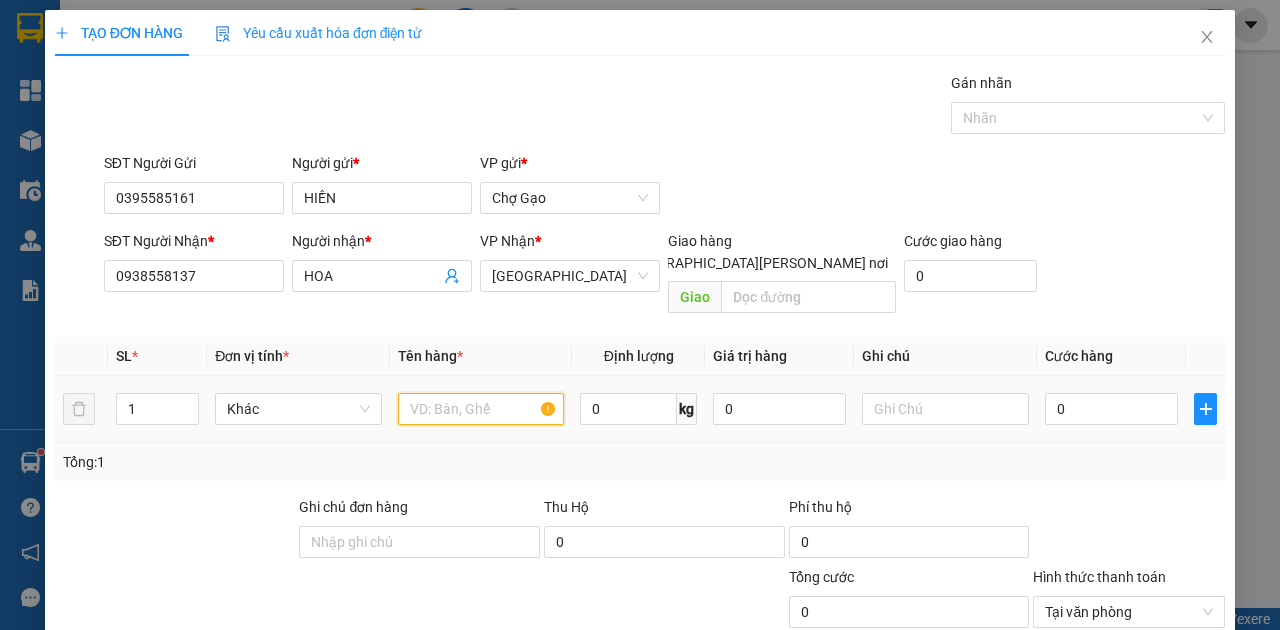 click at bounding box center [481, 409] 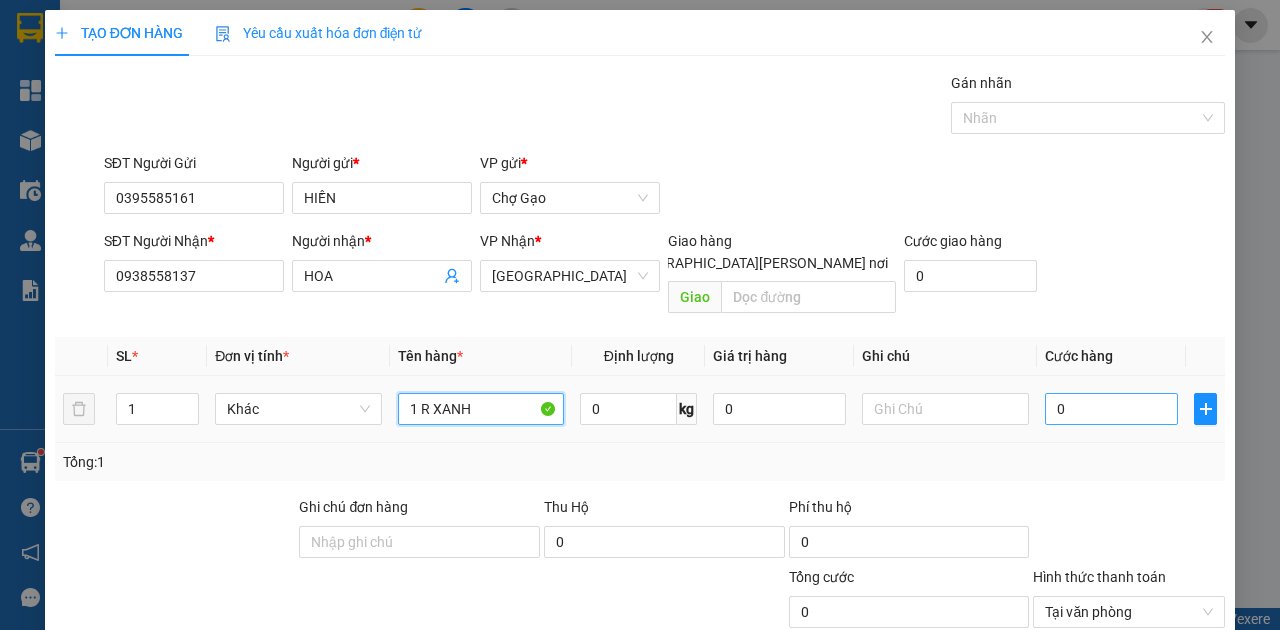 type on "1 R XANH" 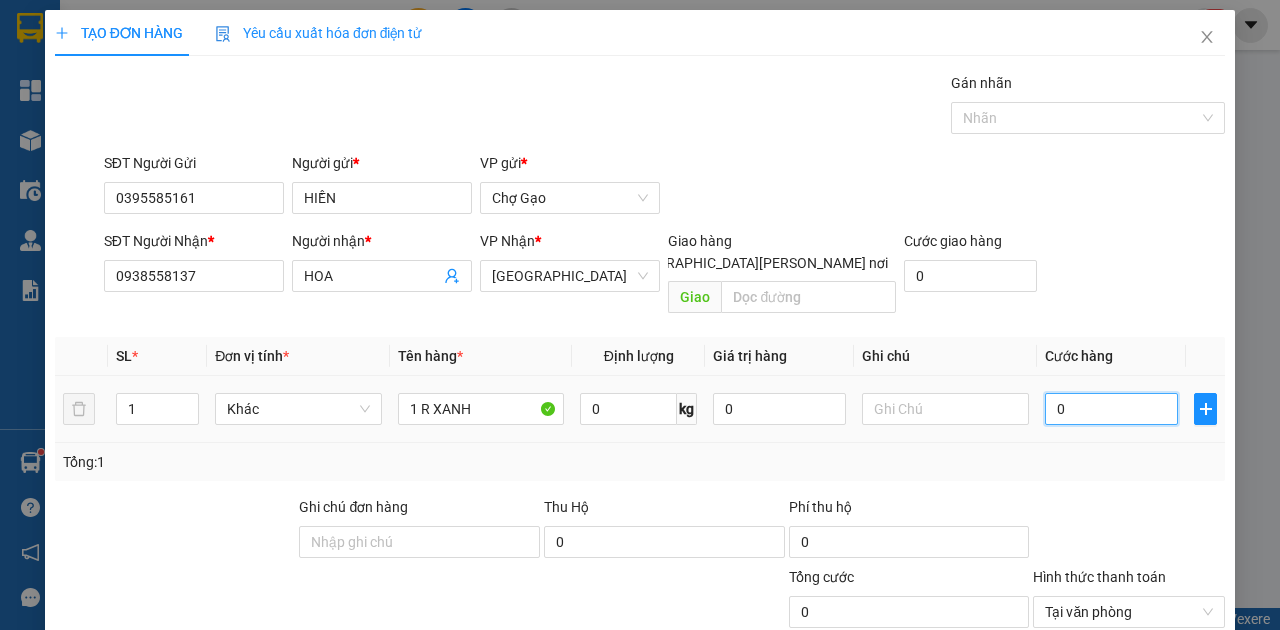 click on "0" at bounding box center (1111, 409) 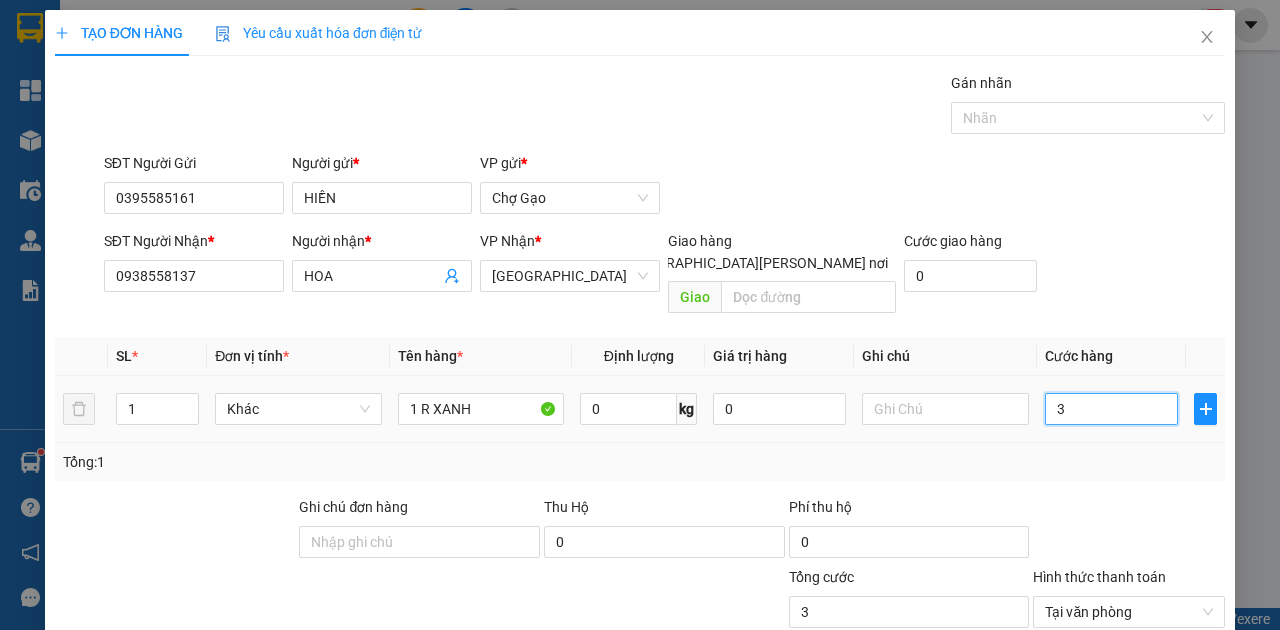type on "30" 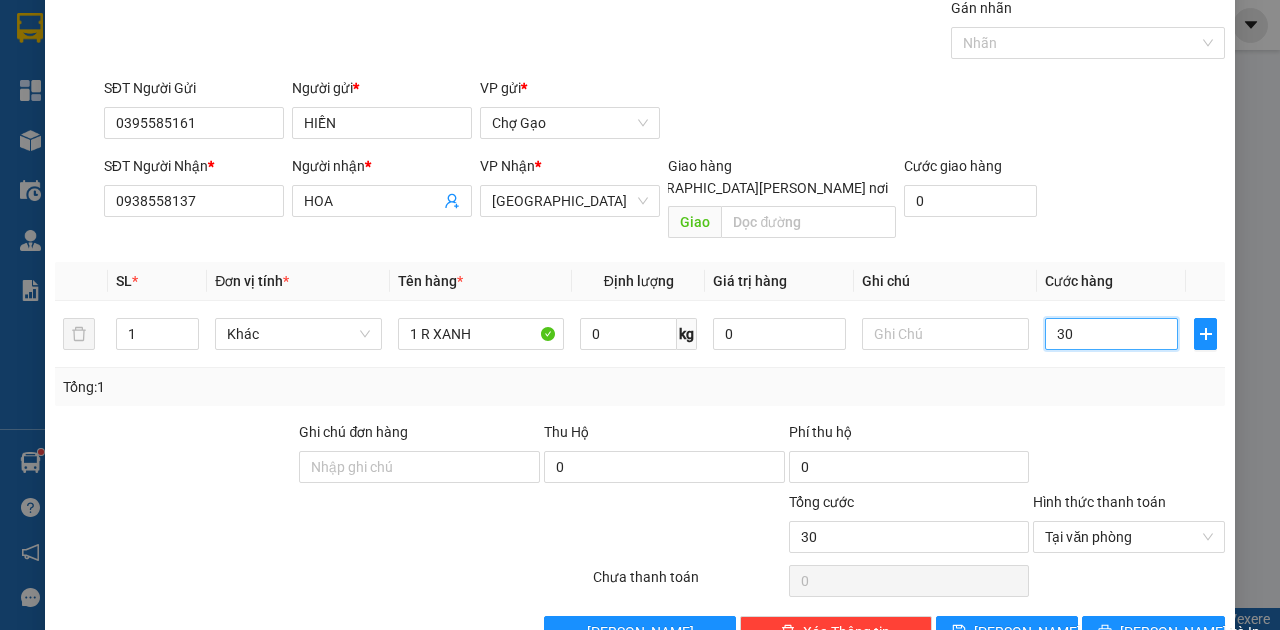scroll, scrollTop: 107, scrollLeft: 0, axis: vertical 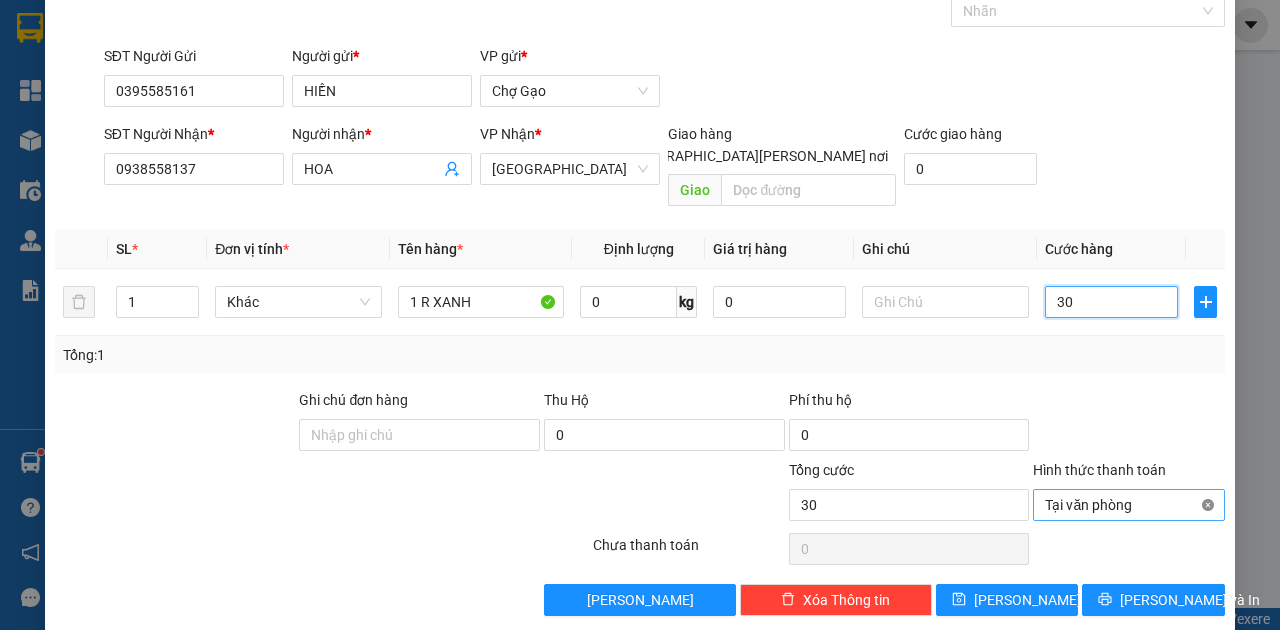 type on "30" 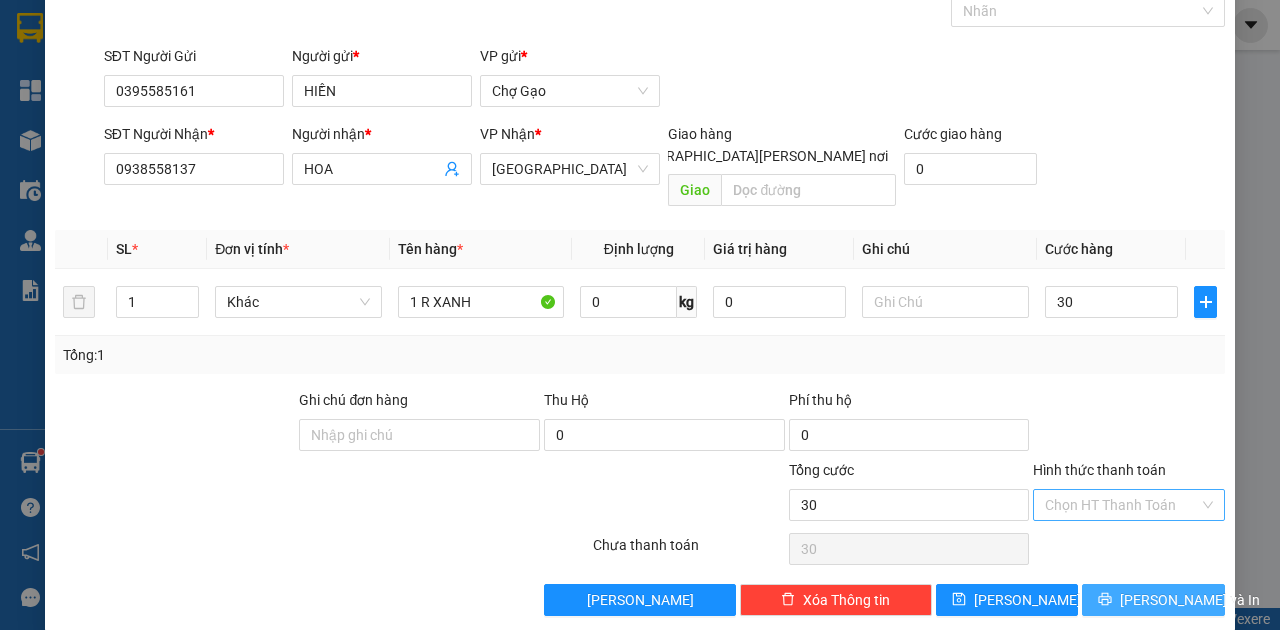 type on "30.000" 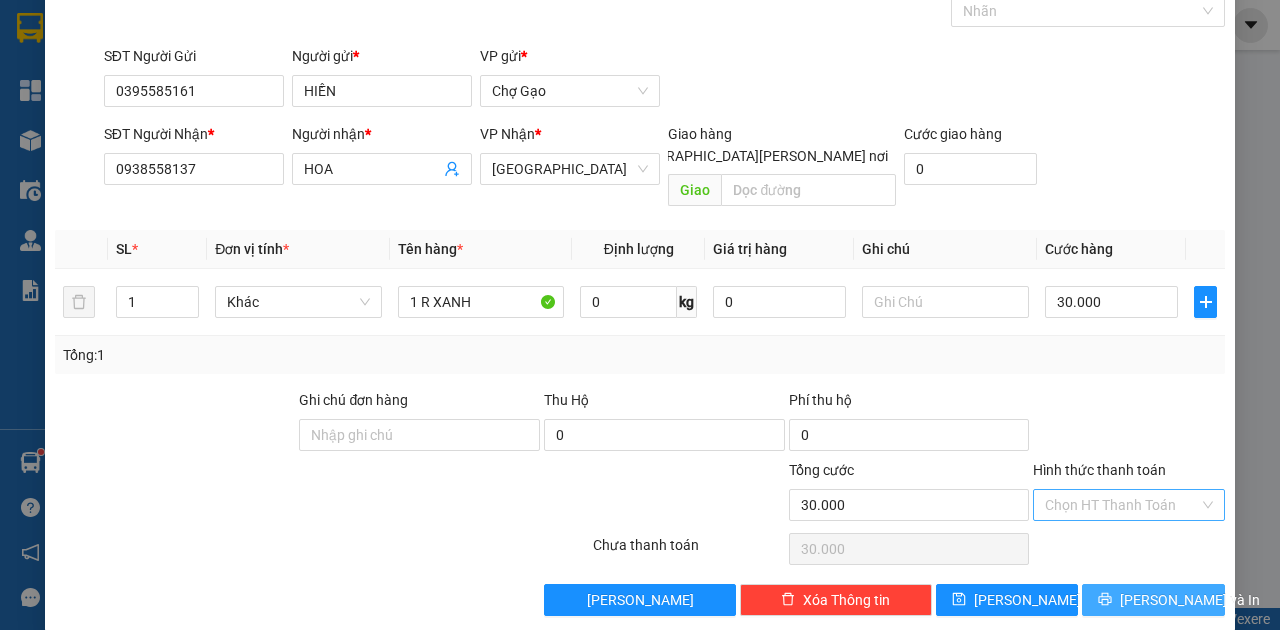 click on "[PERSON_NAME] và In" at bounding box center [1153, 600] 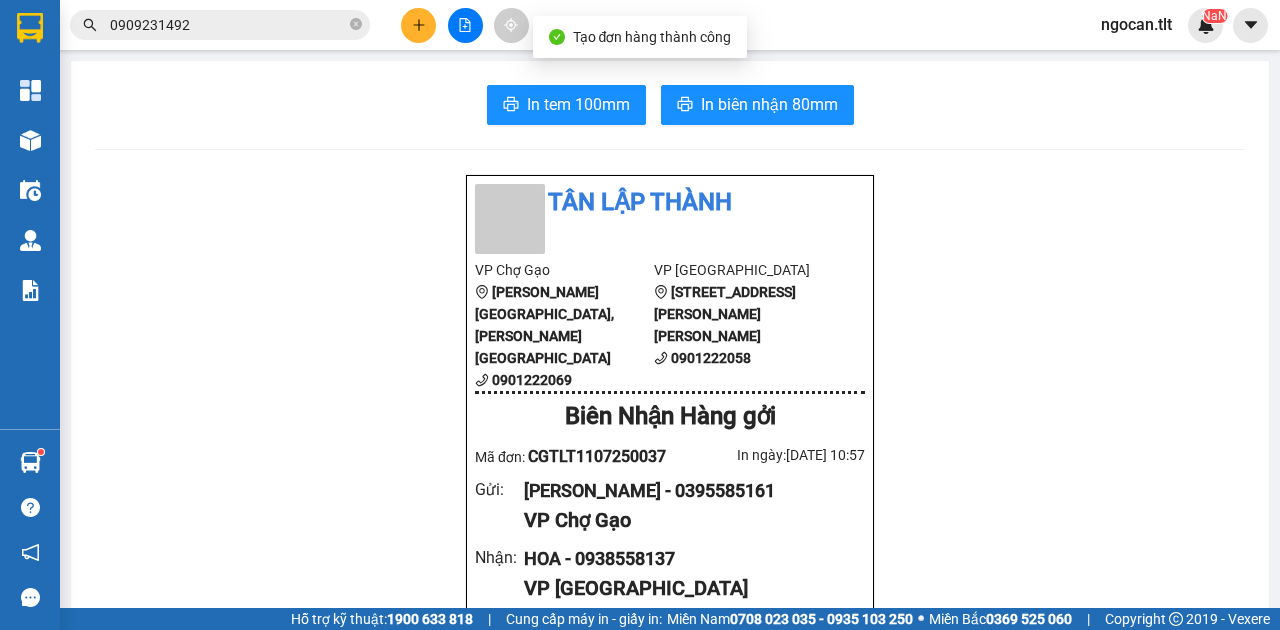 click on "In tem 100mm
In biên nhận 80mm Tân Lập Thành VP Chợ Gạo   Long Bình Điền,Huyện Chợ Gạo   0901222069 VP Sài Gòn   84 Hùng Vương, P9 , Quận 5   0901222058 Biên Nhận Hàng gởi Mã đơn:   CGTLT1107250037 In ngày:  11/07/2025   10:57 Gửi :   HIỀN - 0395585161 VP Chợ Gạo Nhận :   HOA - 0938558137 VP Sài Gòn Tên (giá trị hàng) SL Cước món hàng Khác - 1 R XANH   (0) 1 30.000 Tổng cộng 1 30.000 Loading... Chưa Thu : 30.000 VND Tổng phải thu : 30.000 VND Quy định nhận/gửi hàng : Hàng hóa quá 7 ngày, nhà xe không chịu trách nhiệm hư hao, thất lạc. Nhà xe không bồi thường khi vận chuyển hàng dễ vỡ. Hàng không kê khai giá trị nếu thất lạc nhà xe chỉ bồi thường tối đa 10 lần cước vận chuyển. Đối với tiền, quý khách vui lòng mang theo CMND để đối chiếu. Nhà xe không chịu trách nhiệm với hàng niêm phong/hàng quốc cấm. CGTLT1107250037 Chợ Gạo" at bounding box center [670, 892] 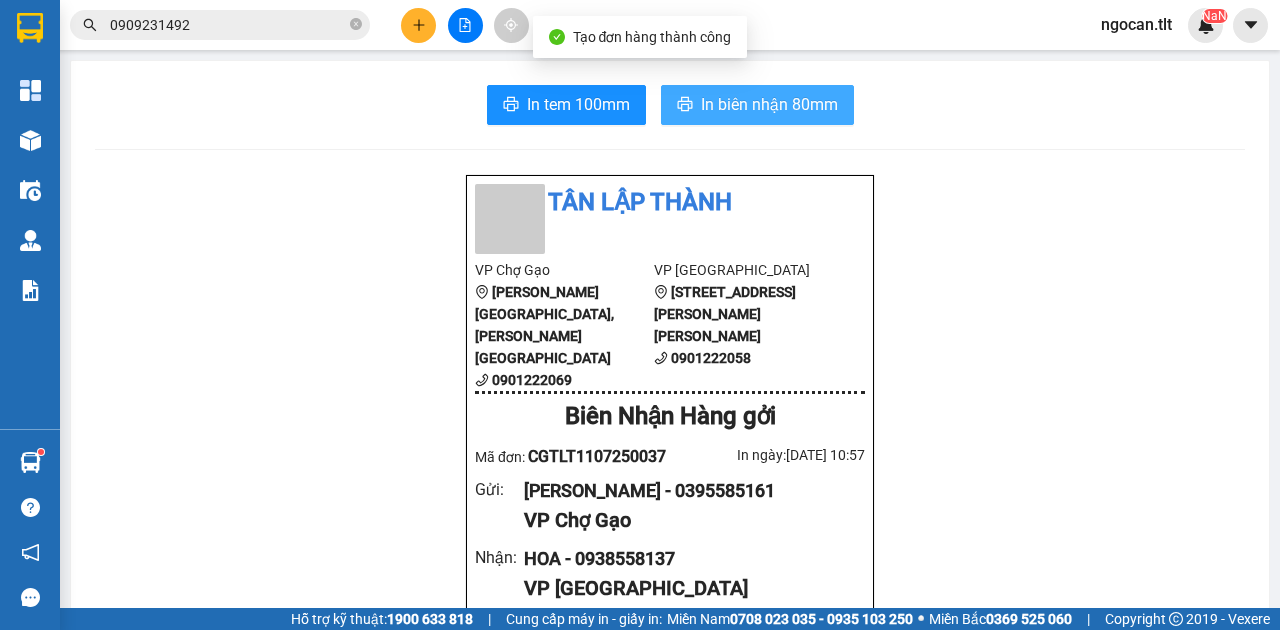 click on "In biên nhận 80mm" at bounding box center (769, 104) 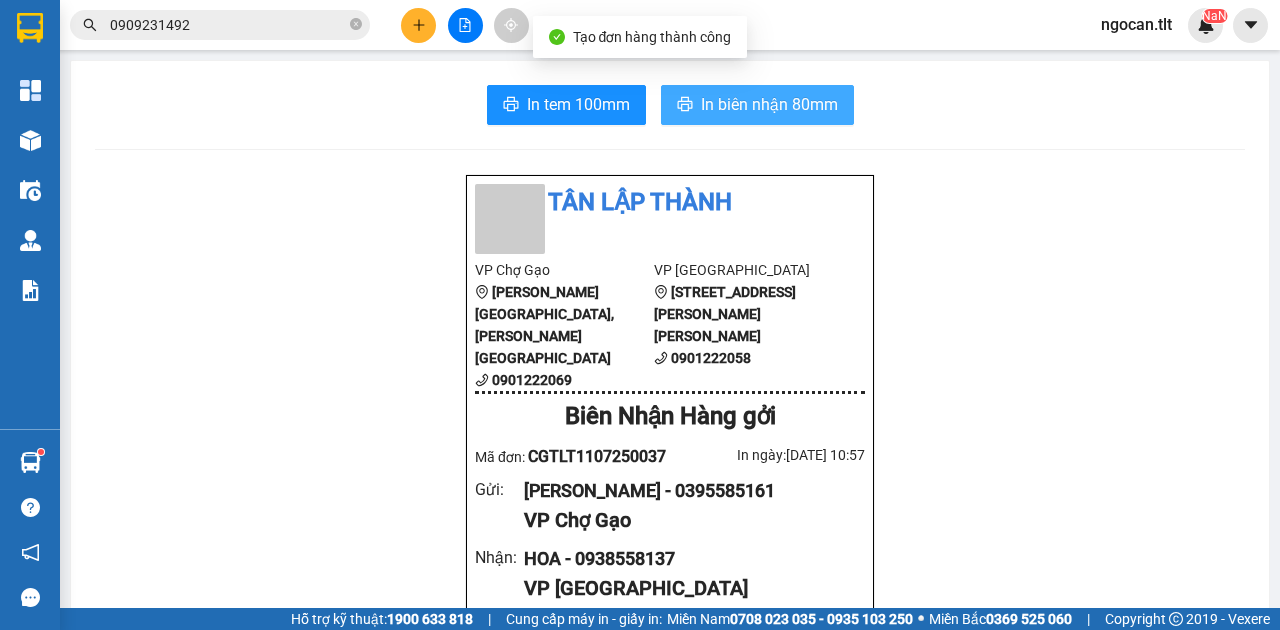scroll, scrollTop: 0, scrollLeft: 0, axis: both 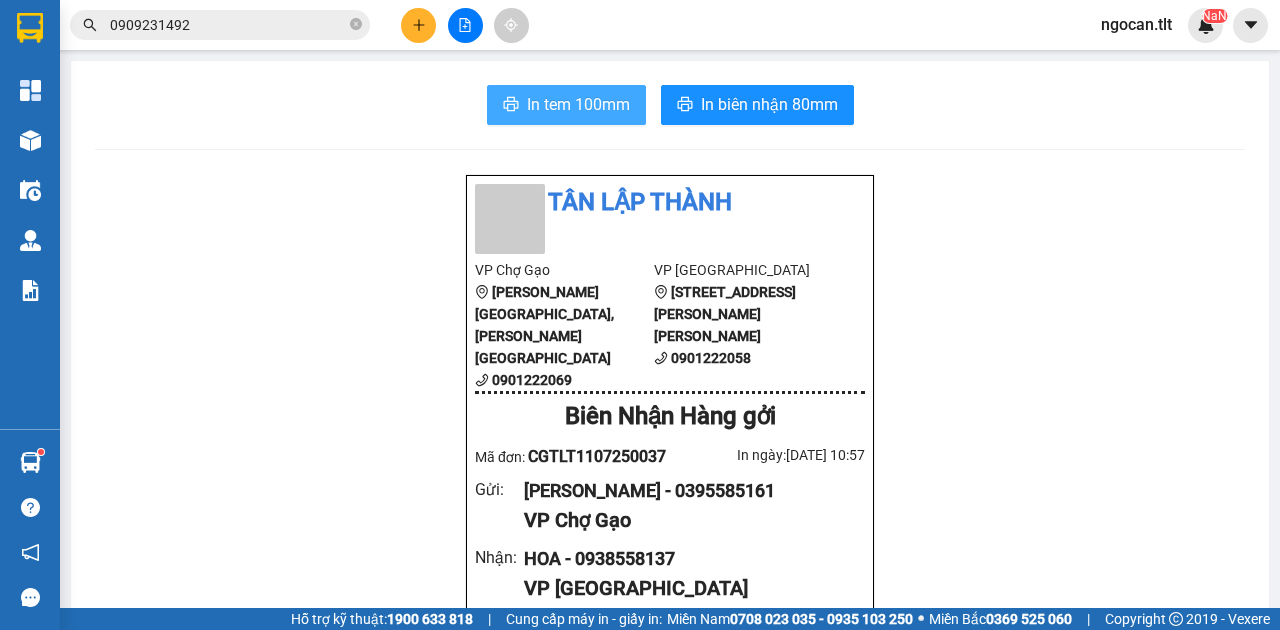 click on "In tem 100mm" at bounding box center (578, 104) 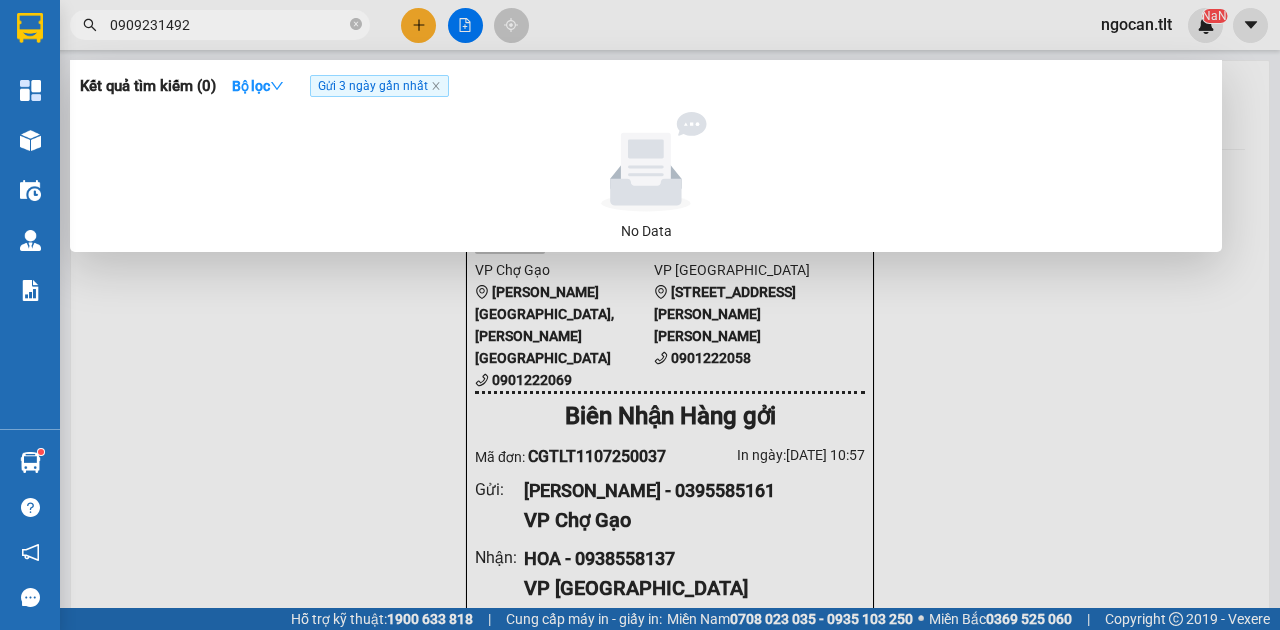 click on "0909231492" at bounding box center (228, 25) 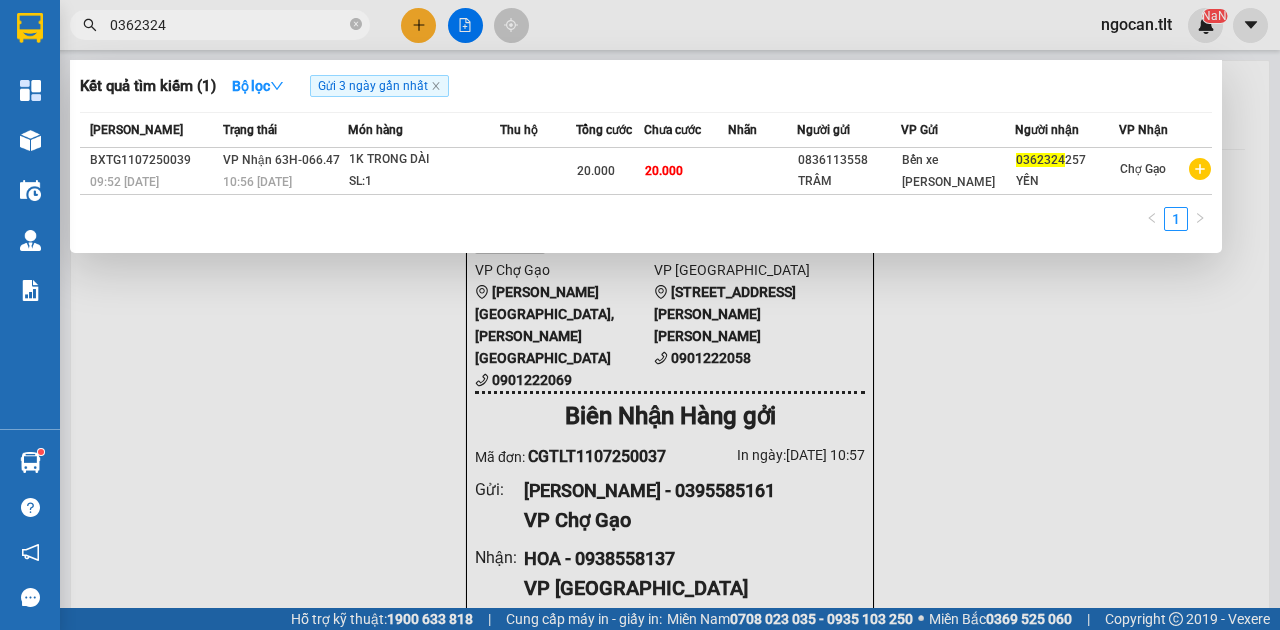 click on "0362324" at bounding box center [228, 25] 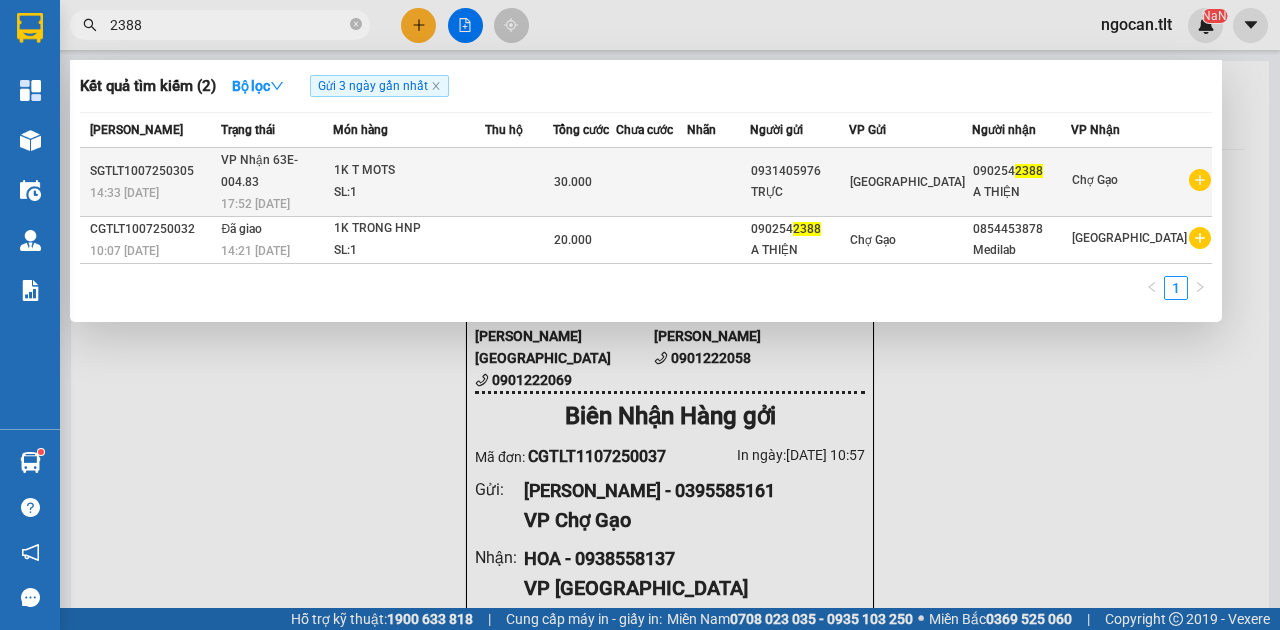 type on "2388" 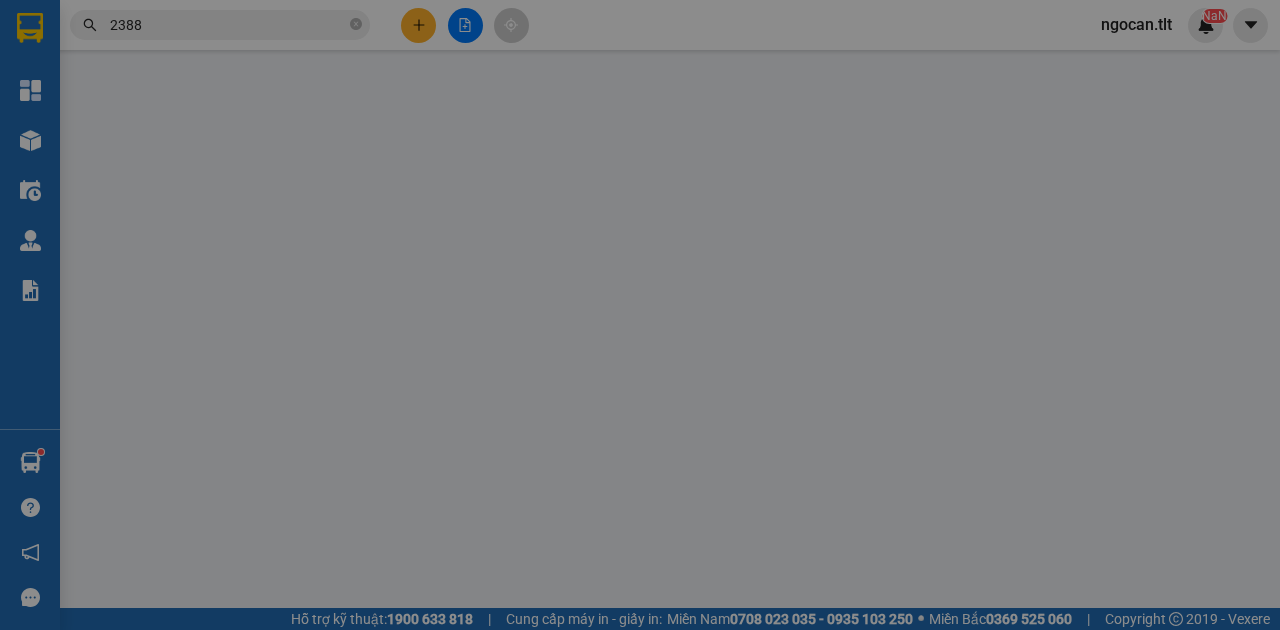 type on "0931405976" 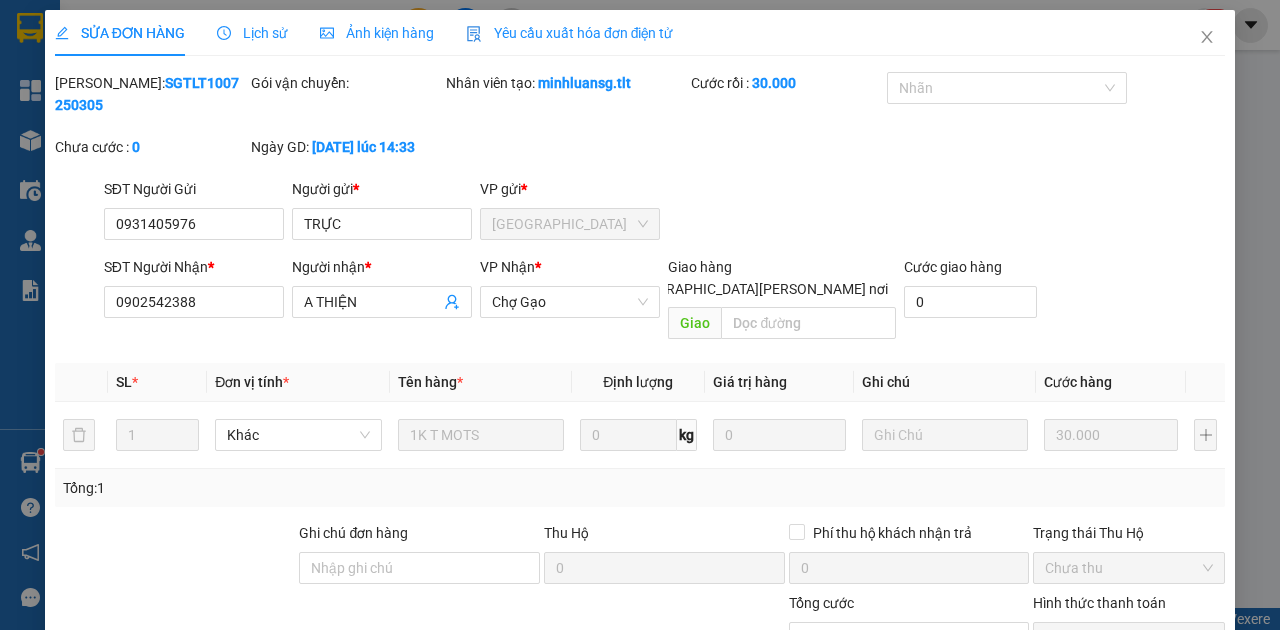 click on "[PERSON_NAME] và [PERSON_NAME] hàng" at bounding box center (815, 733) 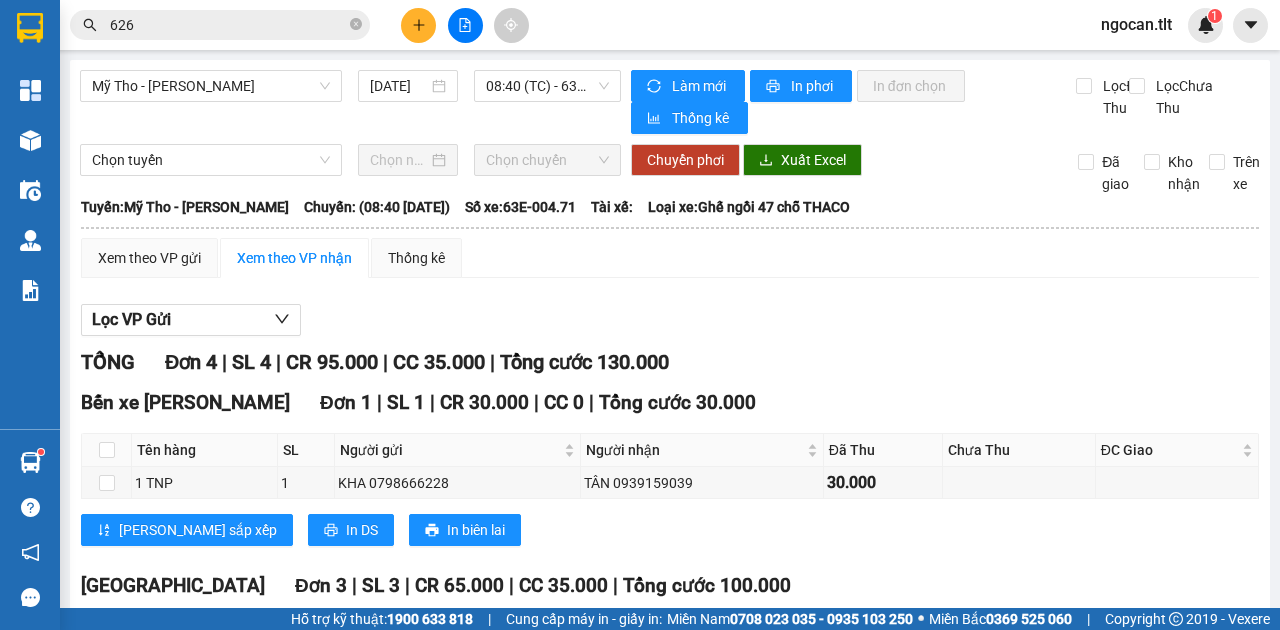 scroll, scrollTop: 0, scrollLeft: 0, axis: both 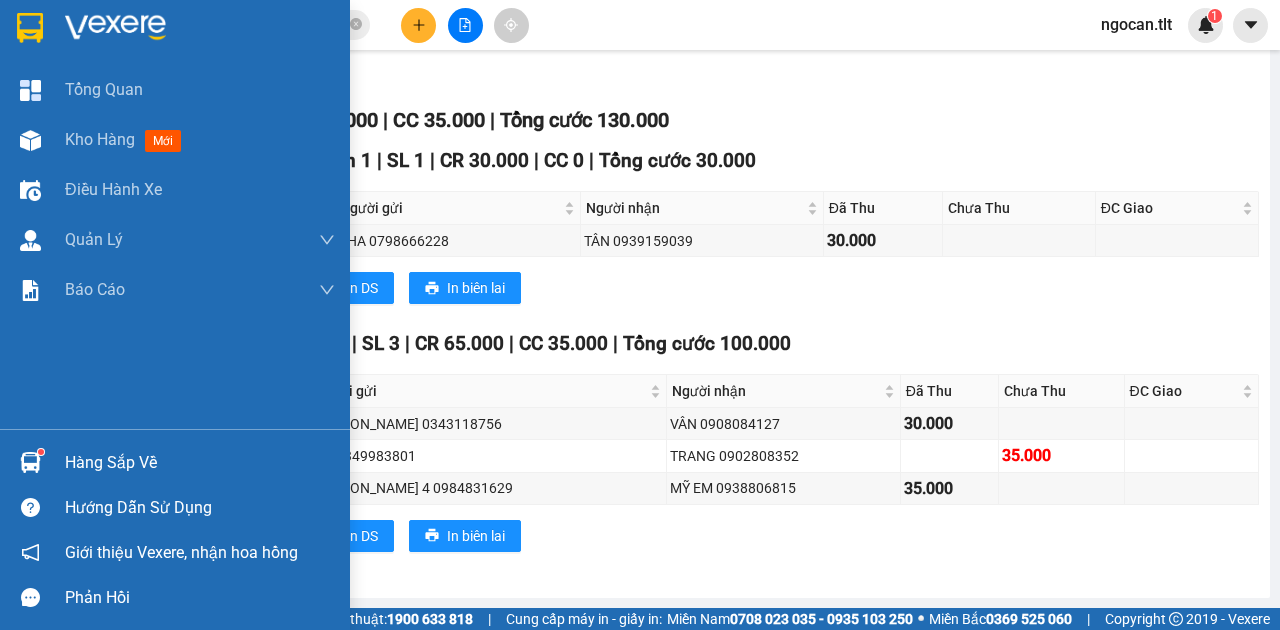 drag, startPoint x: 90, startPoint y: 464, endPoint x: 92, endPoint y: 490, distance: 26.076809 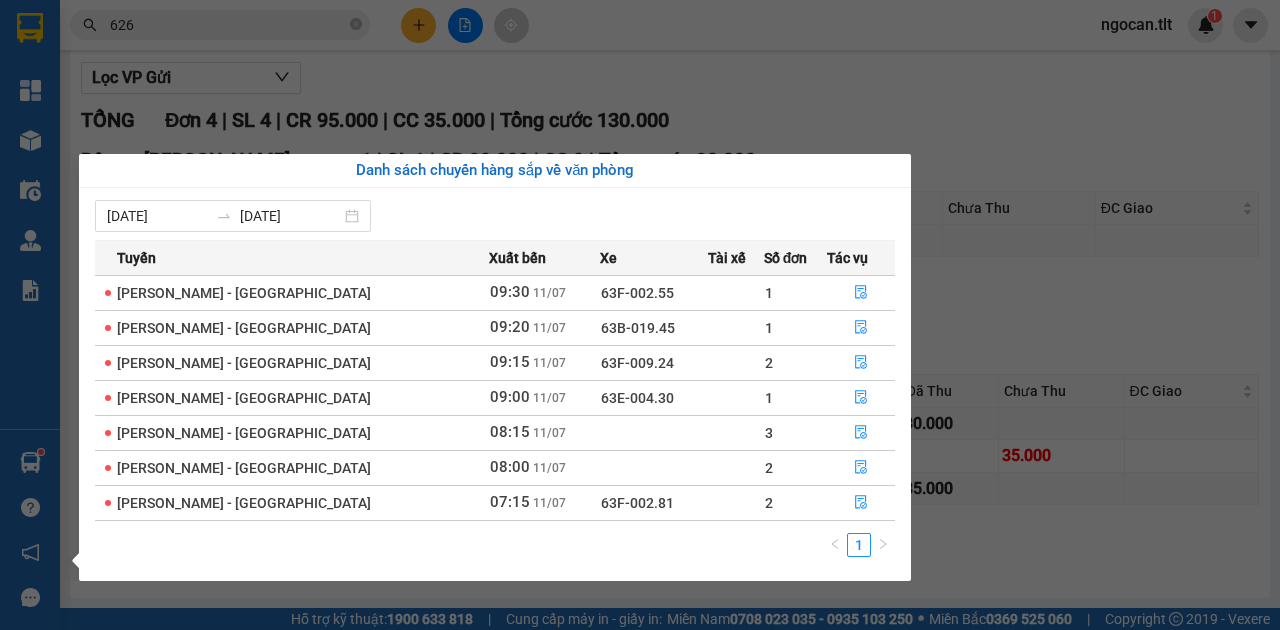 click on "Kết quả [PERSON_NAME] ( 12 )  Bộ lọc  Gửi 3 ngày gần nhất Mã ĐH Trạng thái Món hàng Thu hộ Tổng [PERSON_NAME] [PERSON_NAME] Người gửi VP Gửi Người [PERSON_NAME] [PERSON_NAME] BXTG1007250182 20:48 [DATE] [PERSON_NAME]   63E-004.71 05:32 [DATE] 1HNP SL:  1 20.000 20.000 0827616 626 [PERSON_NAME] xe [PERSON_NAME][GEOGRAPHIC_DATA] 626 KING BLUE([PERSON_NAME]) [GEOGRAPHIC_DATA] SGTLT1007250484 17:22 [DATE] [PERSON_NAME]   63B-021.82 20:17 [DATE] 1K TRONG SL:  1 30.000 0902854443 TRANG [GEOGRAPHIC_DATA] 0914539 626 [PERSON_NAME] Gạo SGTLT1007250385 15:55 [DATE] [PERSON_NAME]   63F-002.12 18:48 [DATE] 1K TRONG SL:  1 25.000 25.000 0907100722 [GEOGRAPHIC_DATA] 0914539 626 [PERSON_NAME] Gạo SGTLT1007250365 15:36 [DATE] [PERSON_NAME]   63B-021.92 17:52 [DATE] 2tnp SL:  2 60.000 60.000 0983018 626 LY  [GEOGRAPHIC_DATA] 0919438047 [PERSON_NAME] xe [PERSON_NAME] SGTLT1007250527 18:01 [DATE] Đã giao   20:48 [DATE] 1TNP SL:  1 30.000 0707616 [GEOGRAPHIC_DATA] 0334016515 QUỐC ĐẠT Bến xe [PERSON_NAME] SGTLT1007250221 12:21 [DATE]" at bounding box center (640, 315) 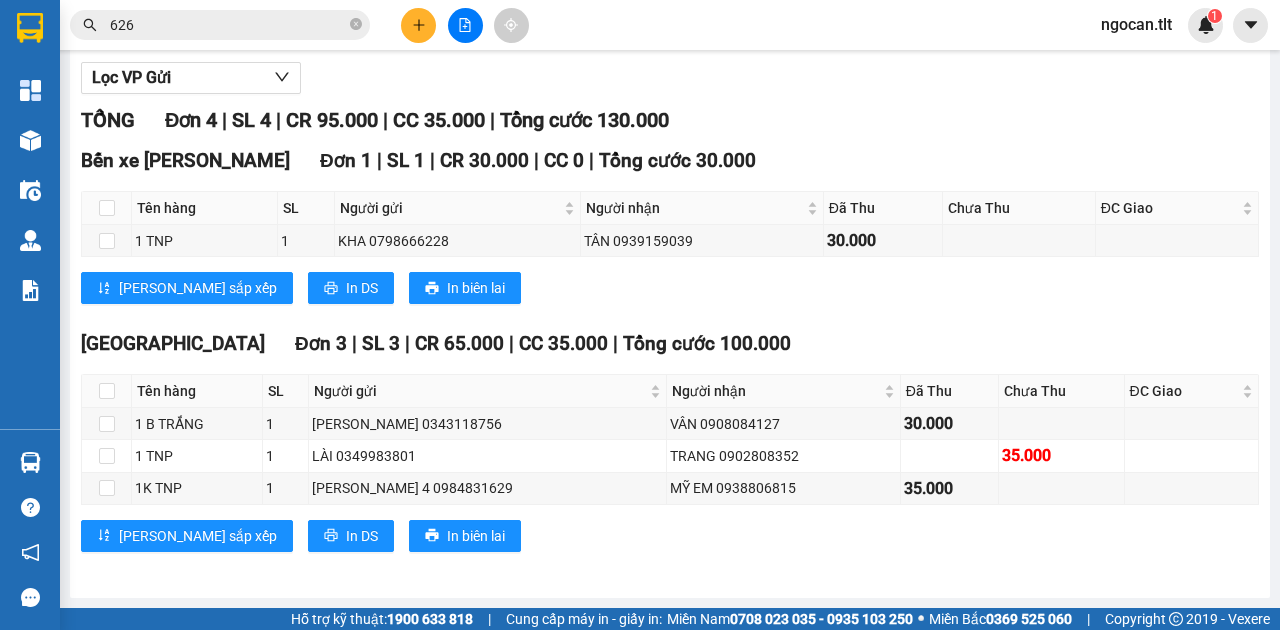 scroll, scrollTop: 0, scrollLeft: 0, axis: both 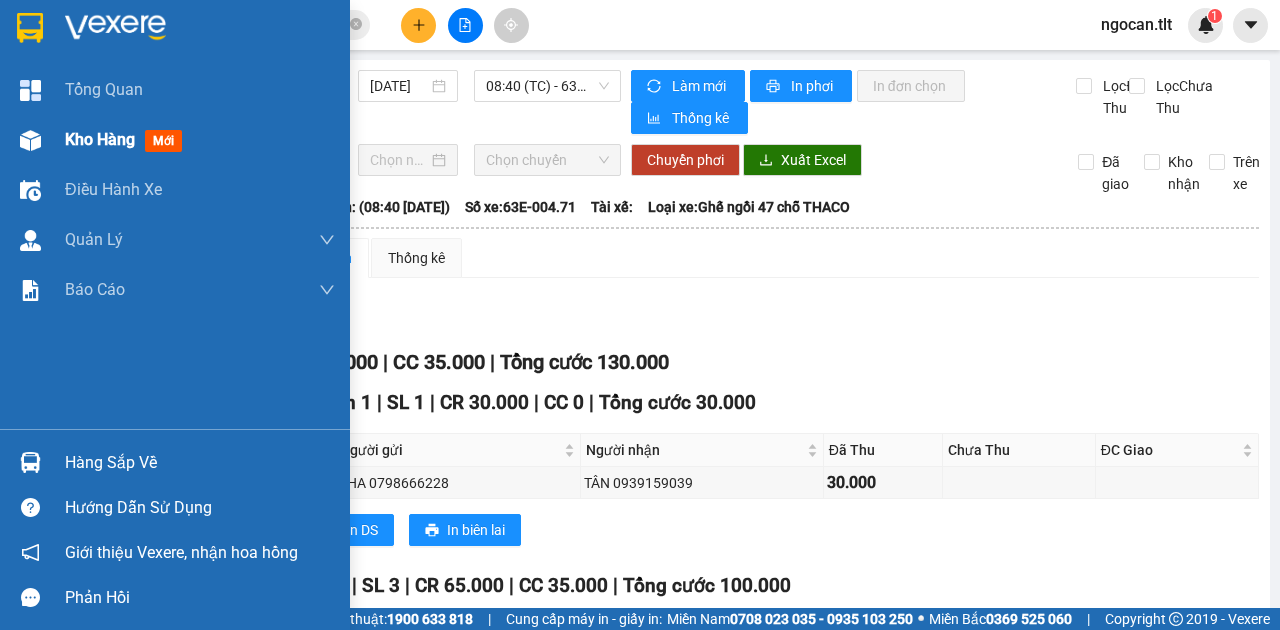 click on "Kho hàng" at bounding box center (100, 139) 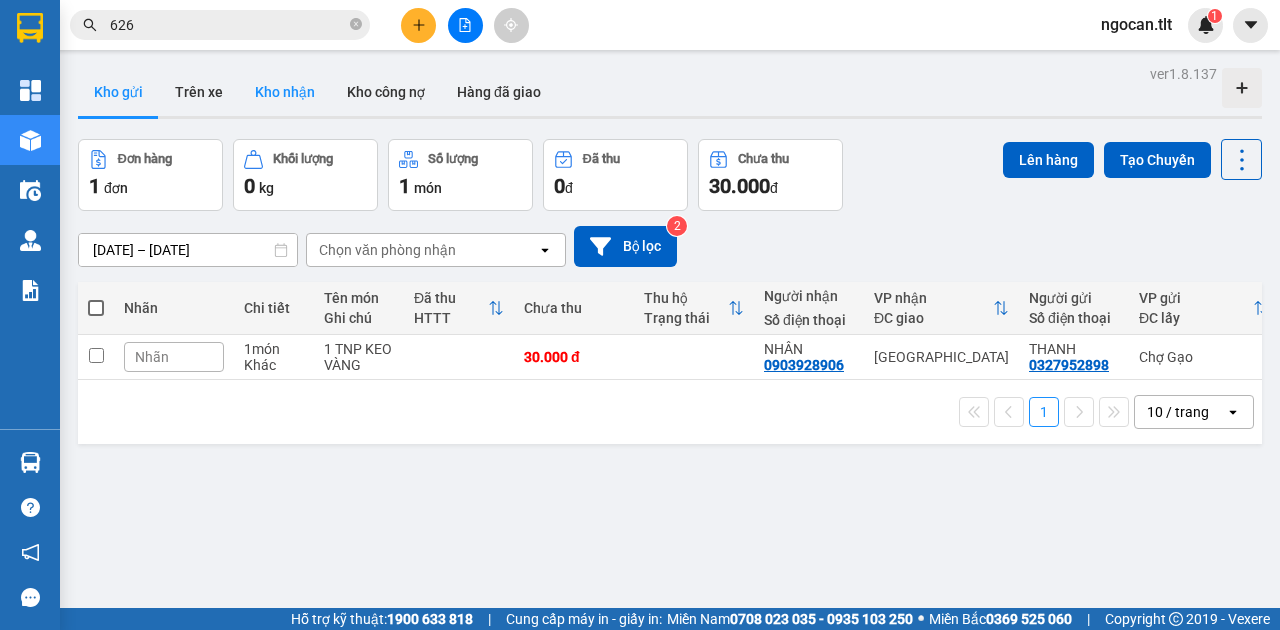 click on "Kho nhận" at bounding box center (285, 92) 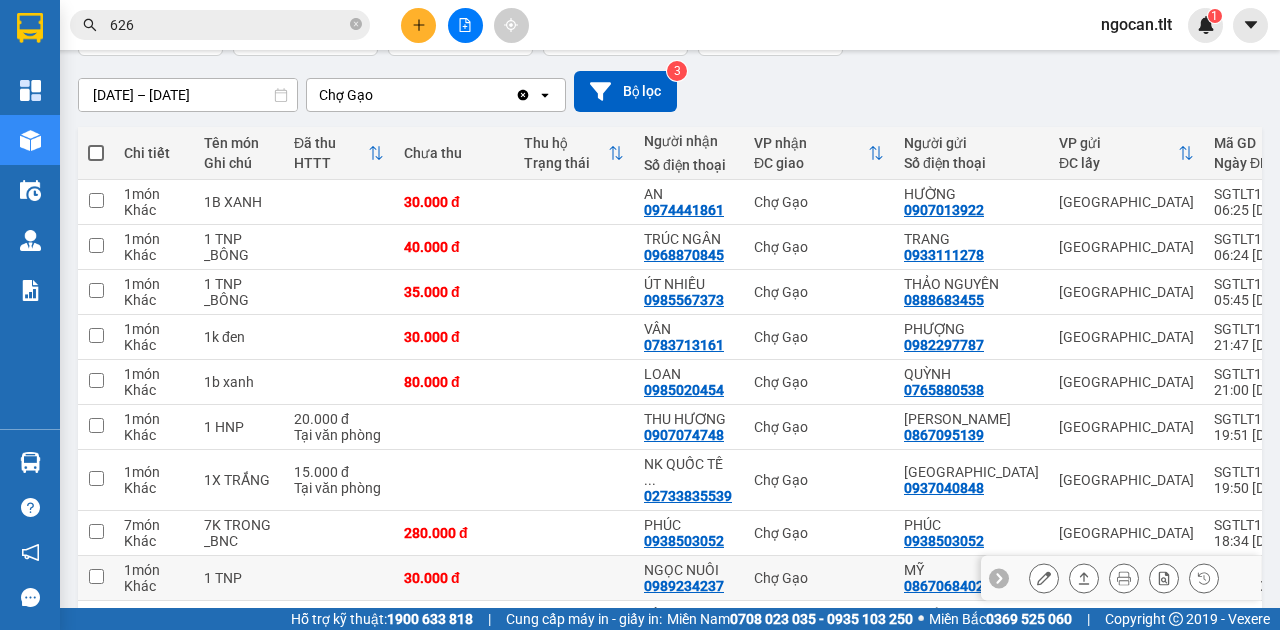 scroll, scrollTop: 285, scrollLeft: 0, axis: vertical 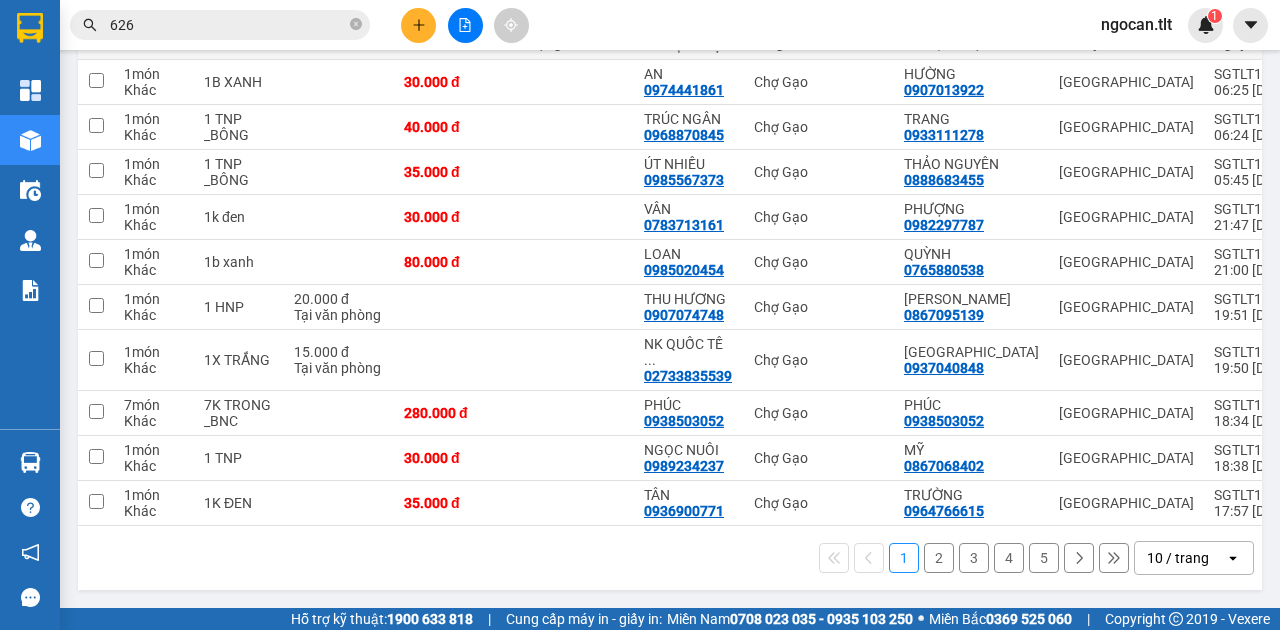 click on "2" at bounding box center (939, 558) 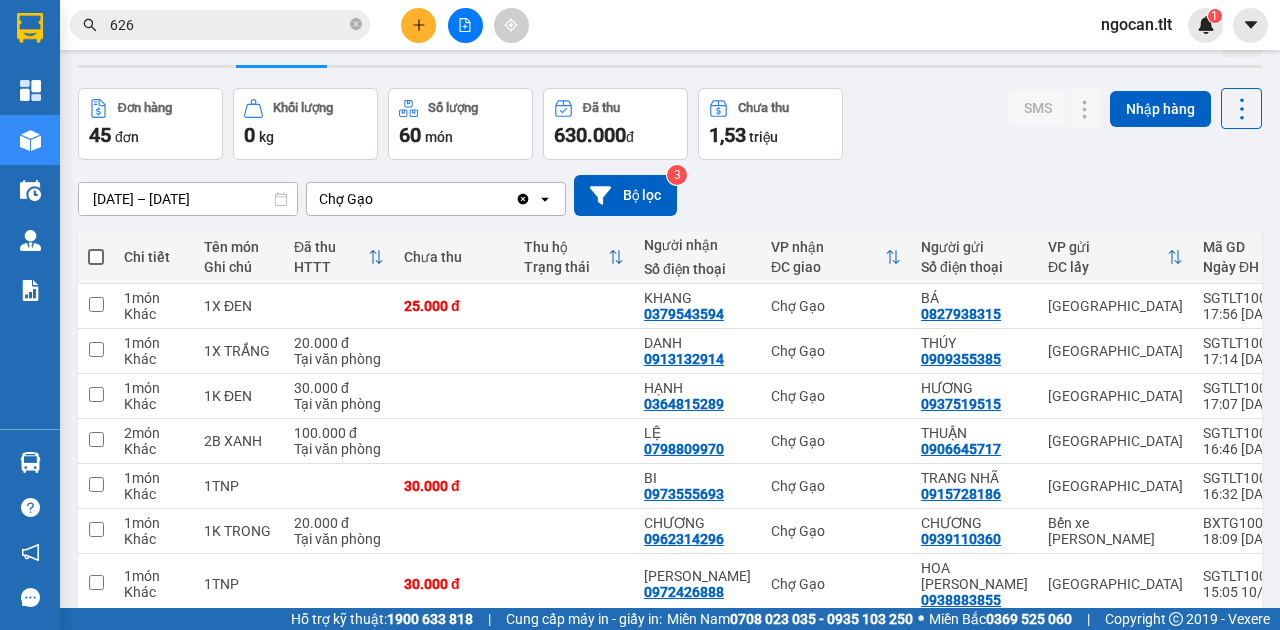 scroll, scrollTop: 0, scrollLeft: 0, axis: both 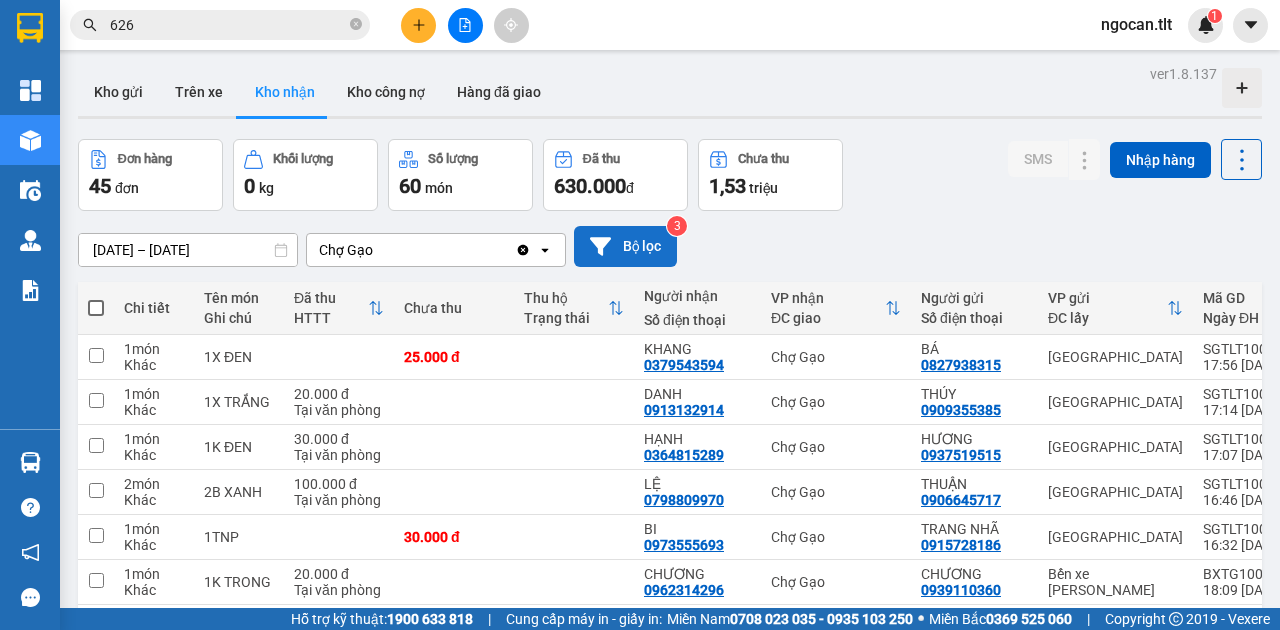 click on "Bộ lọc" at bounding box center (625, 246) 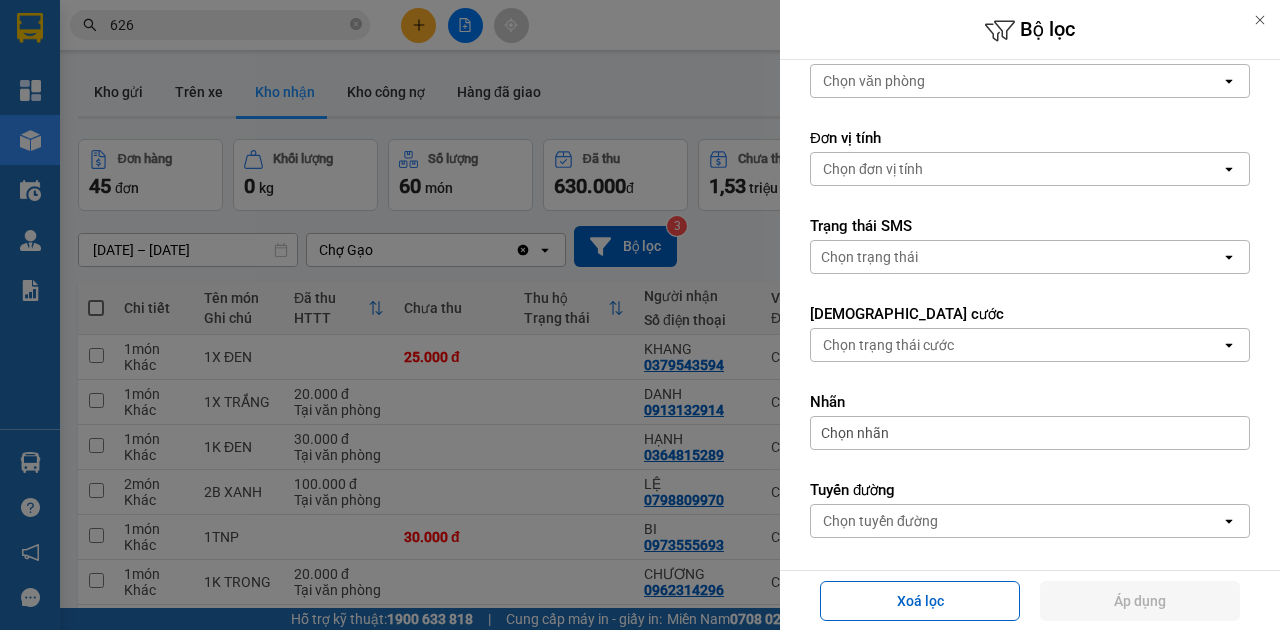 scroll, scrollTop: 311, scrollLeft: 0, axis: vertical 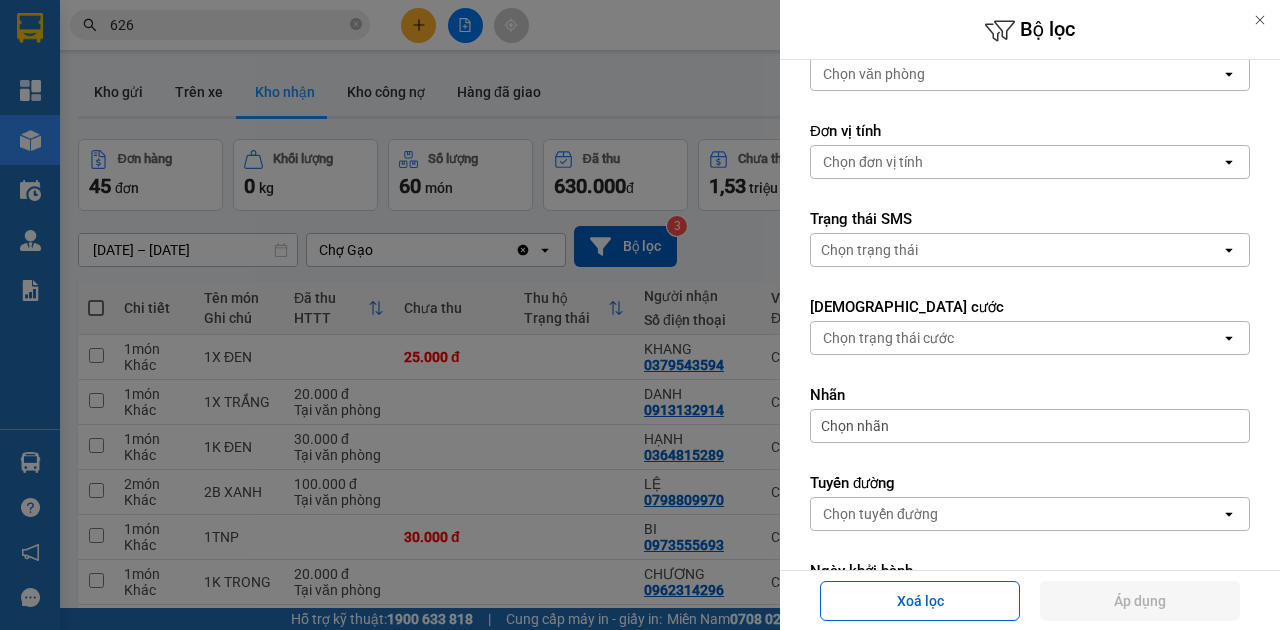 click on "Chọn trạng thái cước" at bounding box center (1016, 338) 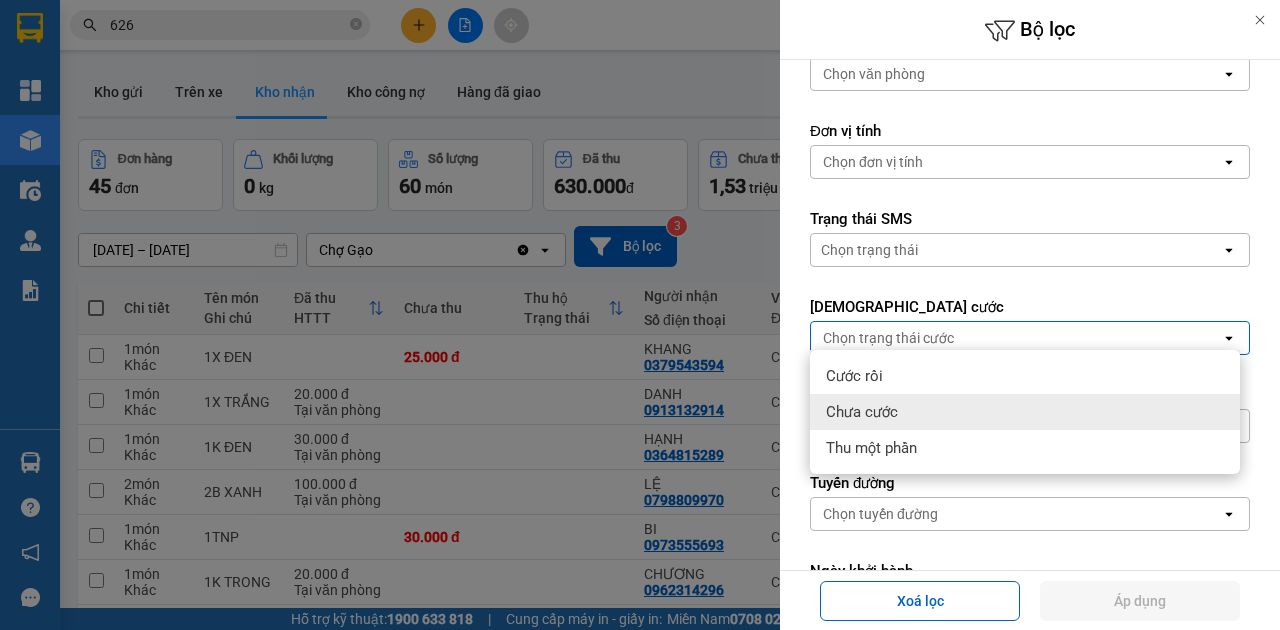 click on "Chưa cước" at bounding box center [862, 412] 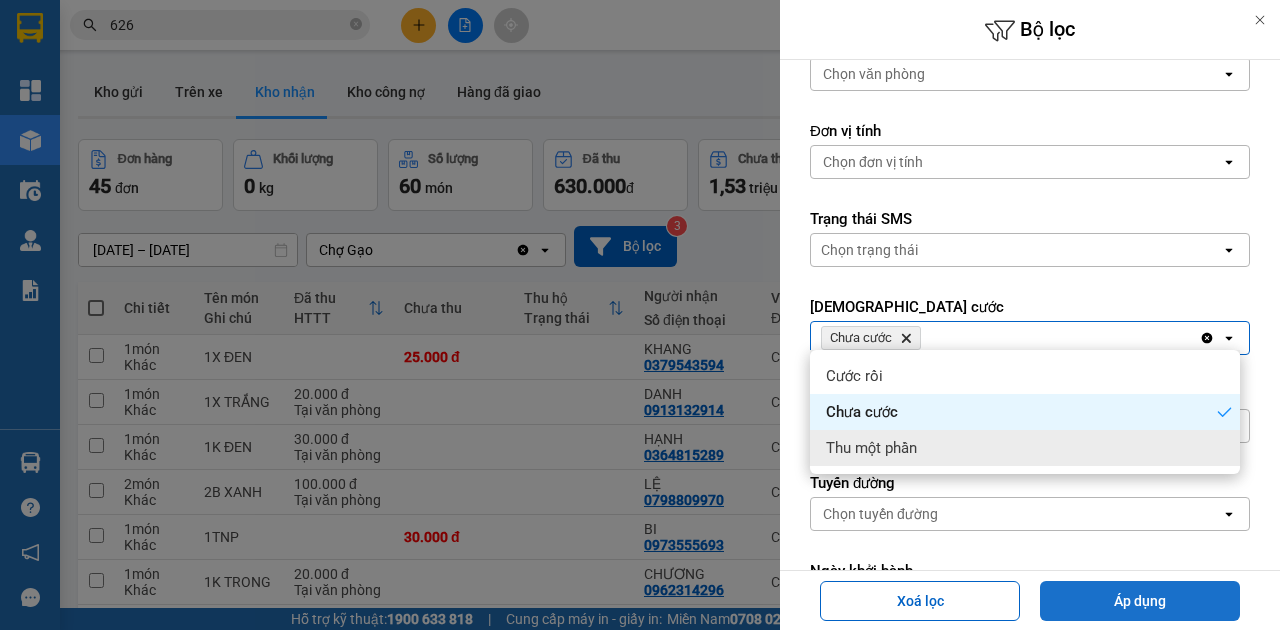 click on "Áp dụng" at bounding box center (1140, 601) 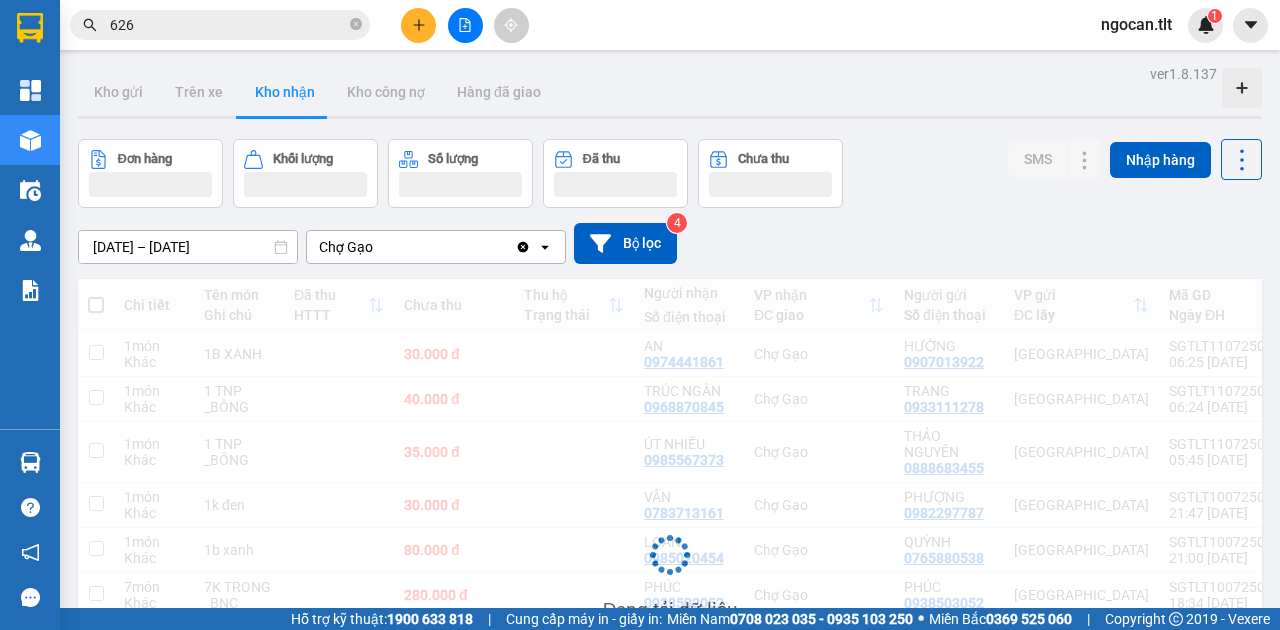 scroll, scrollTop: 285, scrollLeft: 0, axis: vertical 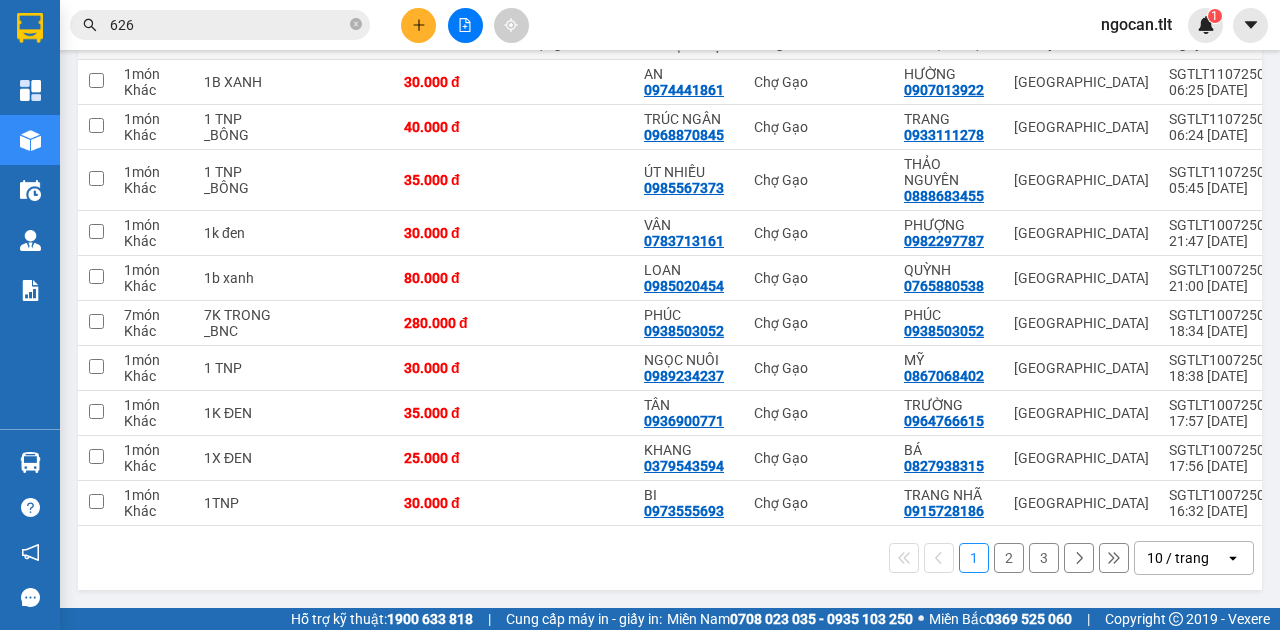 click on "2" at bounding box center (1009, 558) 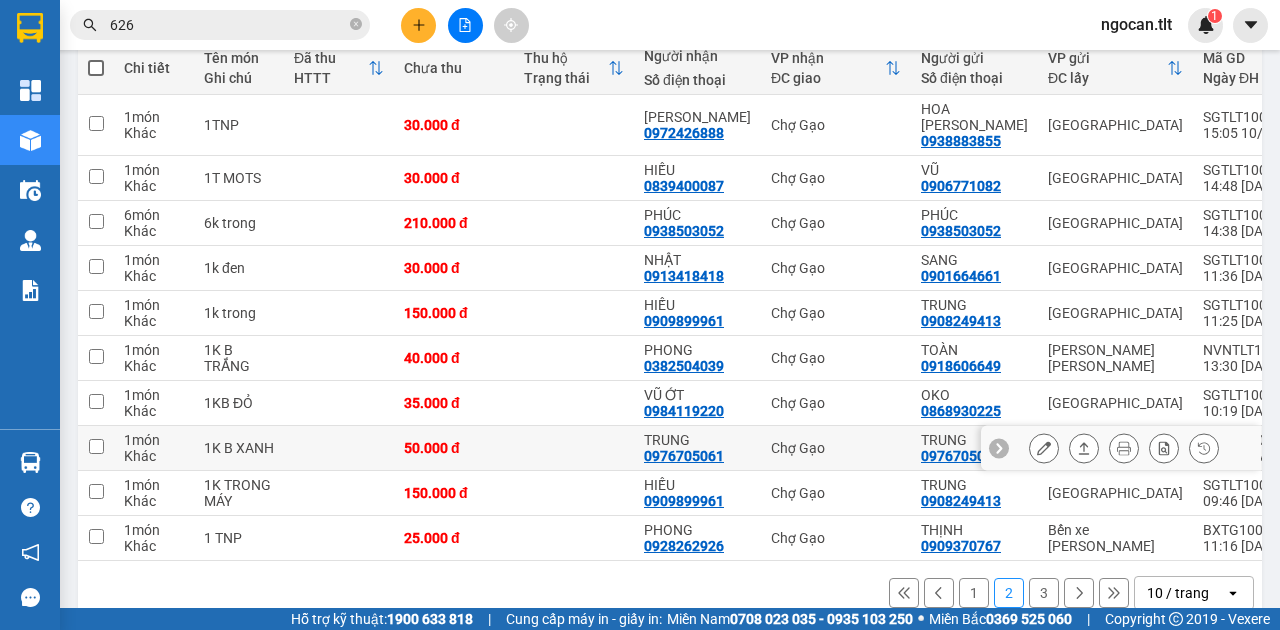 scroll, scrollTop: 269, scrollLeft: 0, axis: vertical 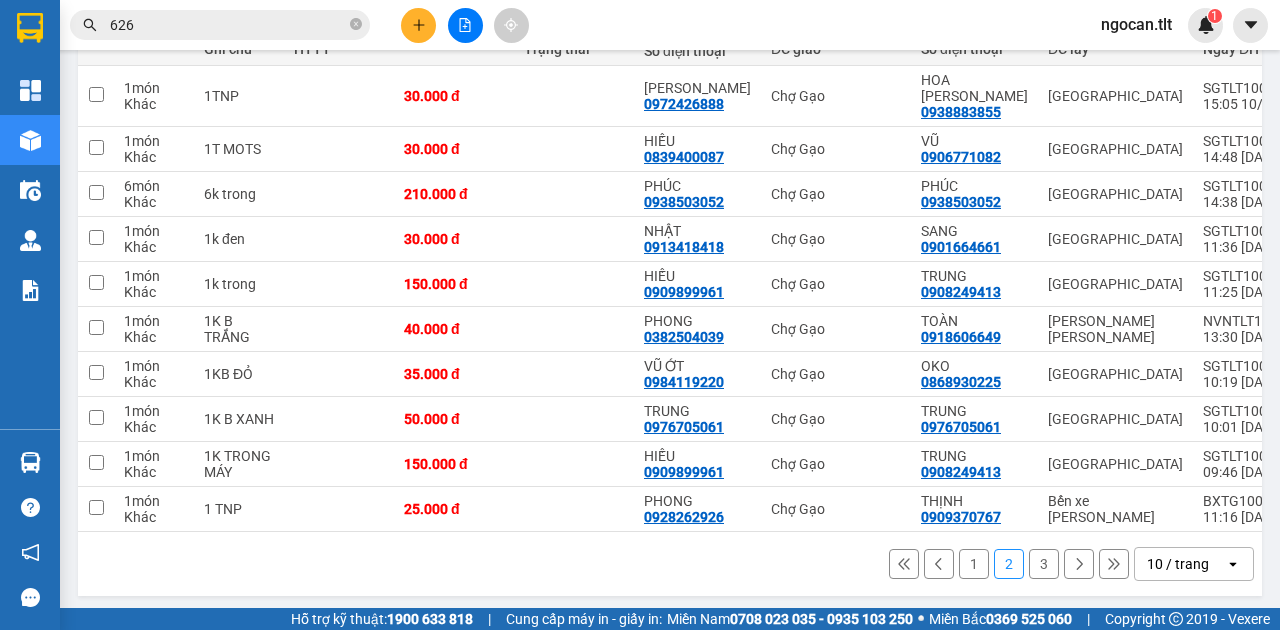 click on "3" at bounding box center [1044, 564] 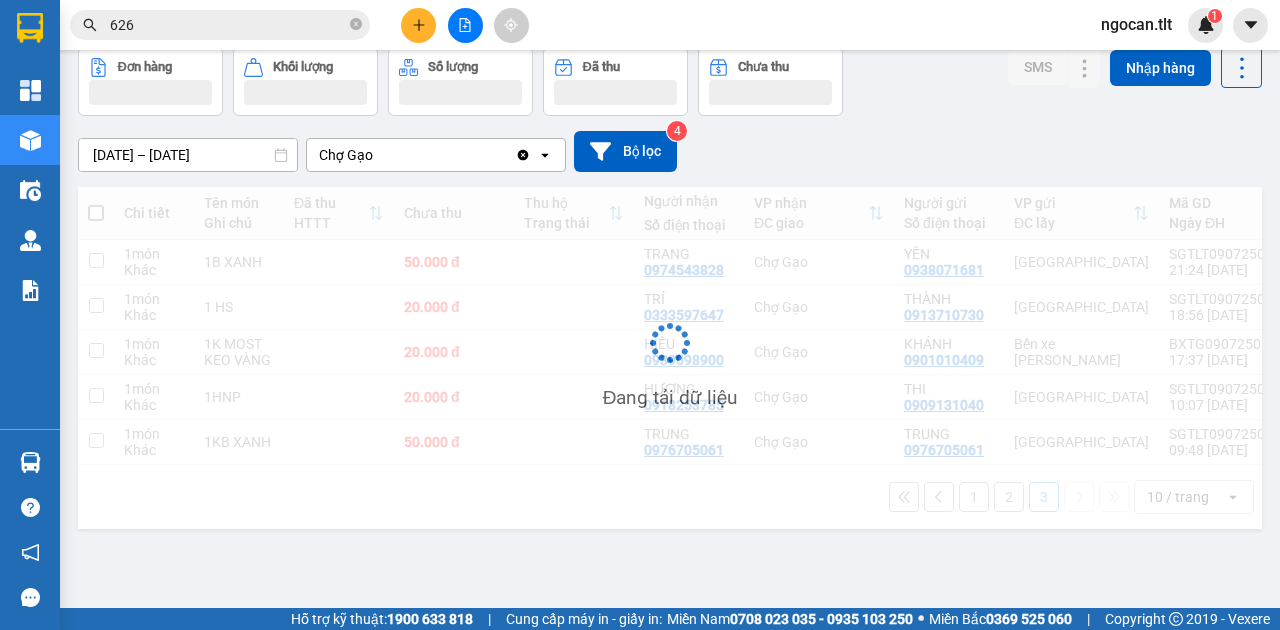 scroll, scrollTop: 92, scrollLeft: 0, axis: vertical 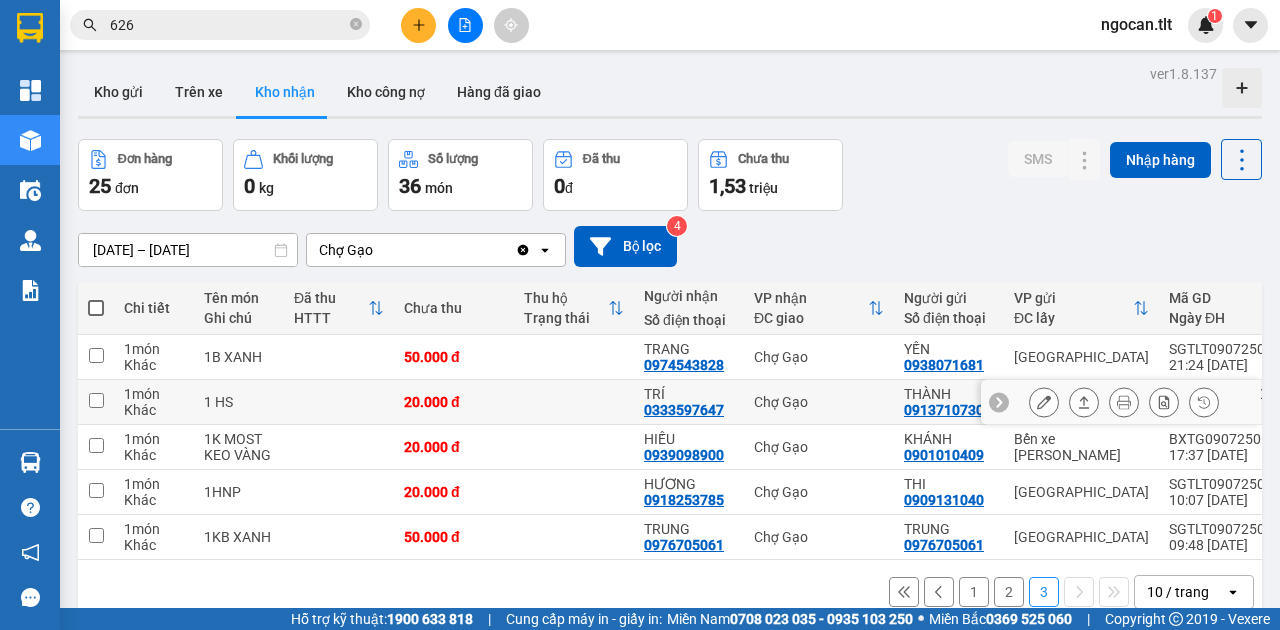 click at bounding box center (574, 402) 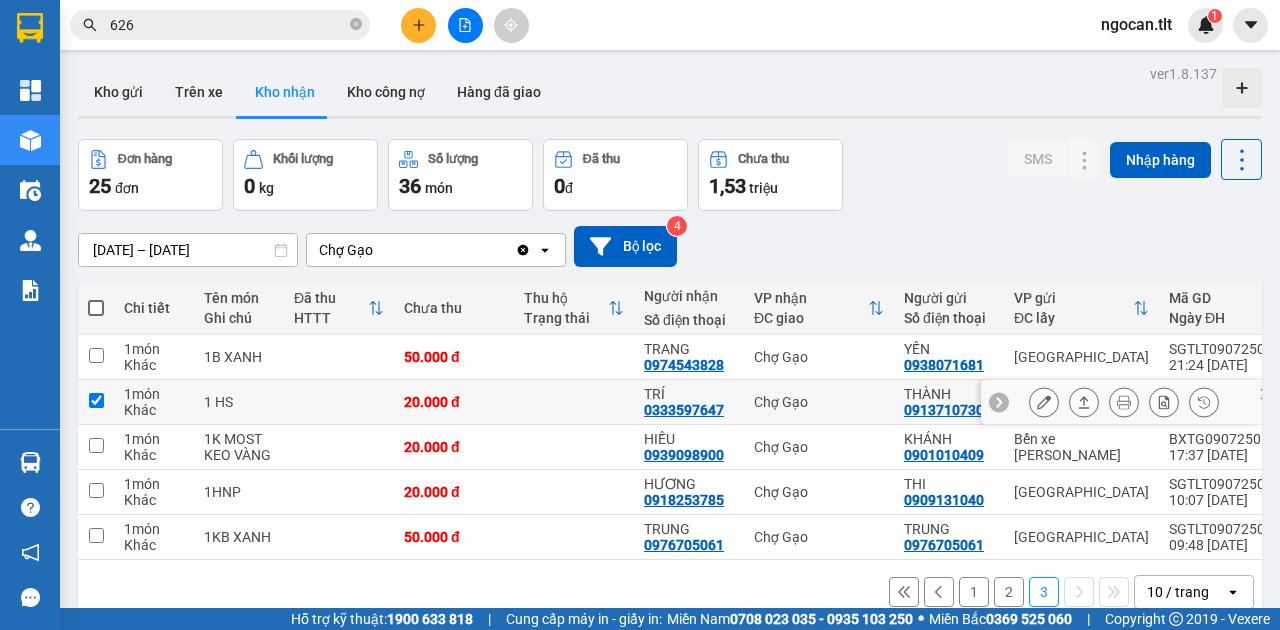 checkbox on "true" 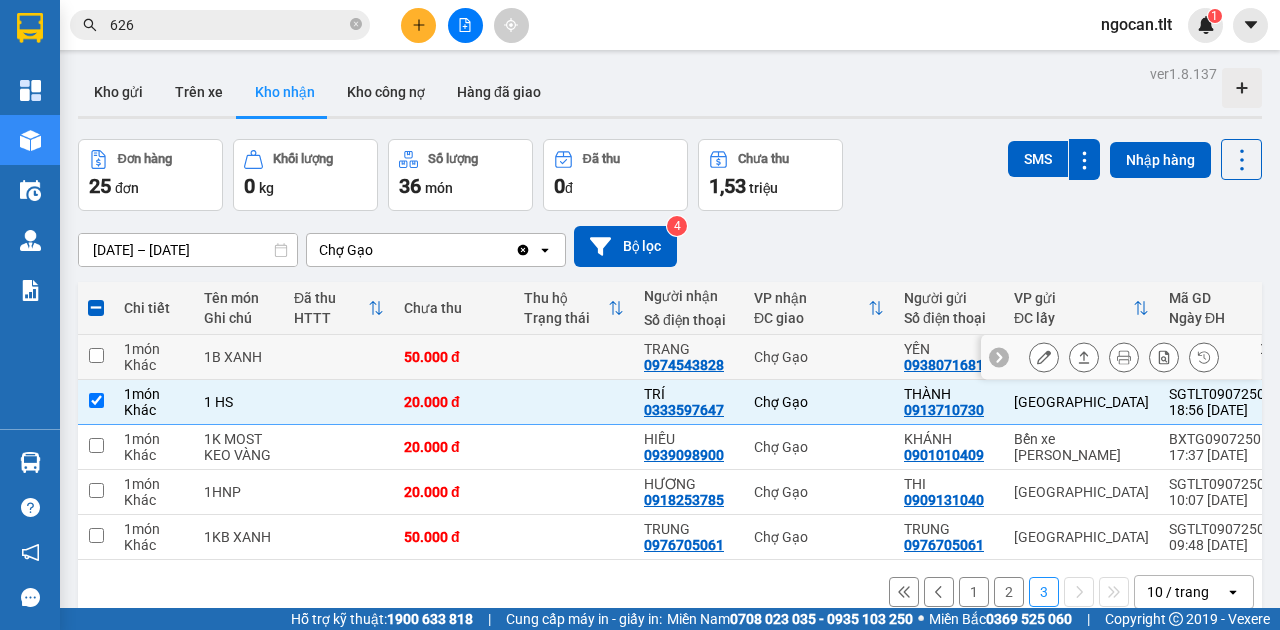 drag, startPoint x: 557, startPoint y: 360, endPoint x: 567, endPoint y: 364, distance: 10.770329 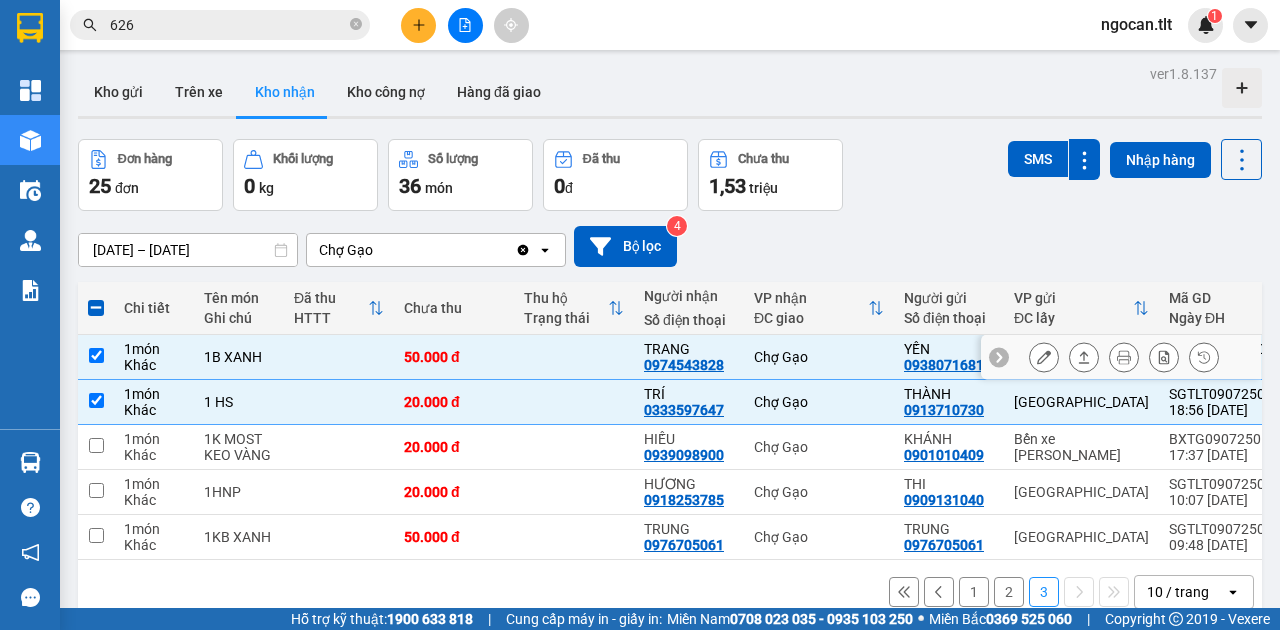 click on "1B XANH" at bounding box center [239, 357] 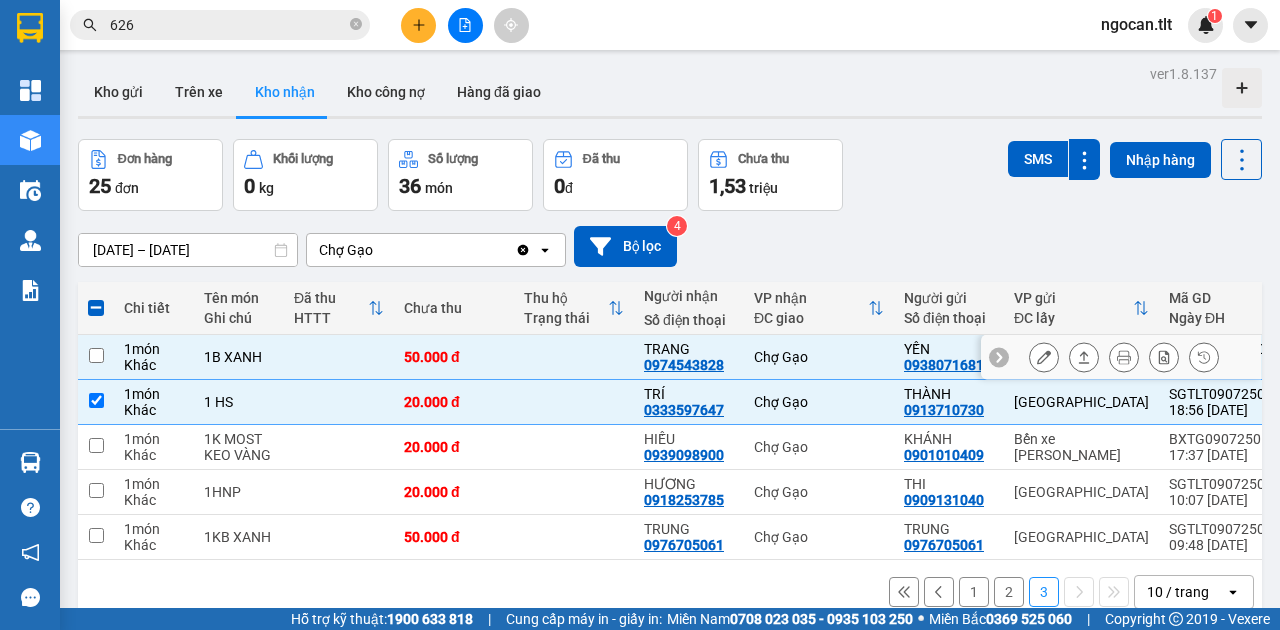 checkbox on "false" 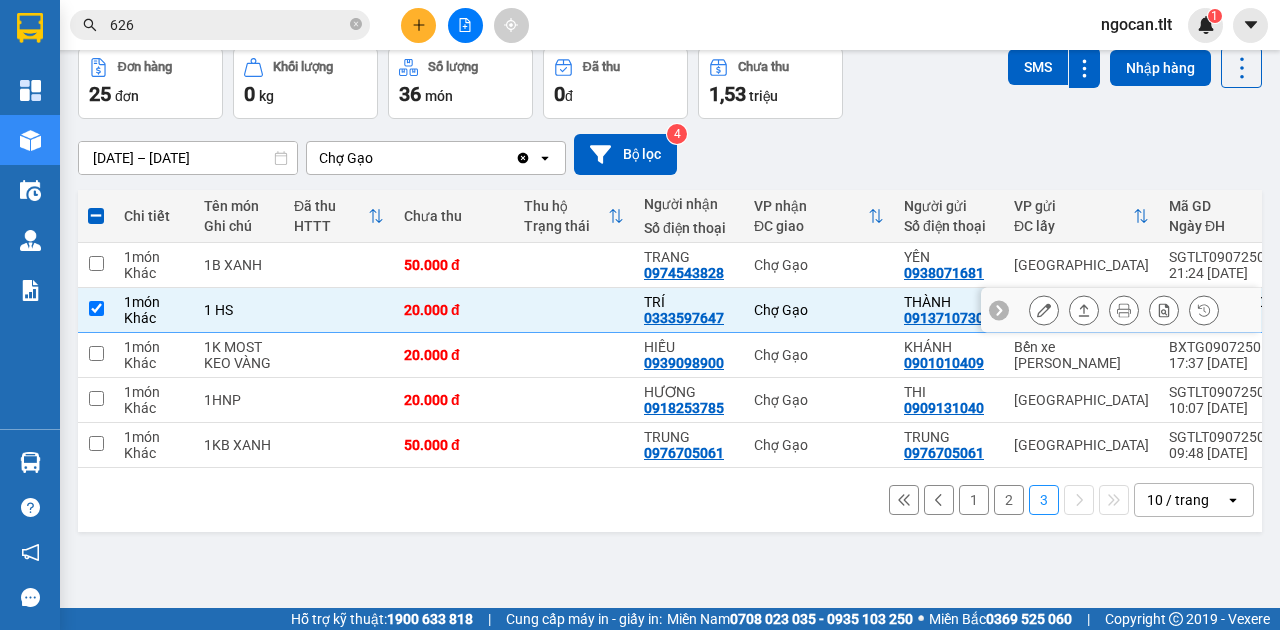 scroll, scrollTop: 0, scrollLeft: 0, axis: both 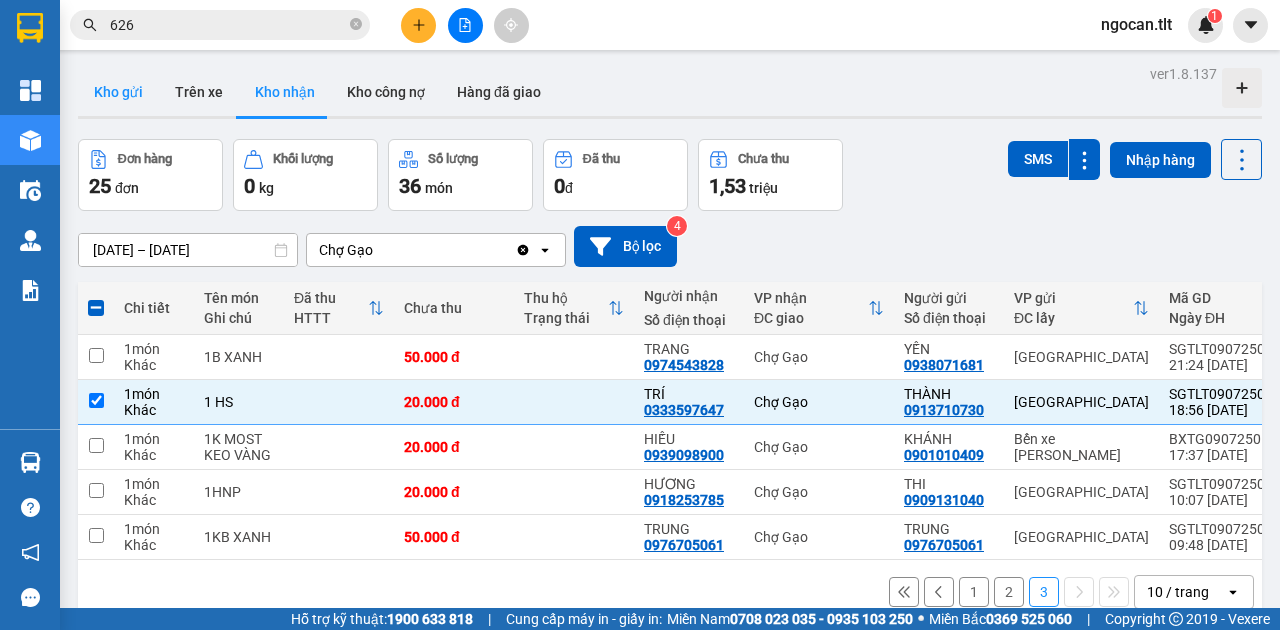 click on "Kho gửi" at bounding box center [118, 92] 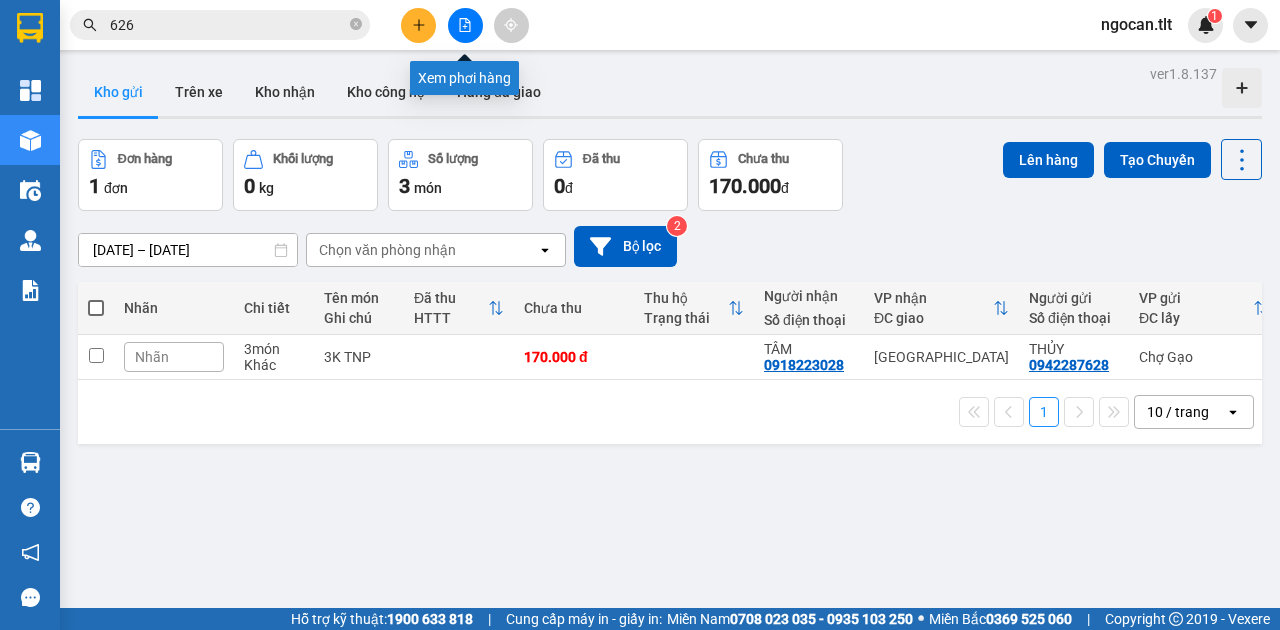 click at bounding box center [465, 25] 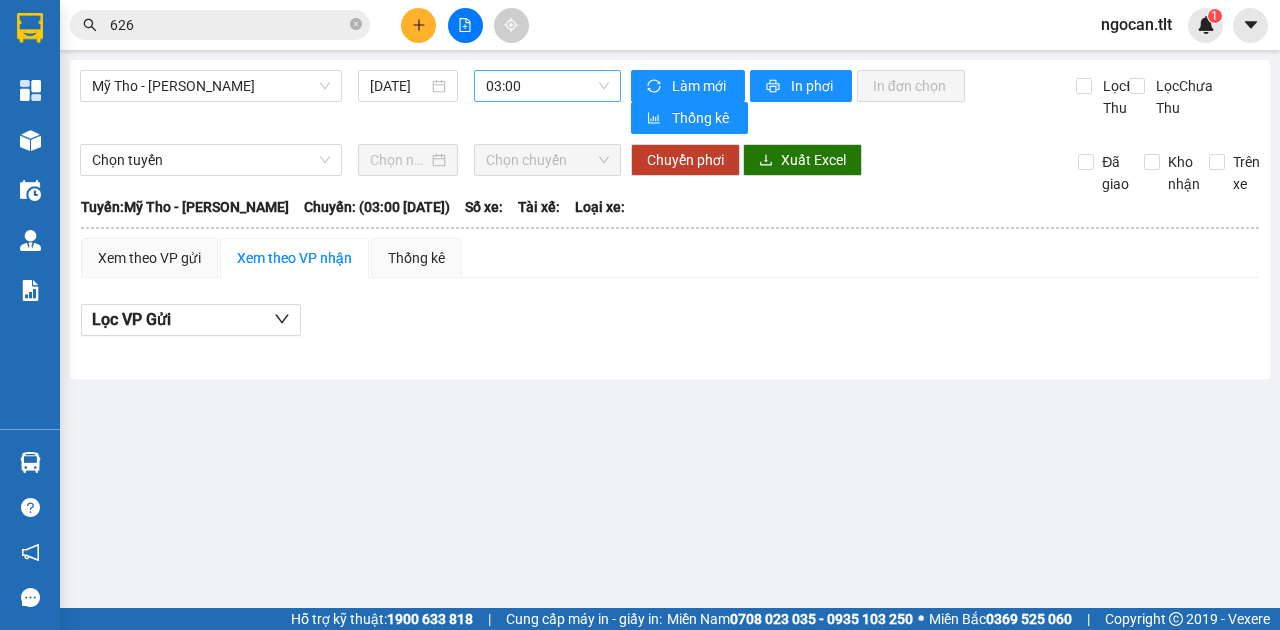 click on "03:00" at bounding box center (547, 86) 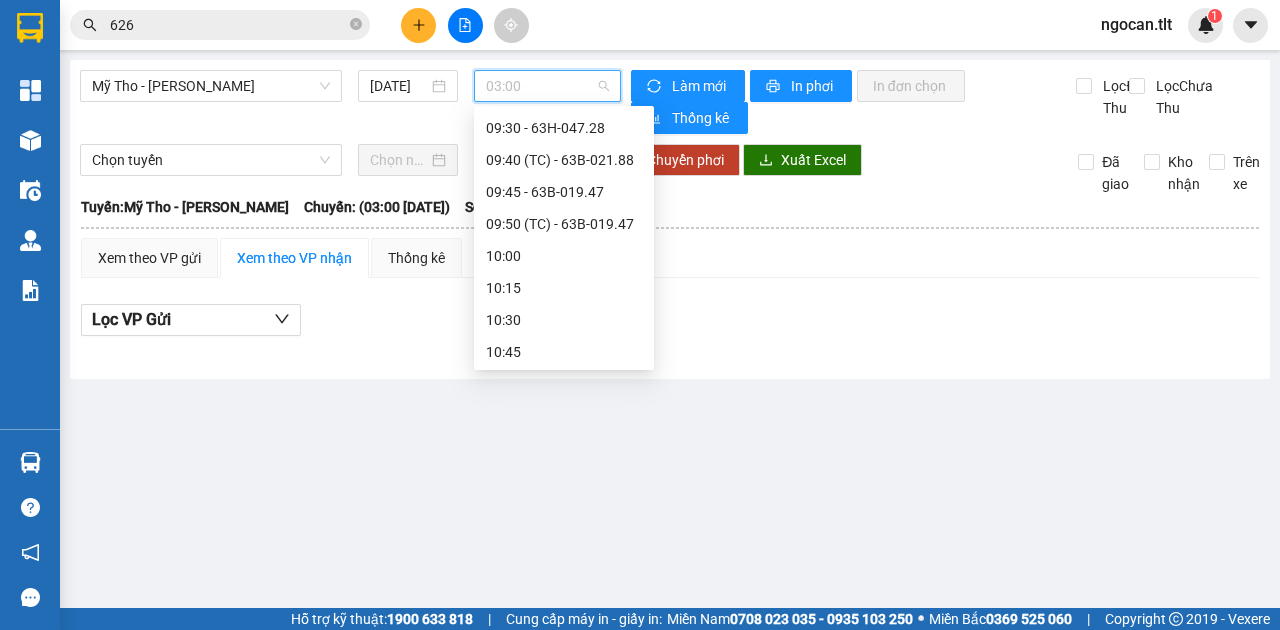 scroll, scrollTop: 1088, scrollLeft: 0, axis: vertical 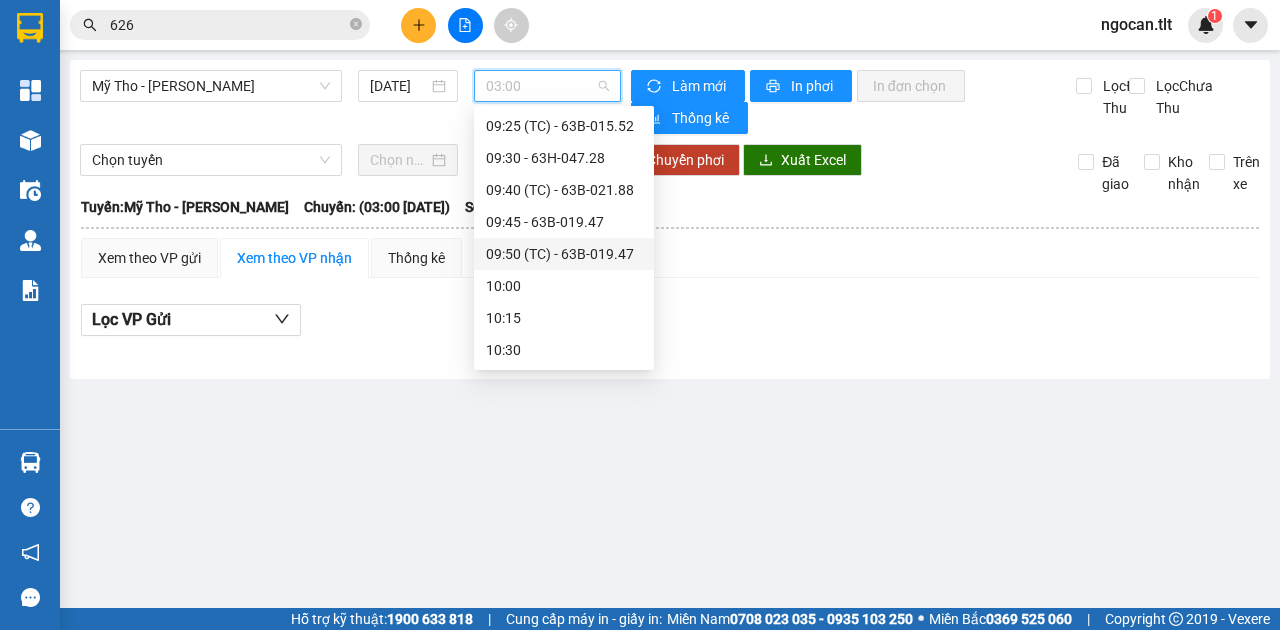 click on "09:50   (TC)   - 63B-019.47" at bounding box center [564, 254] 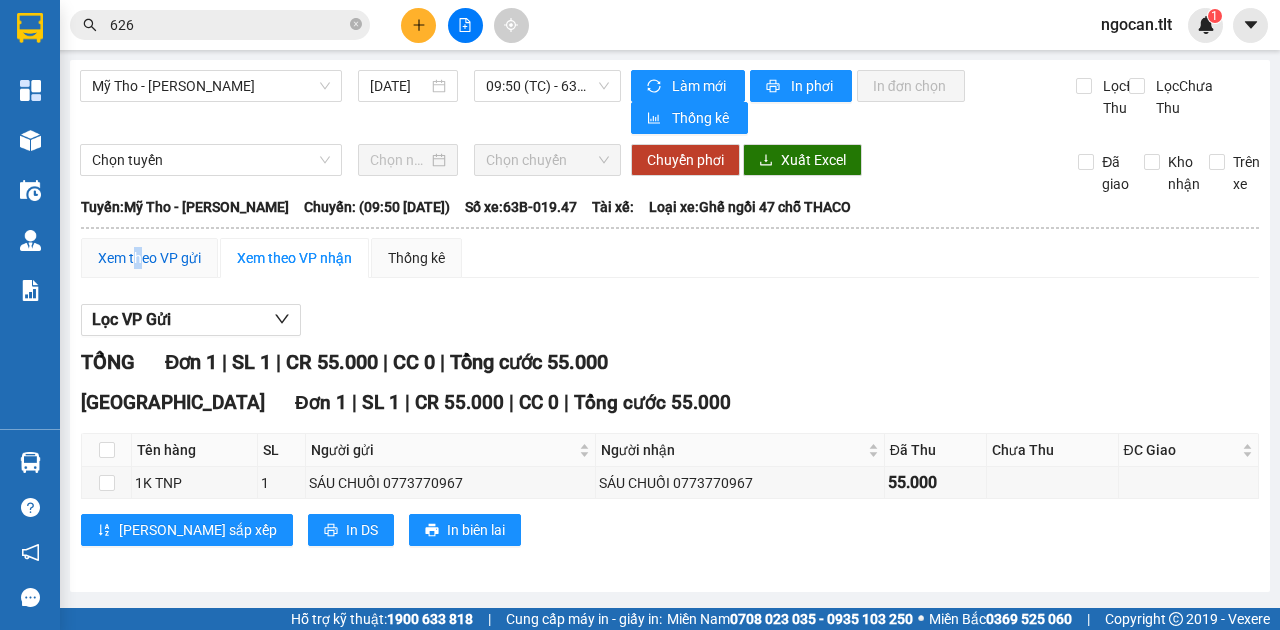 click on "Xem theo VP gửi" at bounding box center (149, 258) 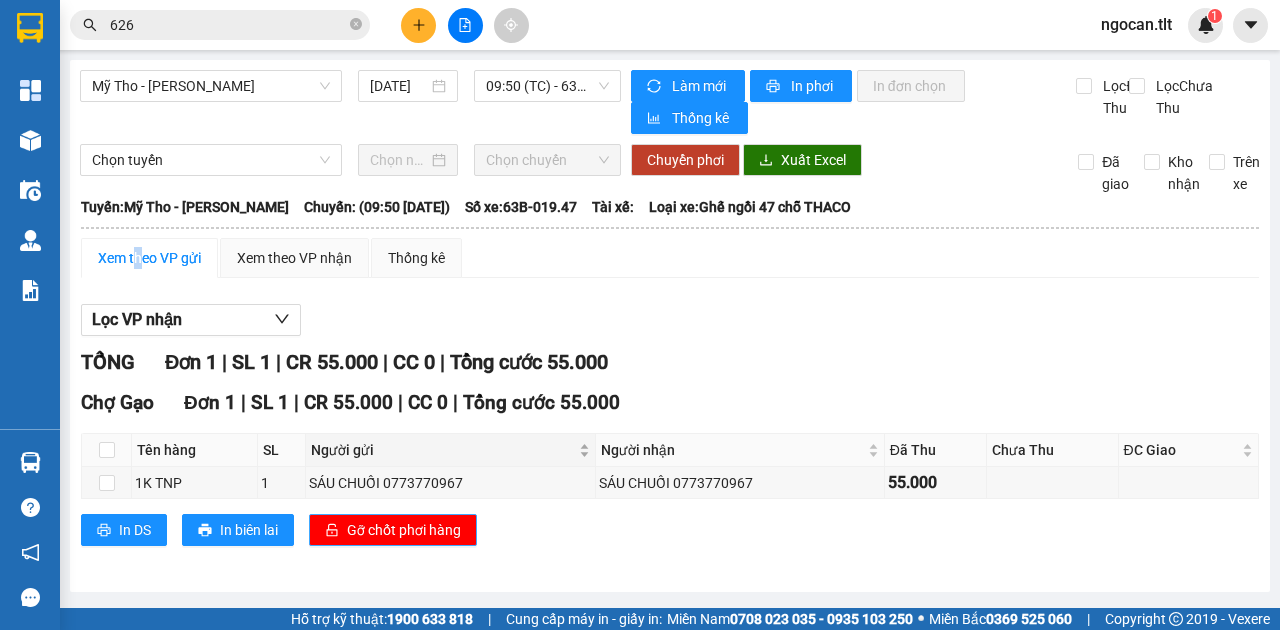 drag, startPoint x: 422, startPoint y: 534, endPoint x: 318, endPoint y: 460, distance: 127.64012 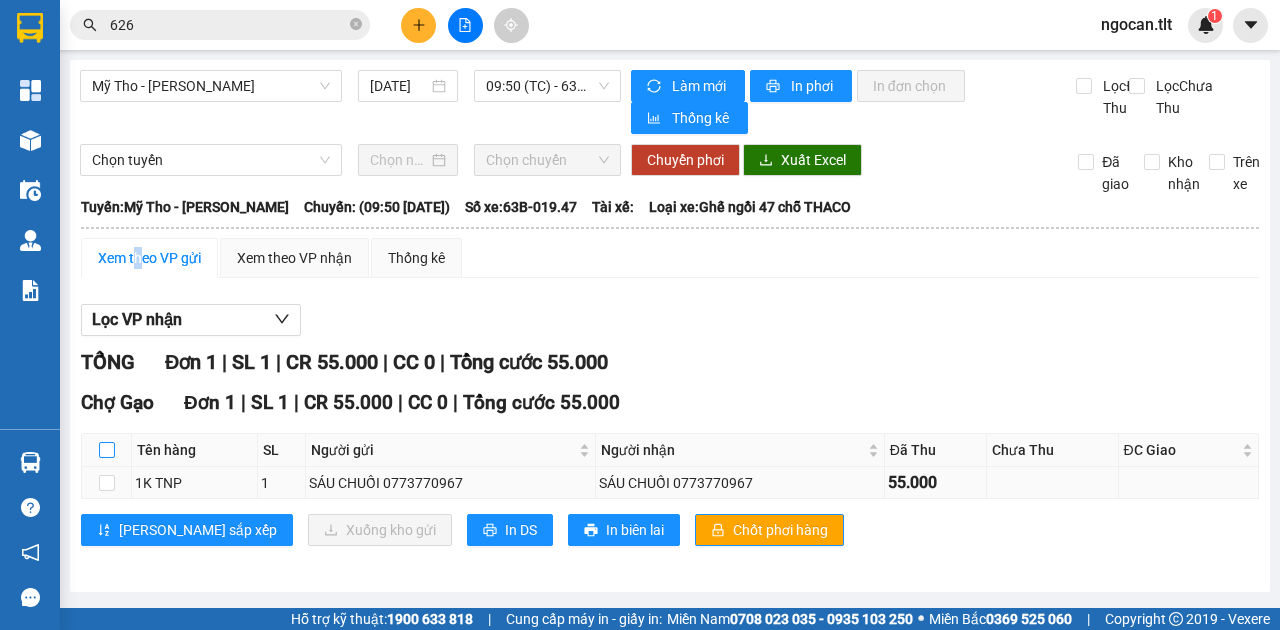 drag, startPoint x: 98, startPoint y: 458, endPoint x: 176, endPoint y: 482, distance: 81.608826 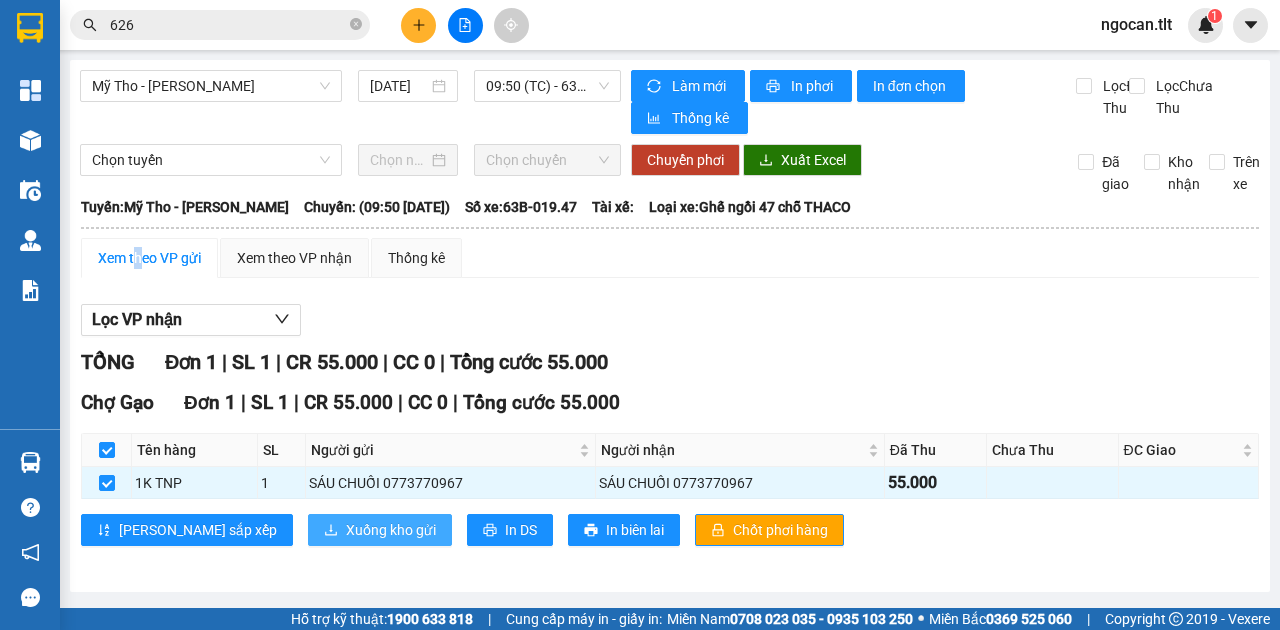 click on "Xuống kho gửi" at bounding box center [380, 530] 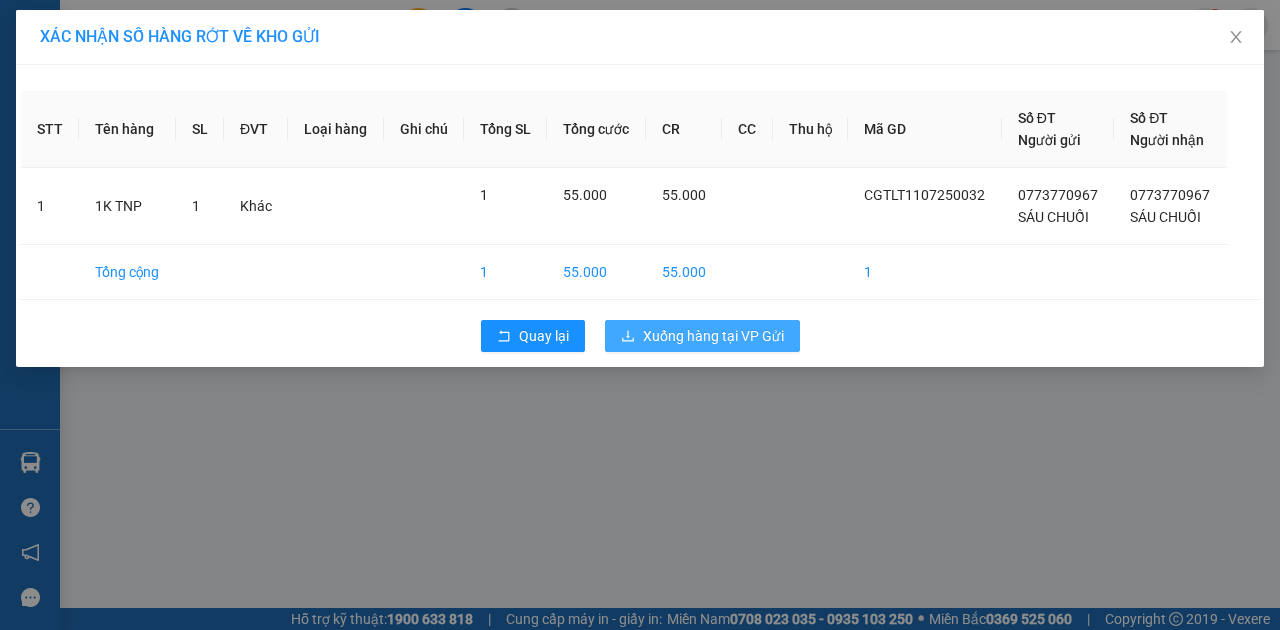 click on "Xuống hàng tại VP Gửi" at bounding box center [713, 336] 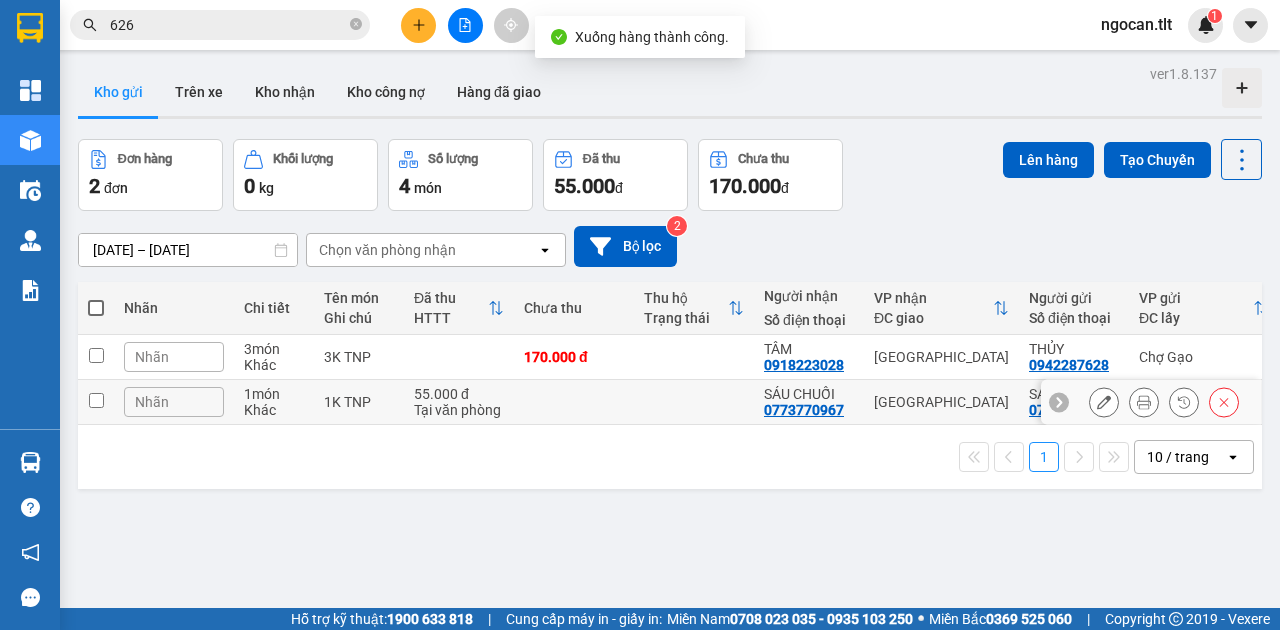 drag, startPoint x: 620, startPoint y: 406, endPoint x: 902, endPoint y: 180, distance: 361.38623 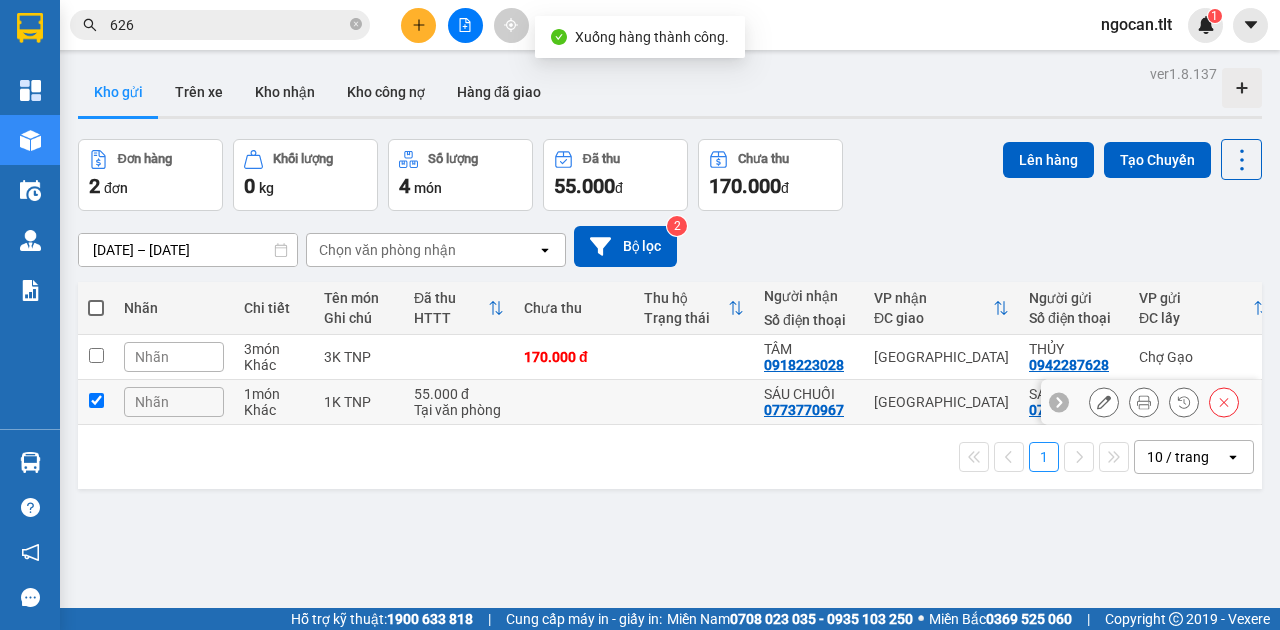 checkbox on "true" 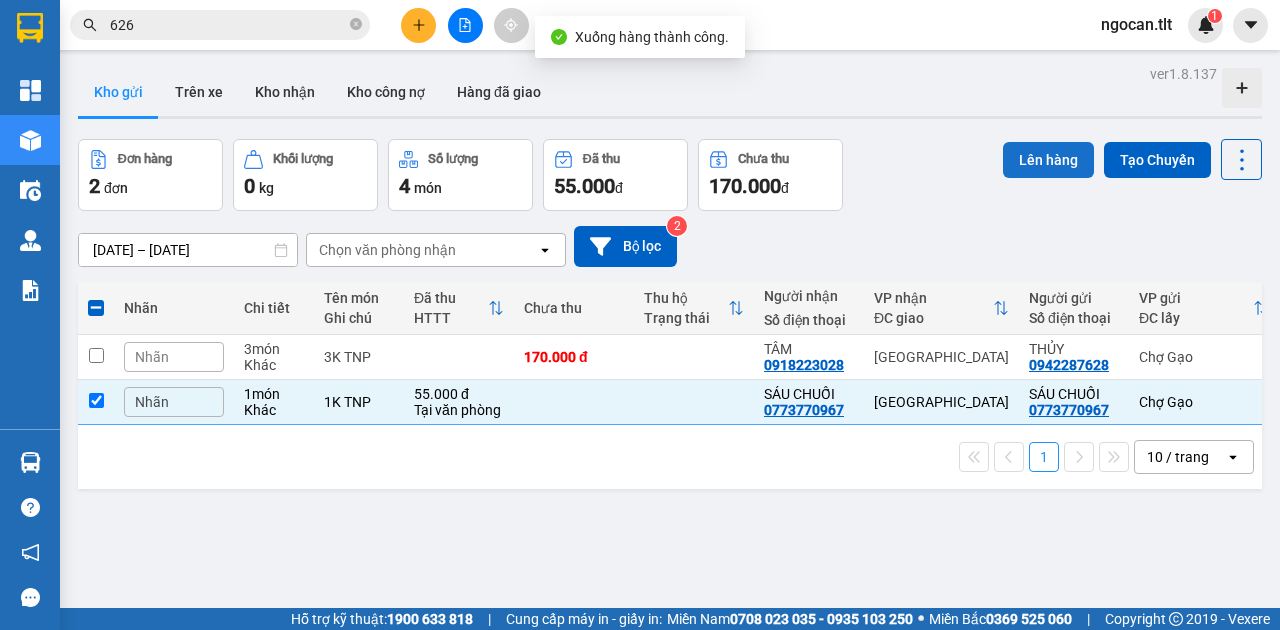 drag, startPoint x: 1016, startPoint y: 158, endPoint x: 1006, endPoint y: 162, distance: 10.770329 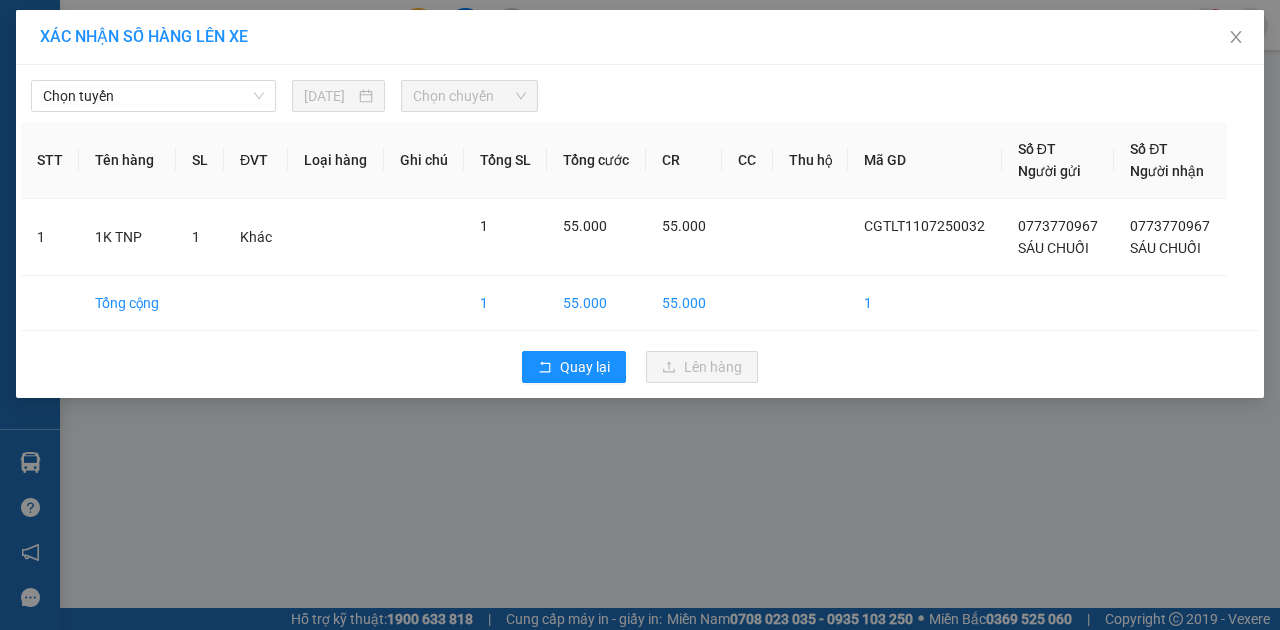 drag, startPoint x: 164, startPoint y: 97, endPoint x: 160, endPoint y: 113, distance: 16.492422 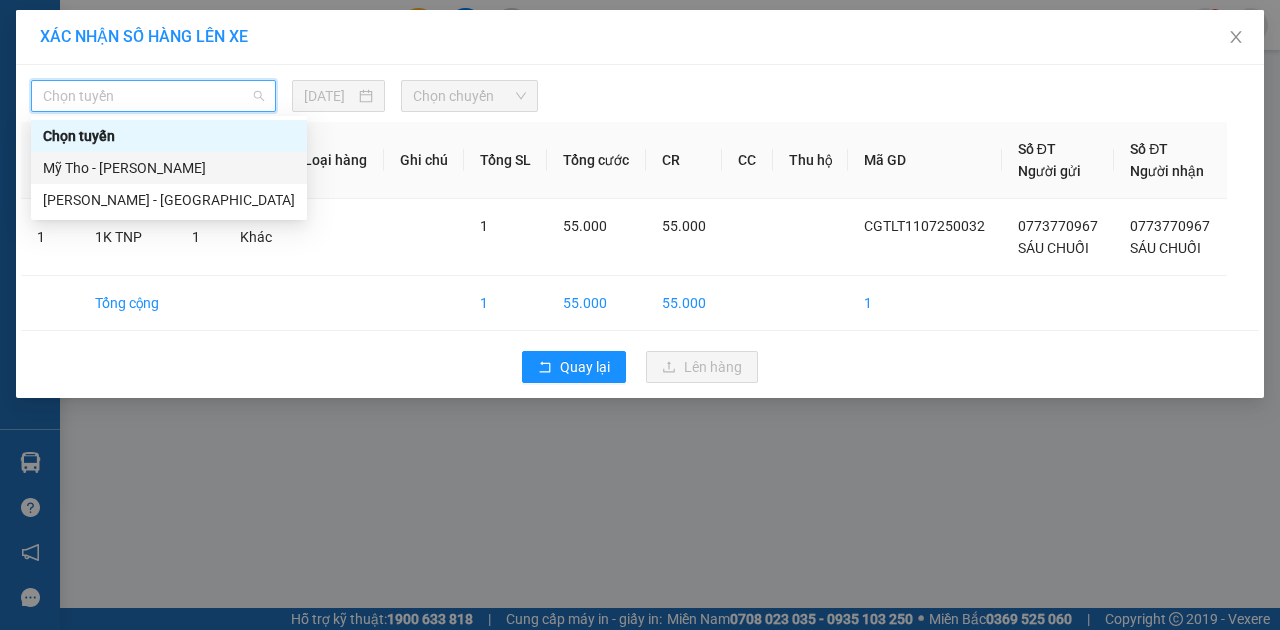 drag, startPoint x: 138, startPoint y: 170, endPoint x: 320, endPoint y: 156, distance: 182.53767 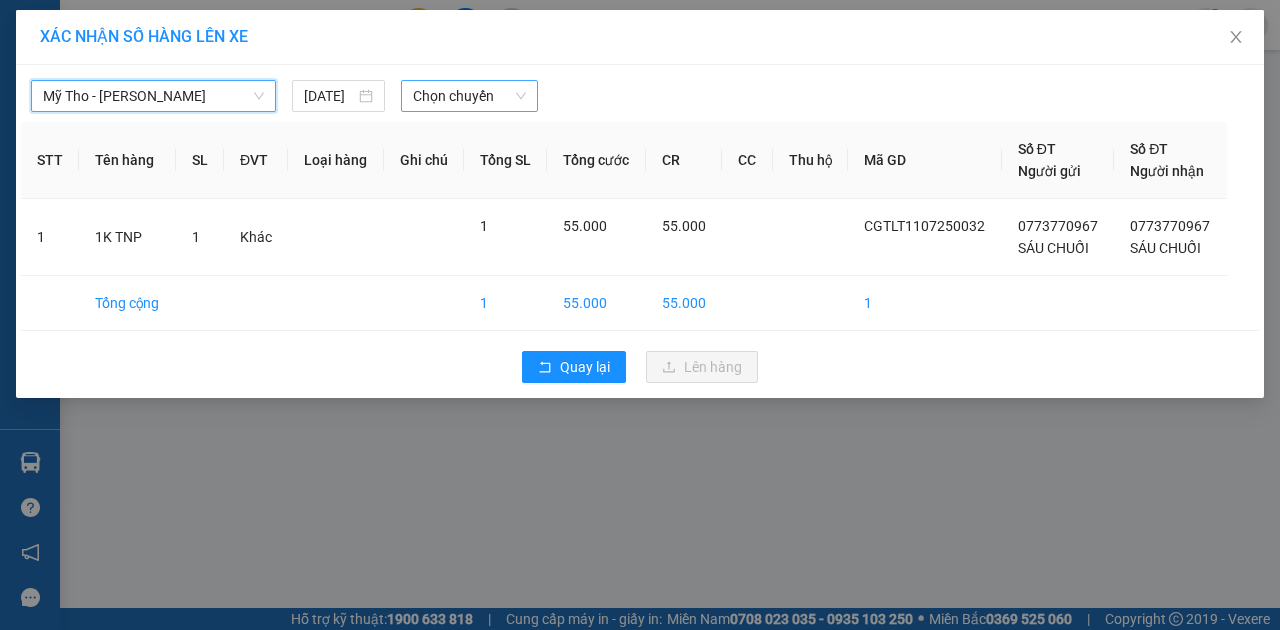 click on "Chọn chuyến" at bounding box center [469, 96] 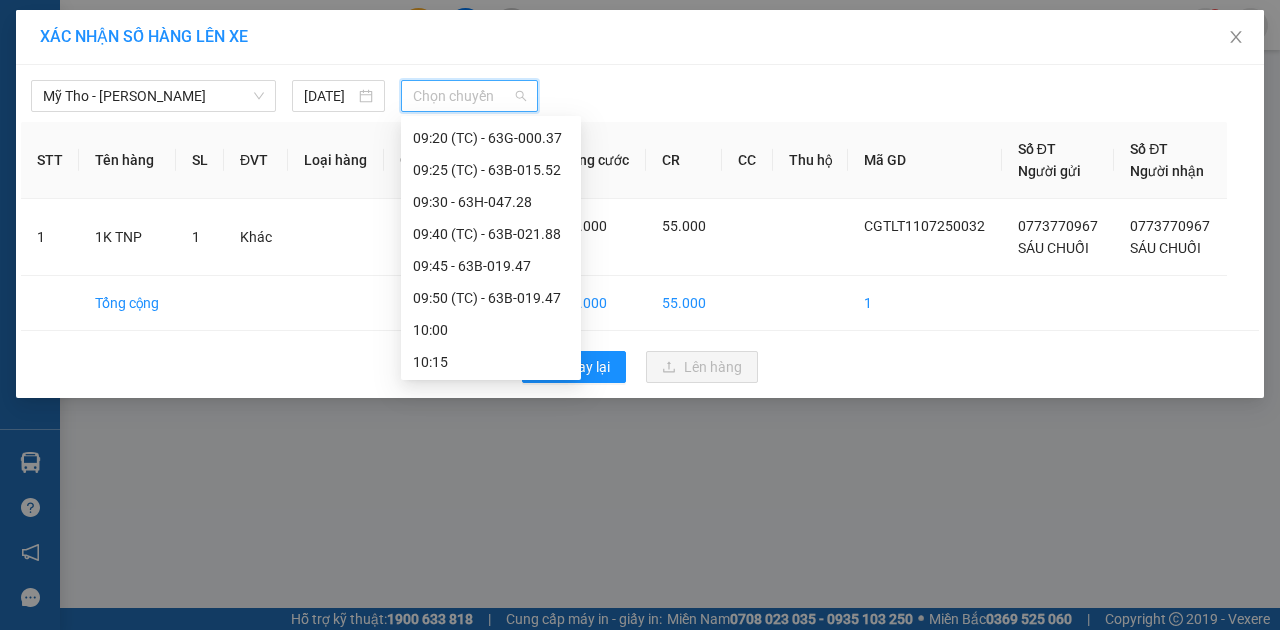 scroll, scrollTop: 1088, scrollLeft: 0, axis: vertical 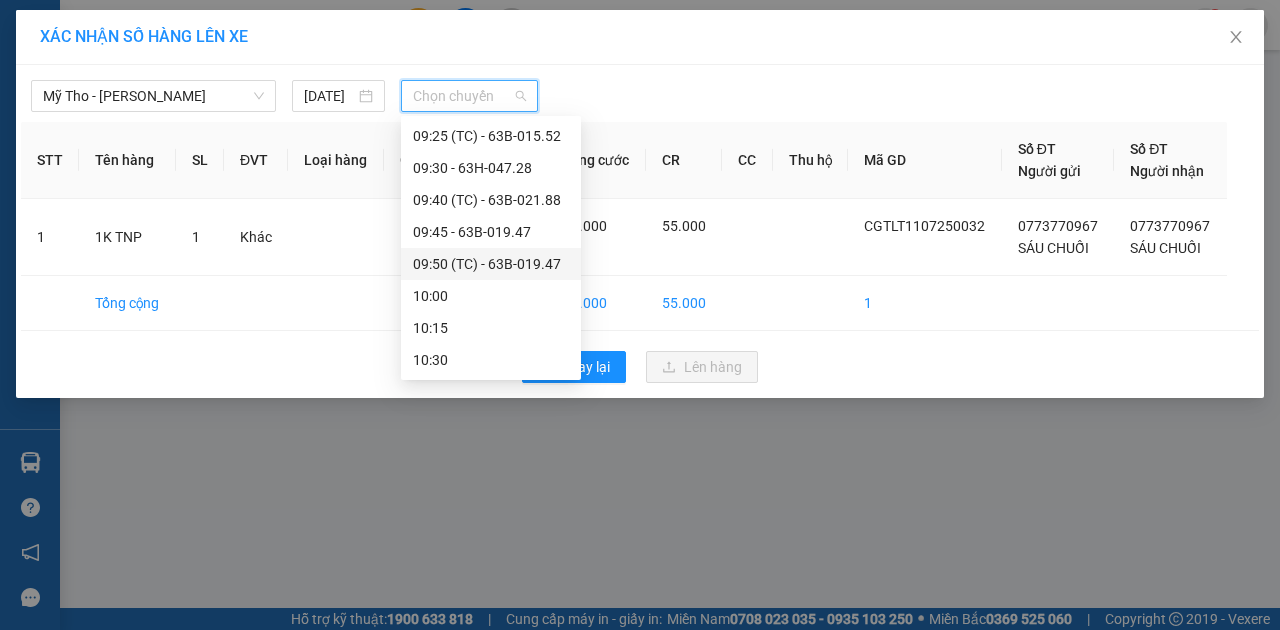 click on "09:50   (TC)   - 63B-019.47" at bounding box center (491, 264) 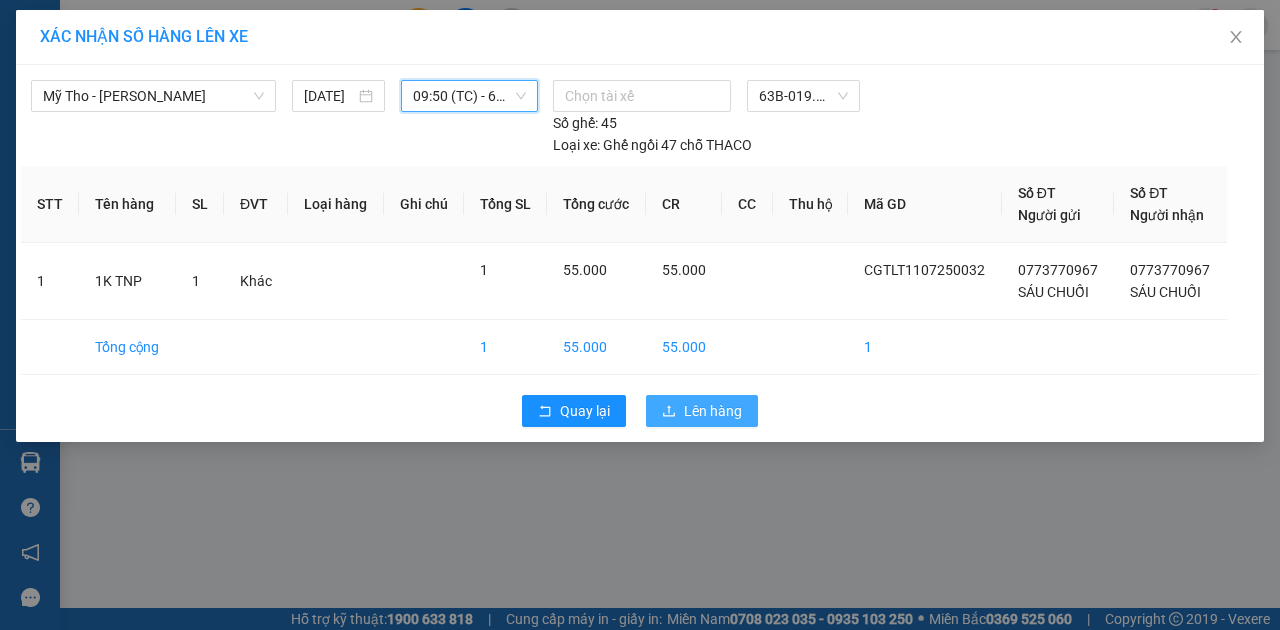 drag, startPoint x: 724, startPoint y: 402, endPoint x: 698, endPoint y: 414, distance: 28.635643 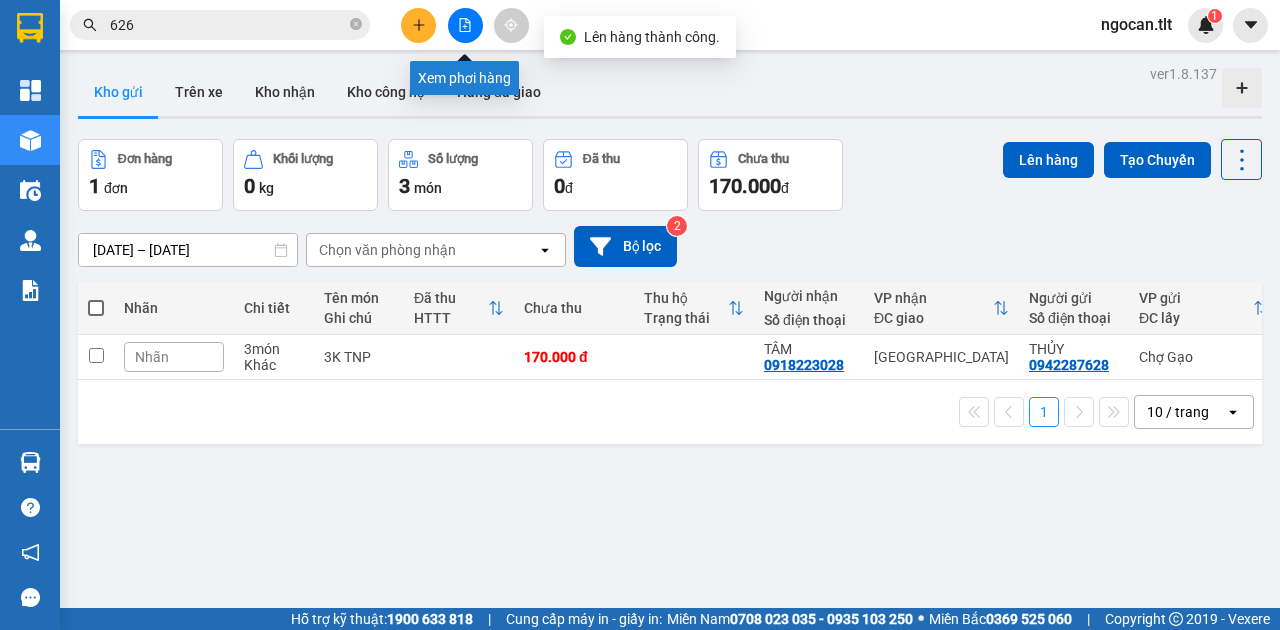 click 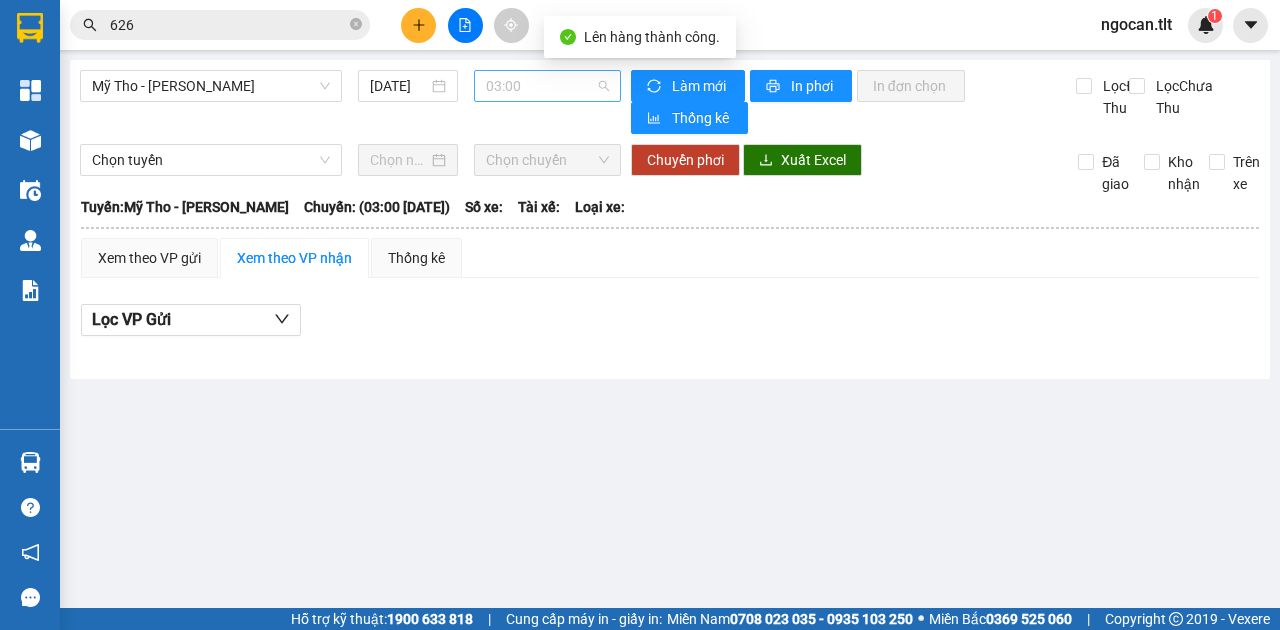 click on "03:00" at bounding box center [547, 86] 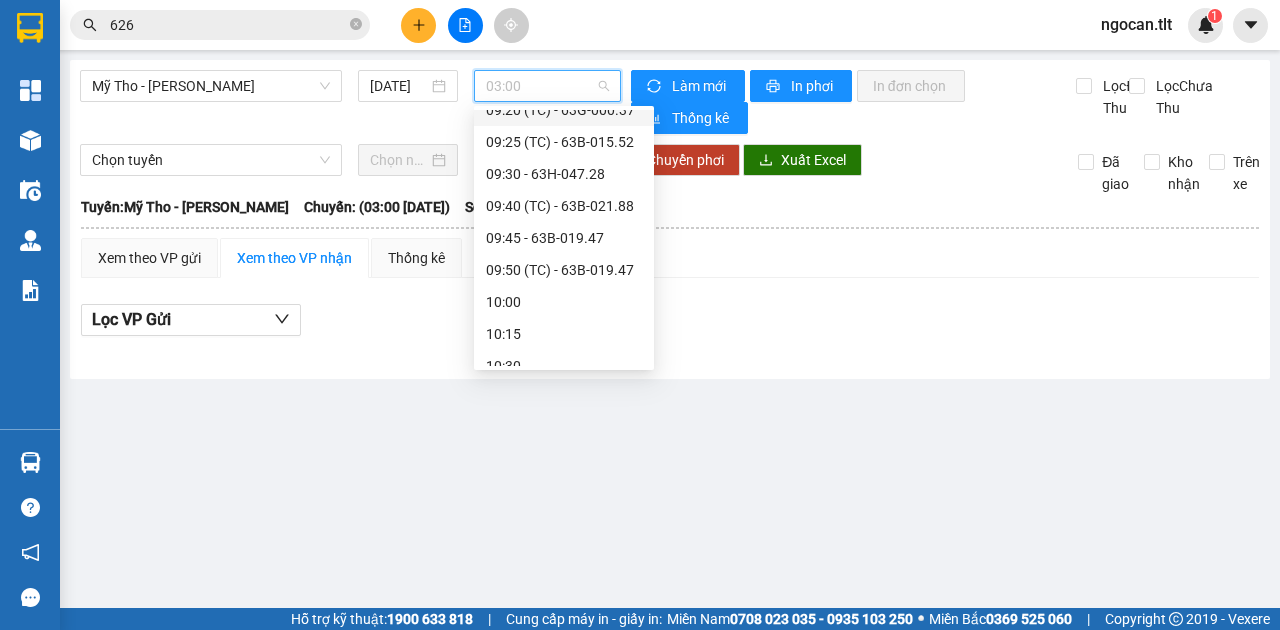 scroll, scrollTop: 1088, scrollLeft: 0, axis: vertical 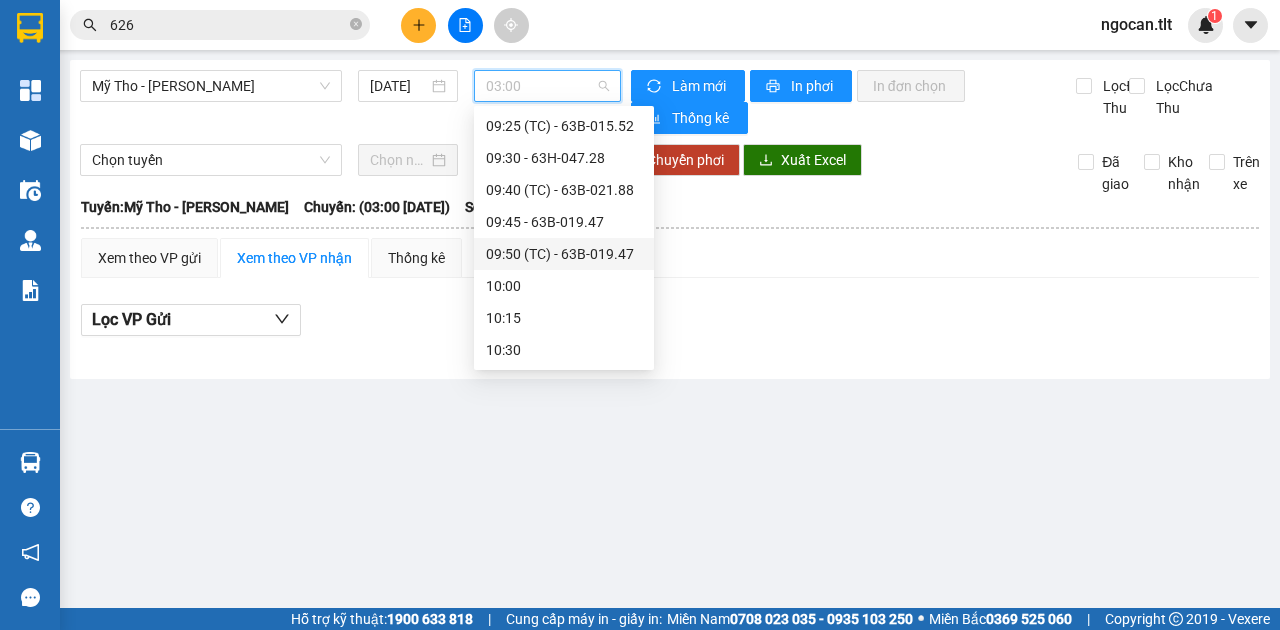 click on "09:50   (TC)   - 63B-019.47" at bounding box center [564, 254] 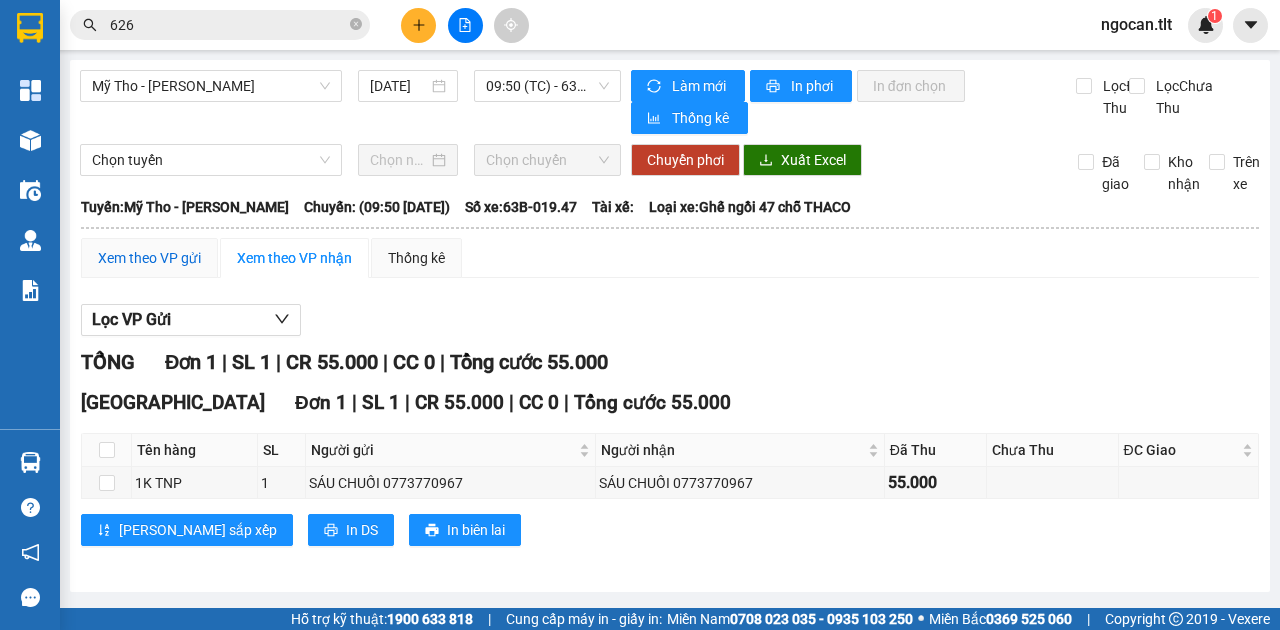 click on "Xem theo VP gửi" at bounding box center [149, 258] 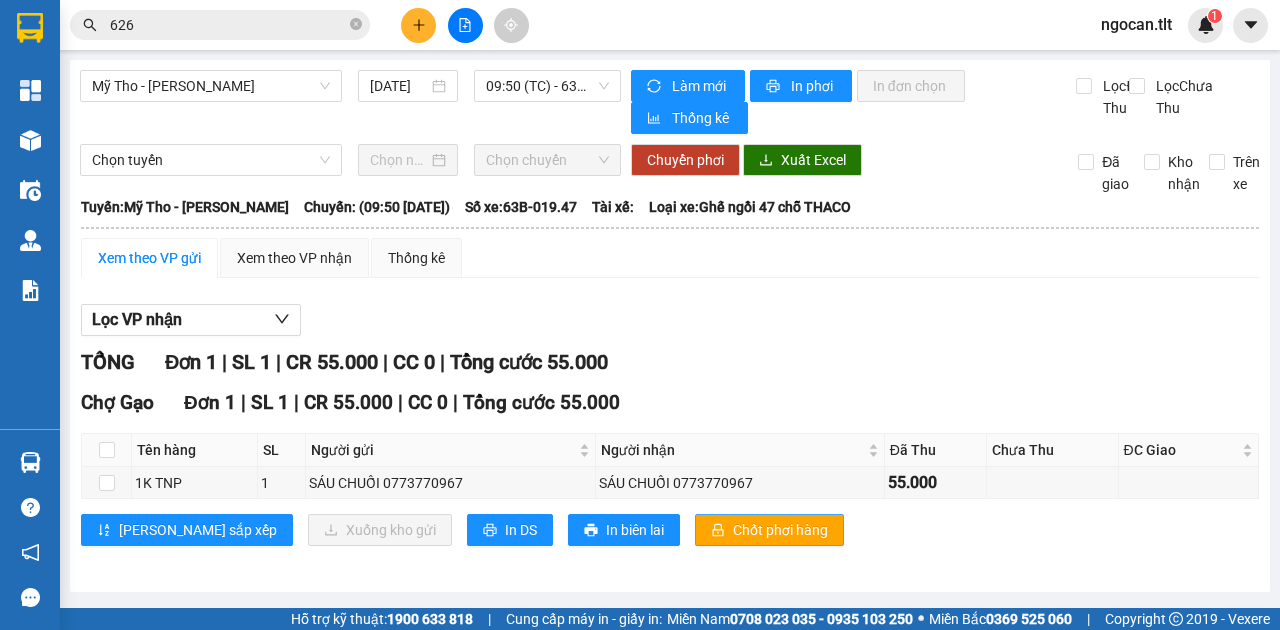 click on "Chốt phơi hàng" at bounding box center (780, 530) 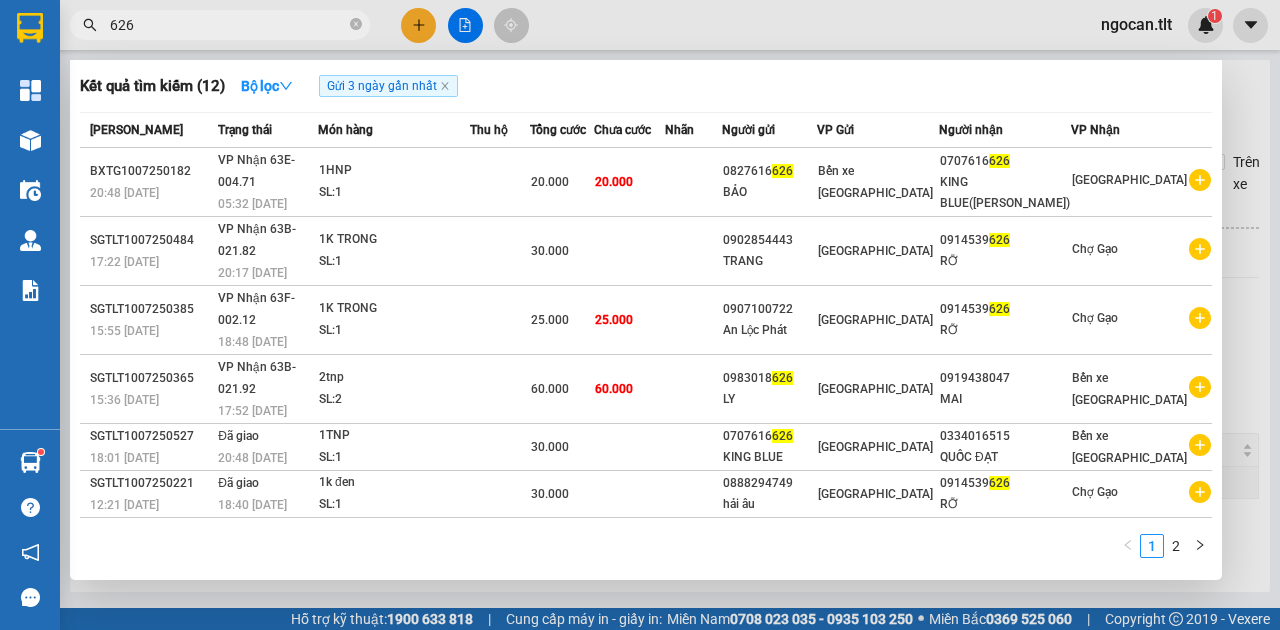 scroll, scrollTop: 0, scrollLeft: 0, axis: both 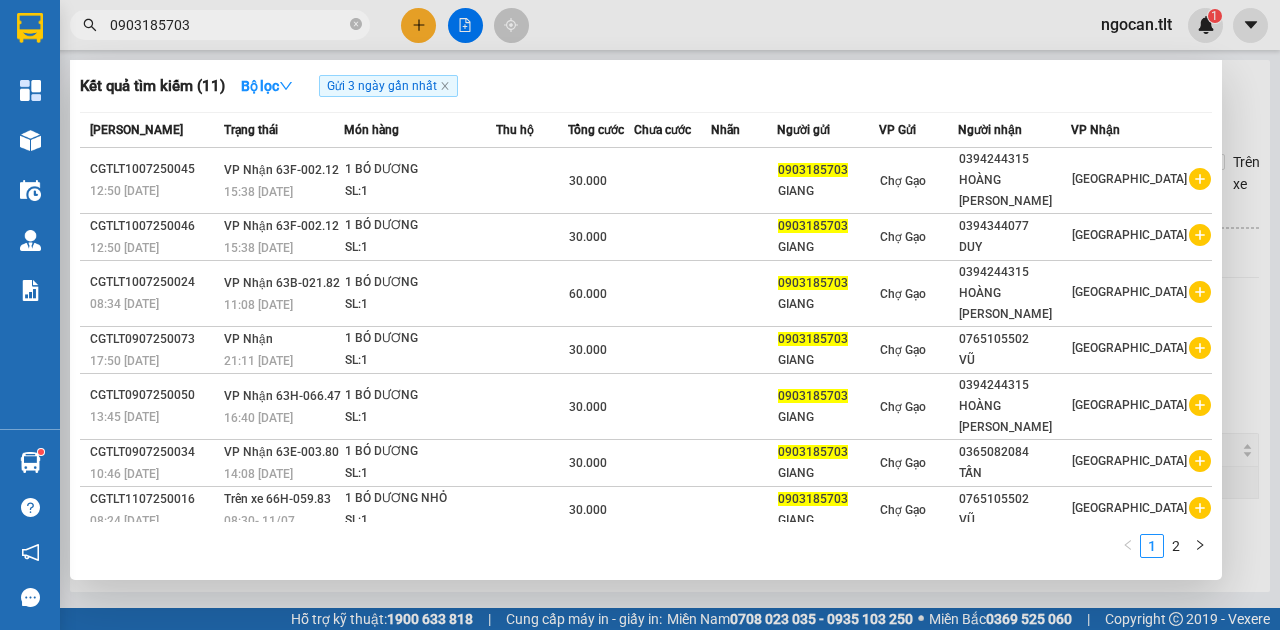 type on "0903185703" 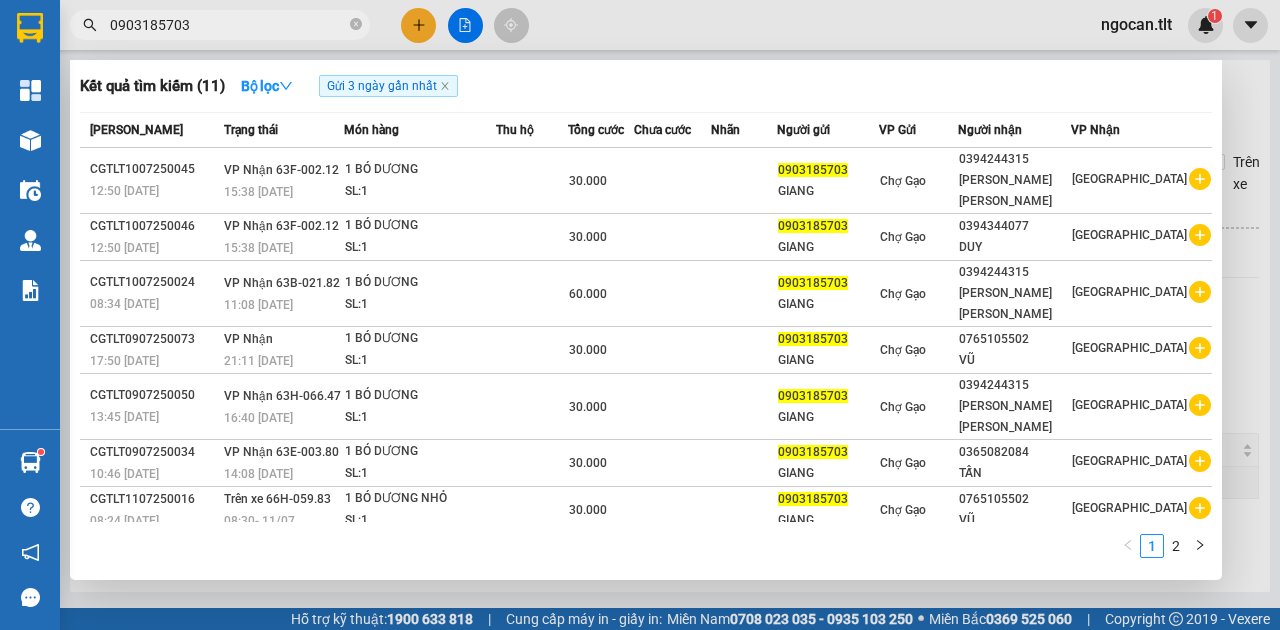 click on "0903185703" at bounding box center [220, 25] 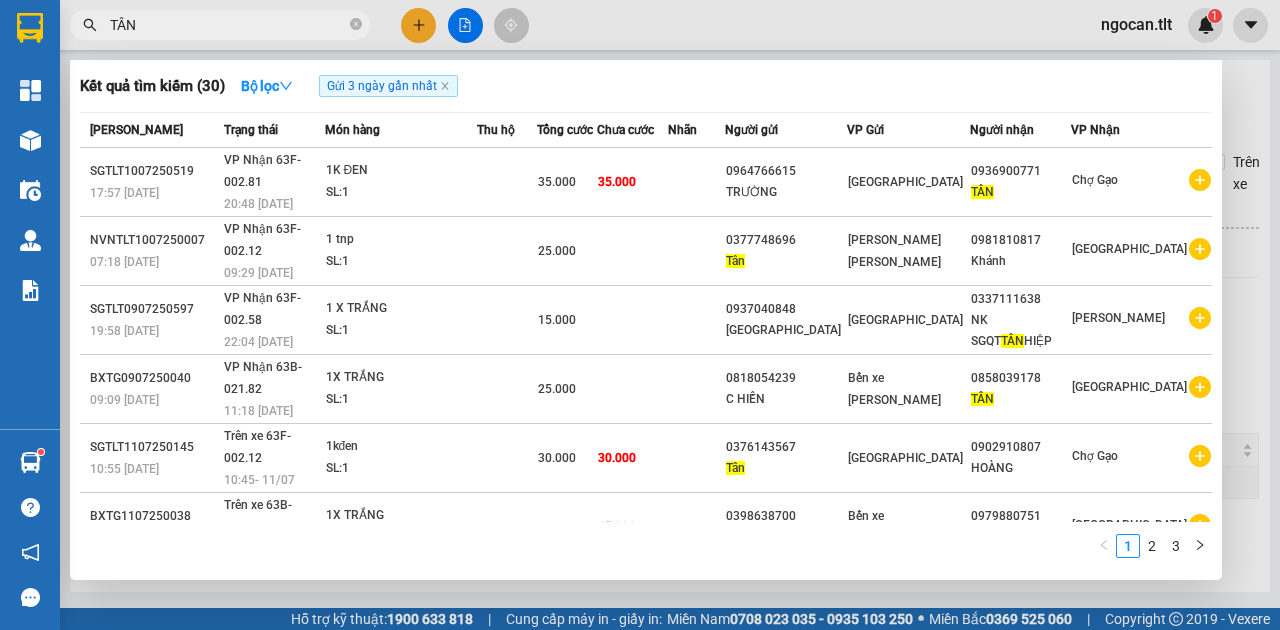 type on "TÂN" 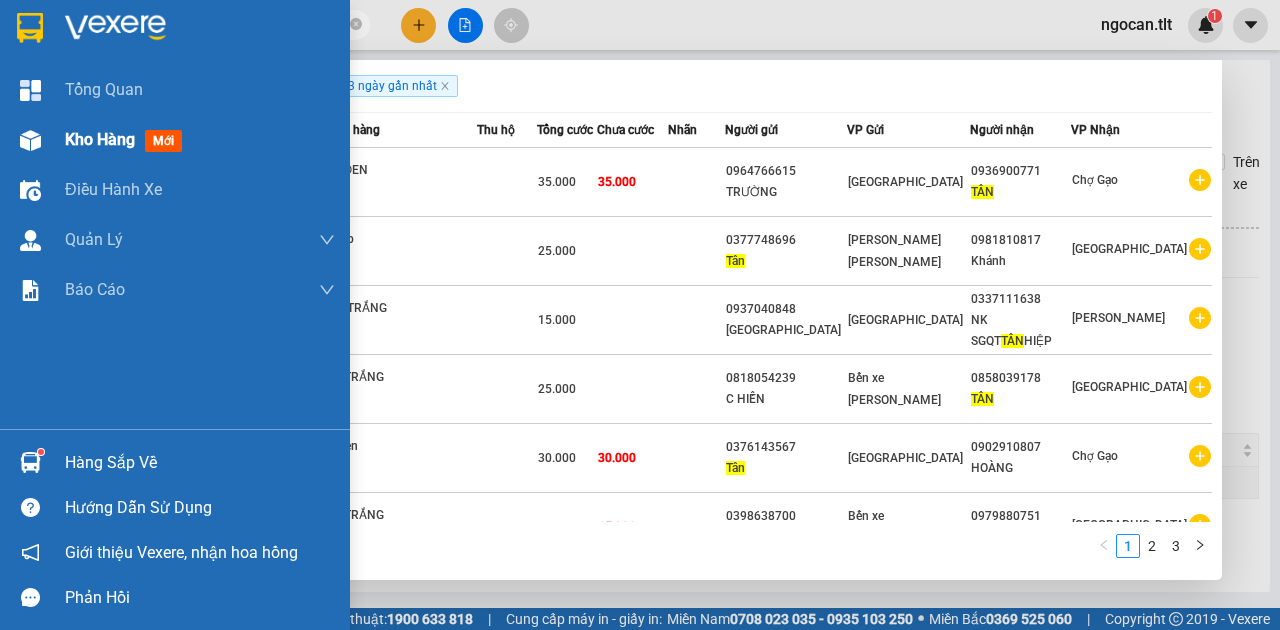 click on "Kho hàng mới" at bounding box center [175, 140] 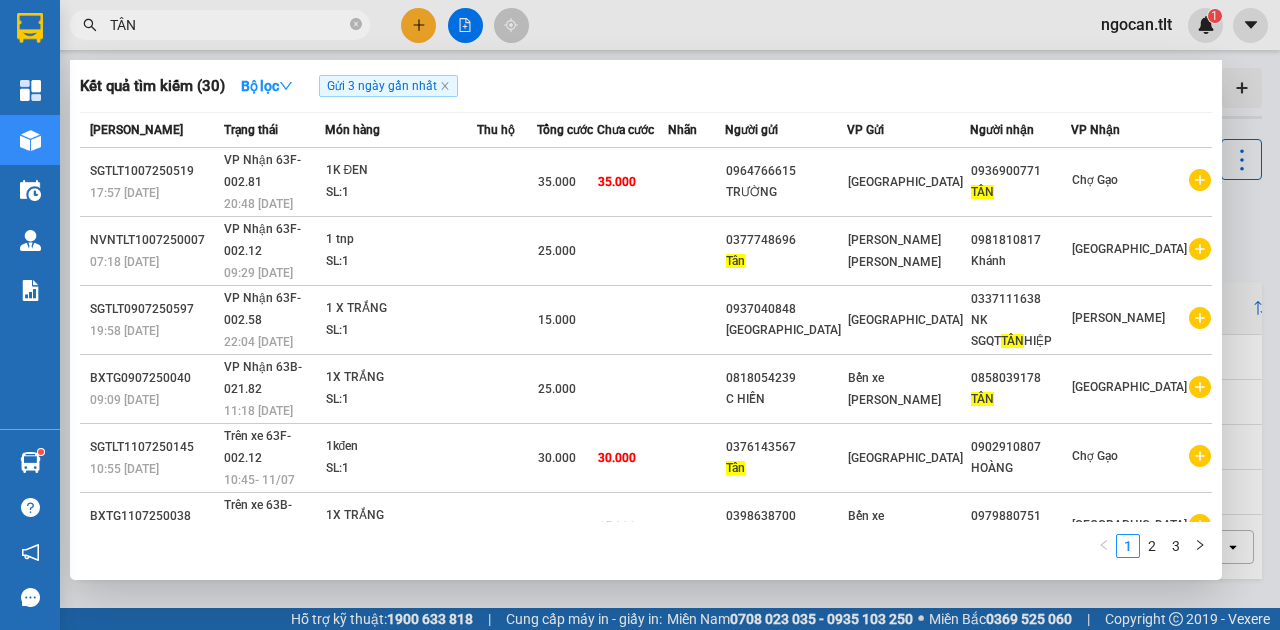 click at bounding box center [640, 315] 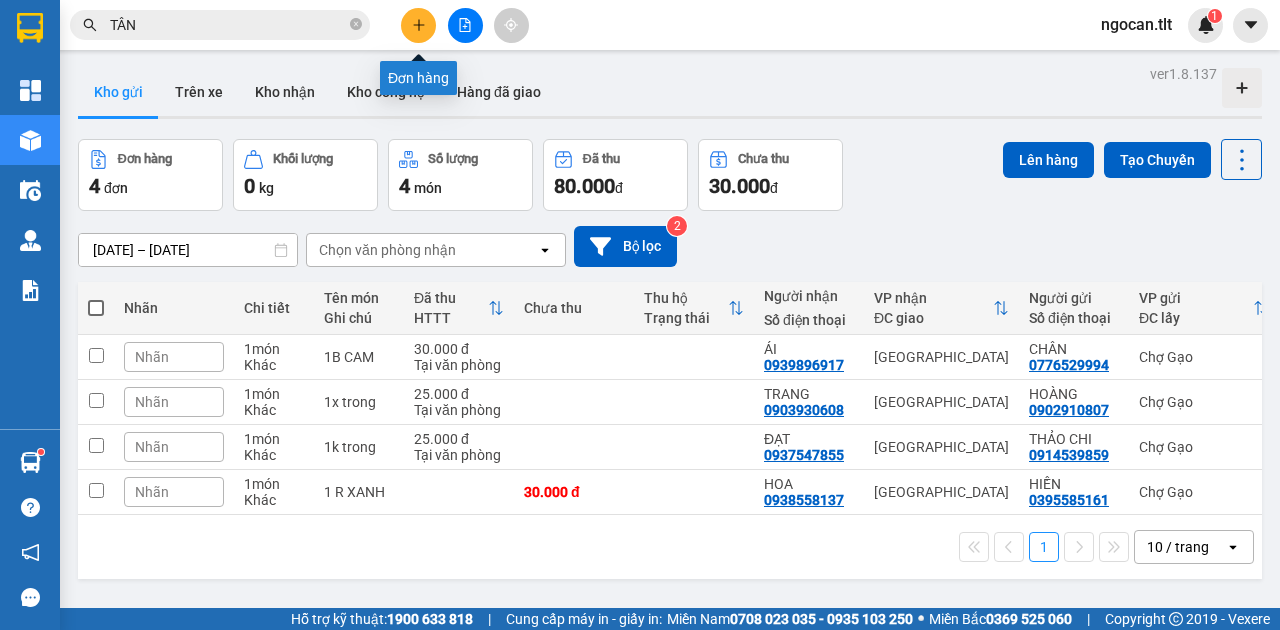 click 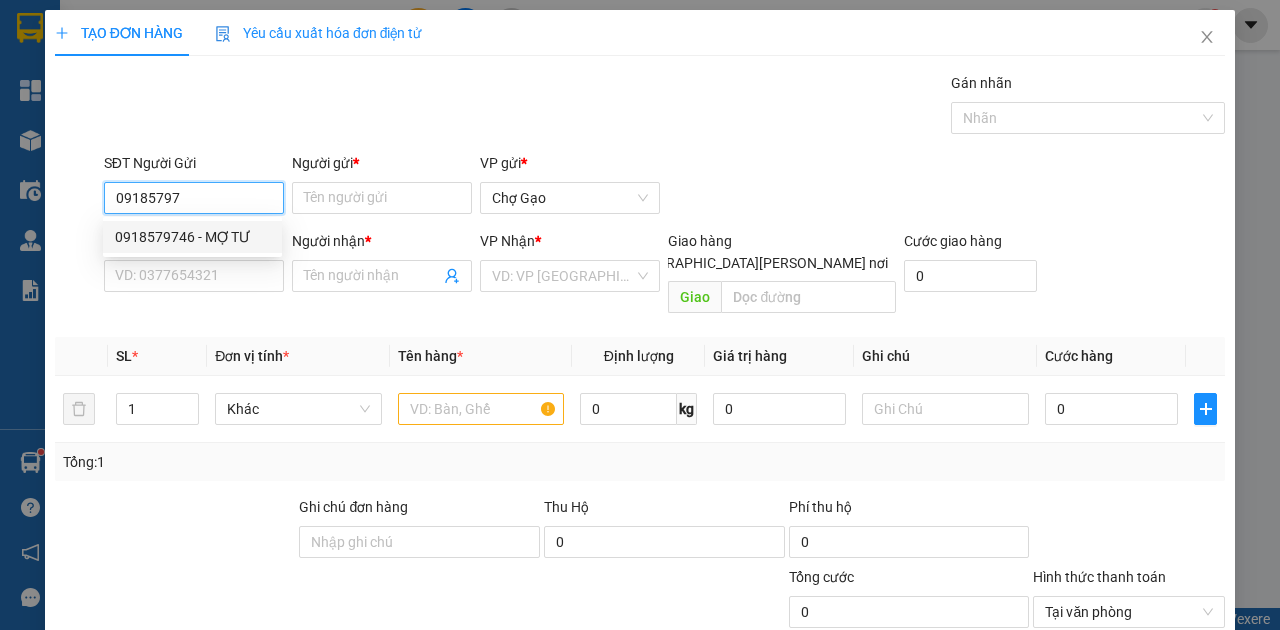 click on "0918579746 - MỢ TƯ" at bounding box center (192, 237) 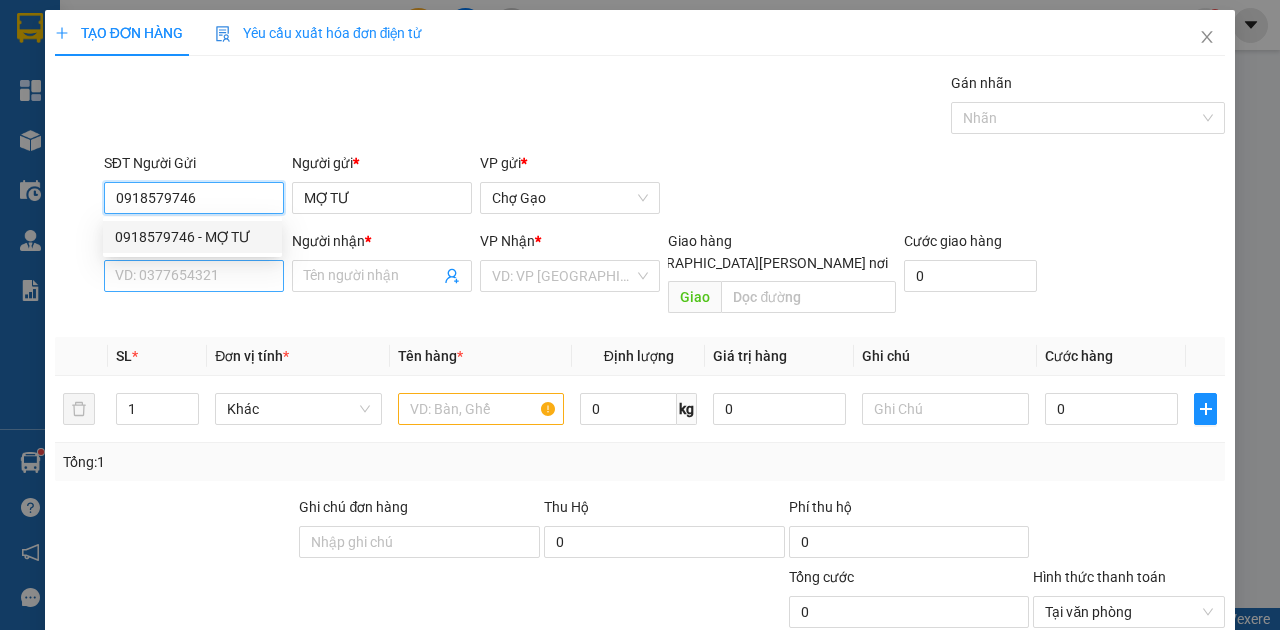 type on "0918579746" 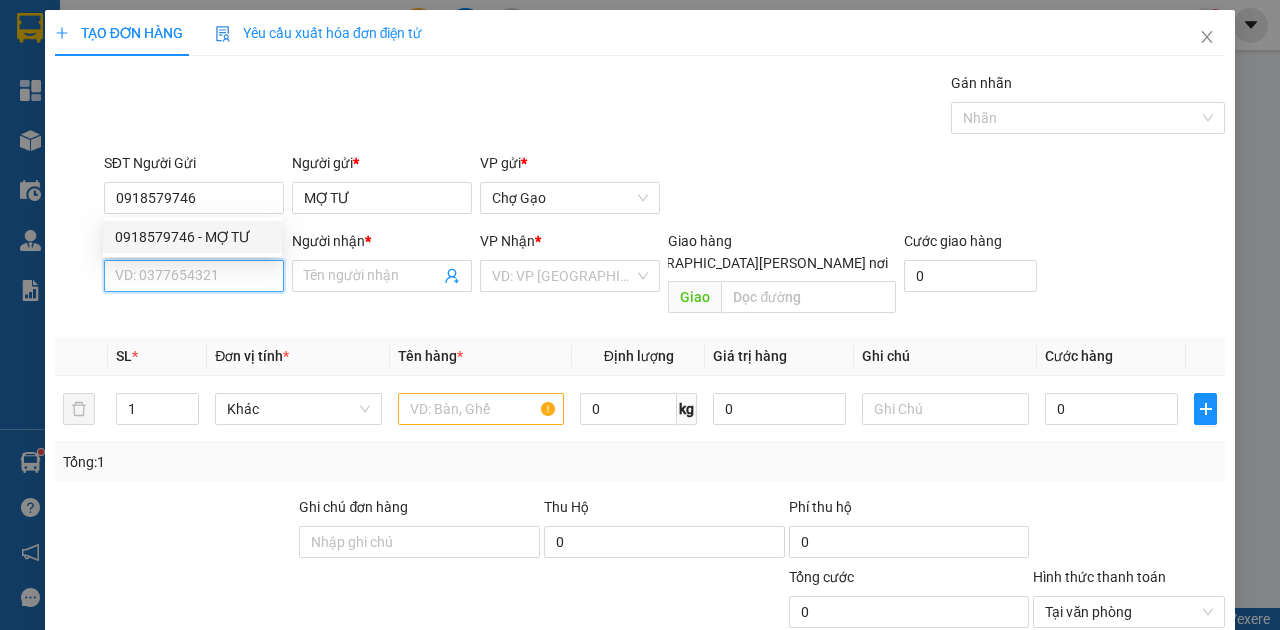 click on "SĐT Người Nhận  *" at bounding box center [194, 276] 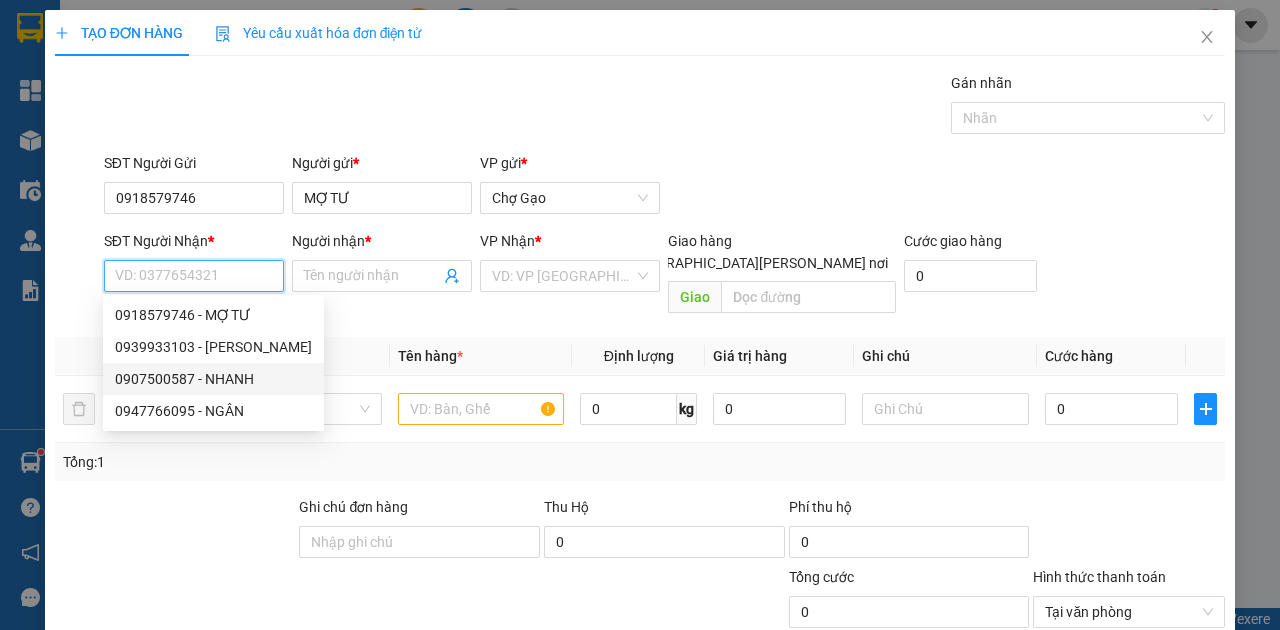 click on "0907500587 - NHANH" at bounding box center [213, 379] 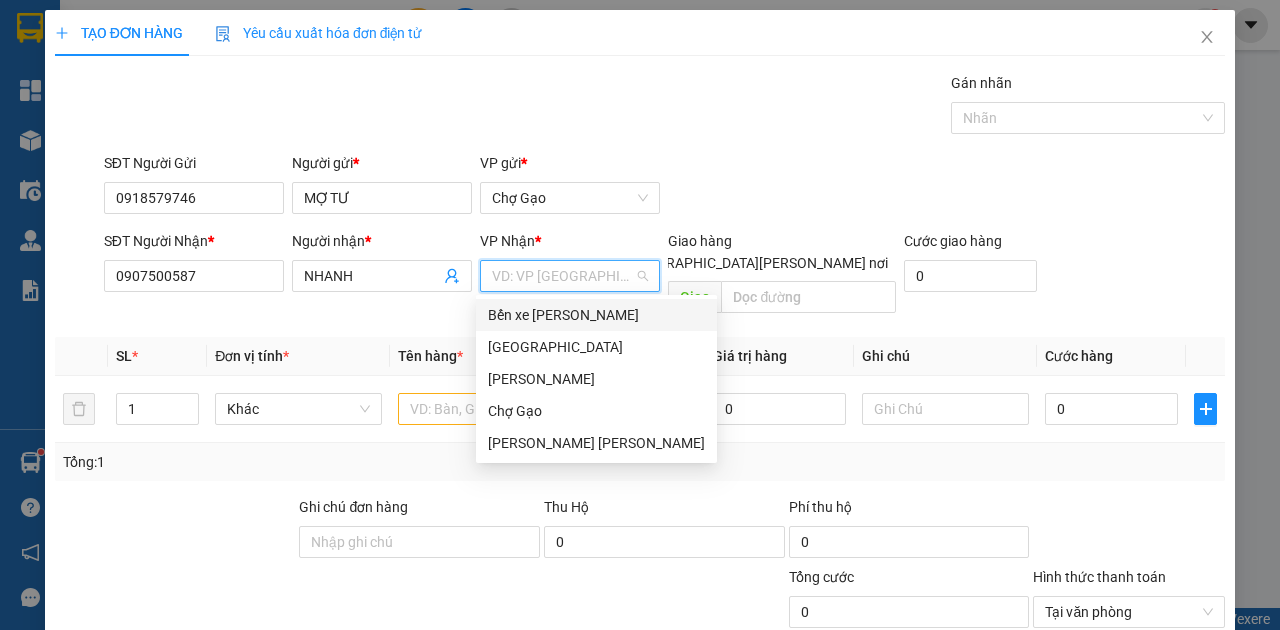 drag, startPoint x: 533, startPoint y: 282, endPoint x: 522, endPoint y: 270, distance: 16.27882 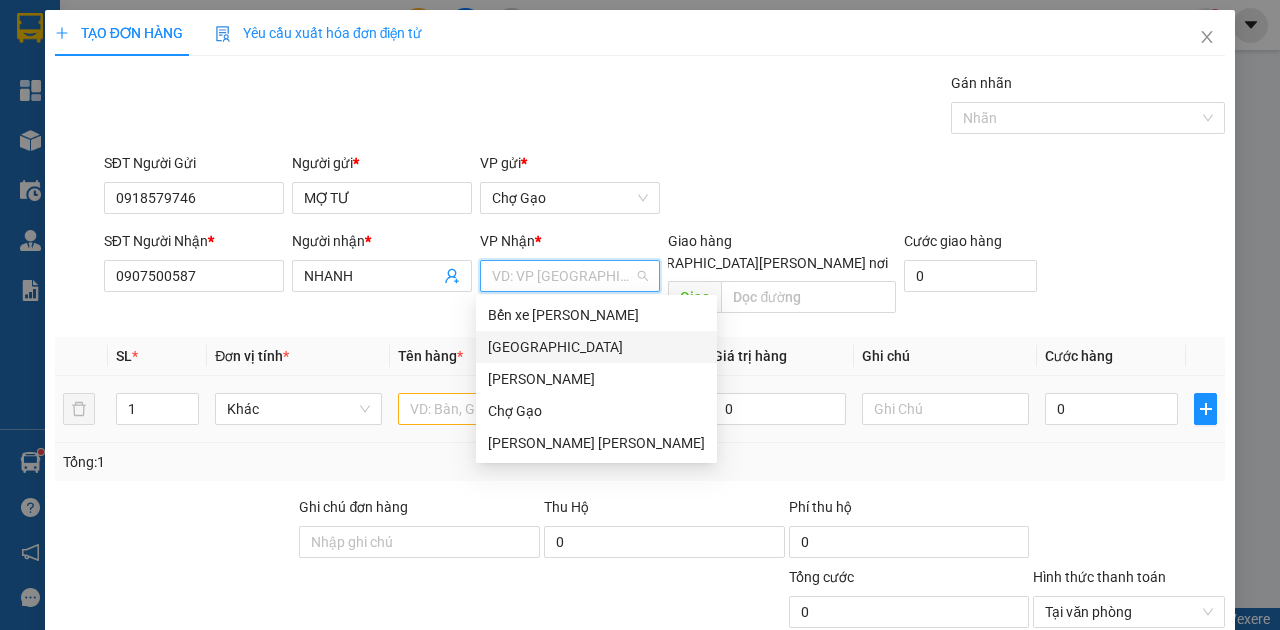 drag, startPoint x: 521, startPoint y: 352, endPoint x: 492, endPoint y: 354, distance: 29.068884 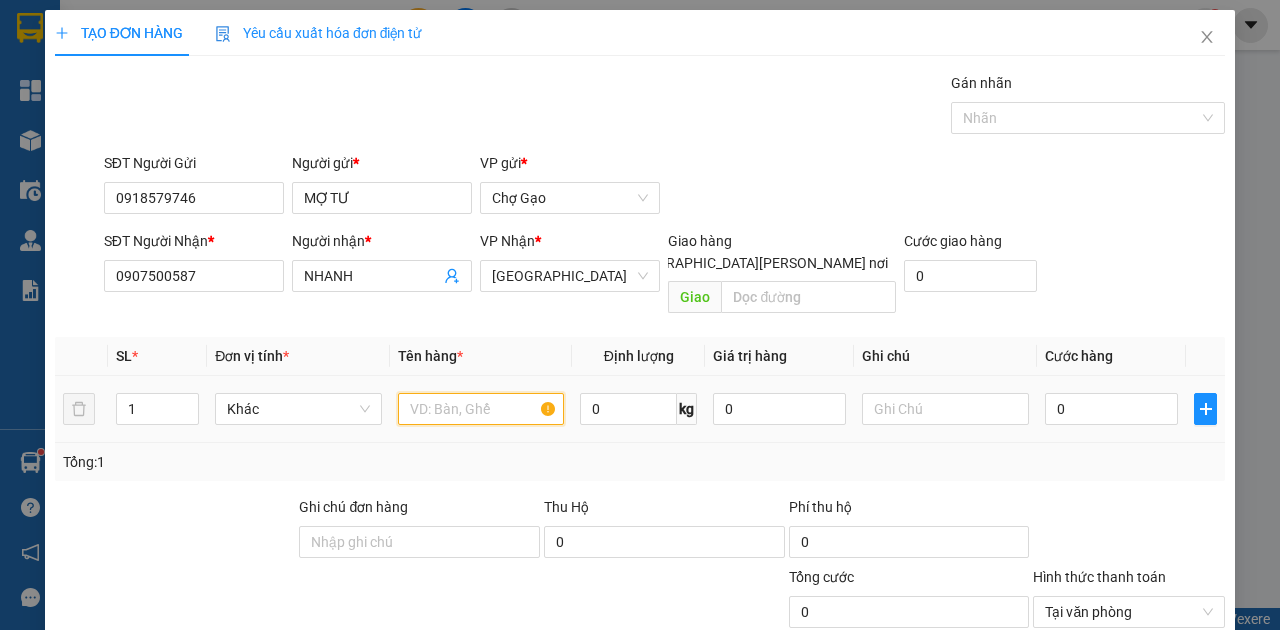 click at bounding box center [481, 409] 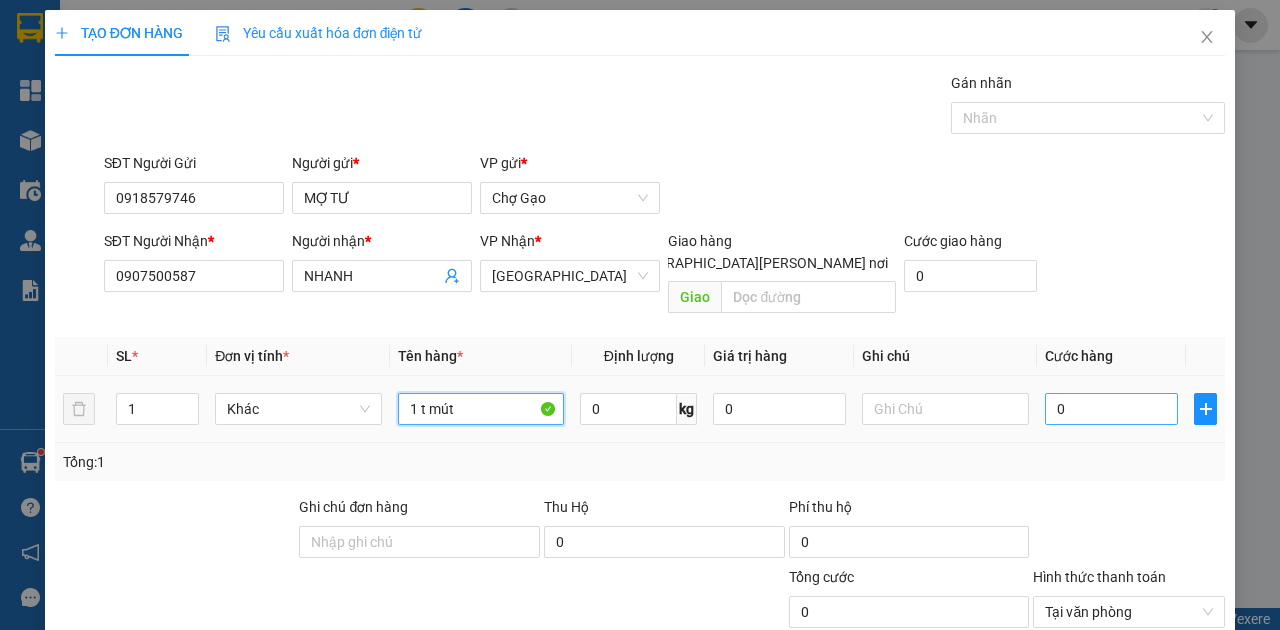 type on "1 t mút" 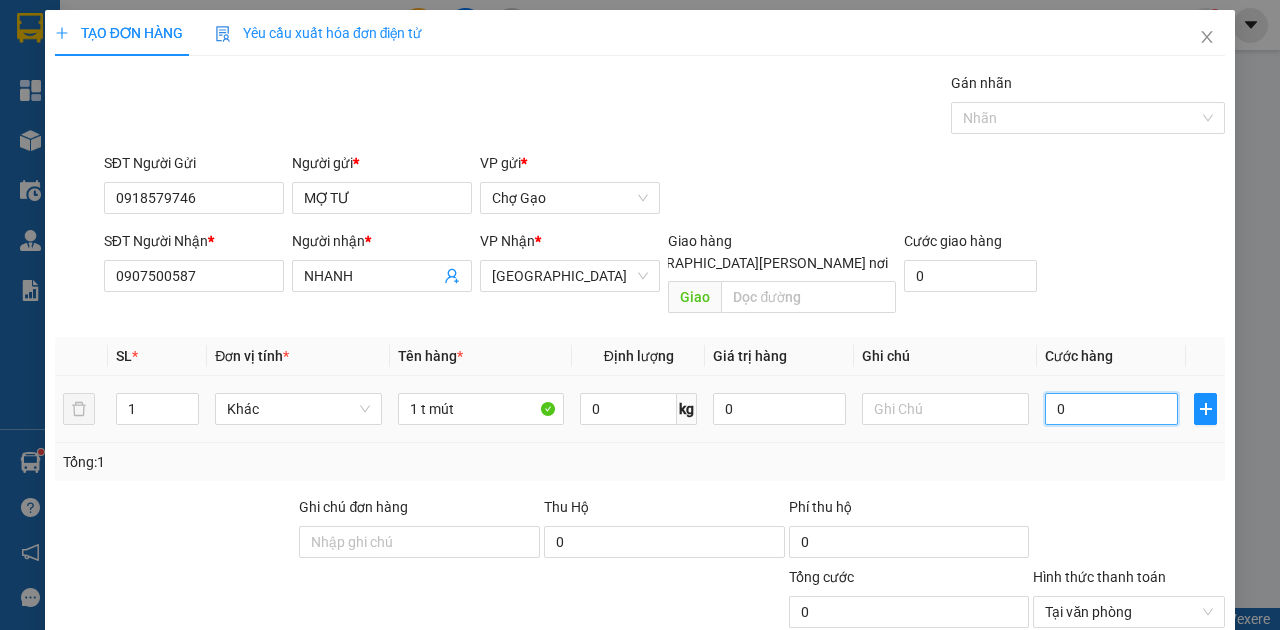 click on "0" at bounding box center (1111, 409) 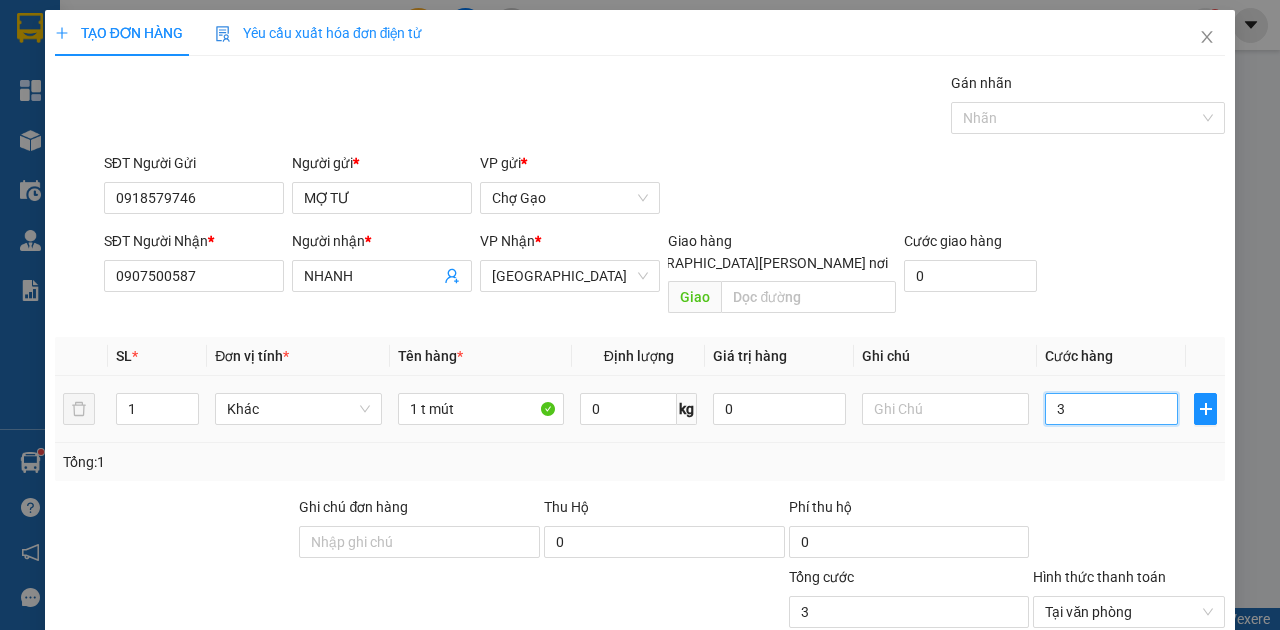 type on "35" 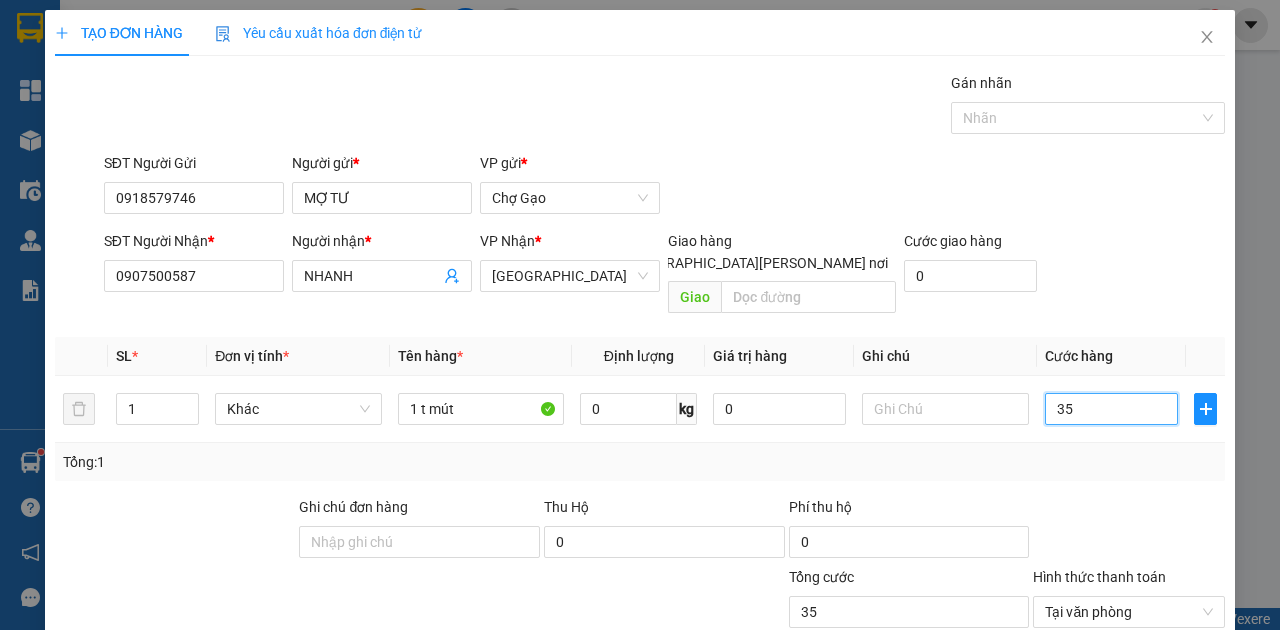 scroll, scrollTop: 107, scrollLeft: 0, axis: vertical 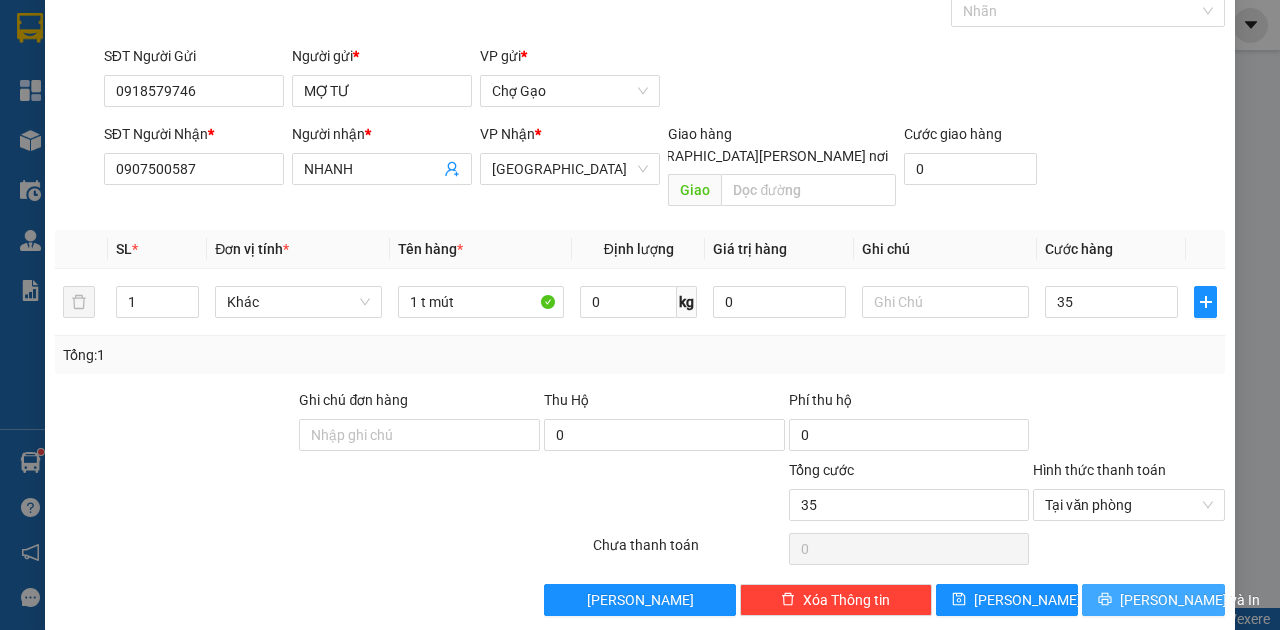 type on "35.000" 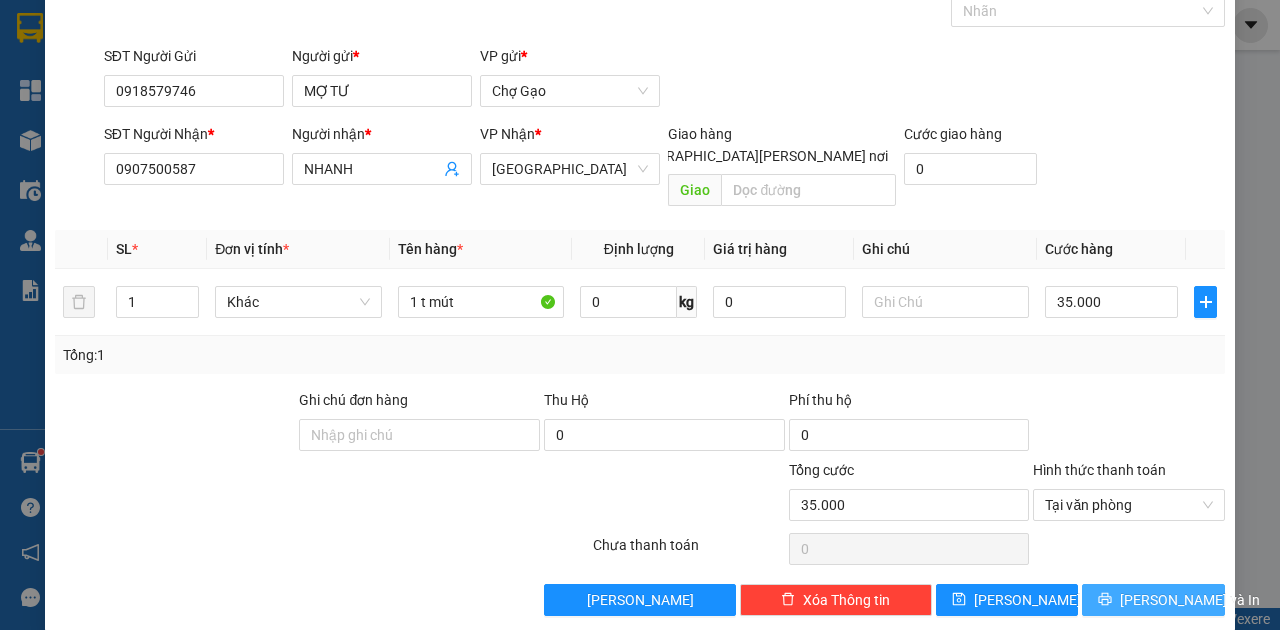 click on "[PERSON_NAME] và In" at bounding box center [1153, 600] 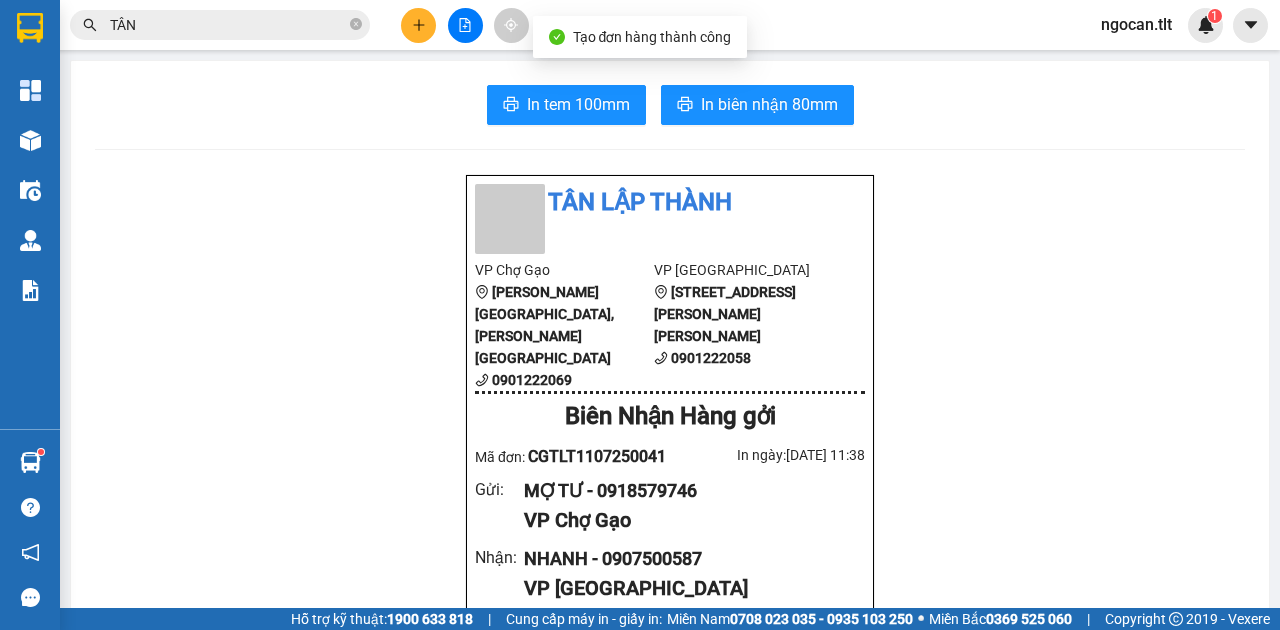 click on "In tem 100mm
In [PERSON_NAME] 80mm Tân Lập [PERSON_NAME] [PERSON_NAME] Gạo   [PERSON_NAME][GEOGRAPHIC_DATA],[PERSON_NAME] Gạo   0901222069 VP [GEOGRAPHIC_DATA]   [GEOGRAPHIC_DATA][PERSON_NAME][PERSON_NAME] 5   0901222058 [PERSON_NAME] Hàng gởi Mã đơn:   CGTLT1107250041 In ngày:  [DATE]   11:38 Gửi :   MỢ TƯ - 0918579746 [PERSON_NAME] [PERSON_NAME] :   NHANH - 0907500587 VP [GEOGRAPHIC_DATA] Tên (giá trị hàng) [PERSON_NAME] món hàng Khác - 1 t mút   (0) 1 35.000 [PERSON_NAME] 1 35.000 Loading... Đã Thu : 35.000 VND [PERSON_NAME] thu : 0 VND [PERSON_NAME] định [PERSON_NAME]/gửi hàng : Hàng [PERSON_NAME] 7 ngày, nhà xe [PERSON_NAME] [PERSON_NAME] [PERSON_NAME], thất lạc. Nhà xe không bồi [PERSON_NAME] khi vận chuyển hàng [PERSON_NAME]. Hàng [PERSON_NAME] [PERSON_NAME] giá trị nếu thất lạc nhà xe chỉ bồi [PERSON_NAME] tối đa 10 lần cước vận chuyển. Đối với [PERSON_NAME] khách [PERSON_NAME] [PERSON_NAME] CMND để đối [PERSON_NAME]. Nhà xe [PERSON_NAME] [PERSON_NAME] với hàng [PERSON_NAME]/hàng [PERSON_NAME] cấm. CGTLT1107250041 Chợ Gạo" at bounding box center (670, 892) 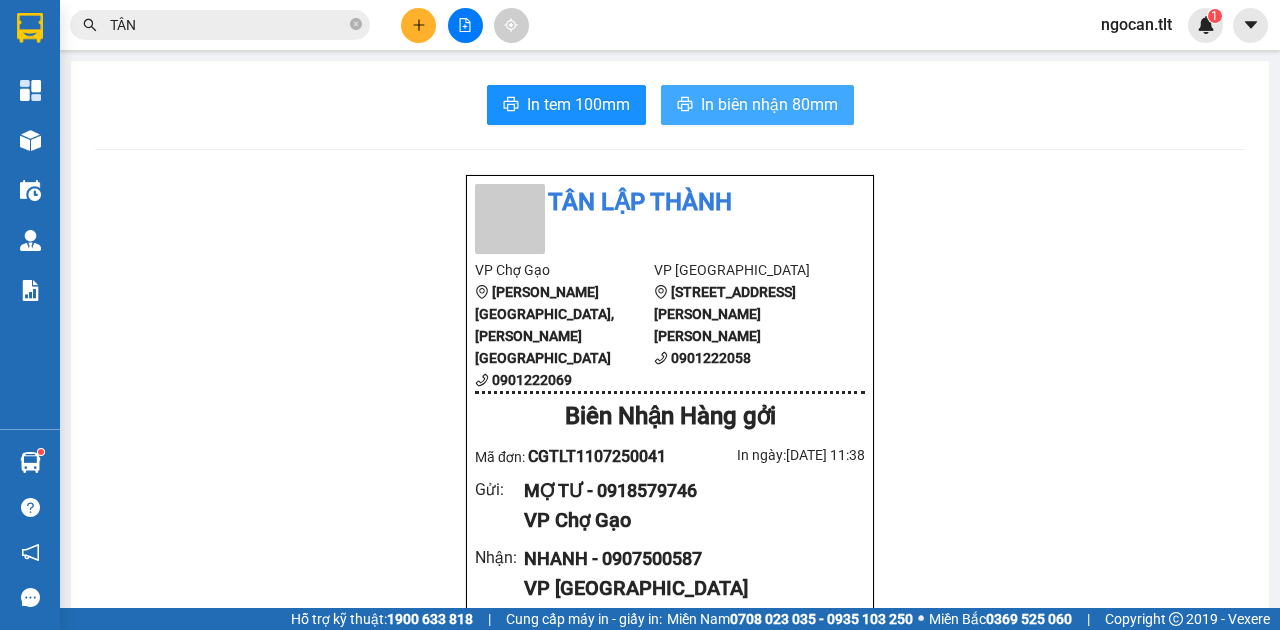 drag, startPoint x: 752, startPoint y: 95, endPoint x: 813, endPoint y: 184, distance: 107.8981 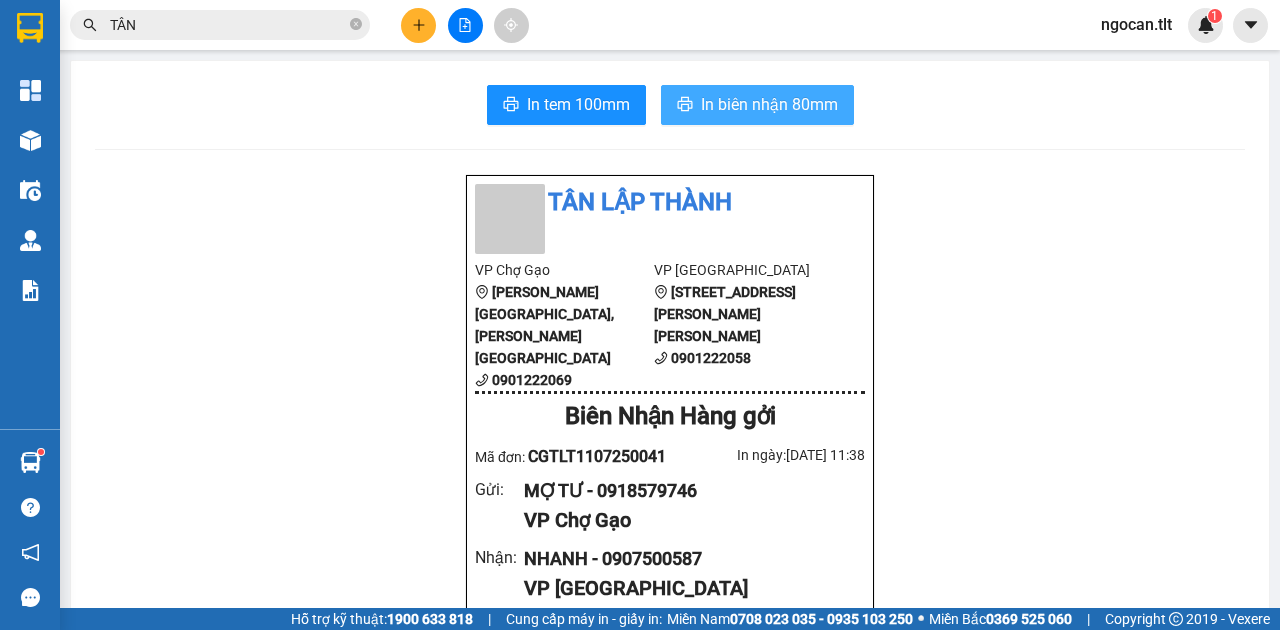 scroll, scrollTop: 0, scrollLeft: 0, axis: both 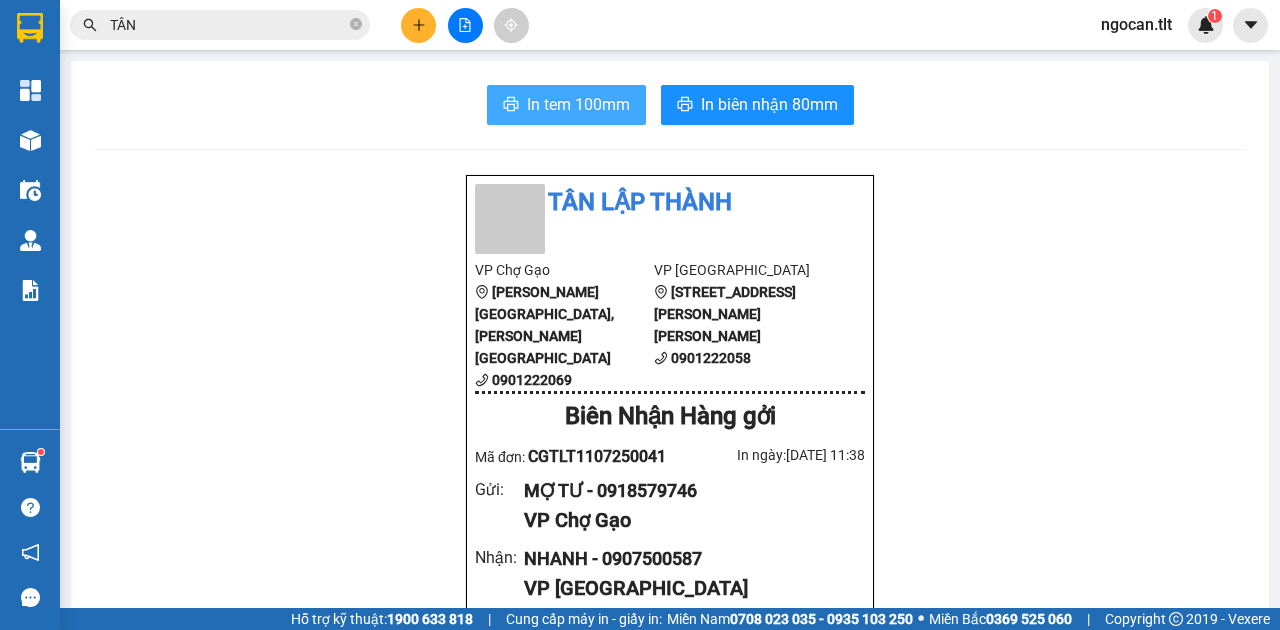 drag, startPoint x: 580, startPoint y: 79, endPoint x: 585, endPoint y: 91, distance: 13 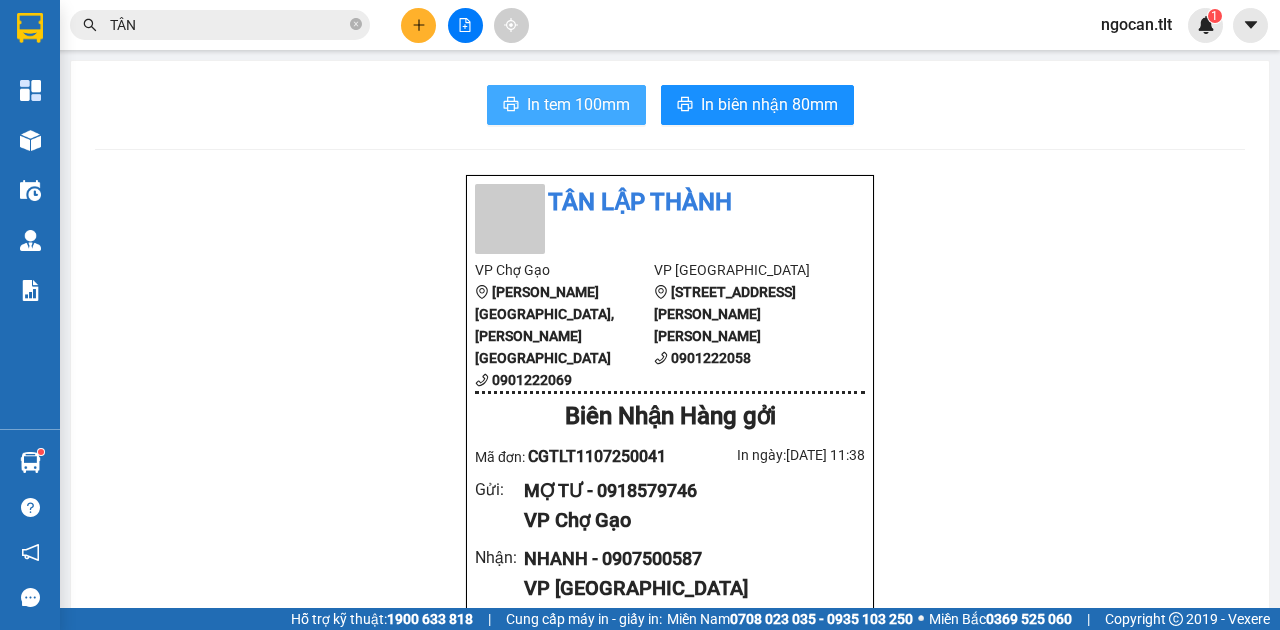 click on "In tem 100mm" at bounding box center (578, 104) 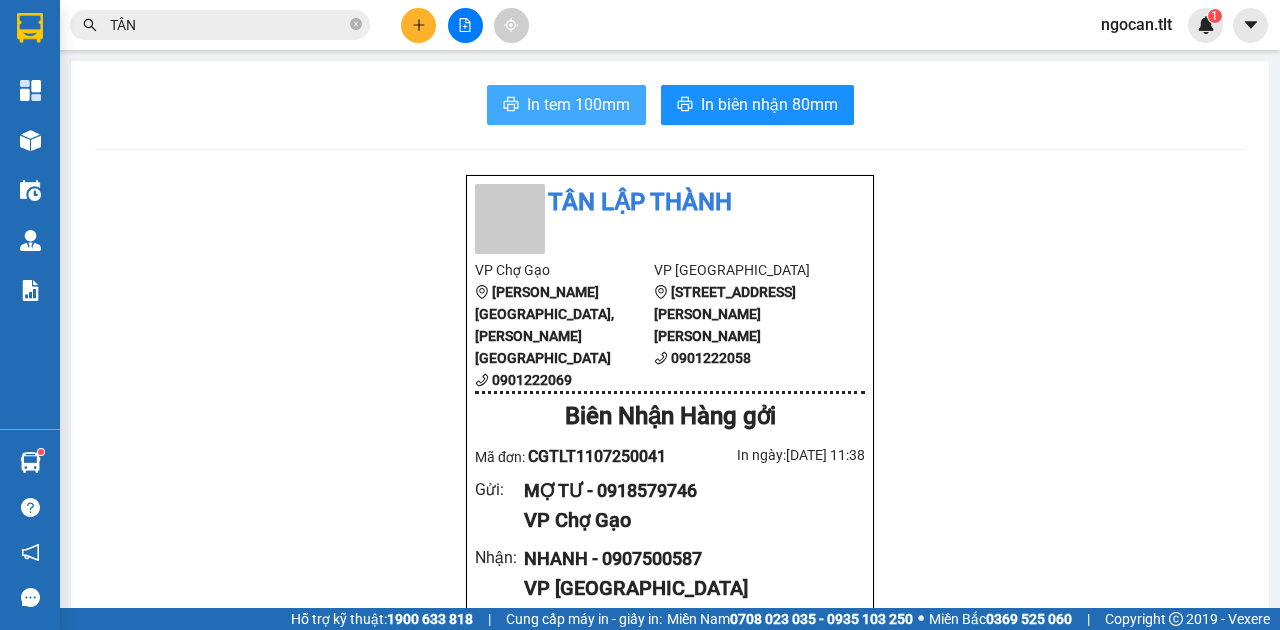 scroll, scrollTop: 0, scrollLeft: 0, axis: both 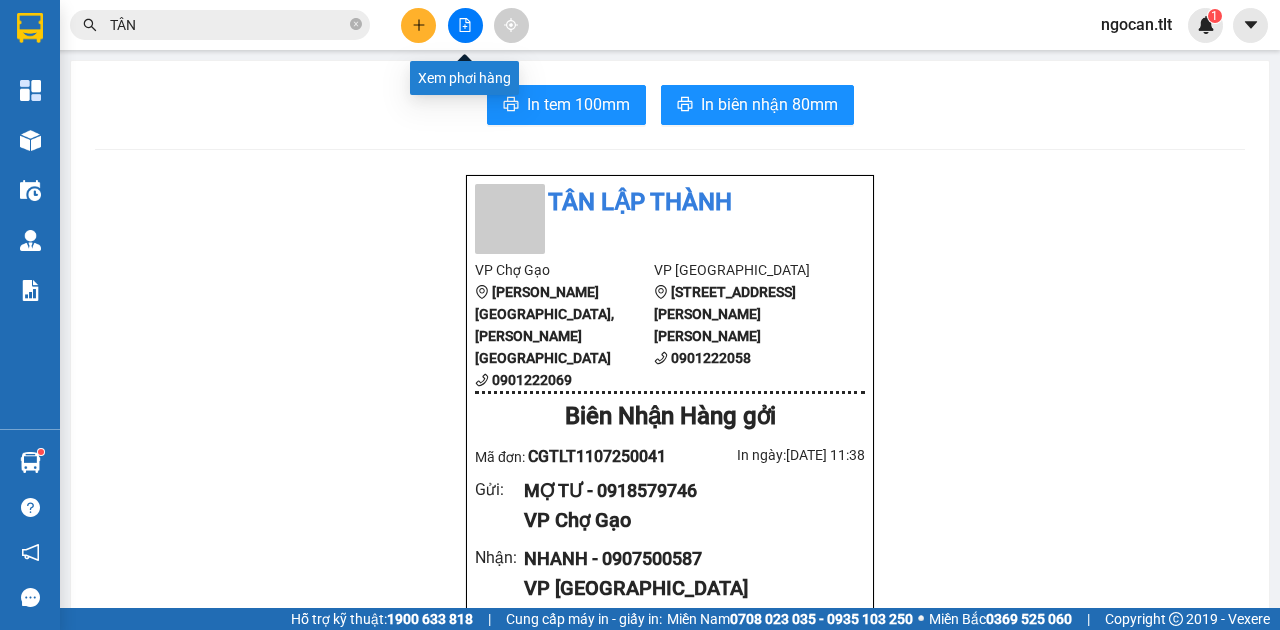 click at bounding box center (465, 25) 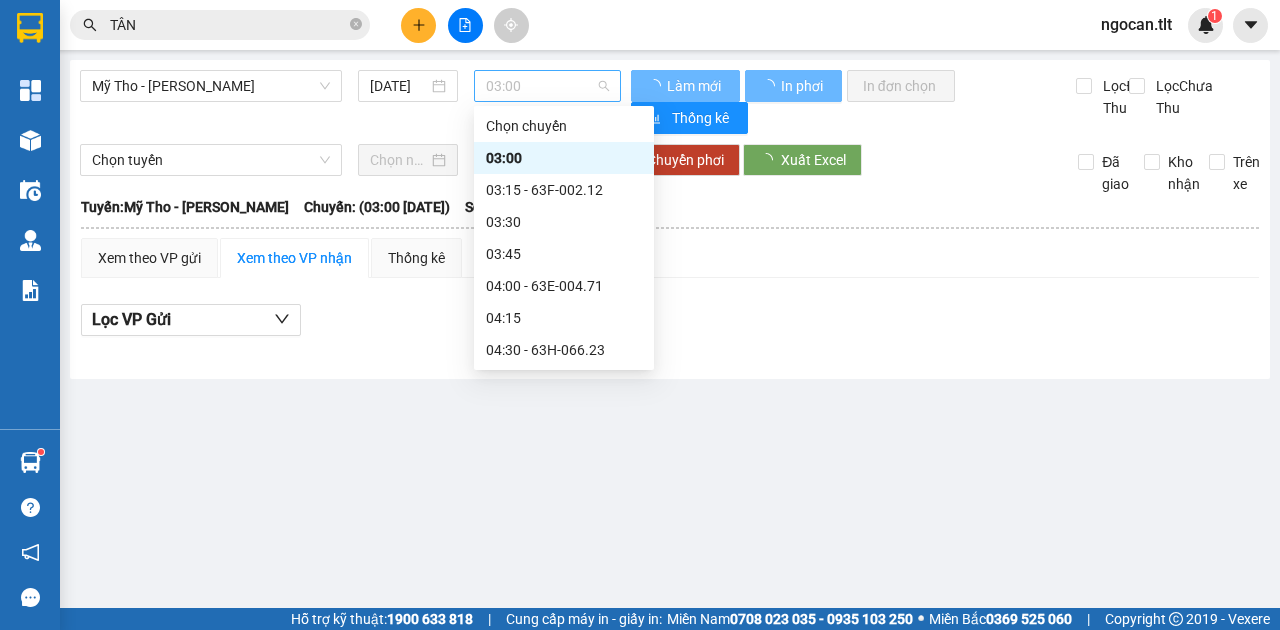 click on "03:00" at bounding box center [547, 86] 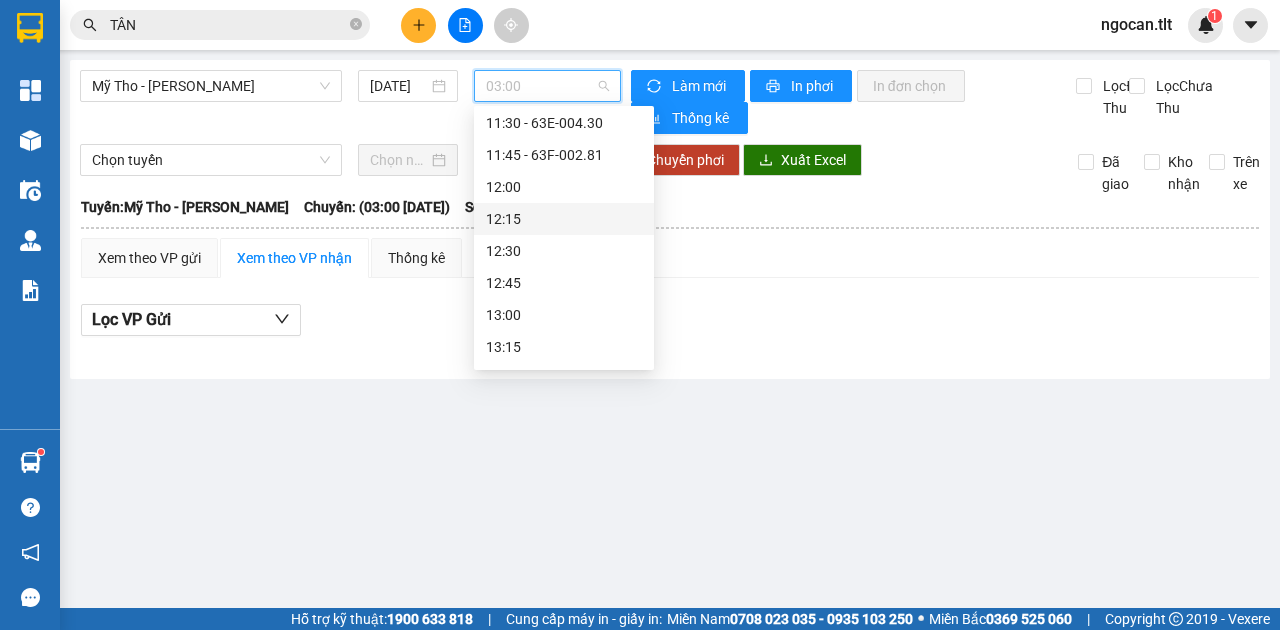 scroll, scrollTop: 1555, scrollLeft: 0, axis: vertical 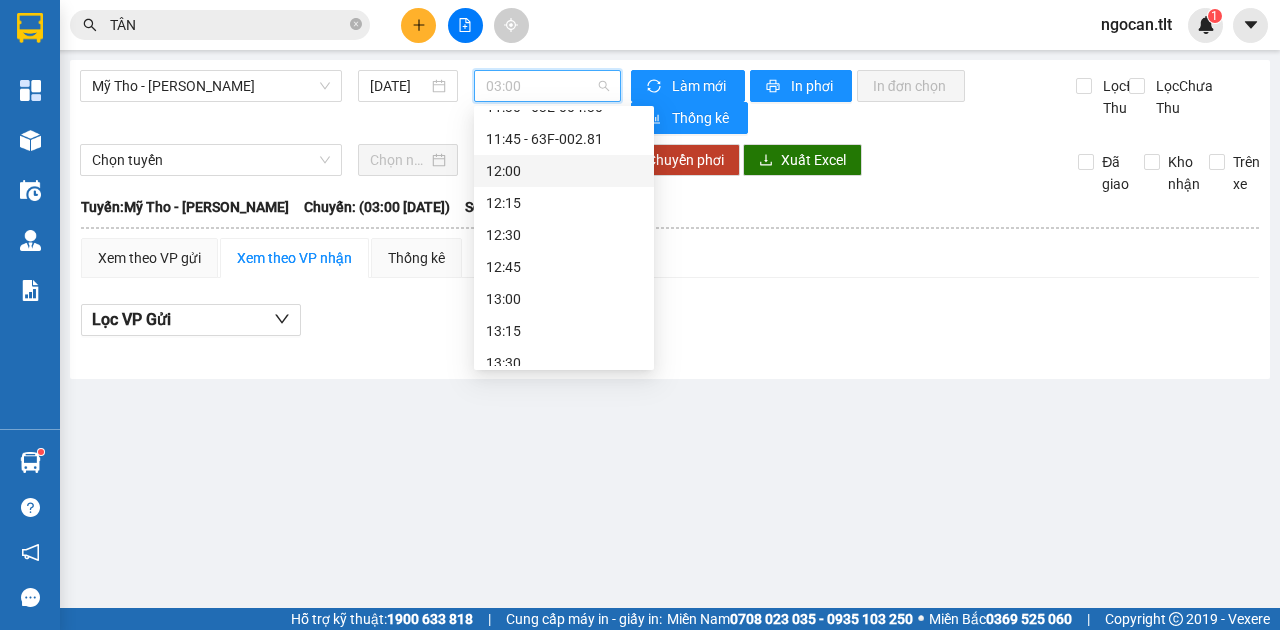 click on "12:00" at bounding box center (564, 171) 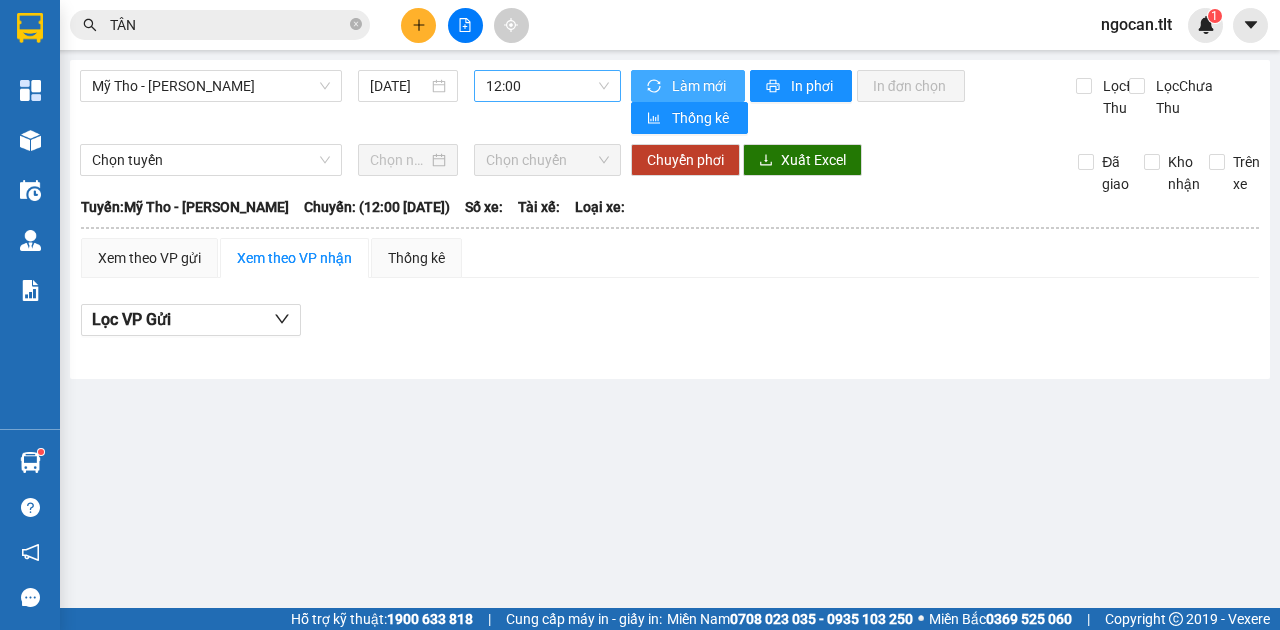 drag, startPoint x: 687, startPoint y: 82, endPoint x: 566, endPoint y: 86, distance: 121.0661 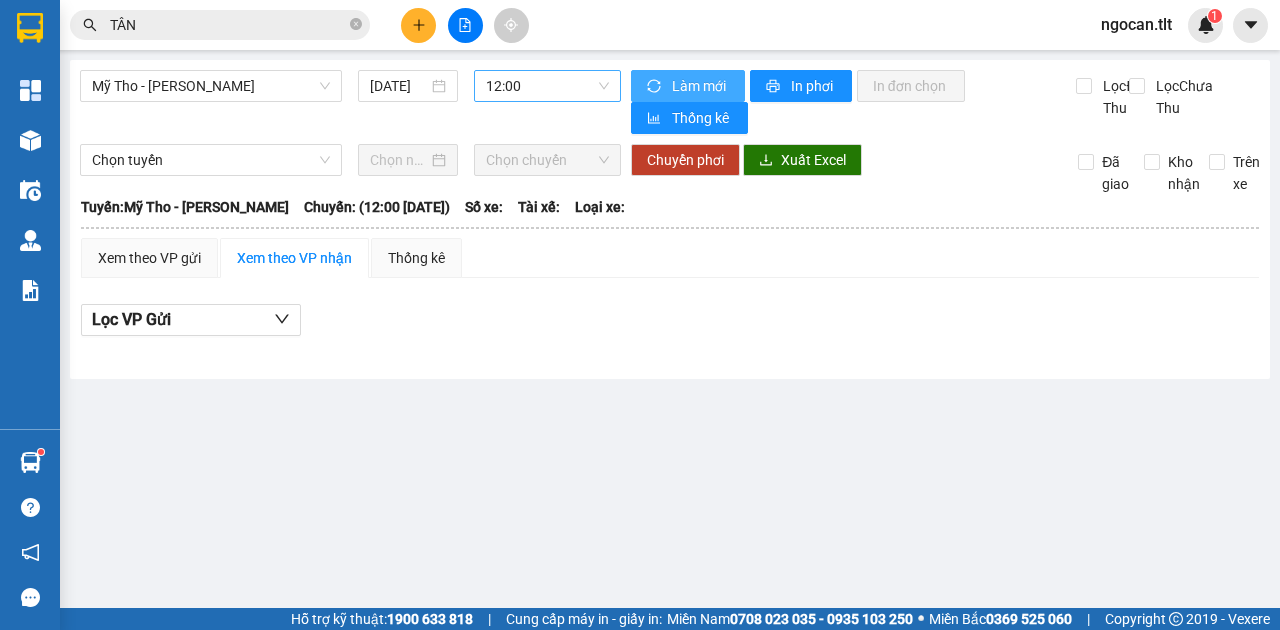 click on "12:00" at bounding box center [547, 86] 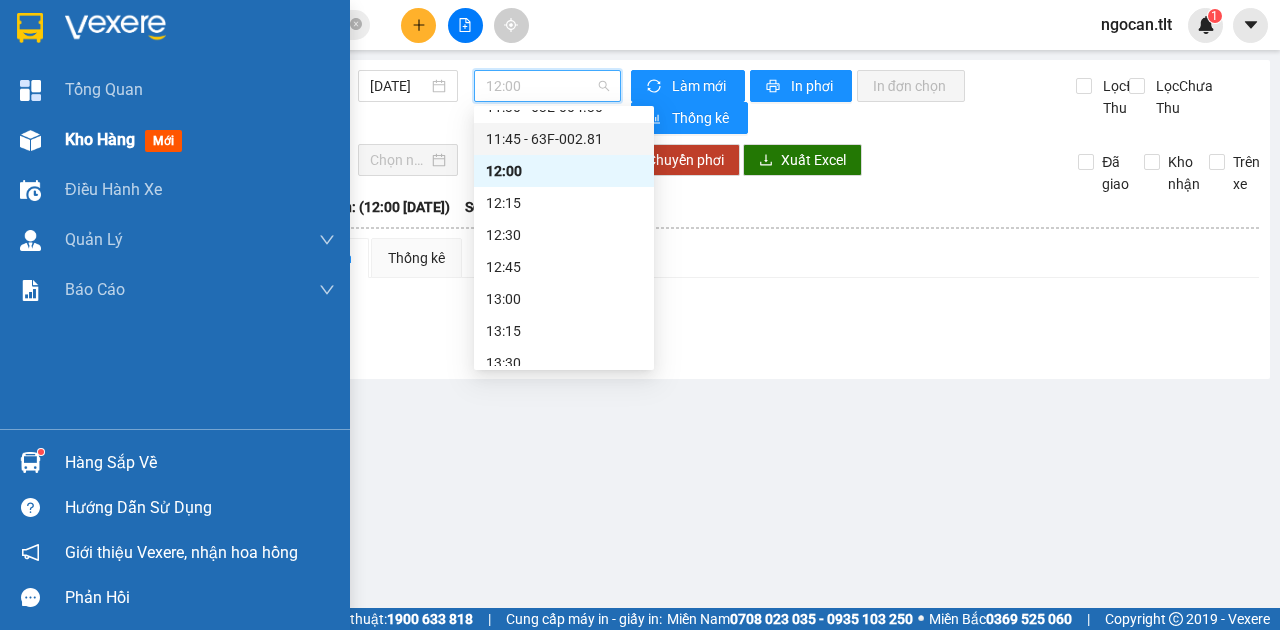 click on "Kho hàng" at bounding box center (100, 139) 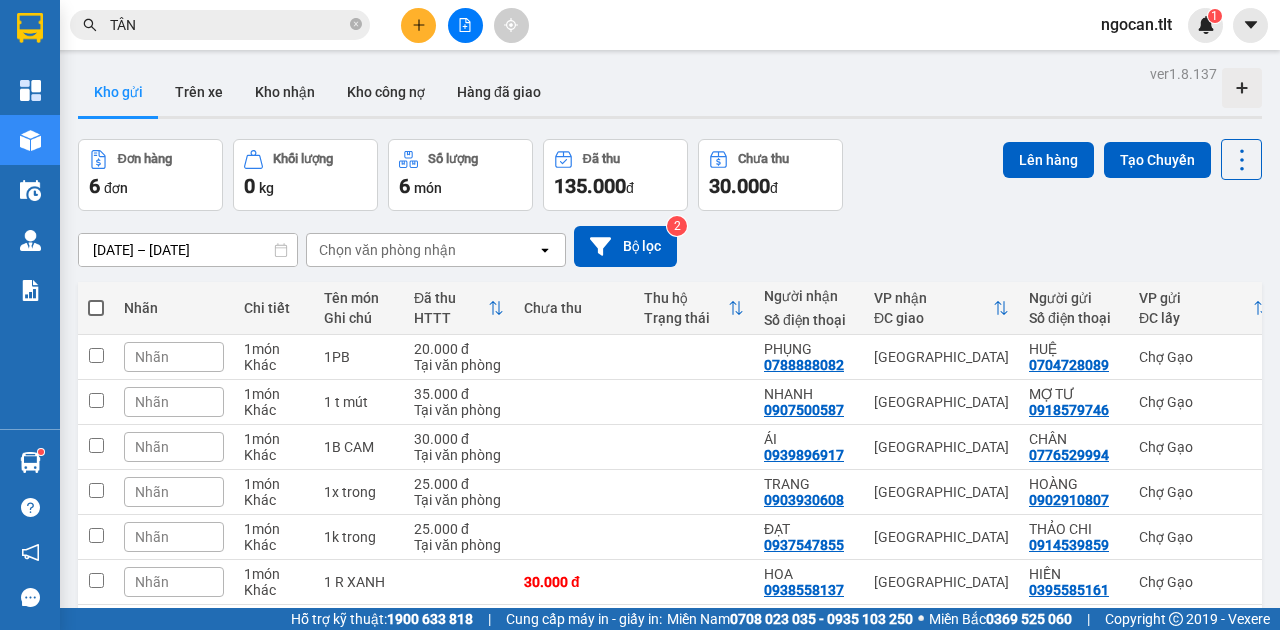 click at bounding box center (96, 308) 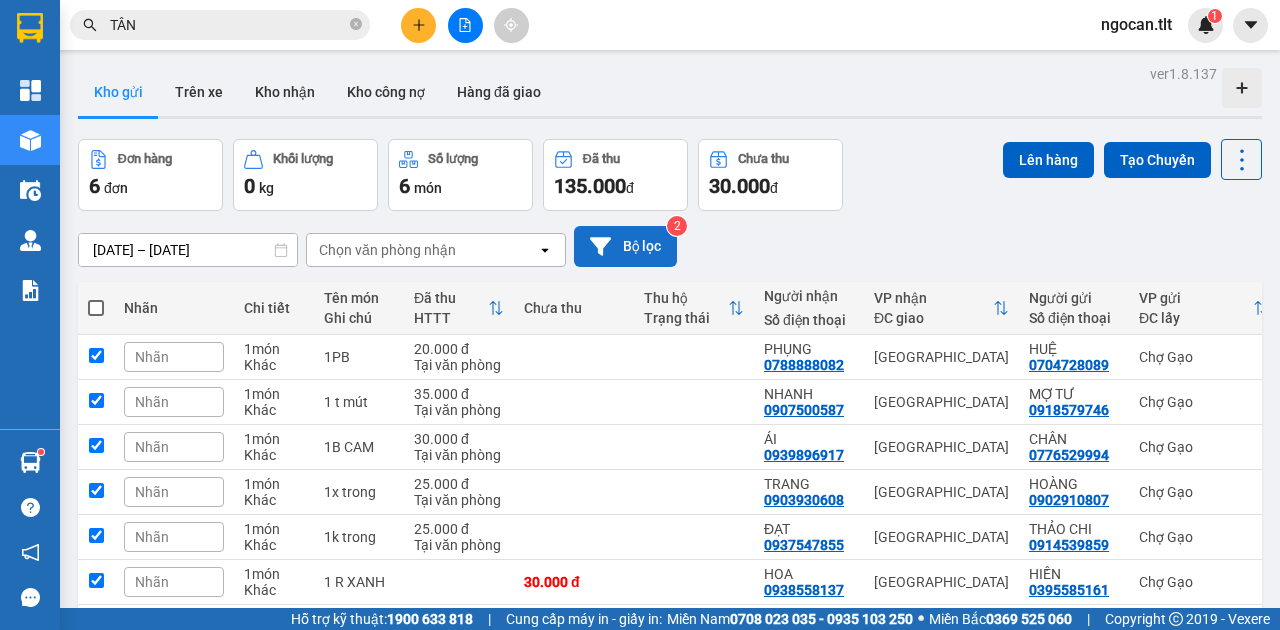 checkbox on "true" 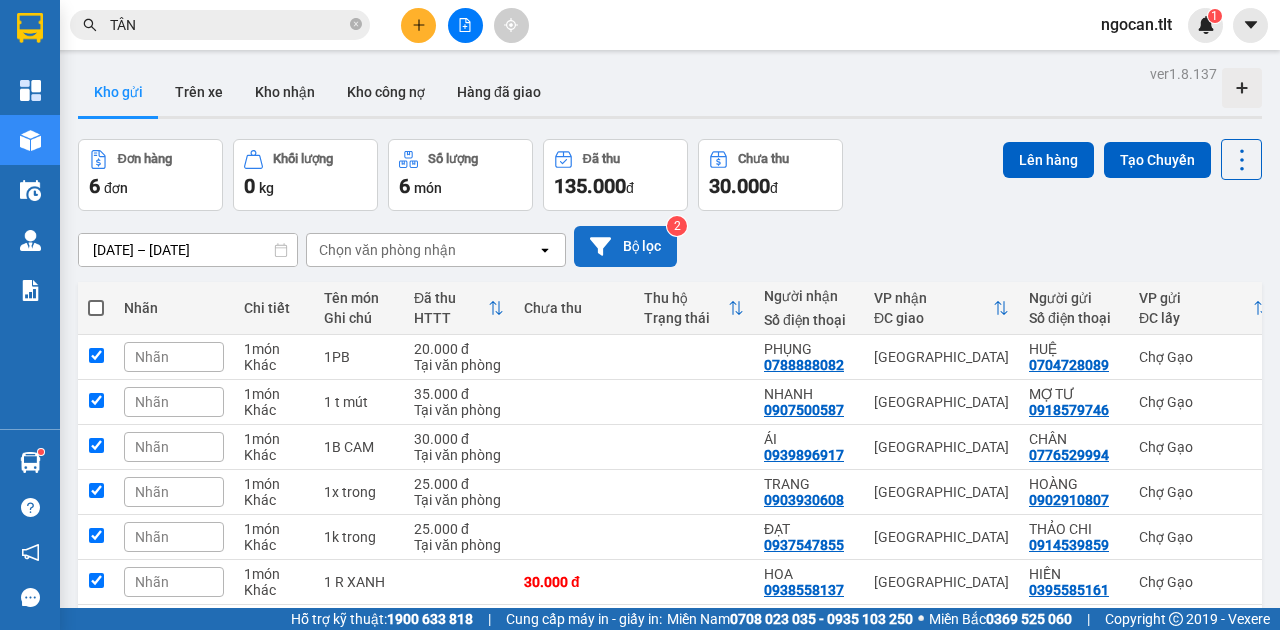 checkbox on "true" 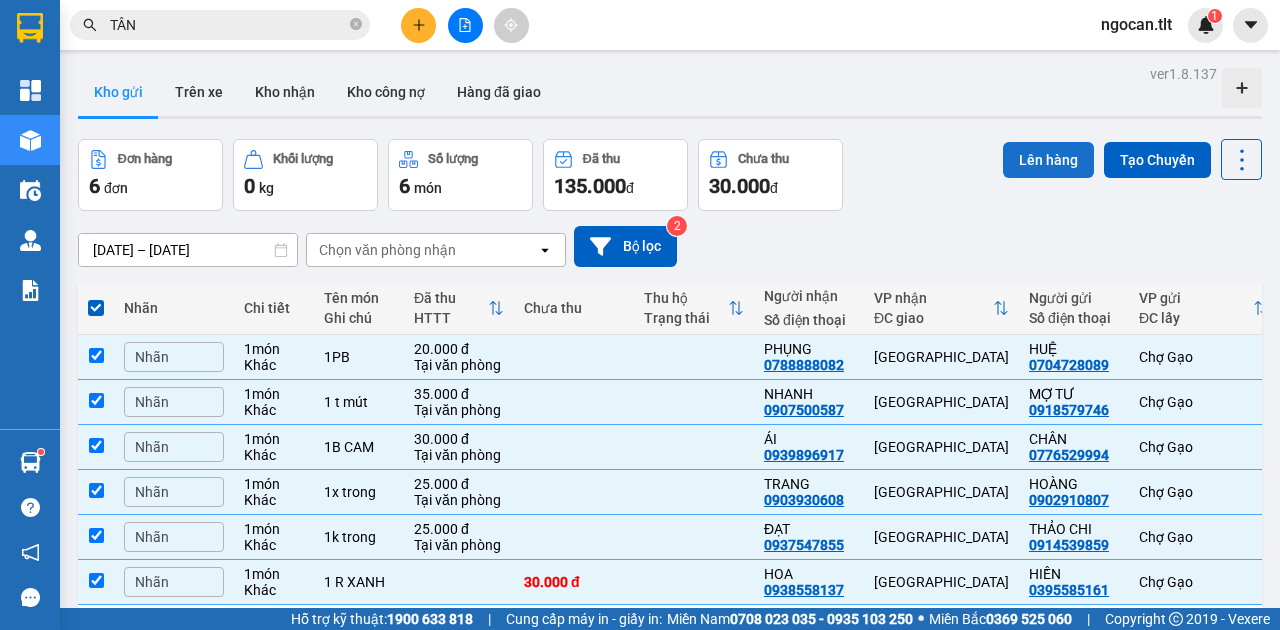 drag, startPoint x: 1058, startPoint y: 160, endPoint x: 1045, endPoint y: 160, distance: 13 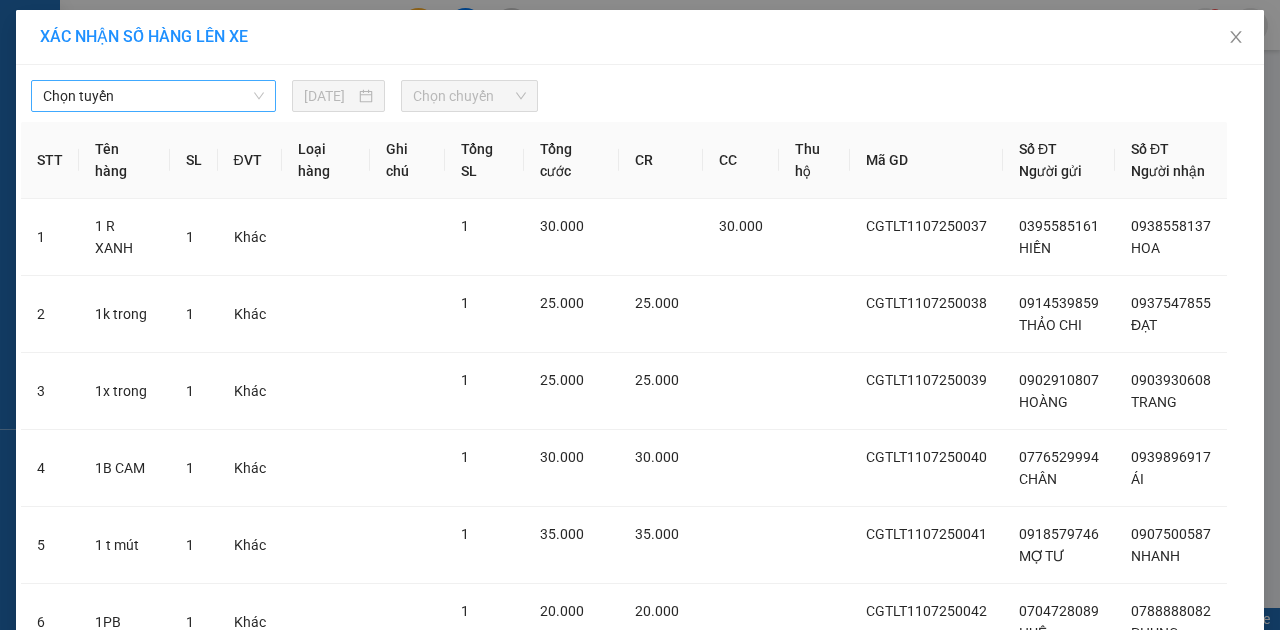 click on "Chọn tuyến" at bounding box center (153, 96) 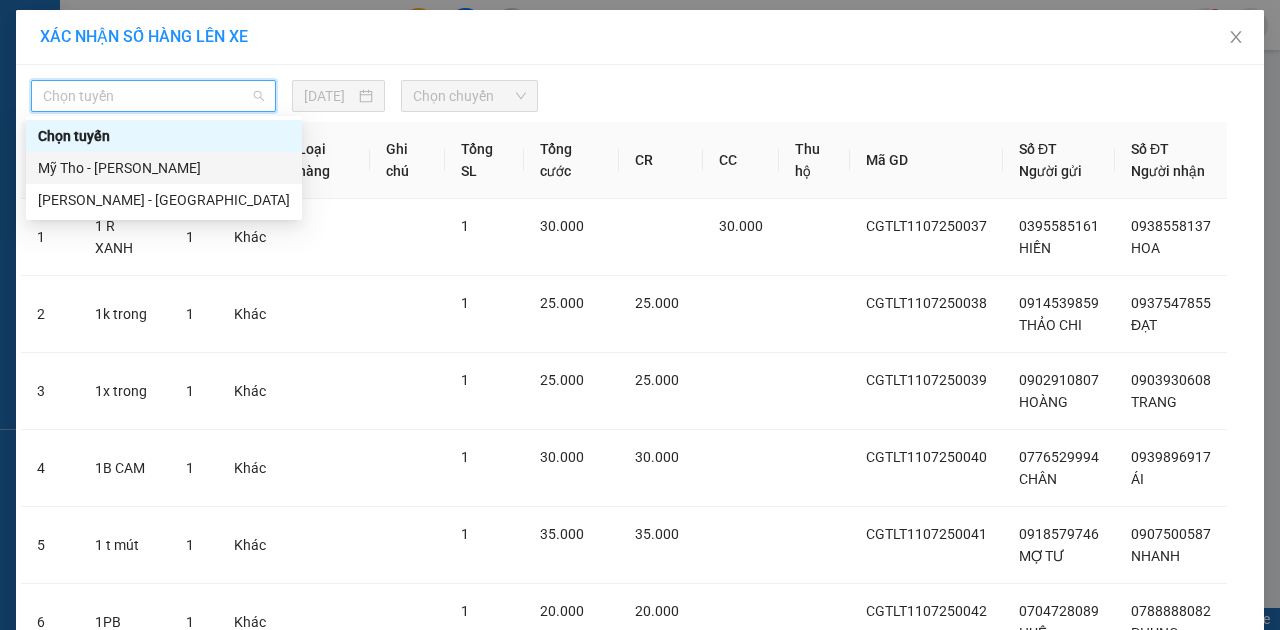 drag, startPoint x: 136, startPoint y: 164, endPoint x: 184, endPoint y: 166, distance: 48.04165 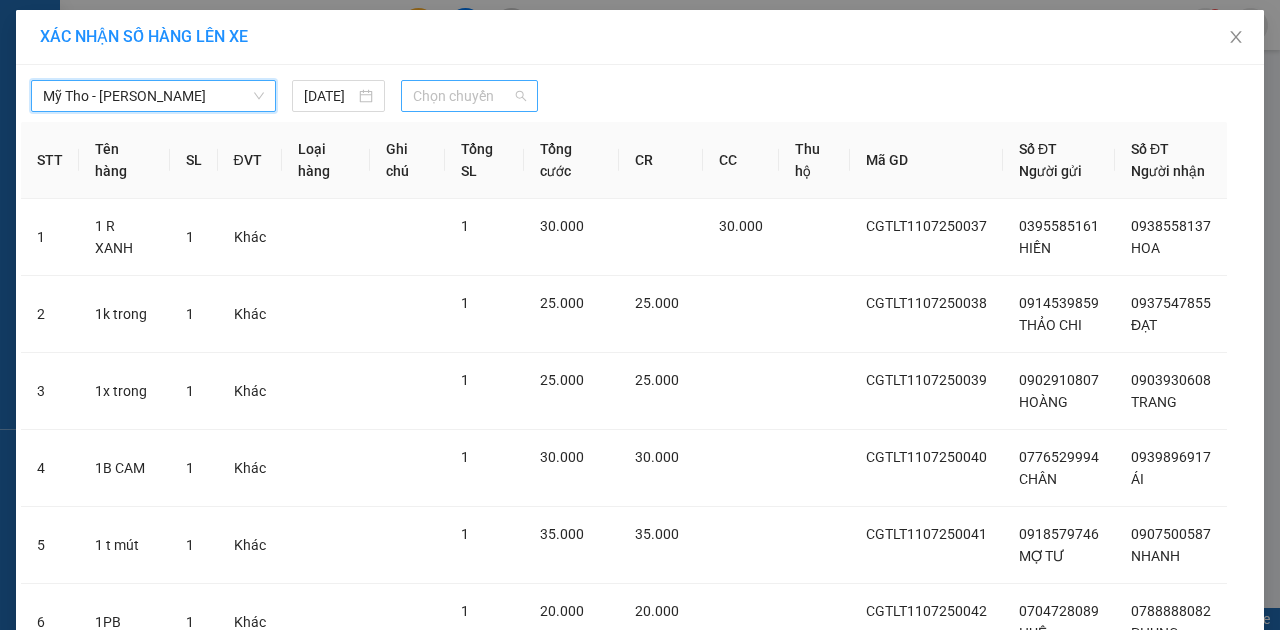 click on "Chọn chuyến" at bounding box center (469, 96) 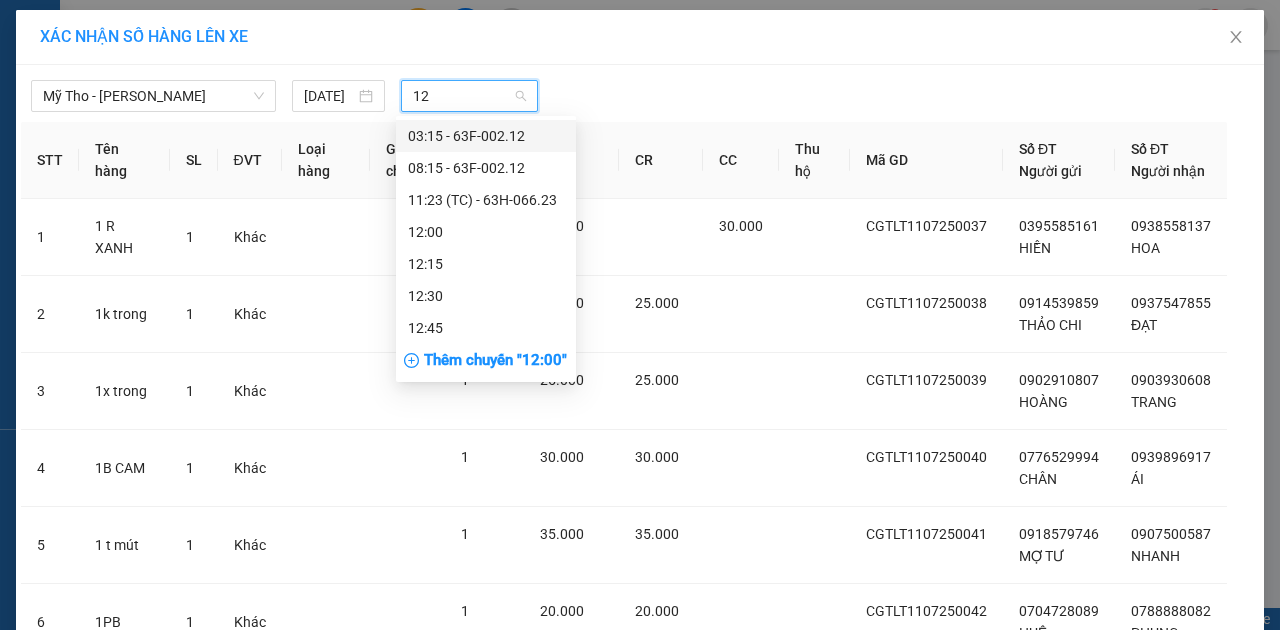 type on "120" 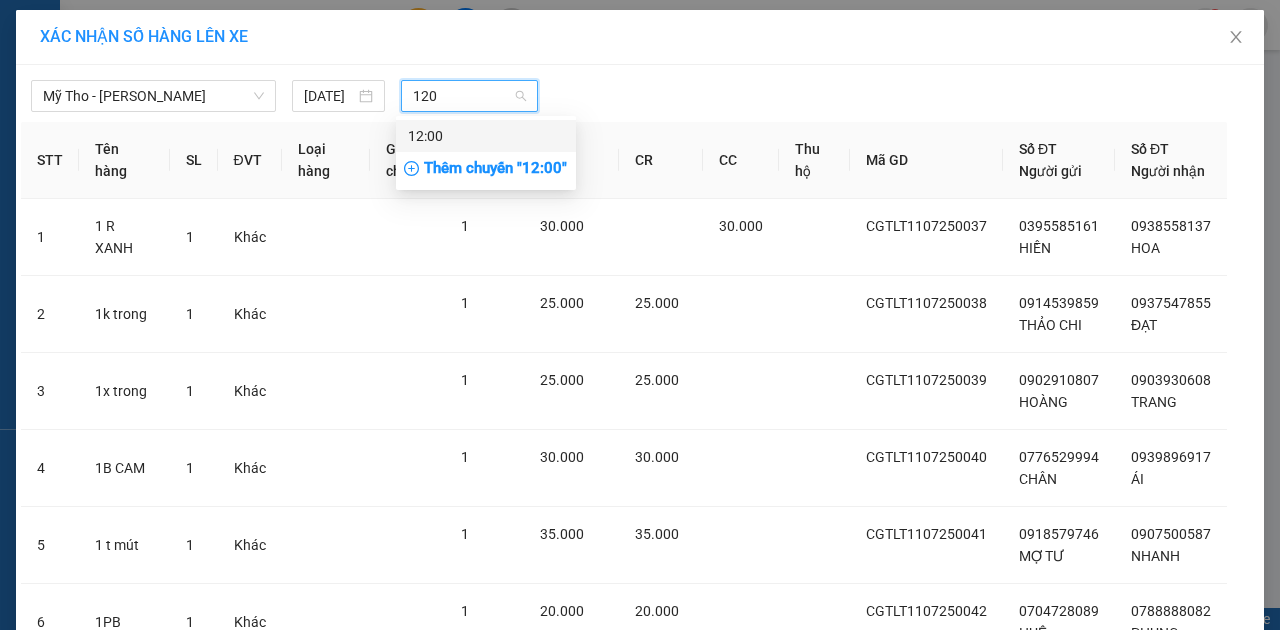 drag, startPoint x: 485, startPoint y: 142, endPoint x: 502, endPoint y: 145, distance: 17.262676 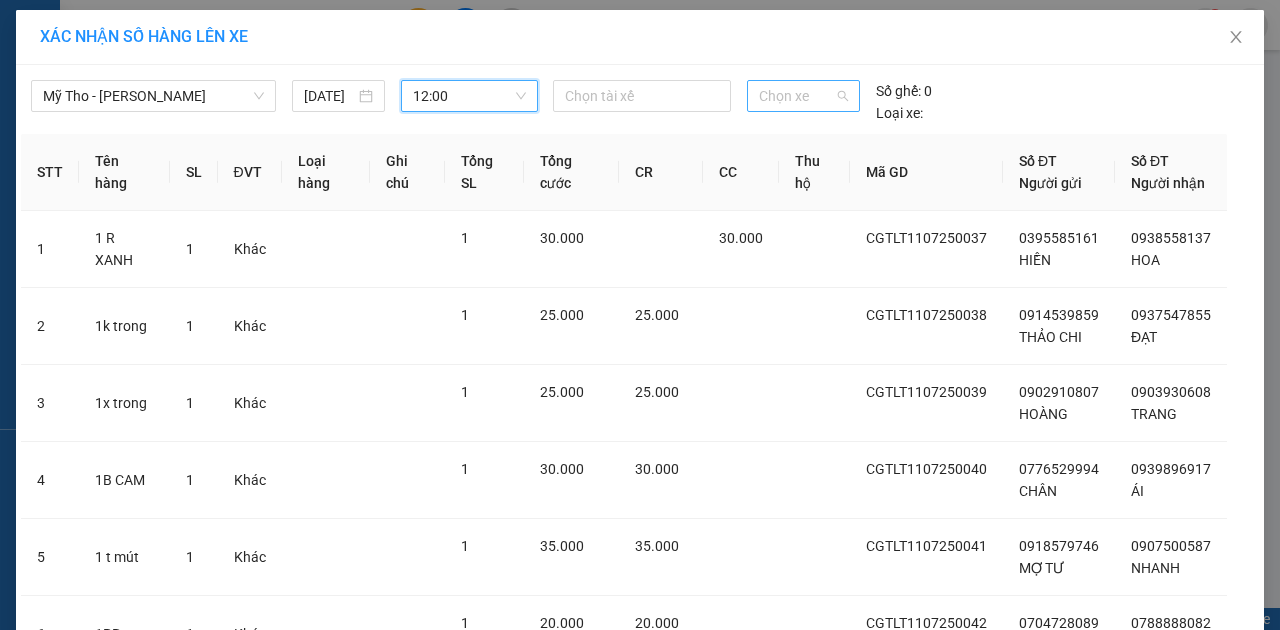 drag, startPoint x: 806, startPoint y: 100, endPoint x: 821, endPoint y: 96, distance: 15.524175 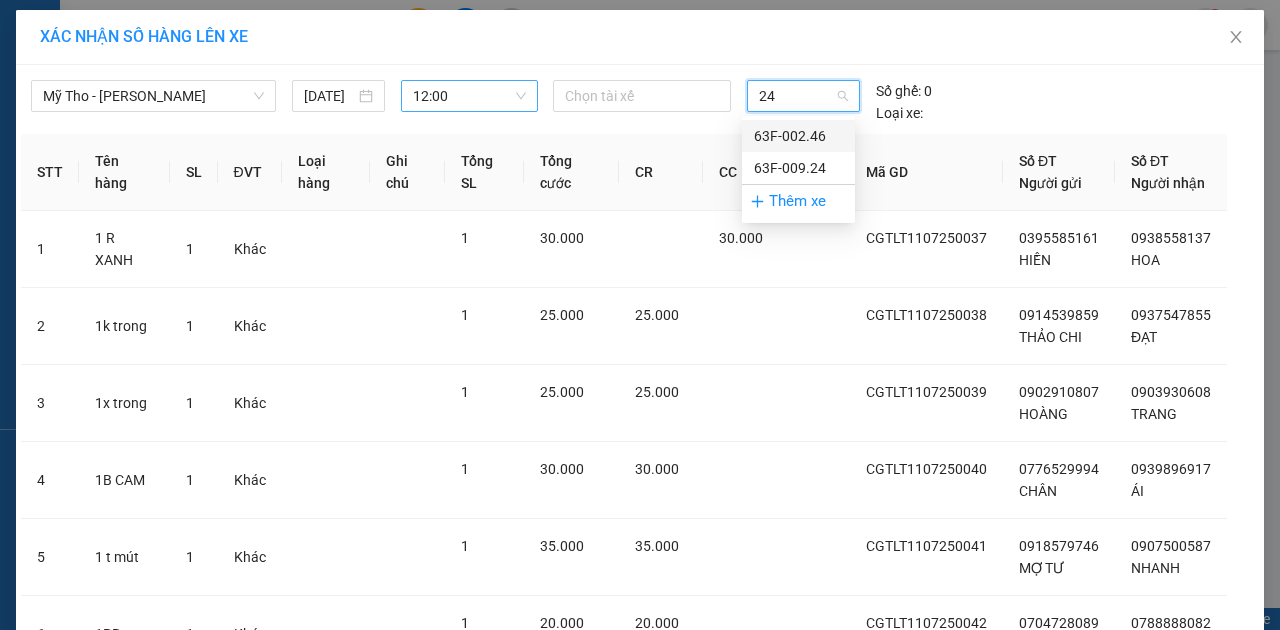 type on "246" 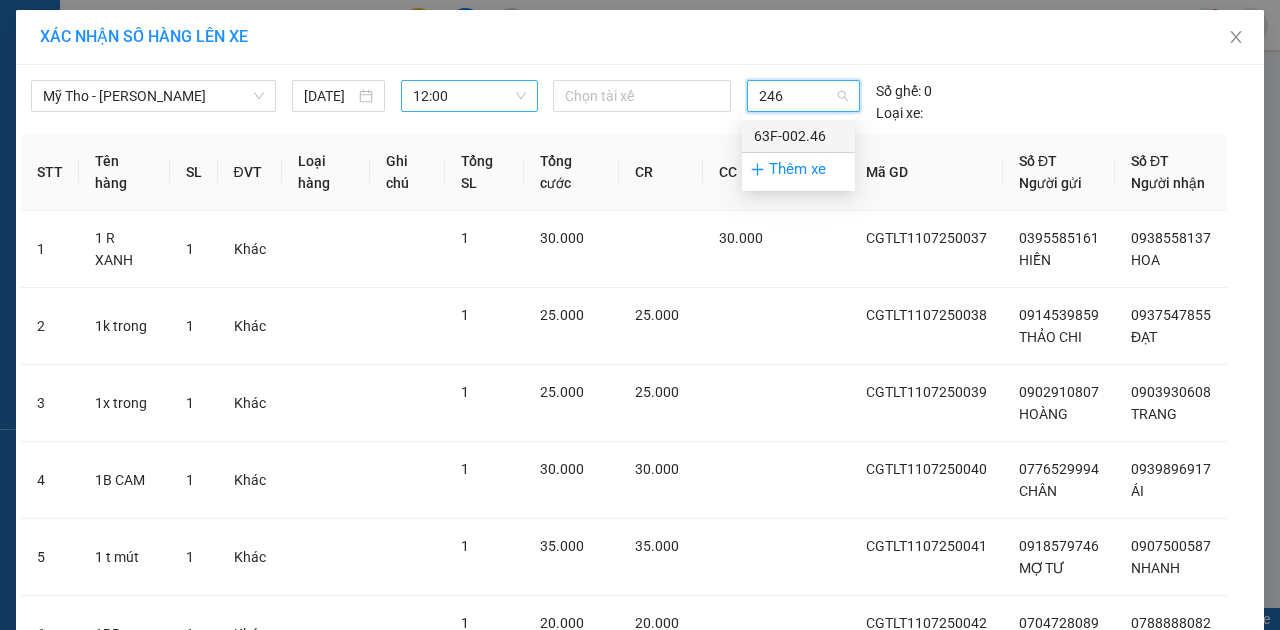 drag, startPoint x: 811, startPoint y: 124, endPoint x: 801, endPoint y: 166, distance: 43.174065 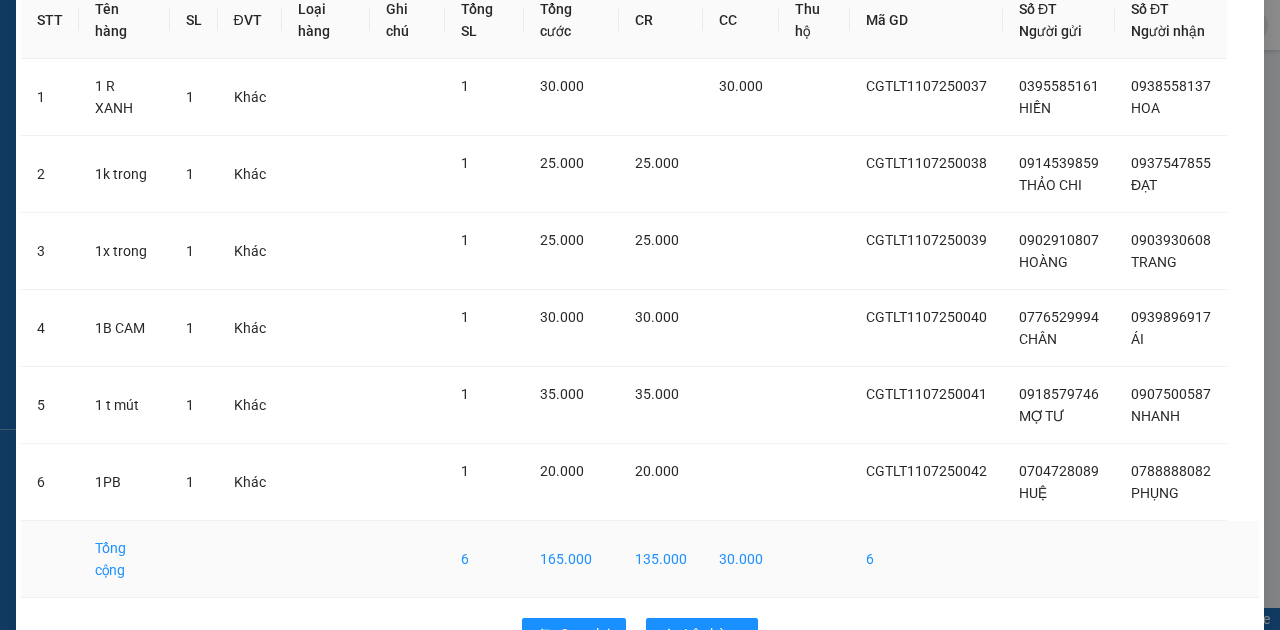 scroll, scrollTop: 196, scrollLeft: 0, axis: vertical 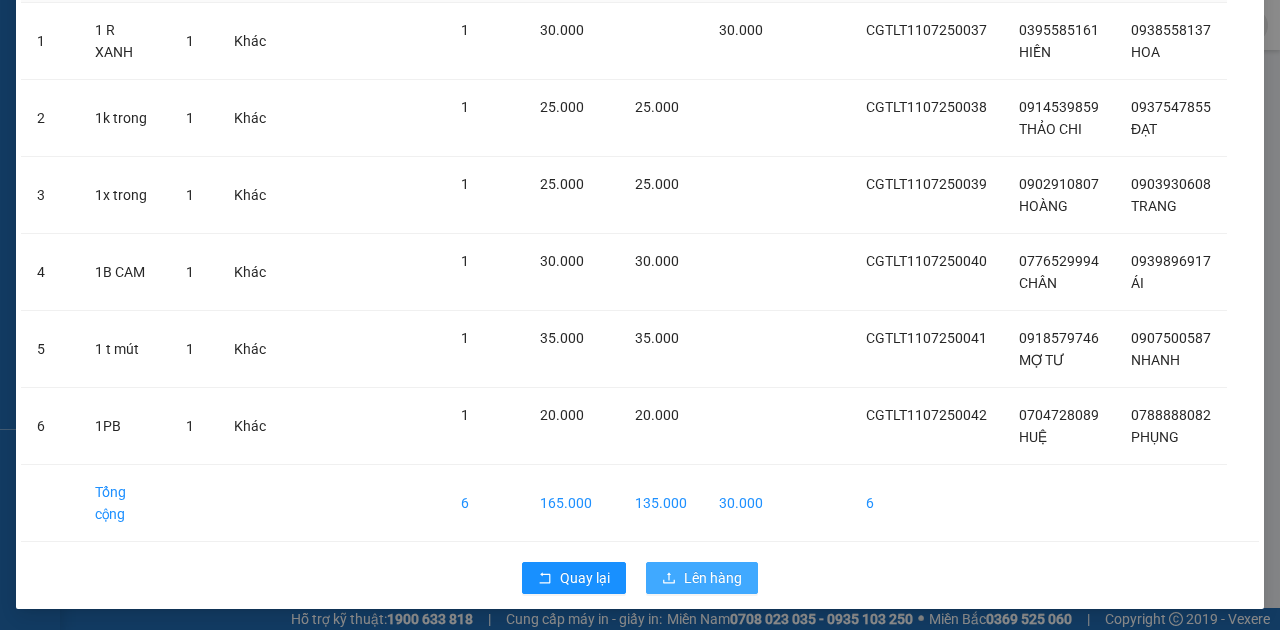 click on "Lên hàng" at bounding box center (713, 578) 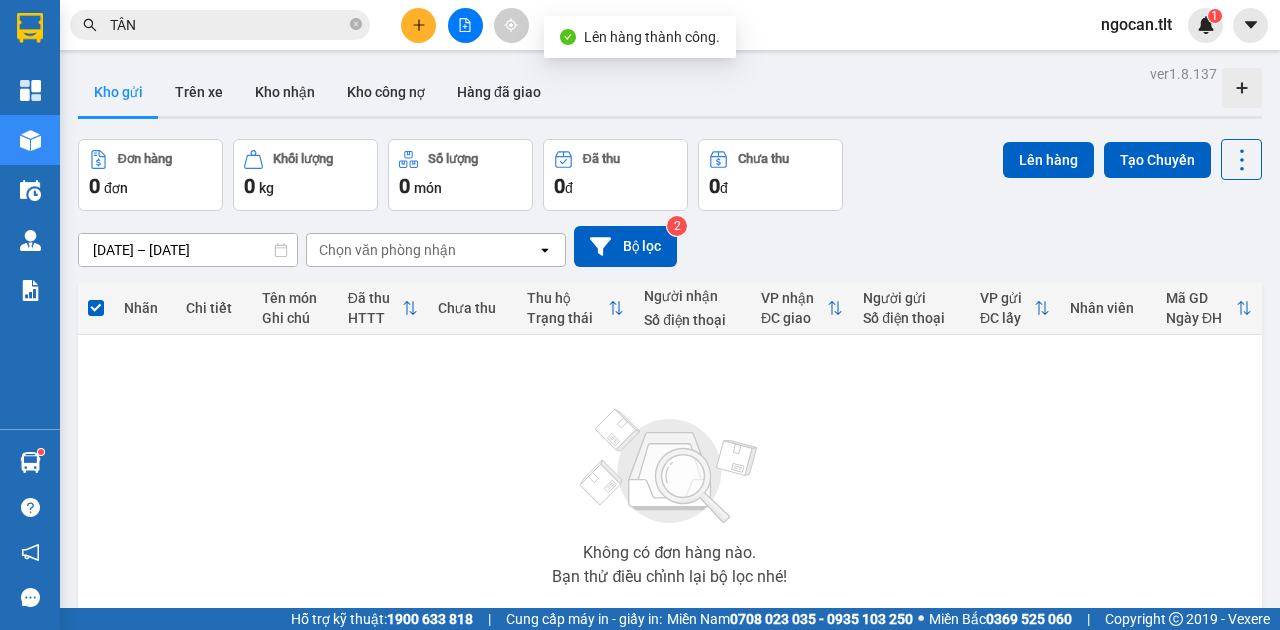 click at bounding box center (465, 25) 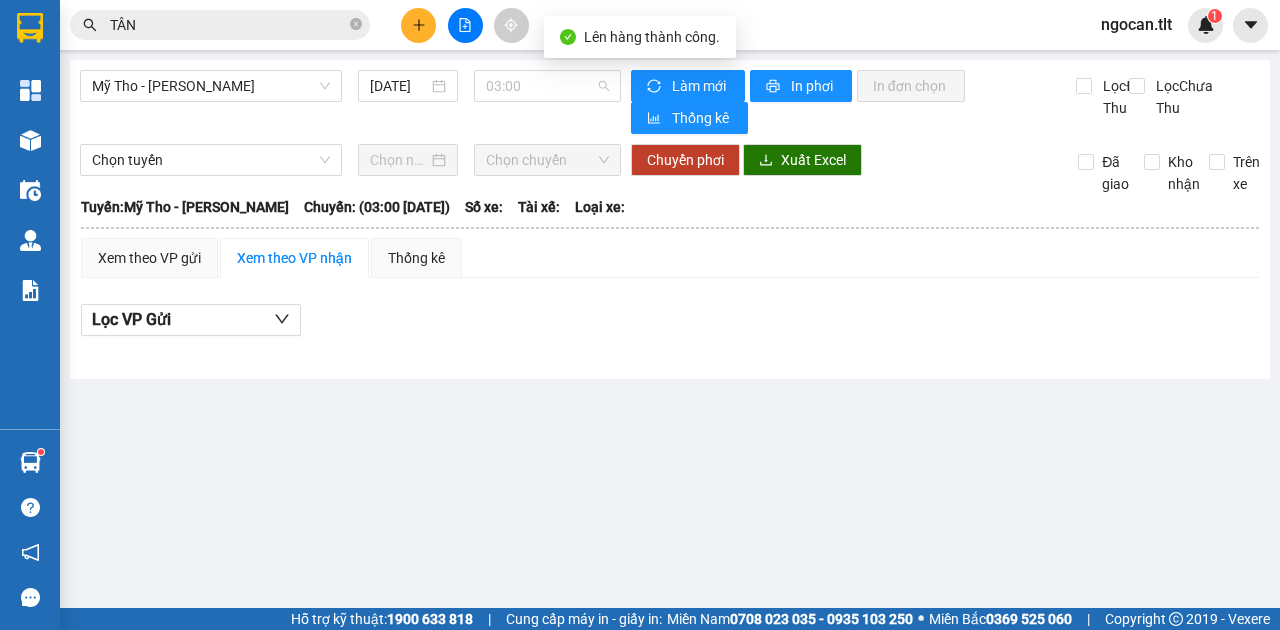 drag, startPoint x: 540, startPoint y: 88, endPoint x: 384, endPoint y: 164, distance: 173.52809 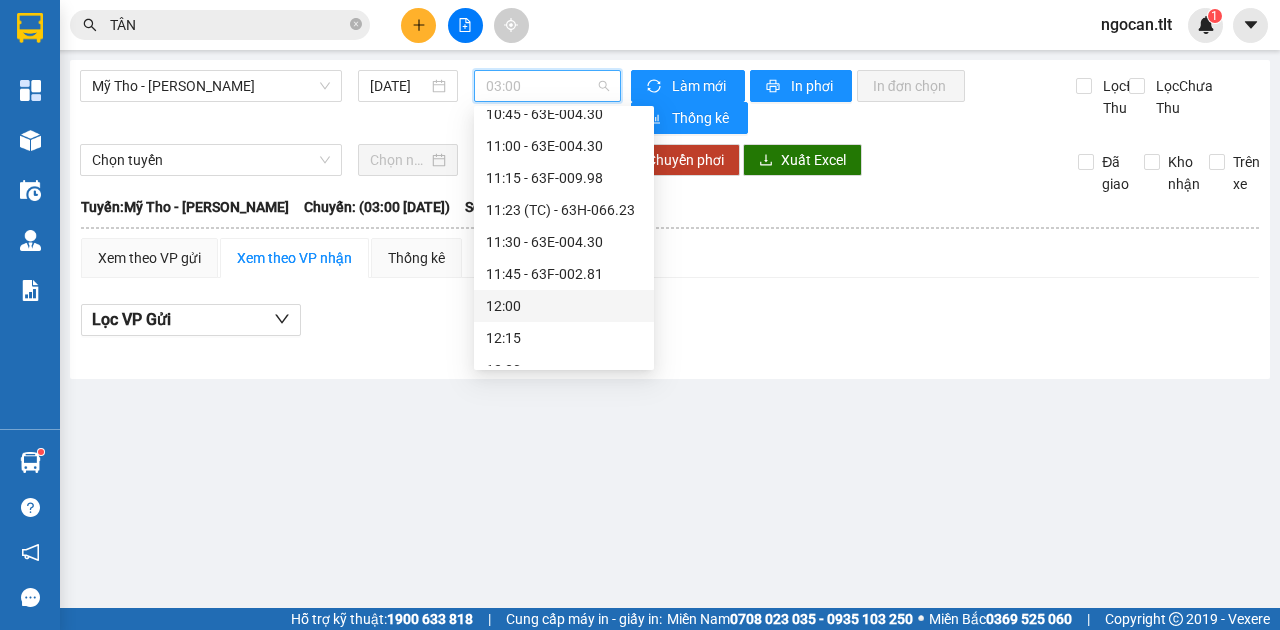 scroll, scrollTop: 1400, scrollLeft: 0, axis: vertical 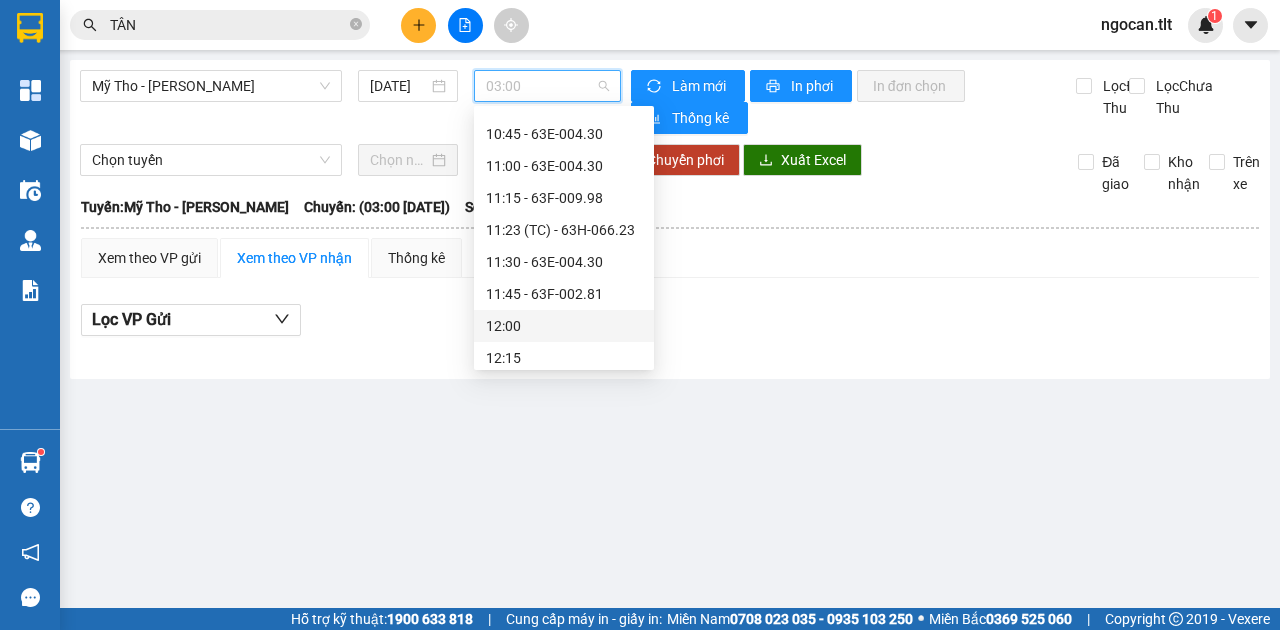 click on "12:00" at bounding box center (564, 326) 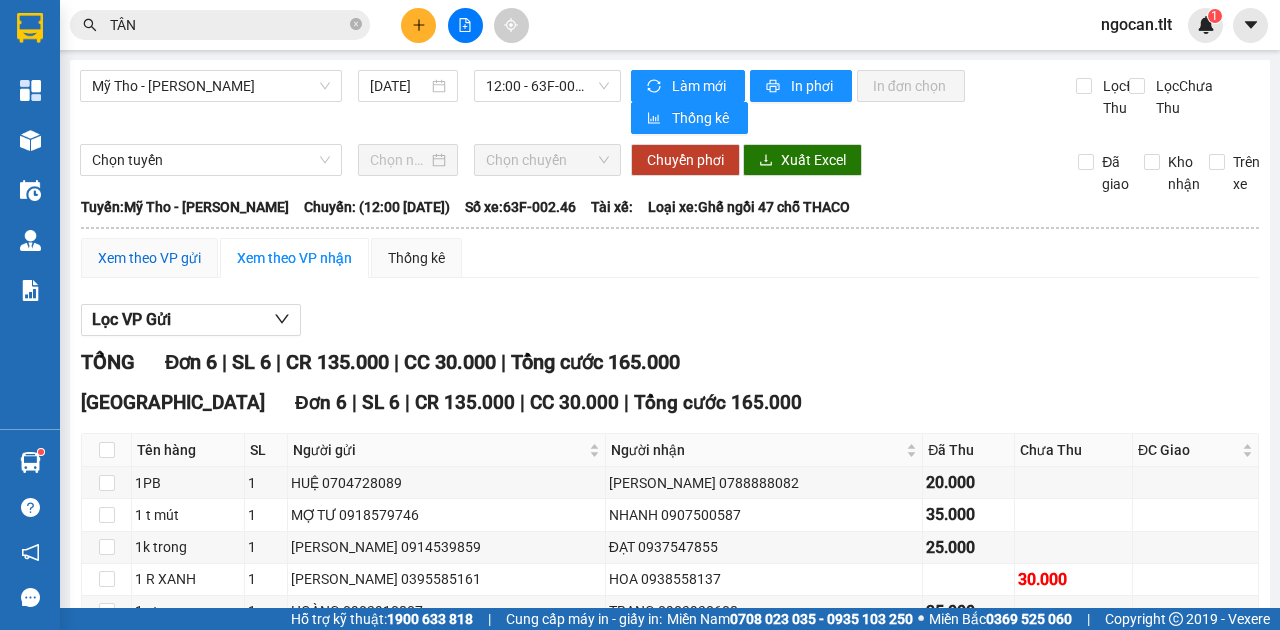 drag, startPoint x: 139, startPoint y: 259, endPoint x: 120, endPoint y: 301, distance: 46.09772 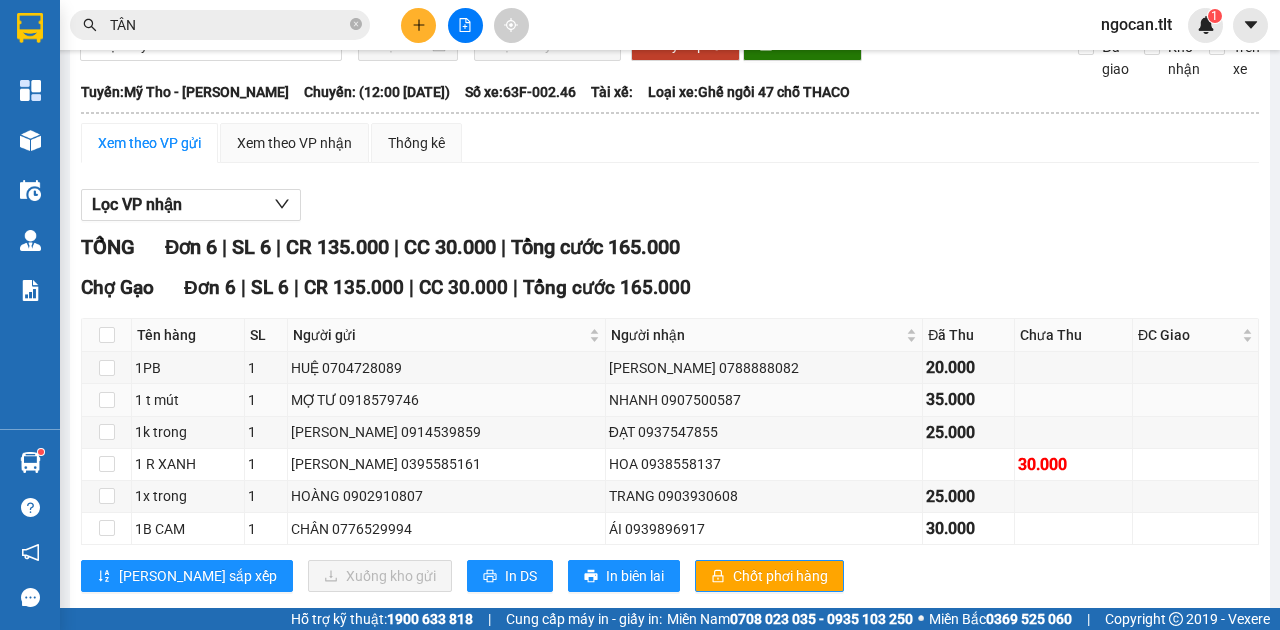 scroll, scrollTop: 158, scrollLeft: 0, axis: vertical 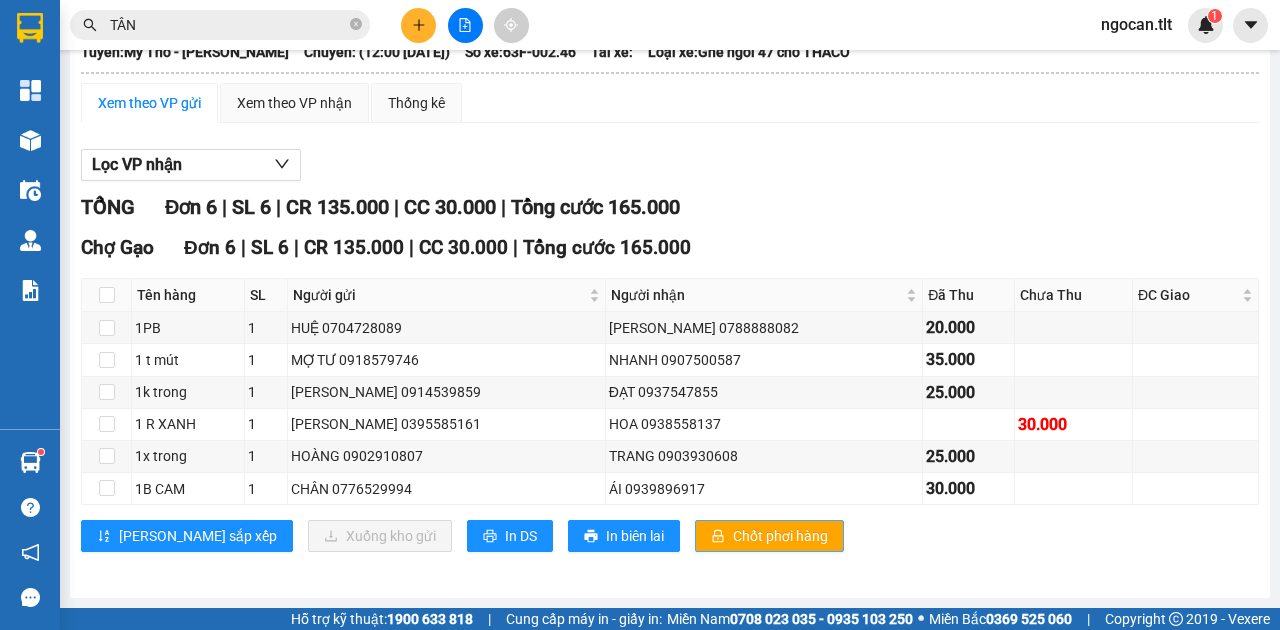drag, startPoint x: 700, startPoint y: 532, endPoint x: 672, endPoint y: 534, distance: 28.071337 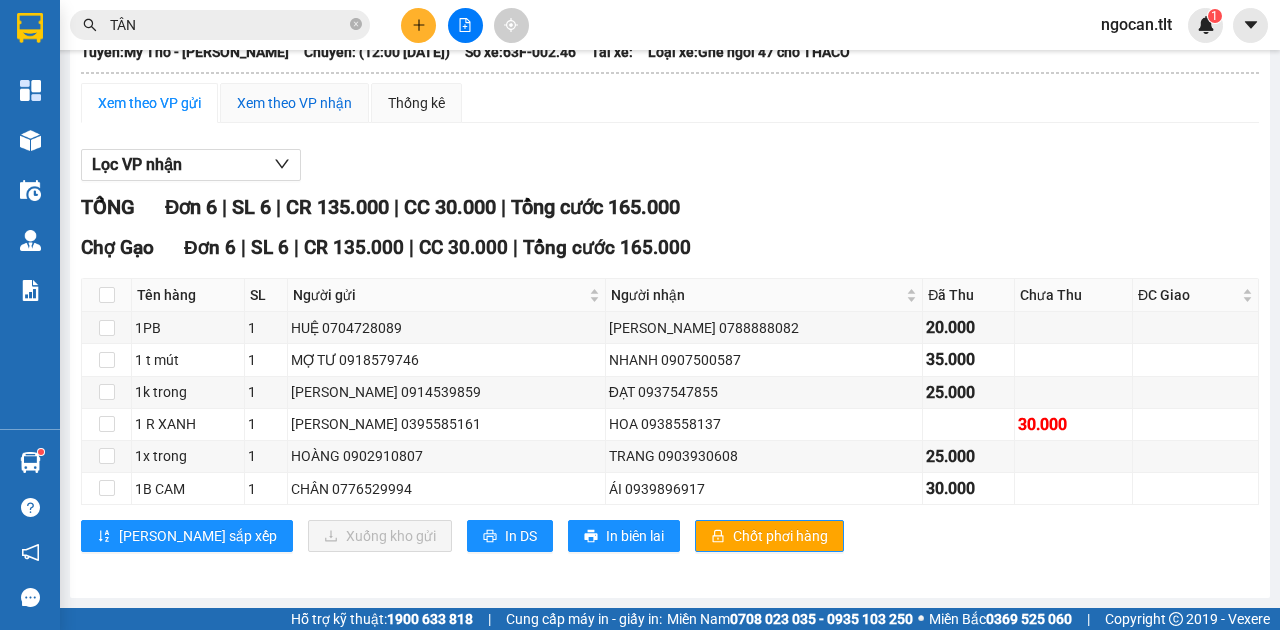 click on "Xem theo VP nhận" at bounding box center [294, 103] 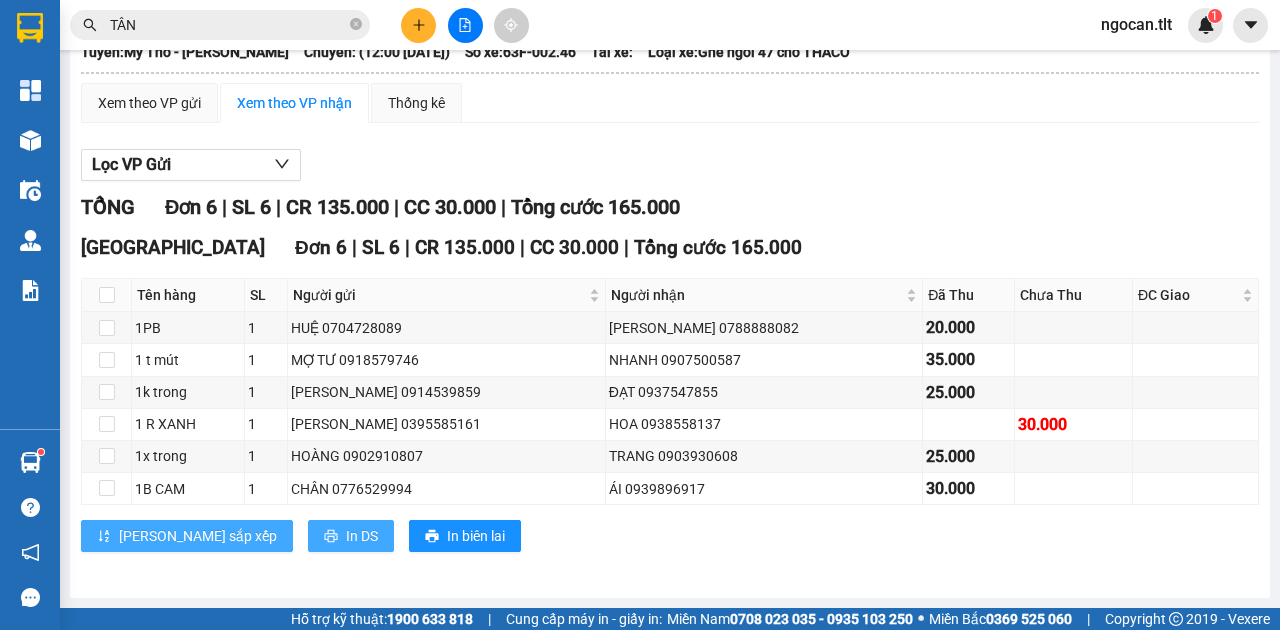 drag, startPoint x: 268, startPoint y: 538, endPoint x: 162, endPoint y: 521, distance: 107.35455 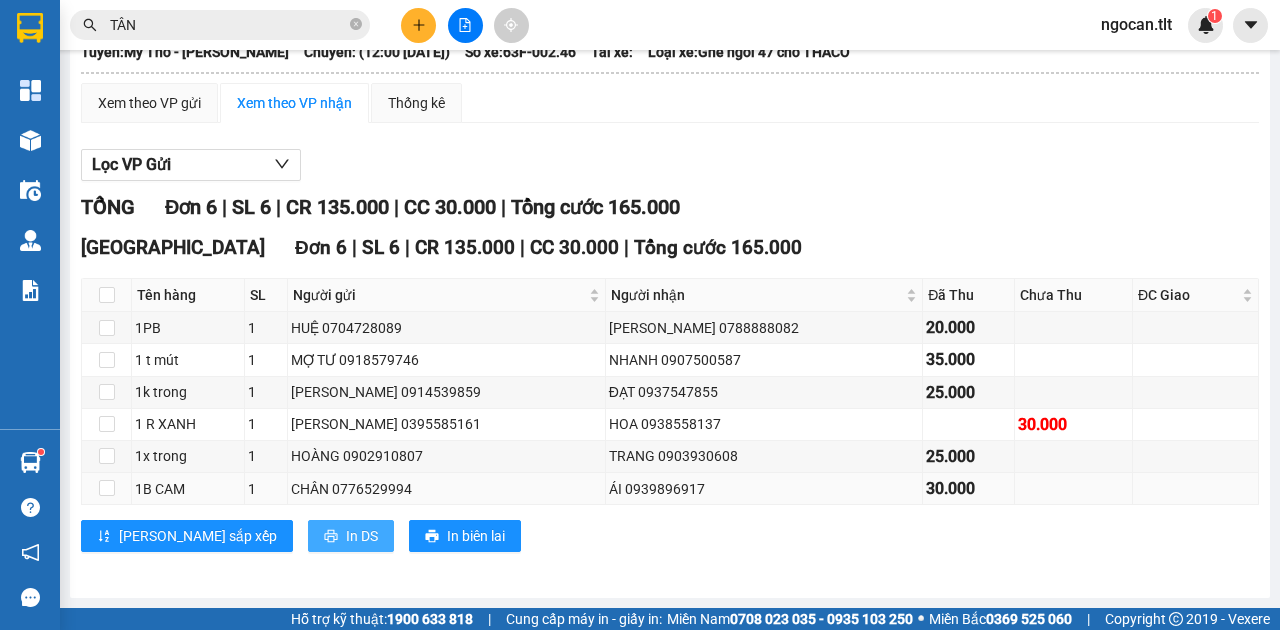 scroll, scrollTop: 0, scrollLeft: 0, axis: both 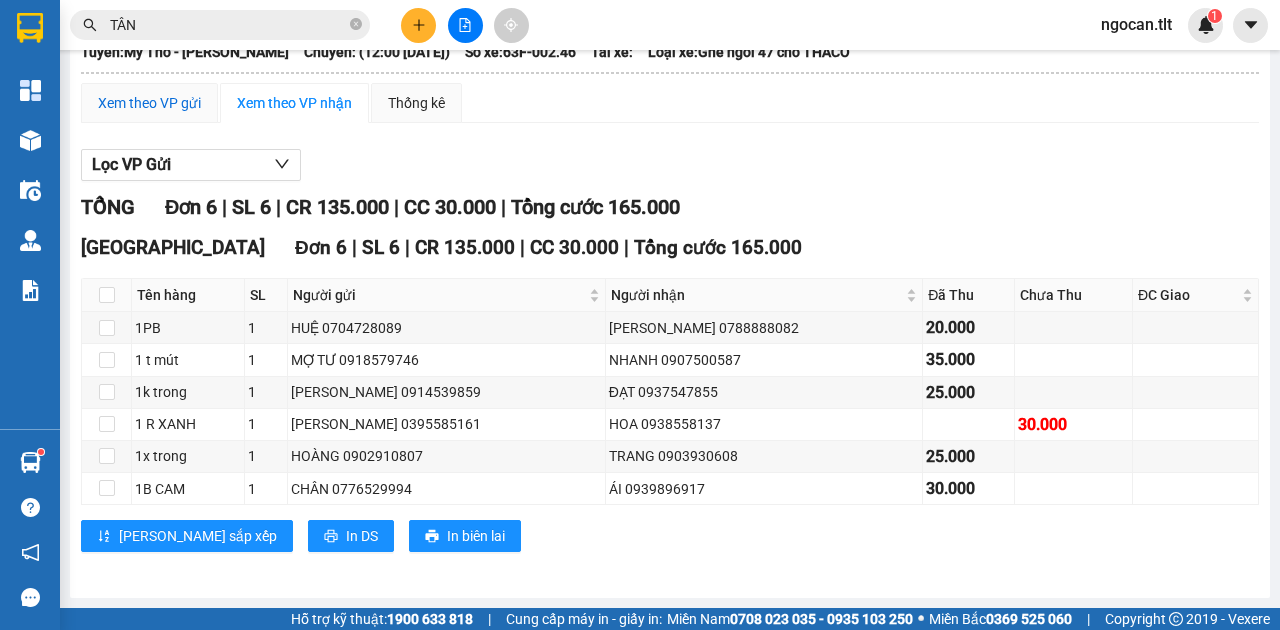 drag, startPoint x: 130, startPoint y: 111, endPoint x: 321, endPoint y: 233, distance: 226.63847 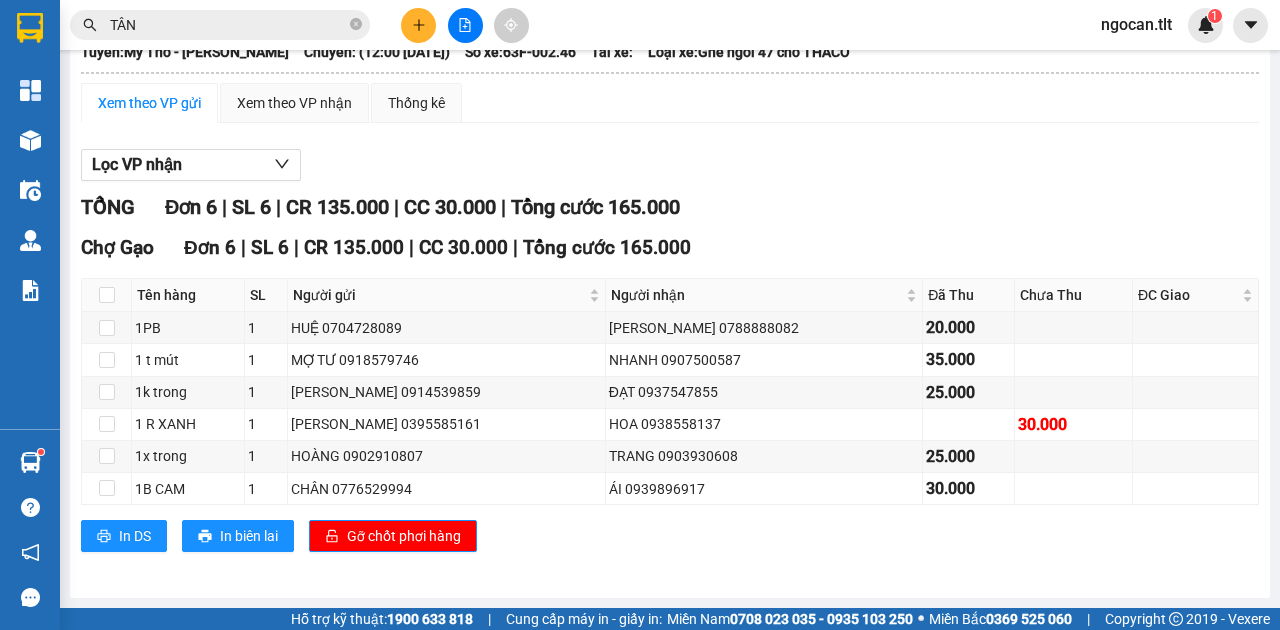 click on "TÂN" at bounding box center (228, 25) 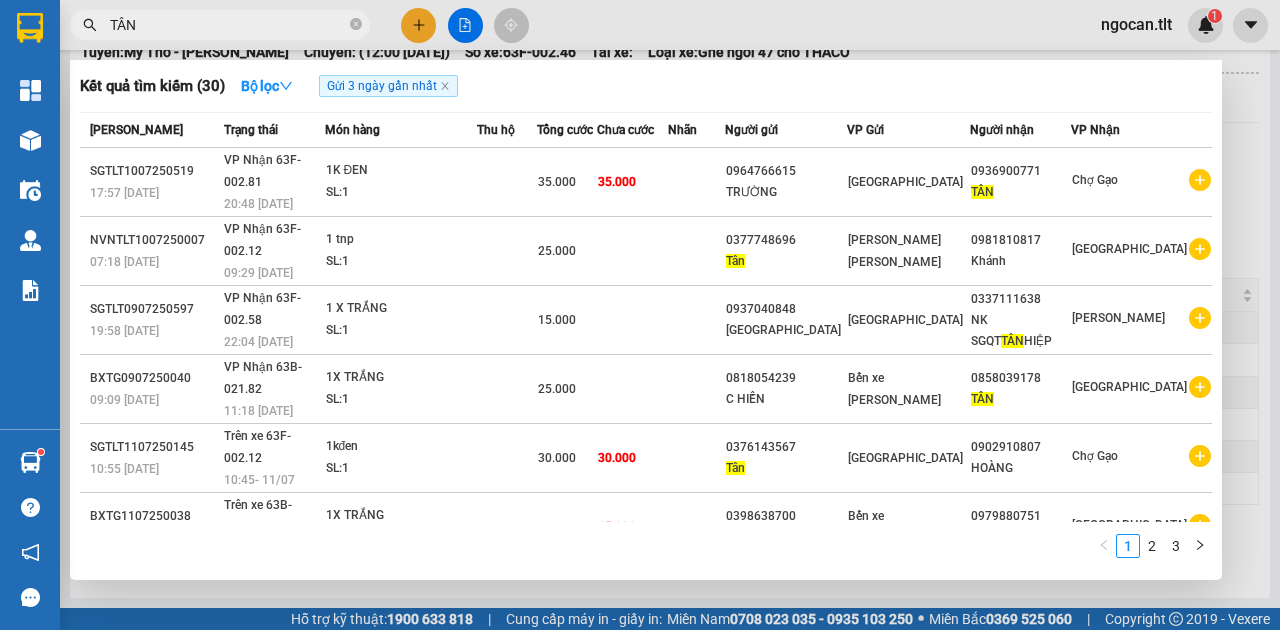 click on "TÂN" at bounding box center (228, 25) 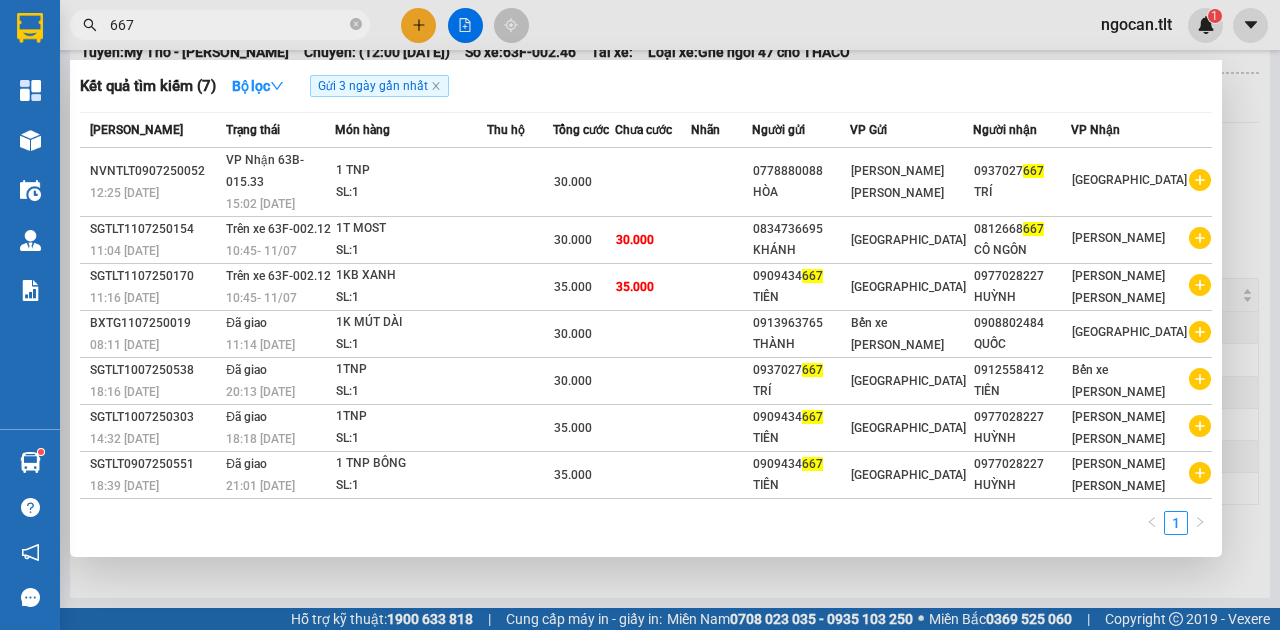 click on "667" at bounding box center (228, 25) 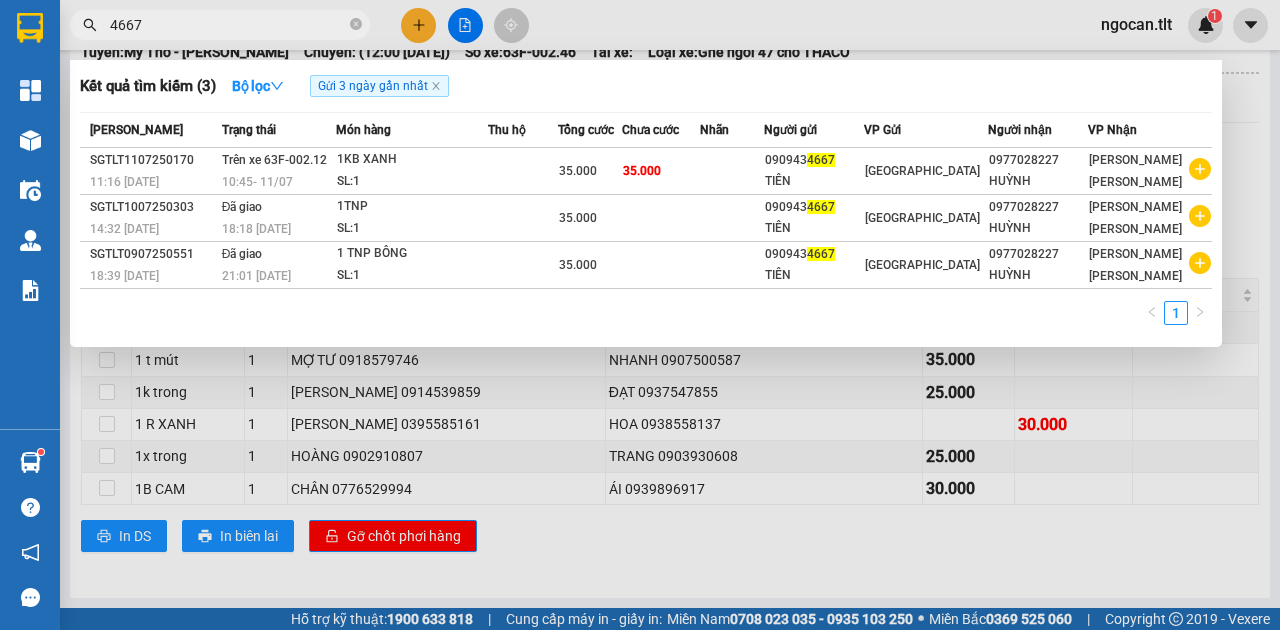 click on "4667" at bounding box center [228, 25] 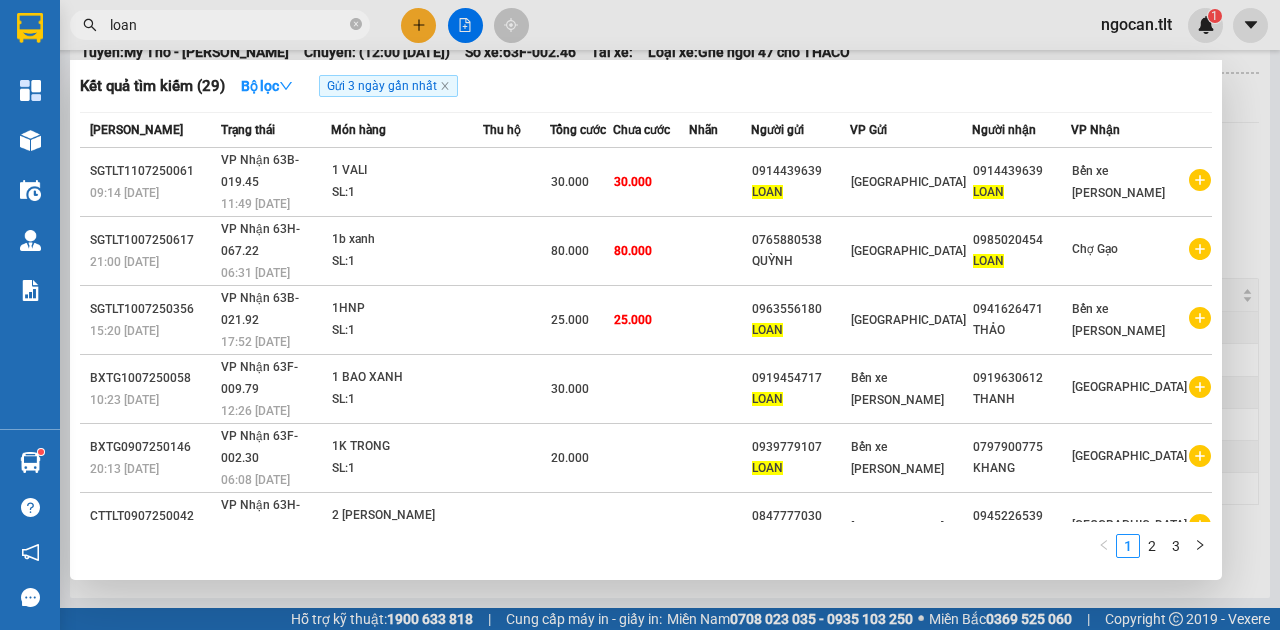 click on "loan" at bounding box center [228, 25] 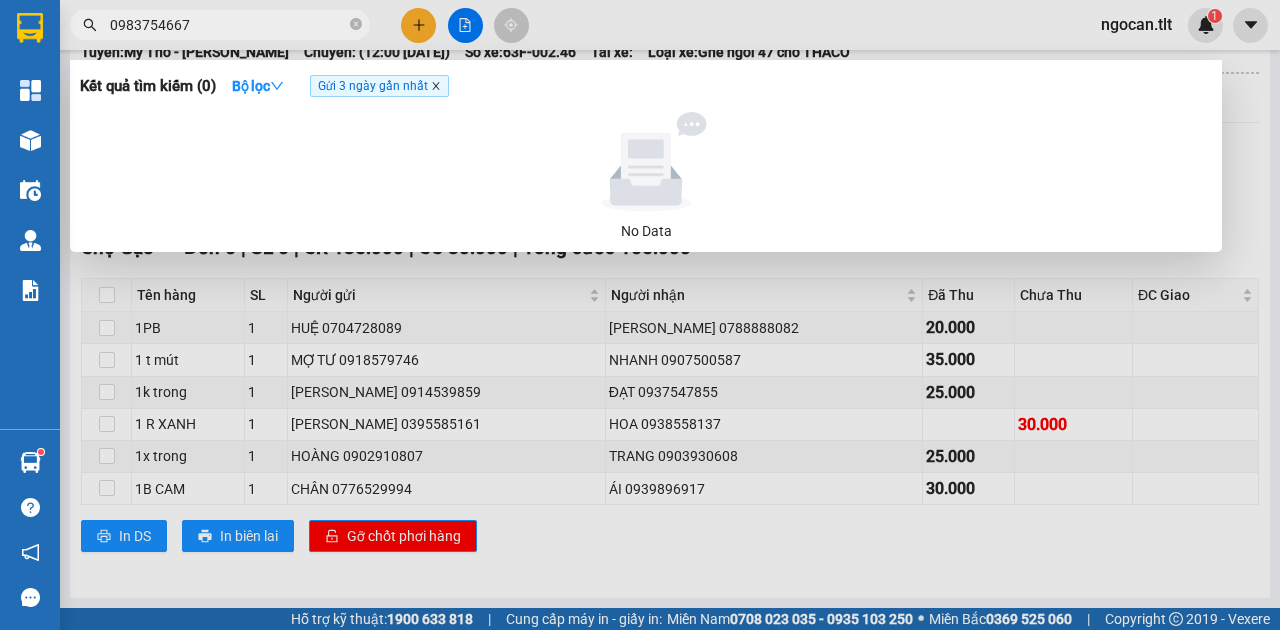 type on "0983754667" 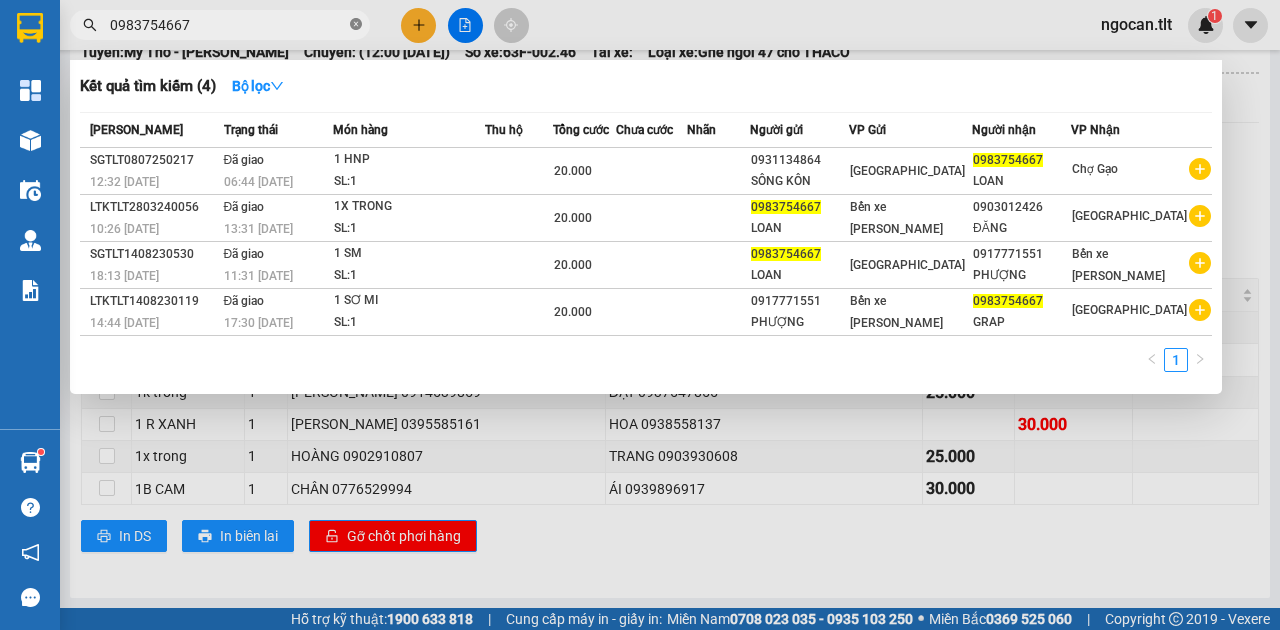 click 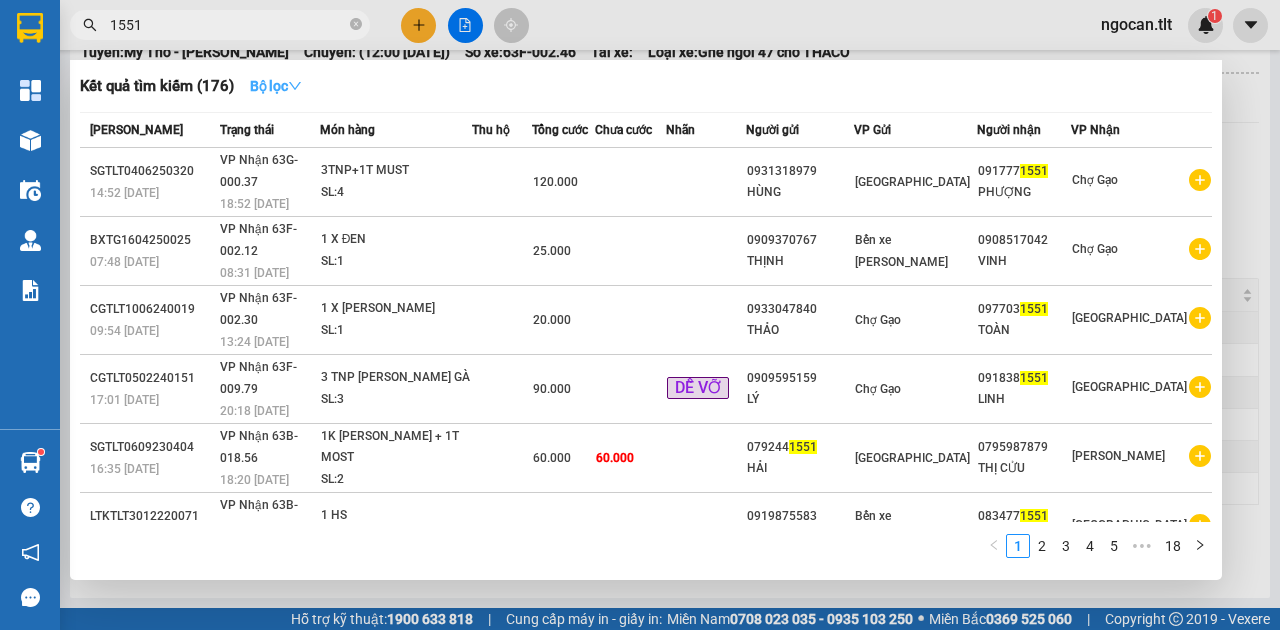 type on "1551" 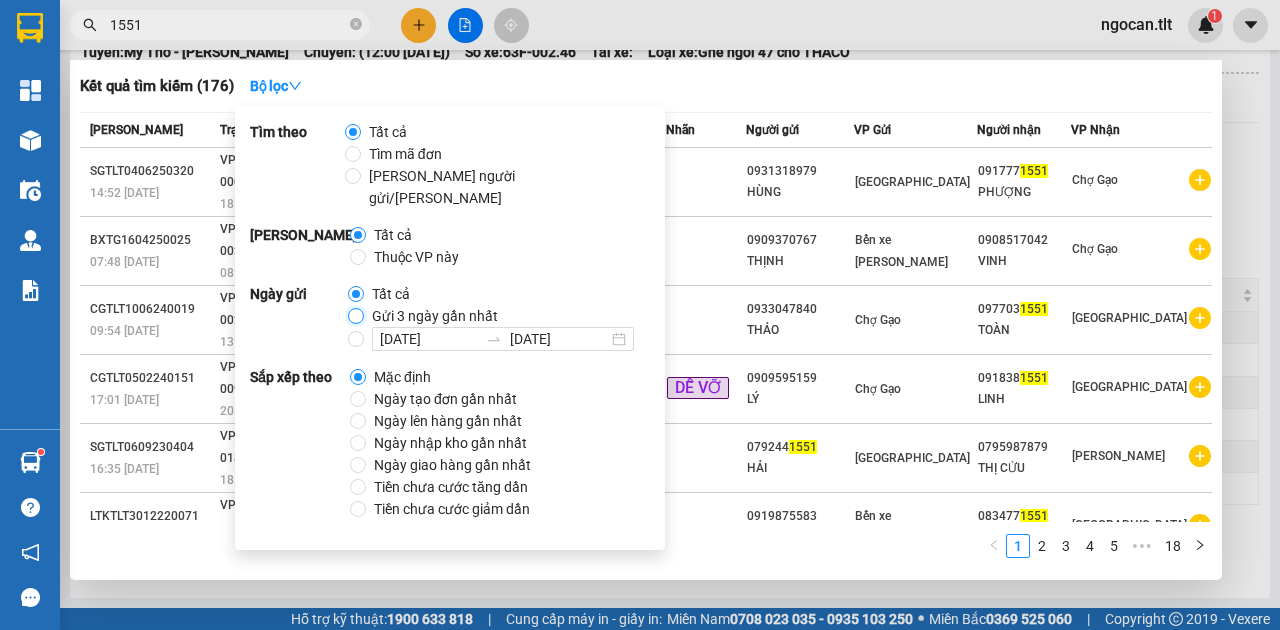 click on "Gửi 3 ngày gần nhất" at bounding box center [356, 316] 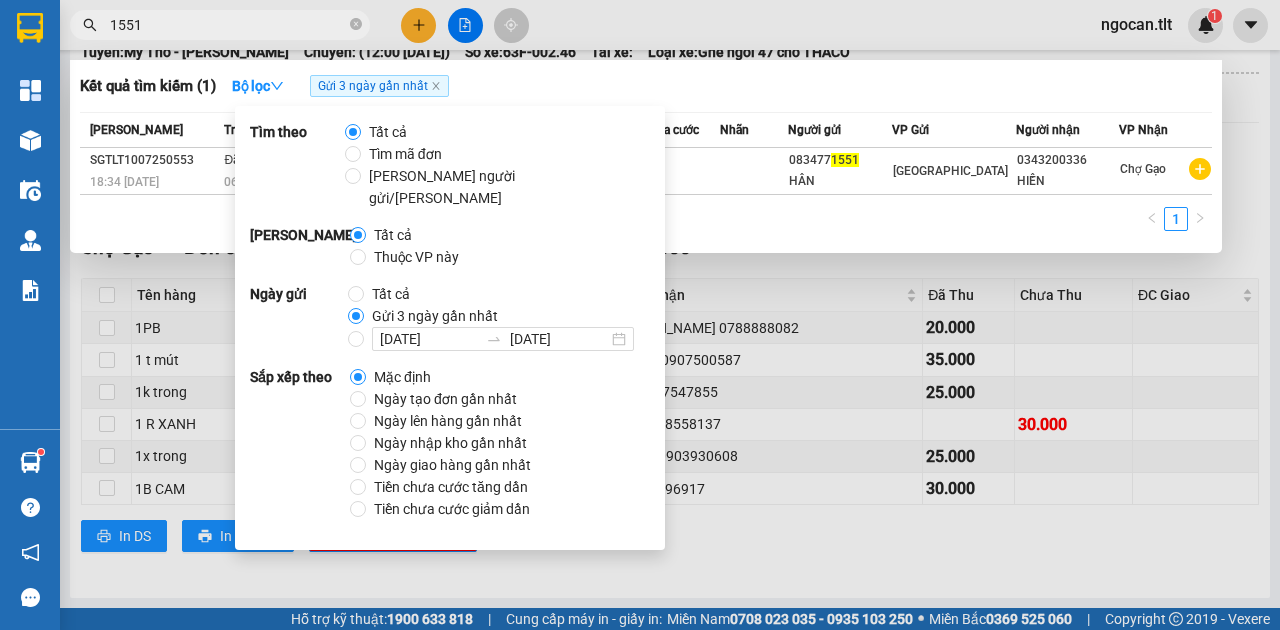 click on "1551" at bounding box center (228, 25) 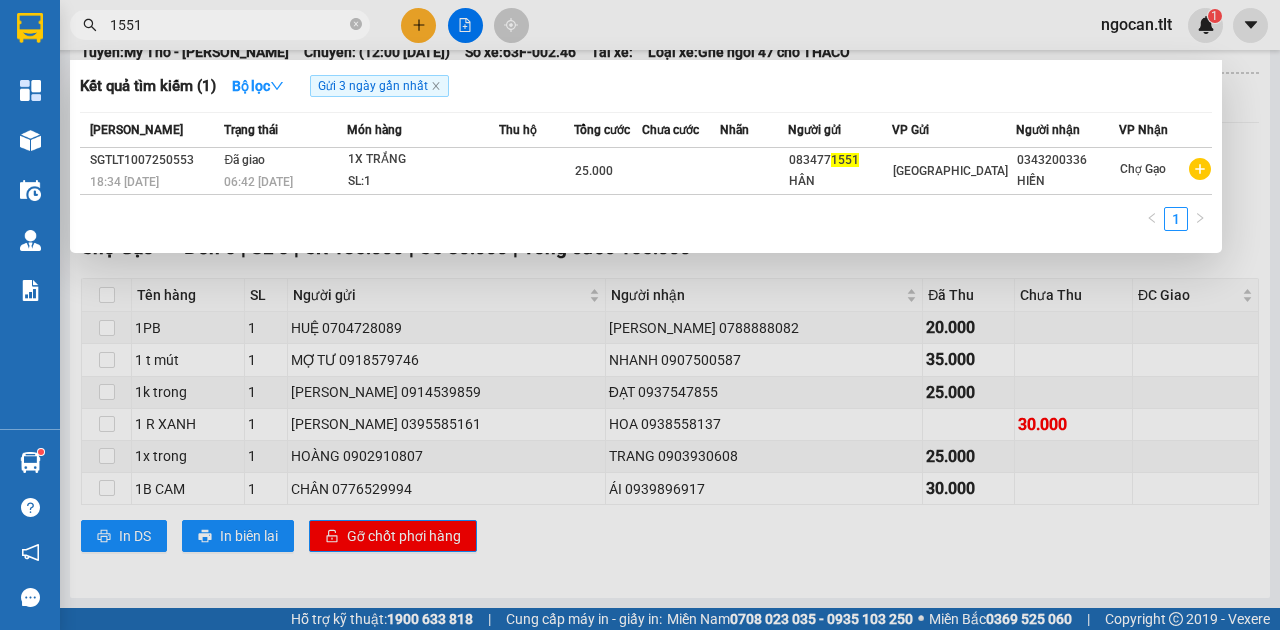 click on "Gửi 3 ngày gần nhất" 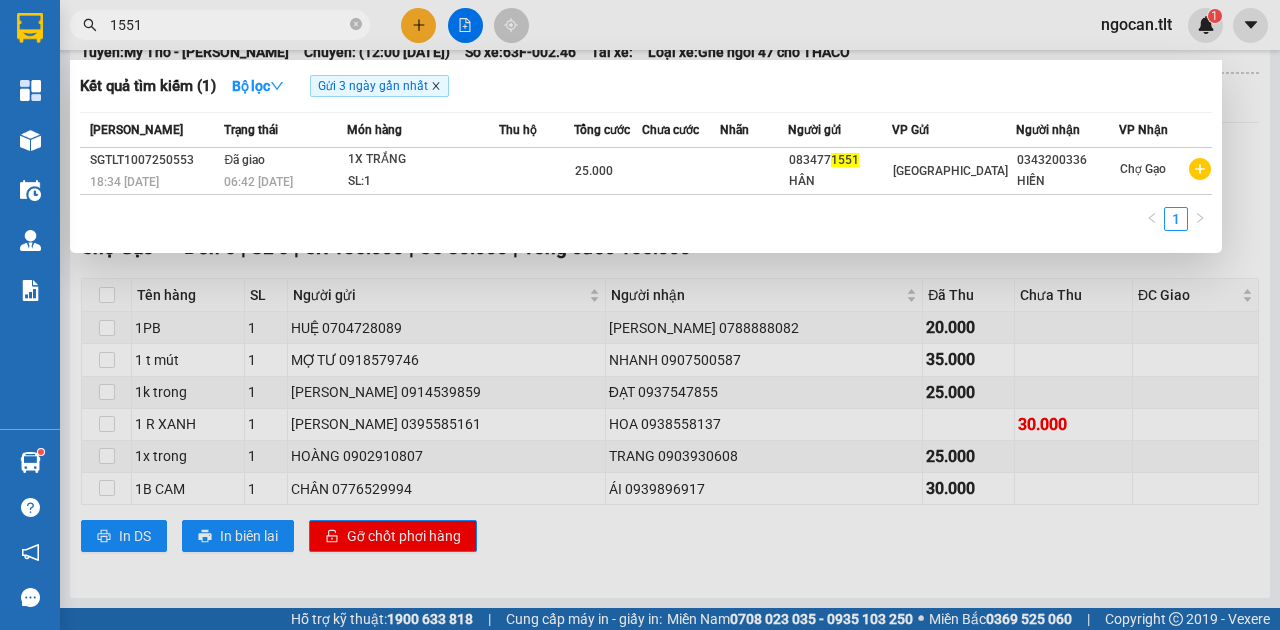 click on "Gửi 3 ngày gần nhất" 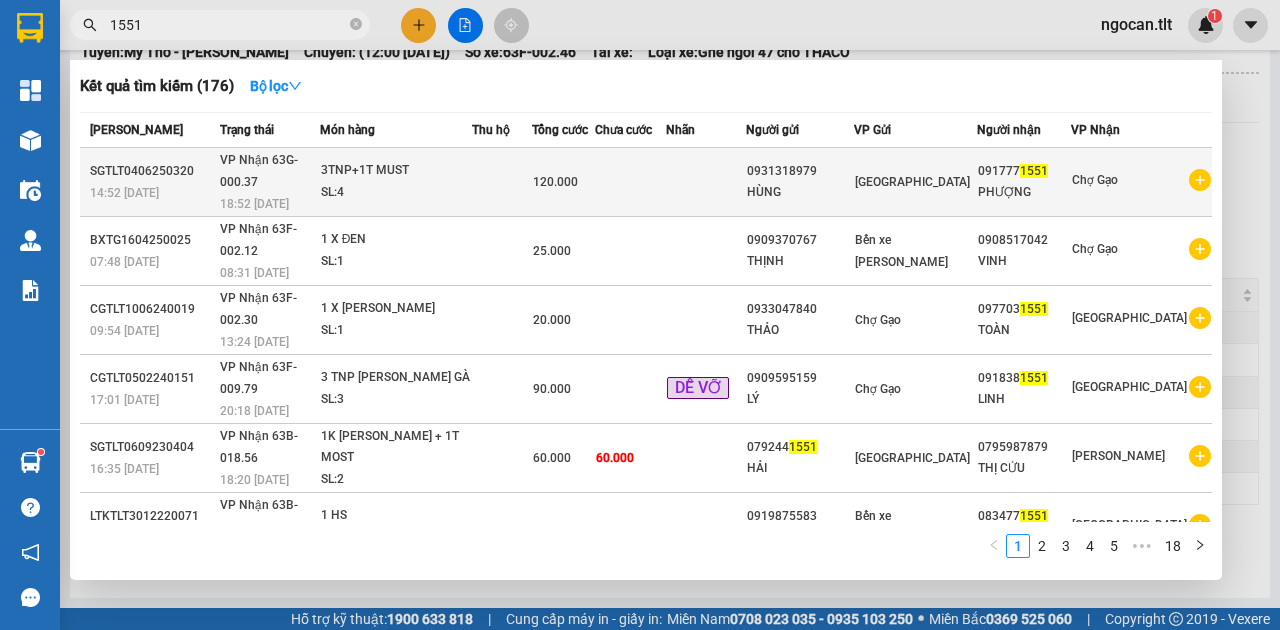 click on "091777 1551" at bounding box center [1024, 171] 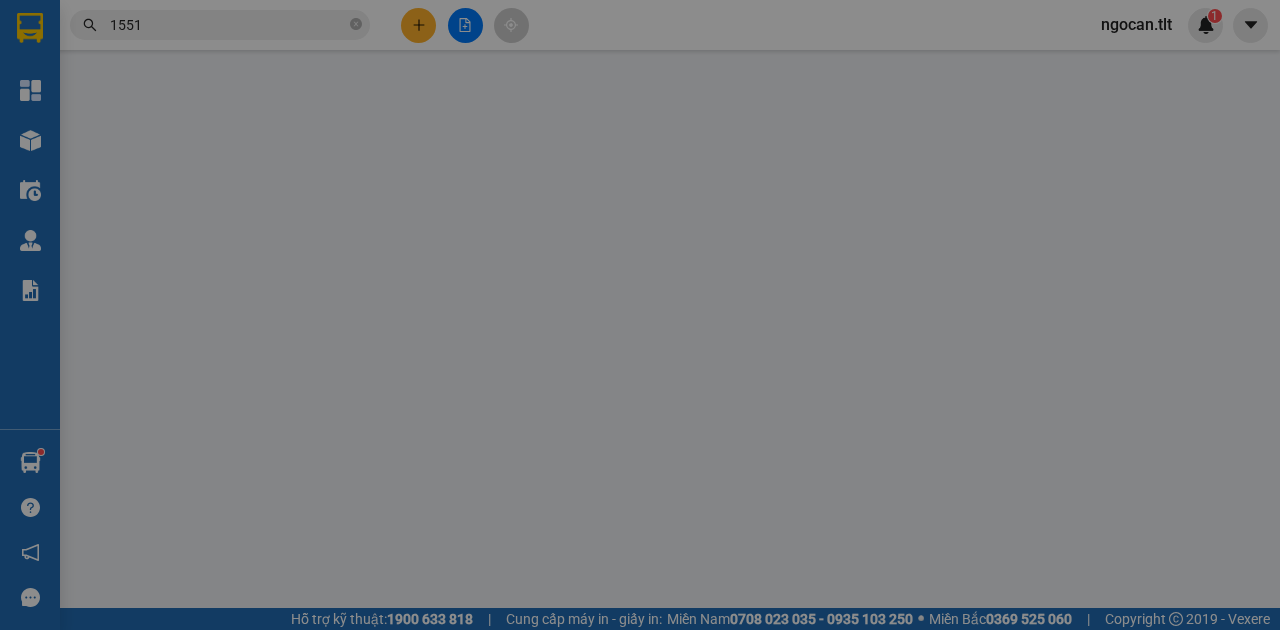 scroll, scrollTop: 0, scrollLeft: 0, axis: both 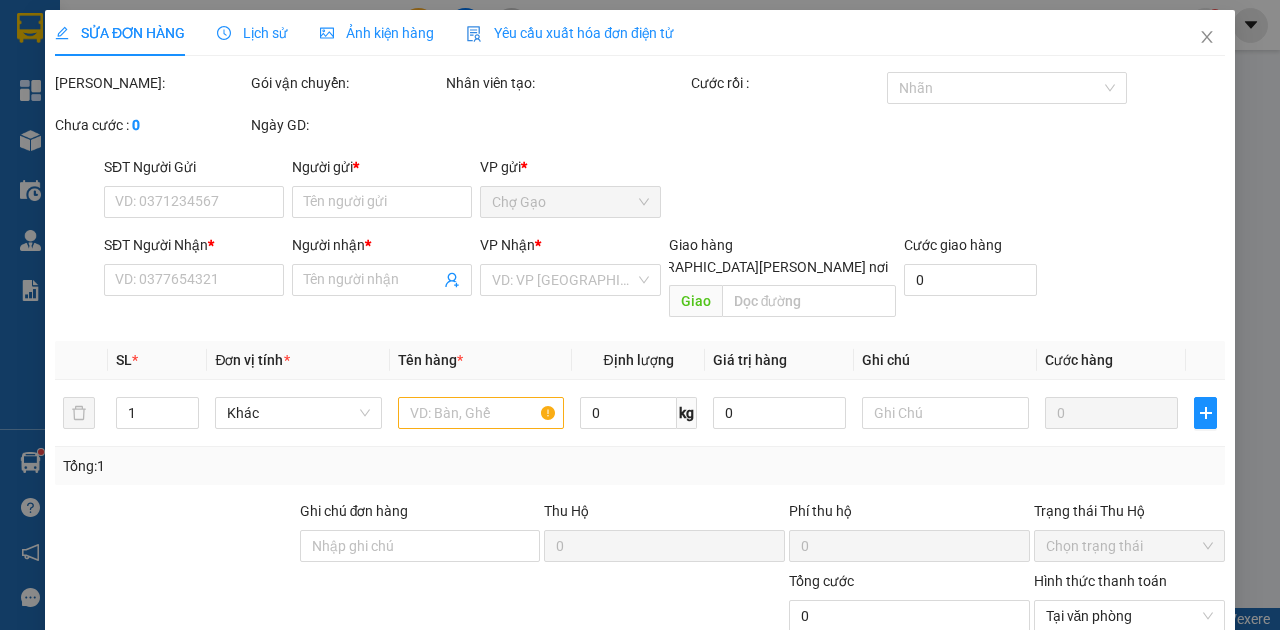 type on "0931318979" 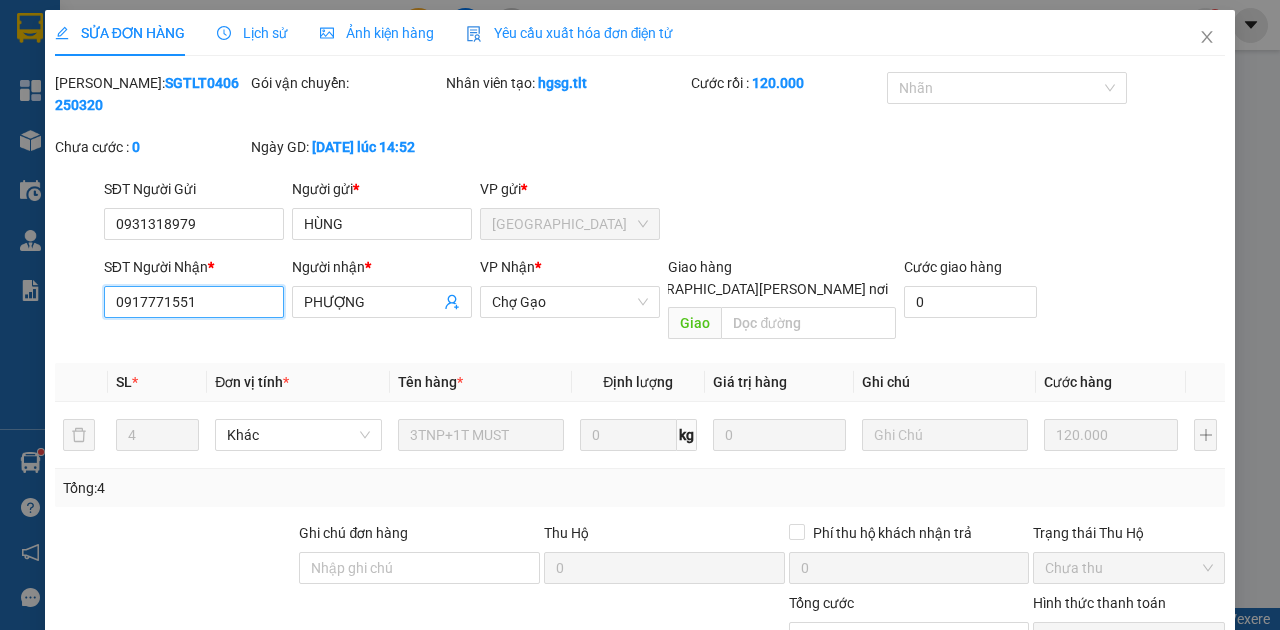 drag, startPoint x: 198, startPoint y: 303, endPoint x: 0, endPoint y: 445, distance: 243.65549 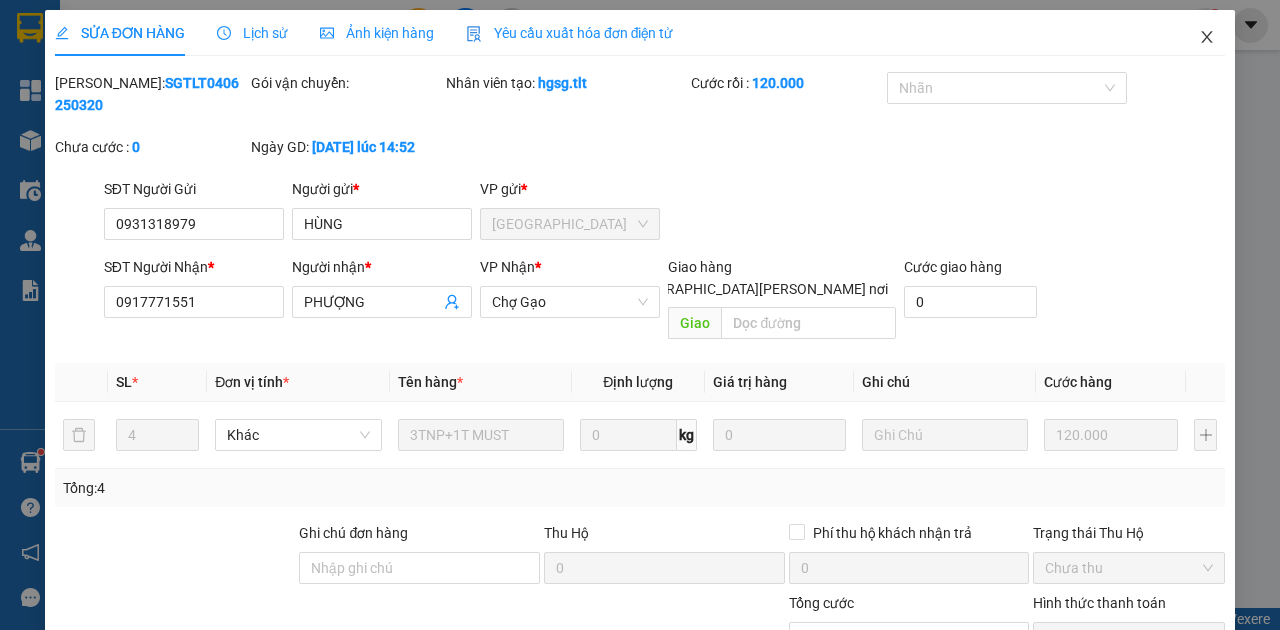 click 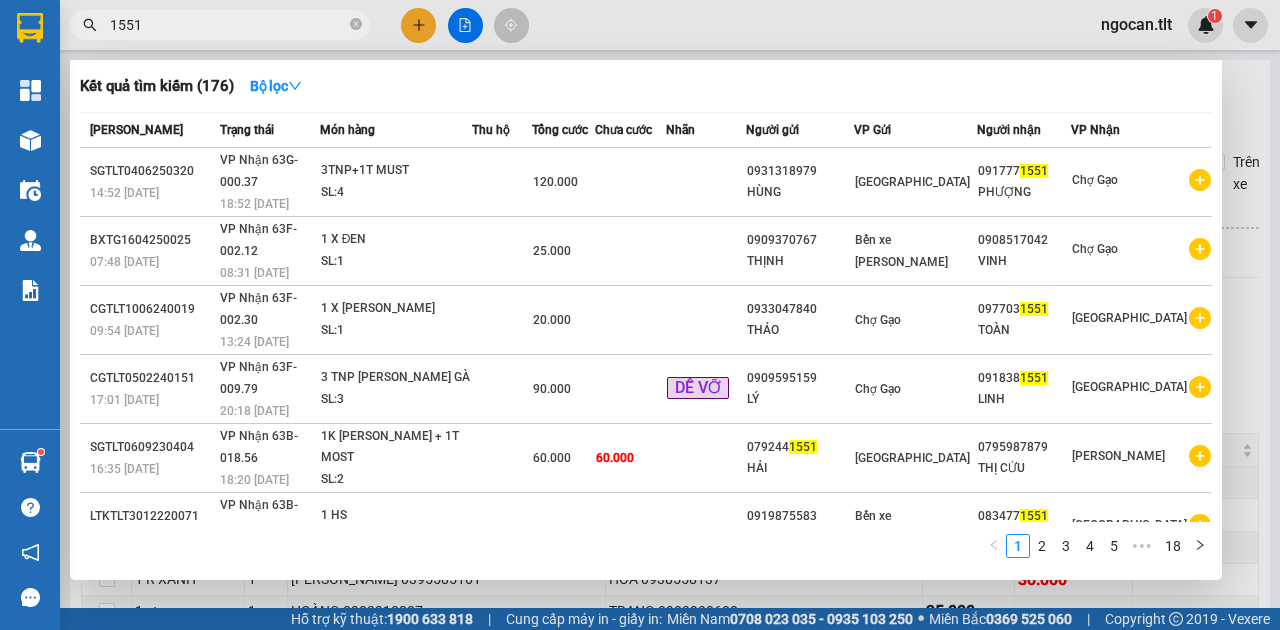 click on "1551" at bounding box center (228, 25) 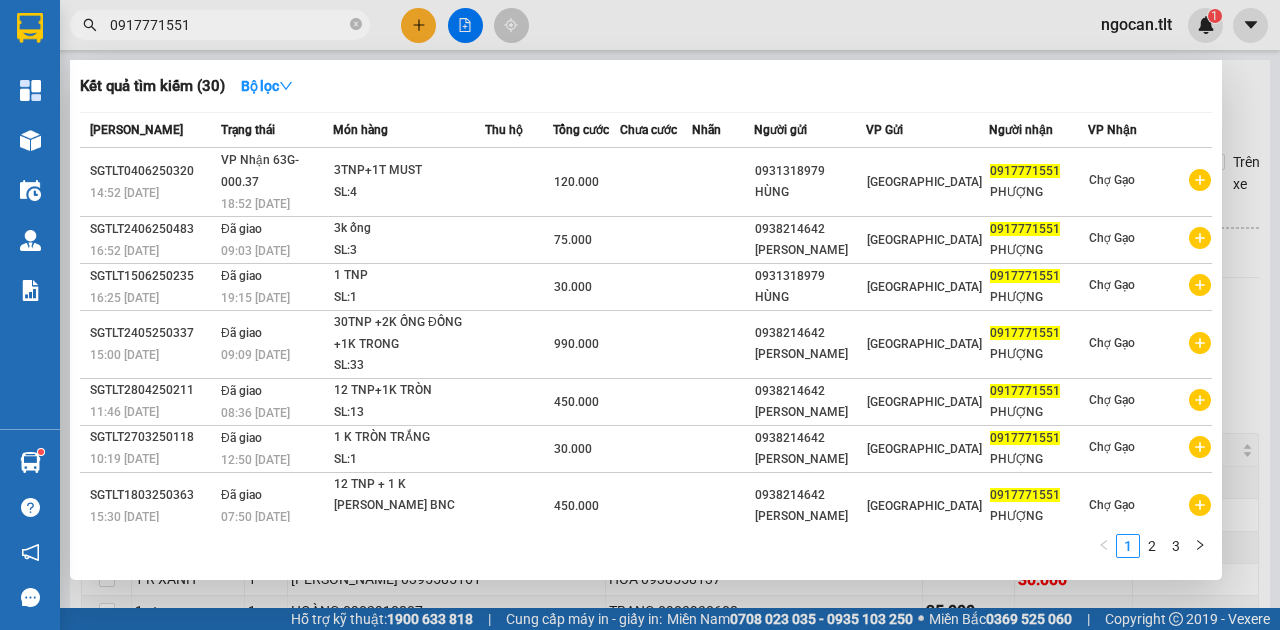 type on "0917771551" 